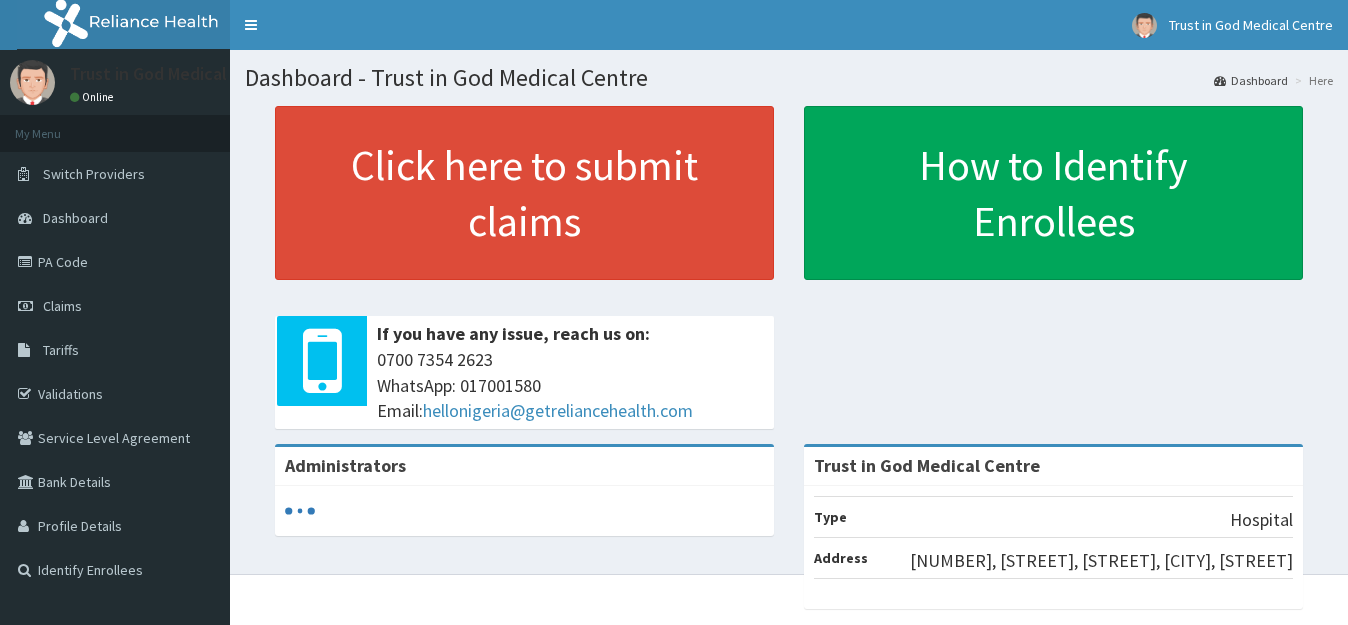 scroll, scrollTop: 0, scrollLeft: 0, axis: both 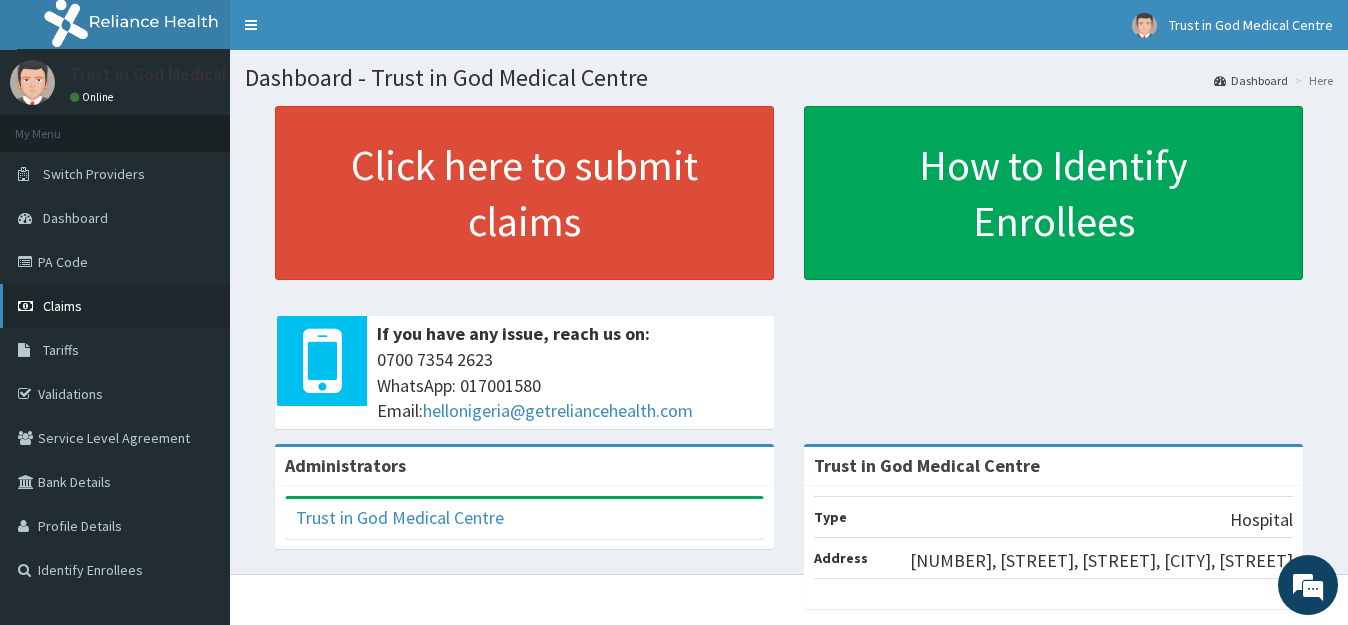 click on "Claims" at bounding box center [62, 306] 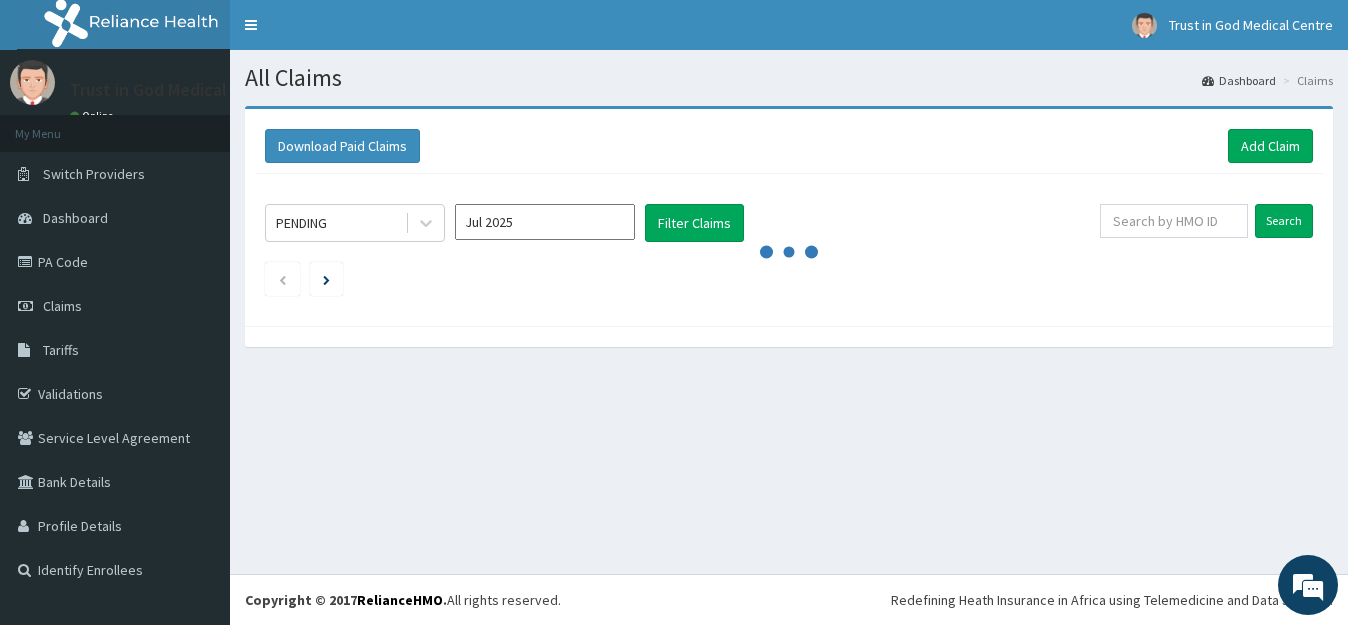scroll, scrollTop: 0, scrollLeft: 0, axis: both 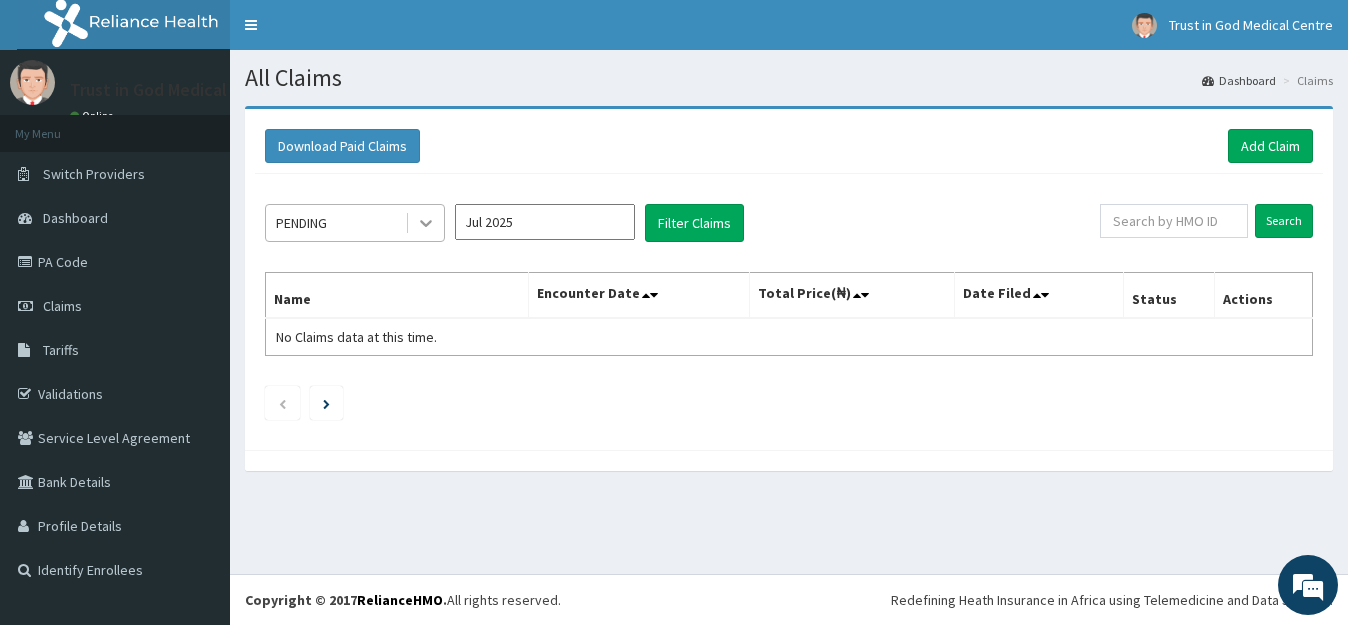 click 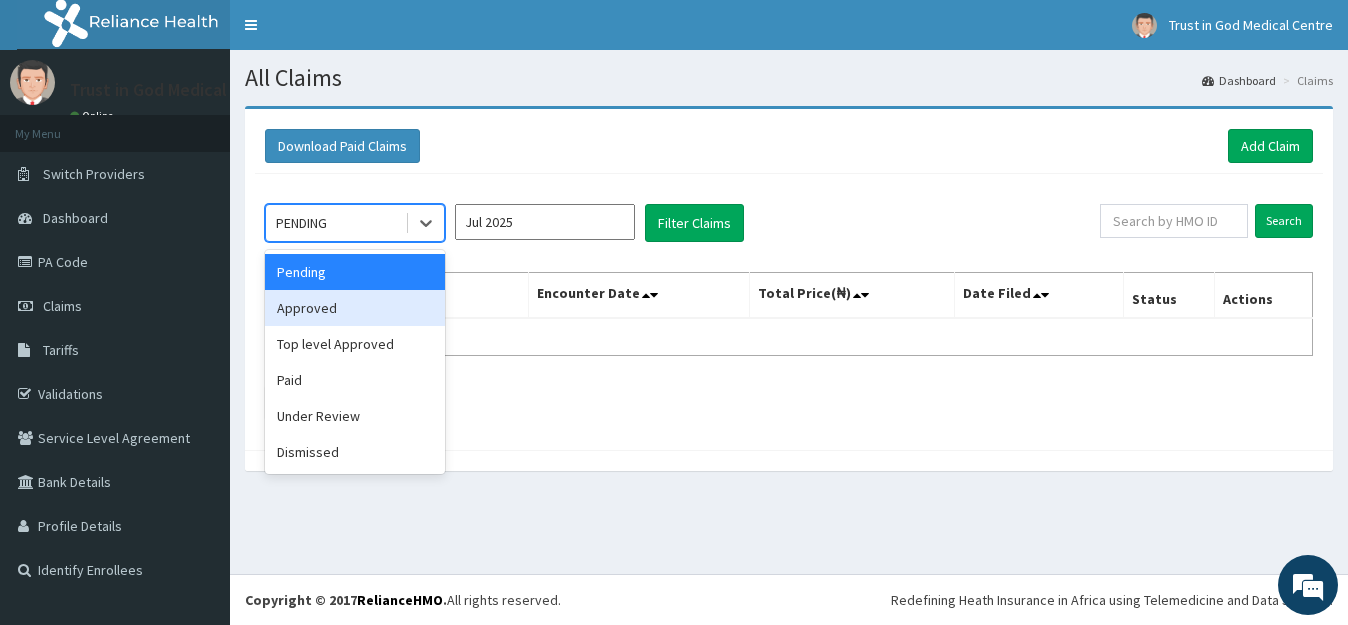 click on "Approved" at bounding box center [355, 308] 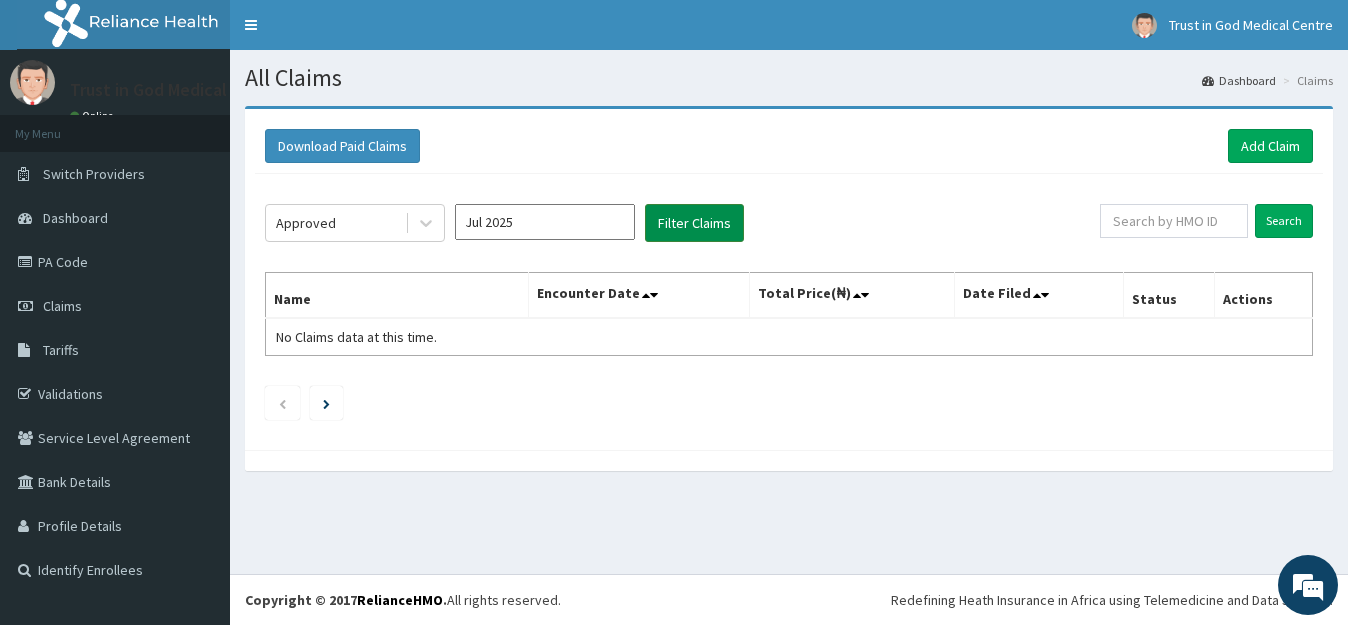 click on "Filter Claims" at bounding box center [694, 223] 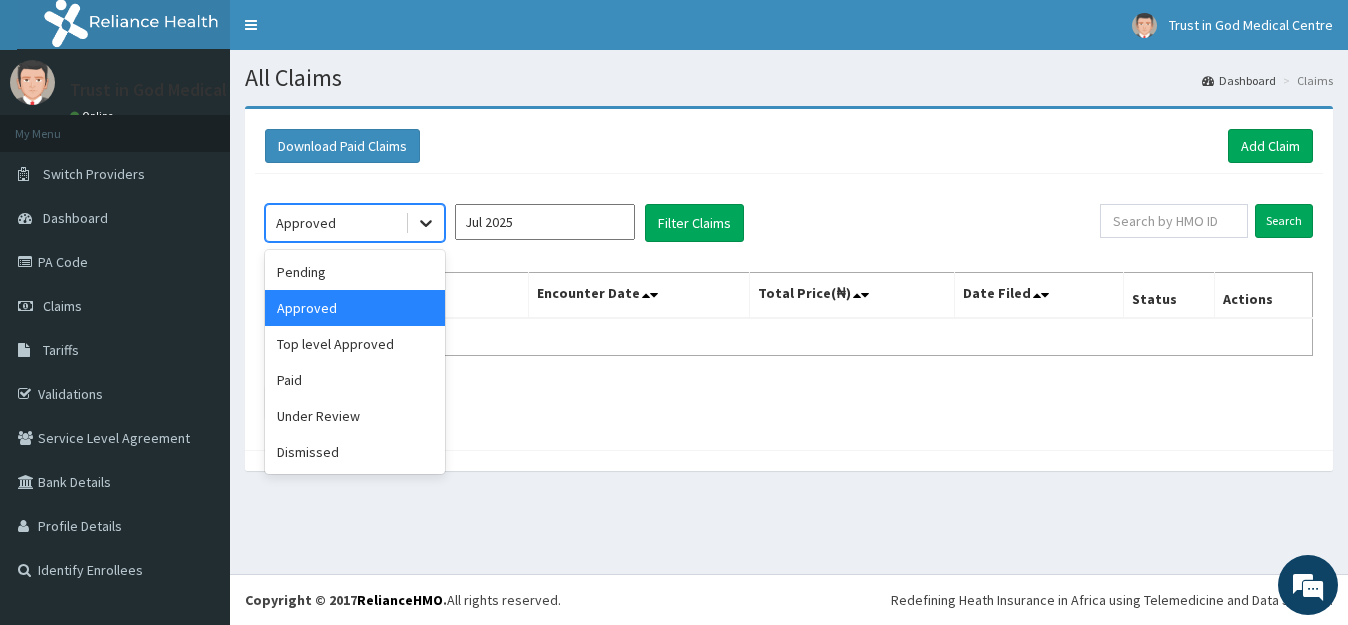 click 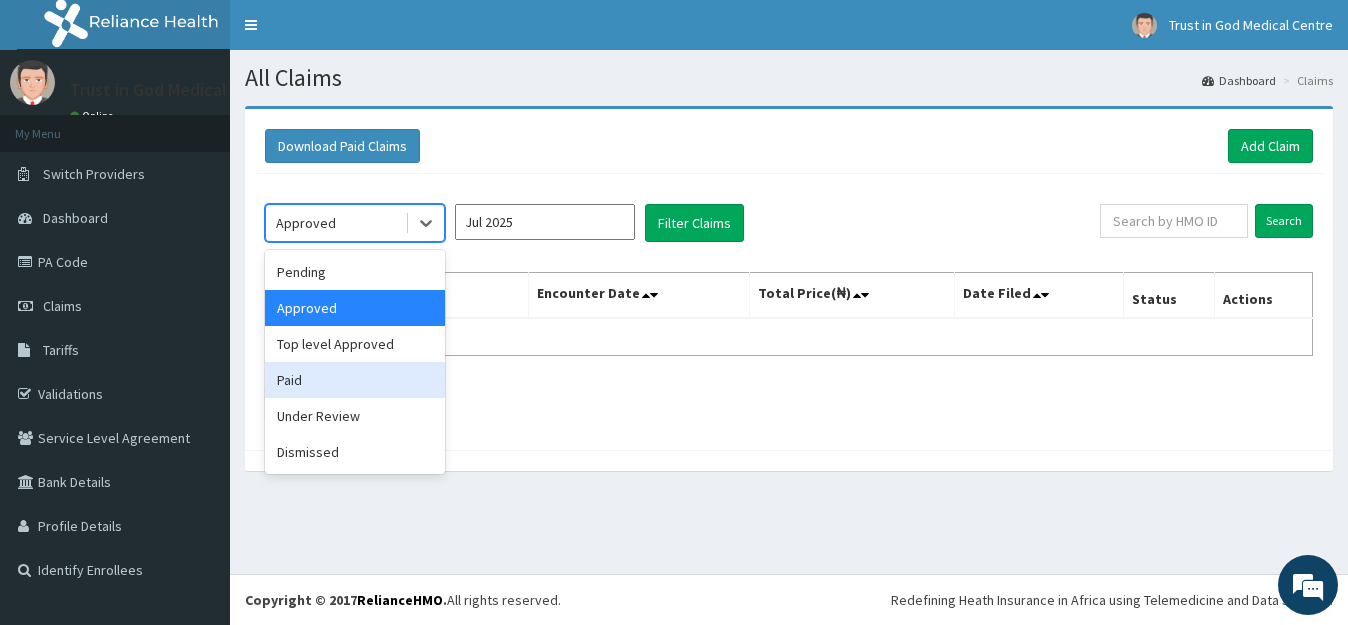 click on "Paid" at bounding box center (355, 380) 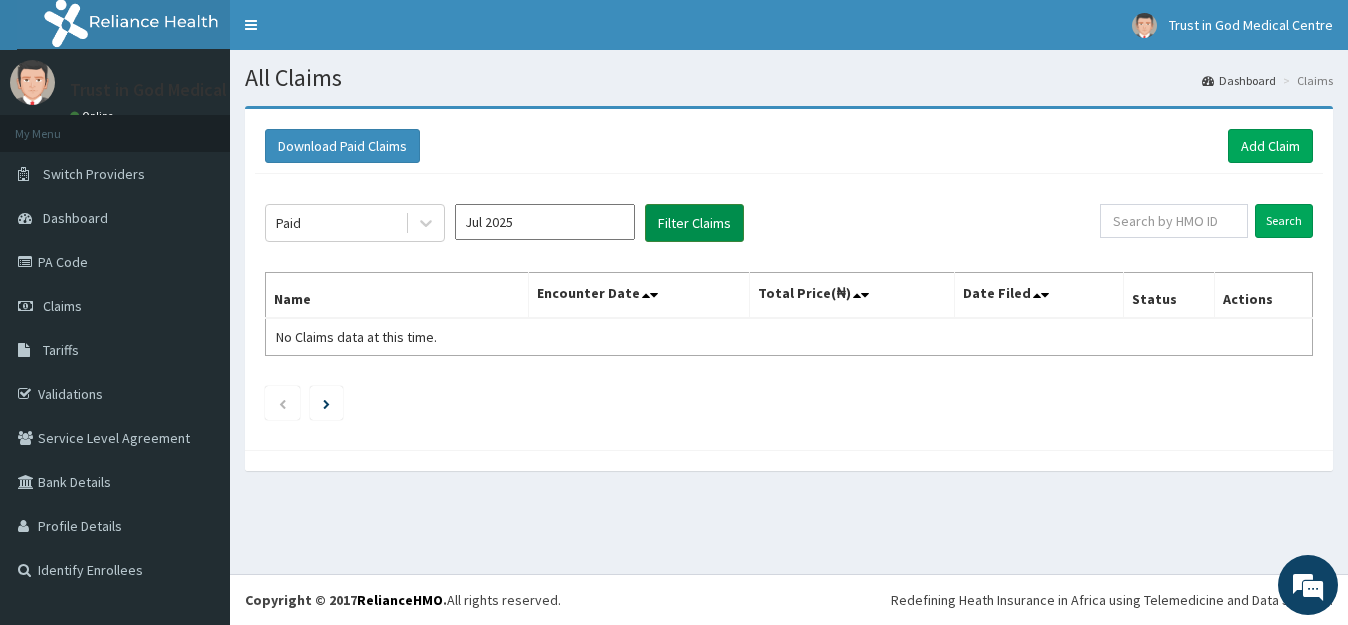 click on "Filter Claims" at bounding box center (694, 223) 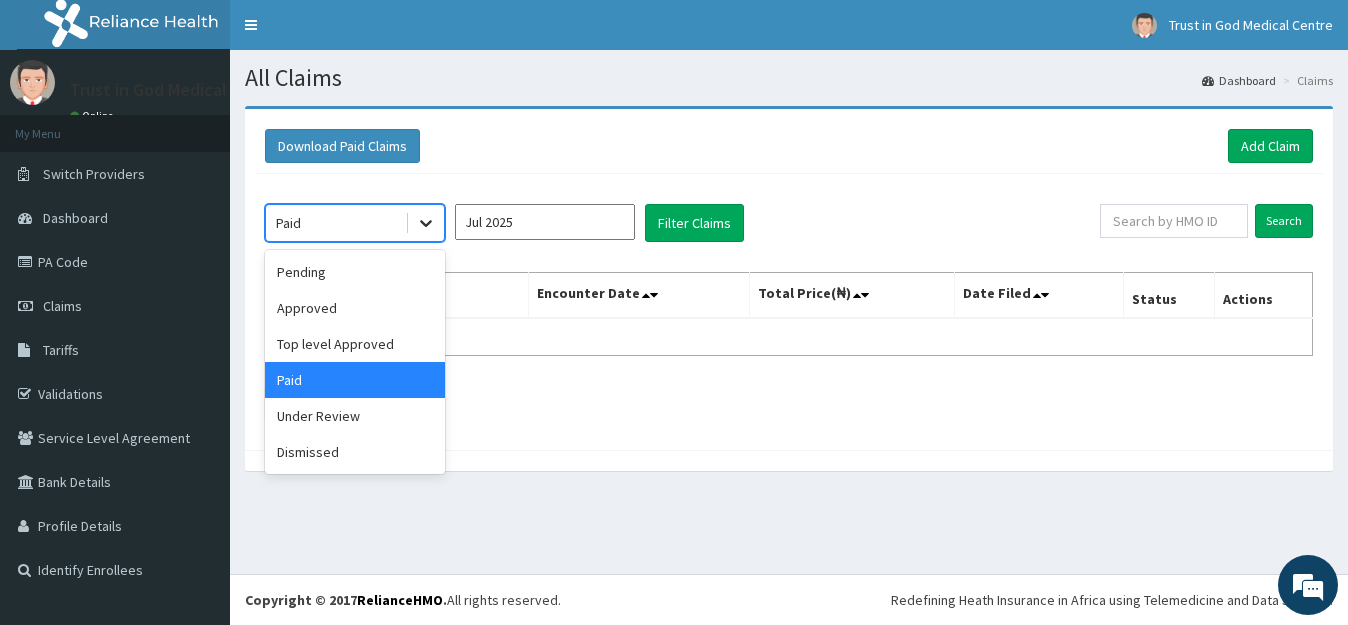 click 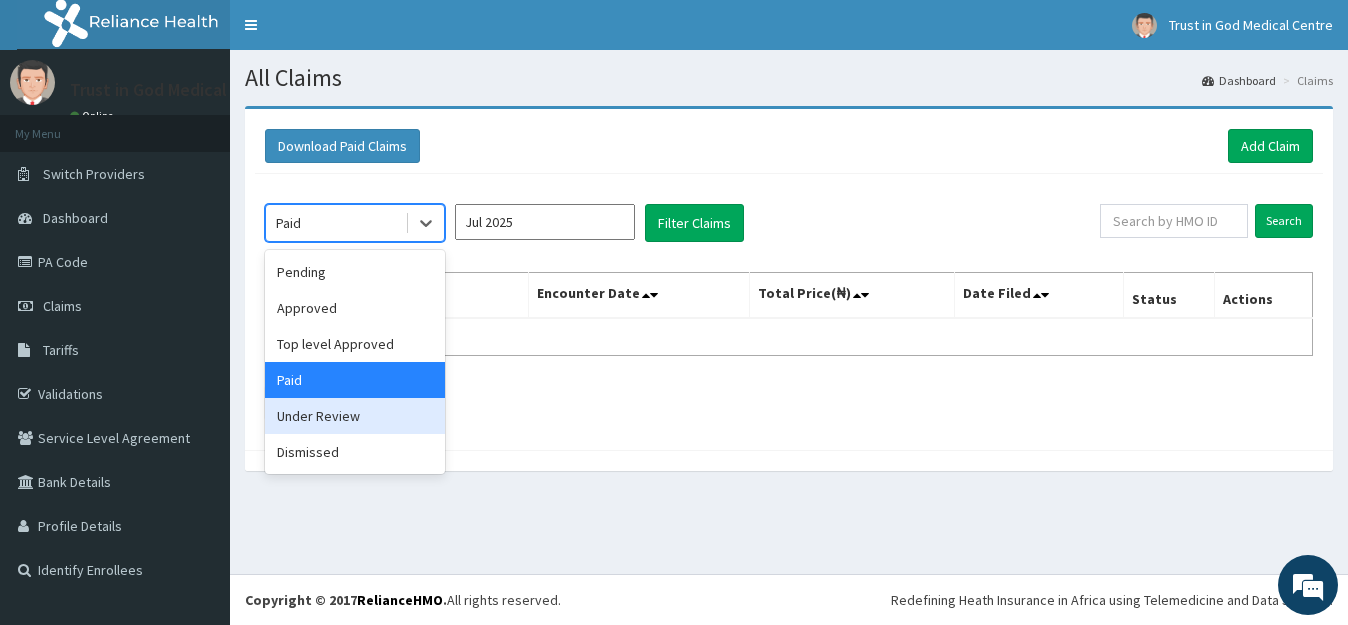 click on "Under Review" at bounding box center (355, 416) 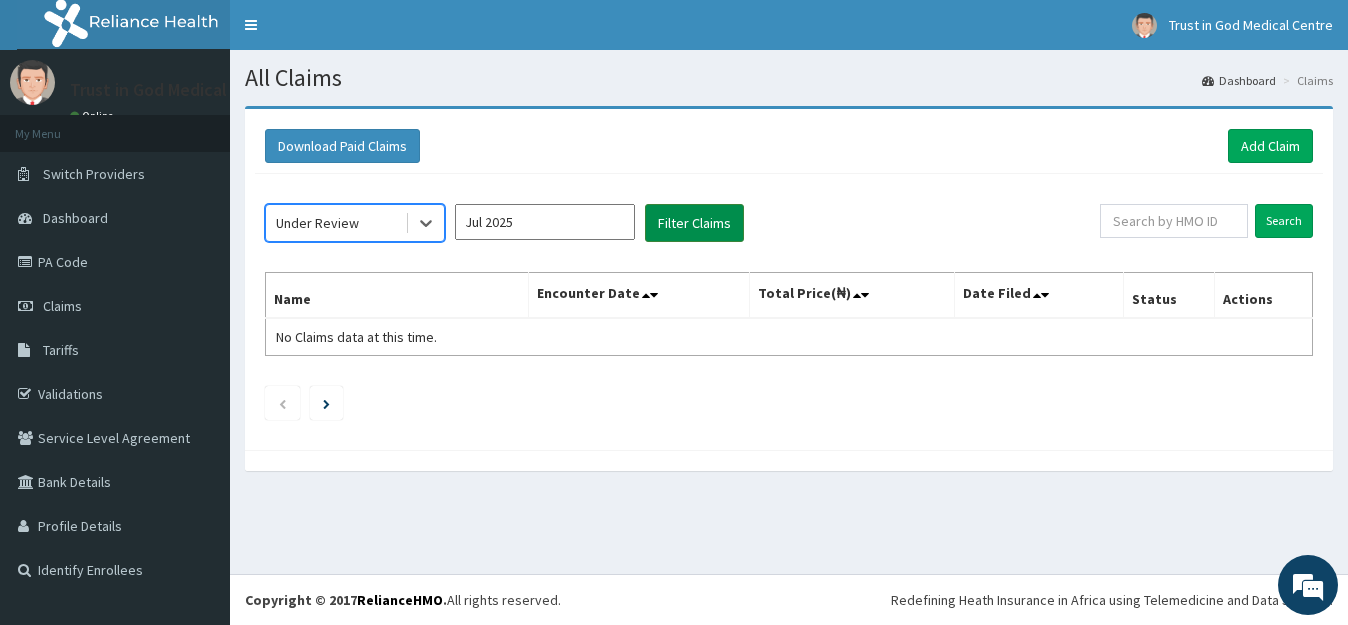 click on "Filter Claims" at bounding box center [694, 223] 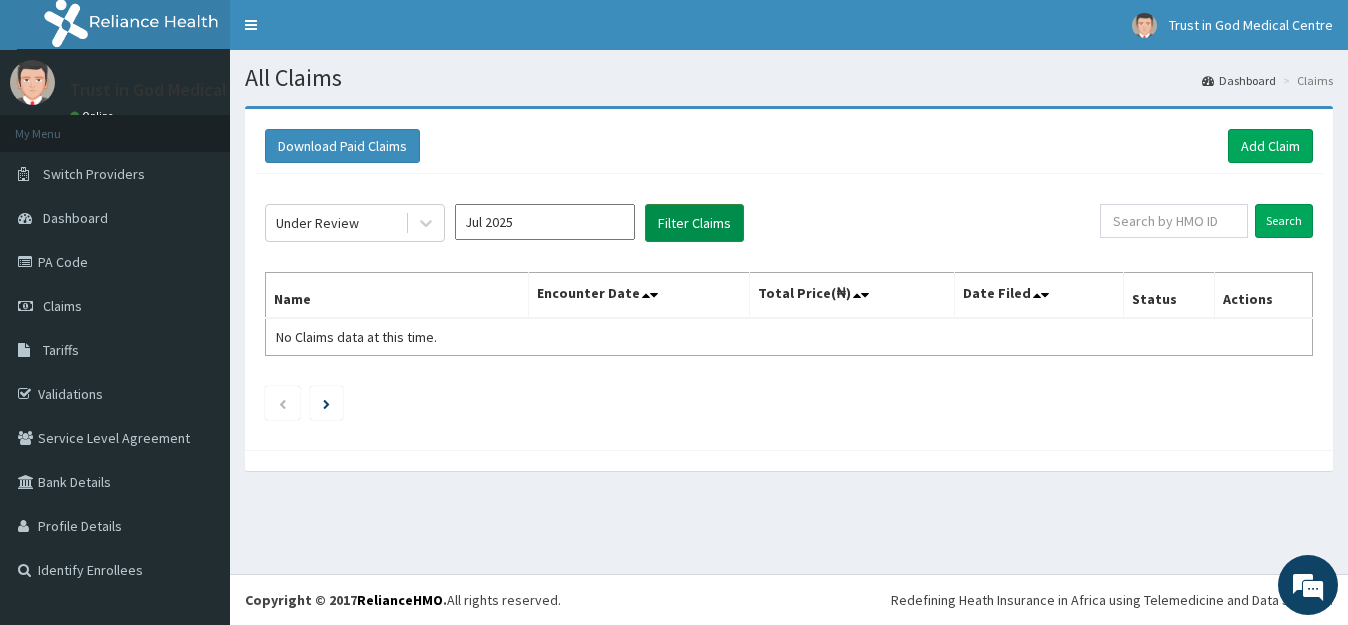 click on "Filter Claims" at bounding box center (694, 223) 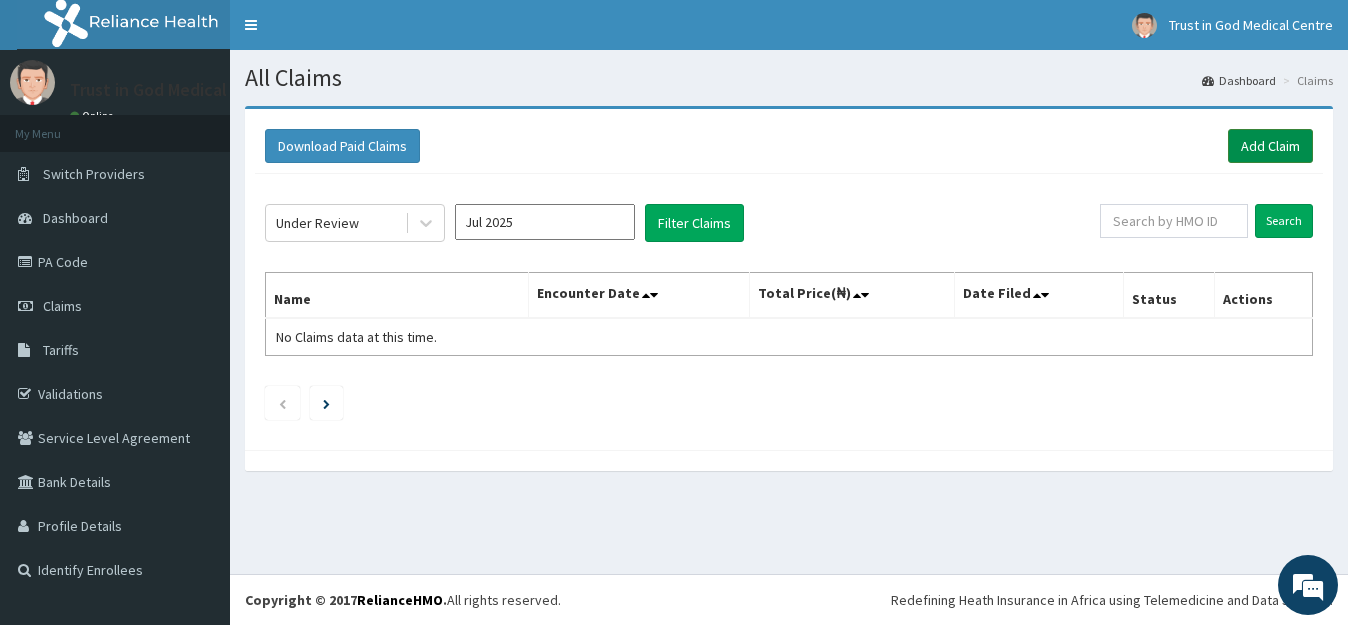 click on "Add Claim" at bounding box center [1270, 146] 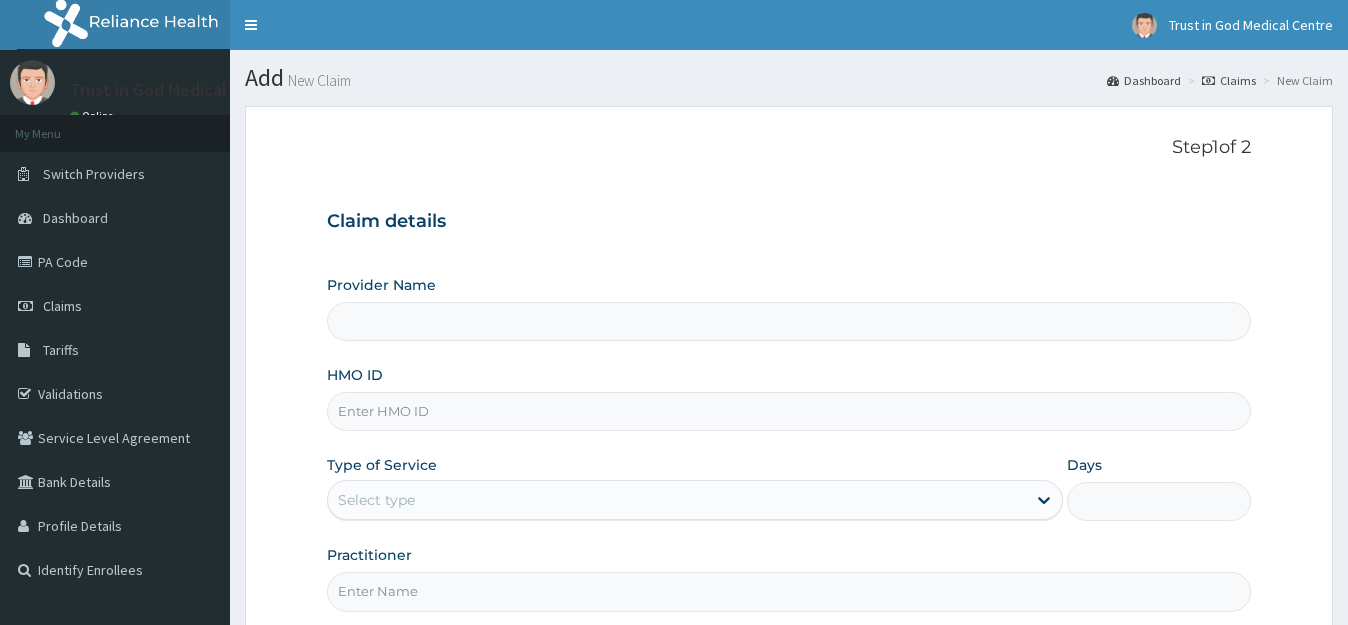 scroll, scrollTop: 0, scrollLeft: 0, axis: both 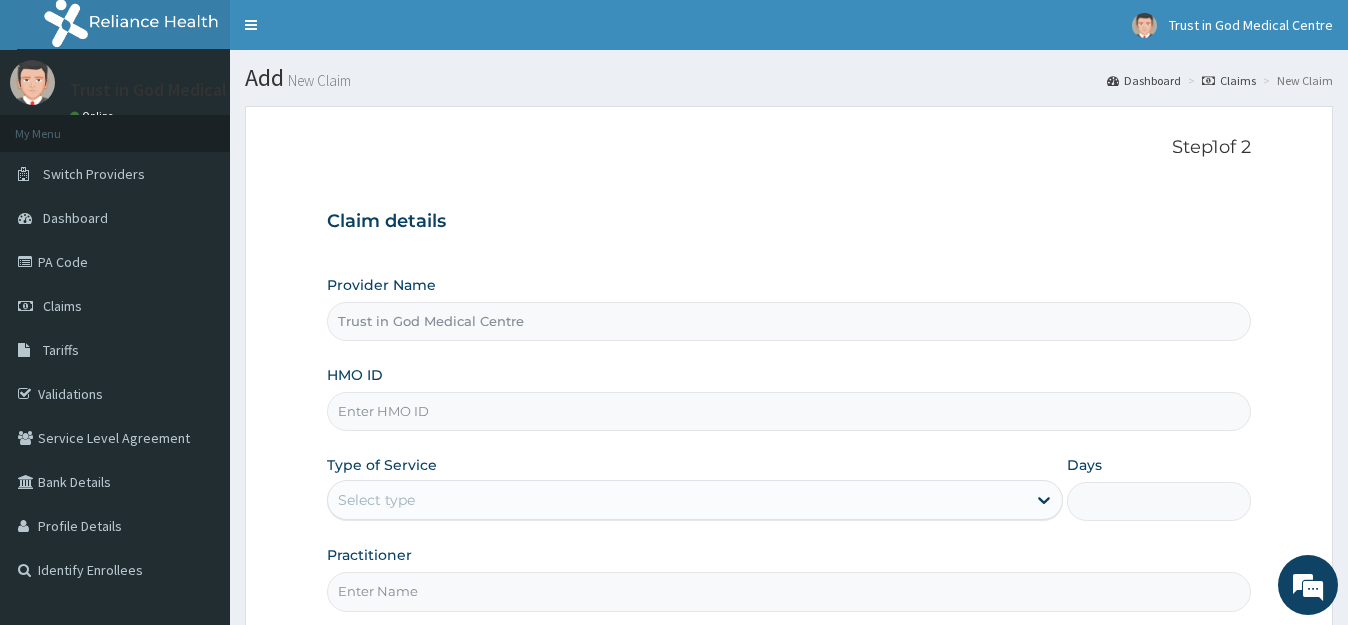 type on "Trust in God Medical Centre" 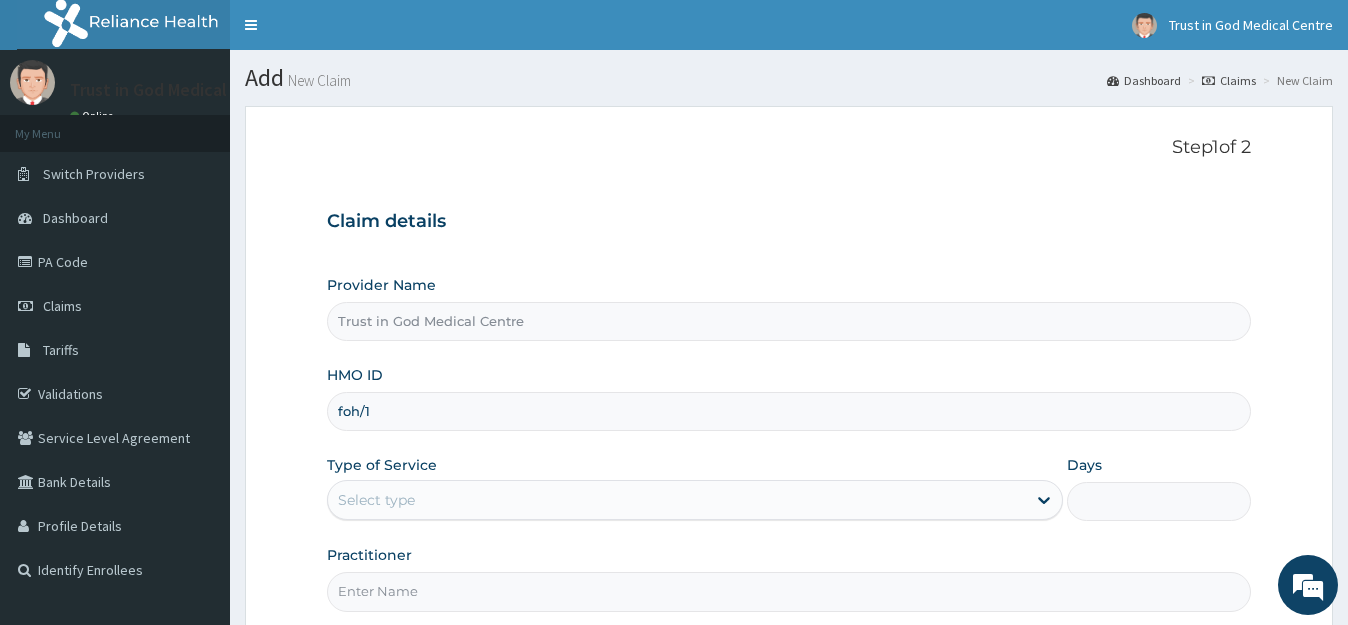 scroll, scrollTop: 0, scrollLeft: 0, axis: both 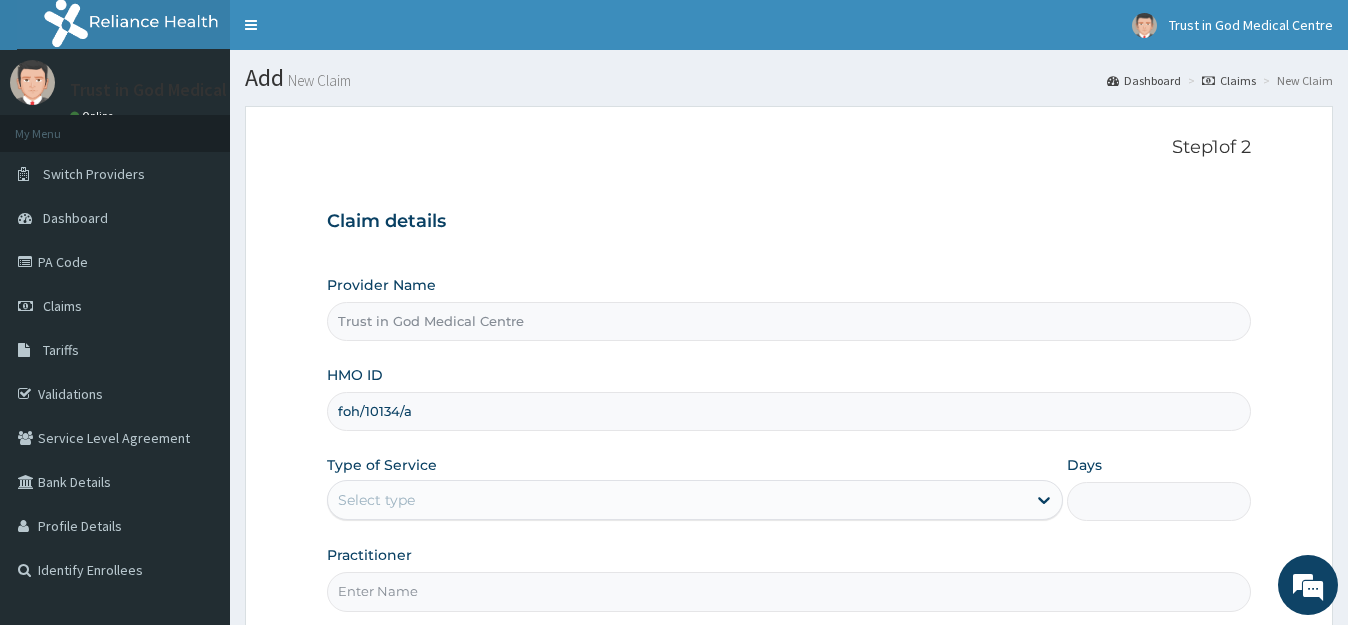 type on "foh/10134/a" 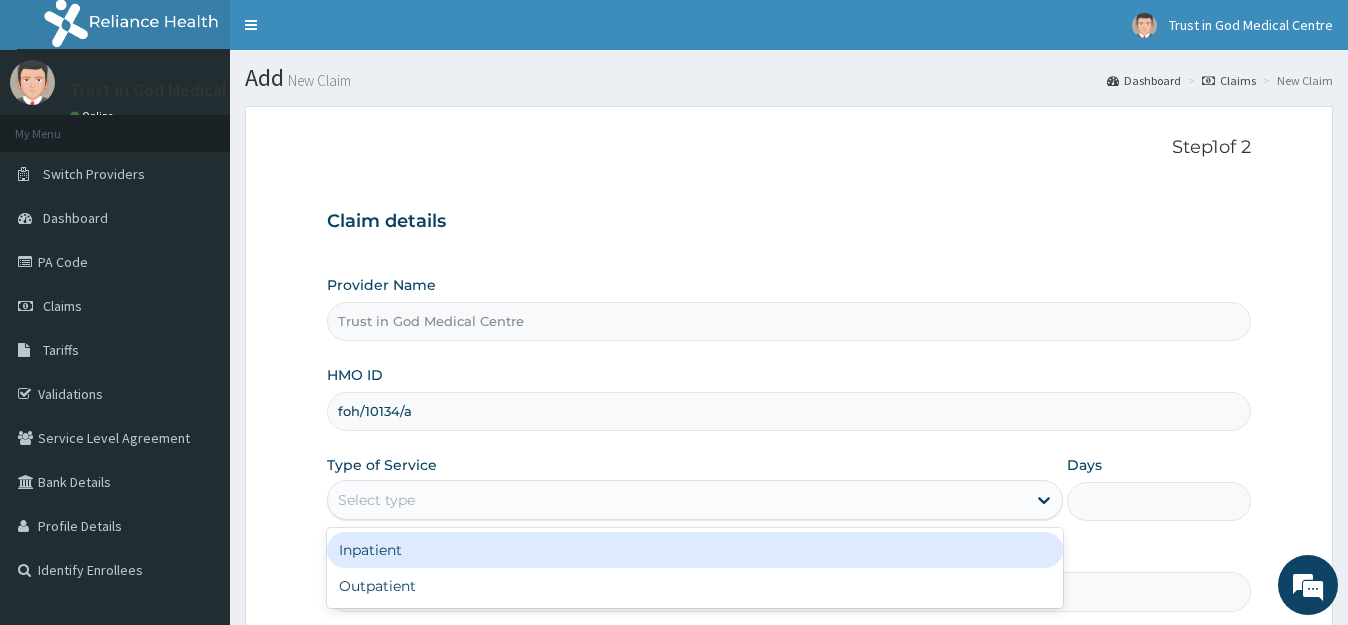 click on "Select type" at bounding box center [376, 500] 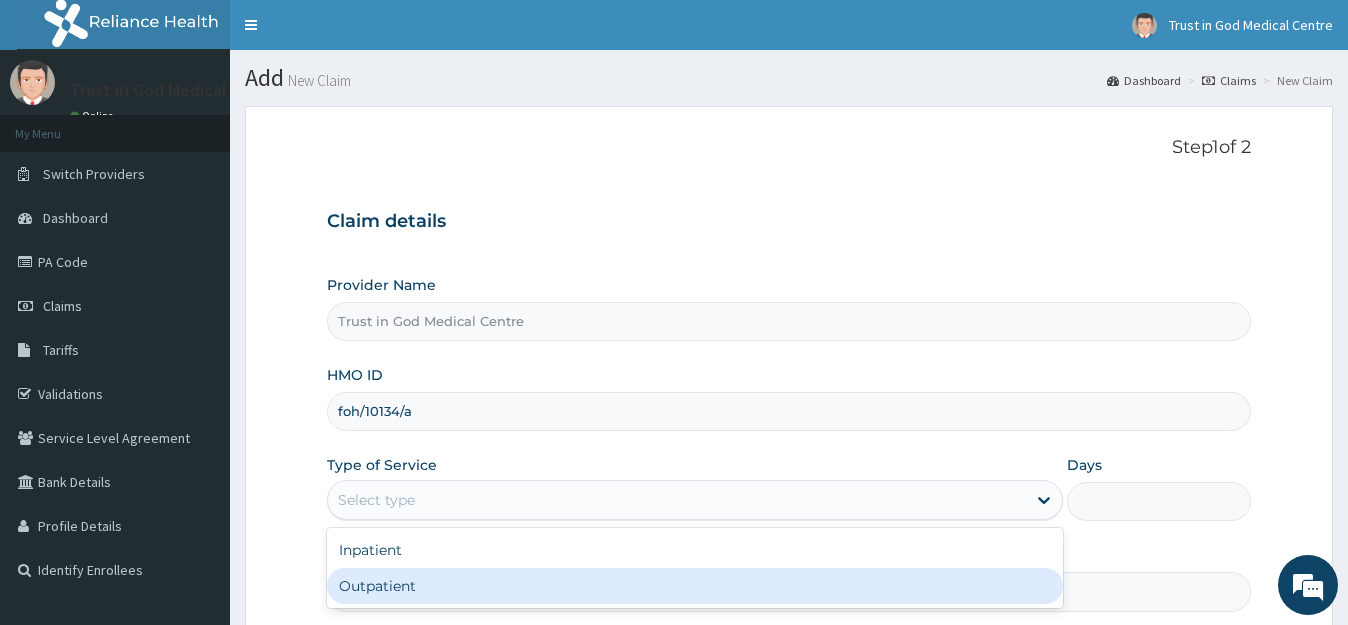 click on "Outpatient" at bounding box center (694, 586) 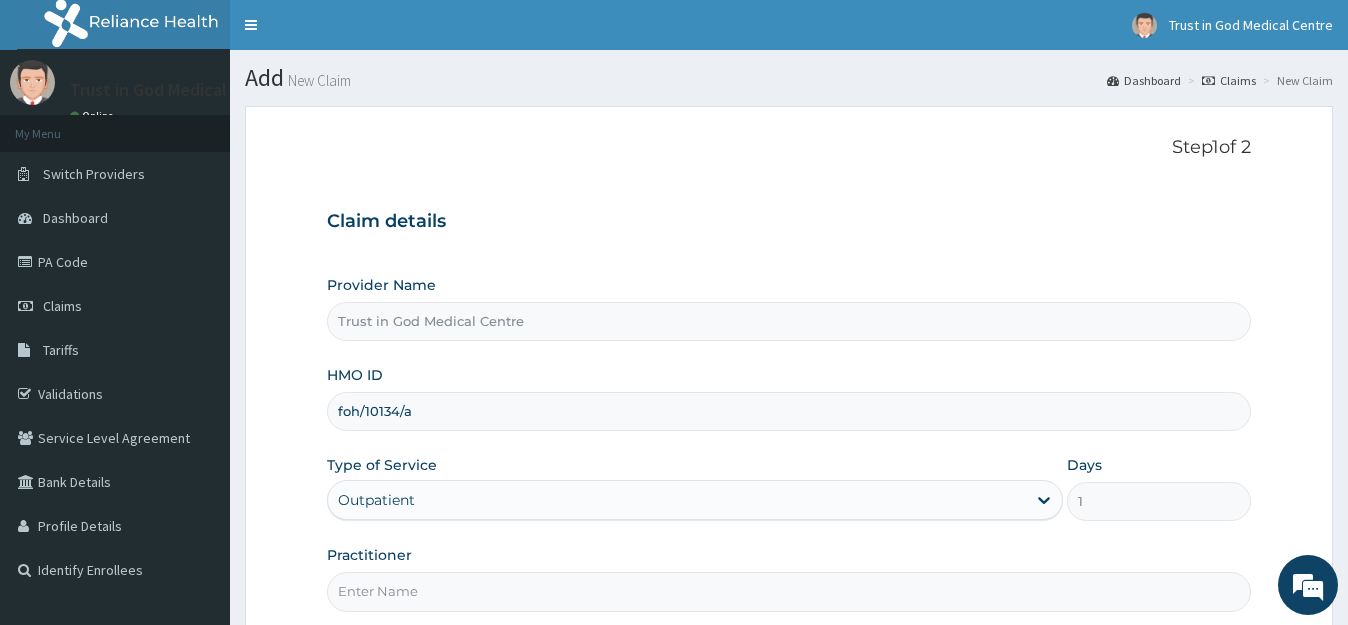 click on "Practitioner" at bounding box center (788, 591) 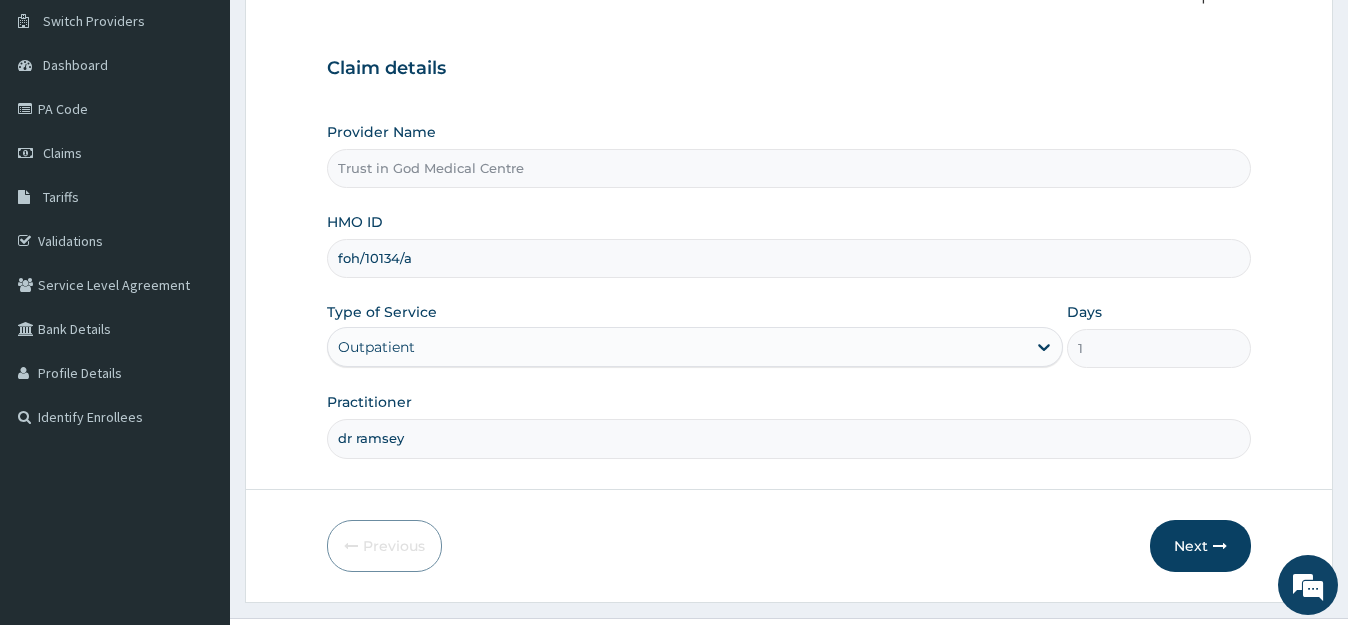 scroll, scrollTop: 197, scrollLeft: 0, axis: vertical 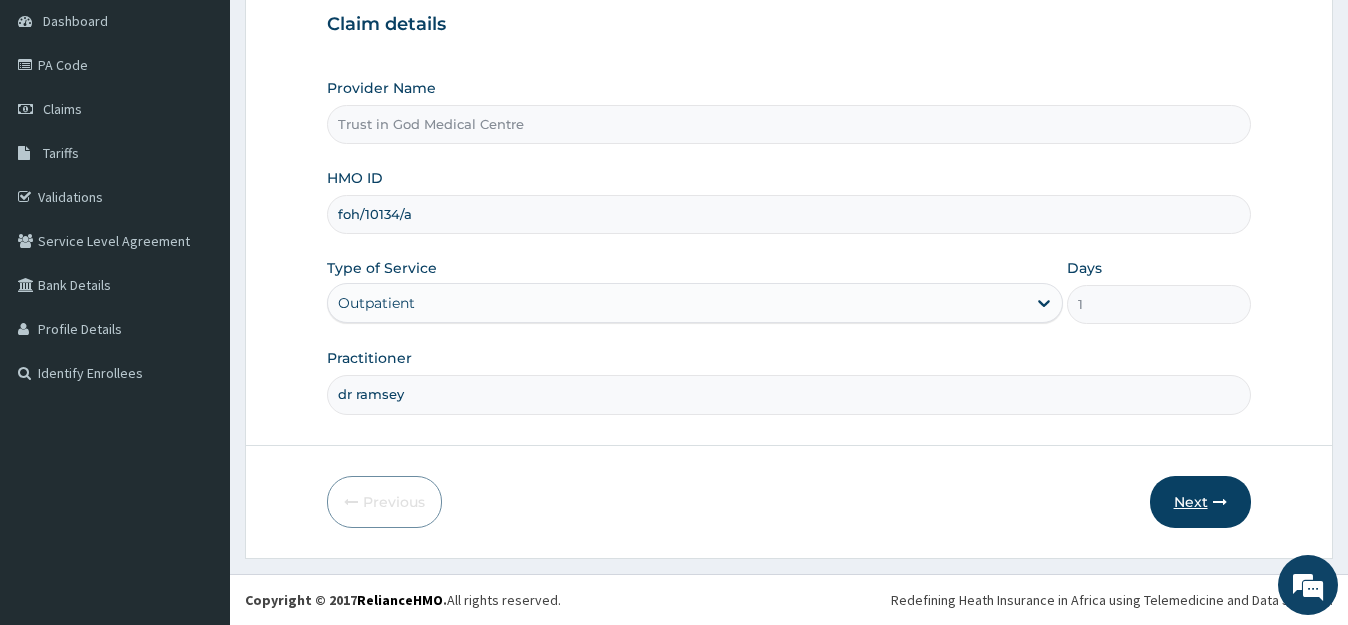 type on "dr ramsey" 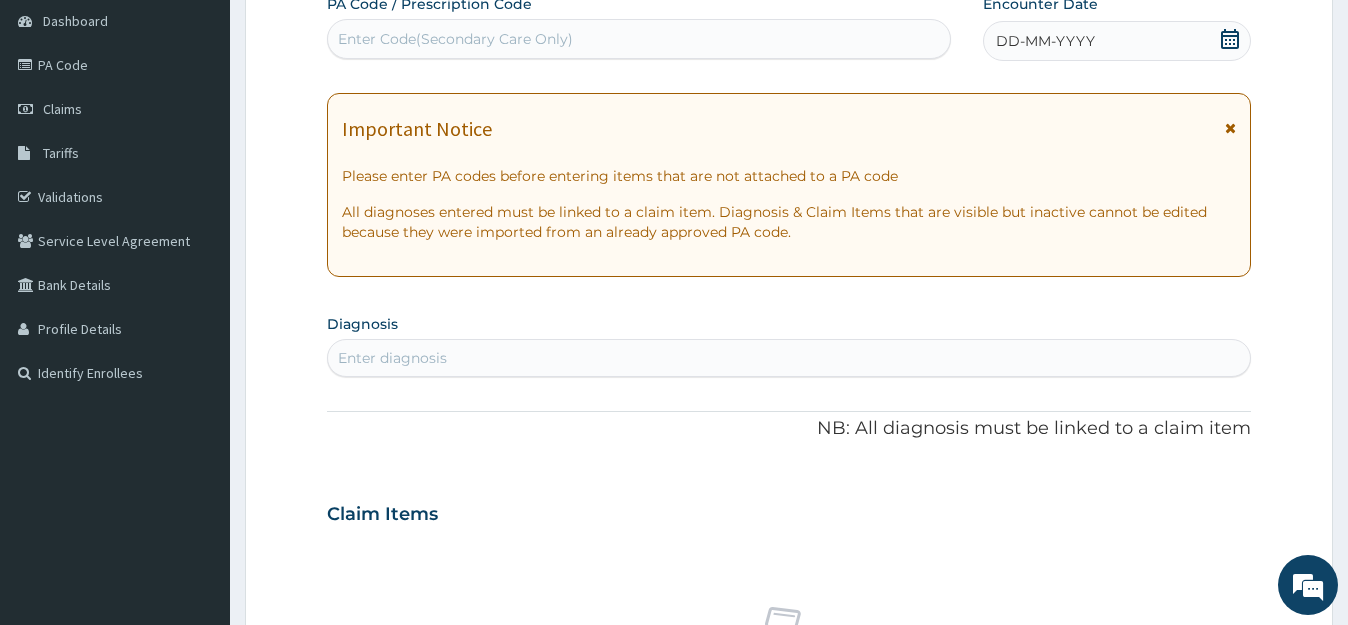 click 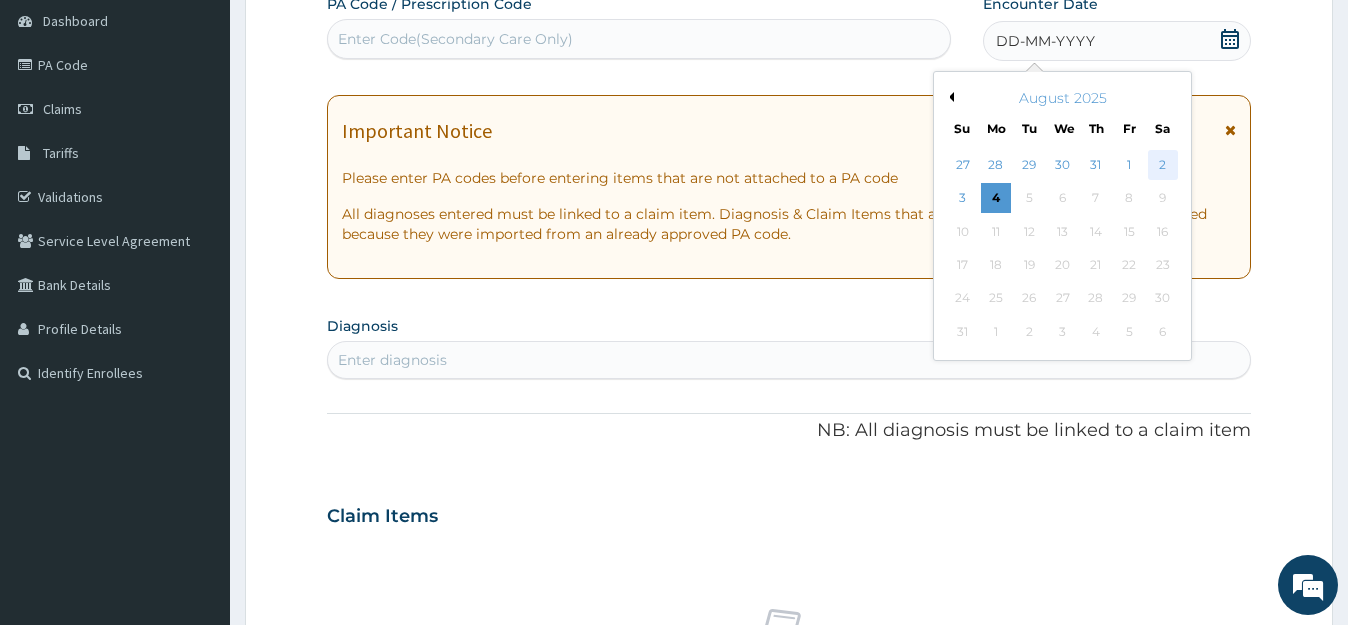 click on "2" at bounding box center [1163, 165] 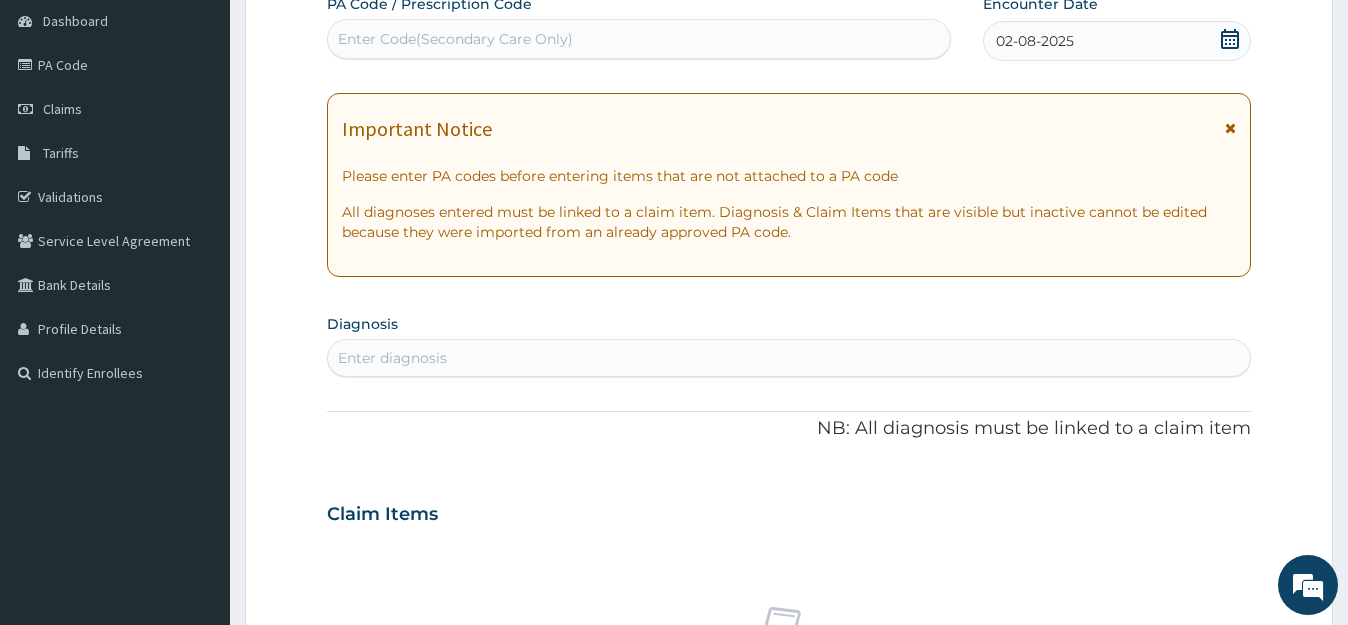 click on "Enter diagnosis" at bounding box center (392, 358) 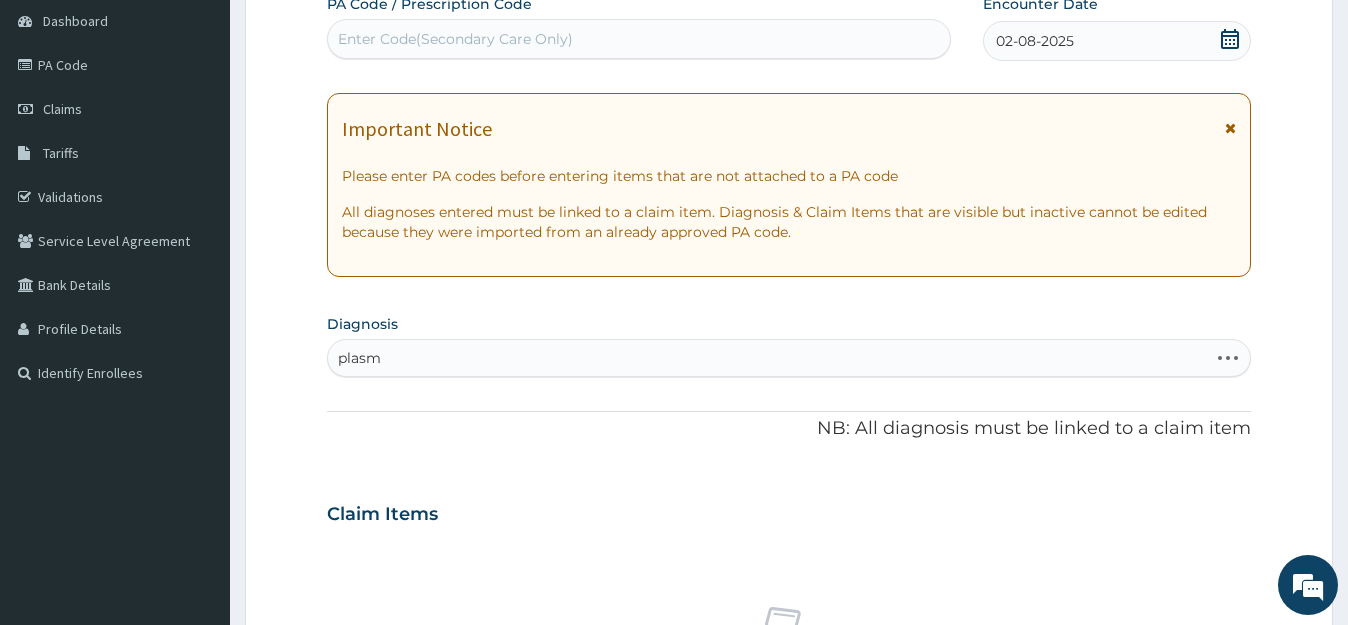type on "plasmo" 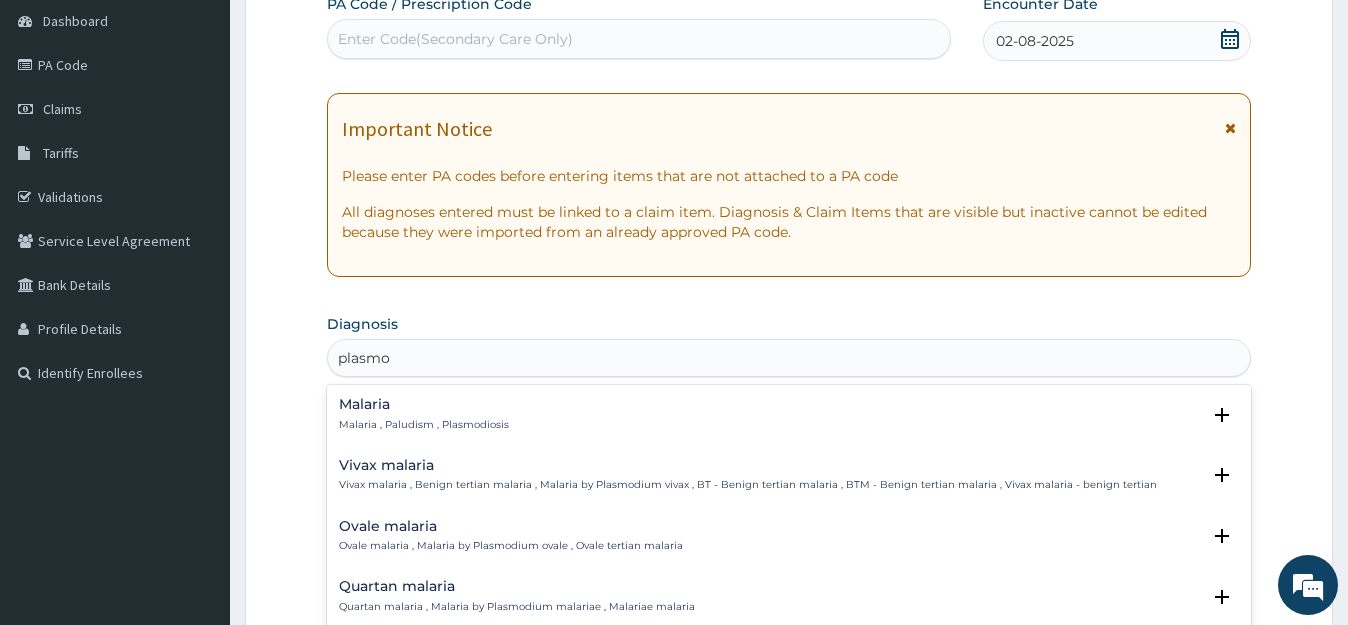 click on "Malaria" at bounding box center (424, 404) 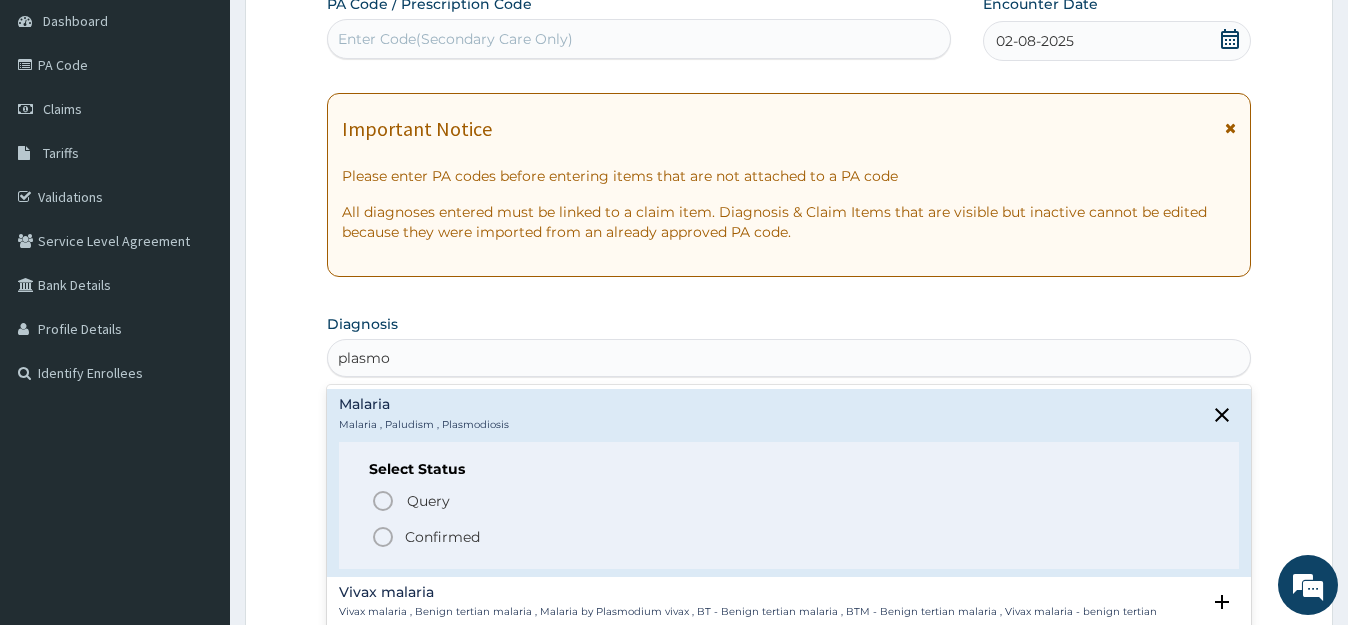 click 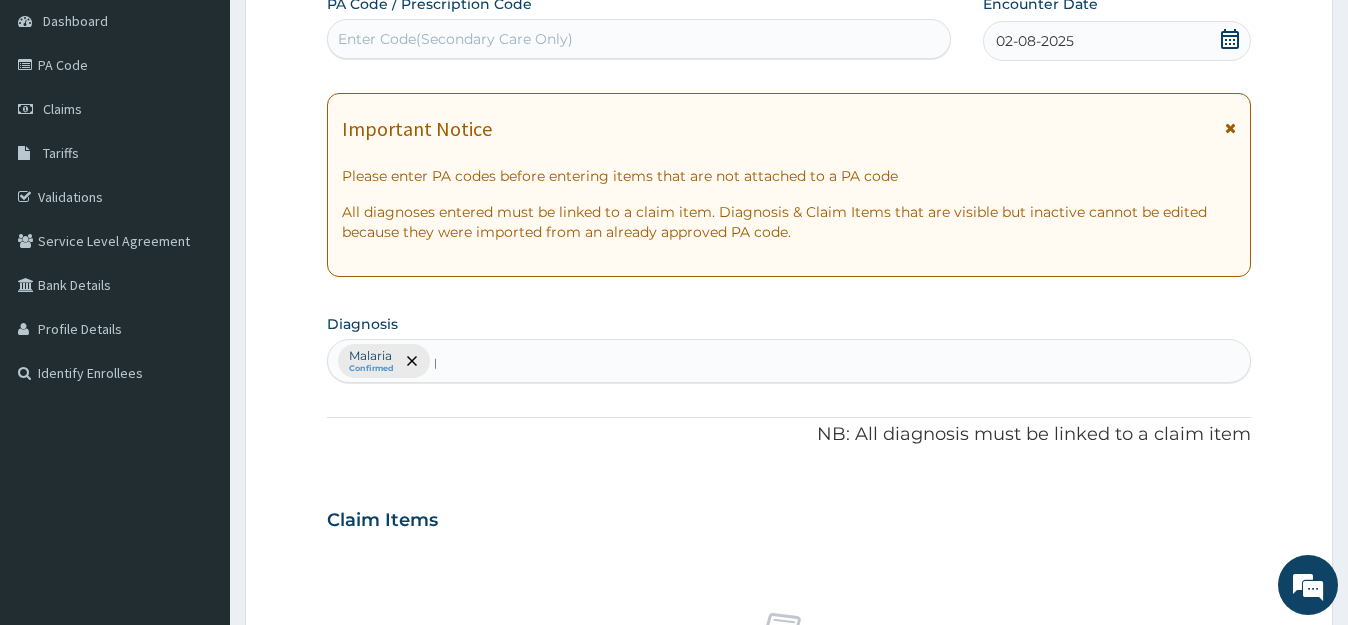 type 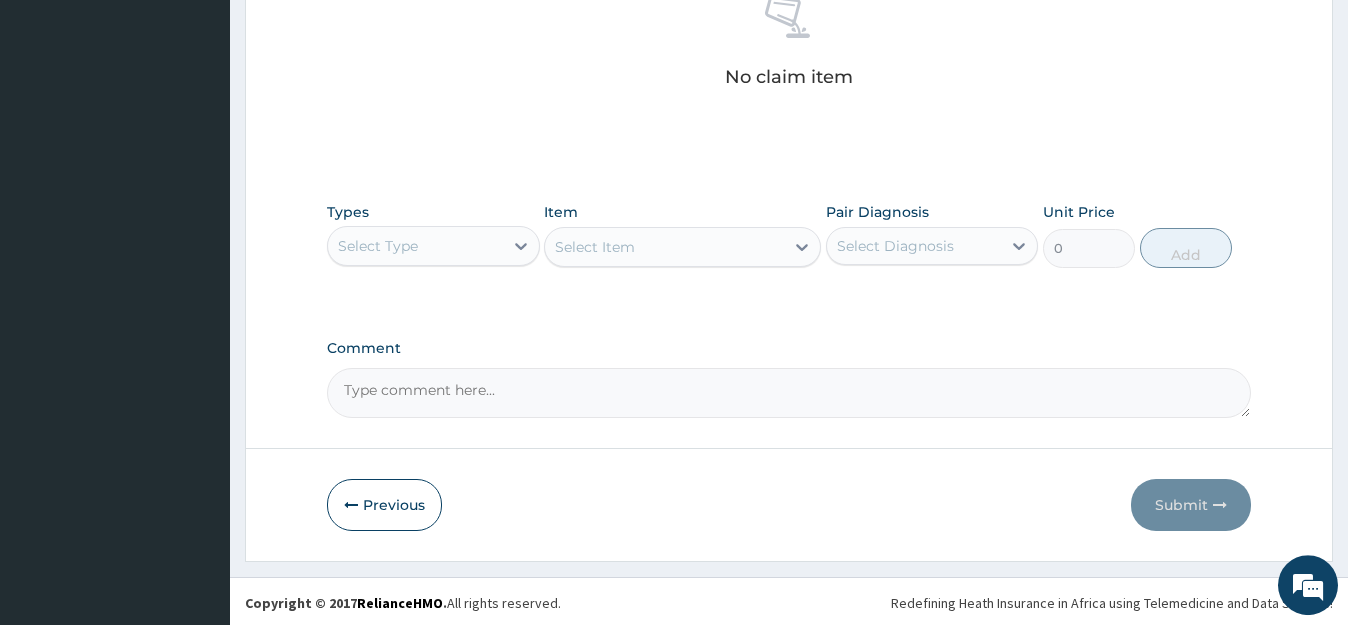 scroll, scrollTop: 817, scrollLeft: 0, axis: vertical 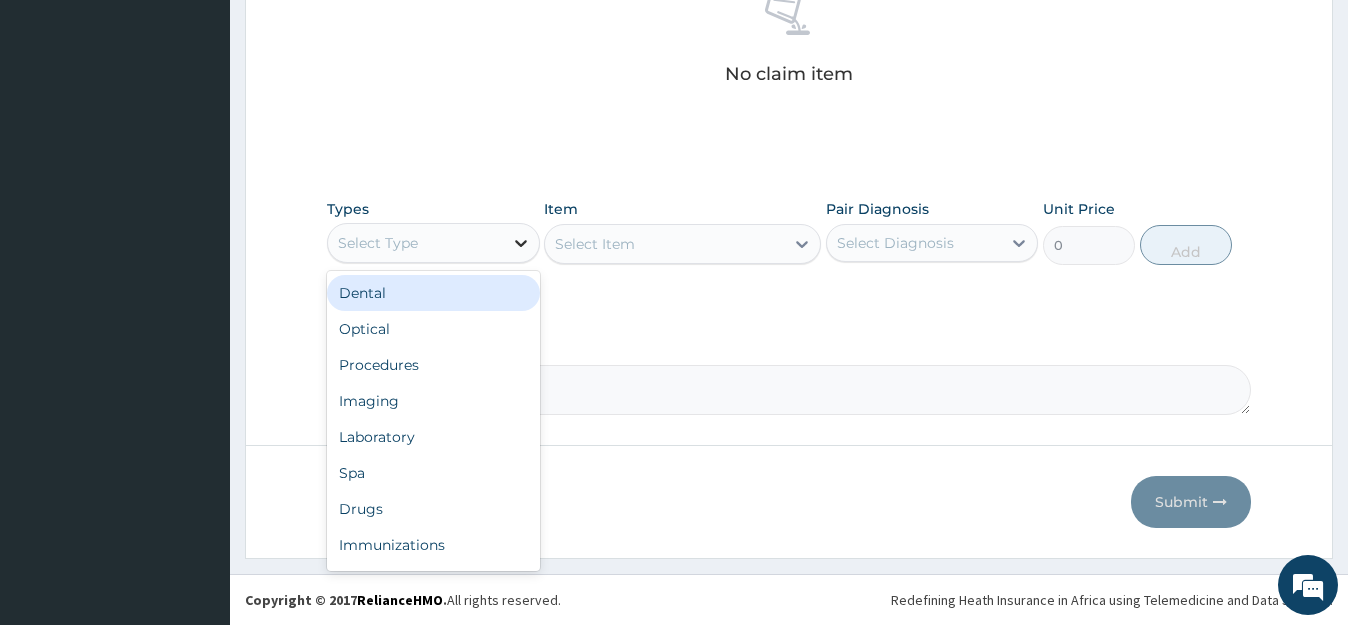 click 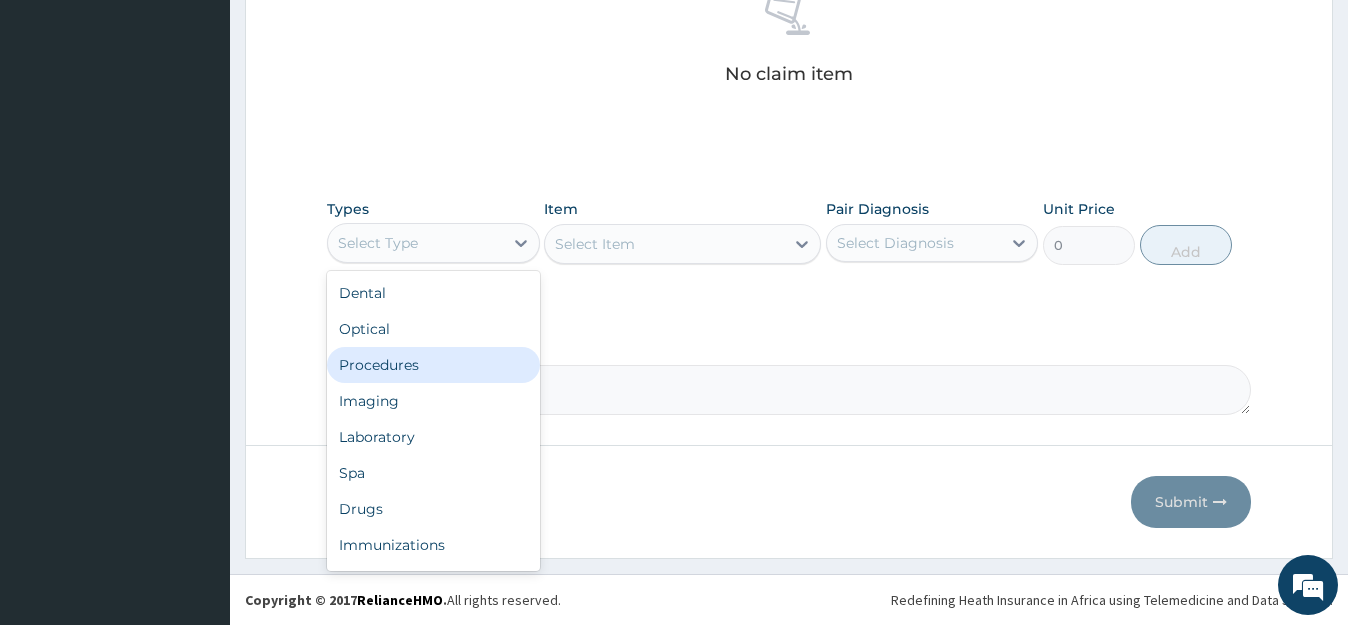 click on "Procedures" at bounding box center (433, 365) 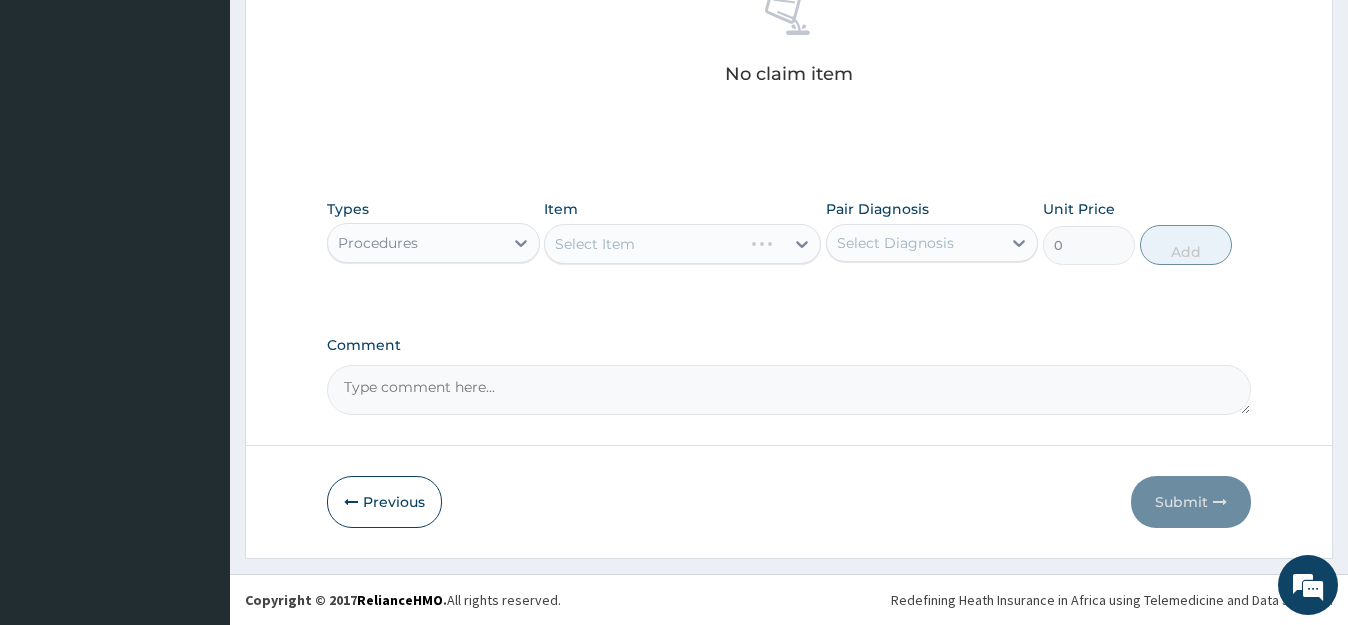 click on "Select Item" at bounding box center (682, 244) 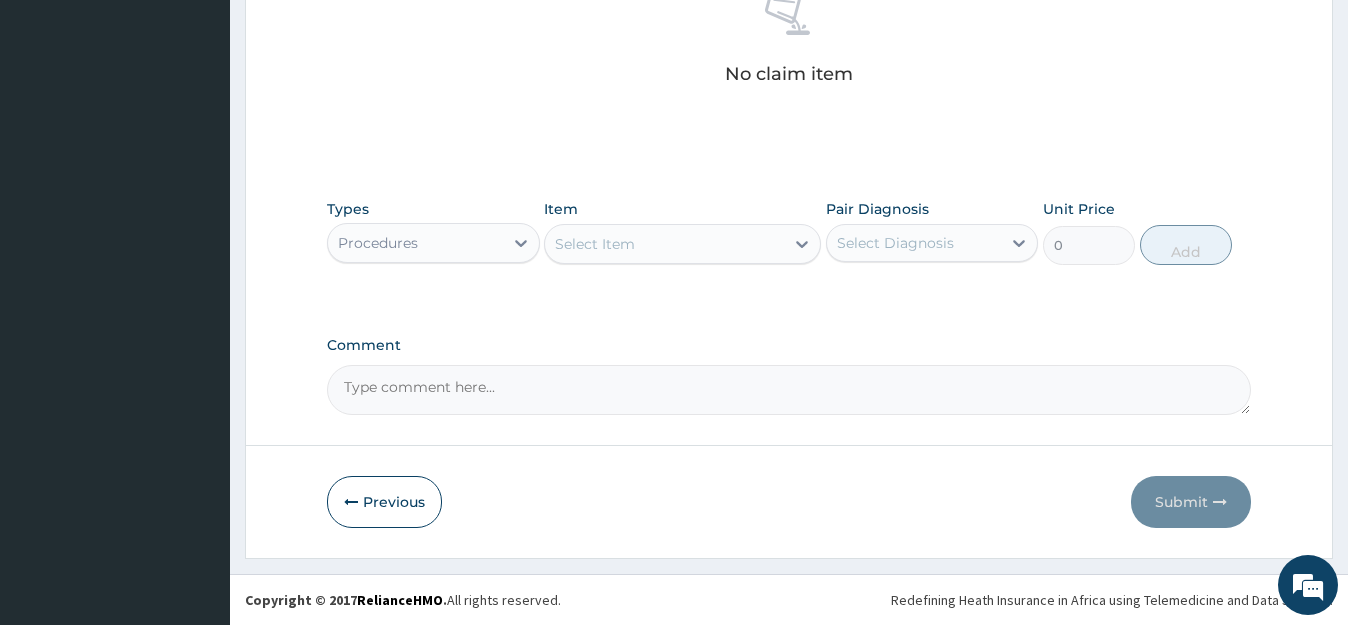 click on "Select Item" at bounding box center [664, 244] 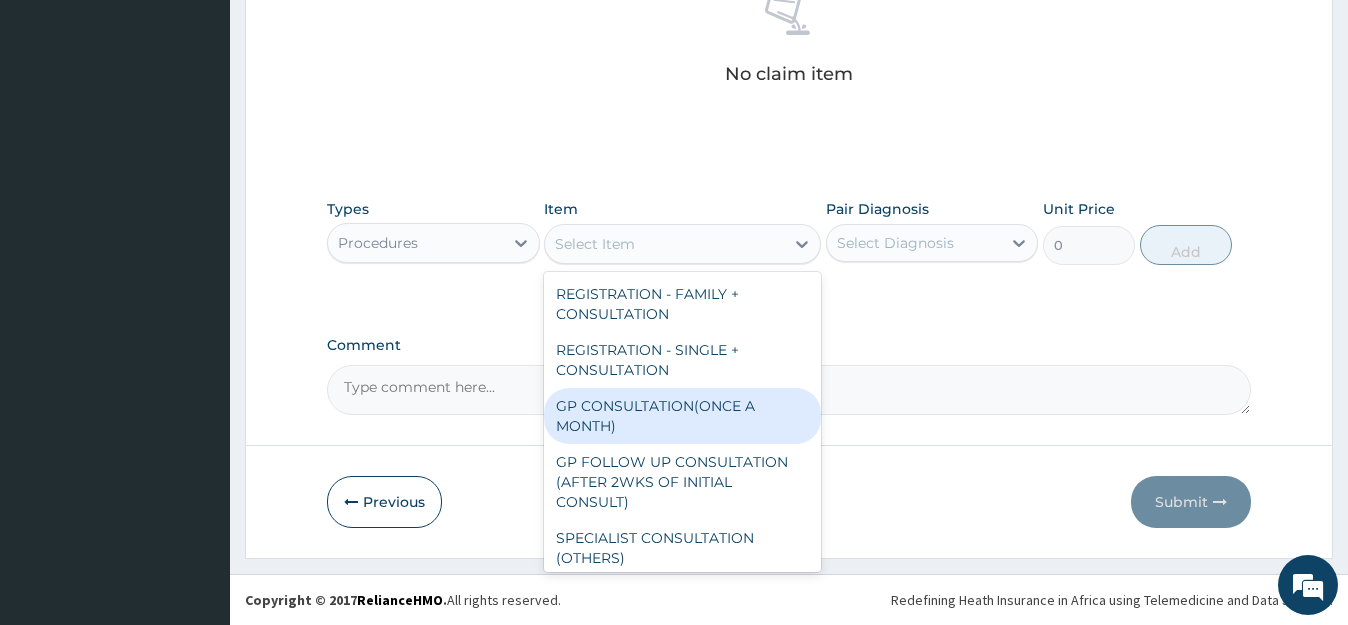 click on "GP CONSULTATION(ONCE A MONTH)" at bounding box center [682, 416] 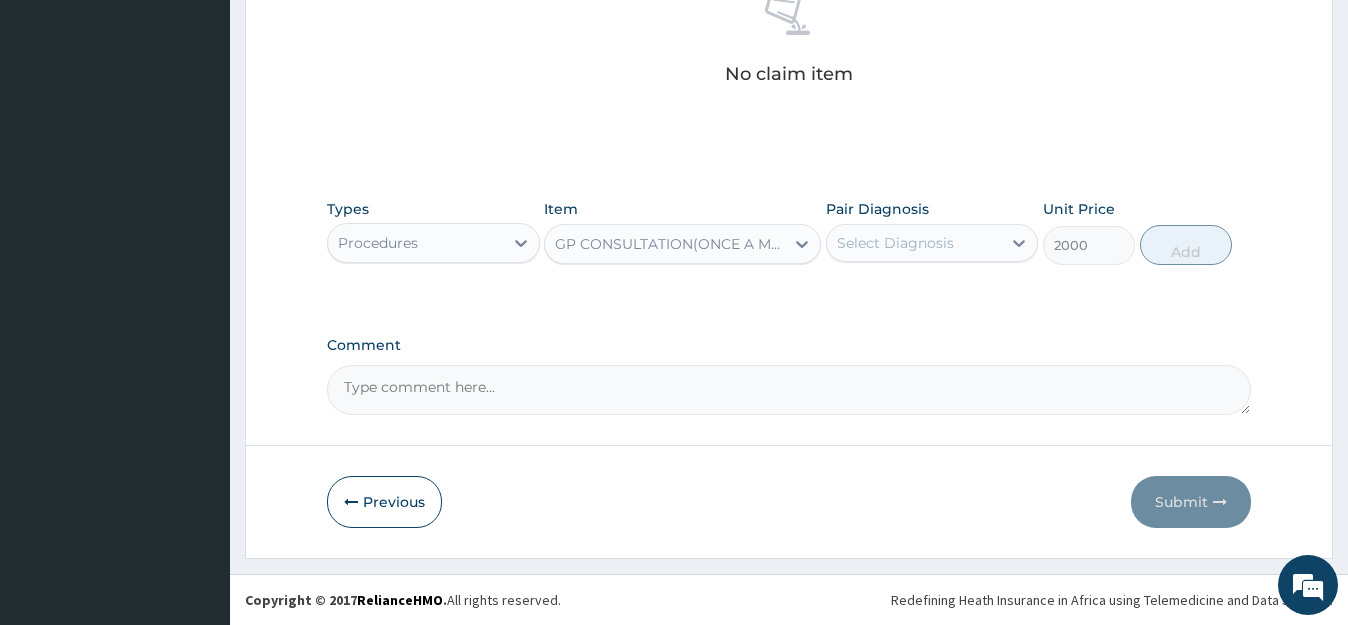 click on "Select Diagnosis" at bounding box center [895, 243] 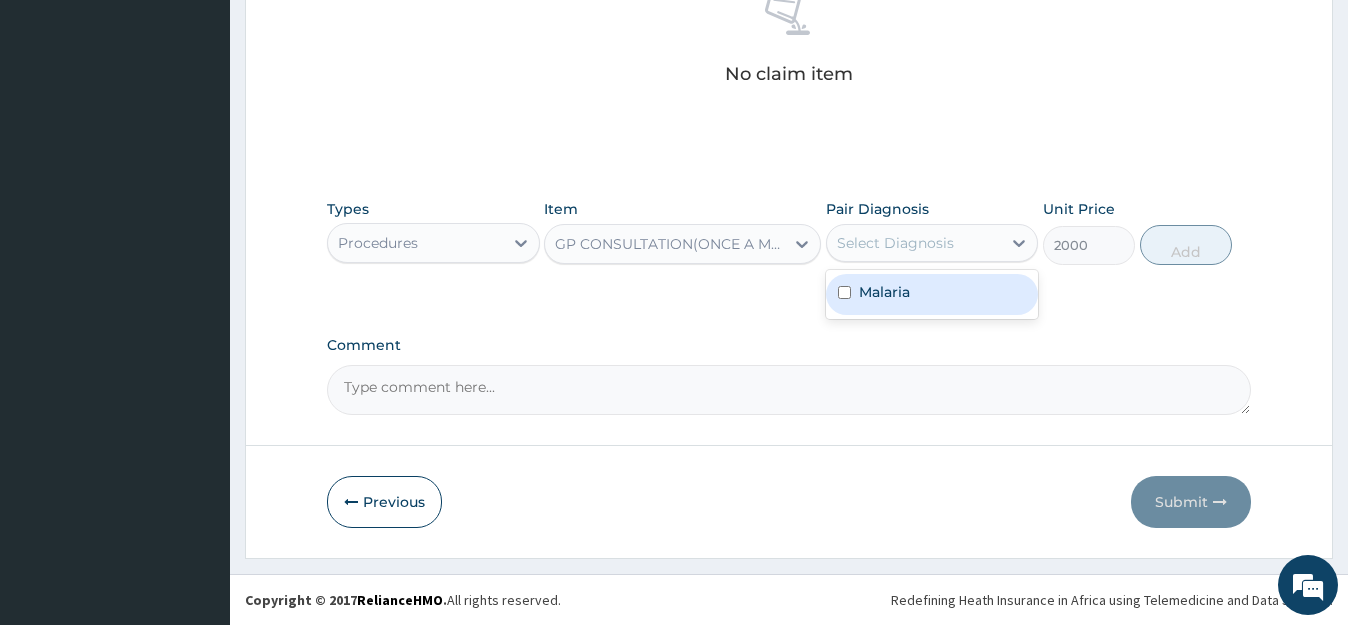 click on "Malaria" at bounding box center [884, 292] 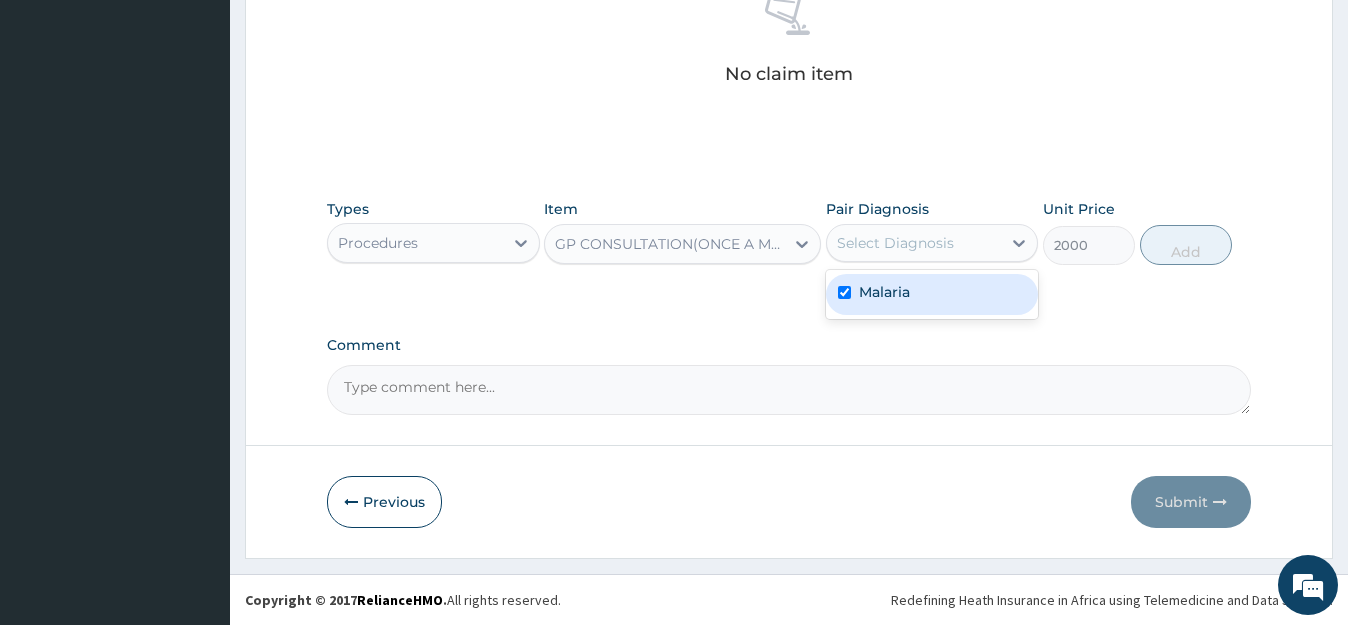checkbox on "true" 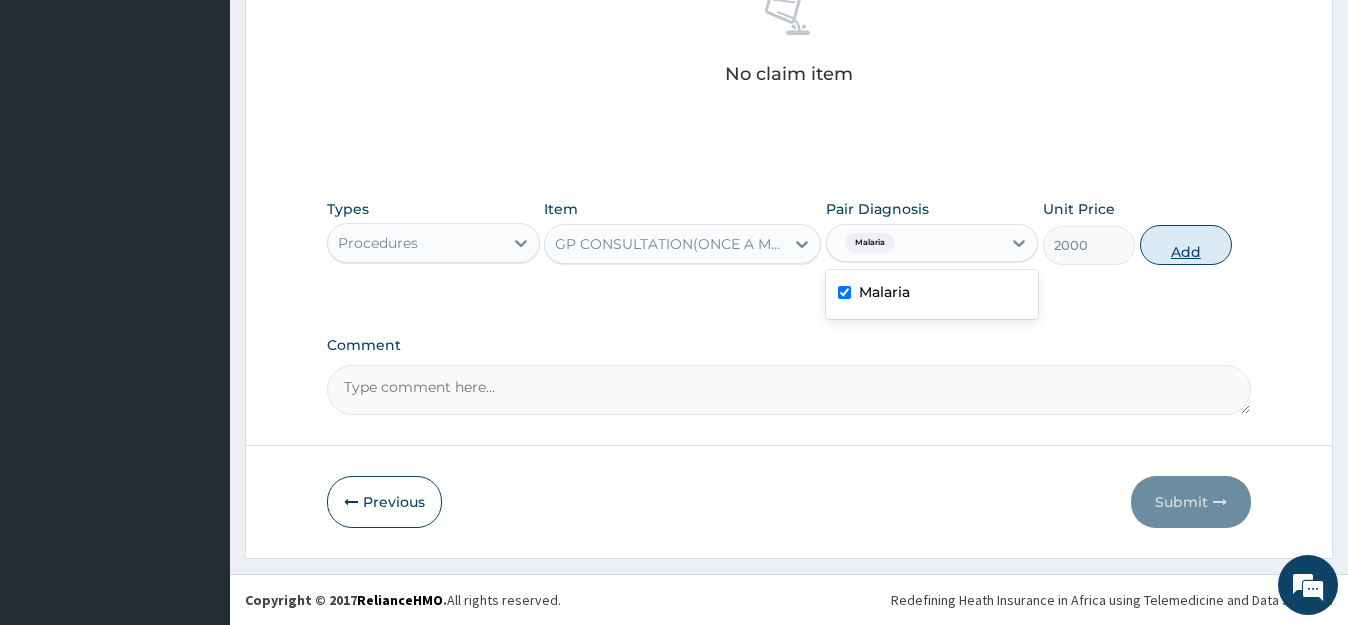 click on "Add" at bounding box center (1186, 245) 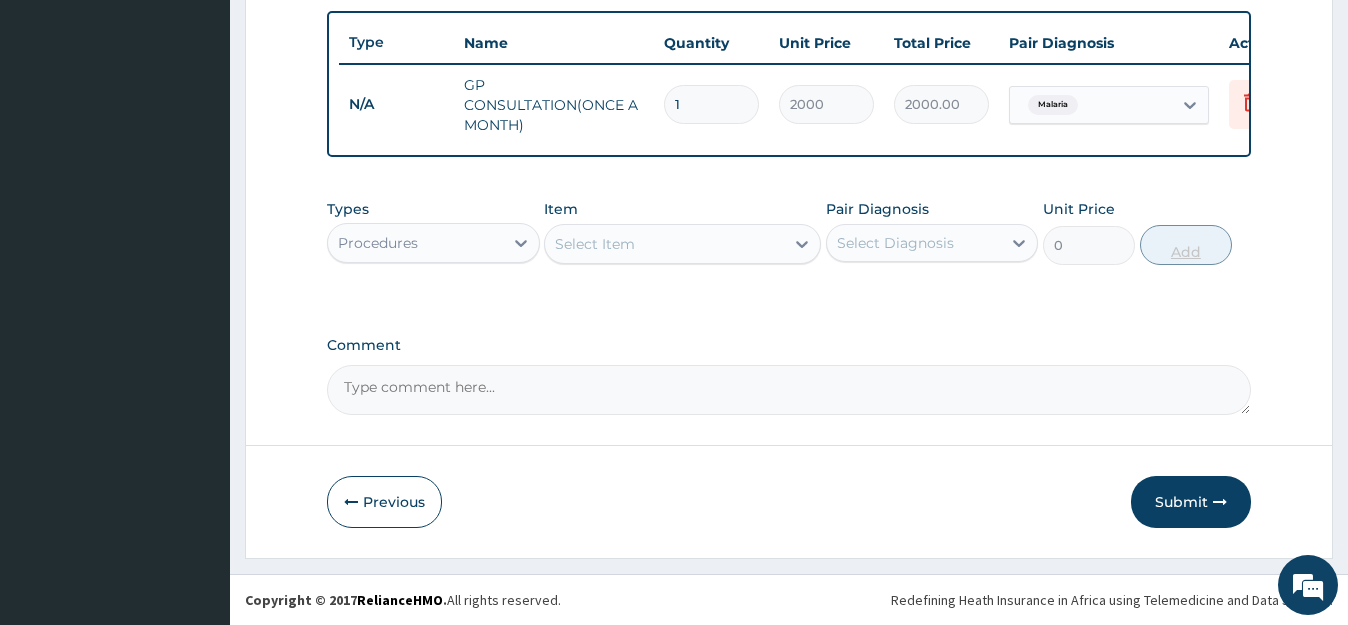 scroll, scrollTop: 733, scrollLeft: 0, axis: vertical 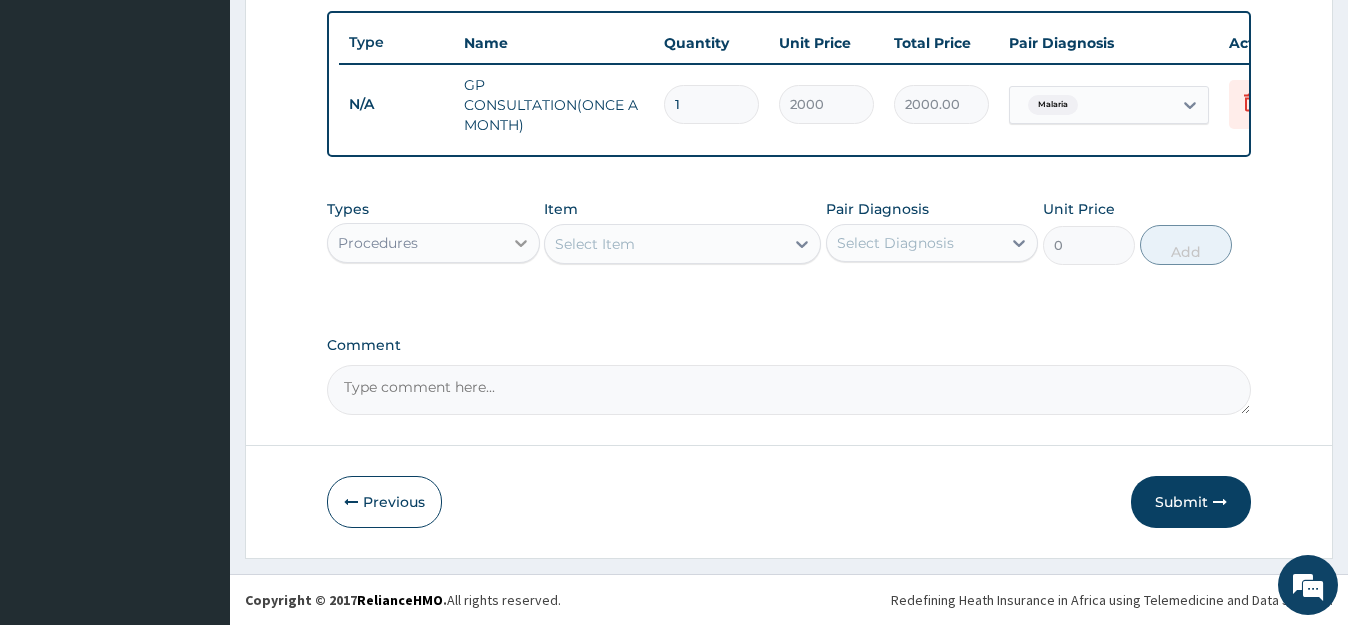 click 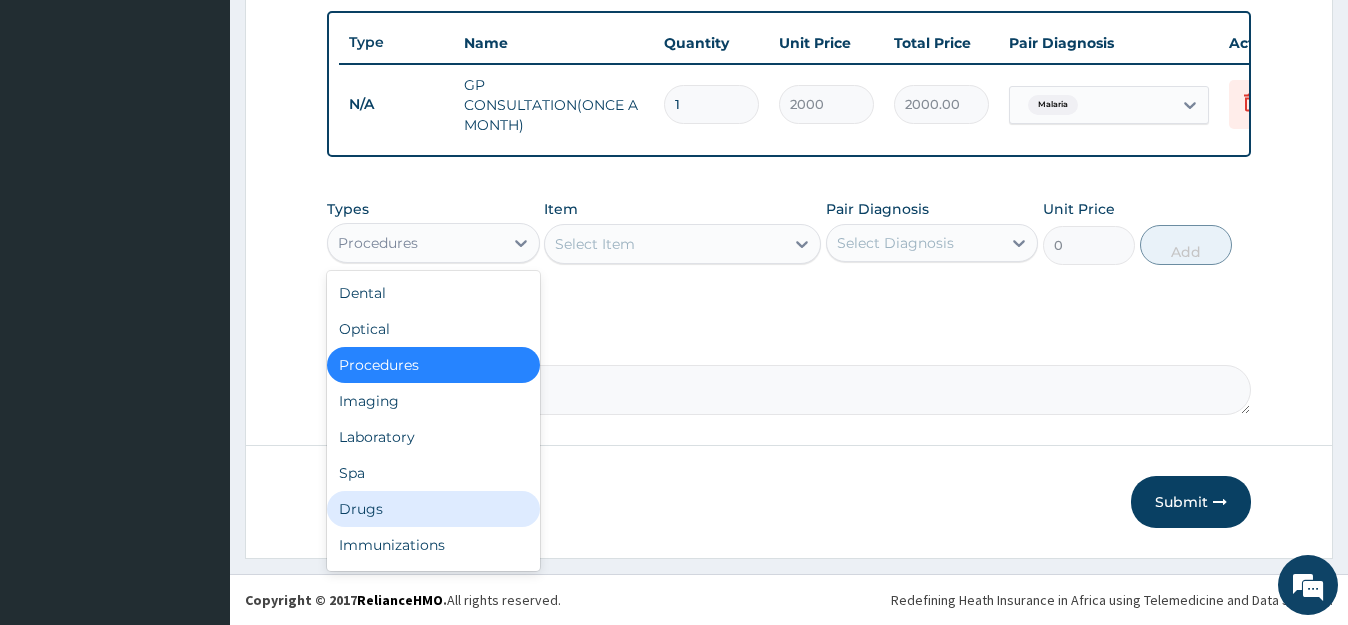 click on "Drugs" at bounding box center (433, 509) 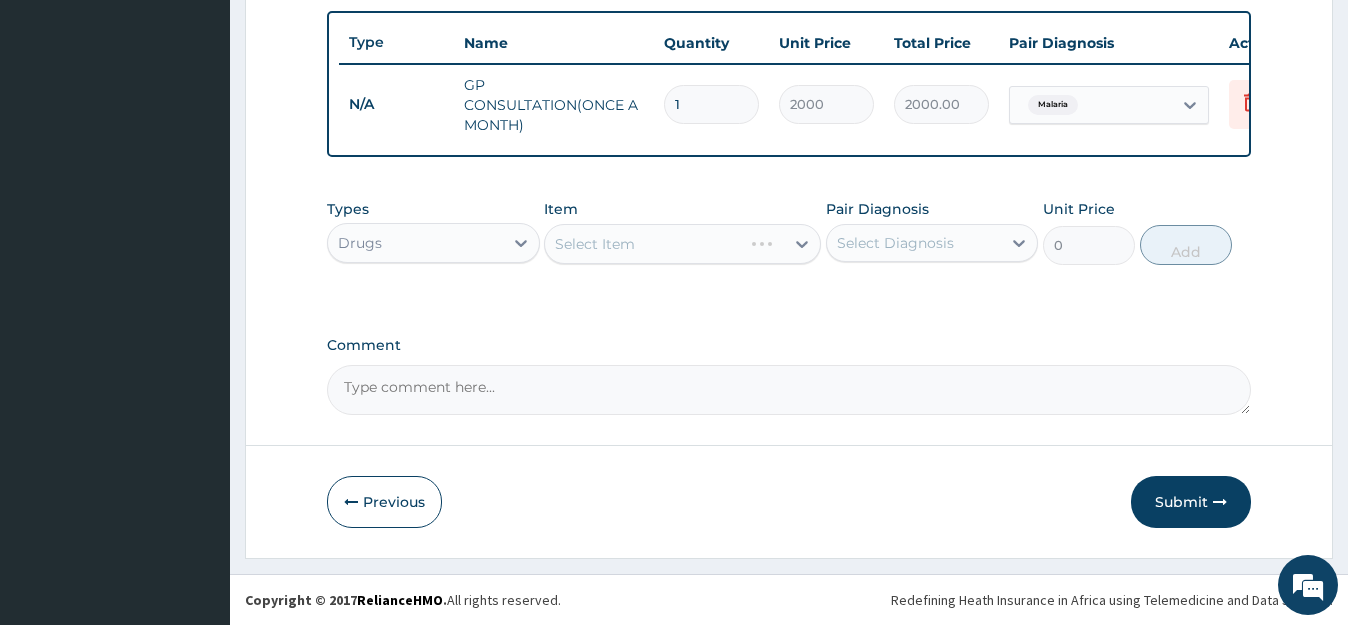click on "Select Item" at bounding box center (682, 244) 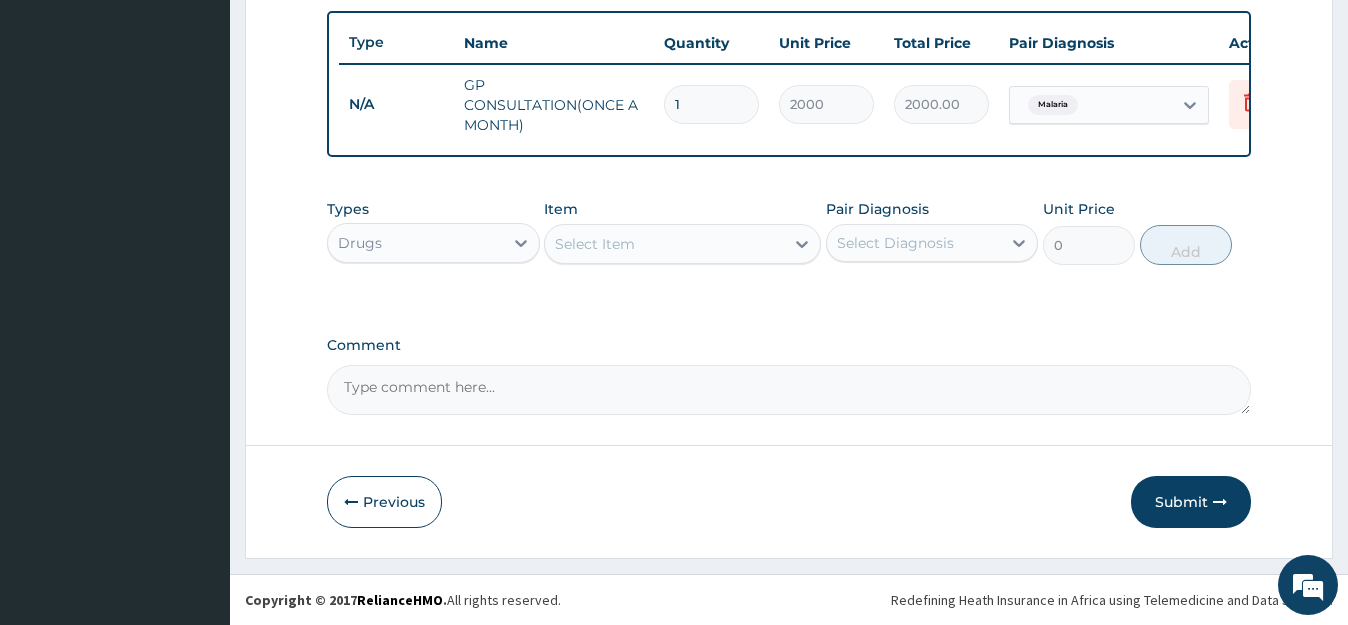 click on "Select Item" at bounding box center [595, 244] 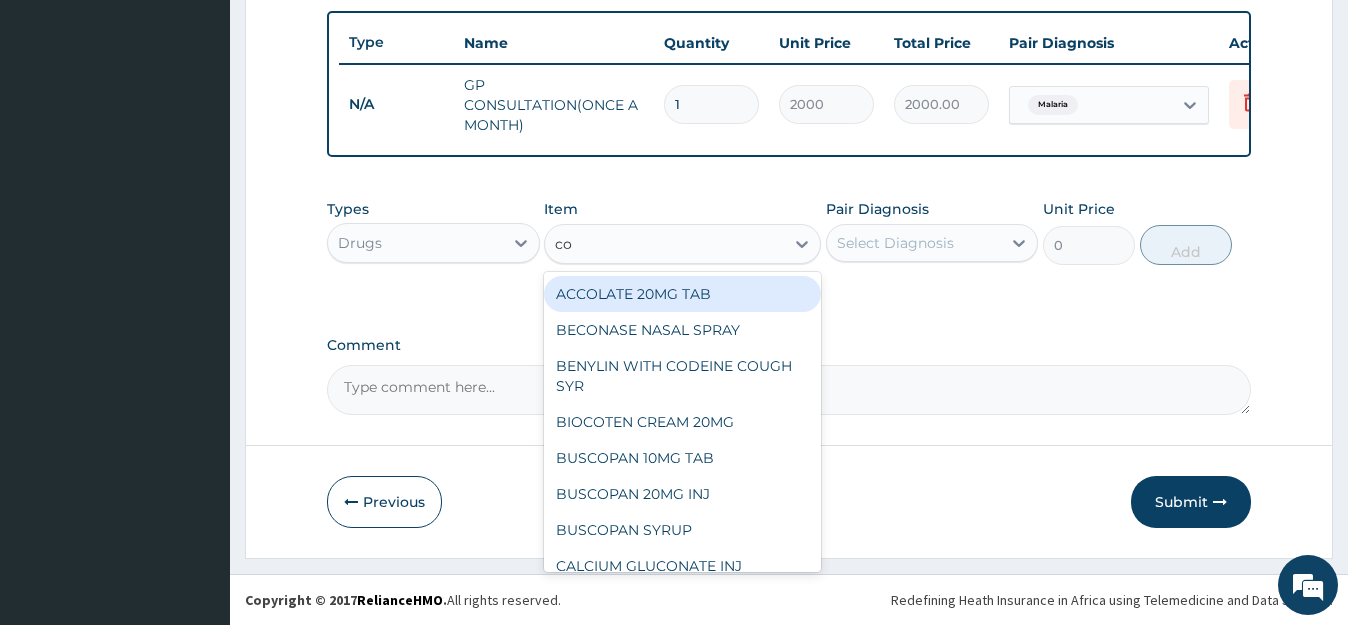 type on "coa" 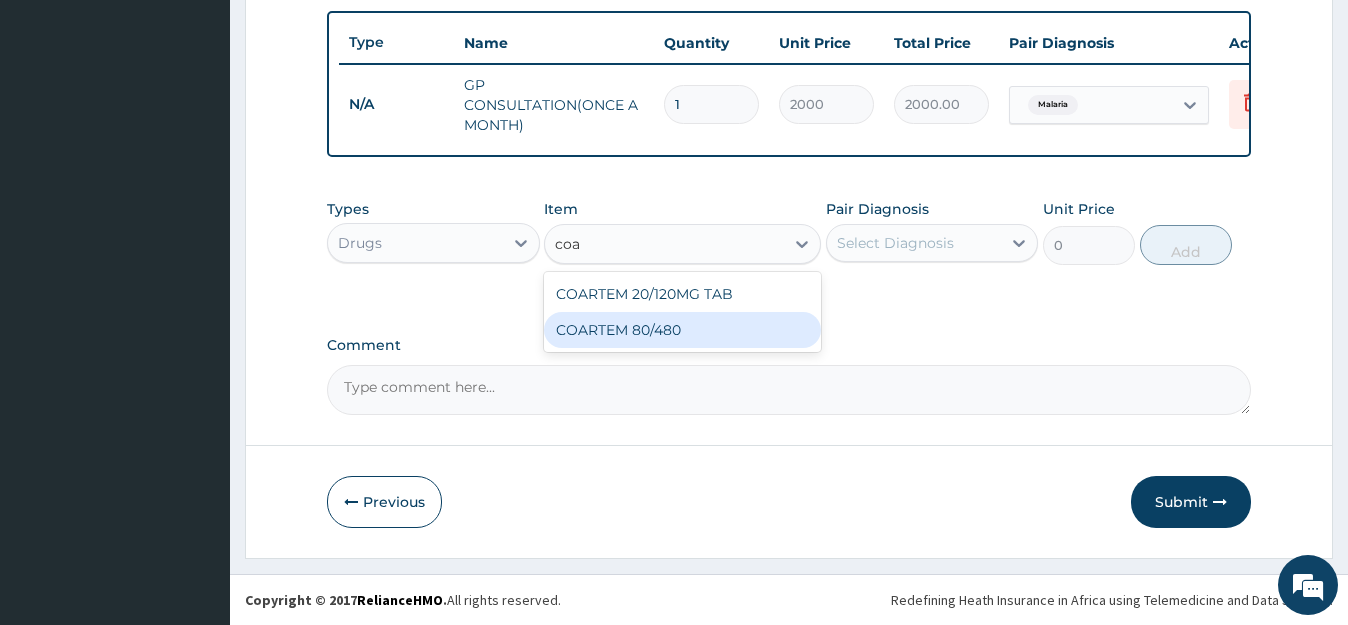 click on "COARTEM 80/480" at bounding box center [682, 330] 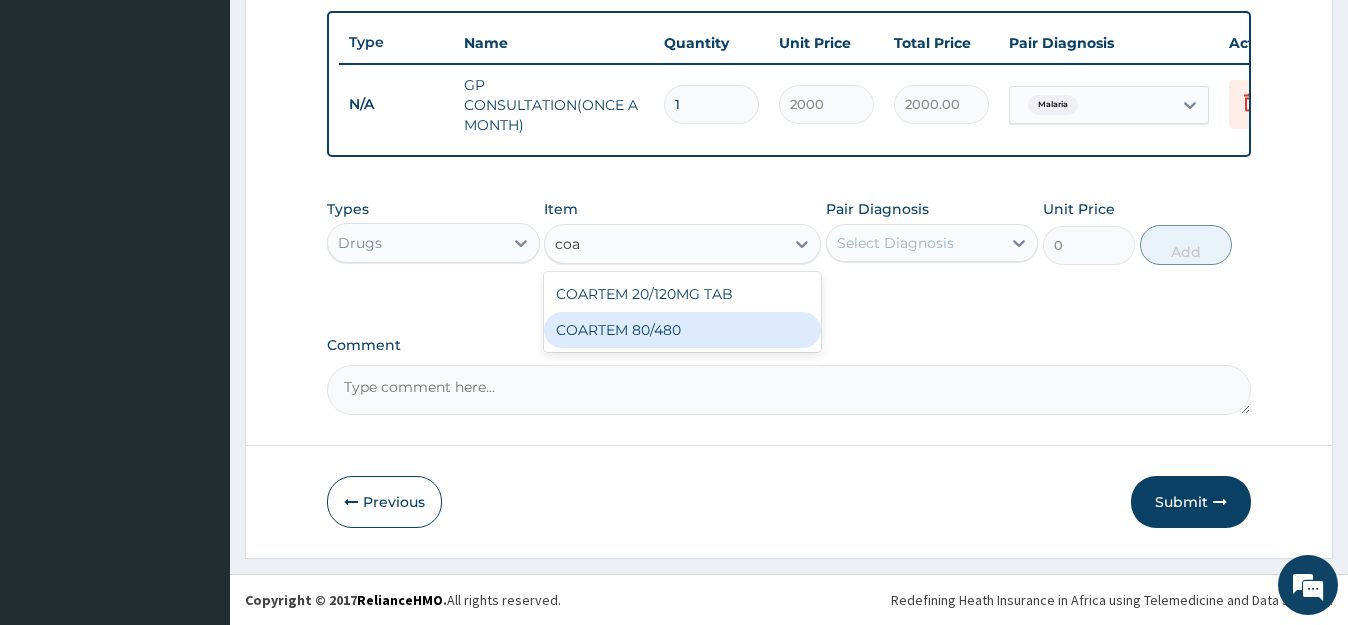 type 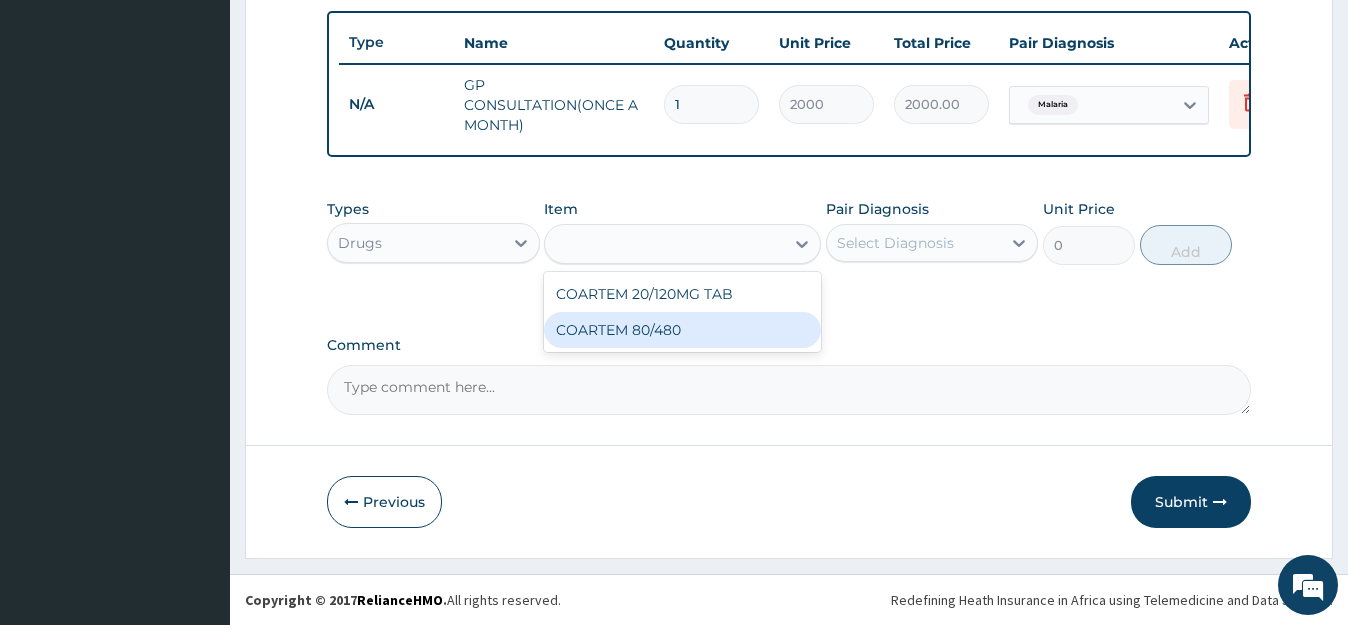 type on "84" 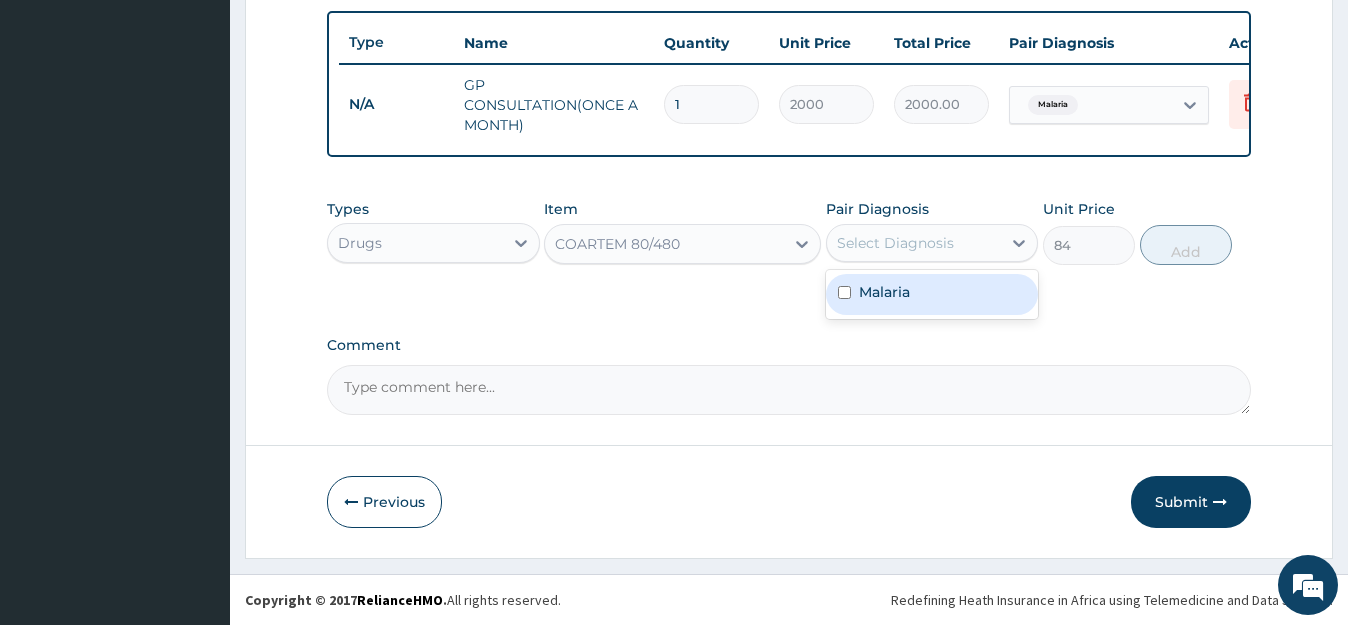 click on "Select Diagnosis" at bounding box center (895, 243) 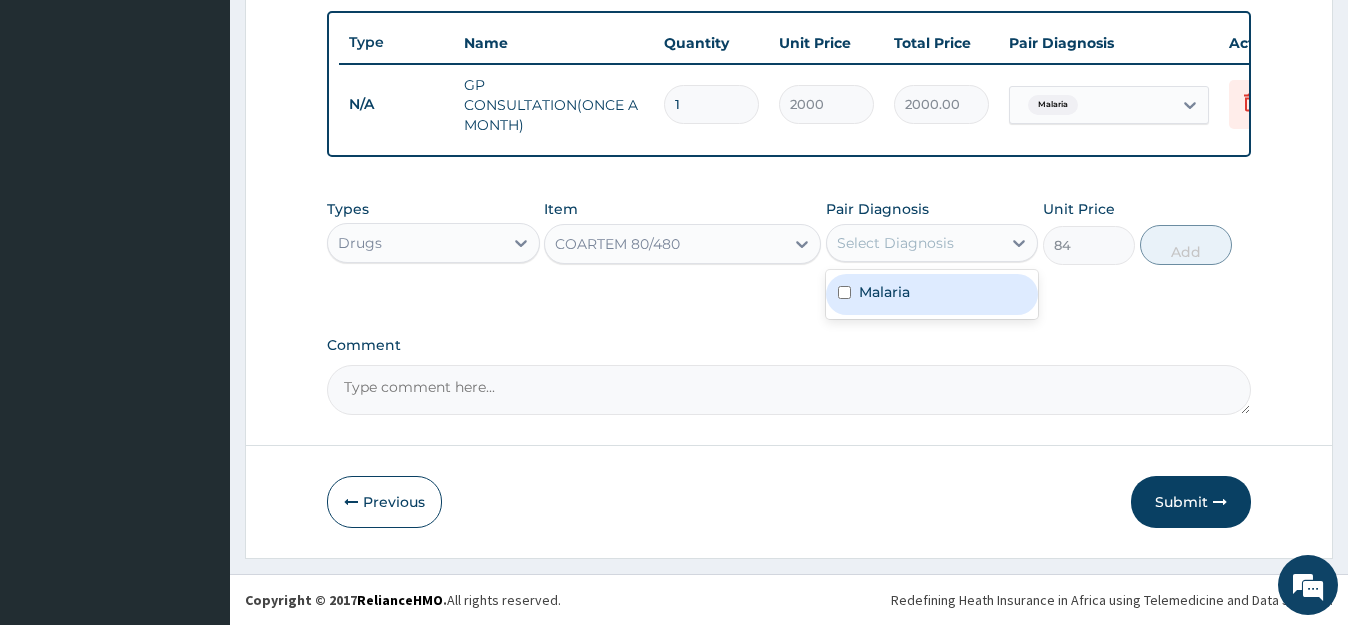 click on "Malaria" at bounding box center (884, 292) 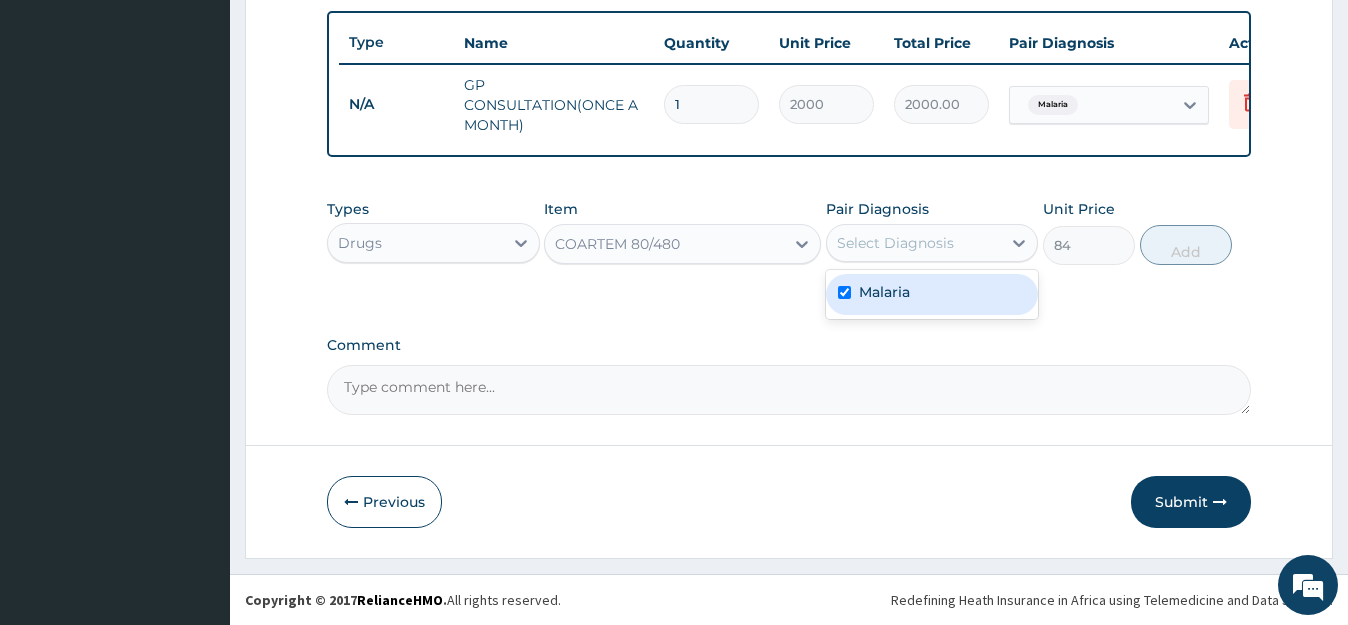 checkbox on "true" 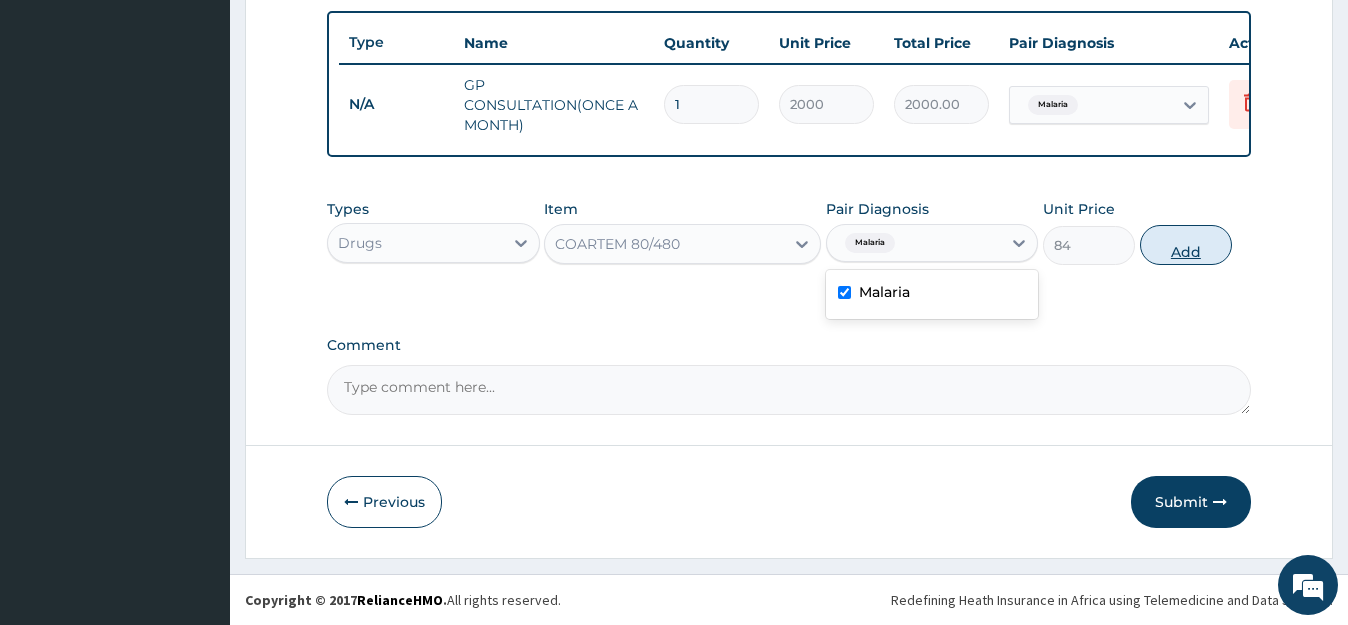 click on "Add" at bounding box center [1186, 245] 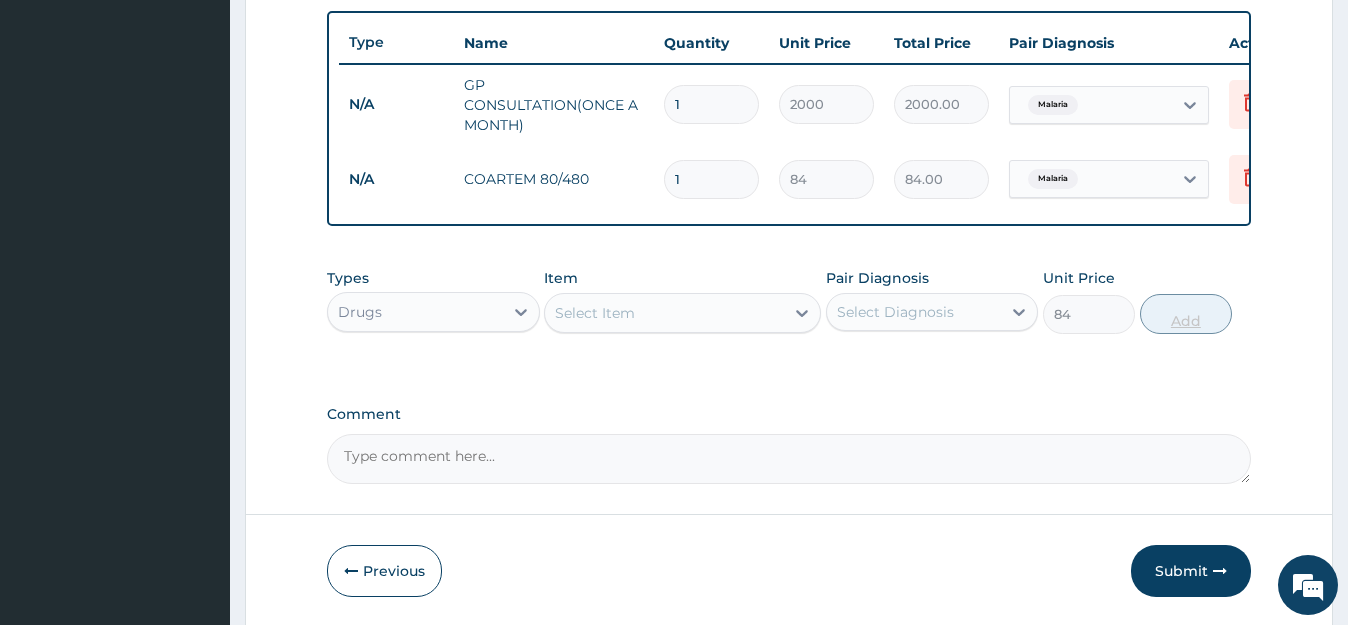 type on "0" 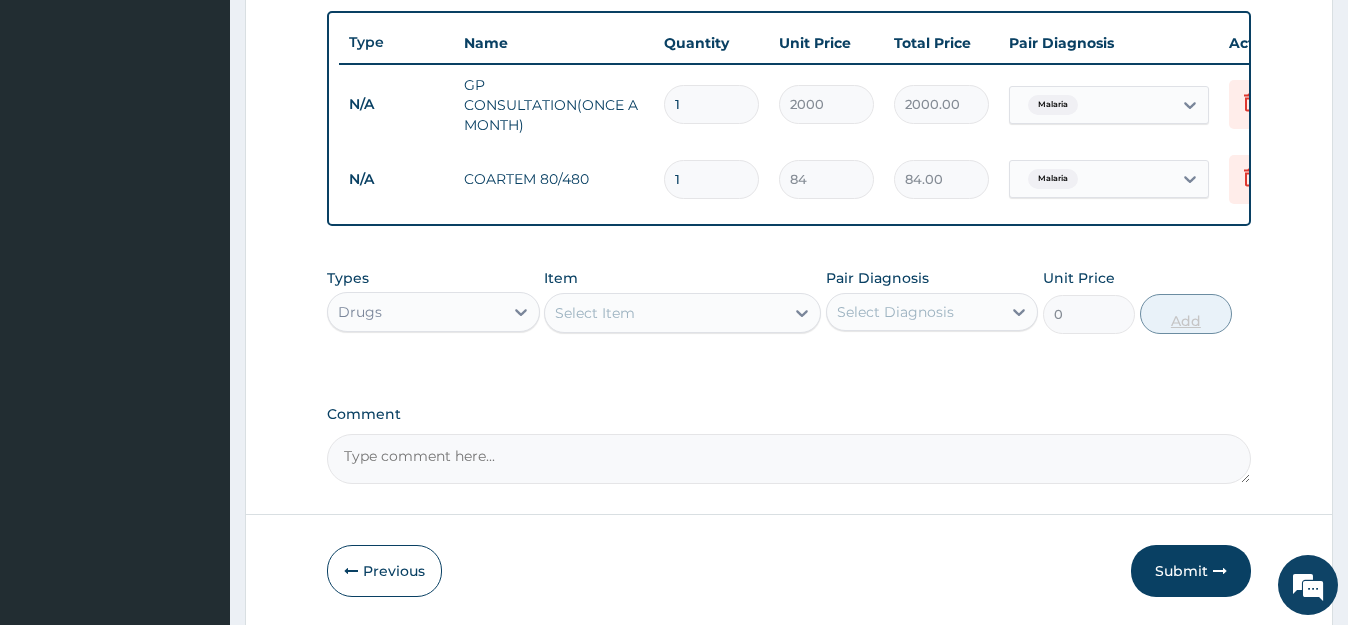 type 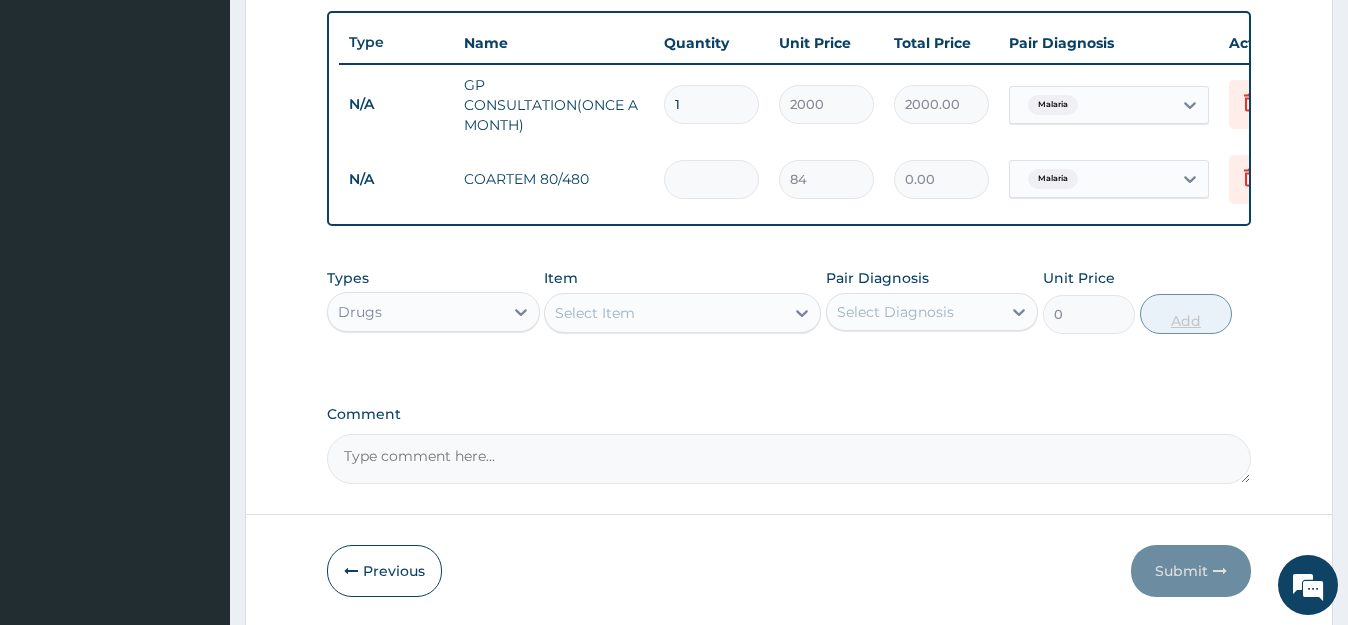 type on "6" 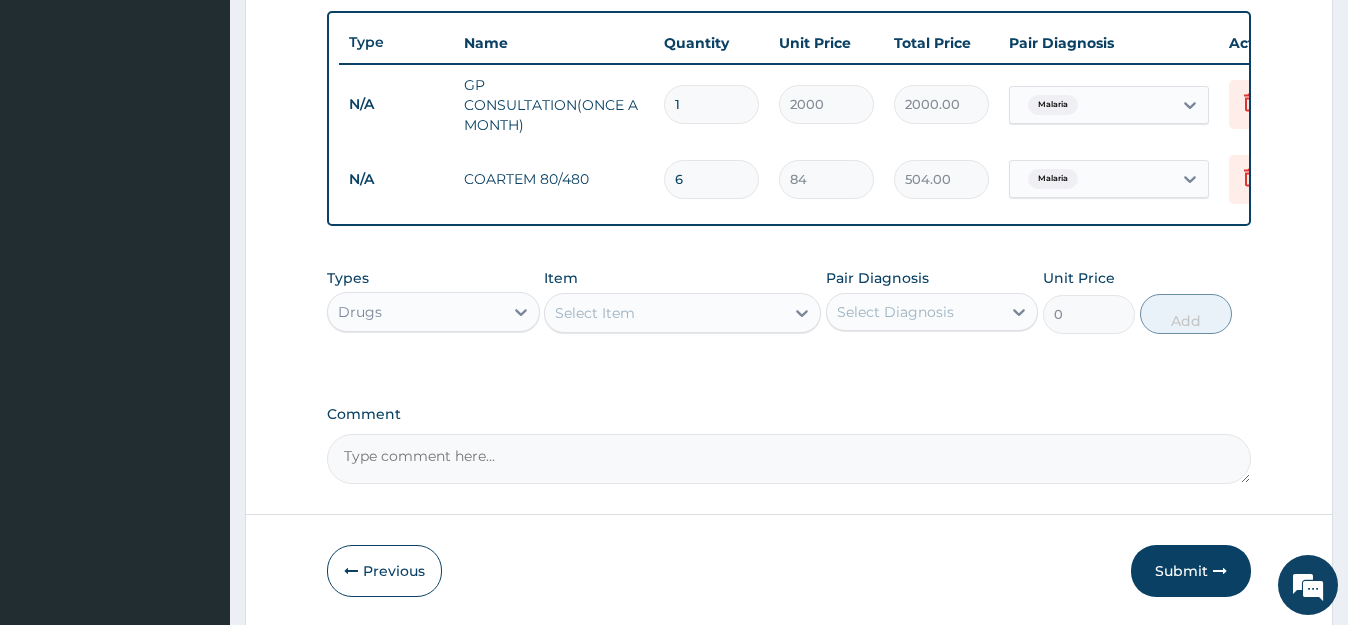 type on "6" 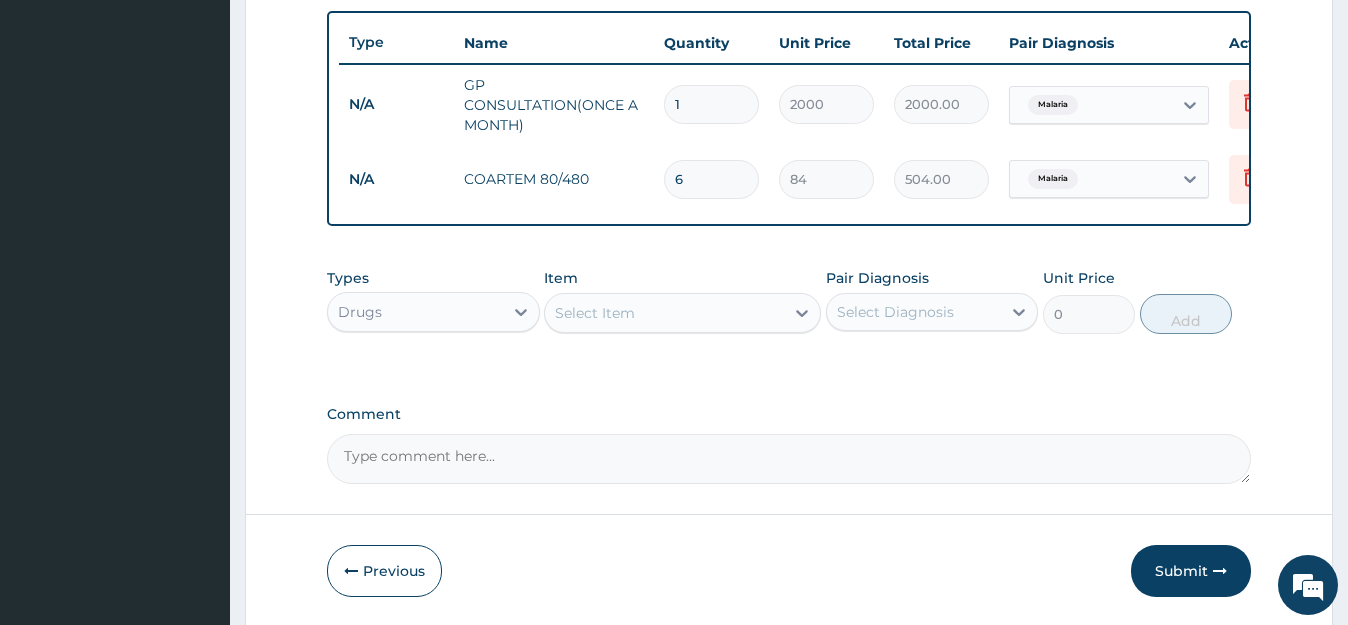 click on "Select Item" at bounding box center (664, 313) 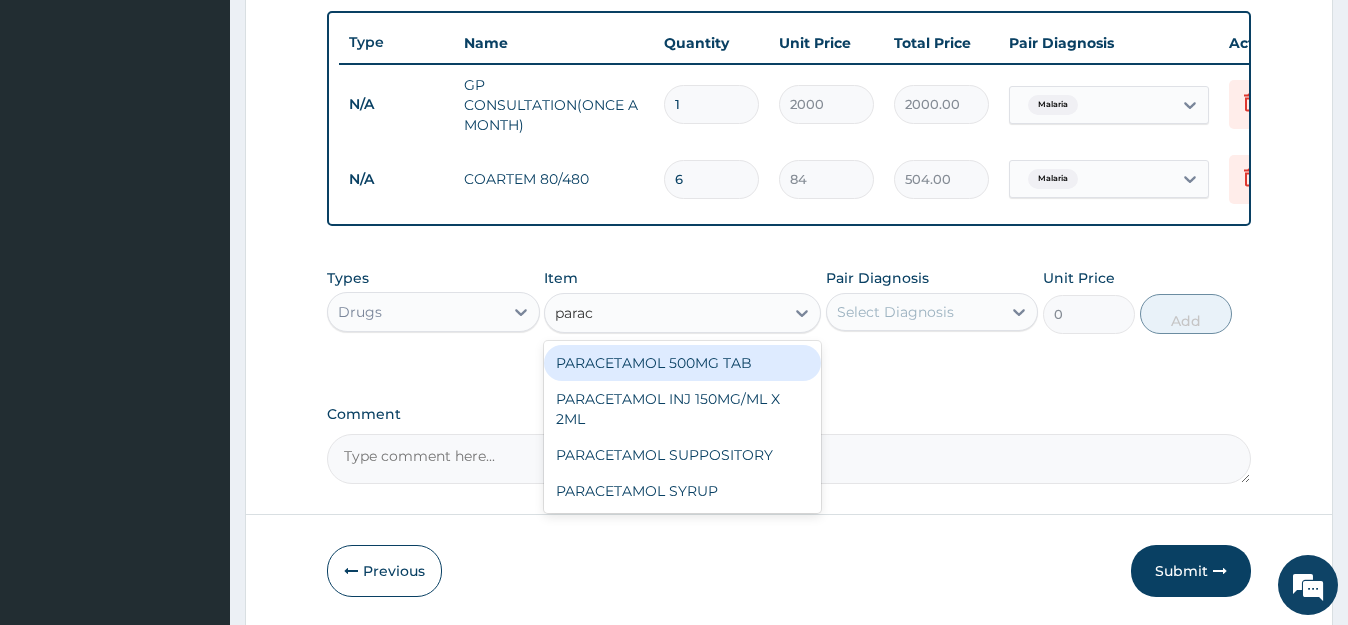 type on "parace" 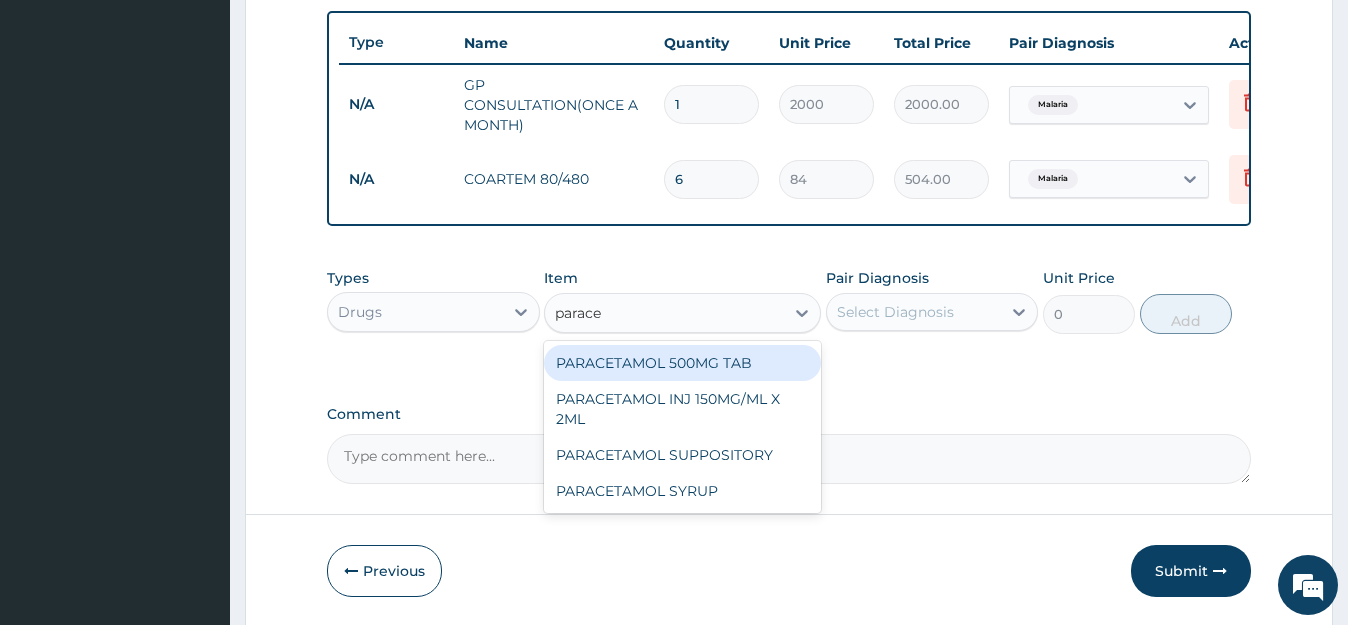 click on "PARACETAMOL 500MG TAB" at bounding box center (682, 363) 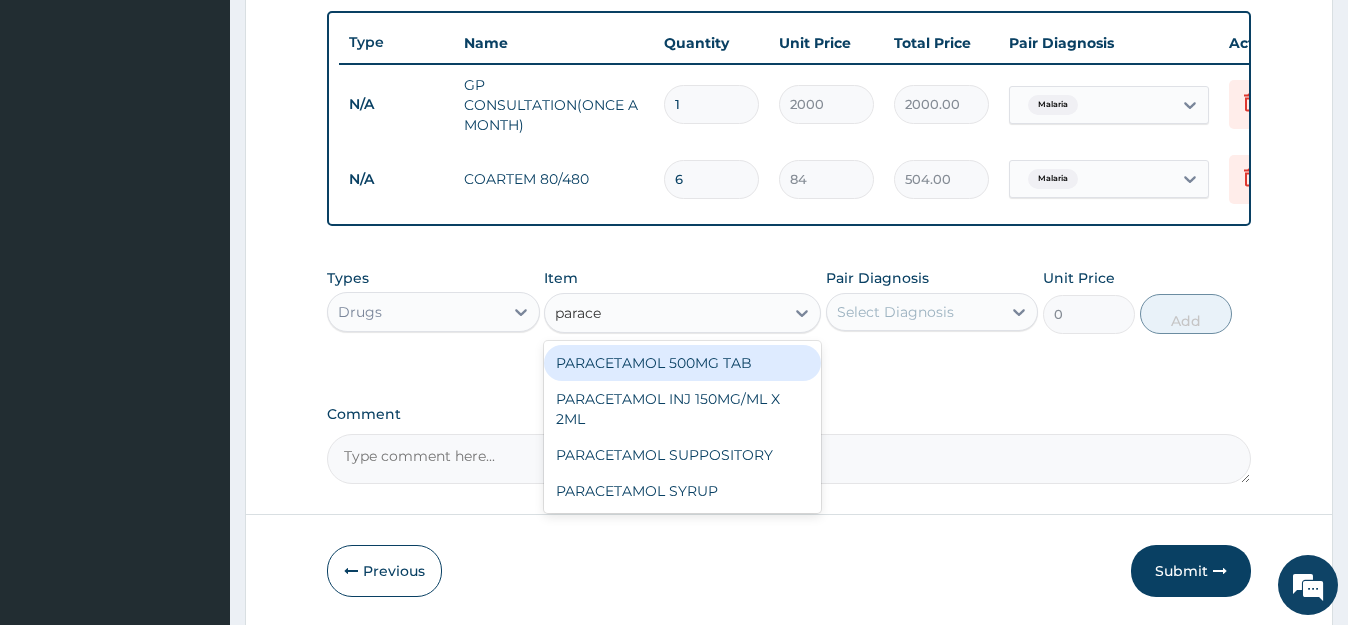 type 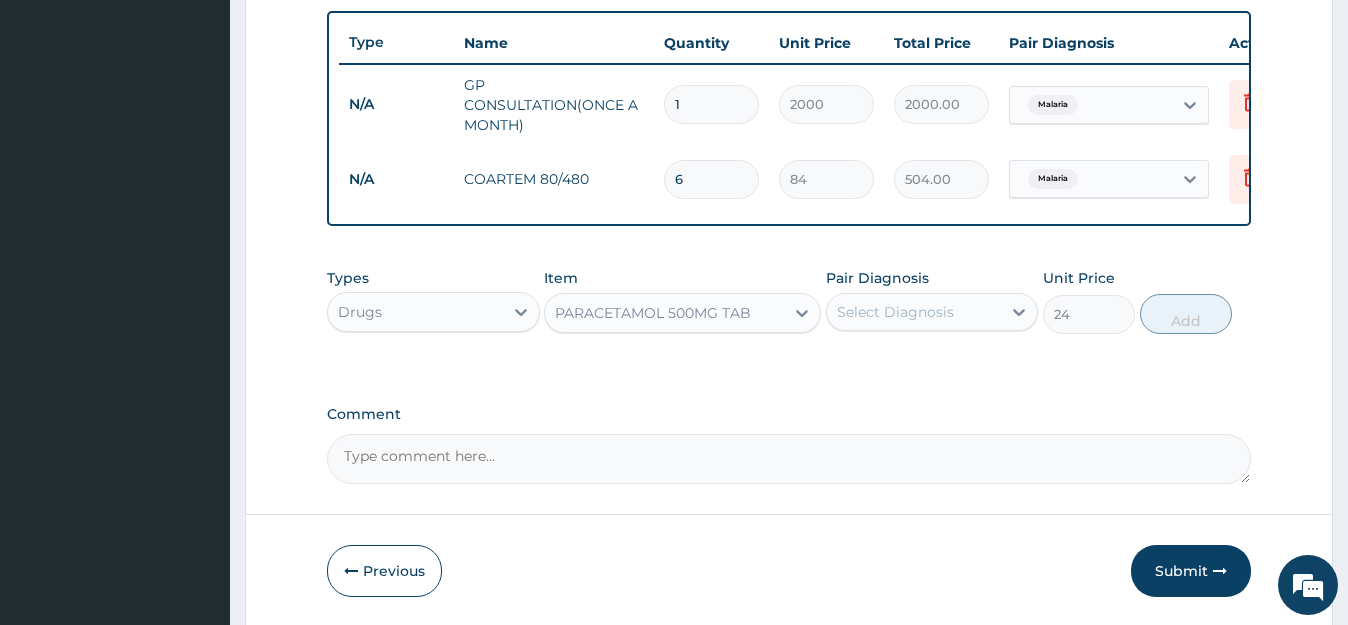 click on "Select Diagnosis" at bounding box center (895, 312) 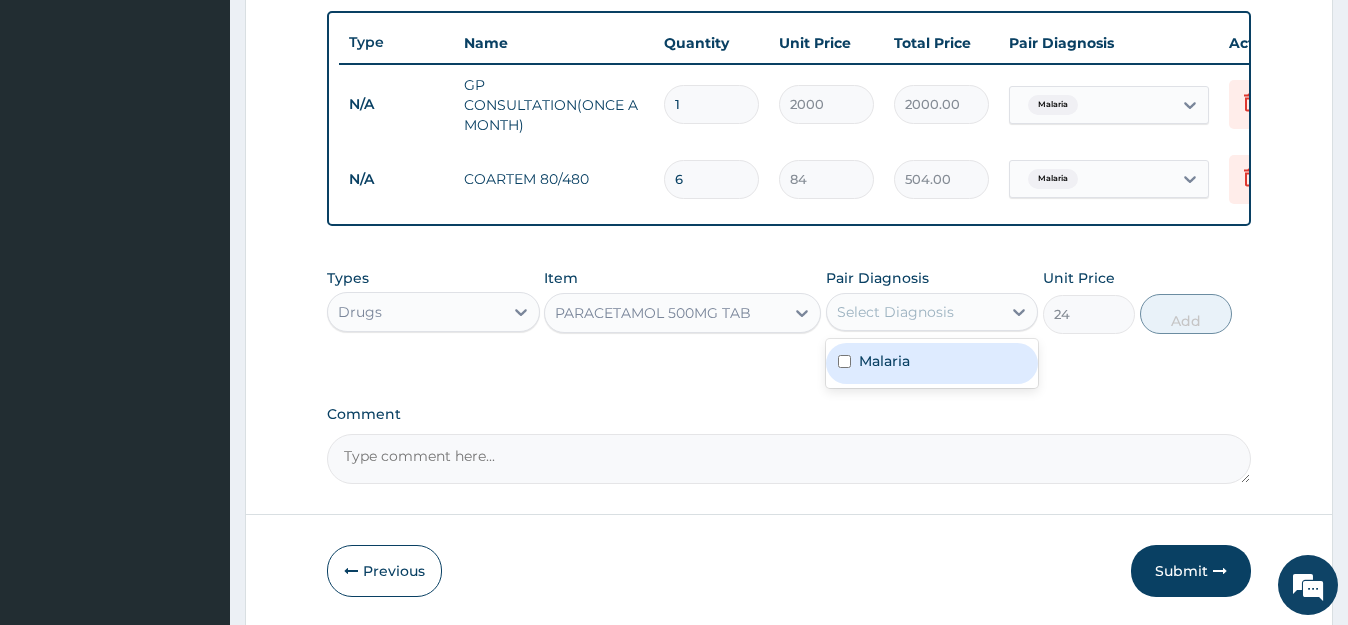 click on "Malaria" at bounding box center [884, 361] 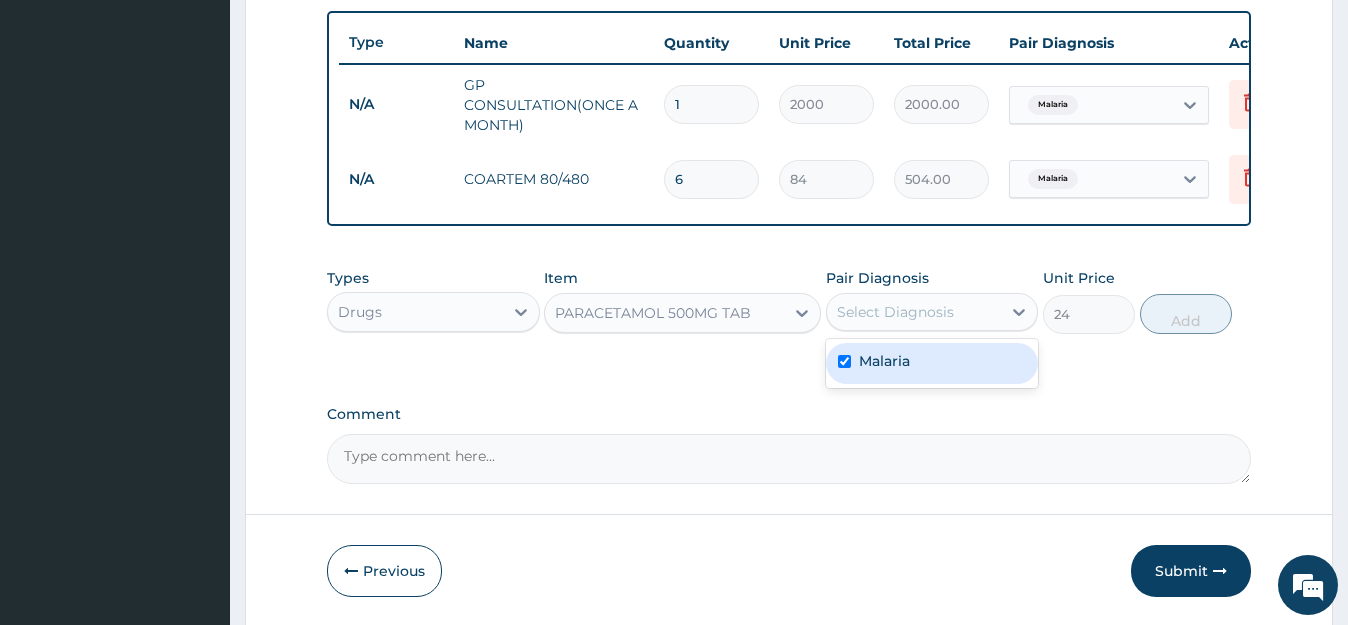 checkbox on "true" 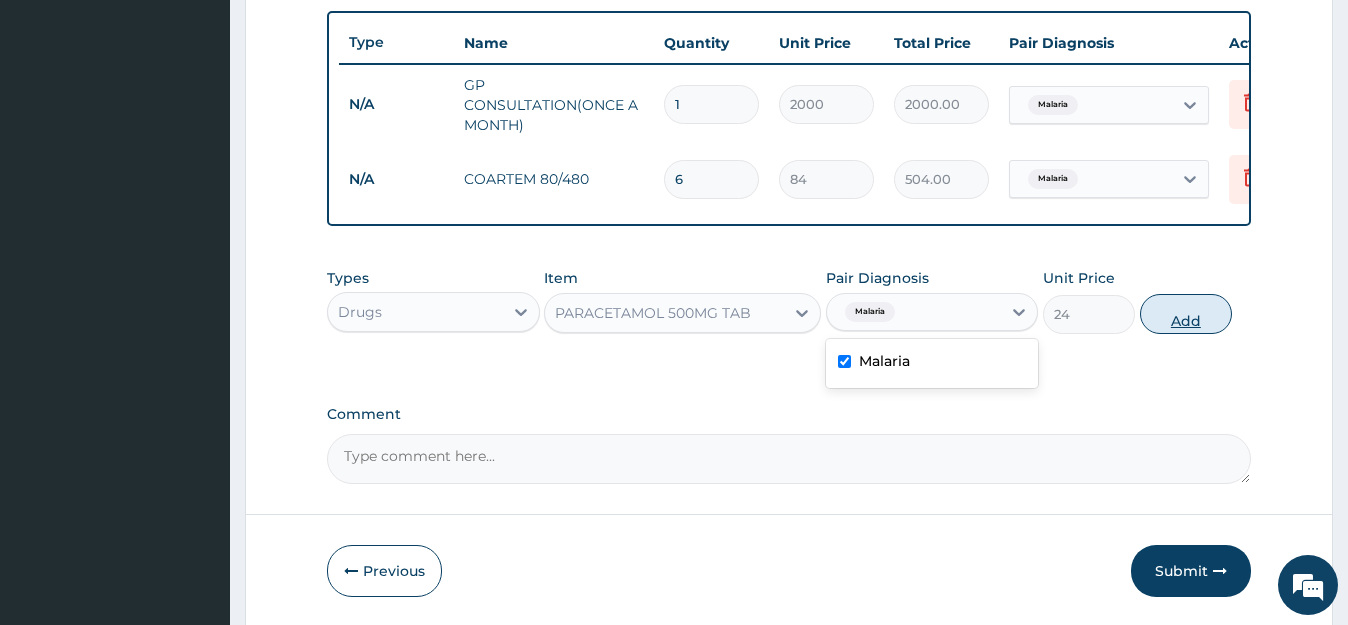 click on "Add" at bounding box center [1186, 314] 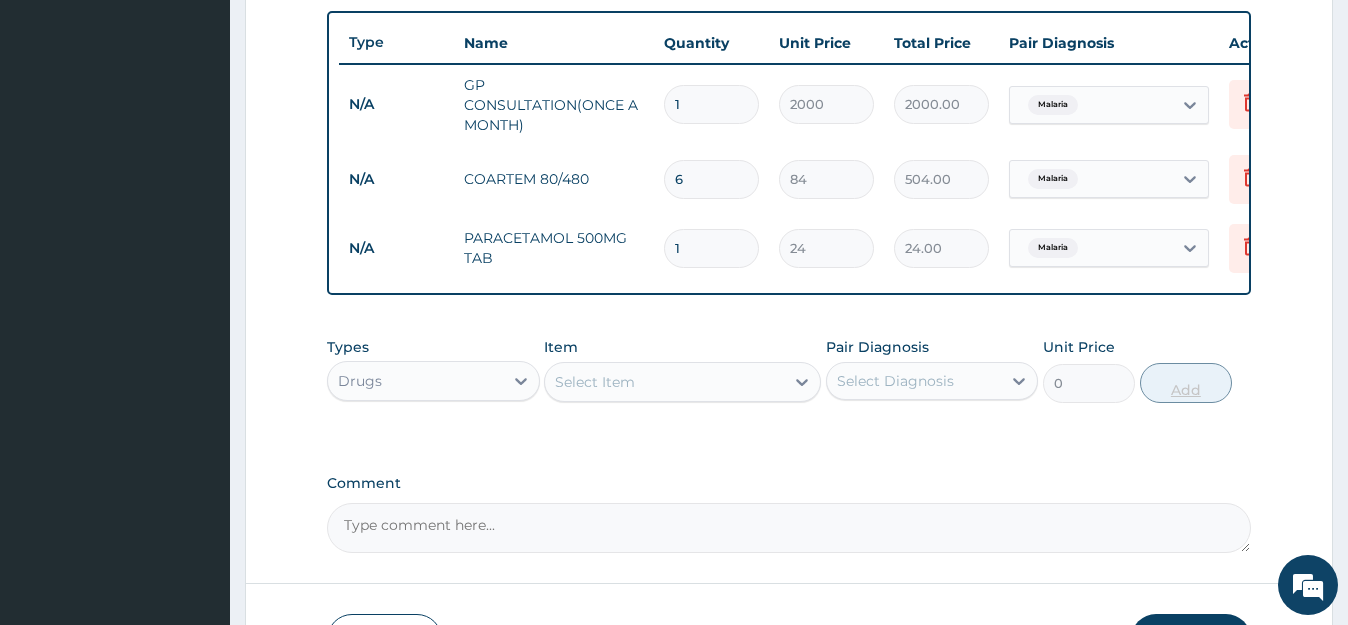 type on "18" 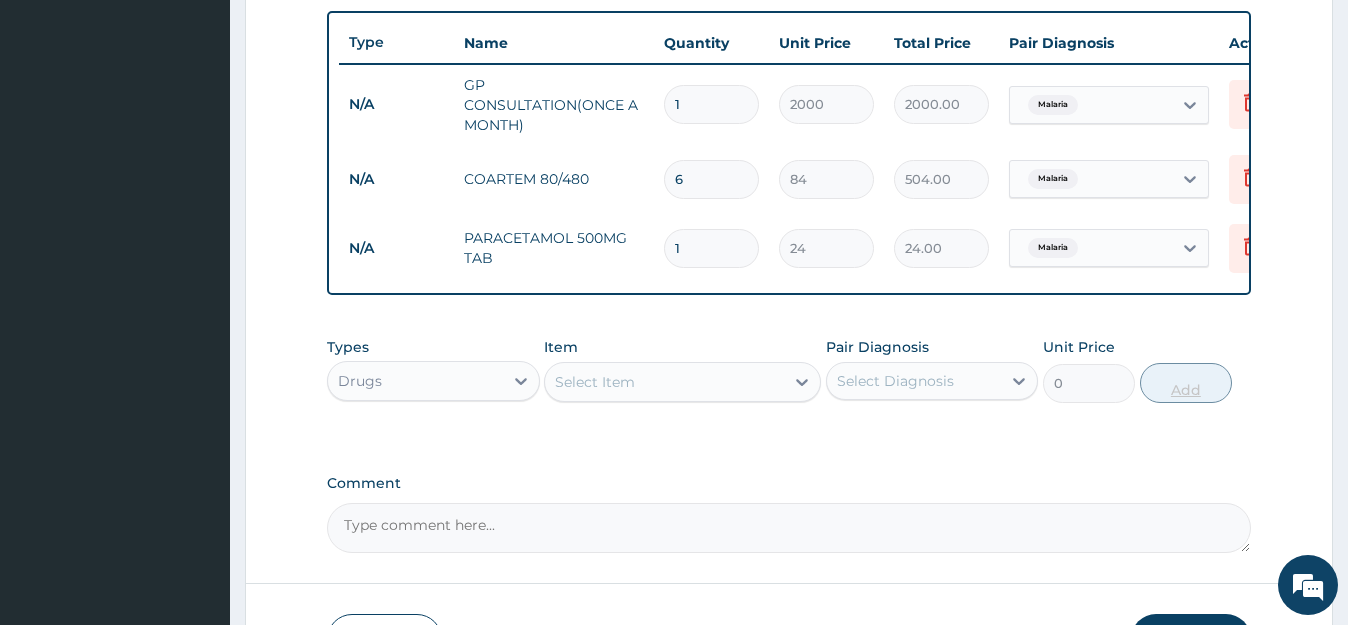 type on "432.00" 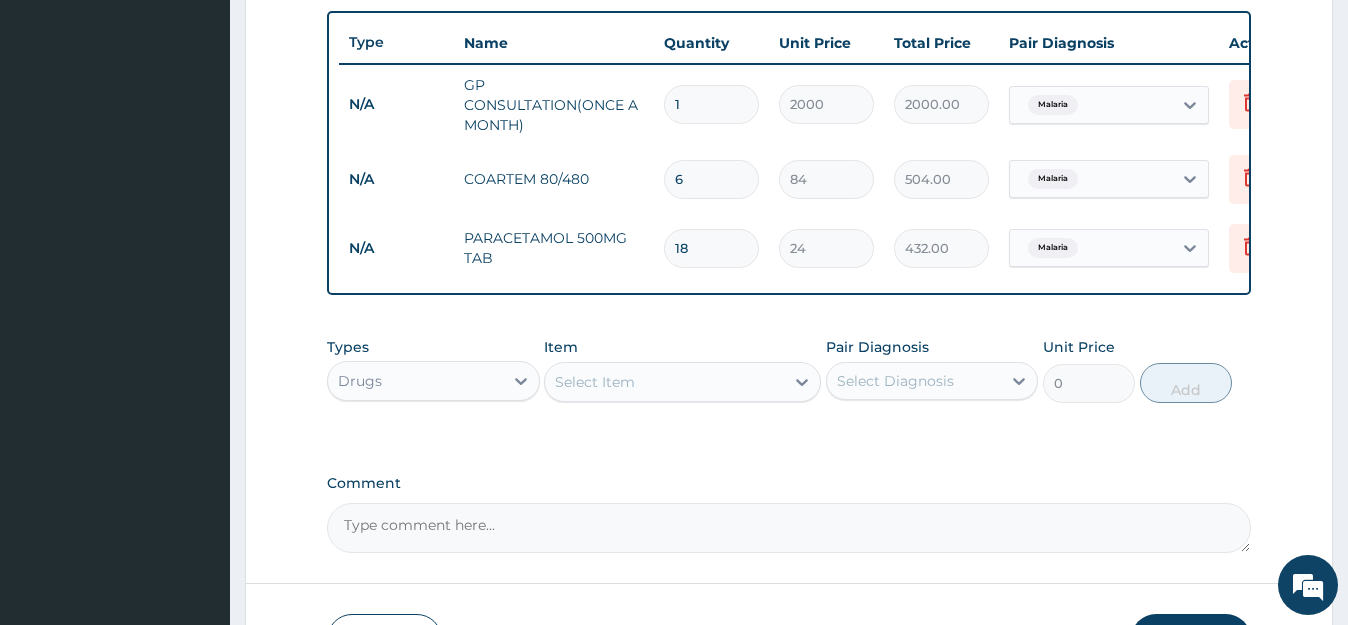 type on "18" 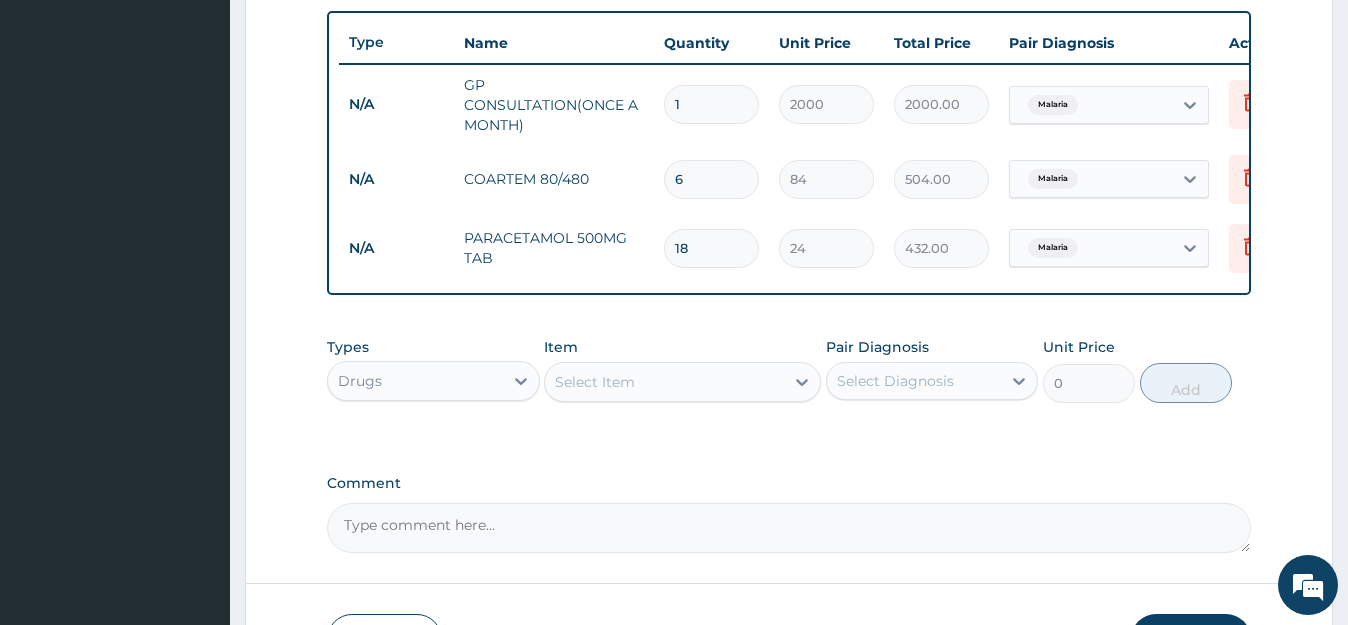 click on "Select Item" at bounding box center [595, 382] 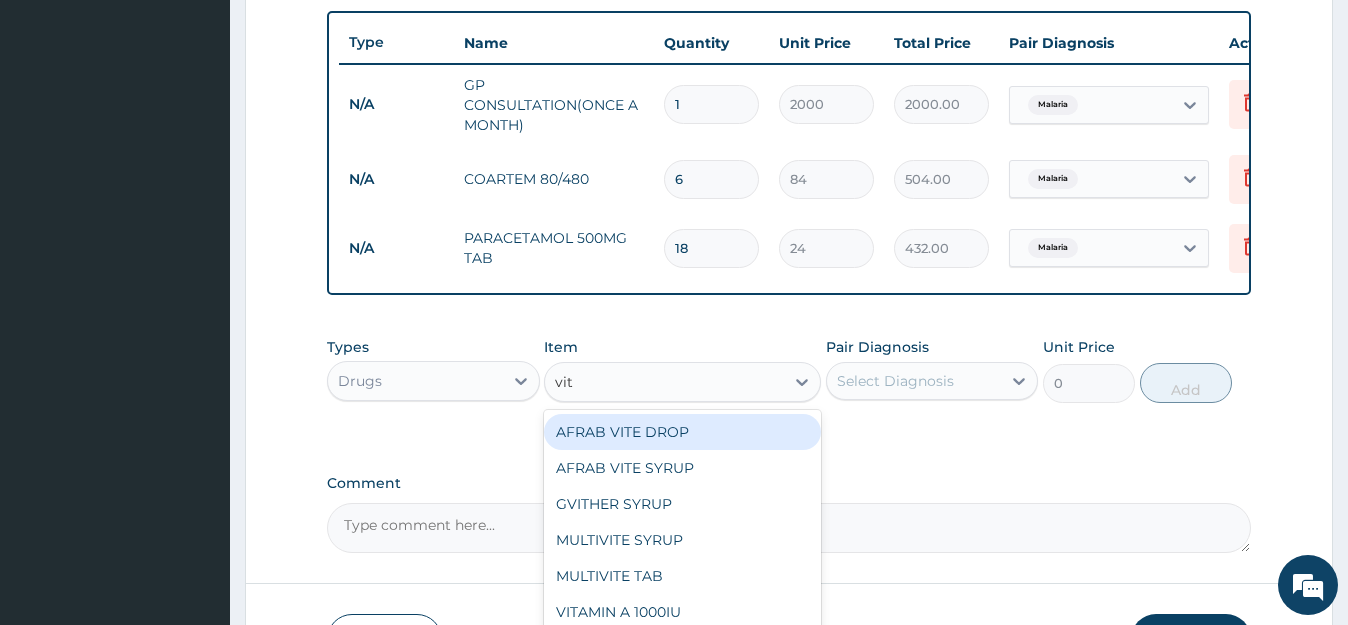 type on "vita" 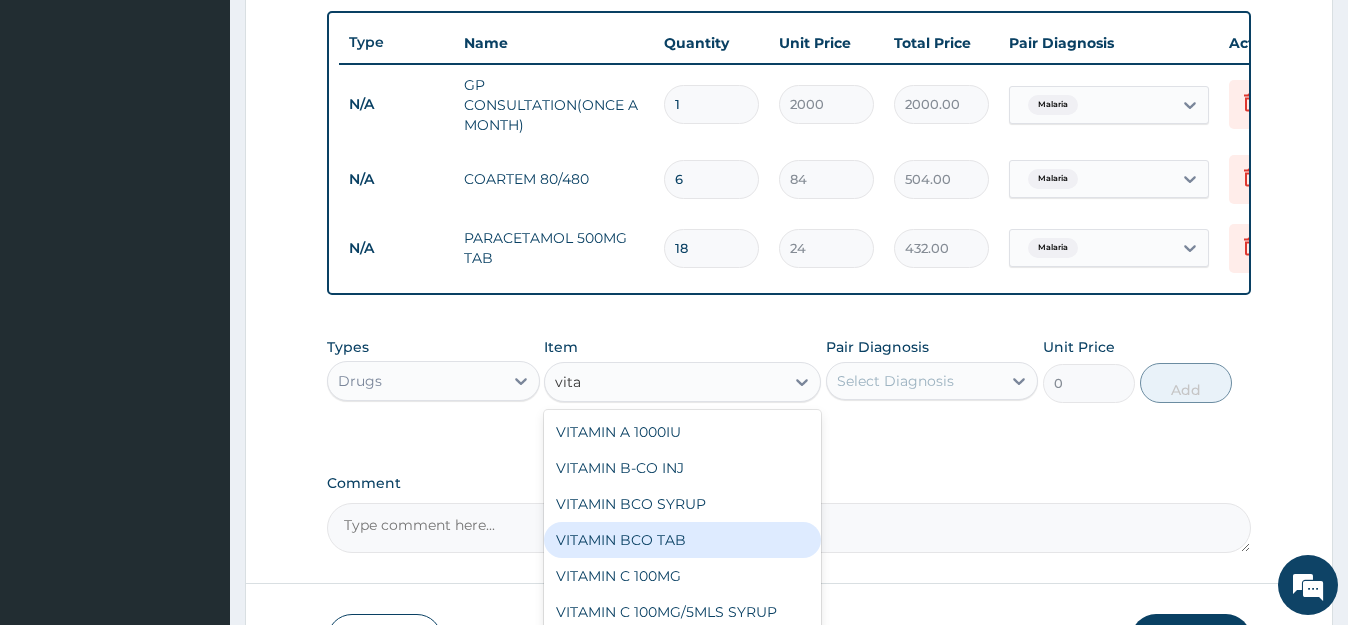 click on "VITAMIN BCO TAB" at bounding box center (682, 540) 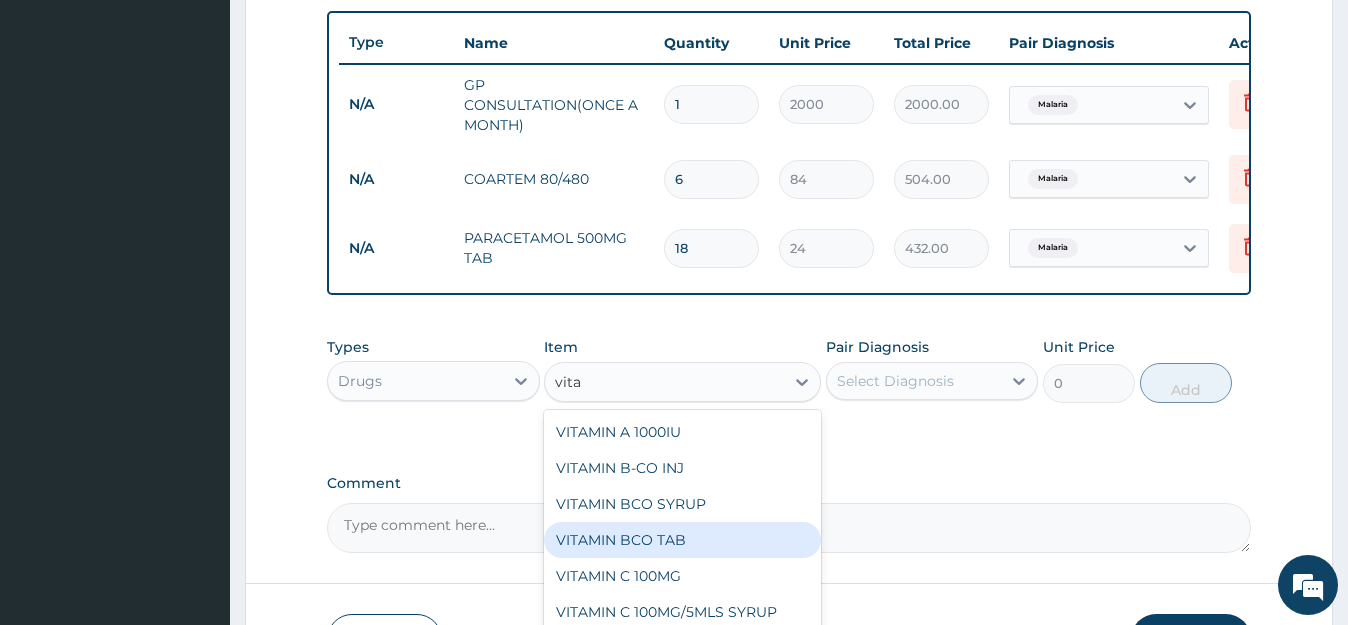 type 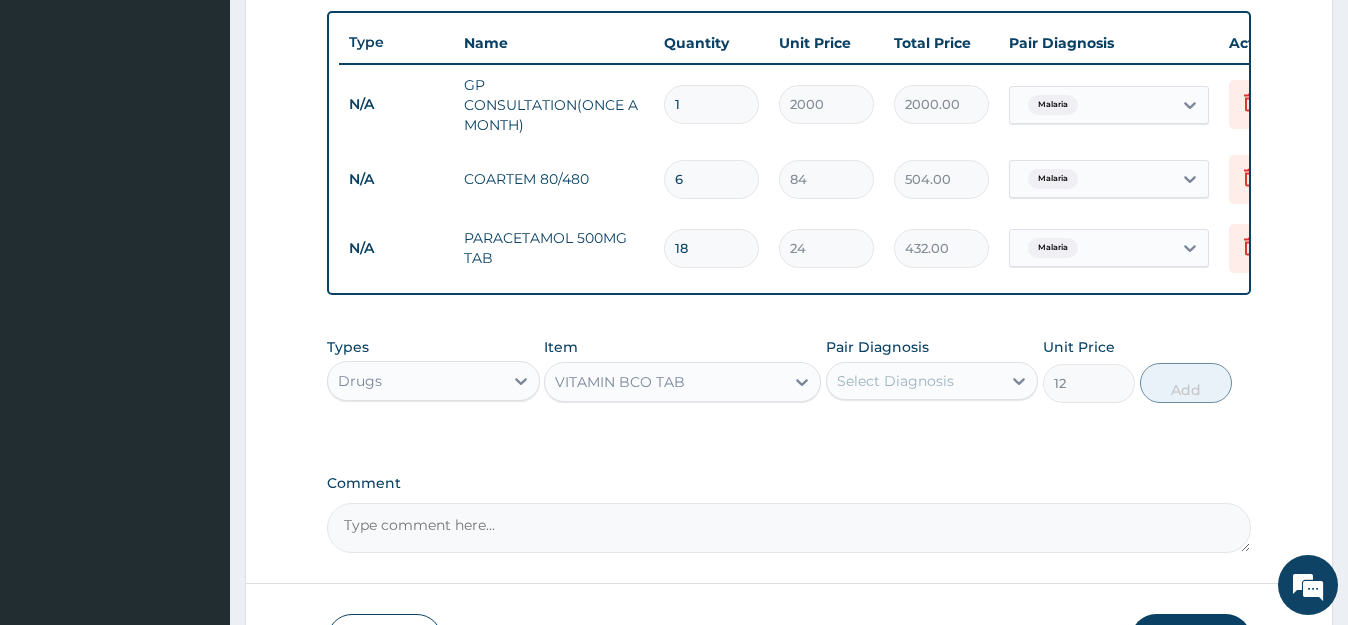 click on "Select Diagnosis" at bounding box center [895, 381] 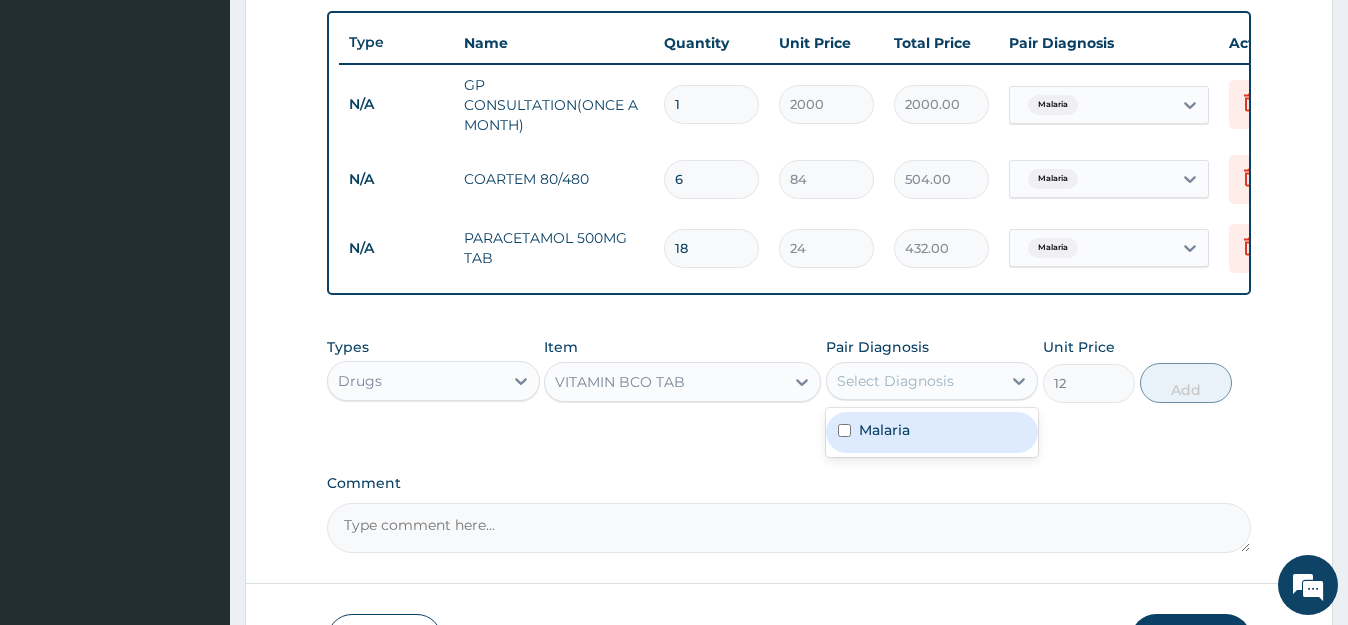 click on "Malaria" at bounding box center (932, 432) 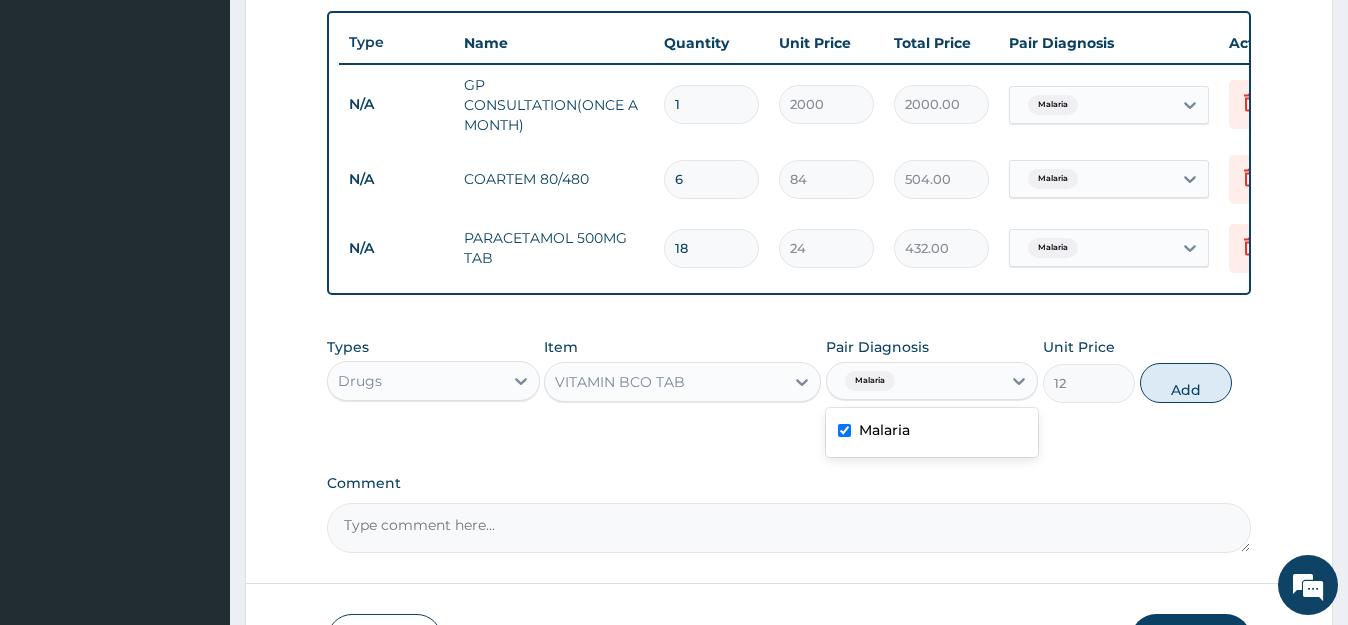 checkbox on "true" 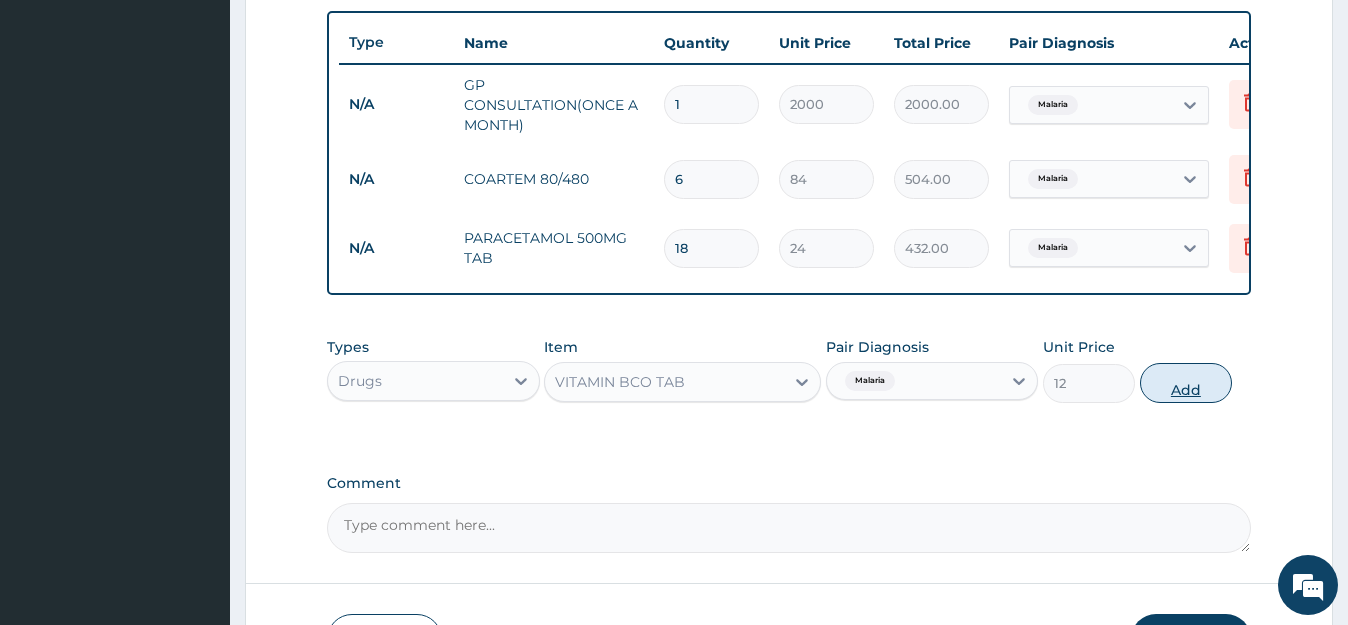 click on "Add" at bounding box center (1186, 383) 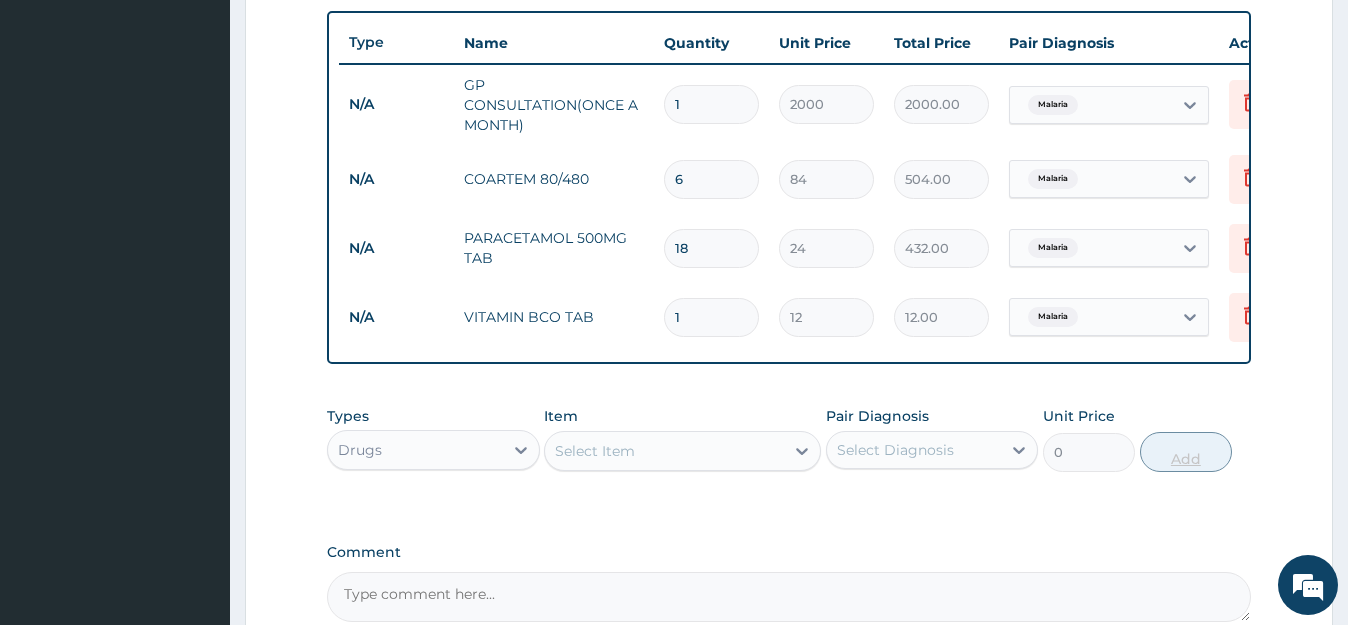 type 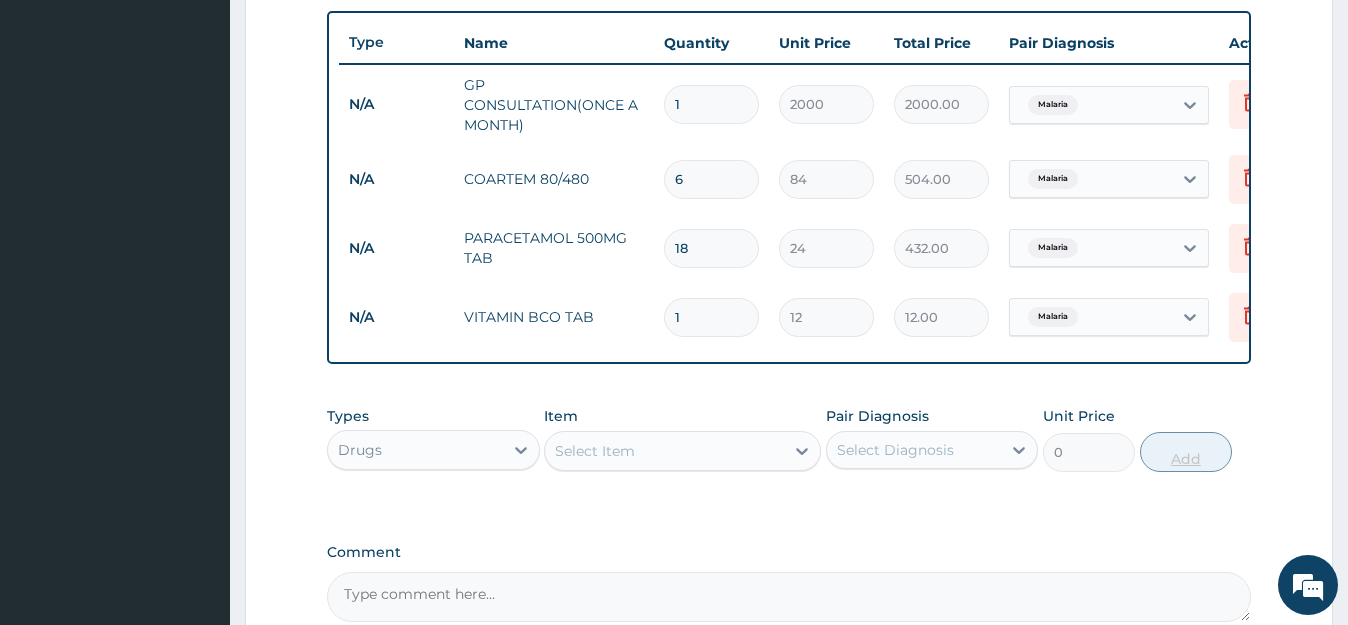 type on "0.00" 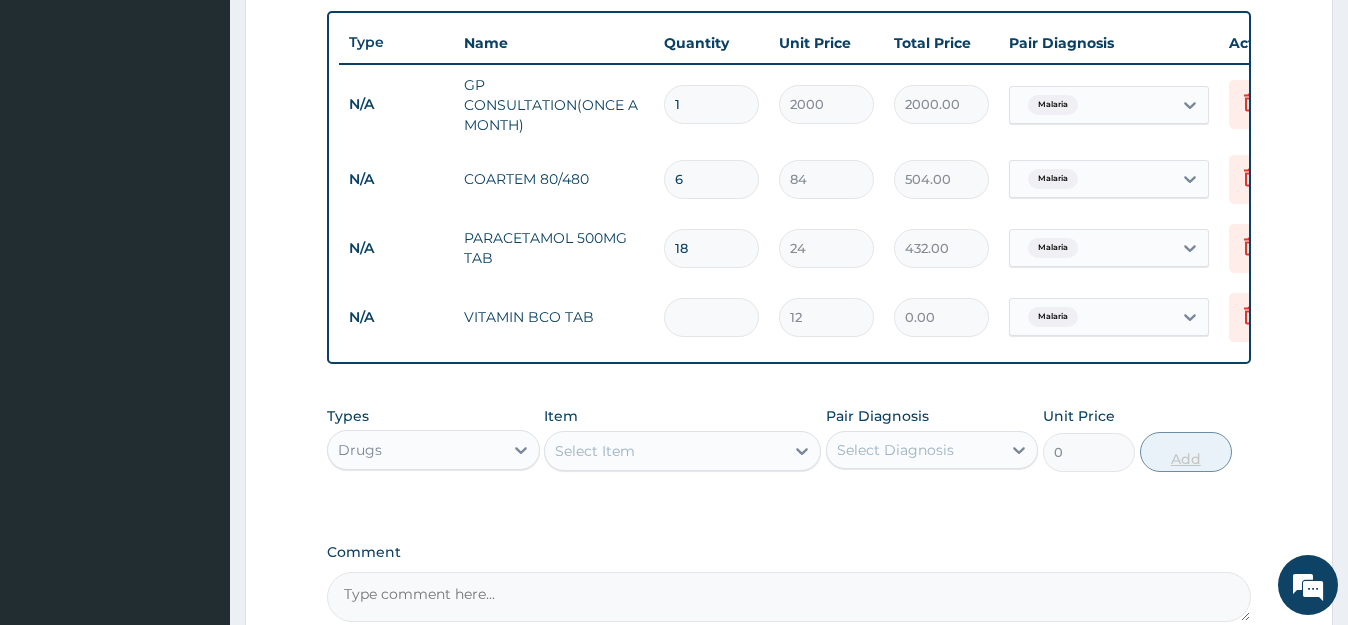 type on "3" 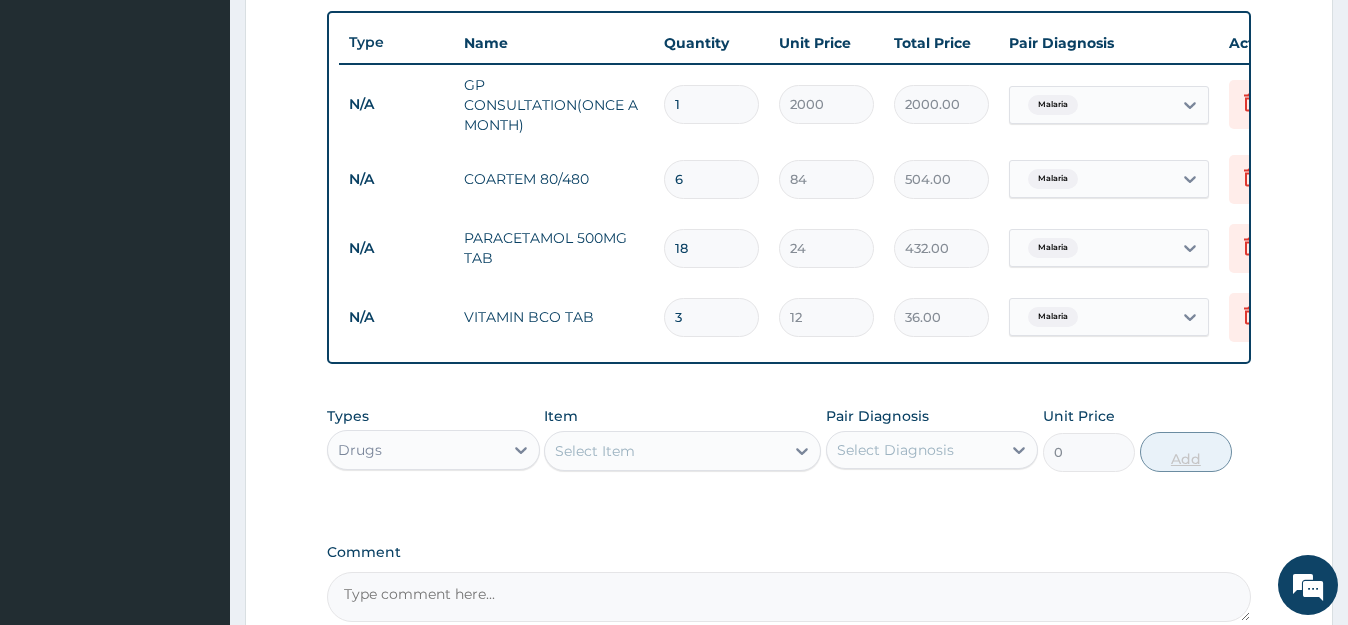 type on "30" 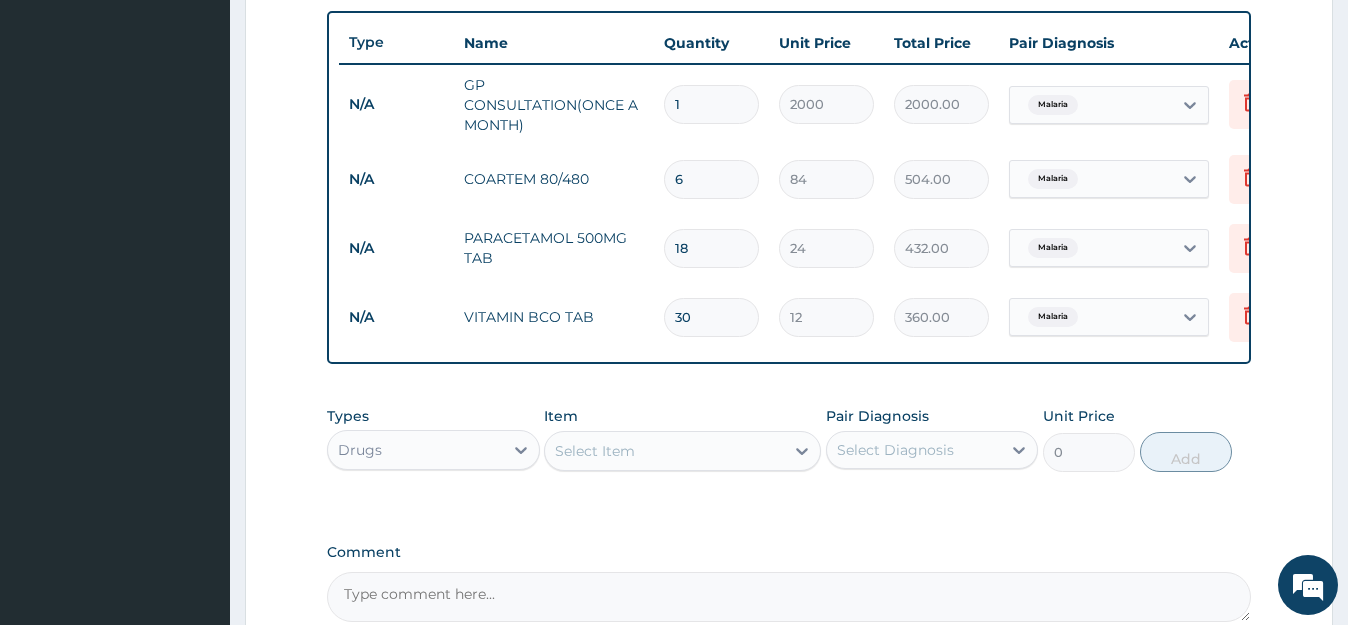 type on "30" 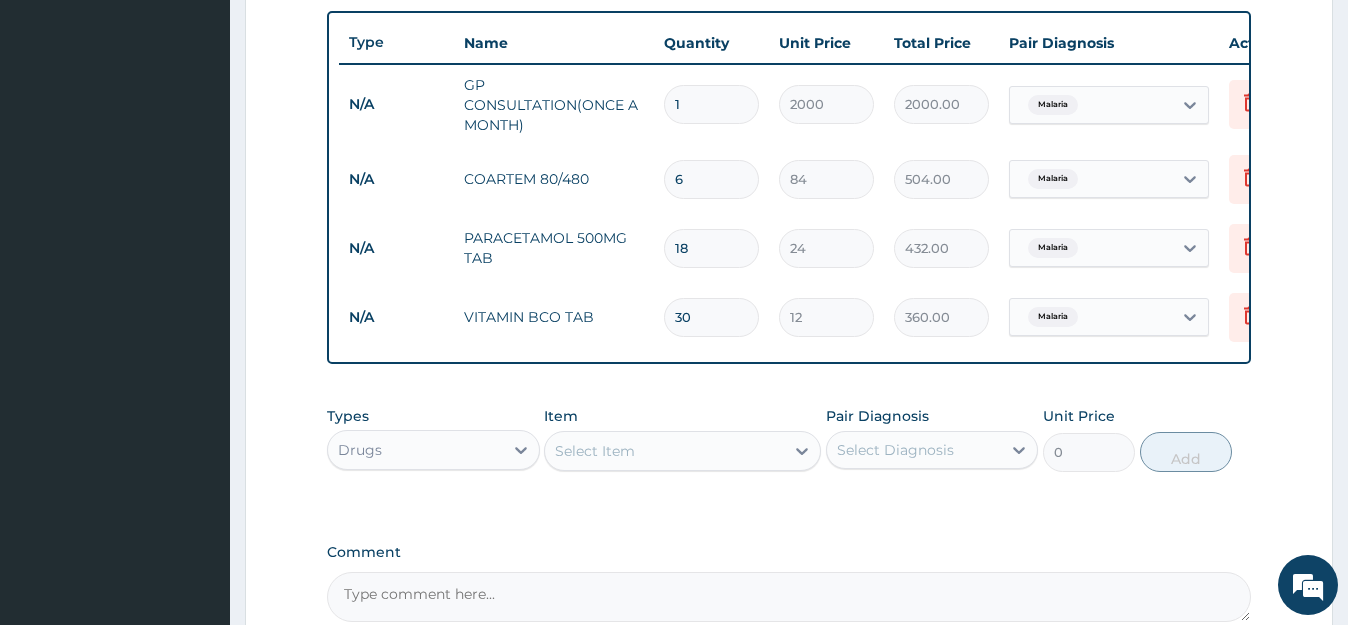 click on "Select Item" at bounding box center (595, 451) 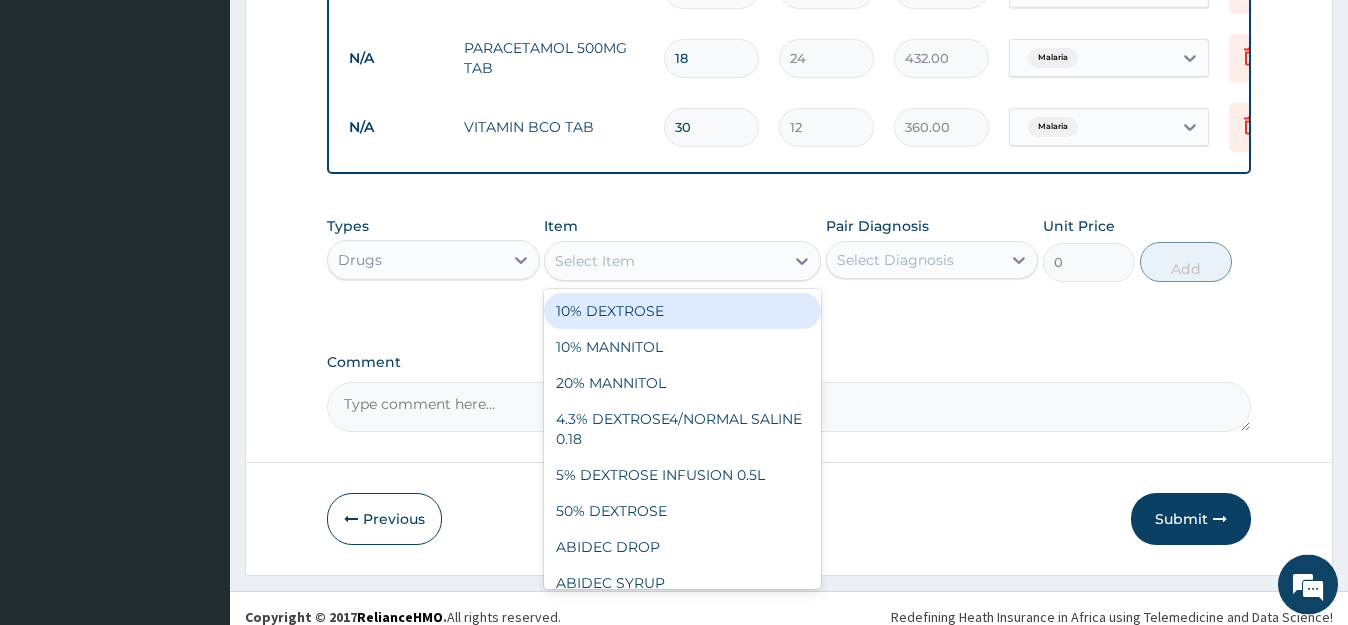 scroll, scrollTop: 940, scrollLeft: 0, axis: vertical 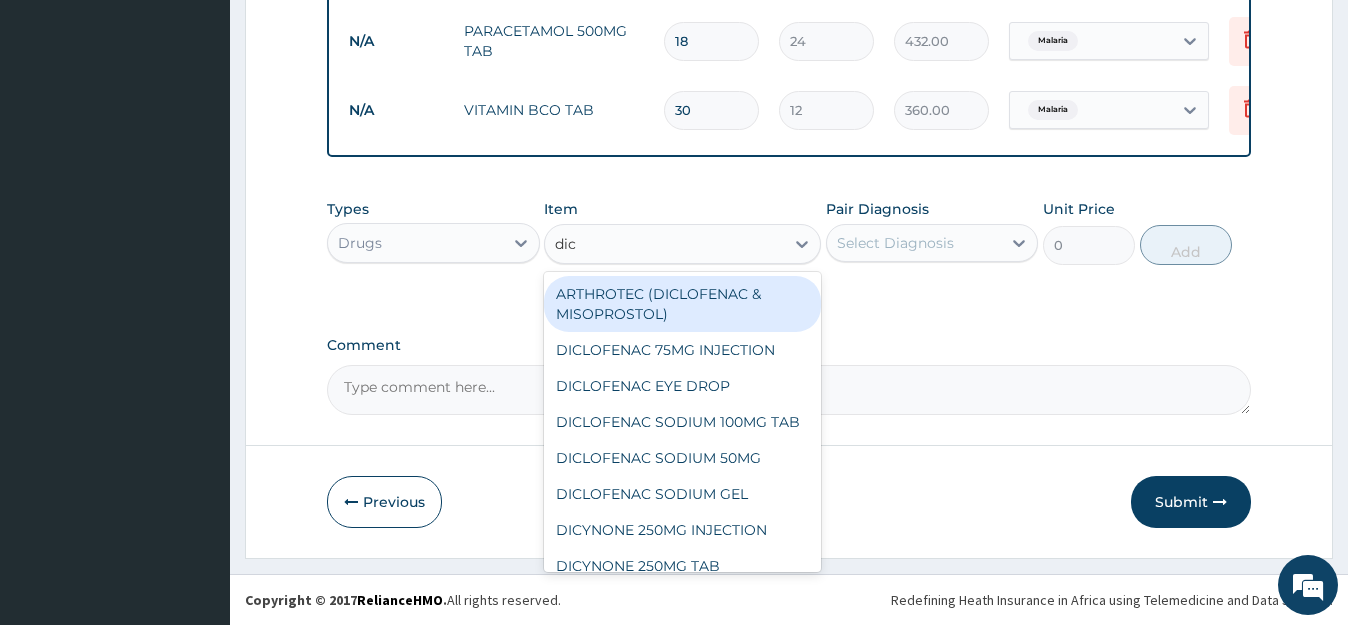 type on "dicl" 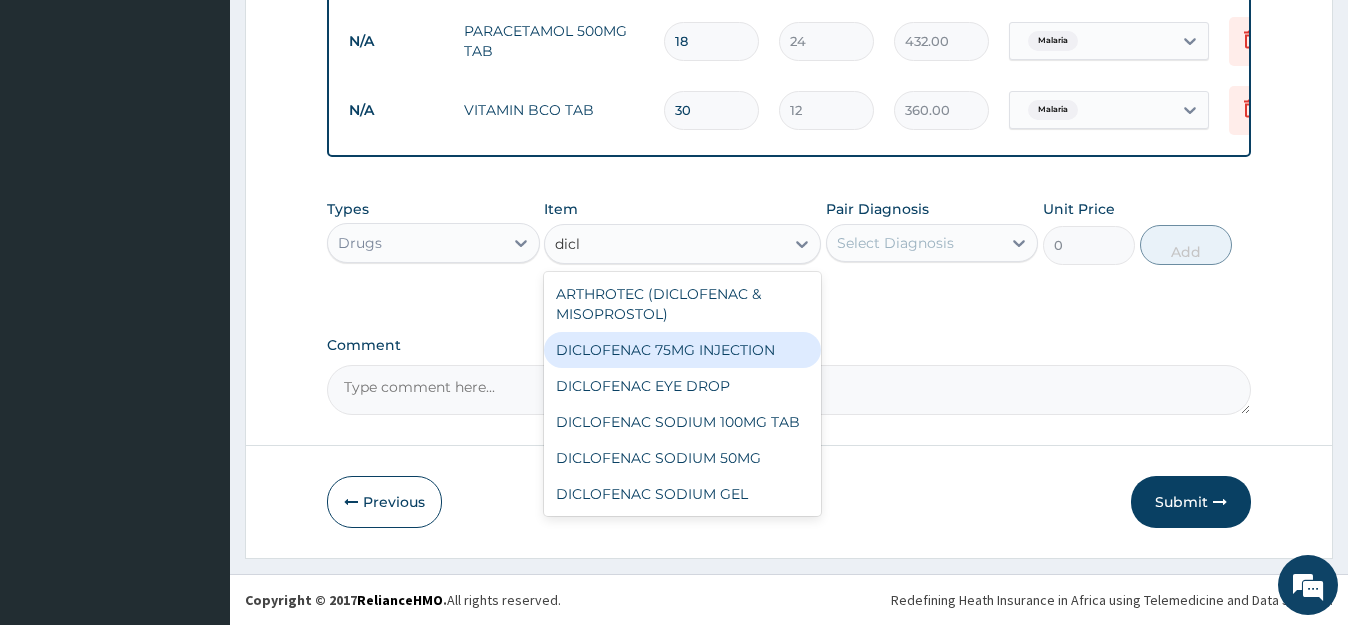click on "DICLOFENAC 75MG INJECTION" at bounding box center (682, 350) 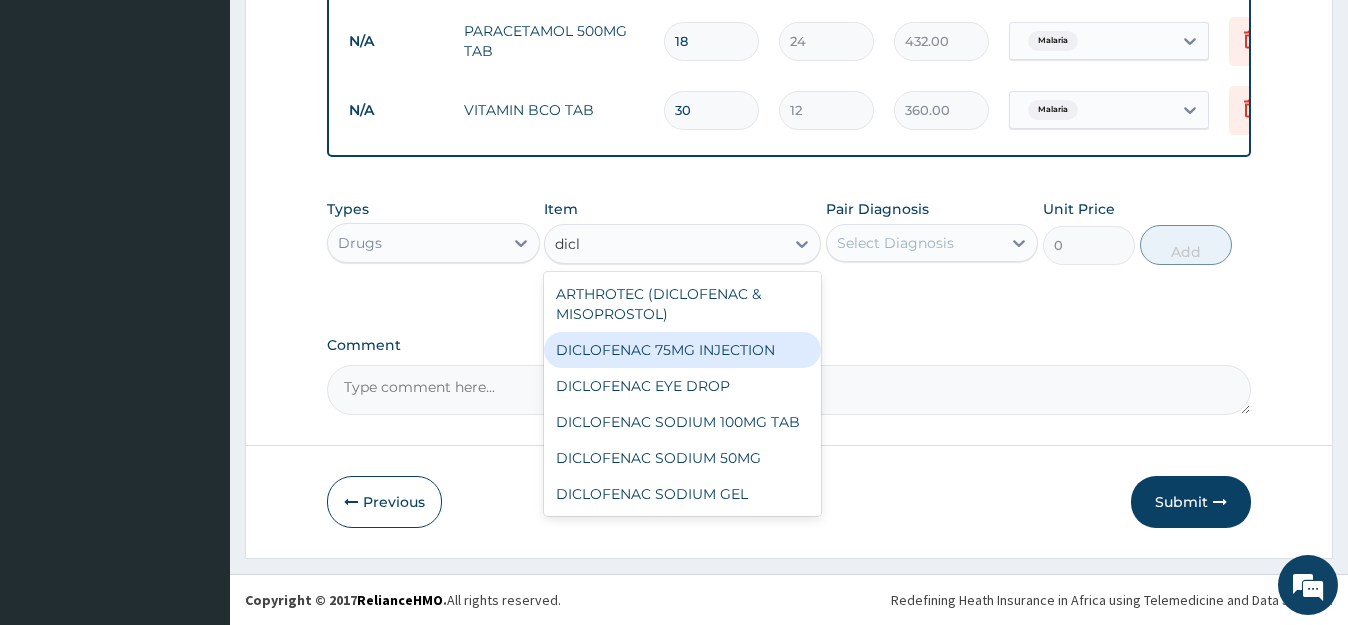 type 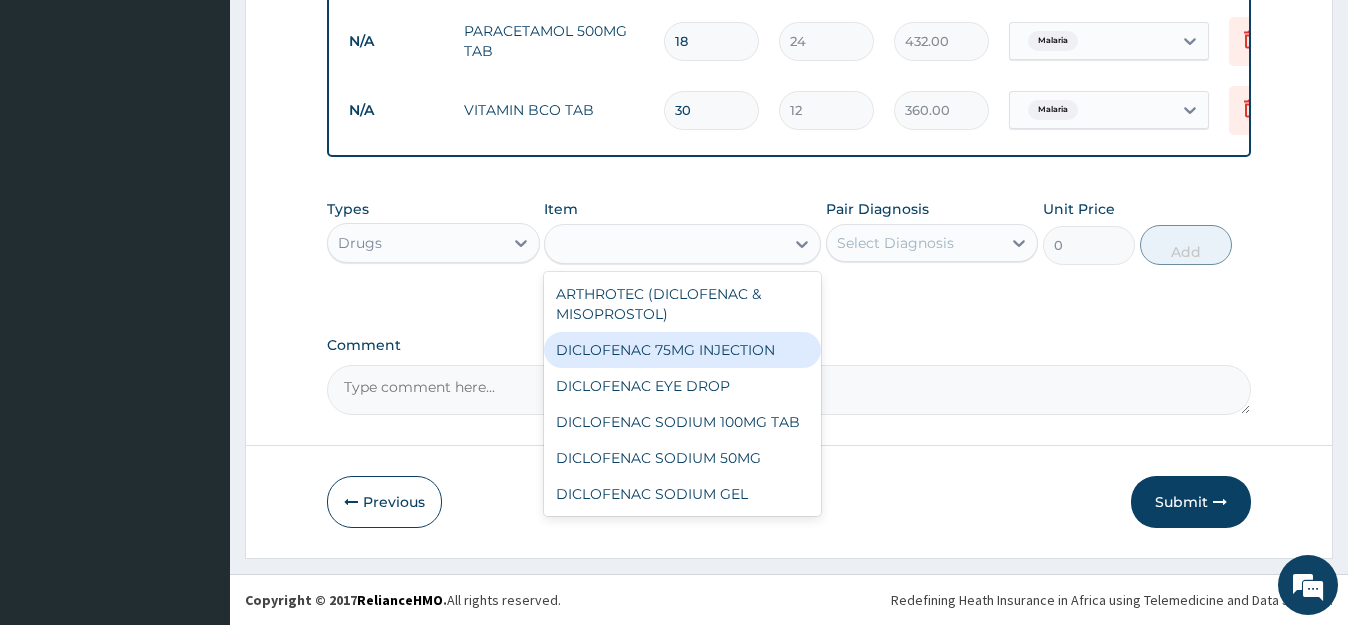 type on "480" 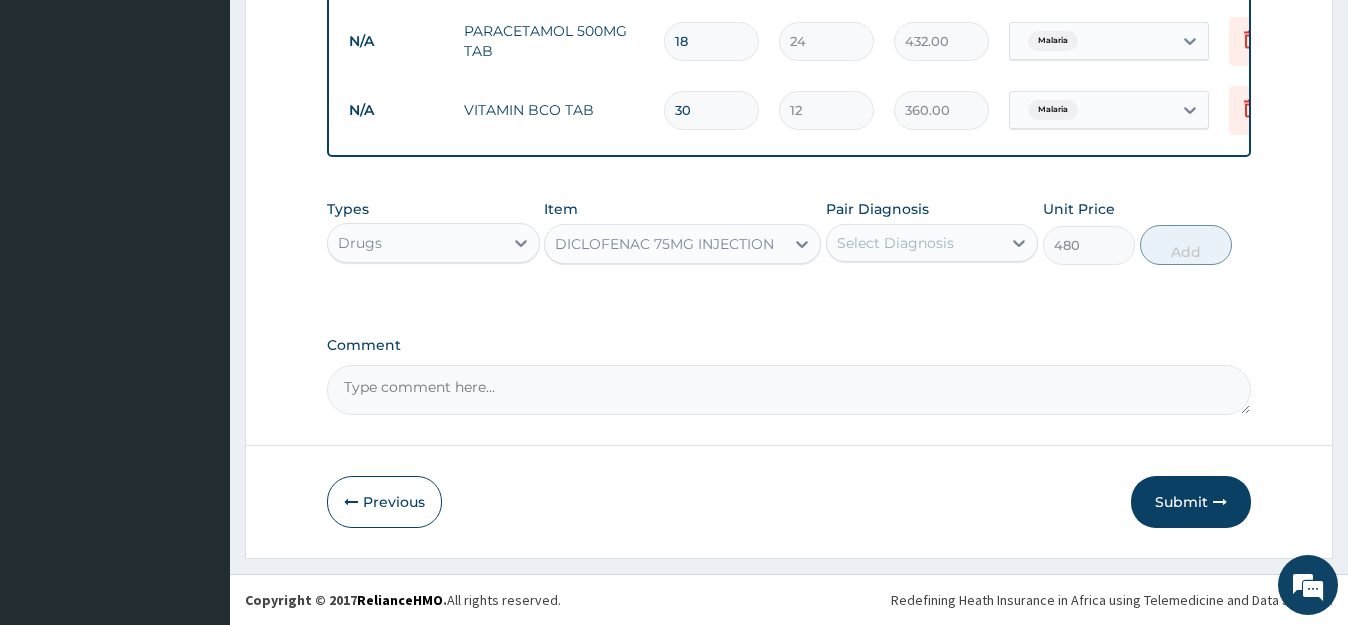 click on "Select Diagnosis" at bounding box center (895, 243) 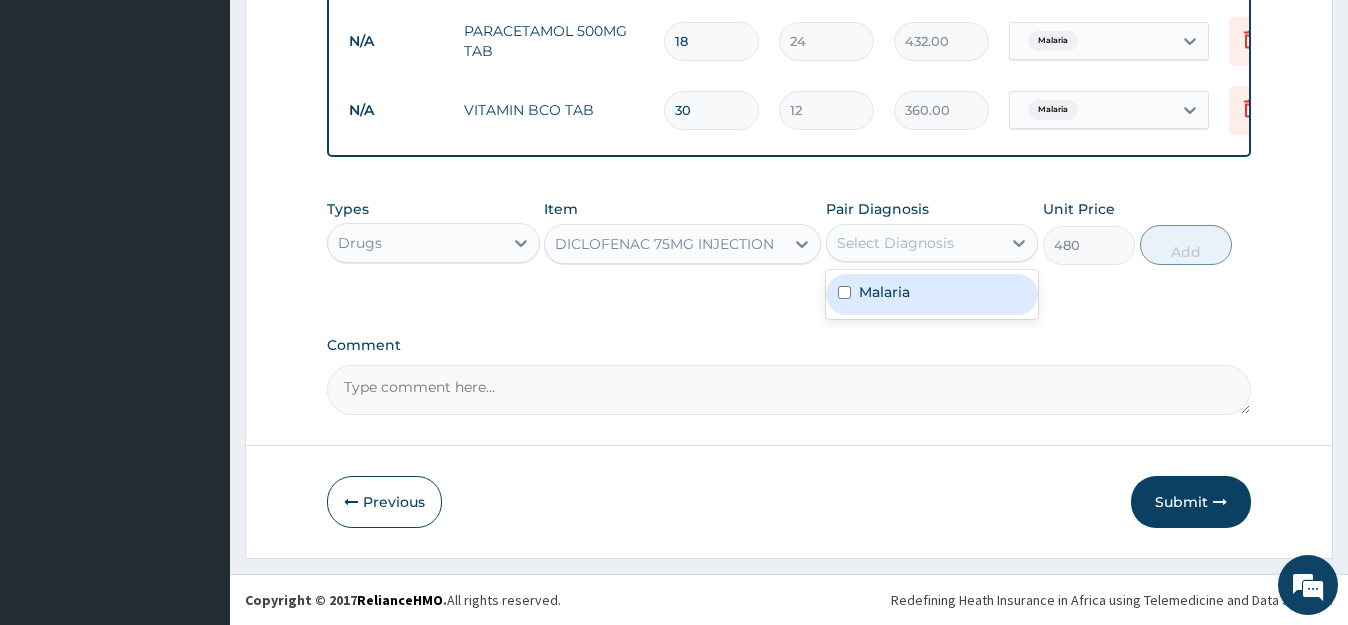click on "Malaria" at bounding box center [884, 292] 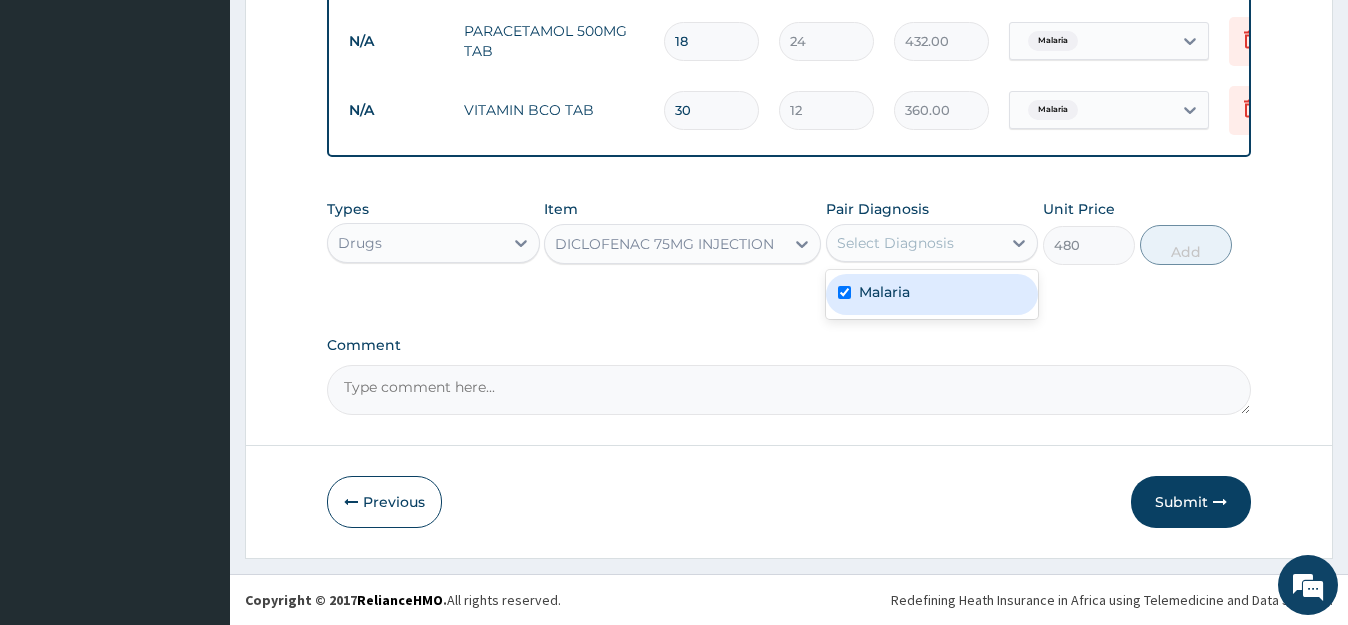 checkbox on "true" 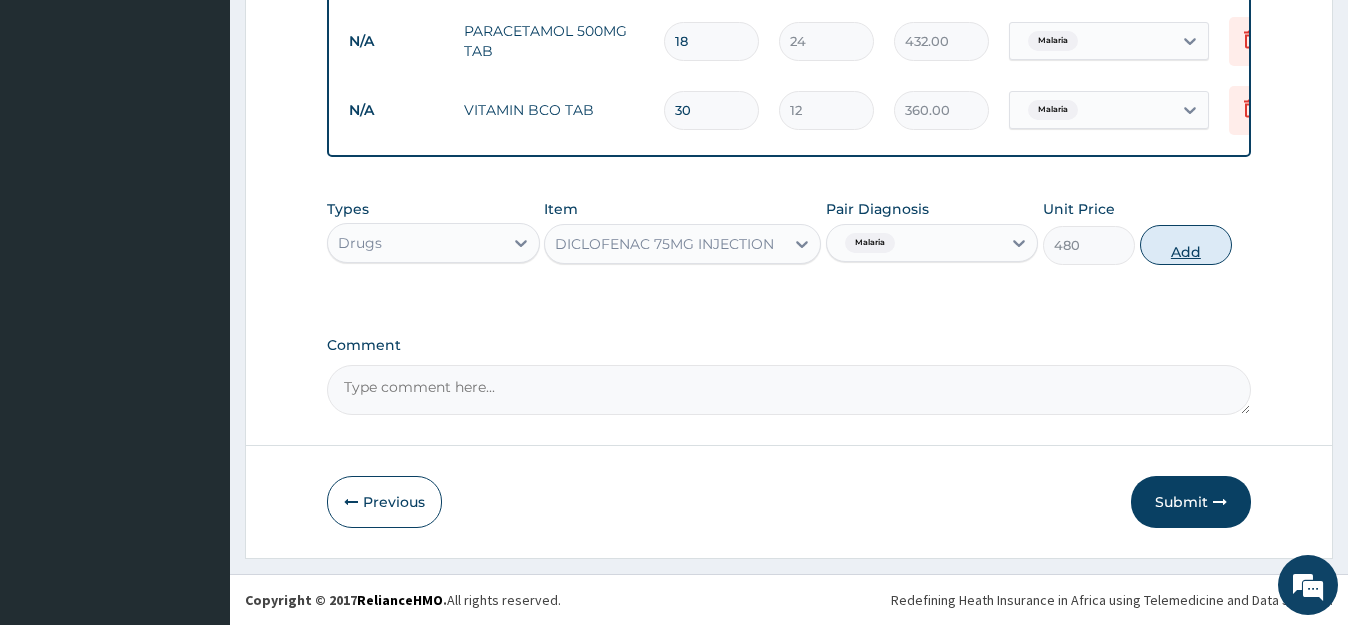click on "Add" at bounding box center [1186, 245] 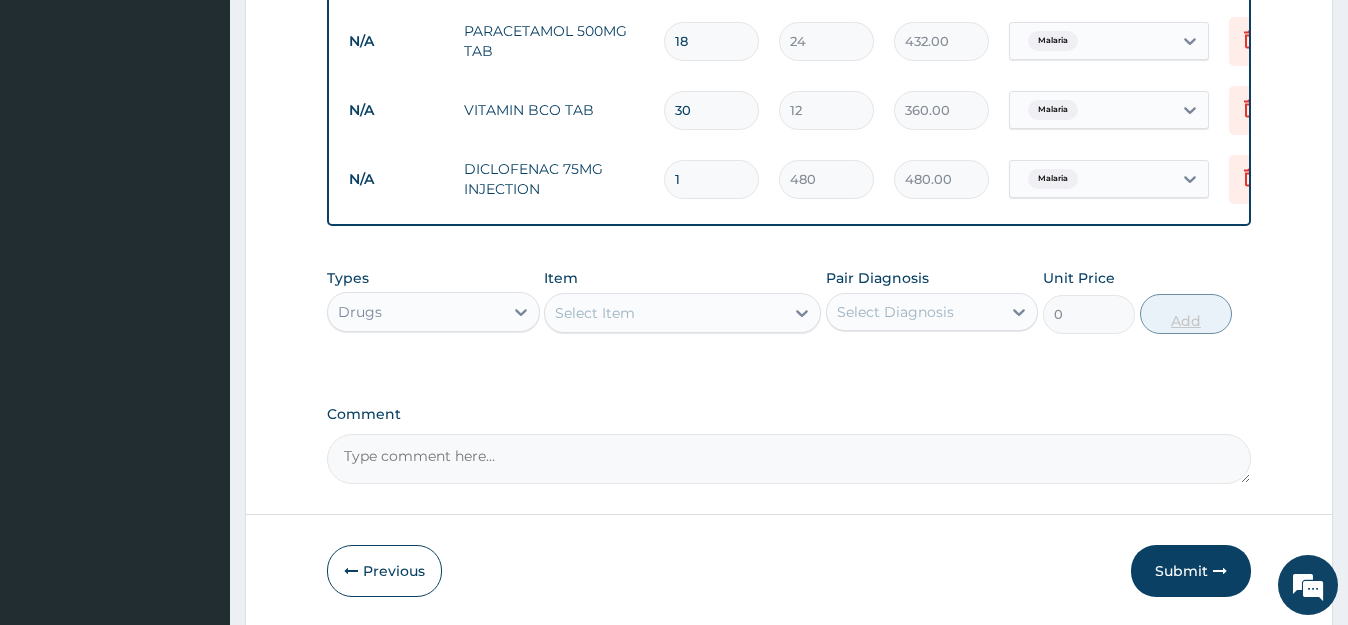 type 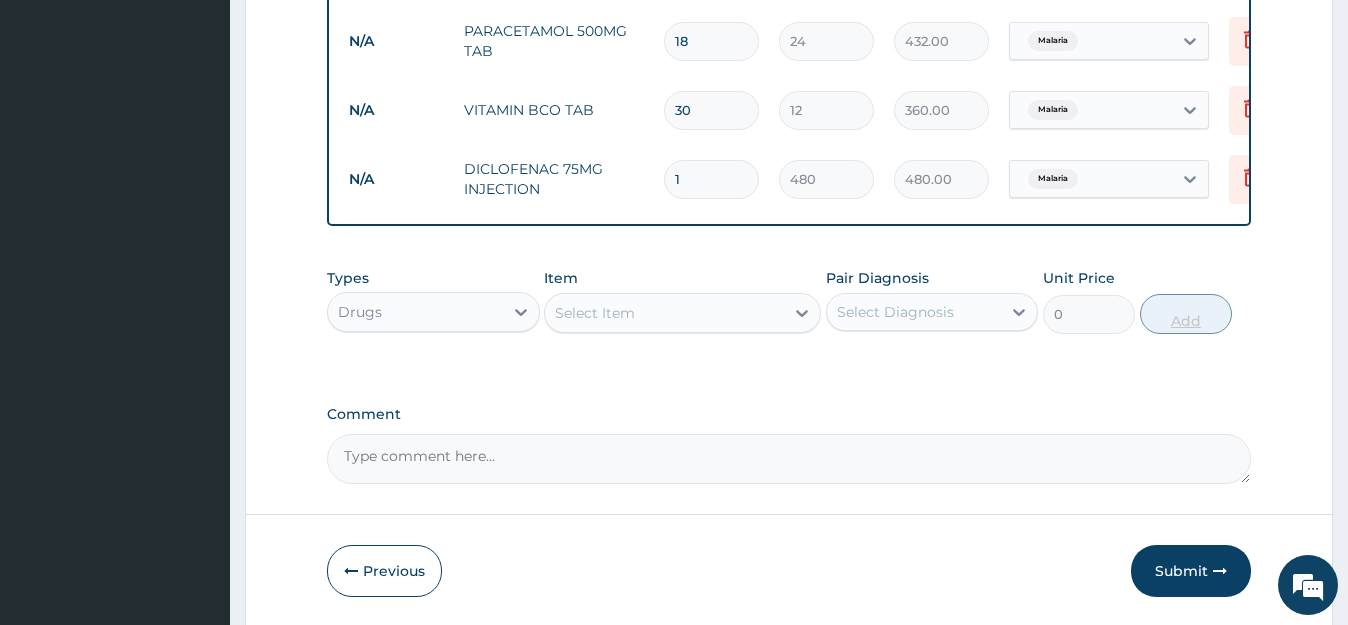 type on "0.00" 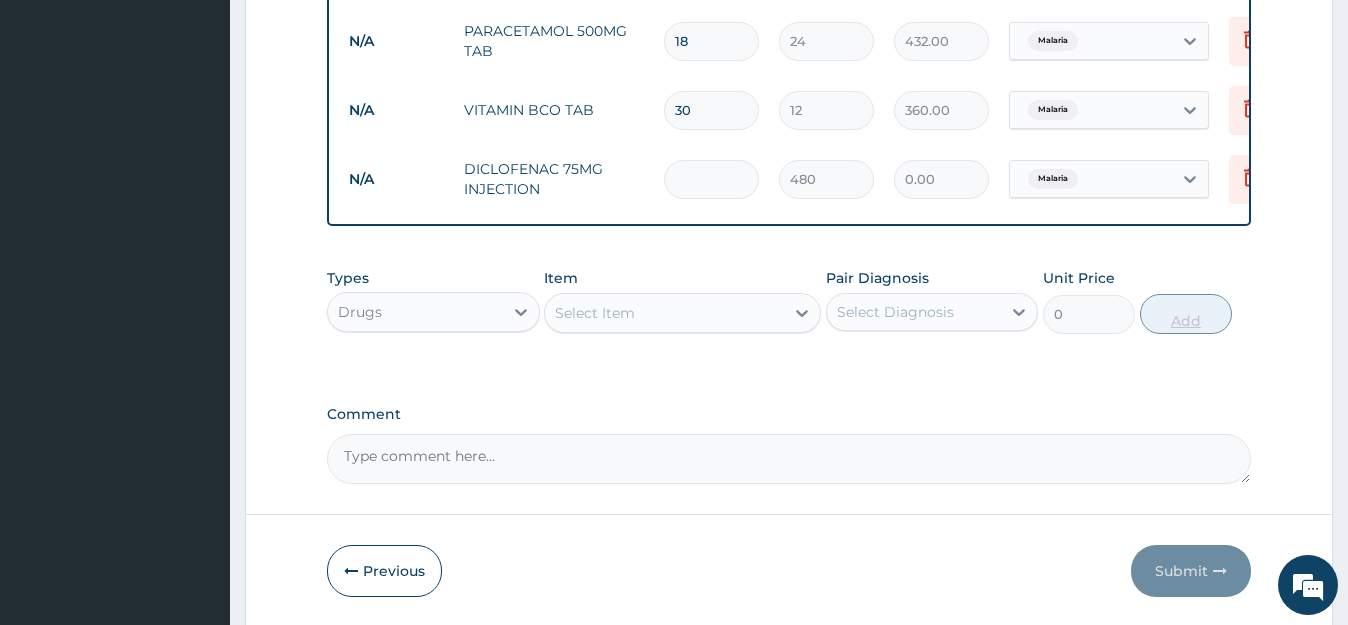 type on "2" 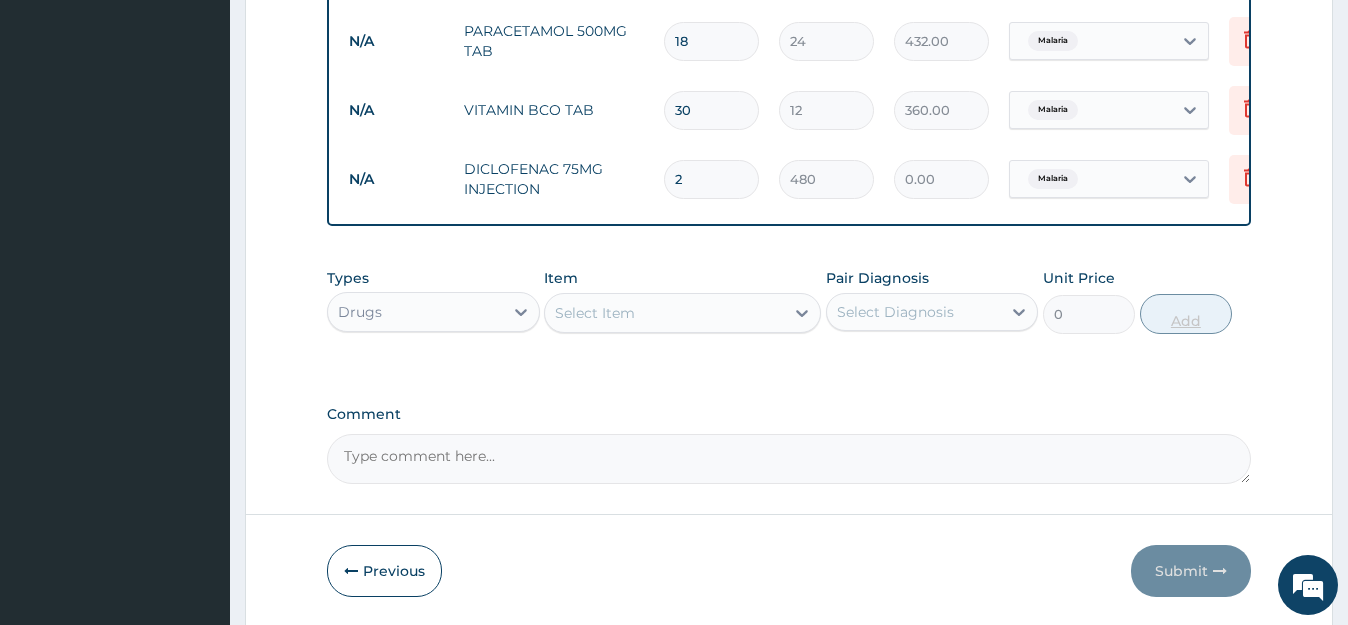 type on "960.00" 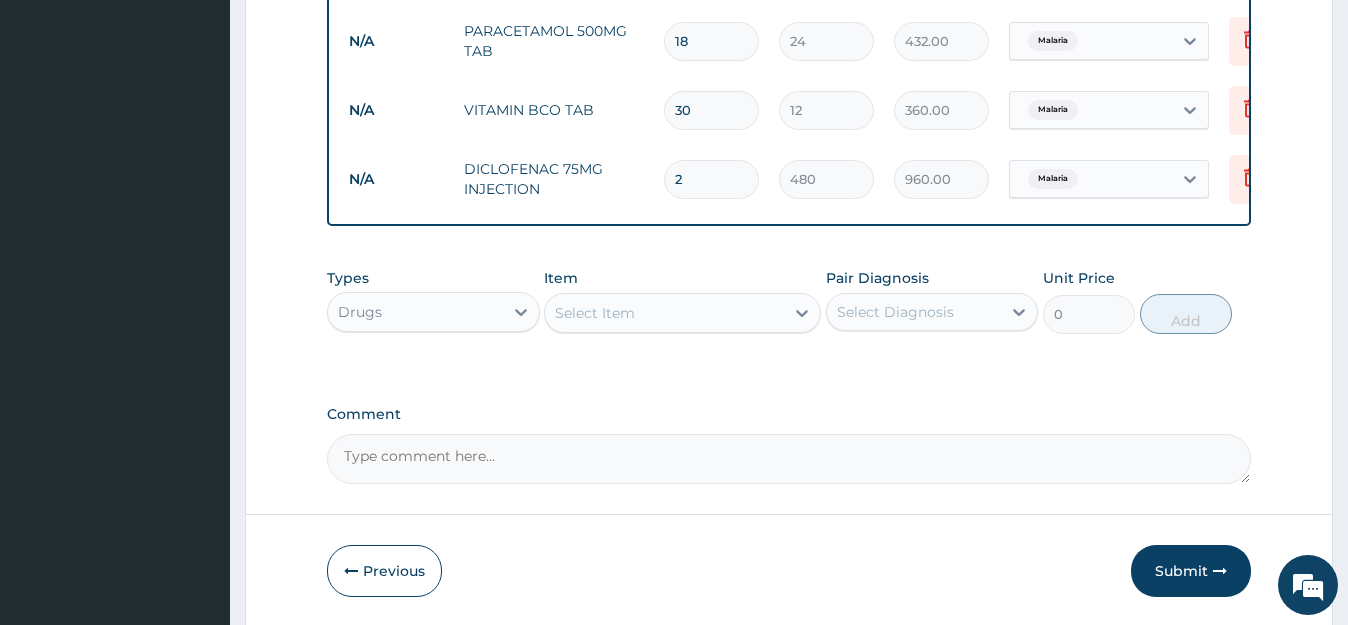 type on "2" 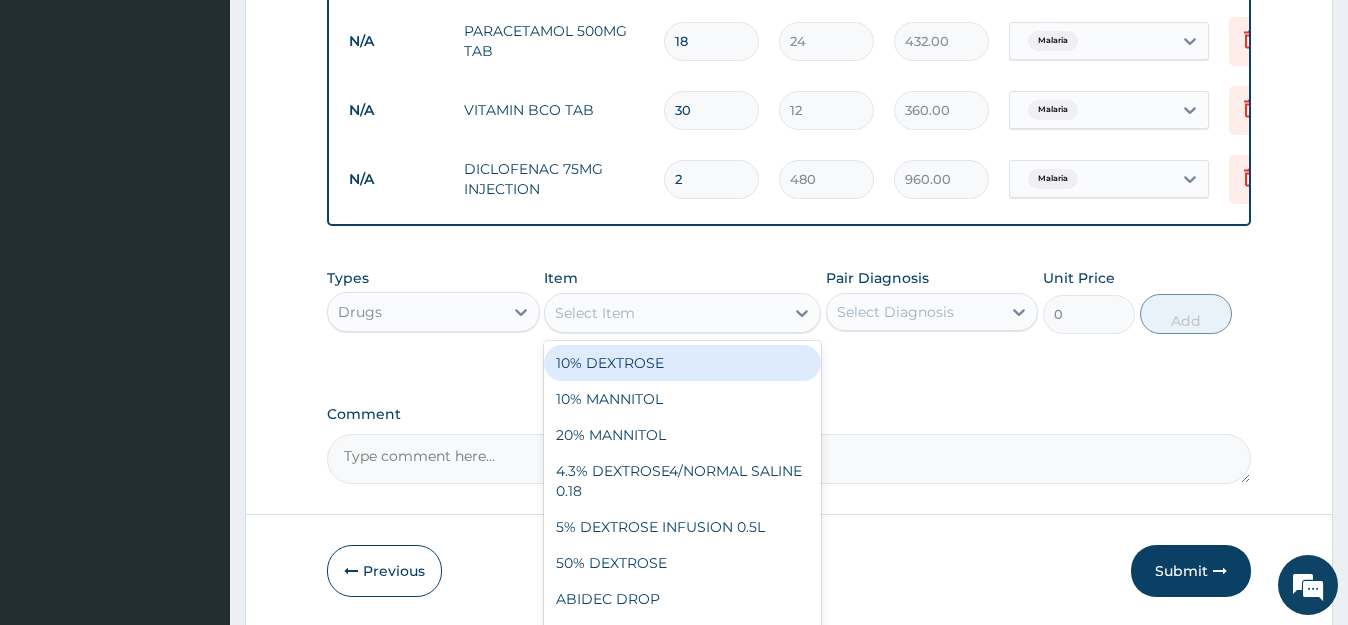 click on "Select Item" at bounding box center (664, 313) 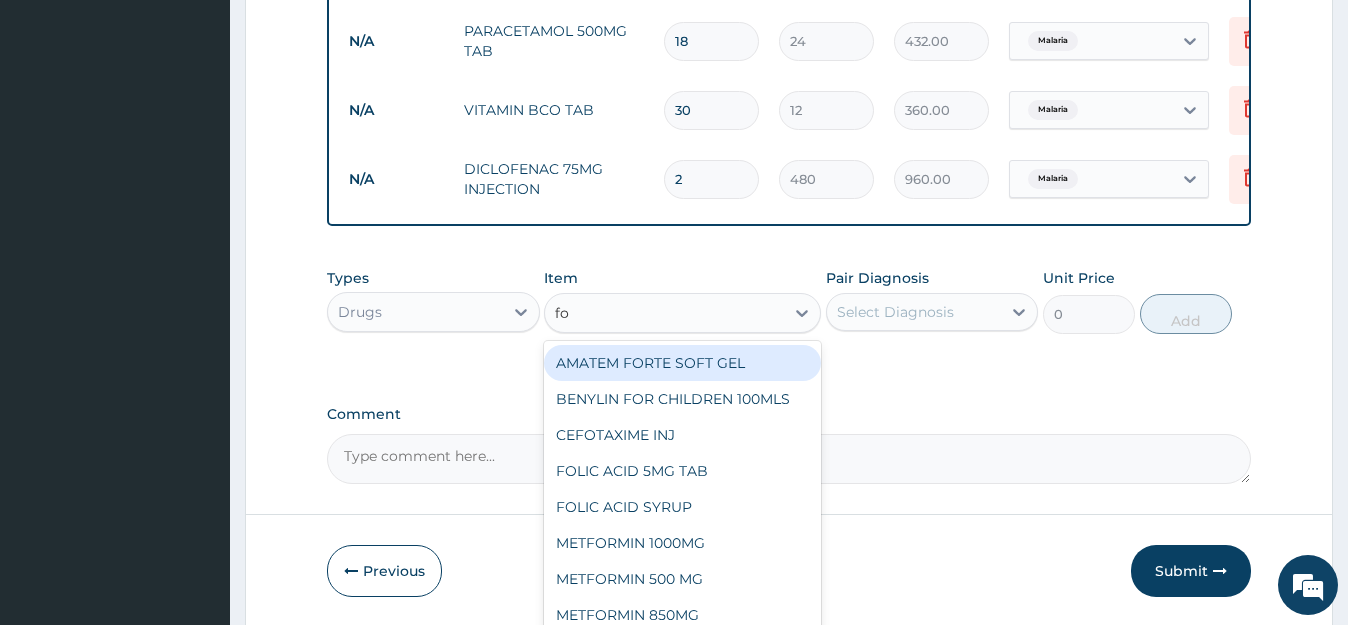type on "fol" 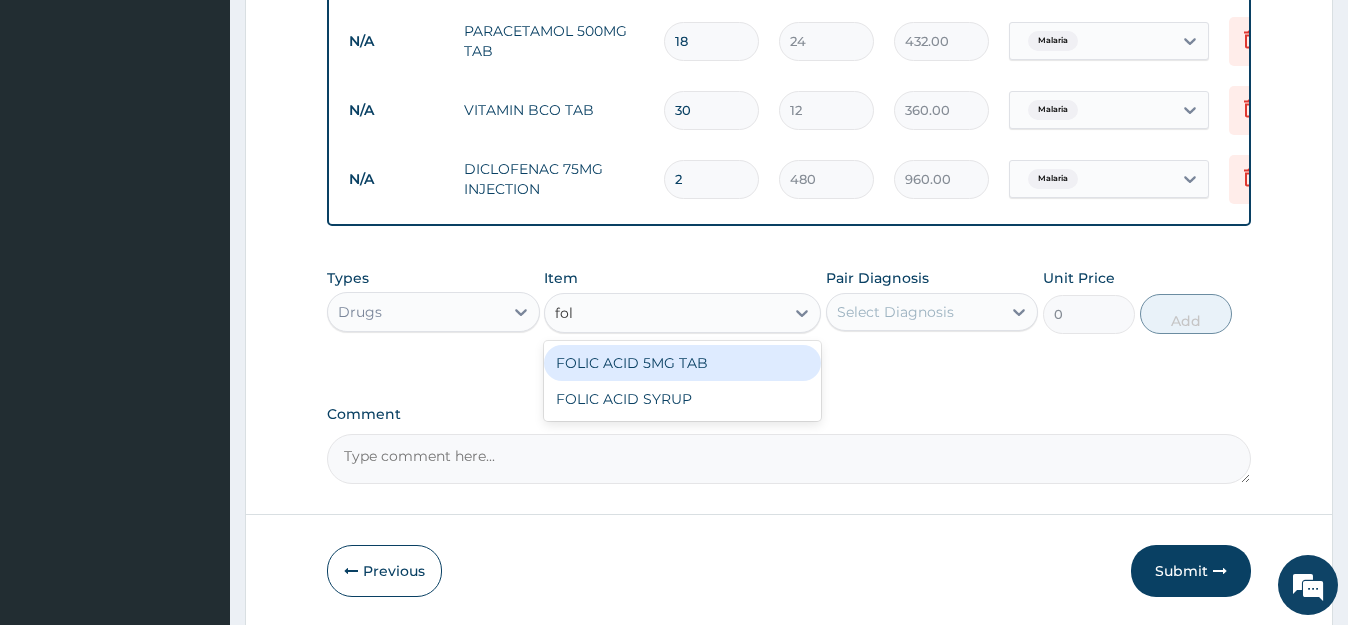 click on "FOLIC ACID 5MG TAB" at bounding box center [682, 363] 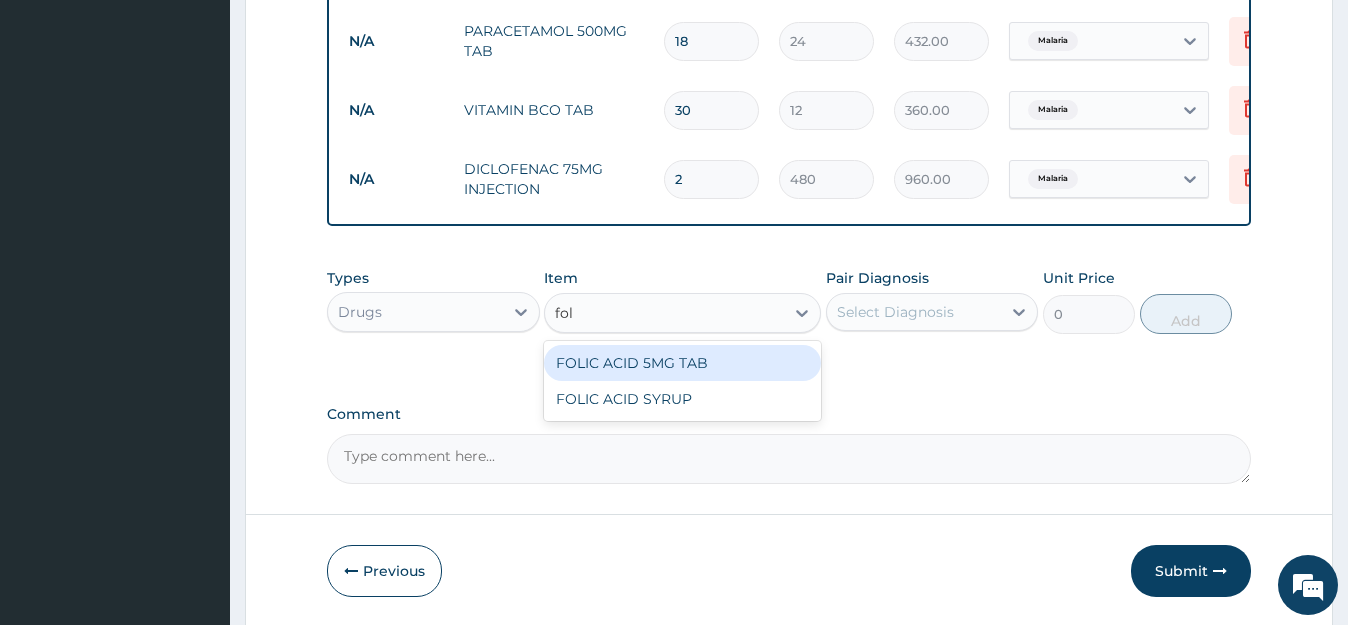 type 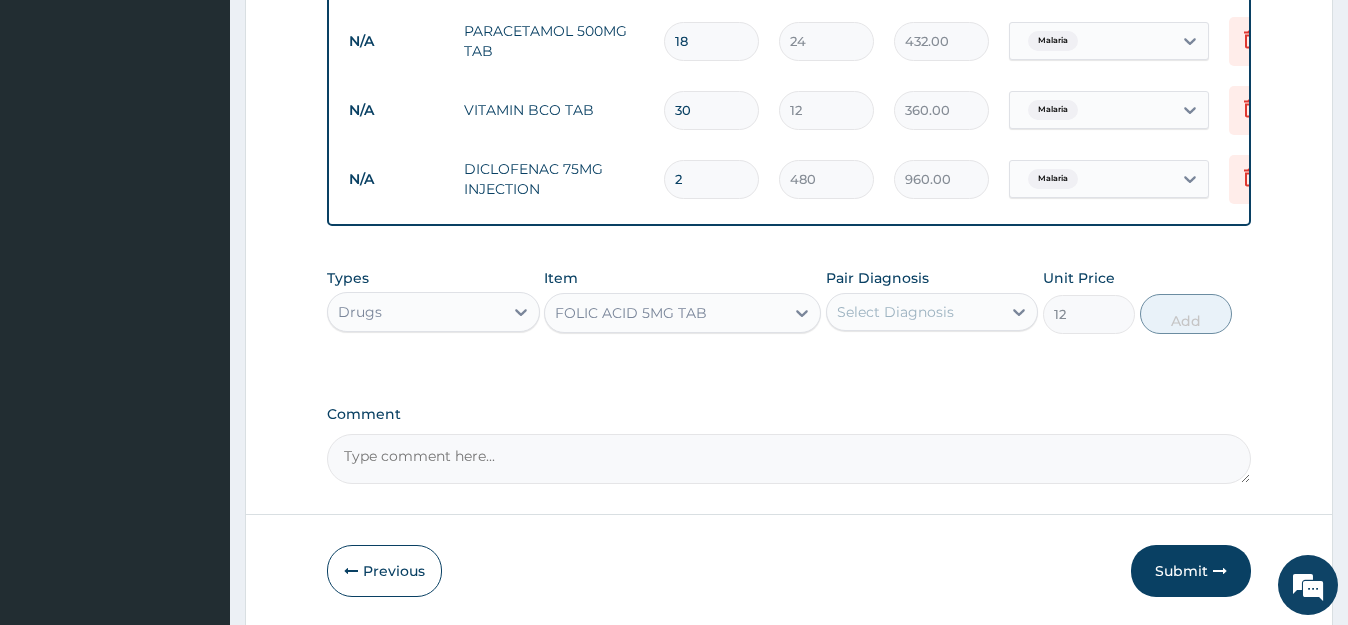 click on "Select Diagnosis" at bounding box center (914, 312) 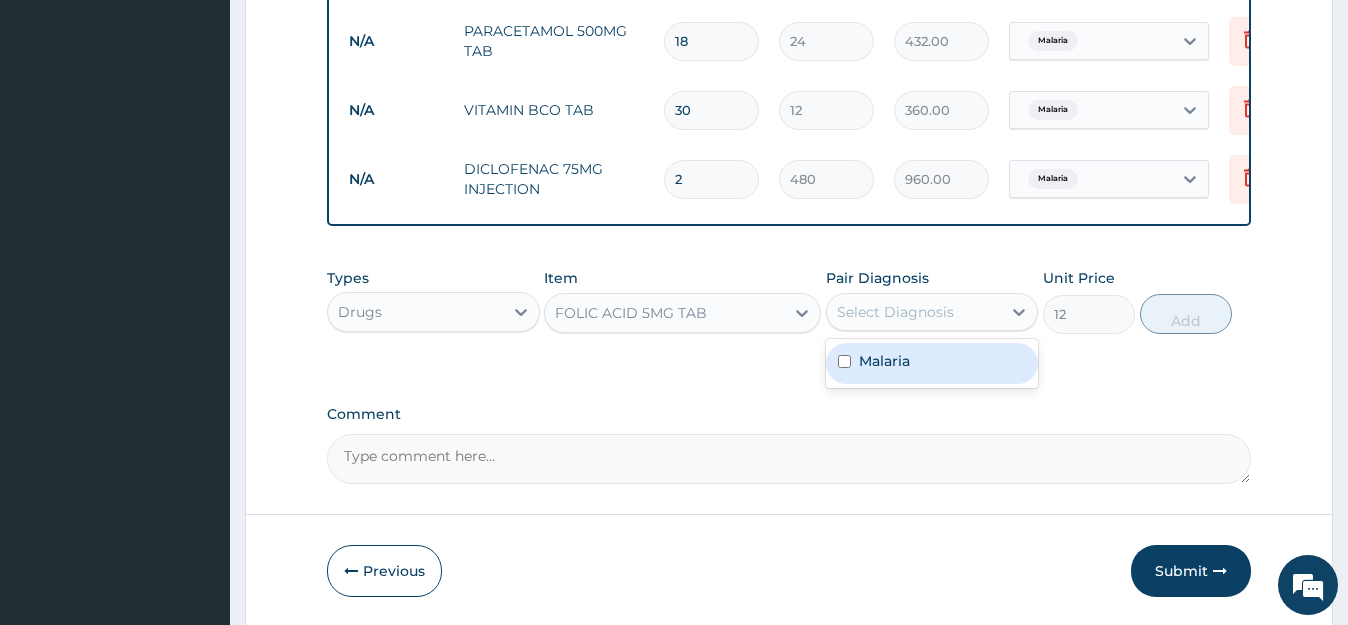 click on "Malaria" at bounding box center (932, 363) 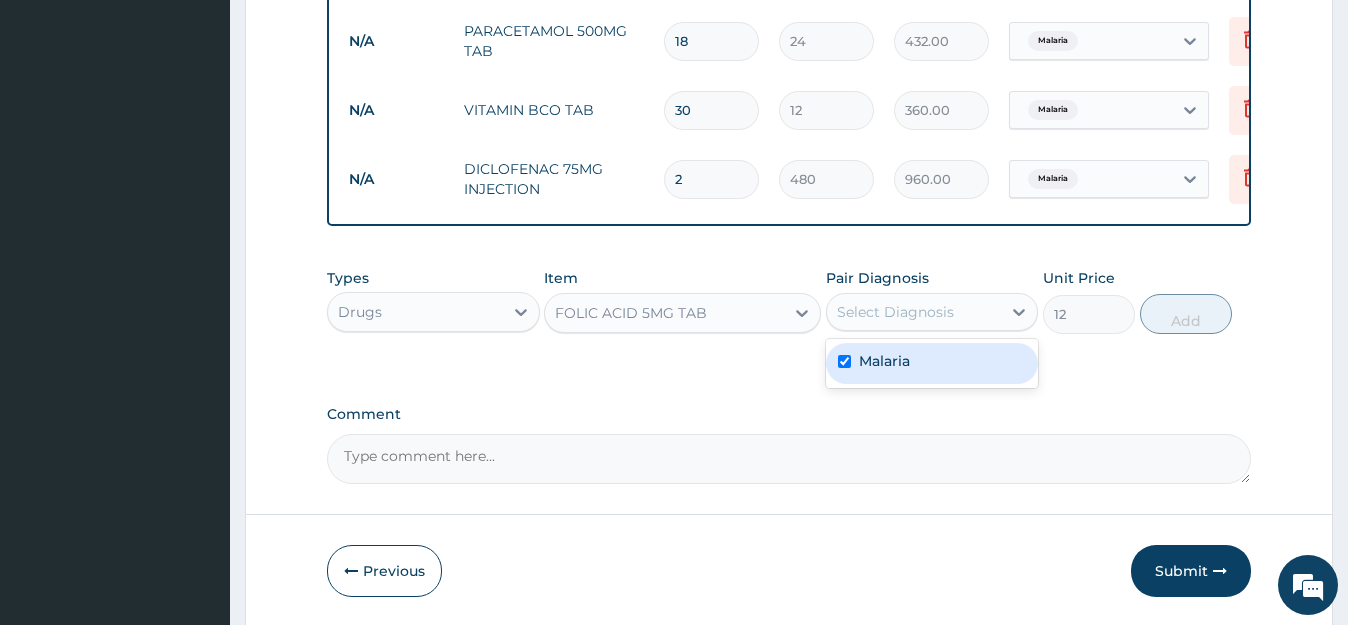 checkbox on "true" 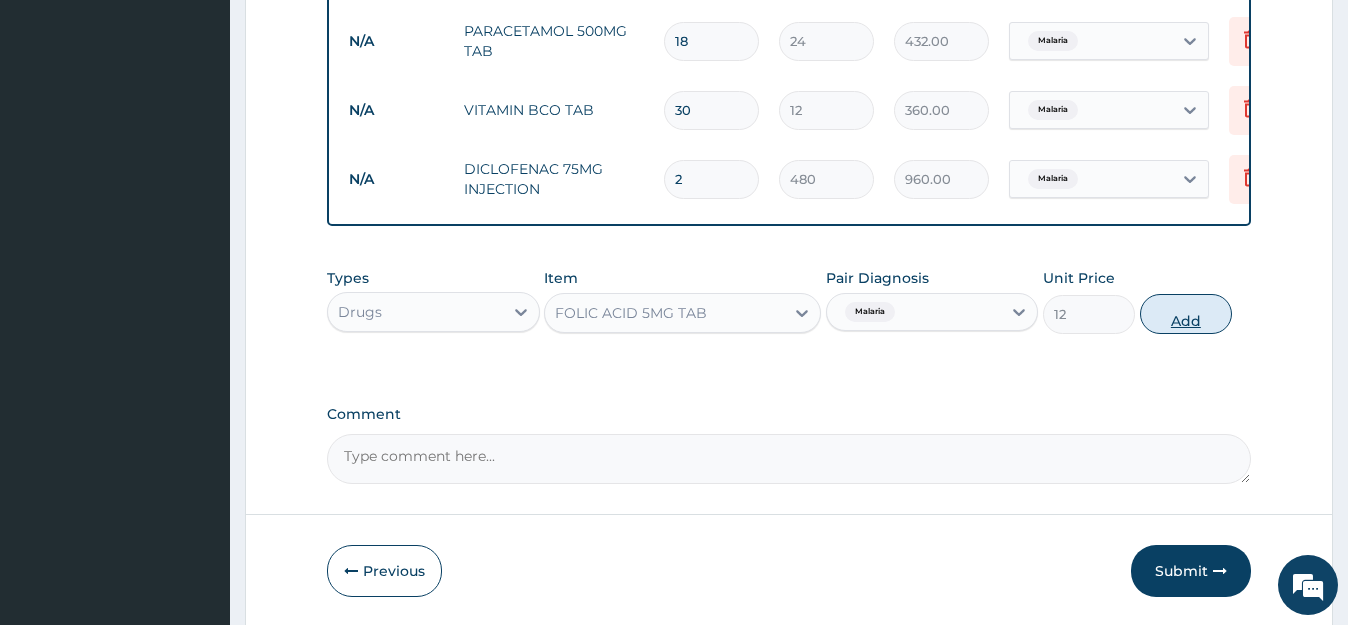 click on "Add" at bounding box center (1186, 314) 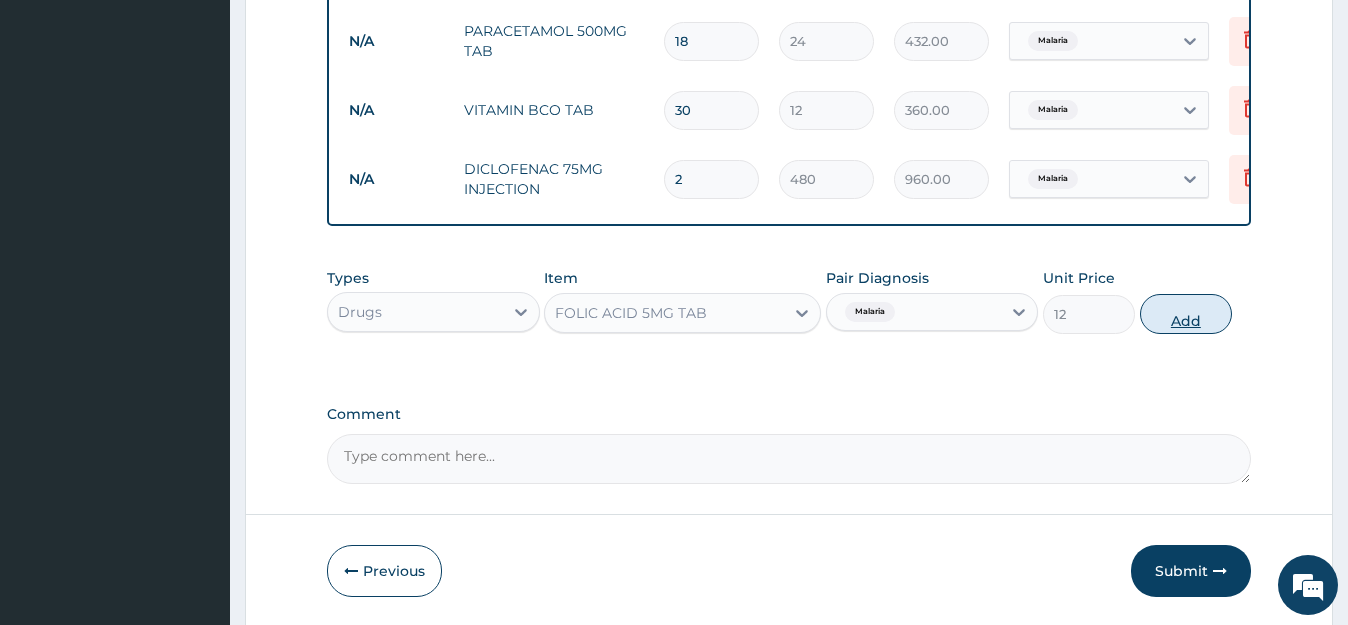 type on "0" 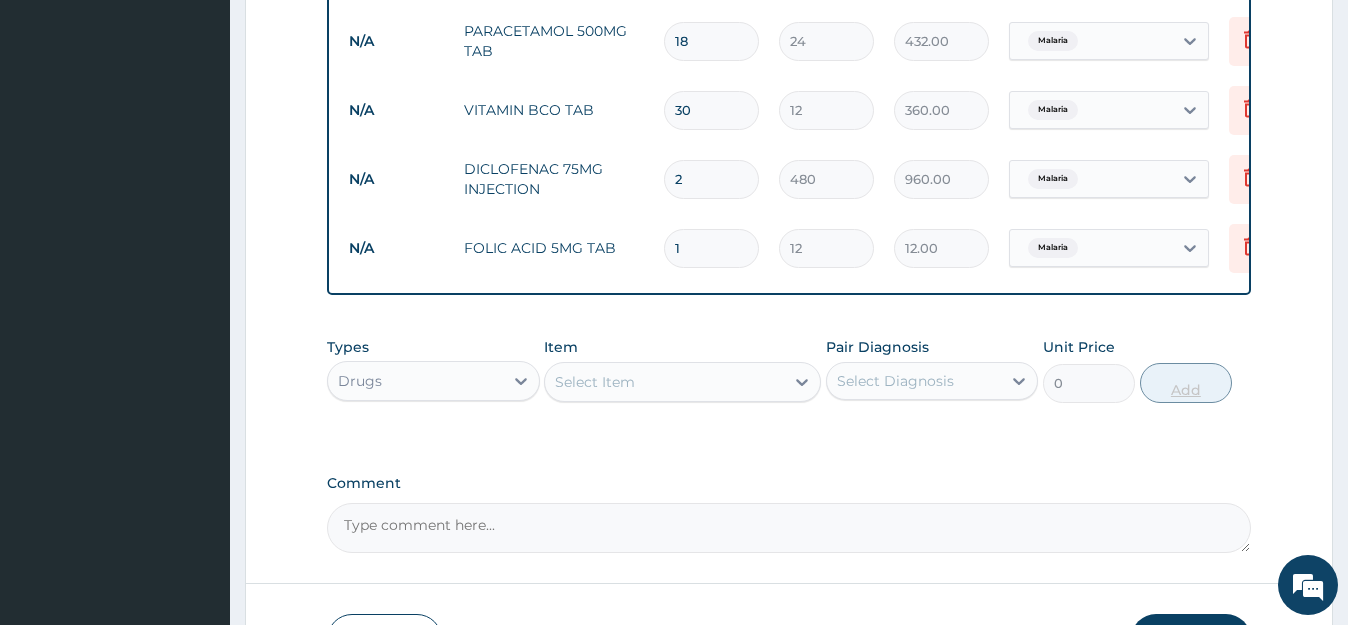type 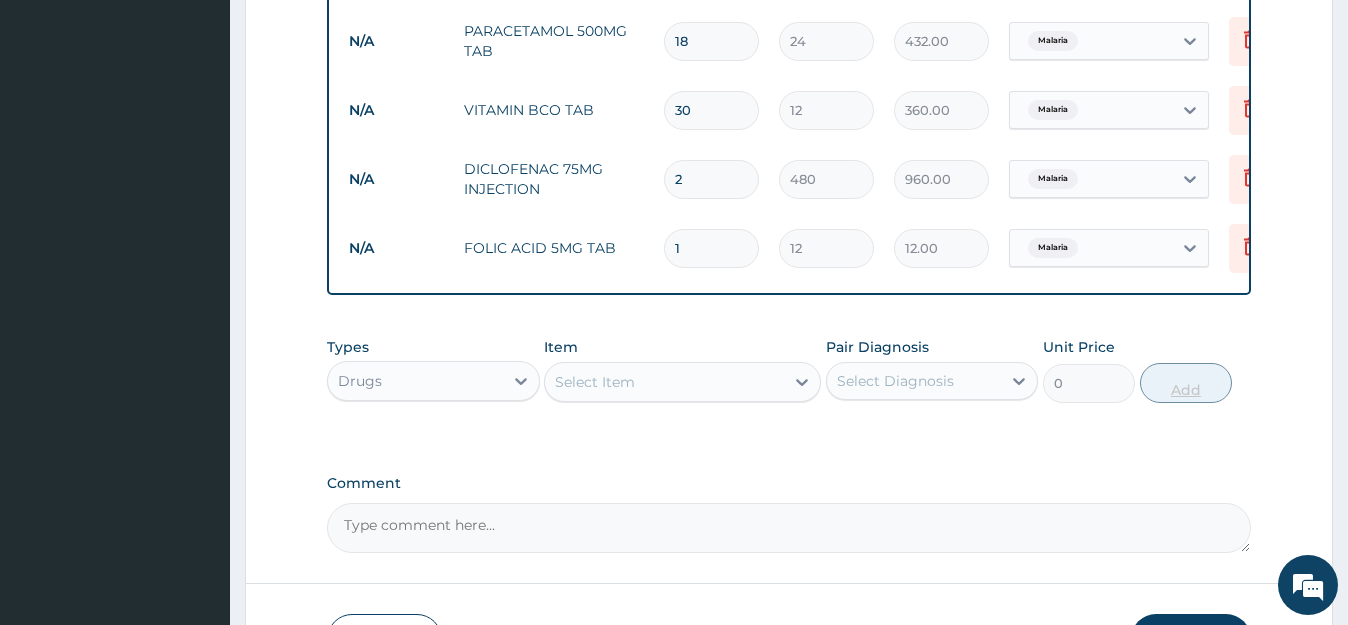 type on "0.00" 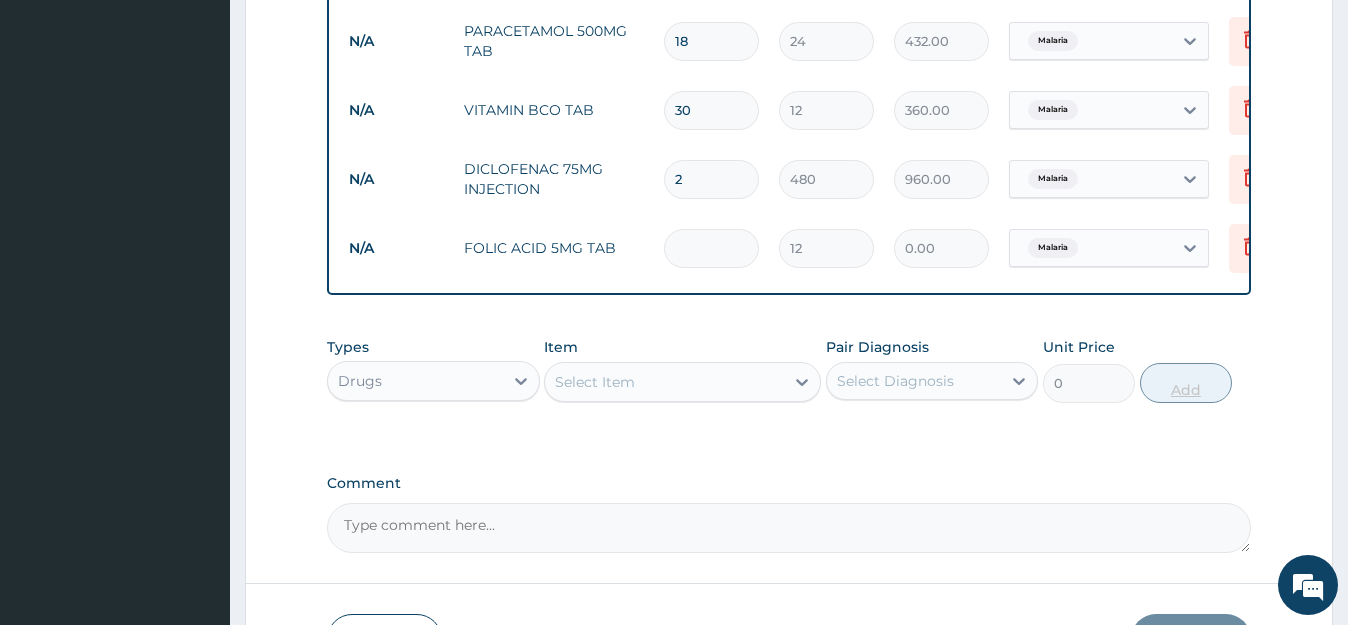type on "6" 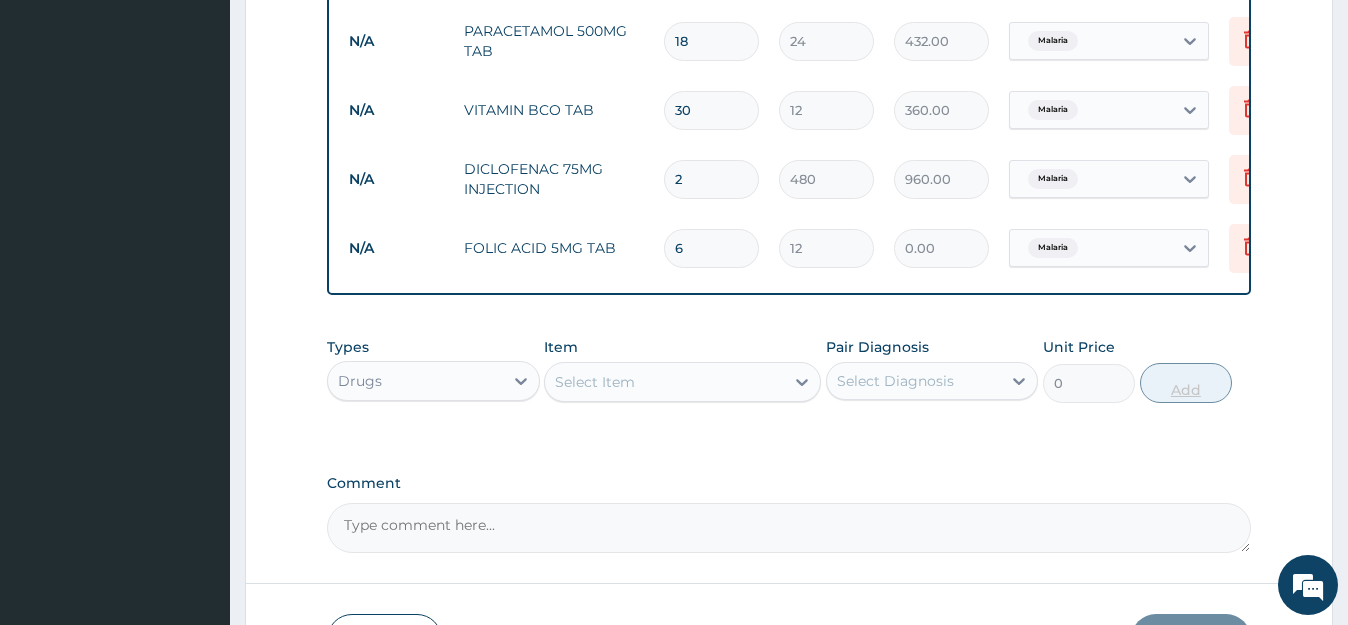 type on "72.00" 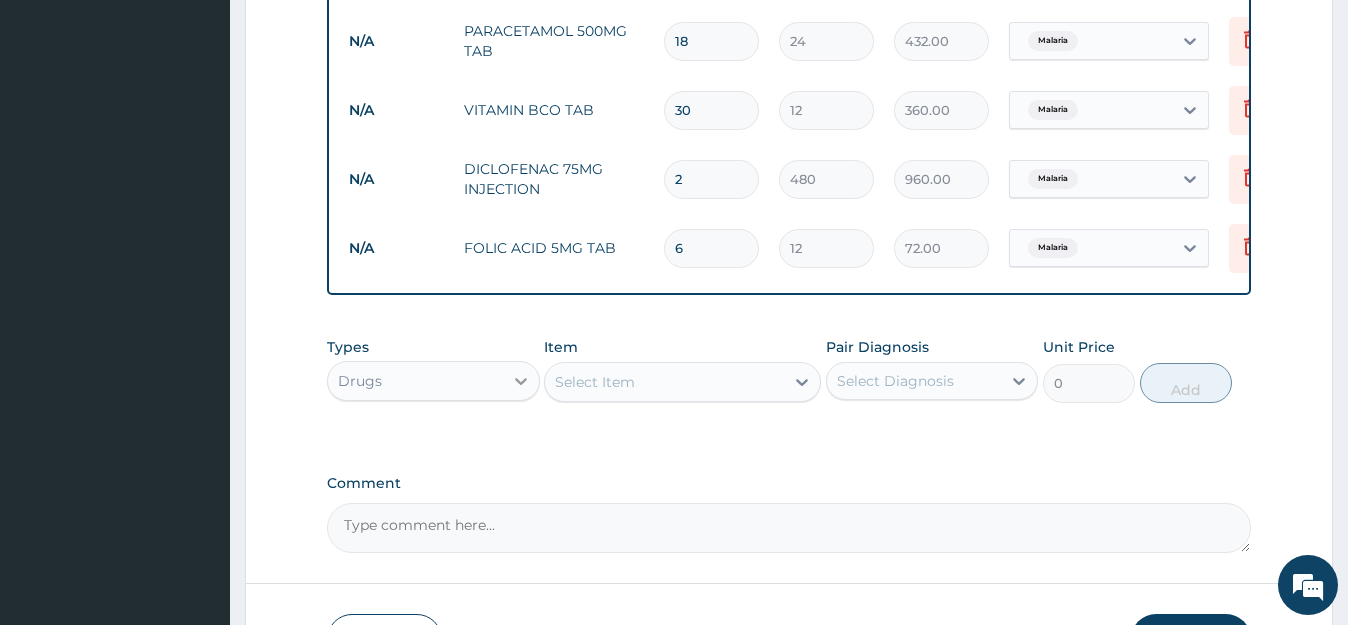 type on "6" 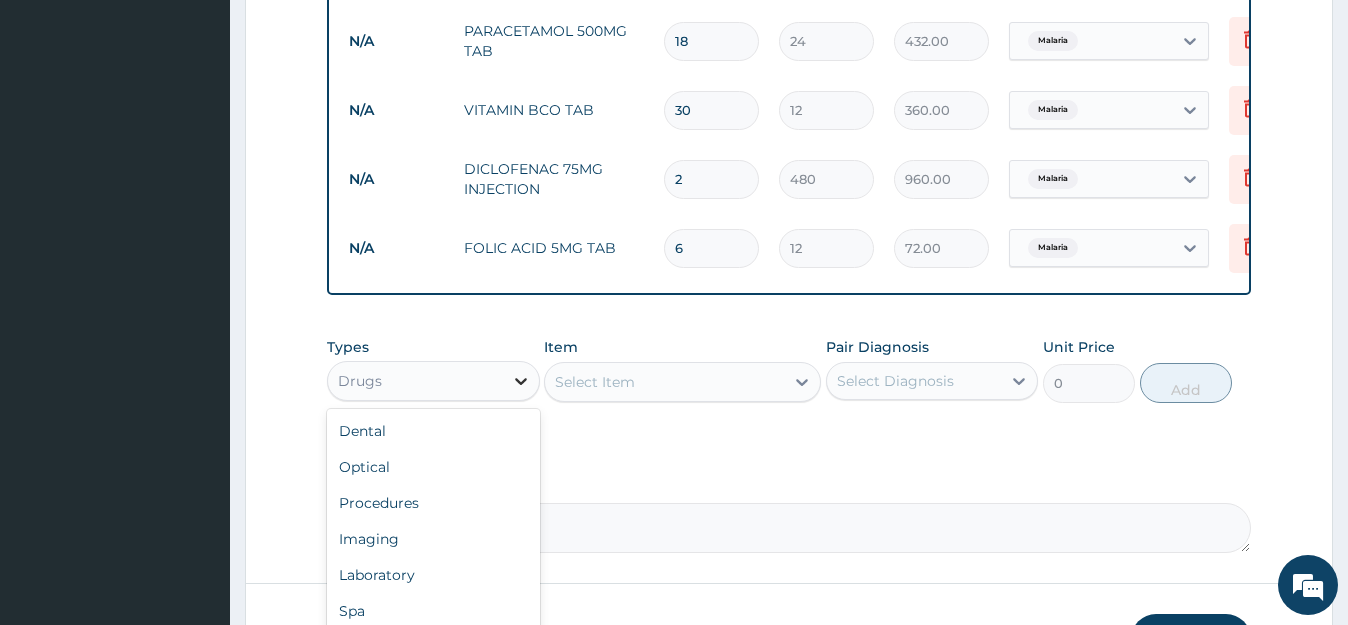 click 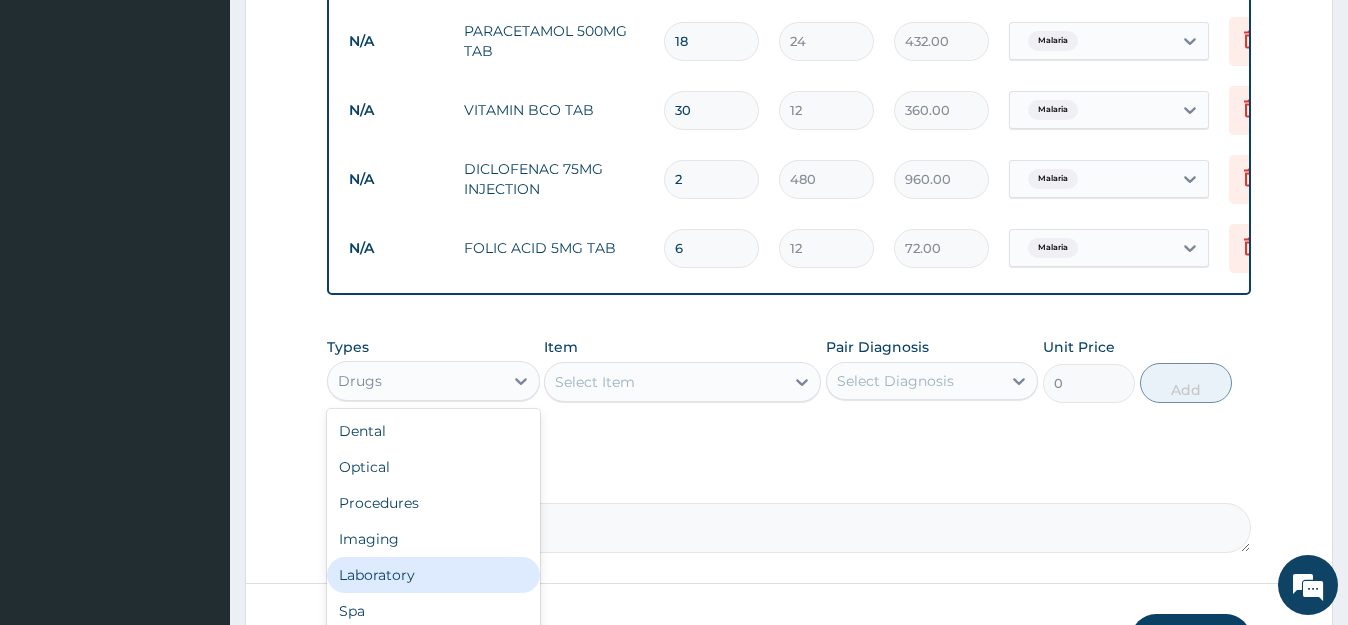 click on "Laboratory" at bounding box center [433, 575] 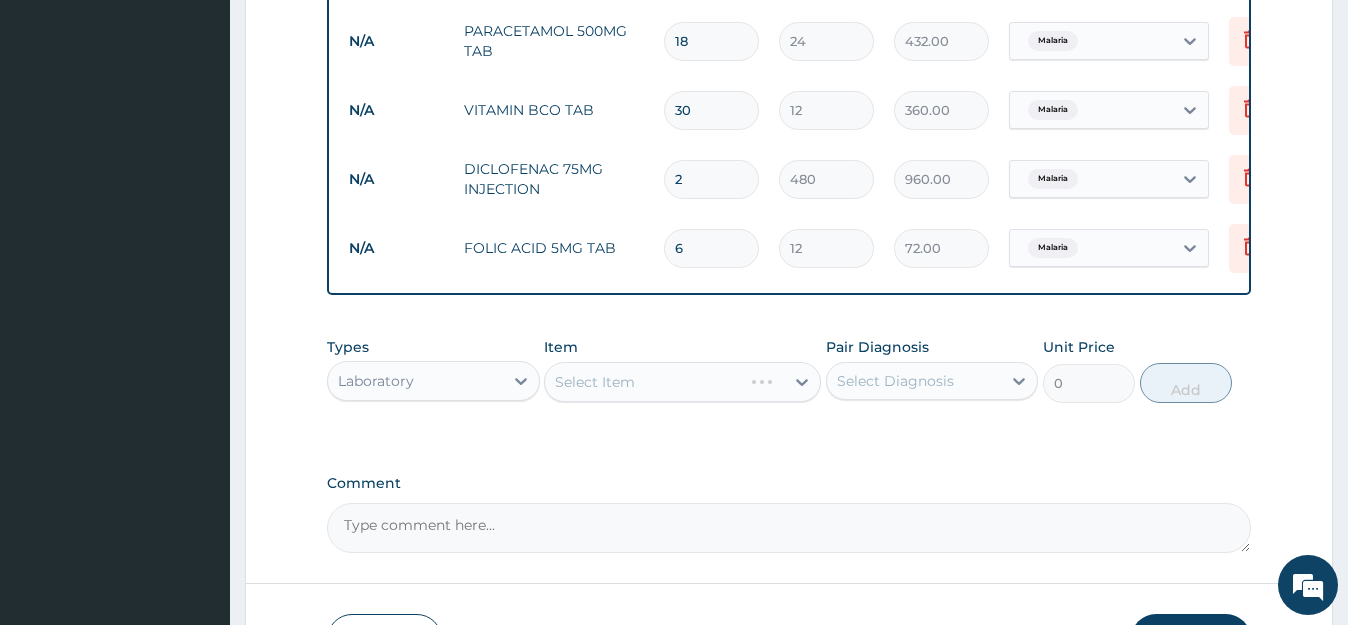 click on "Select Item" at bounding box center [682, 382] 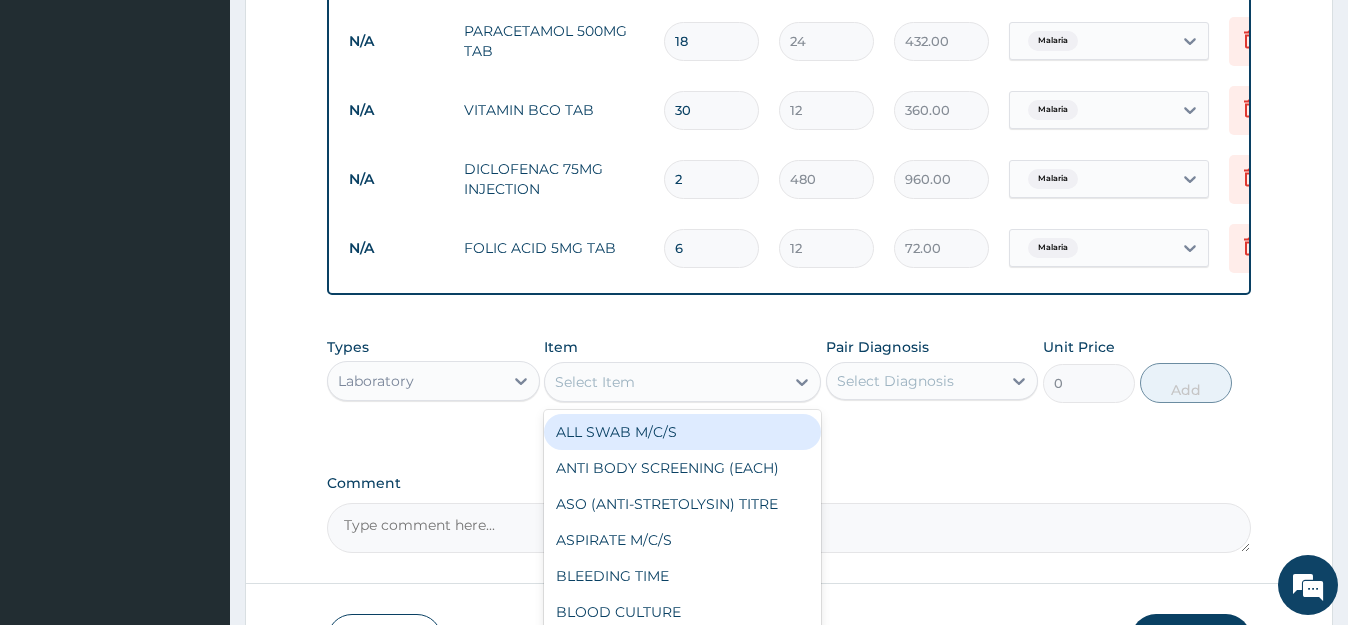 click on "Select Item" at bounding box center (664, 382) 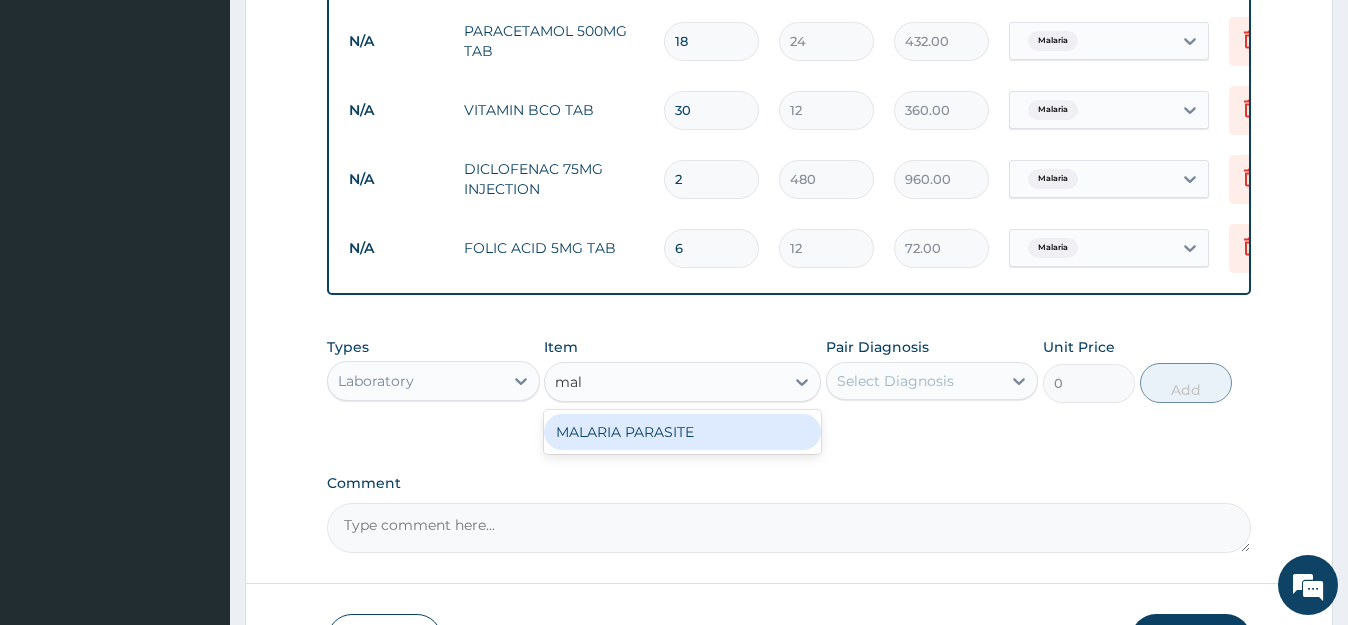type on "mala" 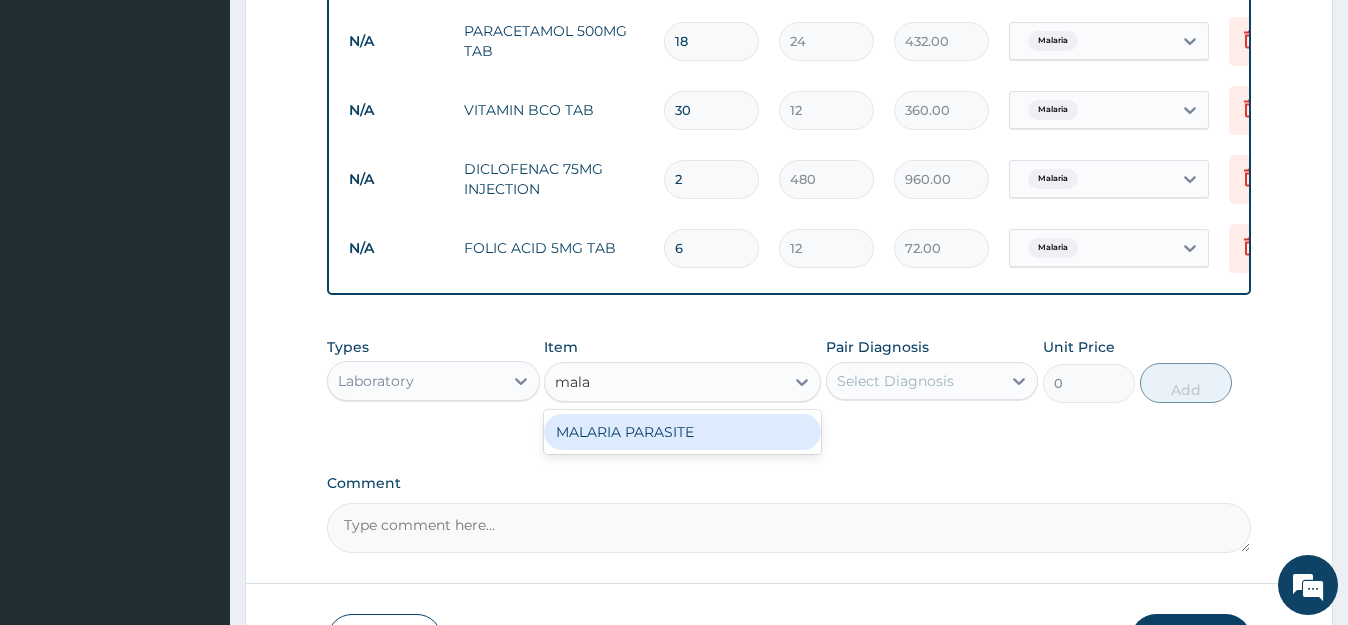 click on "MALARIA PARASITE" at bounding box center (682, 432) 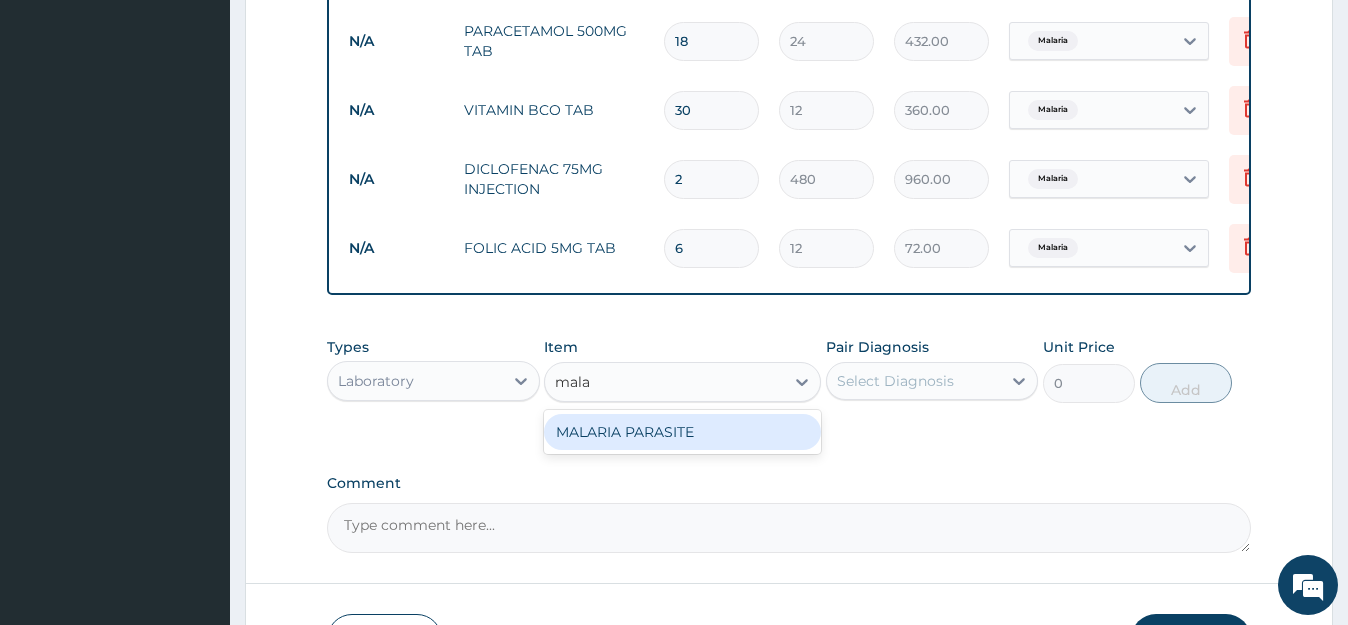 type 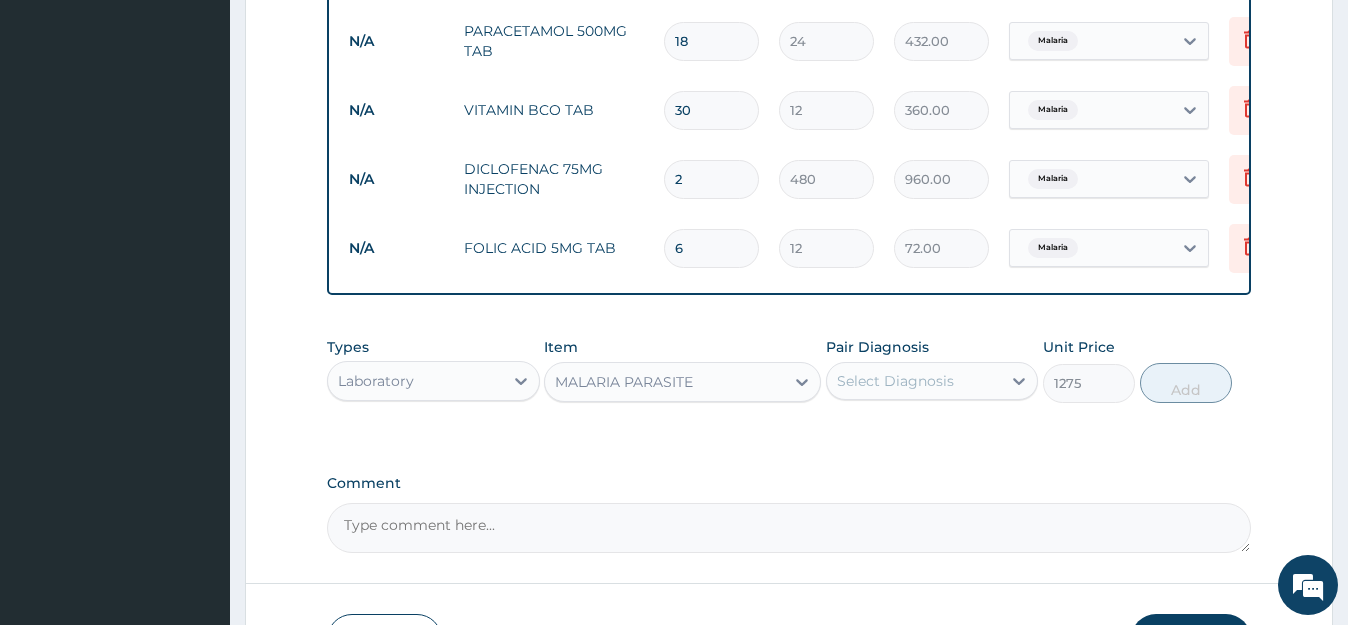 click on "Select Diagnosis" at bounding box center (914, 381) 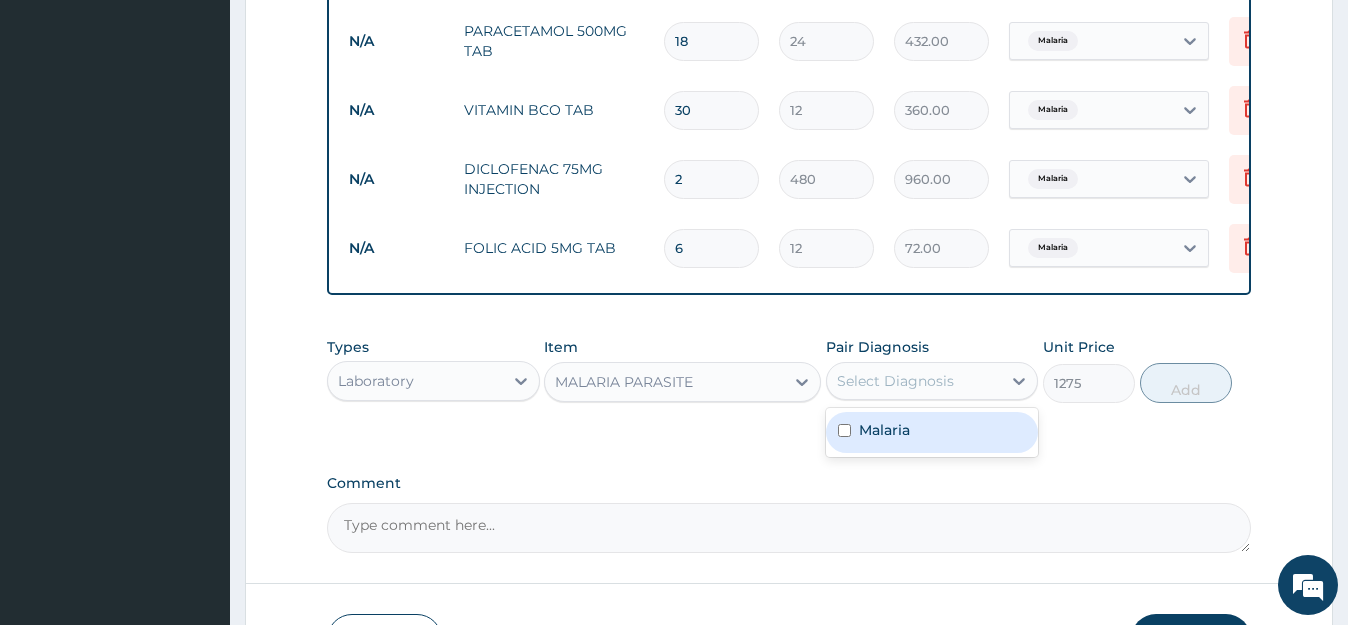 click on "Malaria" at bounding box center [884, 430] 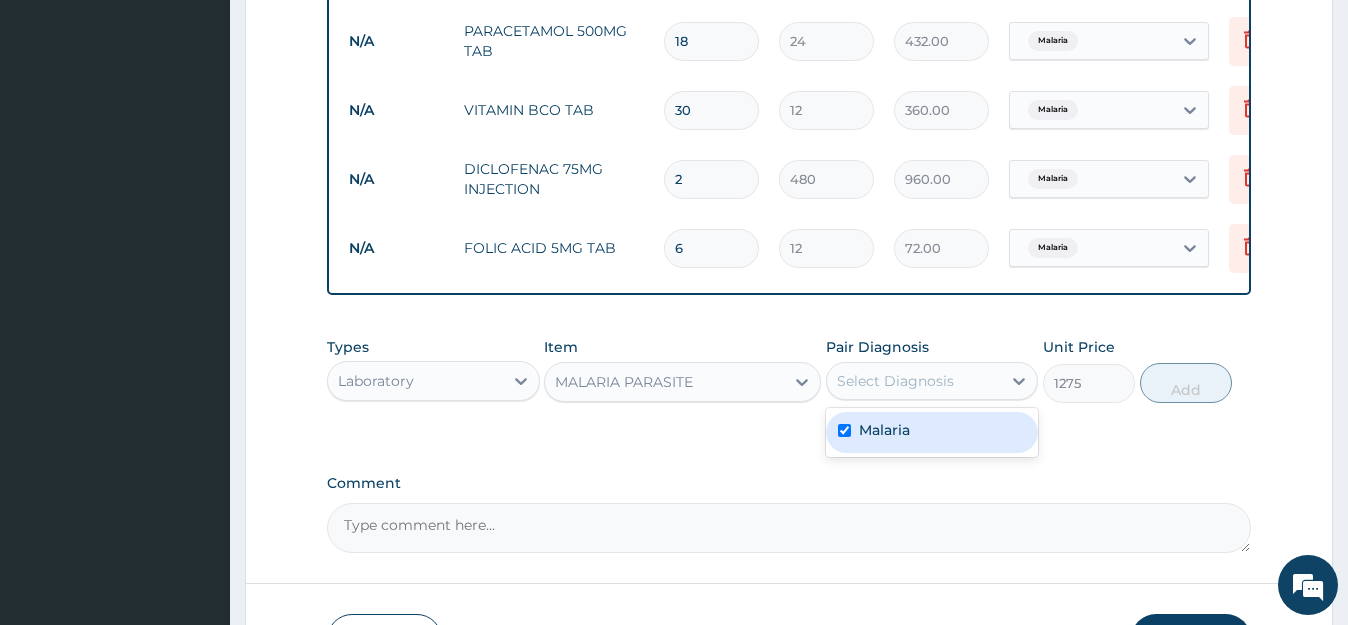 checkbox on "true" 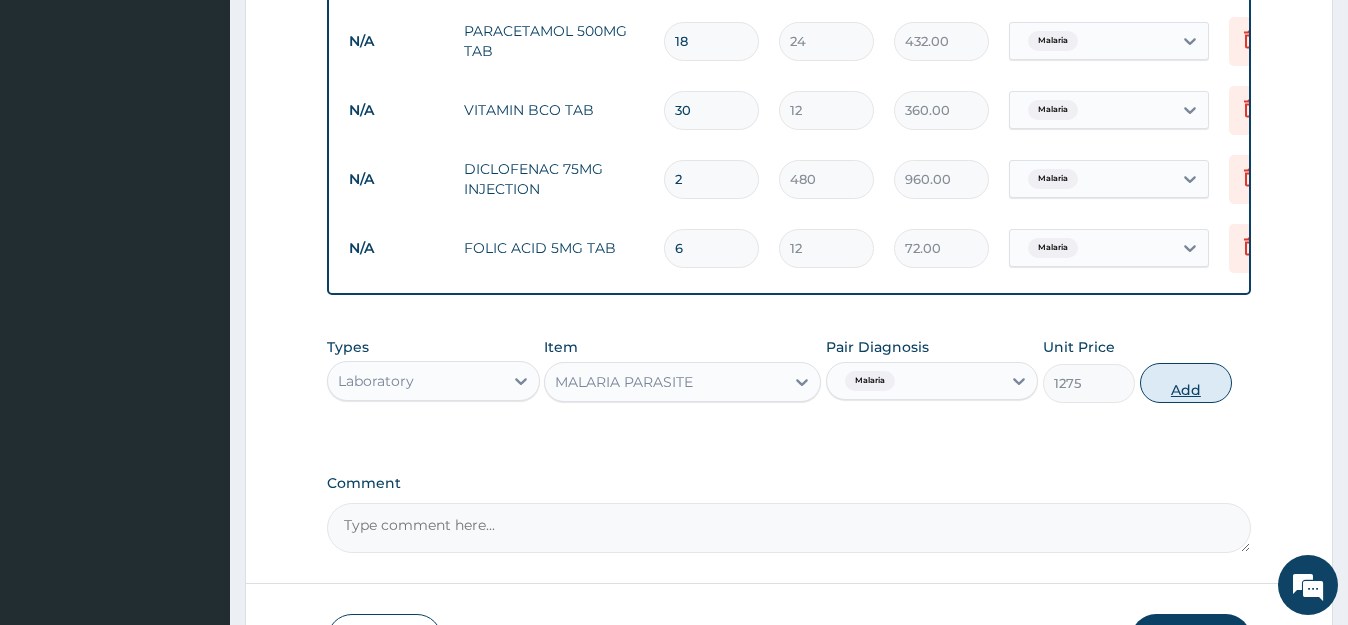 click on "Add" at bounding box center [1186, 383] 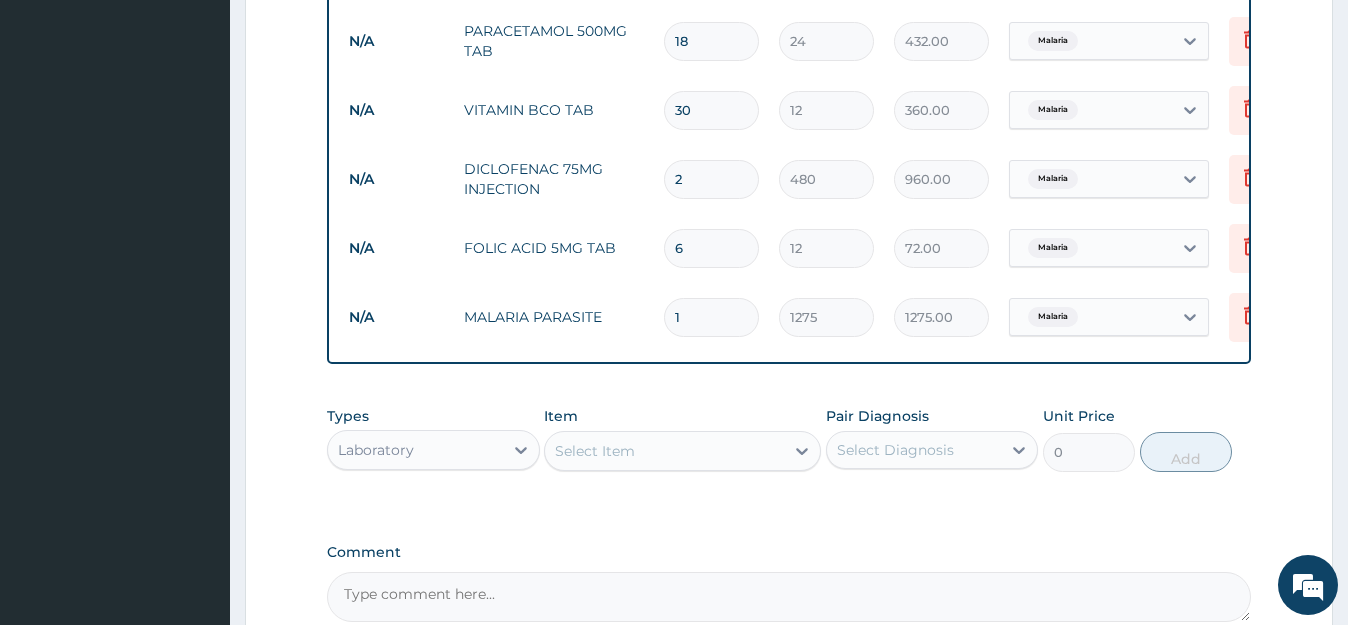 click on "Select Item" at bounding box center [595, 451] 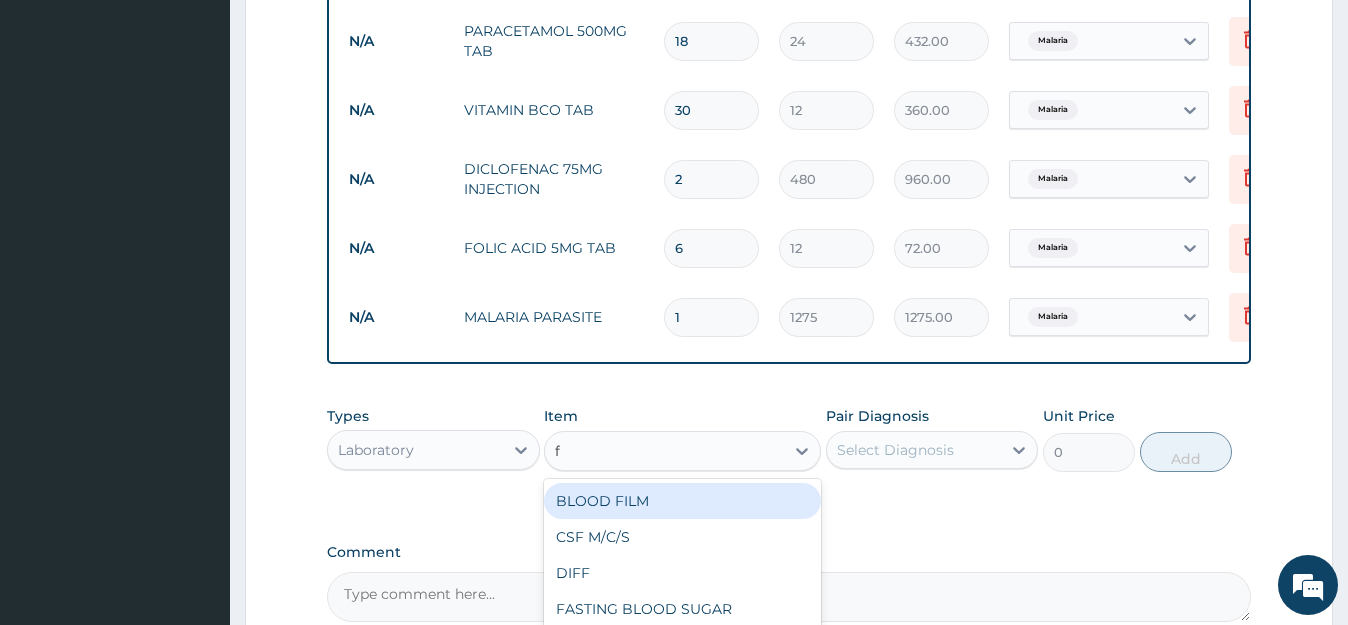 type on "fu" 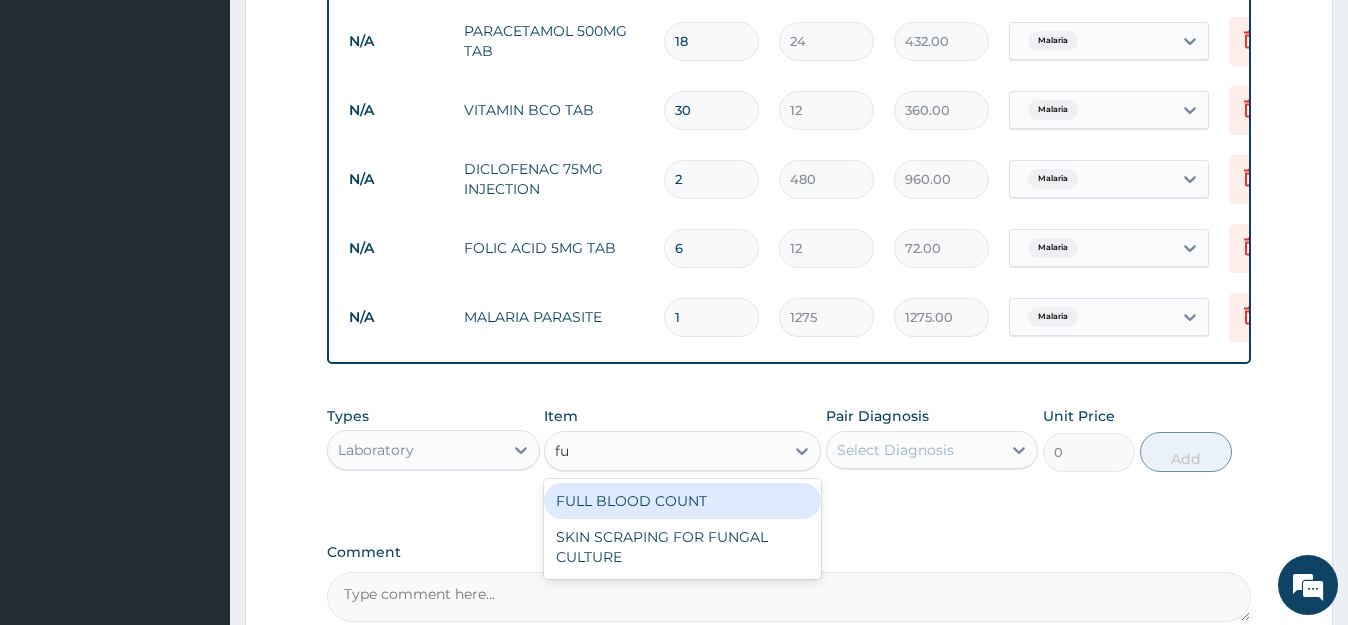 click on "FULL BLOOD COUNT" at bounding box center [682, 501] 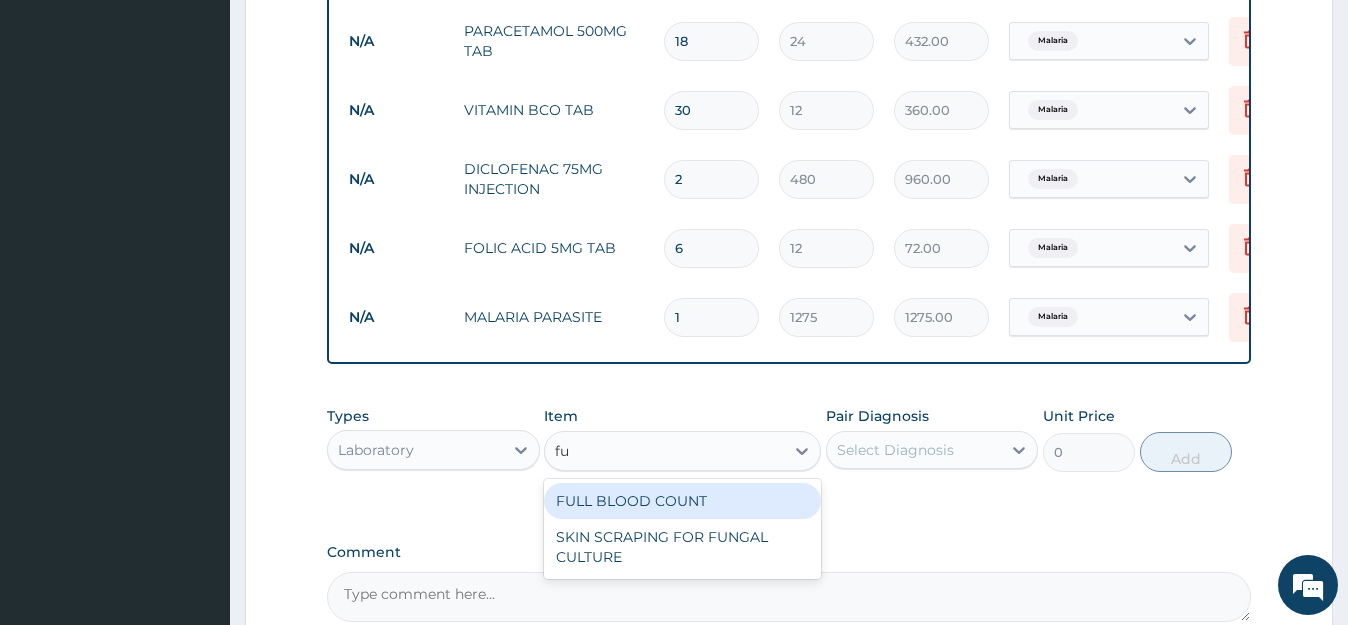 type 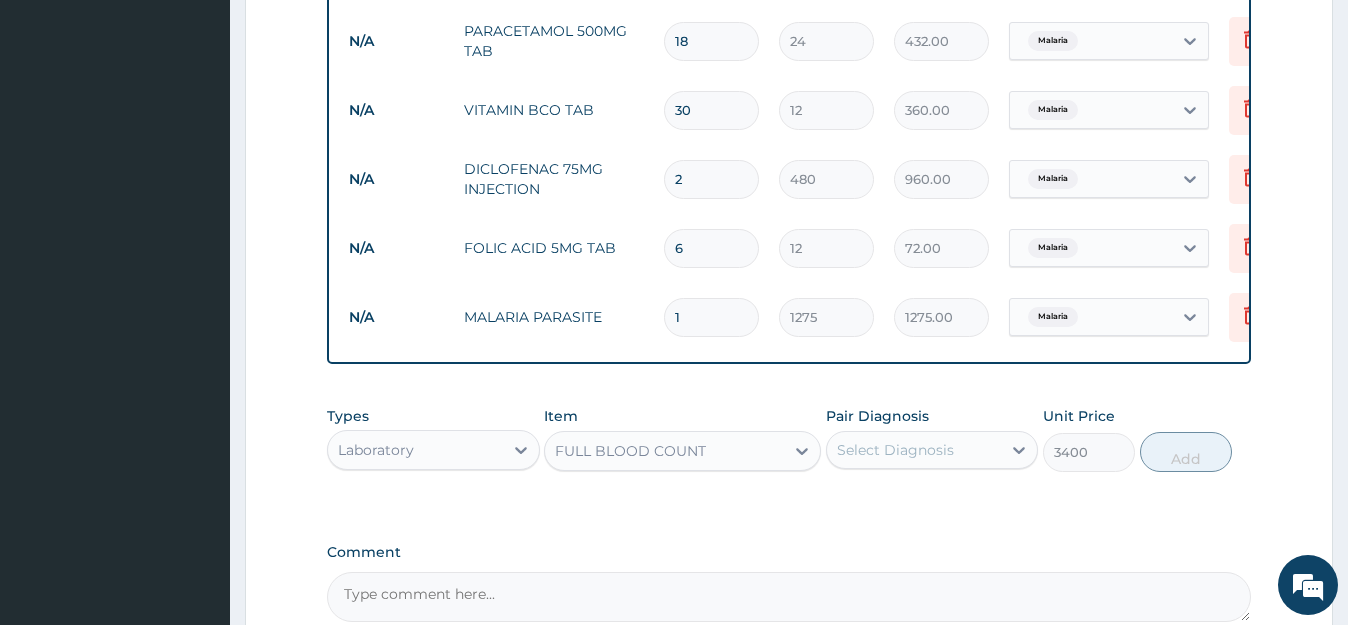 click on "Select Diagnosis" at bounding box center (895, 450) 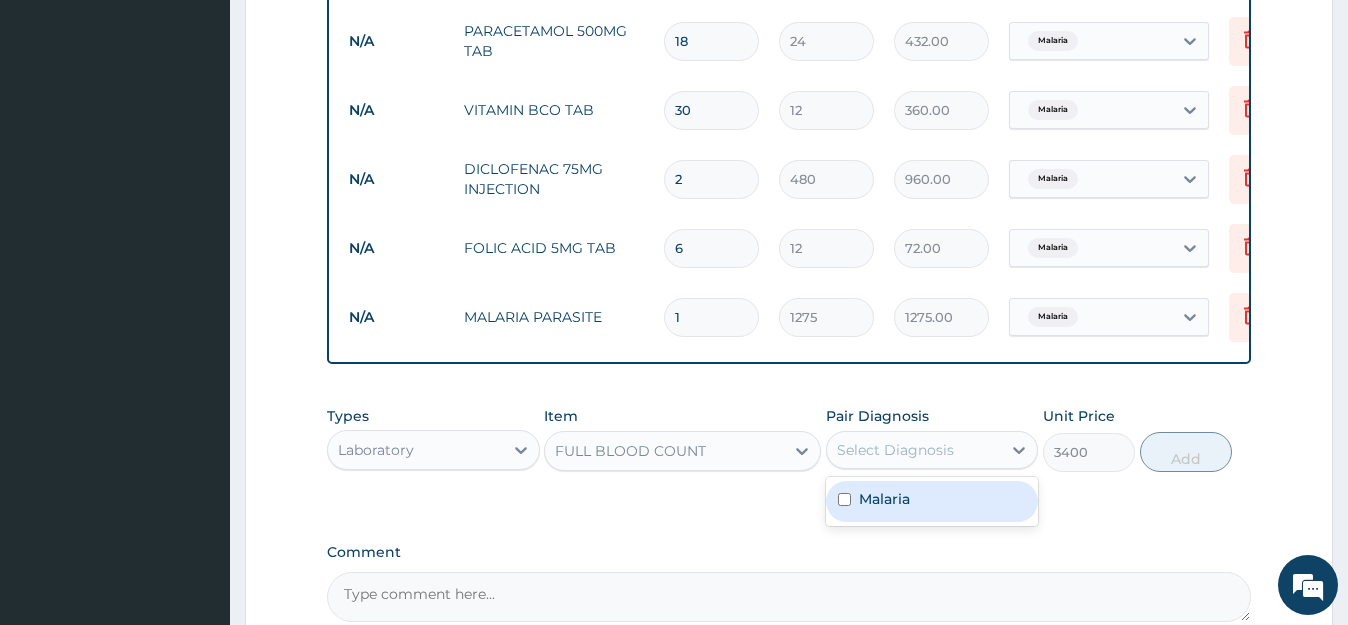 click on "Malaria" at bounding box center (884, 499) 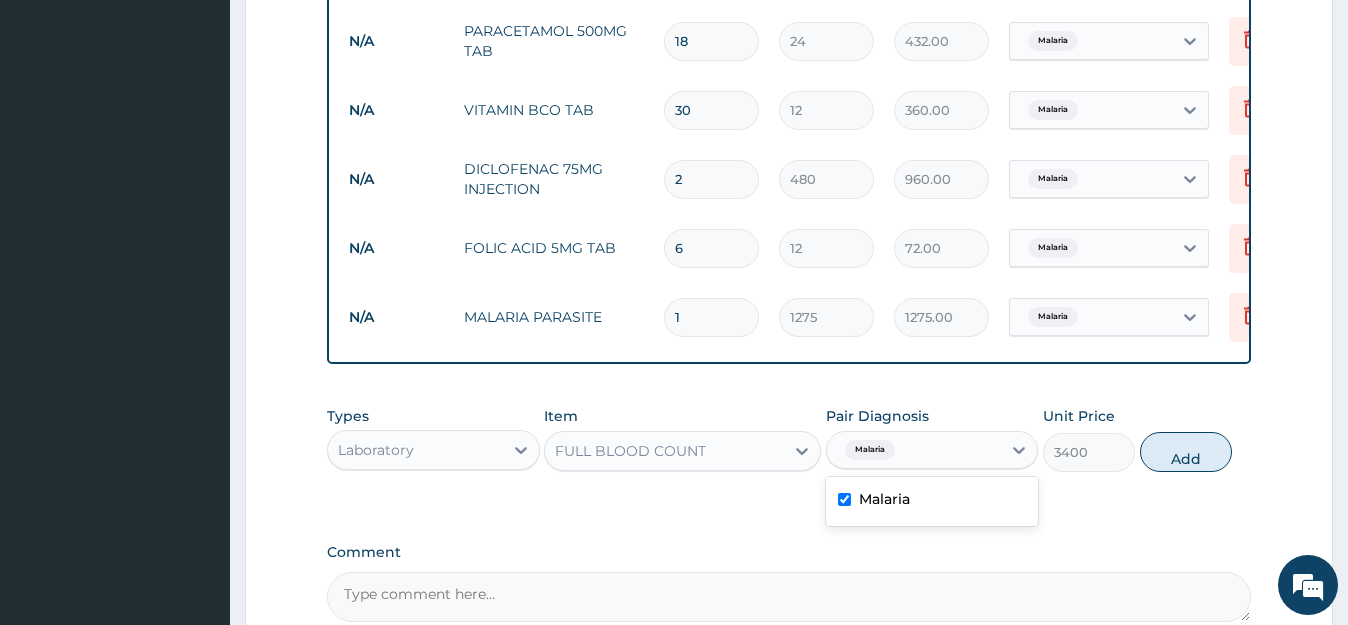 checkbox on "true" 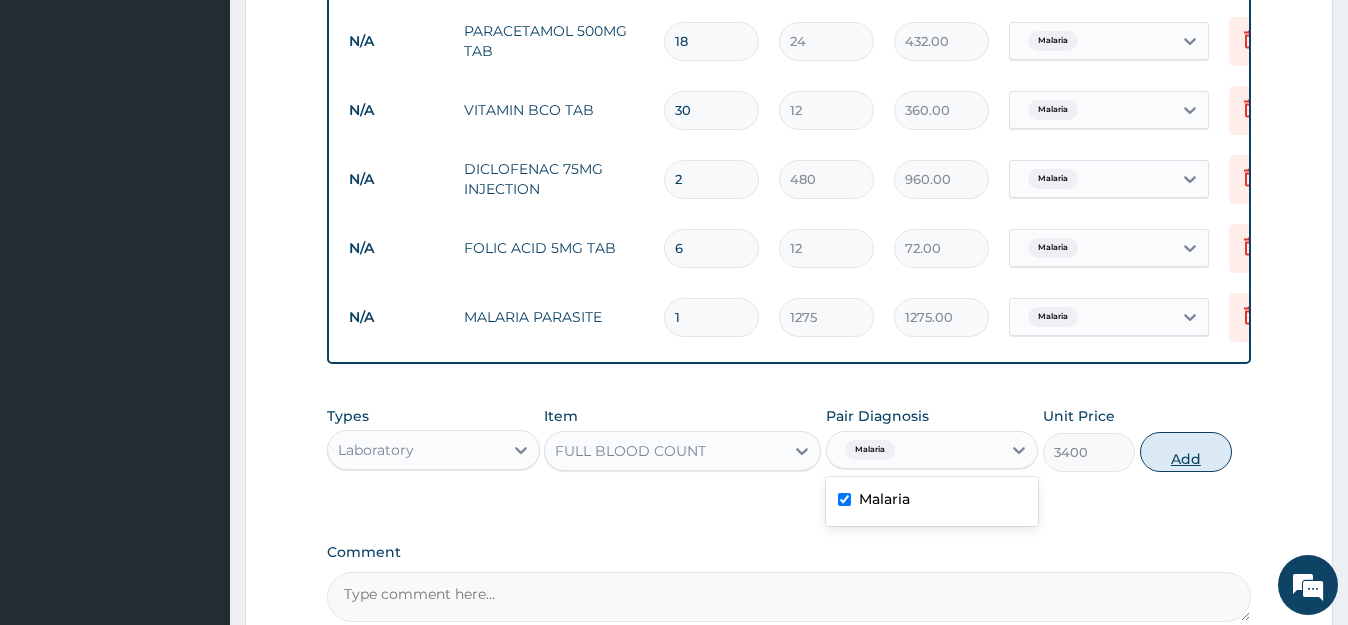 click on "Add" at bounding box center [1186, 452] 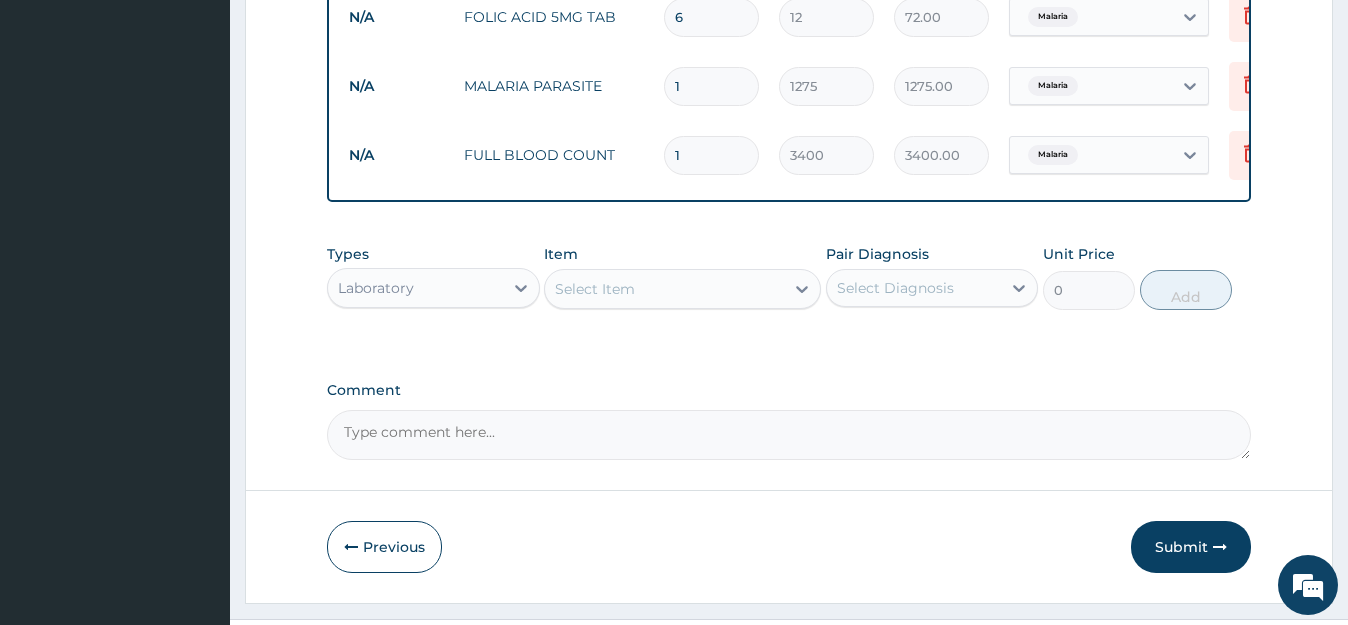 scroll, scrollTop: 1216, scrollLeft: 0, axis: vertical 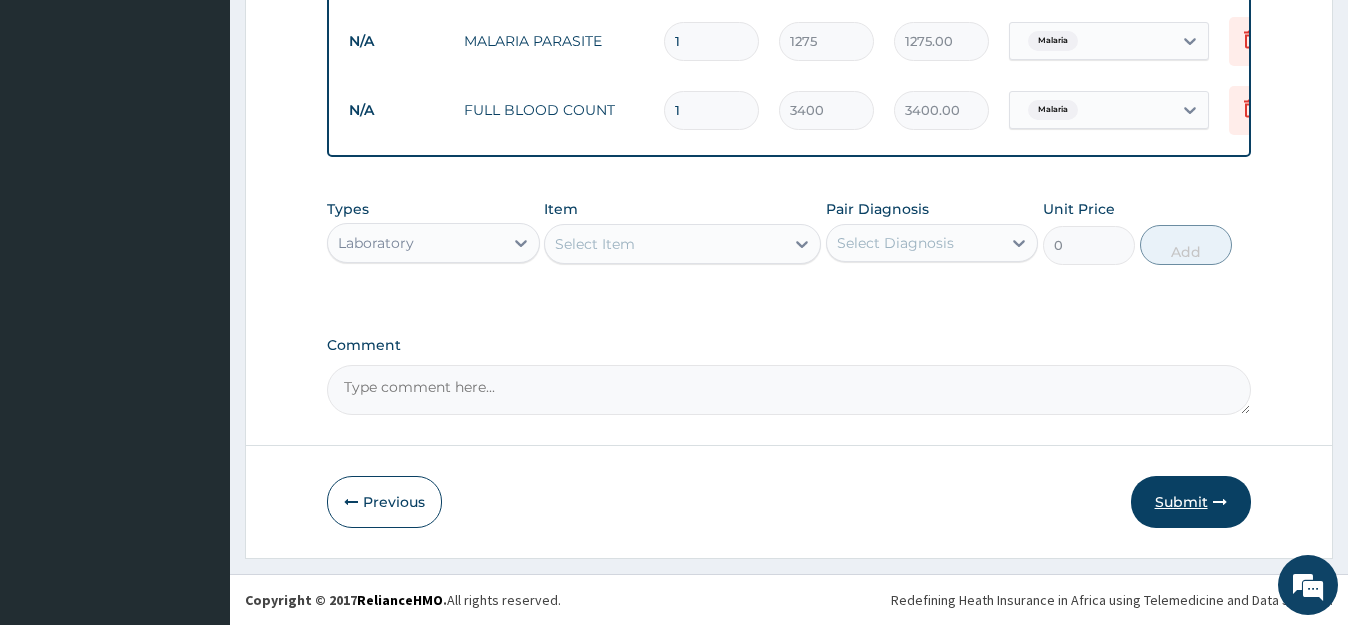 click on "Submit" at bounding box center [1191, 502] 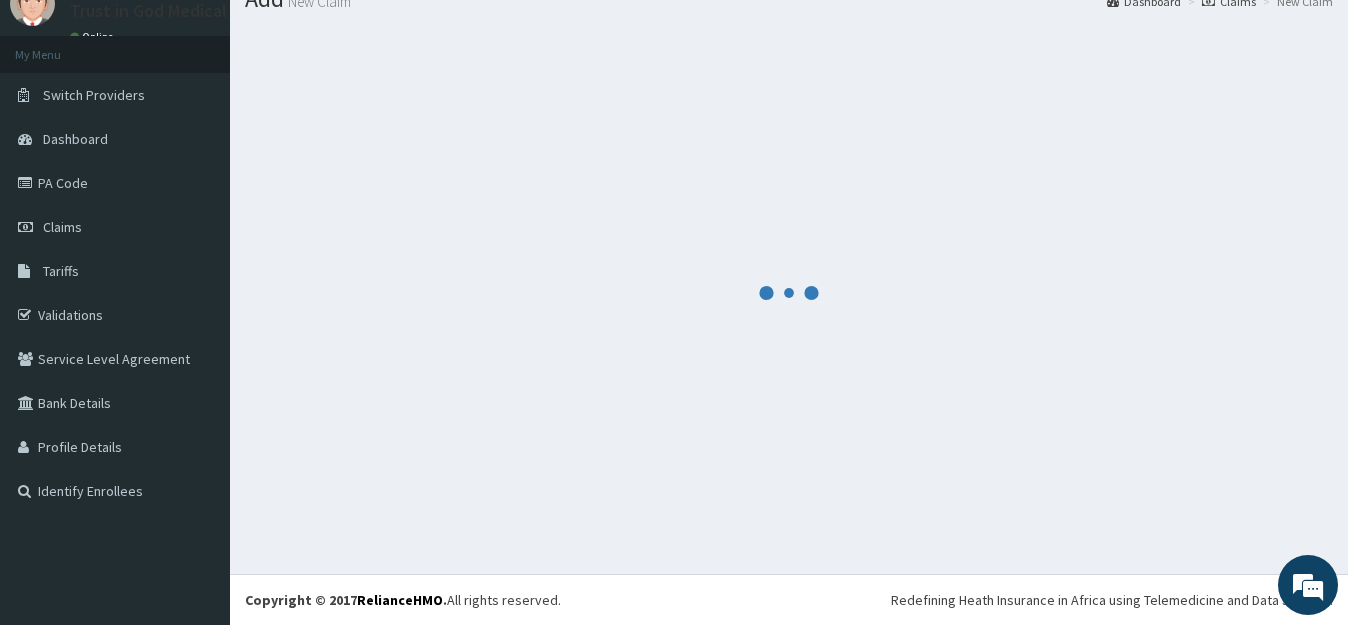 scroll, scrollTop: 79, scrollLeft: 0, axis: vertical 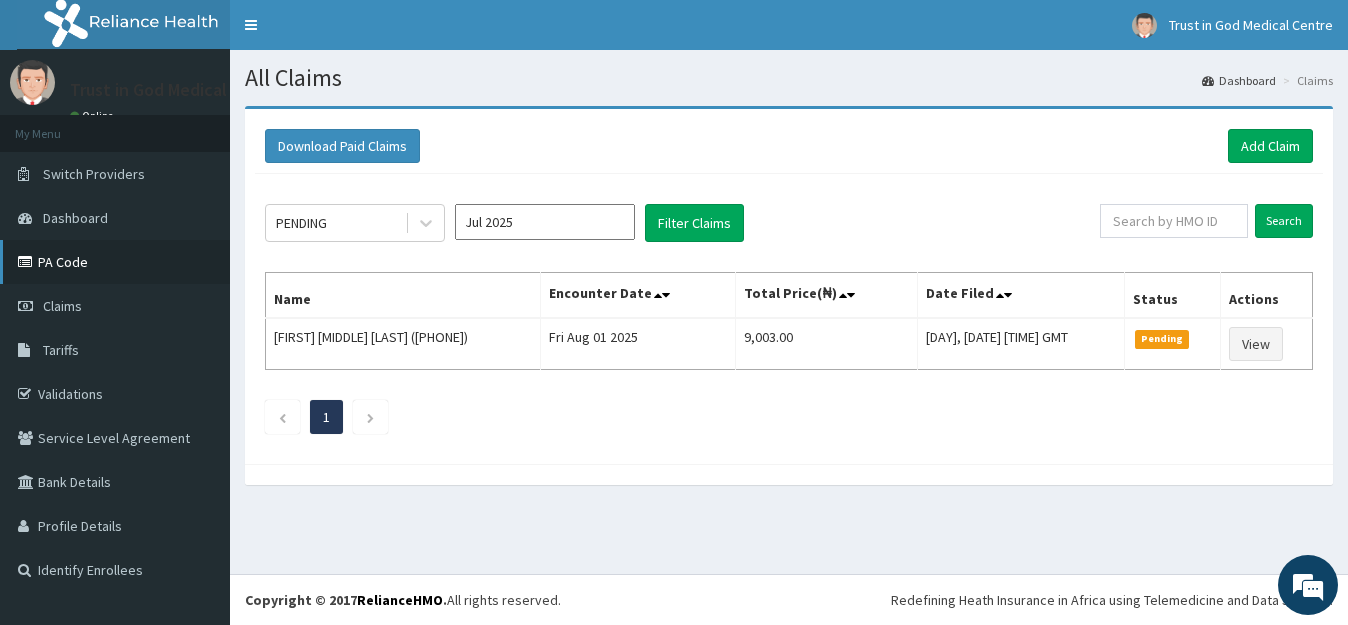 click on "PA Code" at bounding box center [115, 262] 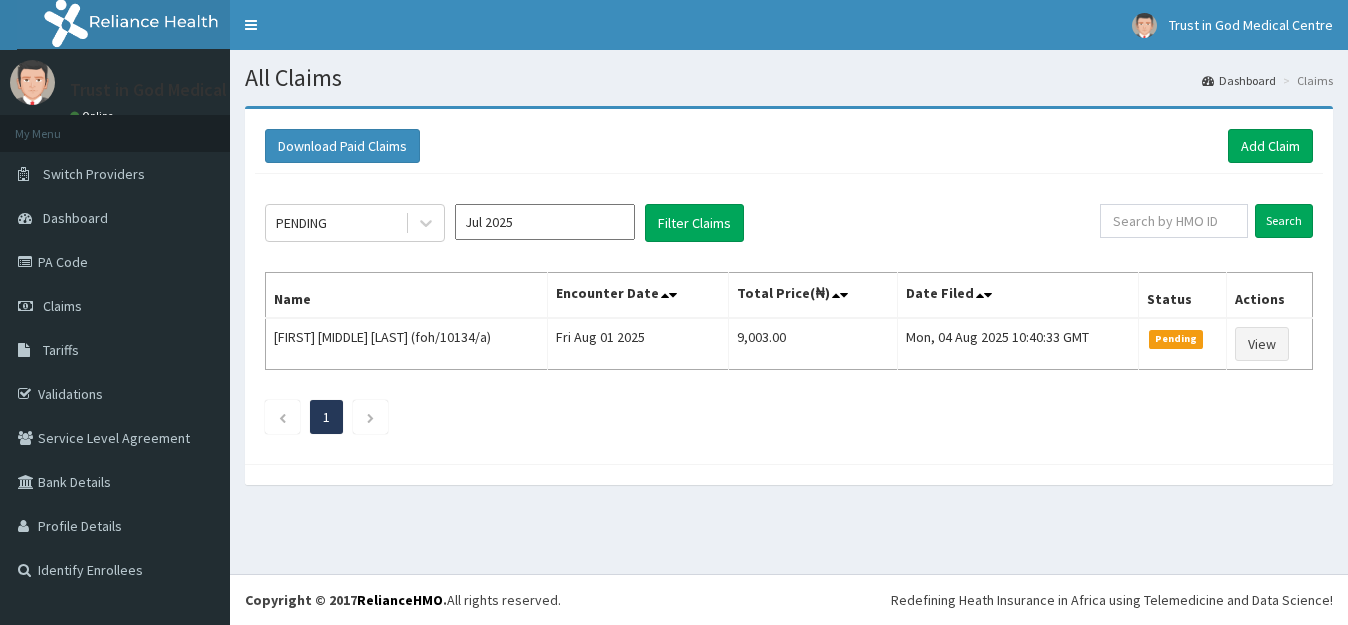 scroll, scrollTop: 0, scrollLeft: 0, axis: both 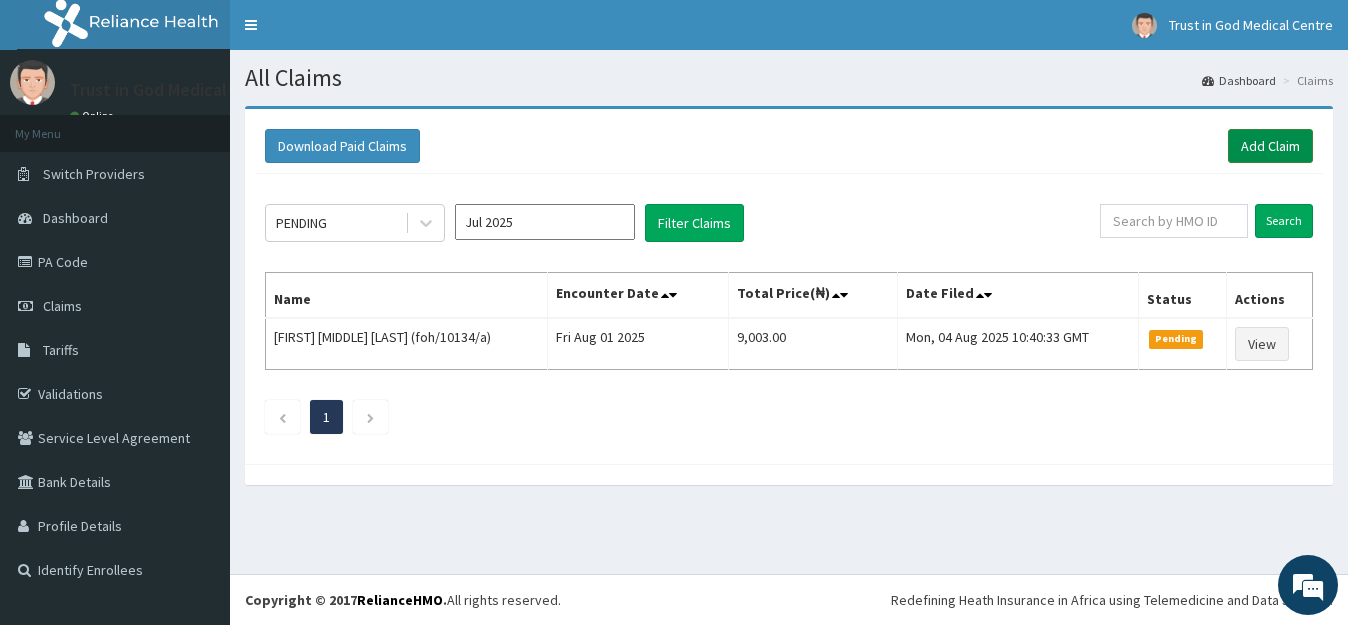 click on "Add Claim" at bounding box center (1270, 146) 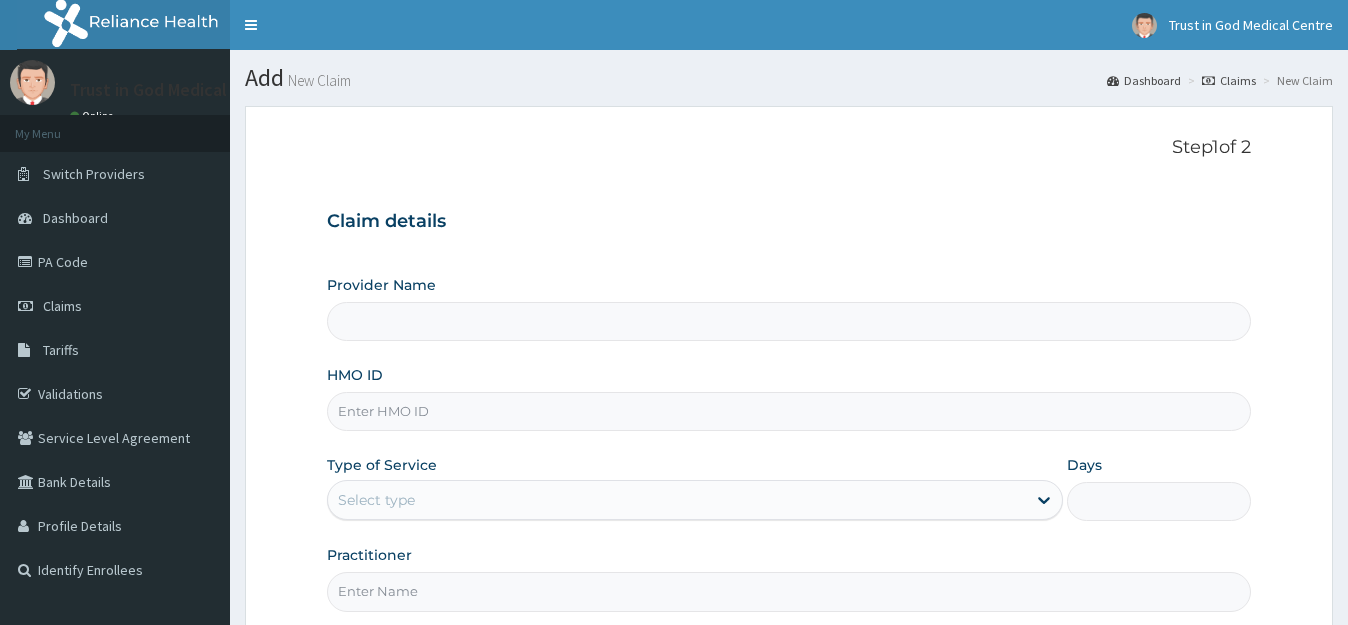 scroll, scrollTop: 0, scrollLeft: 0, axis: both 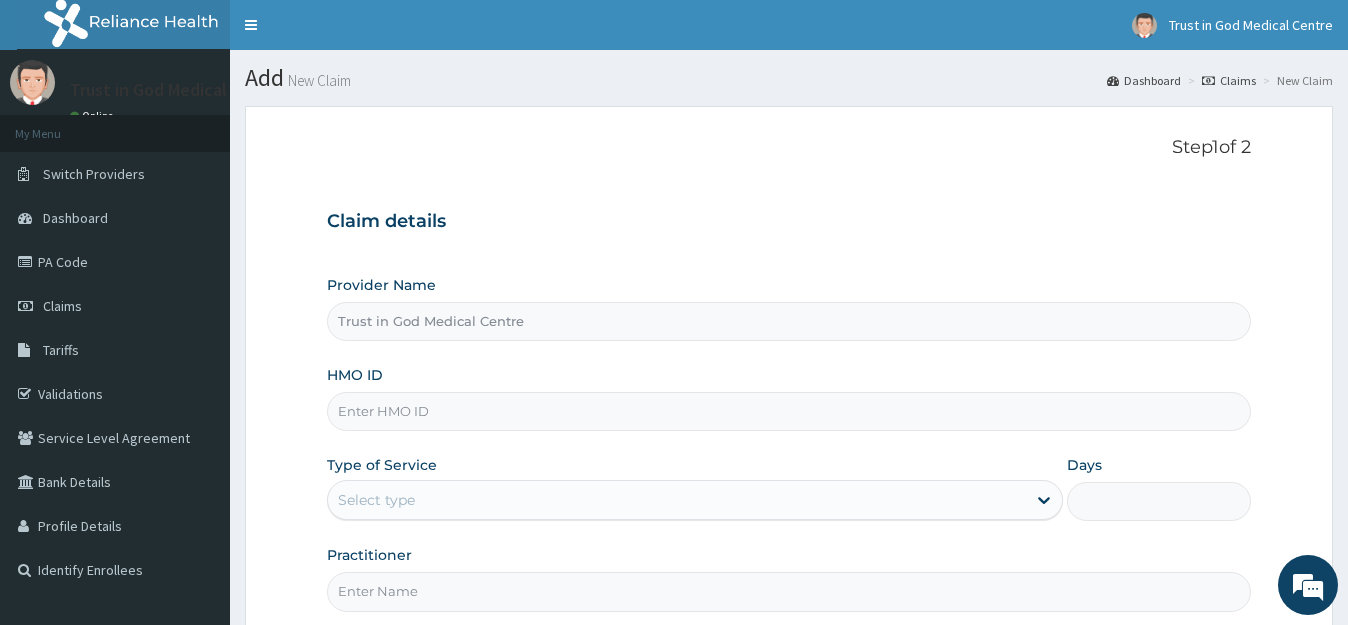 click on "HMO ID" at bounding box center [788, 411] 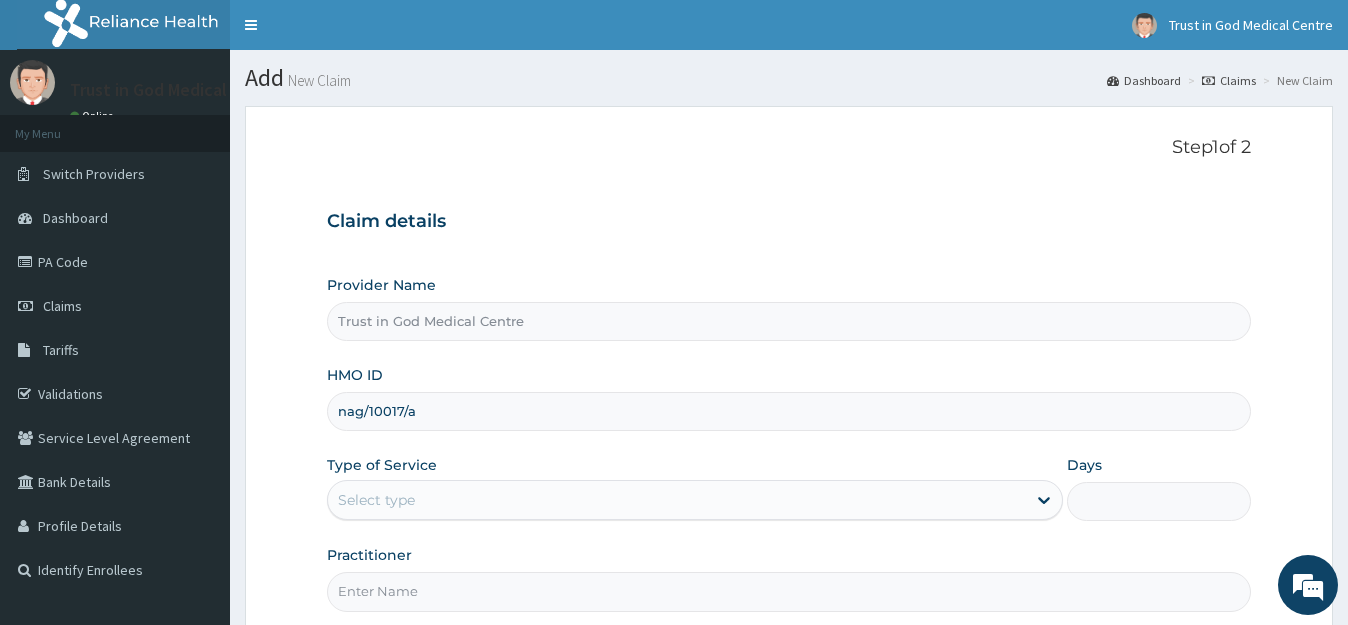 type on "nag/10017/a" 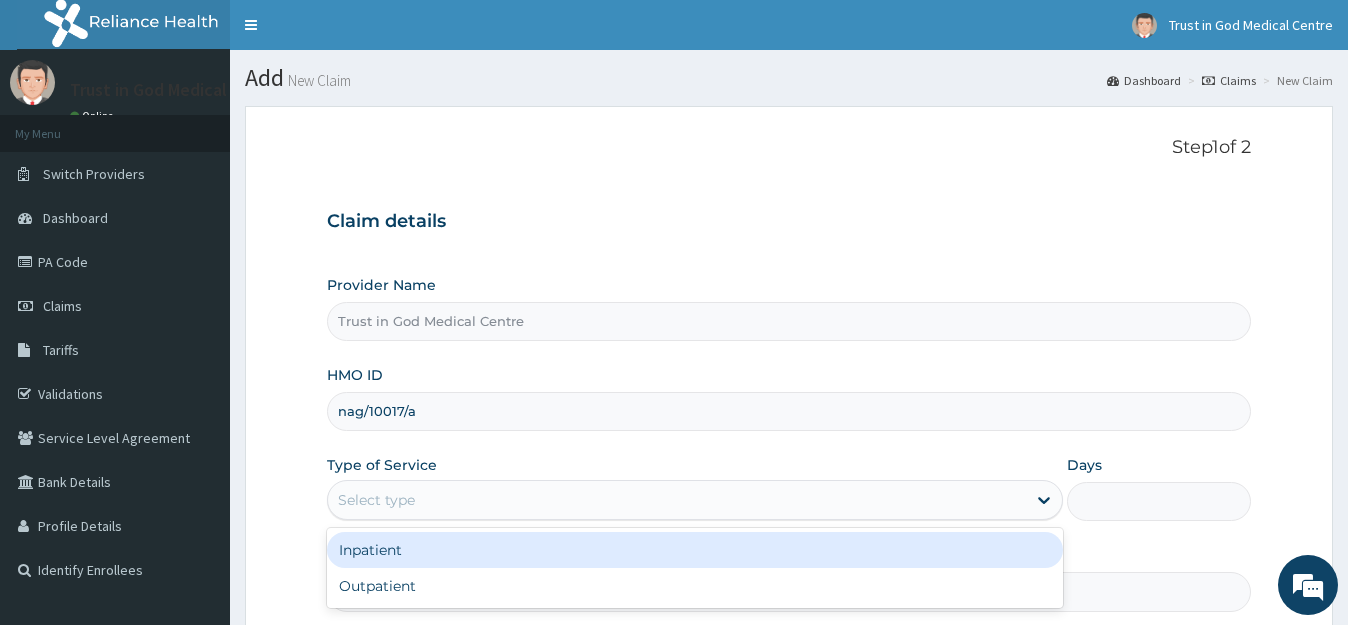 click on "Select type" at bounding box center (676, 500) 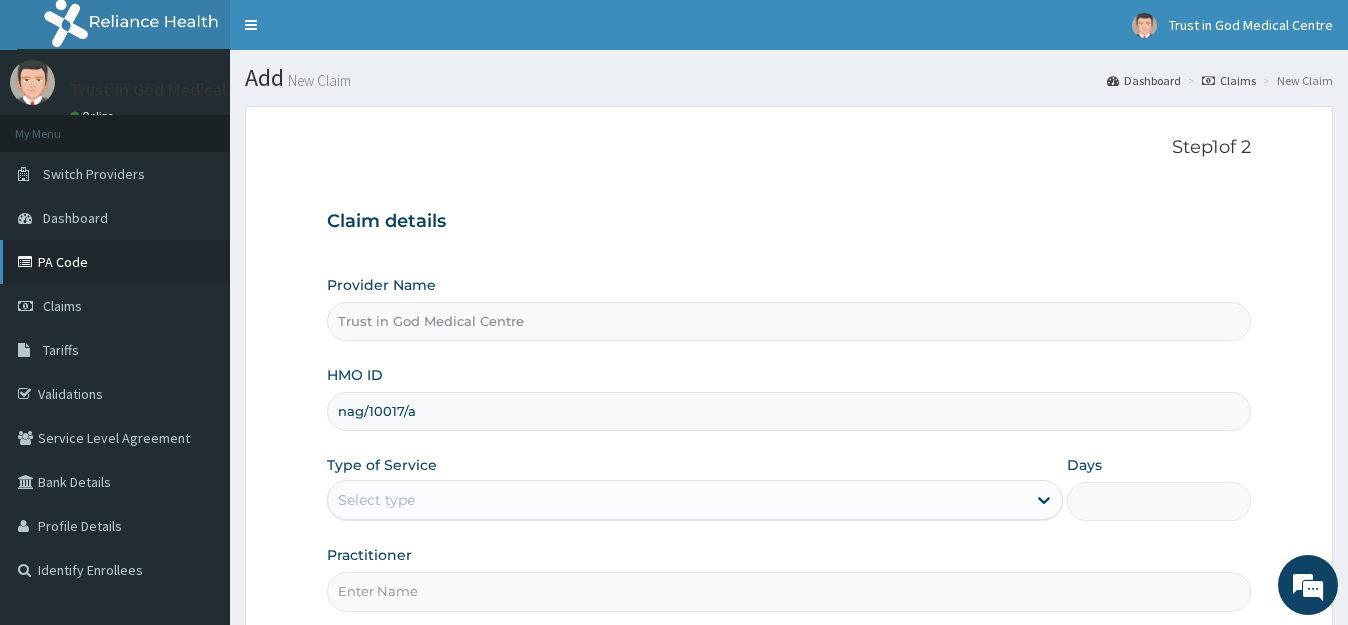 click on "PA Code" at bounding box center [115, 262] 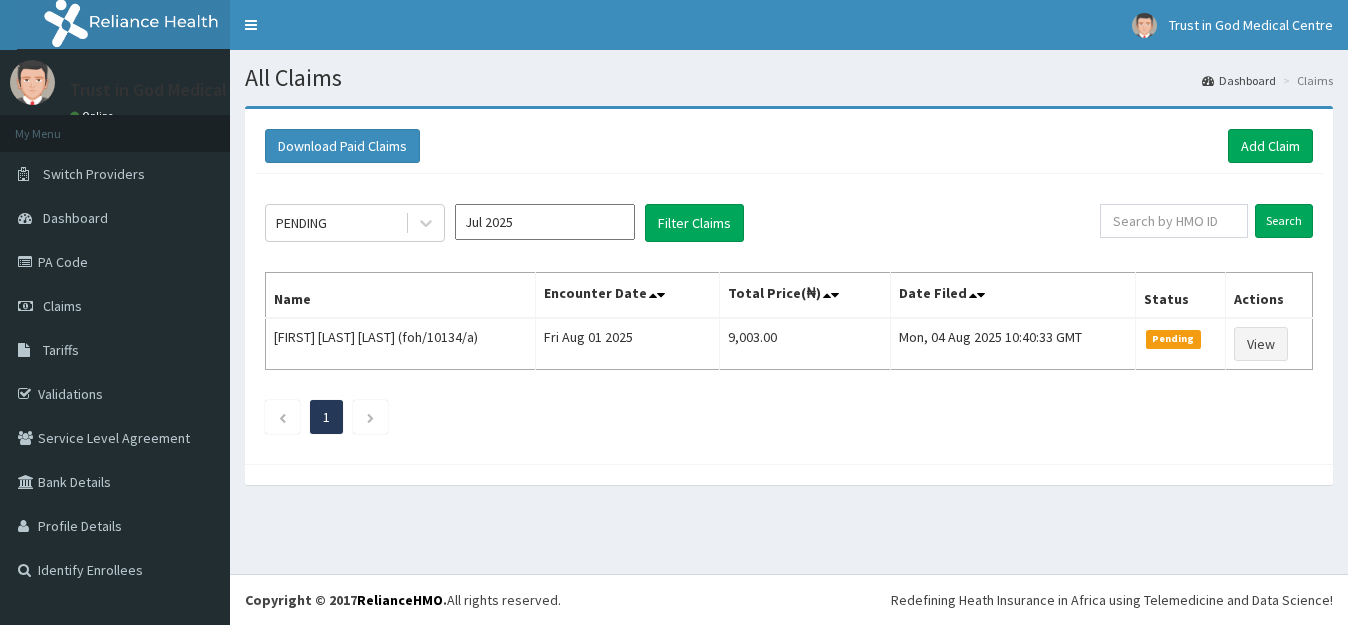 scroll, scrollTop: 0, scrollLeft: 0, axis: both 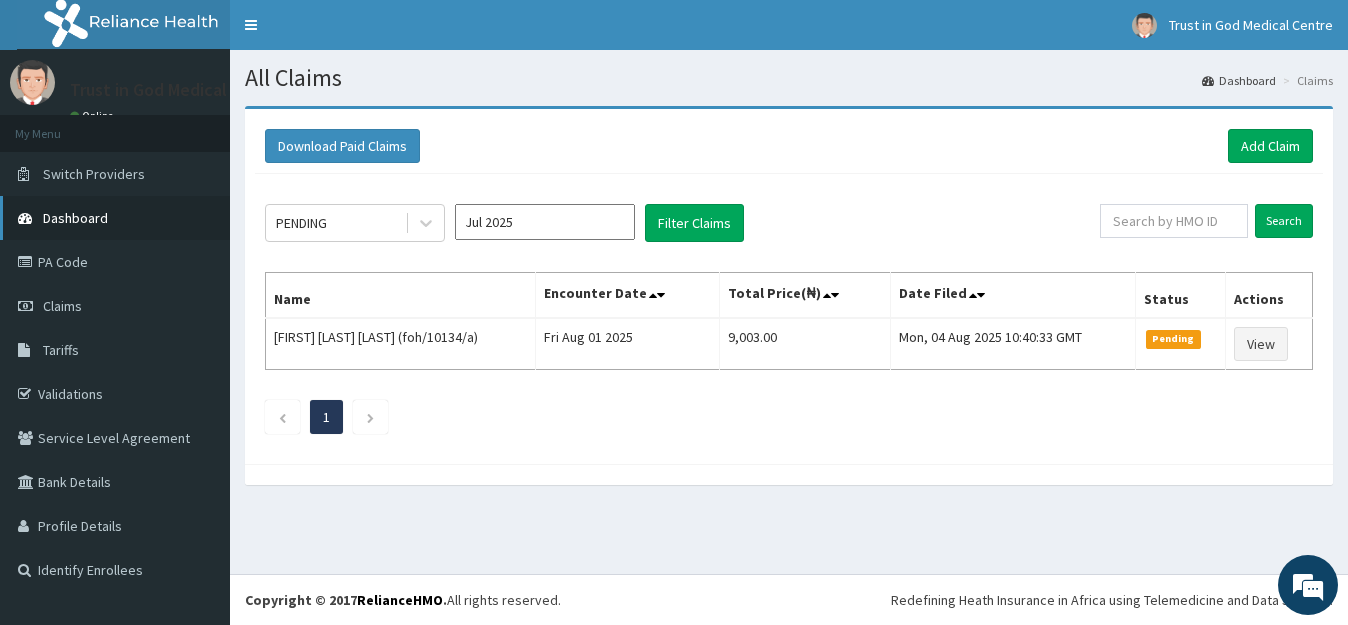 drag, startPoint x: 61, startPoint y: 168, endPoint x: 76, endPoint y: 236, distance: 69.63476 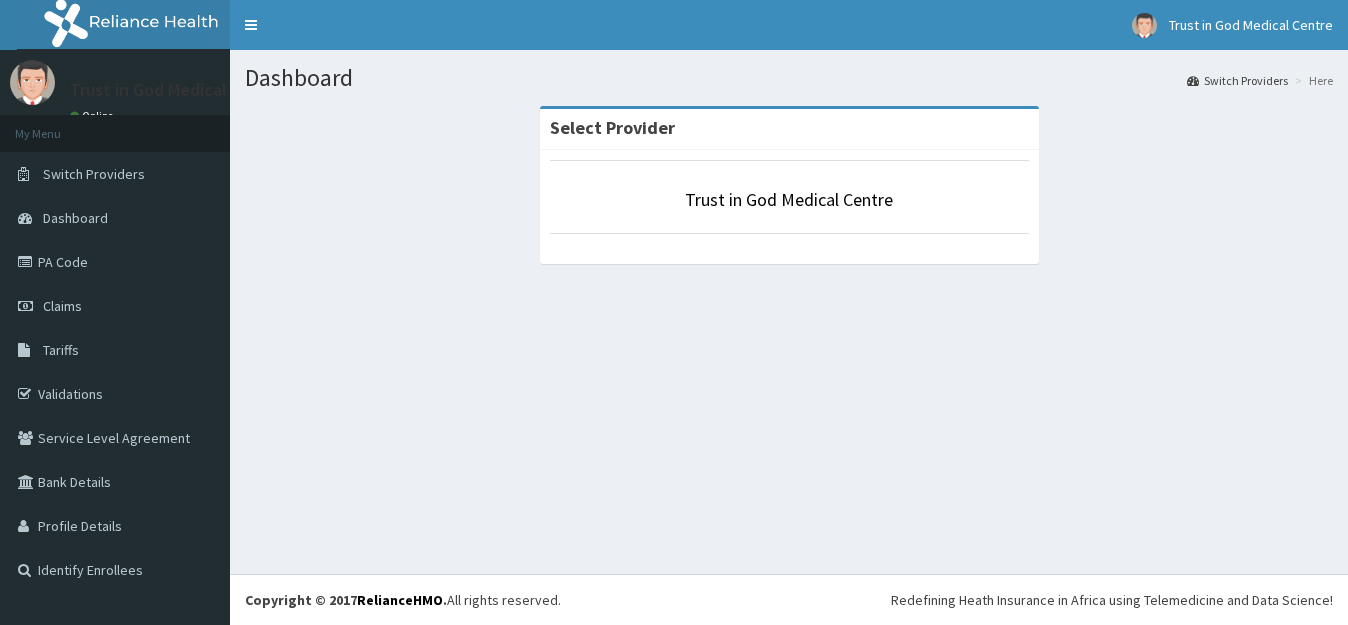 scroll, scrollTop: 0, scrollLeft: 0, axis: both 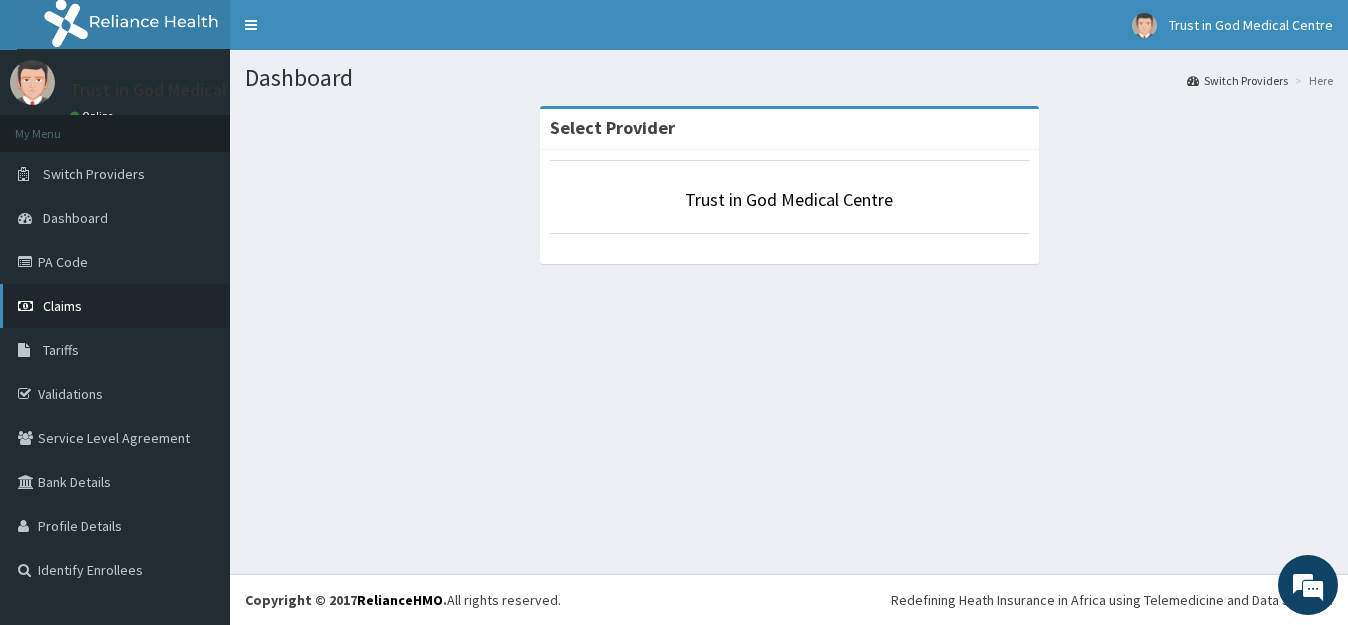 click on "Claims" at bounding box center [115, 306] 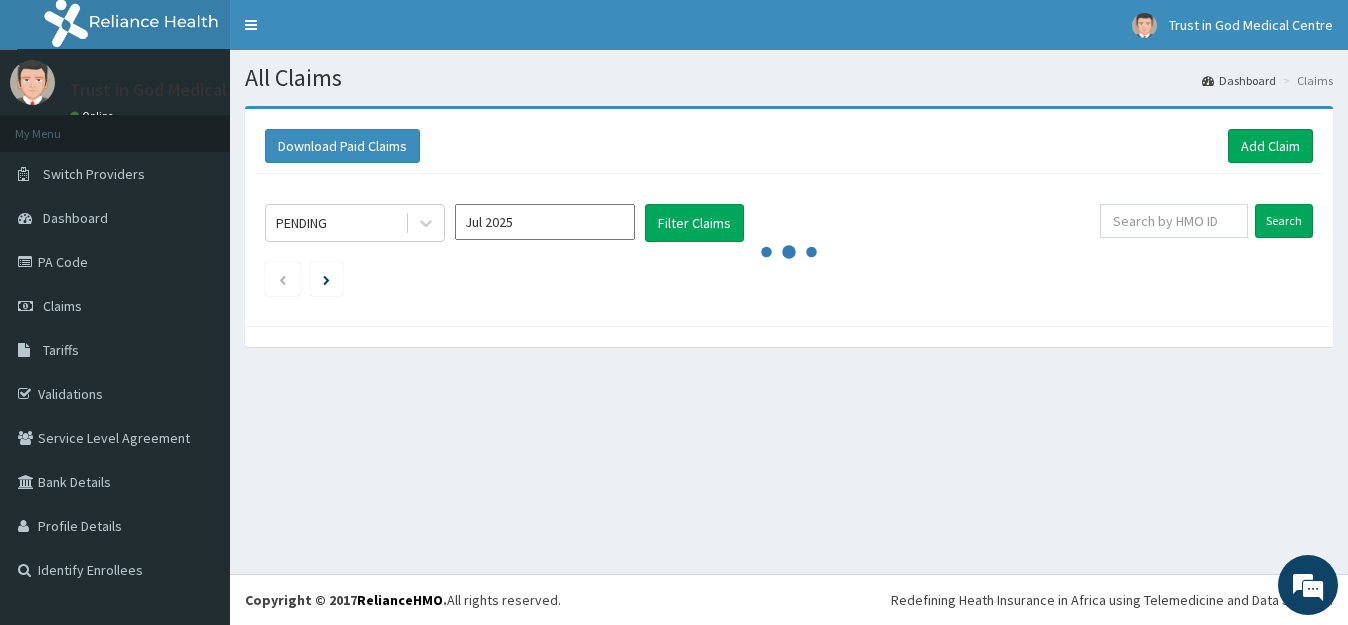 scroll, scrollTop: 0, scrollLeft: 0, axis: both 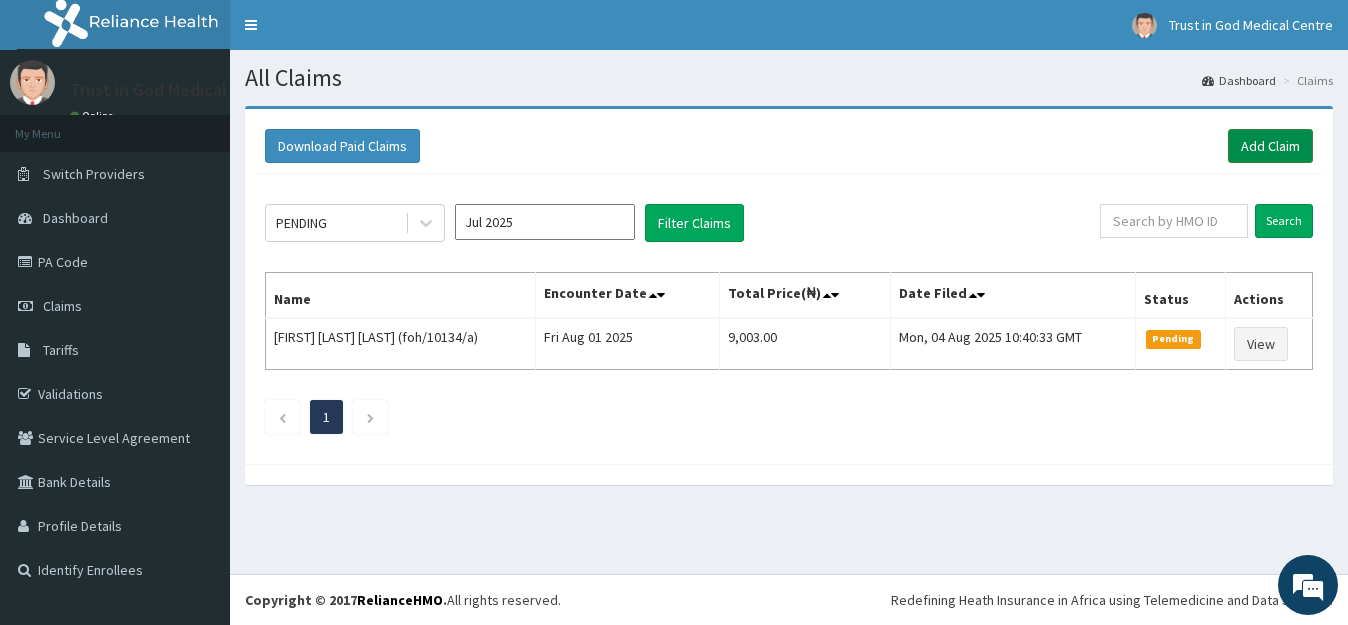 click on "Add Claim" at bounding box center [1270, 146] 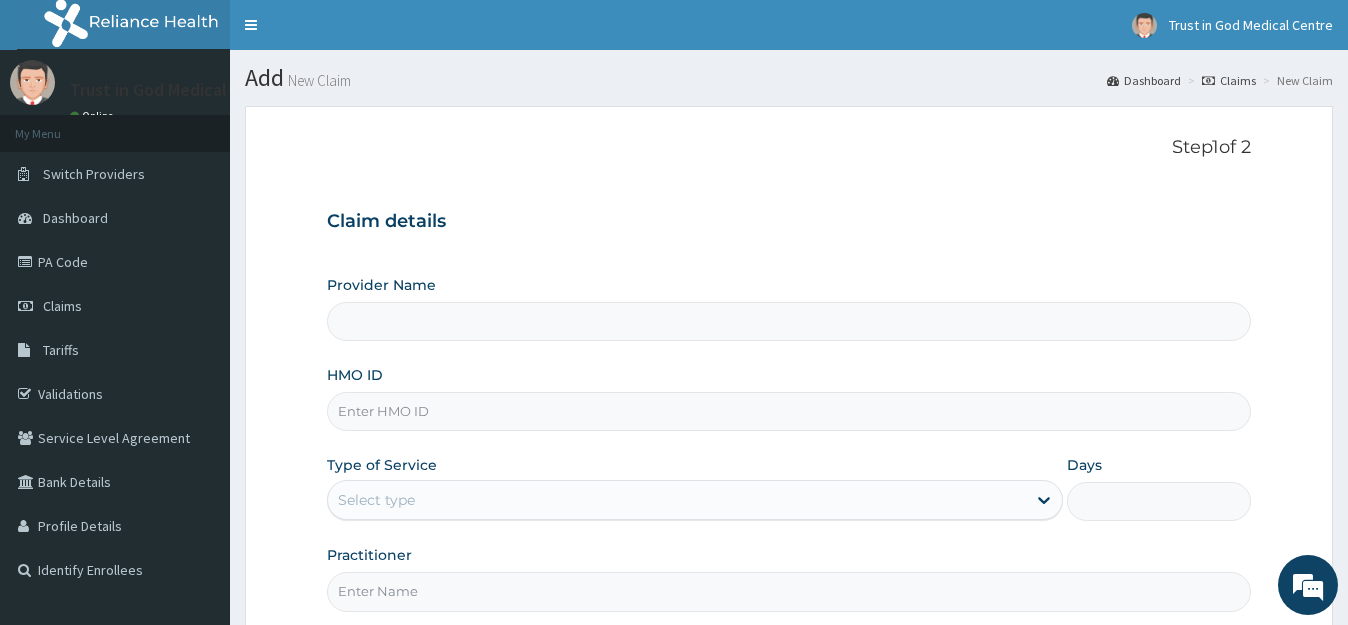 scroll, scrollTop: 0, scrollLeft: 0, axis: both 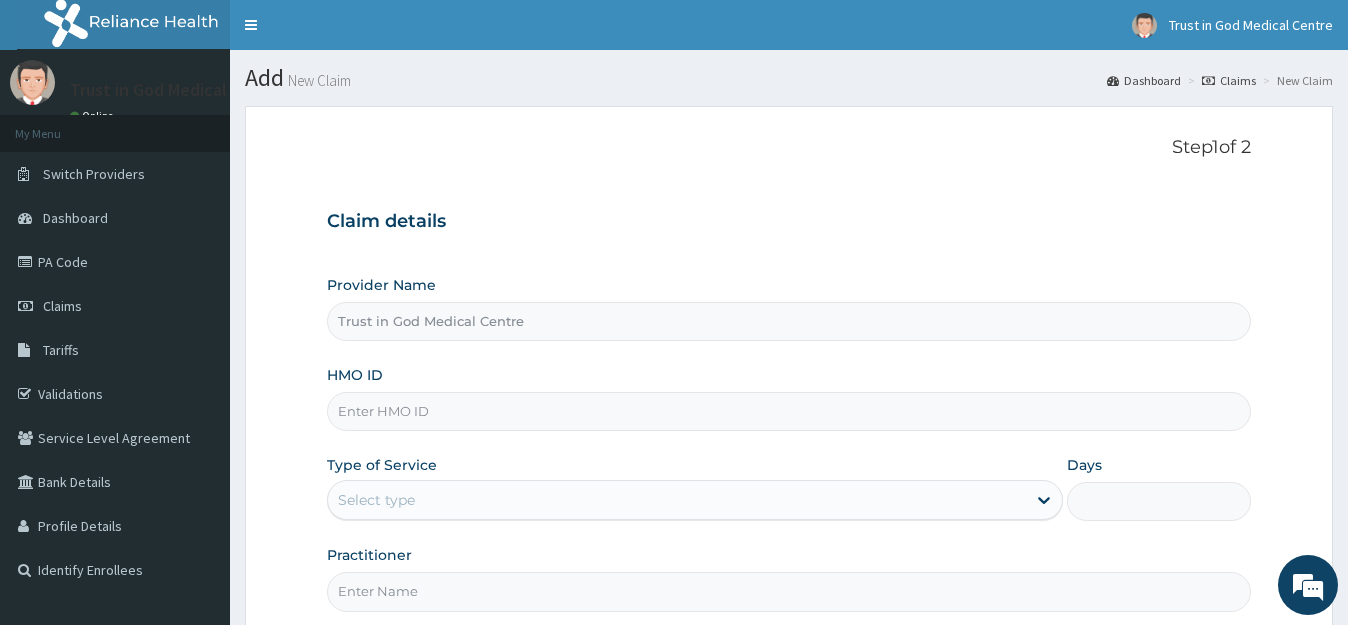 click on "HMO ID" at bounding box center (788, 411) 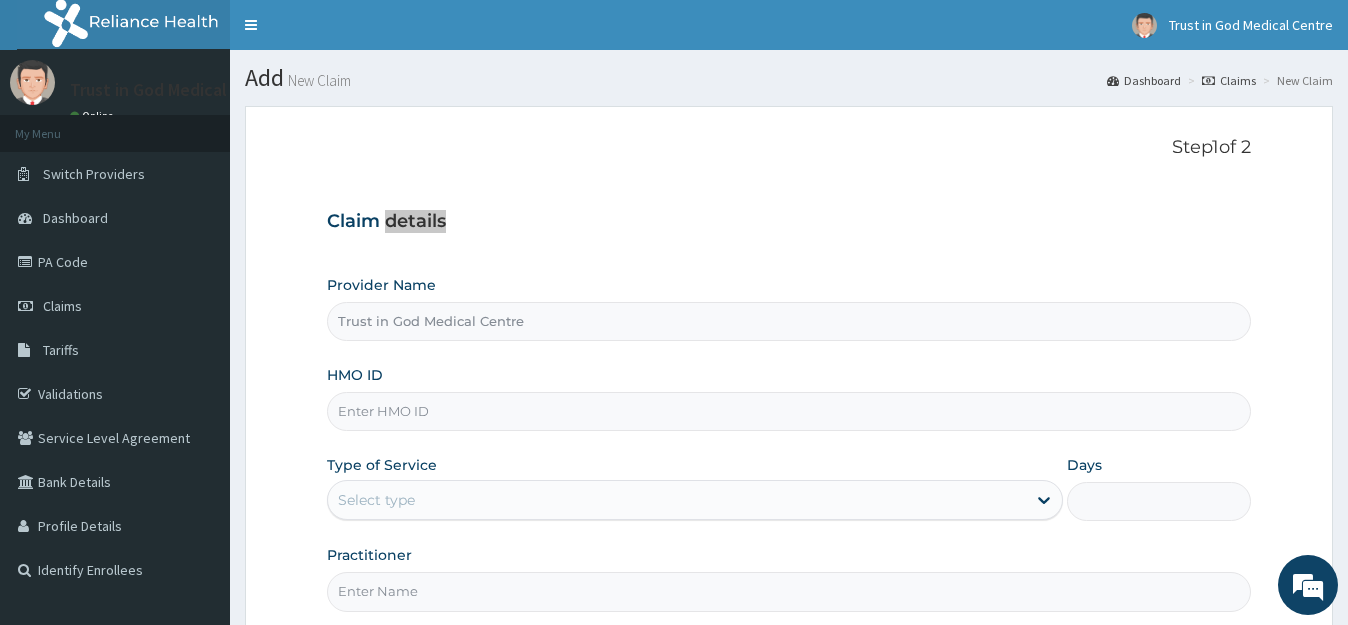 scroll, scrollTop: 0, scrollLeft: 0, axis: both 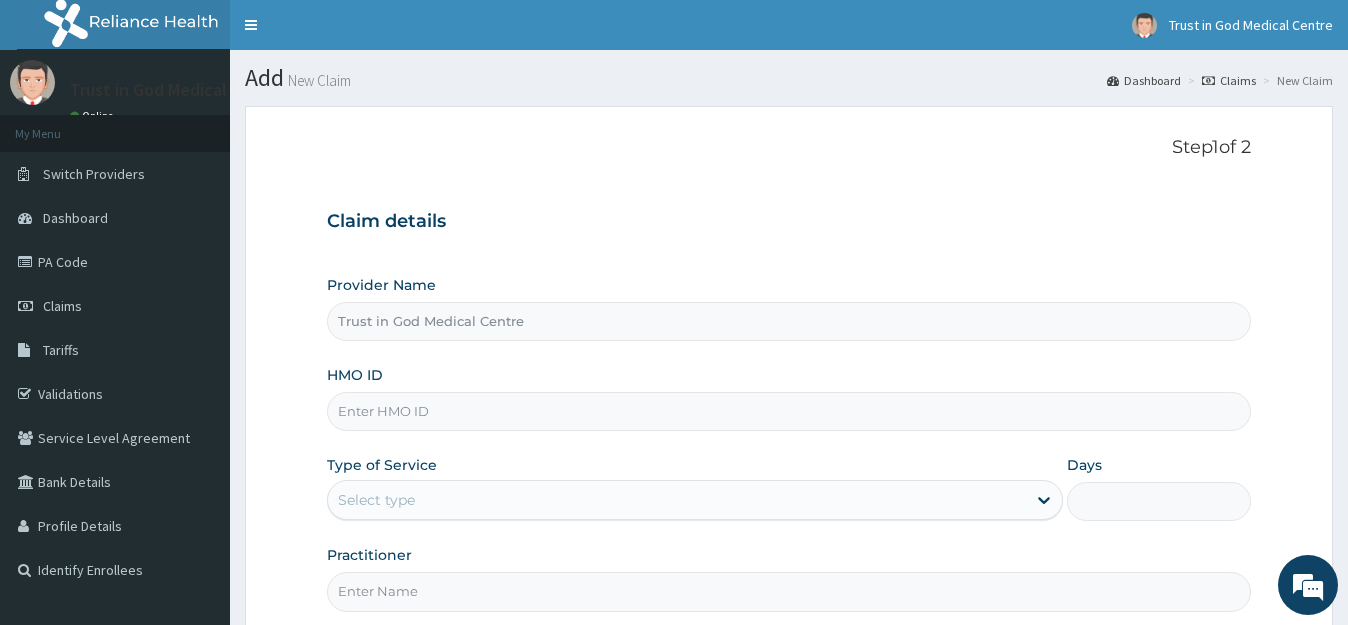 click on "HMO ID" at bounding box center (788, 411) 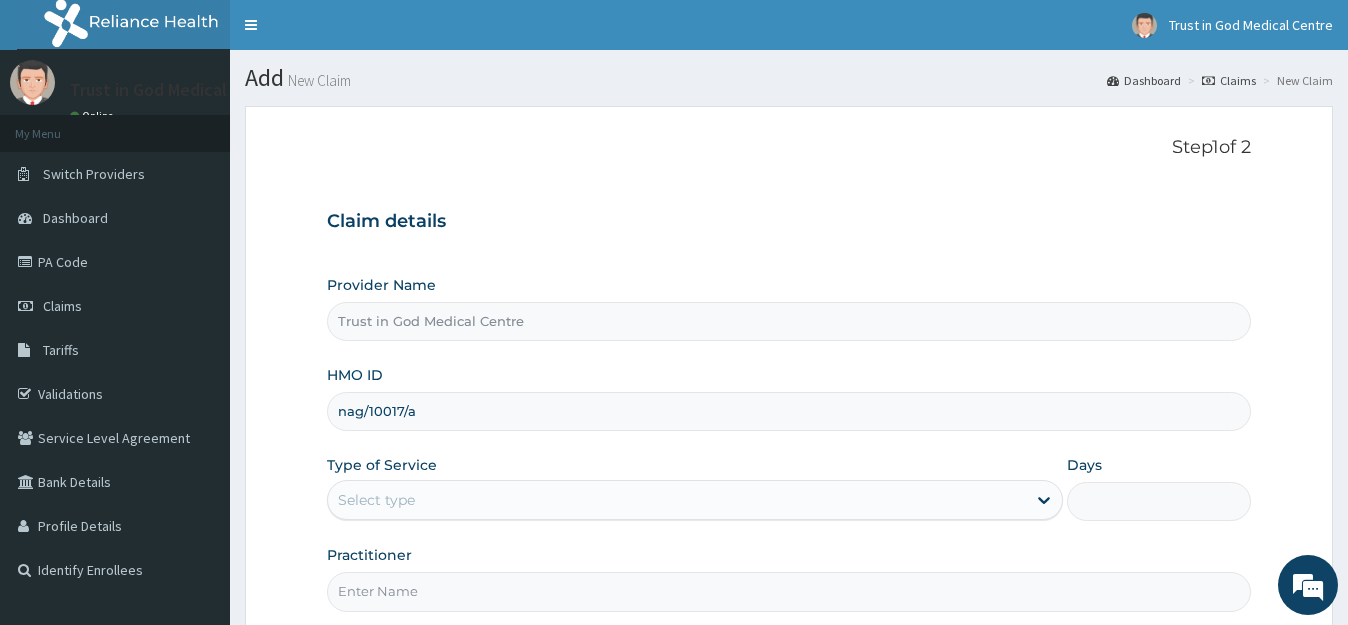 type on "nag/10017/a" 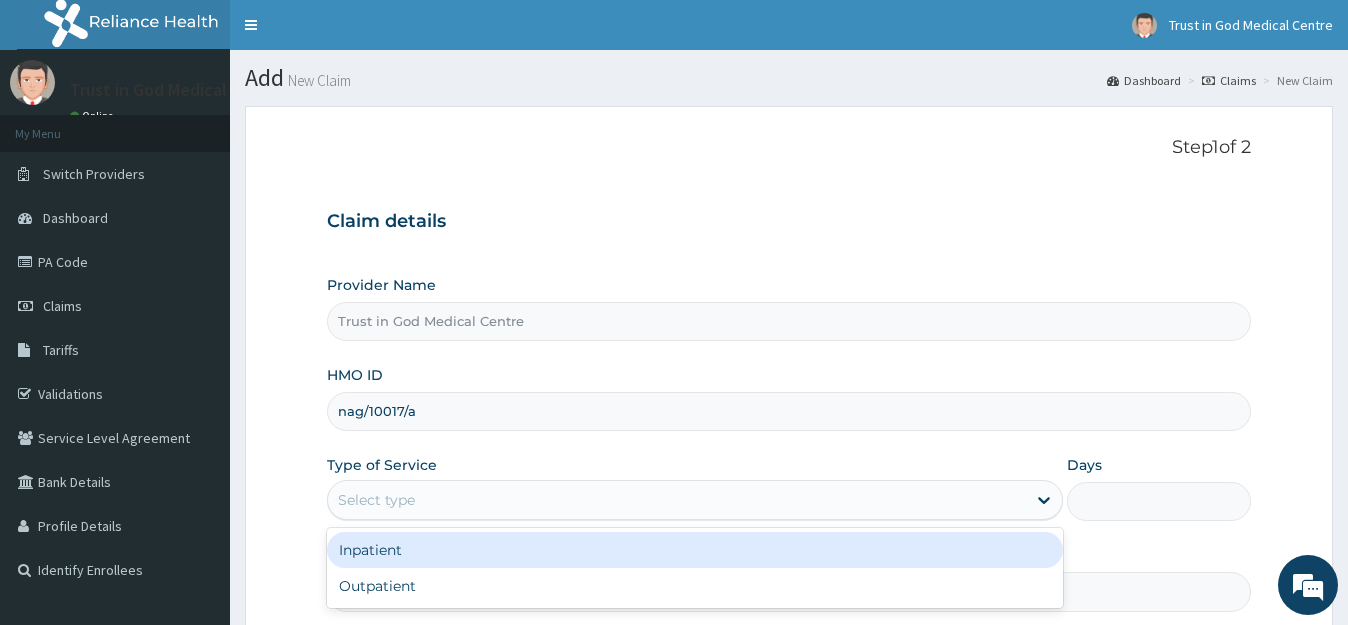 click on "Select type" at bounding box center (376, 500) 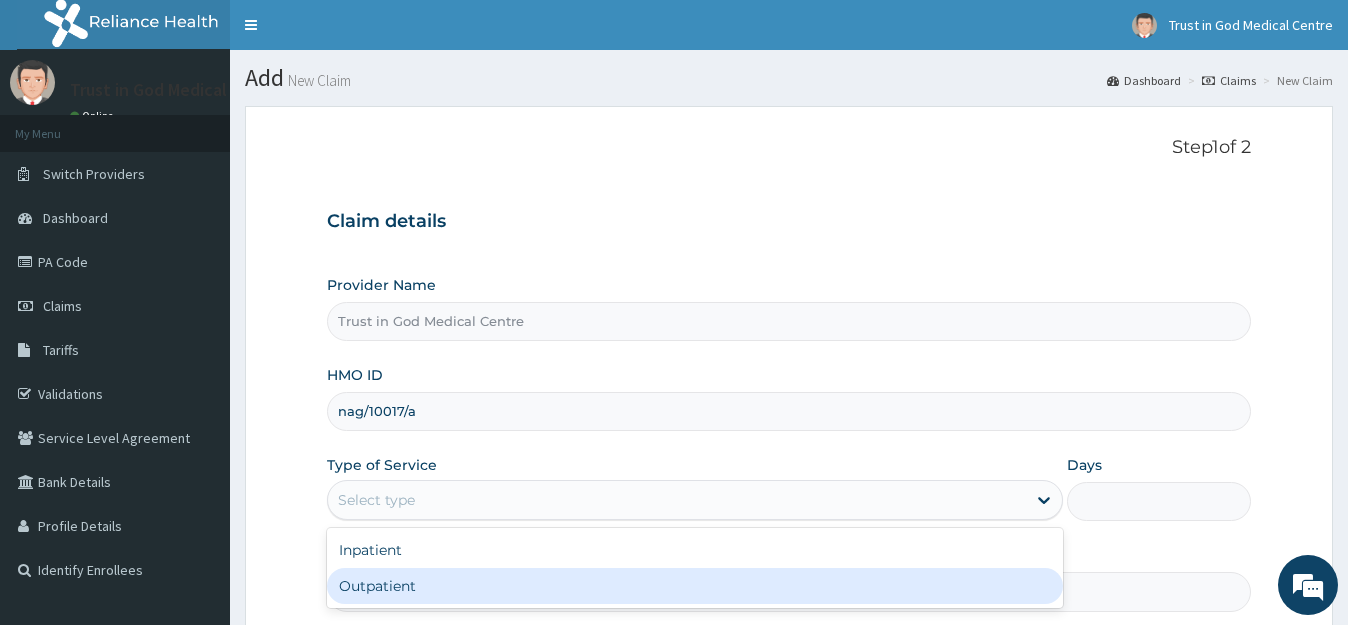 click on "Outpatient" at bounding box center (694, 586) 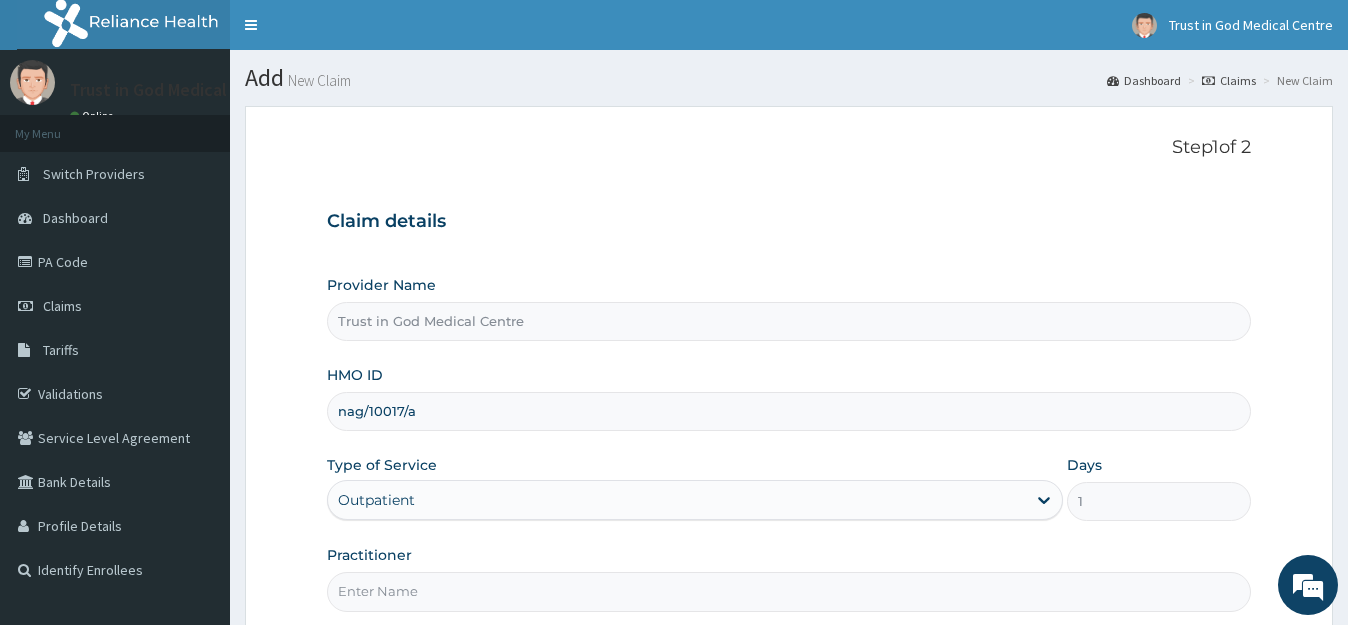 scroll, scrollTop: 197, scrollLeft: 0, axis: vertical 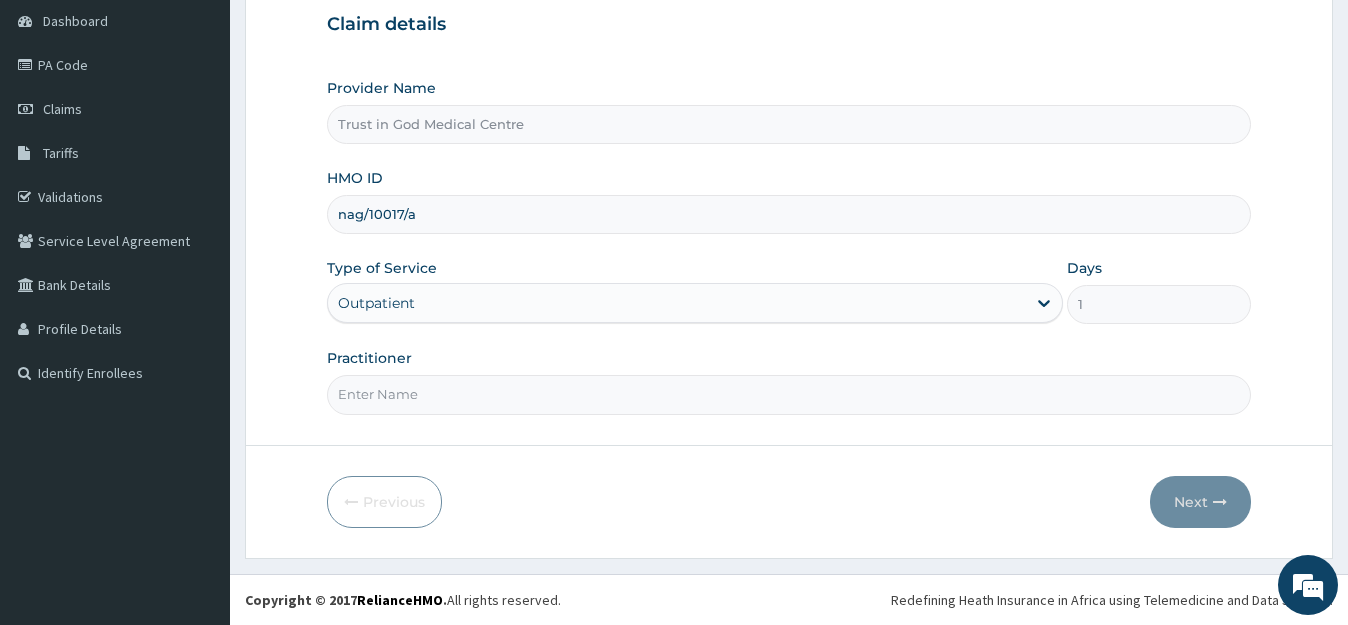click on "Practitioner" at bounding box center [788, 394] 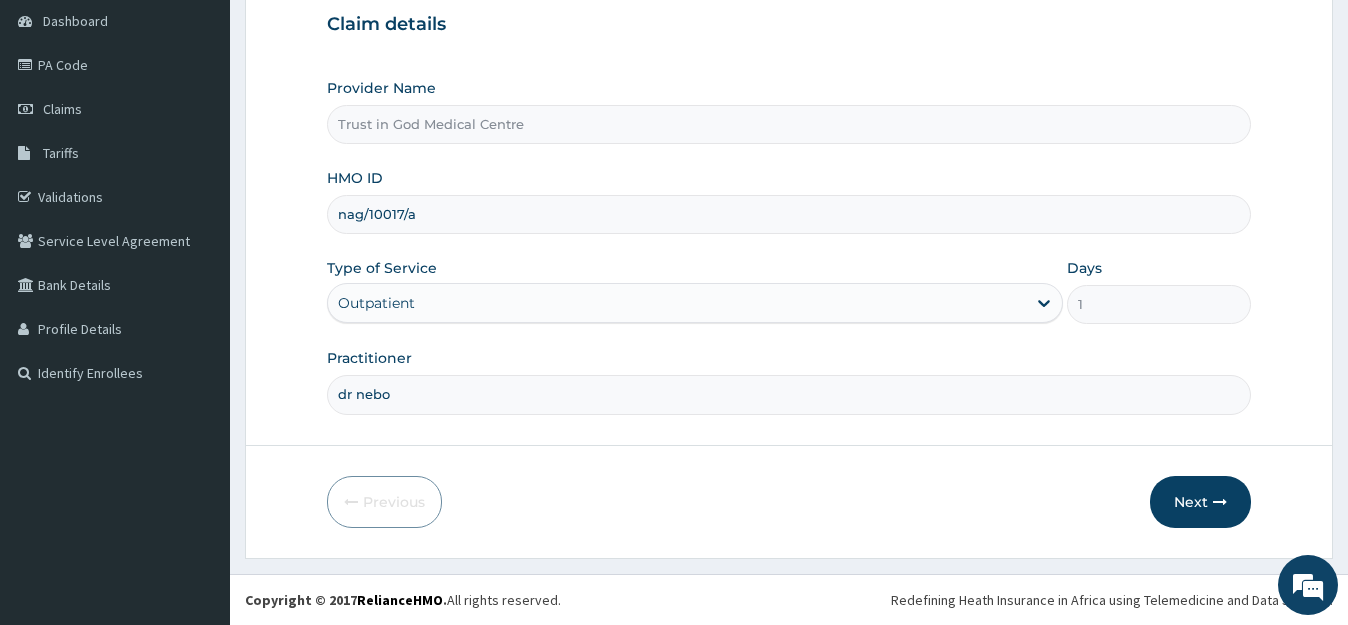 type on "dr nebo" 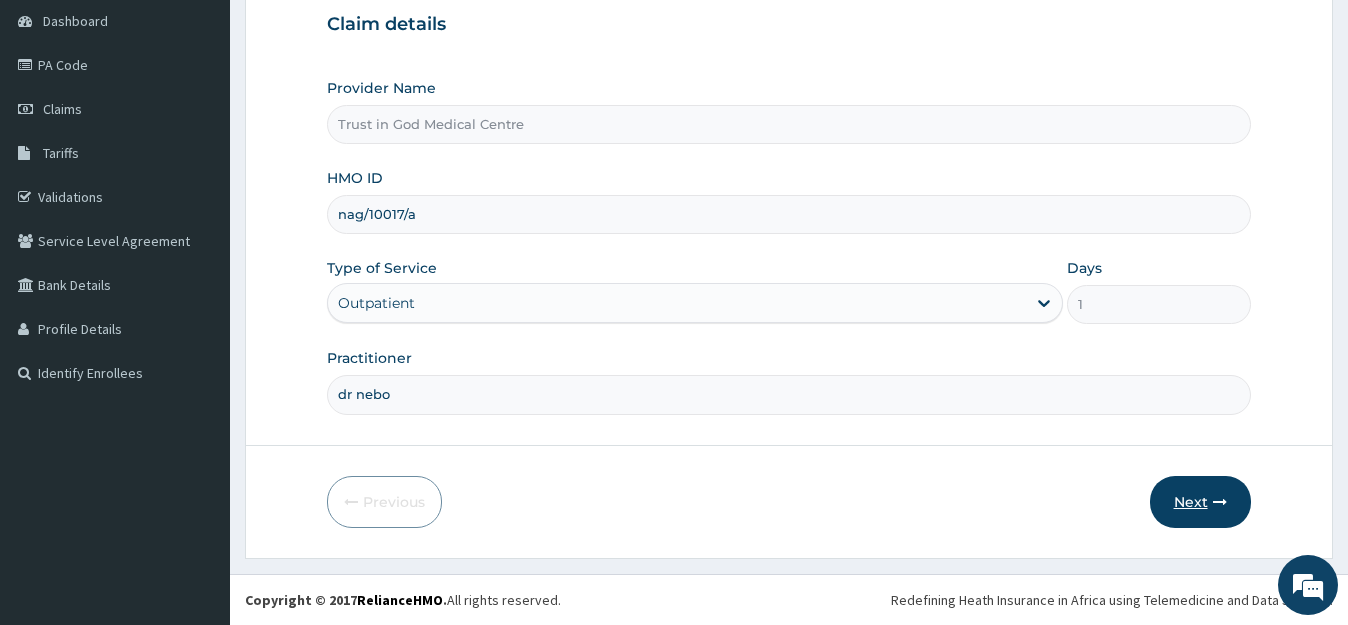 click on "Next" at bounding box center (1200, 502) 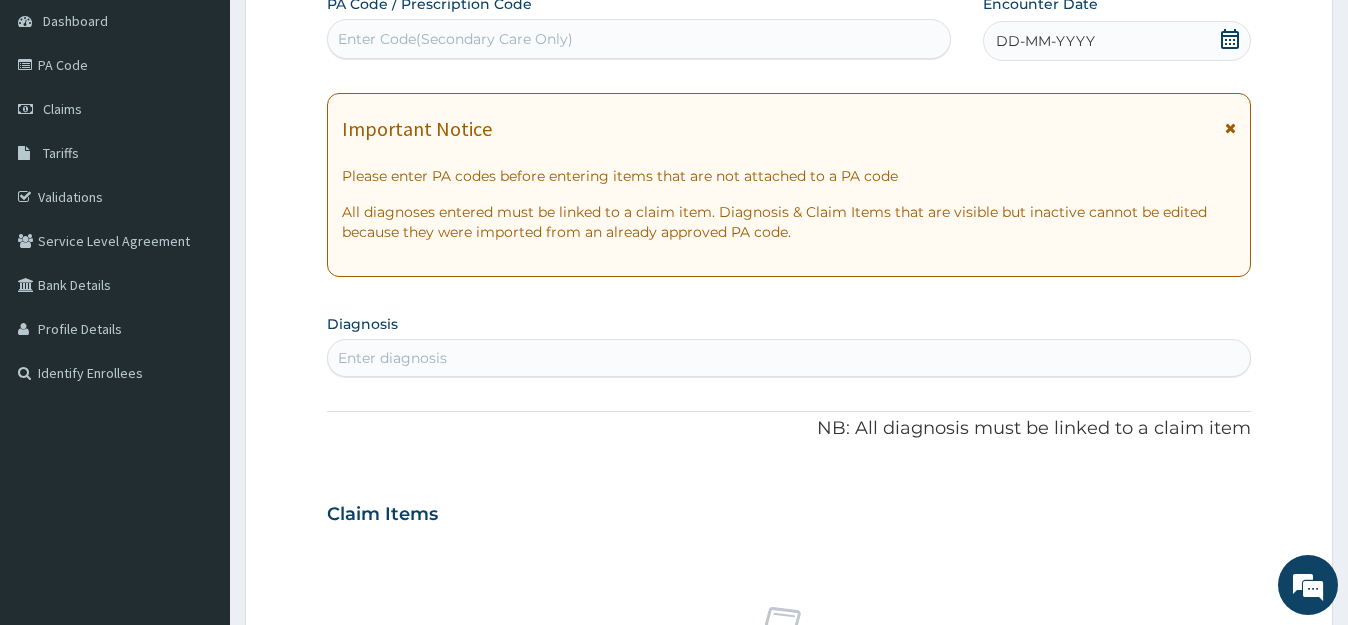click on "Enter diagnosis" at bounding box center (392, 358) 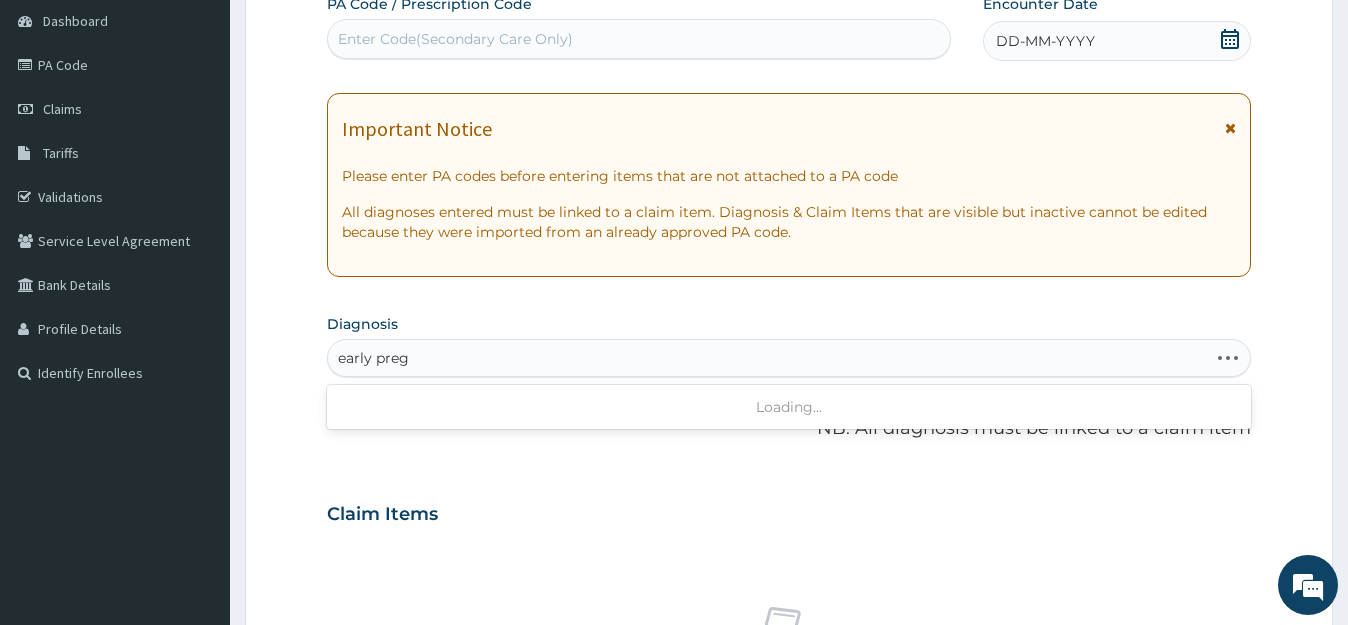 type on "early pregn" 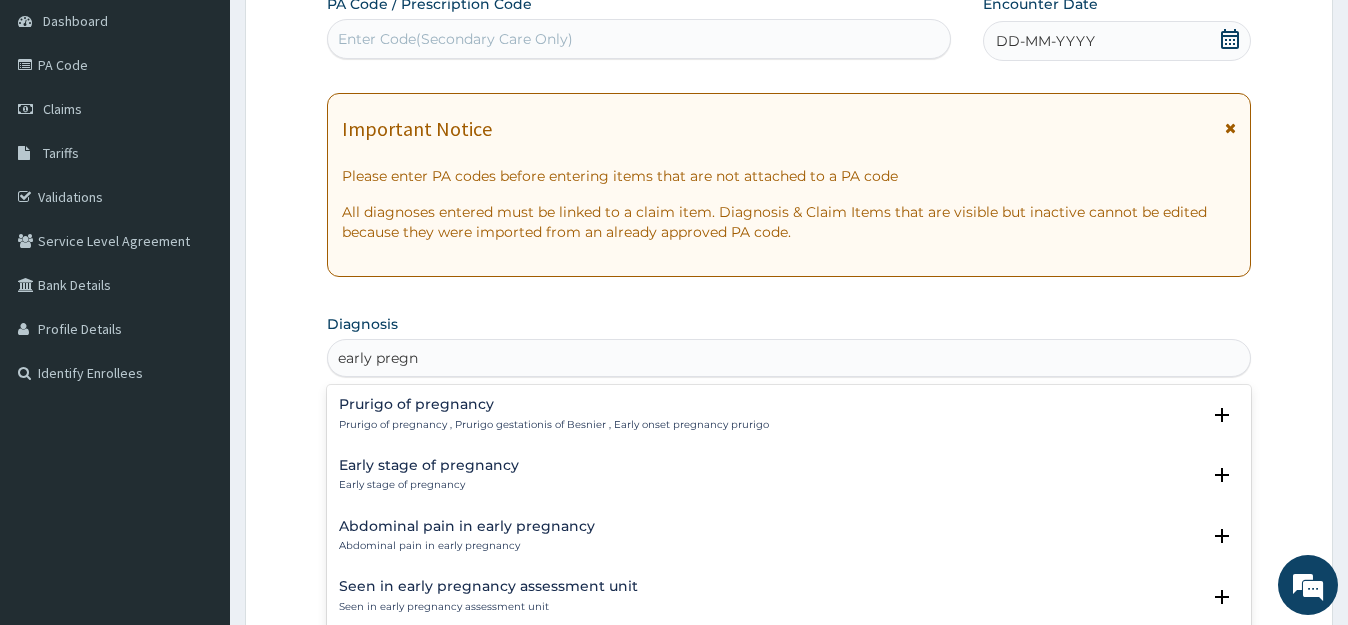 click on "Early stage of pregnancy Early stage of pregnancy" at bounding box center [429, 475] 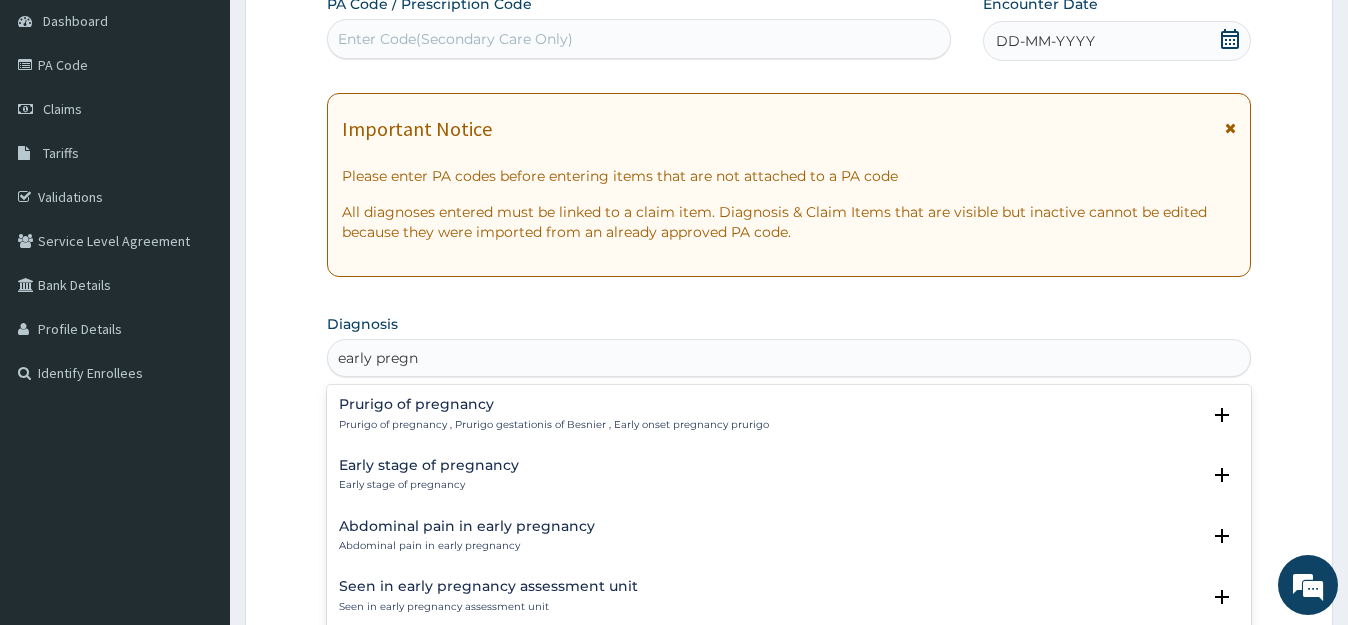 click on "Early stage of pregnancy Early stage of pregnancy" at bounding box center (429, 475) 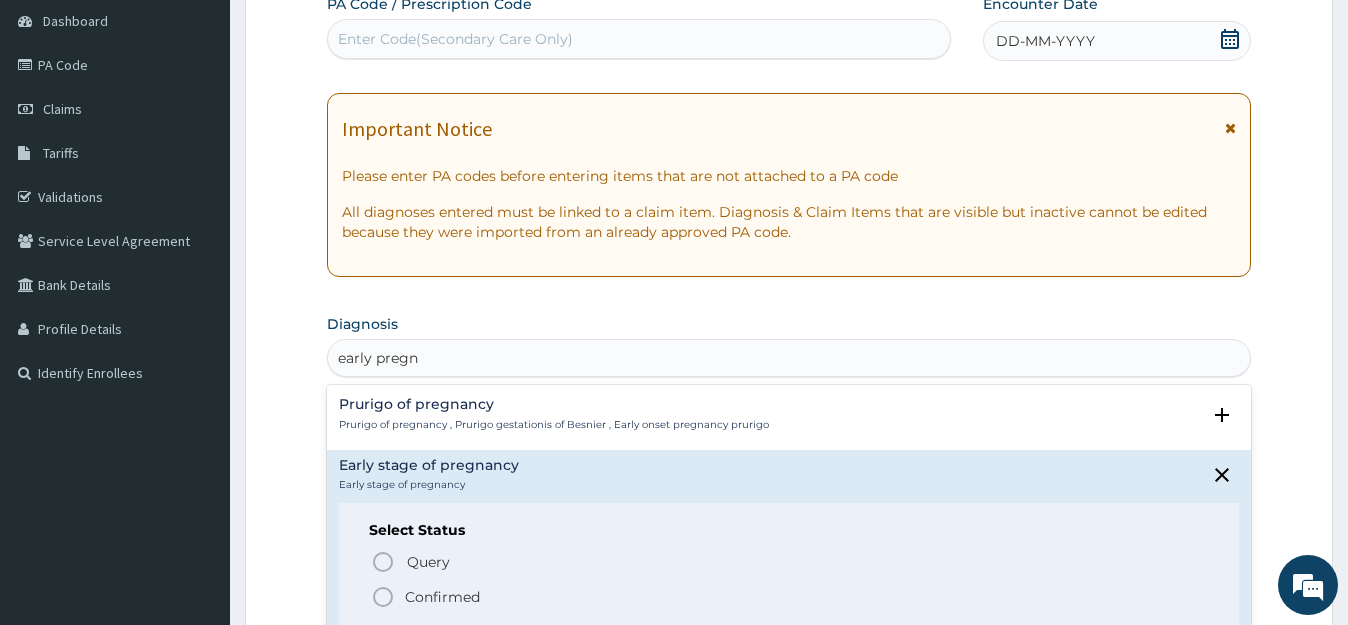 click on "Early stage of pregnancy Early stage of pregnancy" at bounding box center (429, 475) 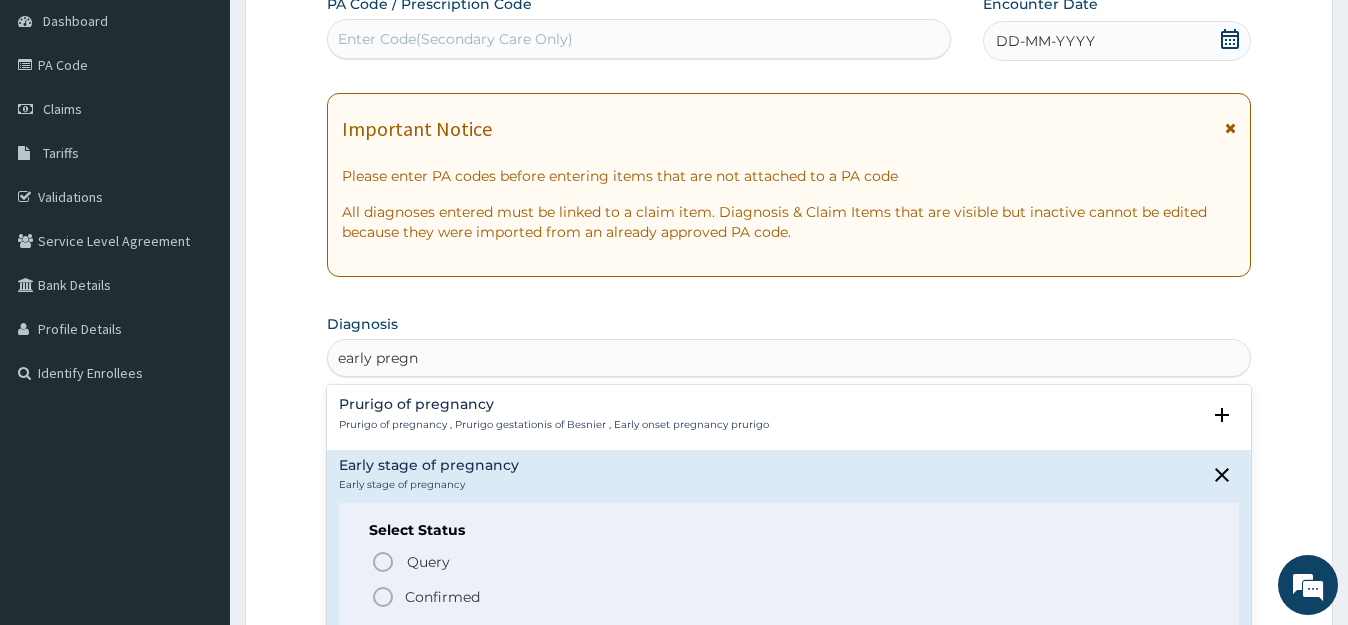 click 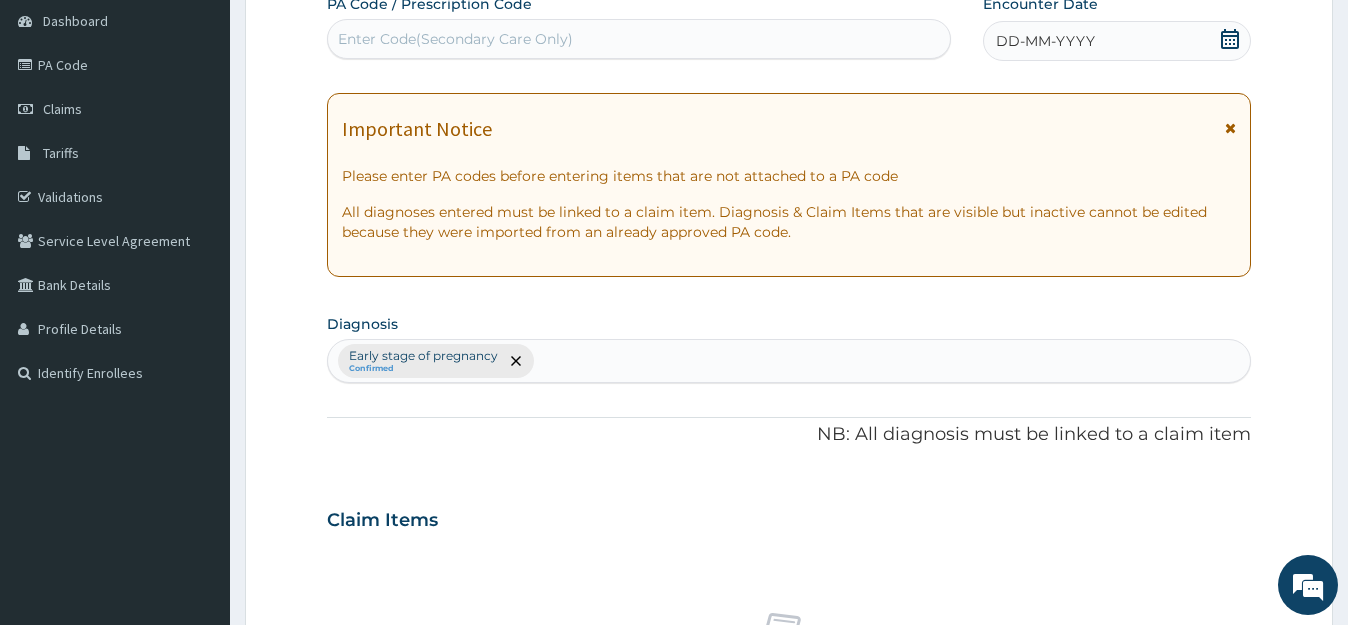 click on "Claim Items No claim item" at bounding box center [788, 633] 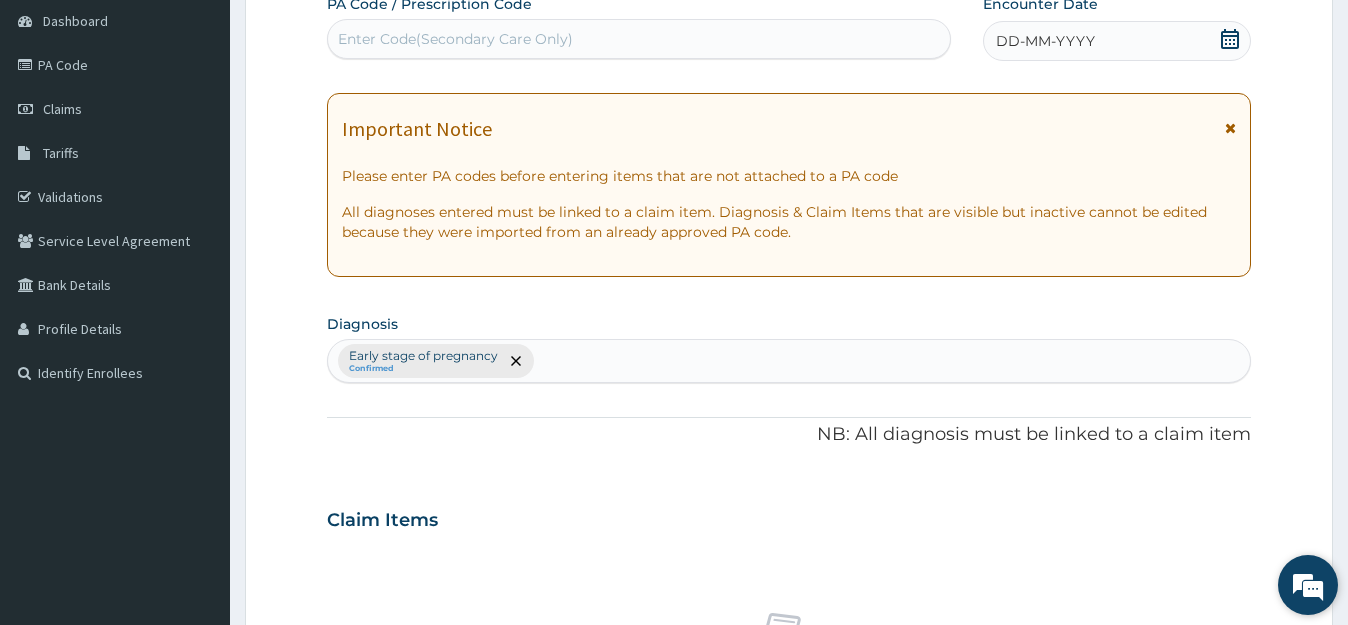 click at bounding box center (1308, 585) 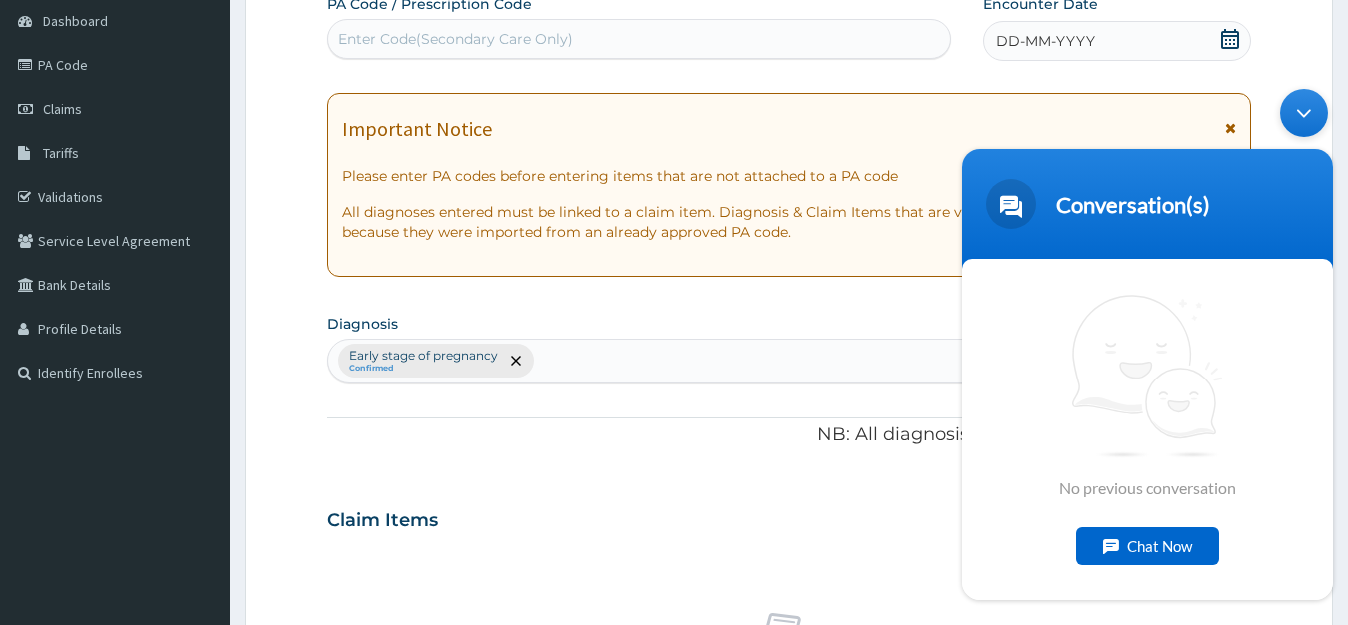 click at bounding box center [1304, 112] 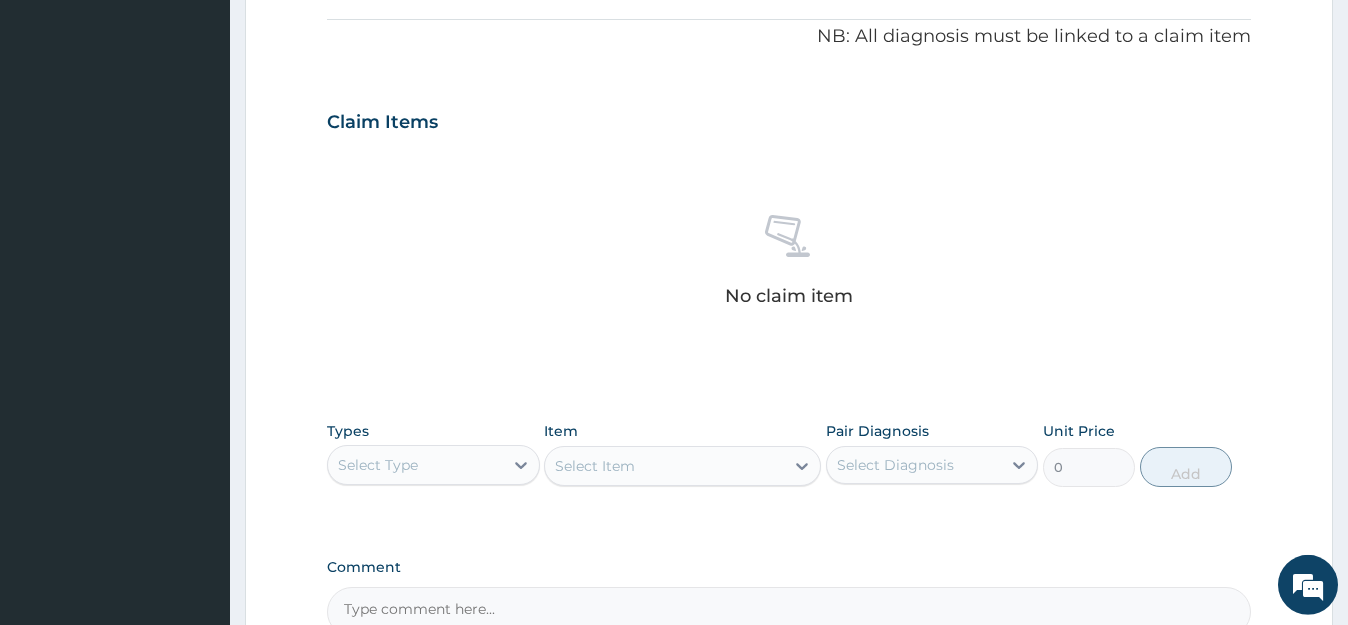 scroll, scrollTop: 788, scrollLeft: 0, axis: vertical 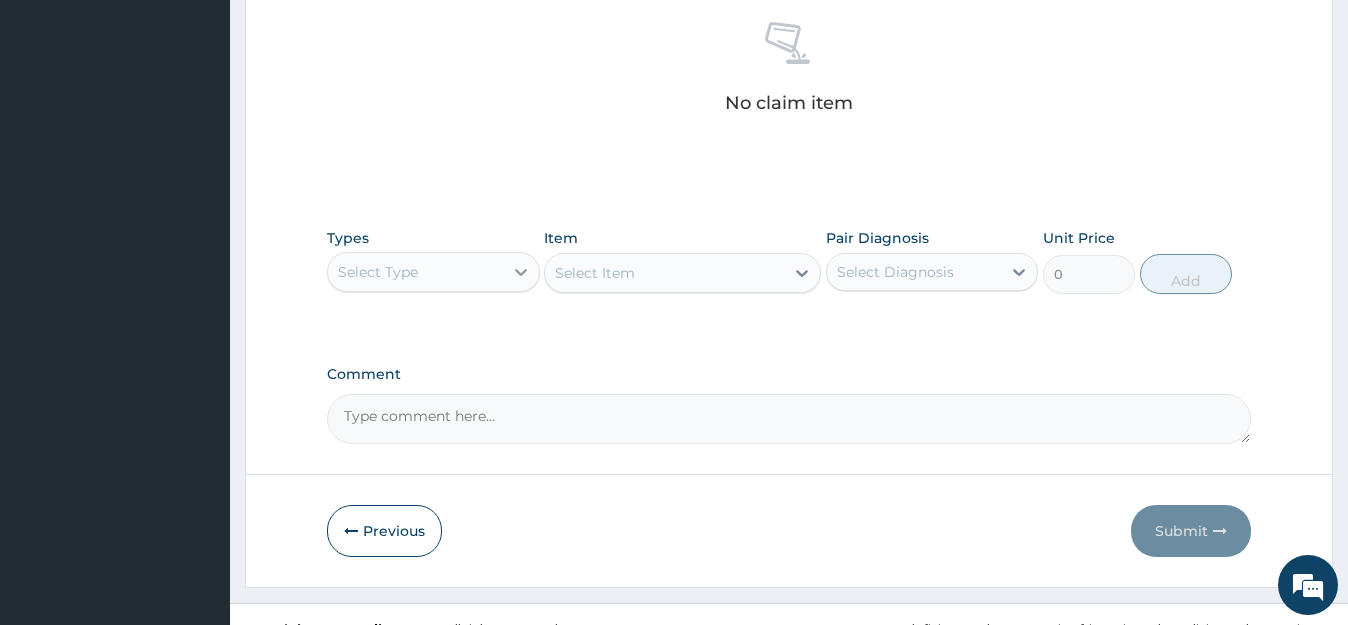 click 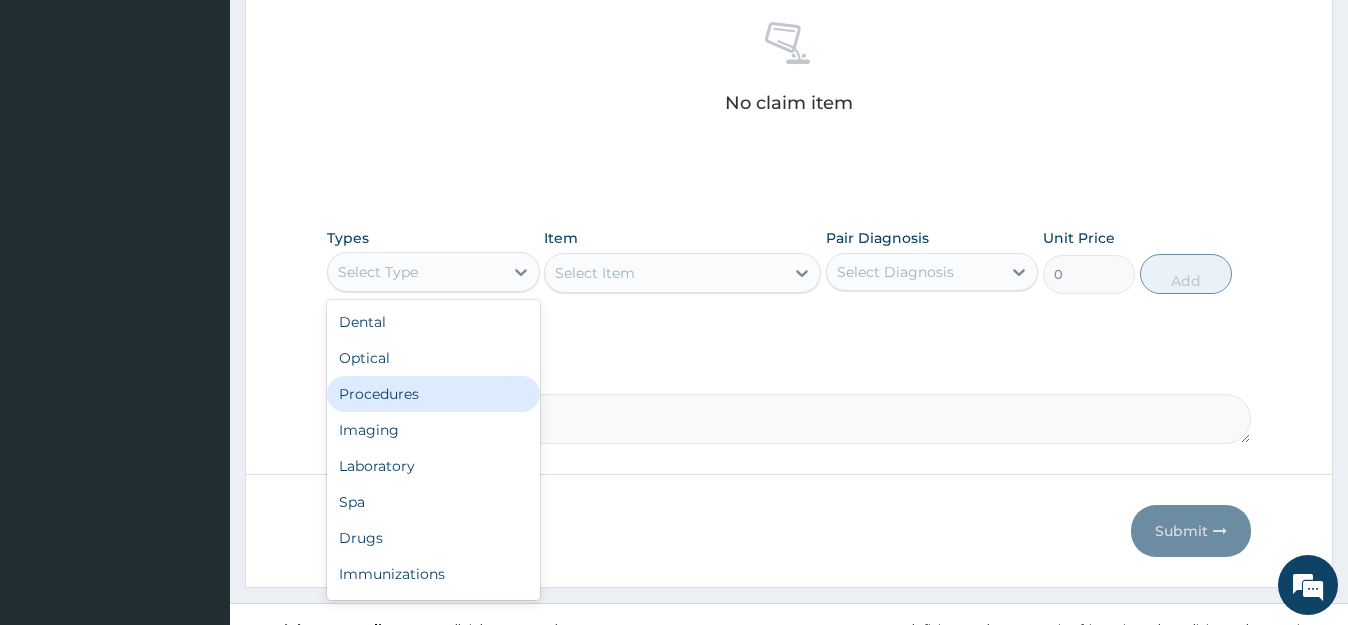 click on "Procedures" at bounding box center [433, 394] 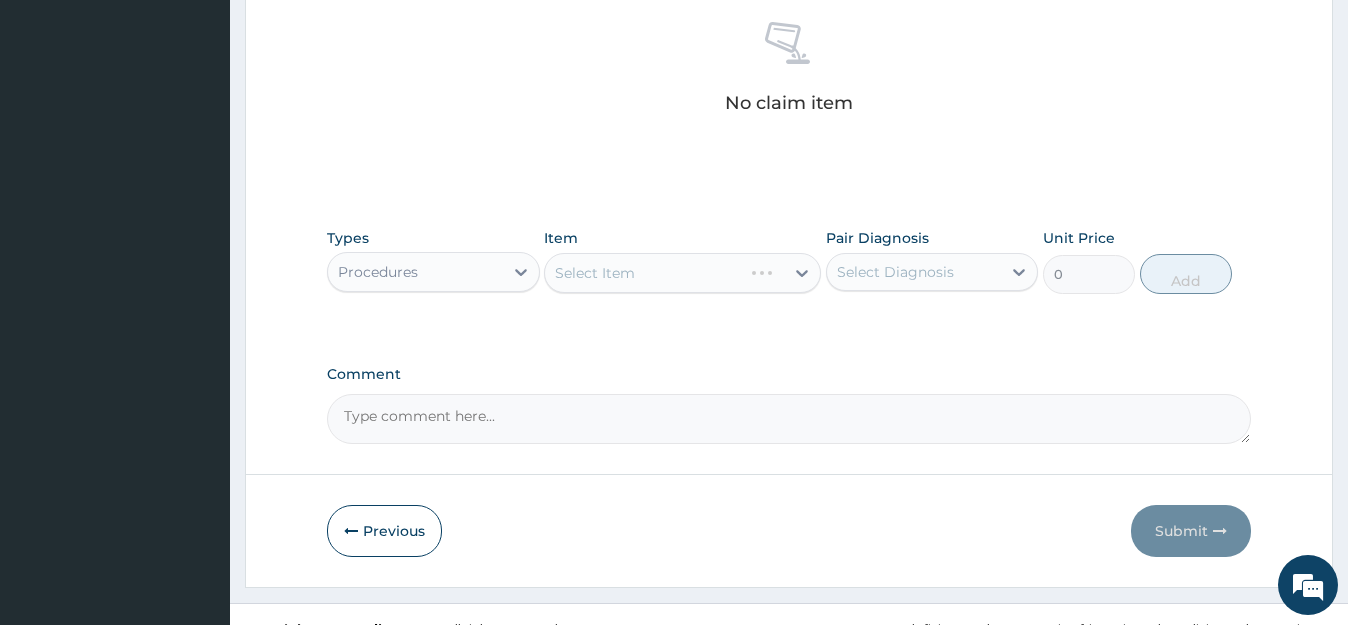 click on "Select Item" at bounding box center [682, 273] 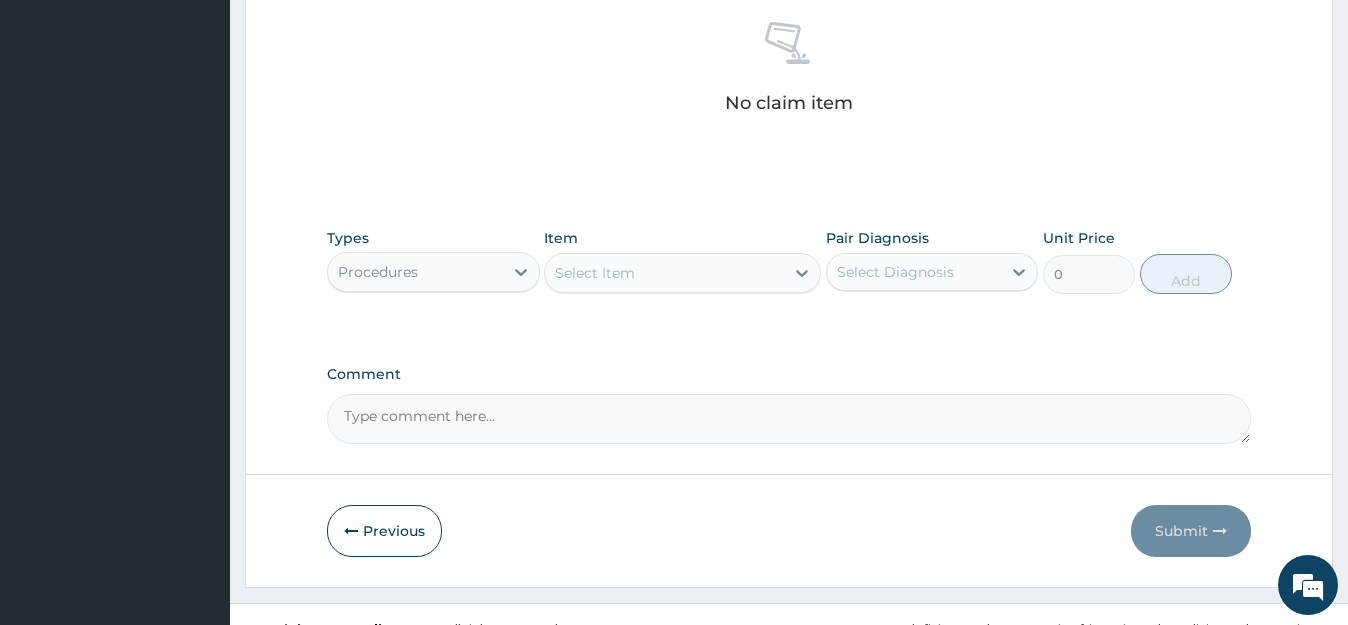 click on "Select Item" at bounding box center [664, 273] 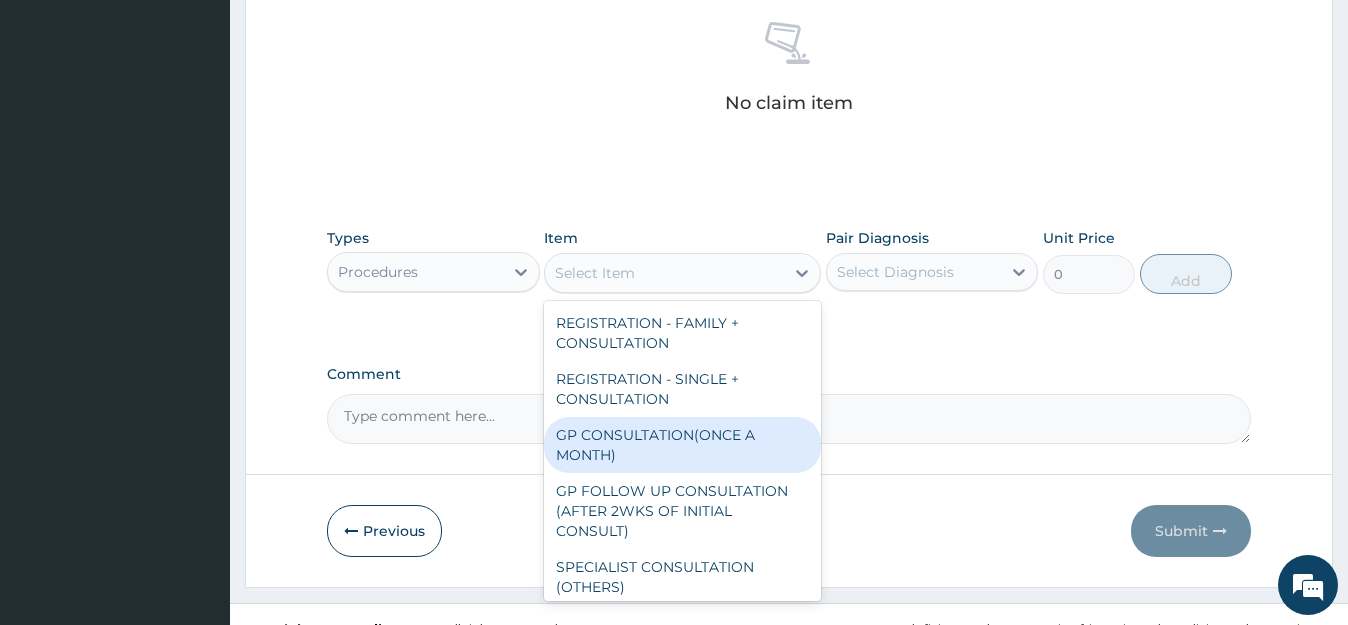 click on "GP CONSULTATION(ONCE A MONTH)" at bounding box center [682, 445] 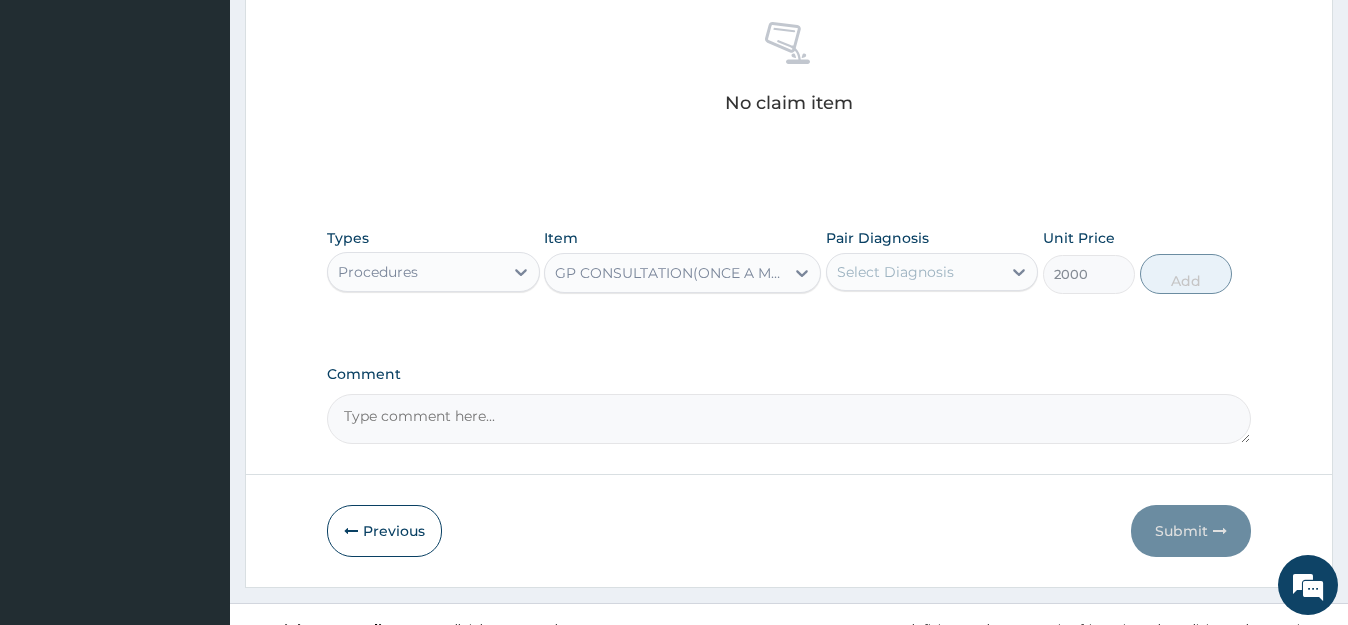 click on "Select Diagnosis" at bounding box center (914, 272) 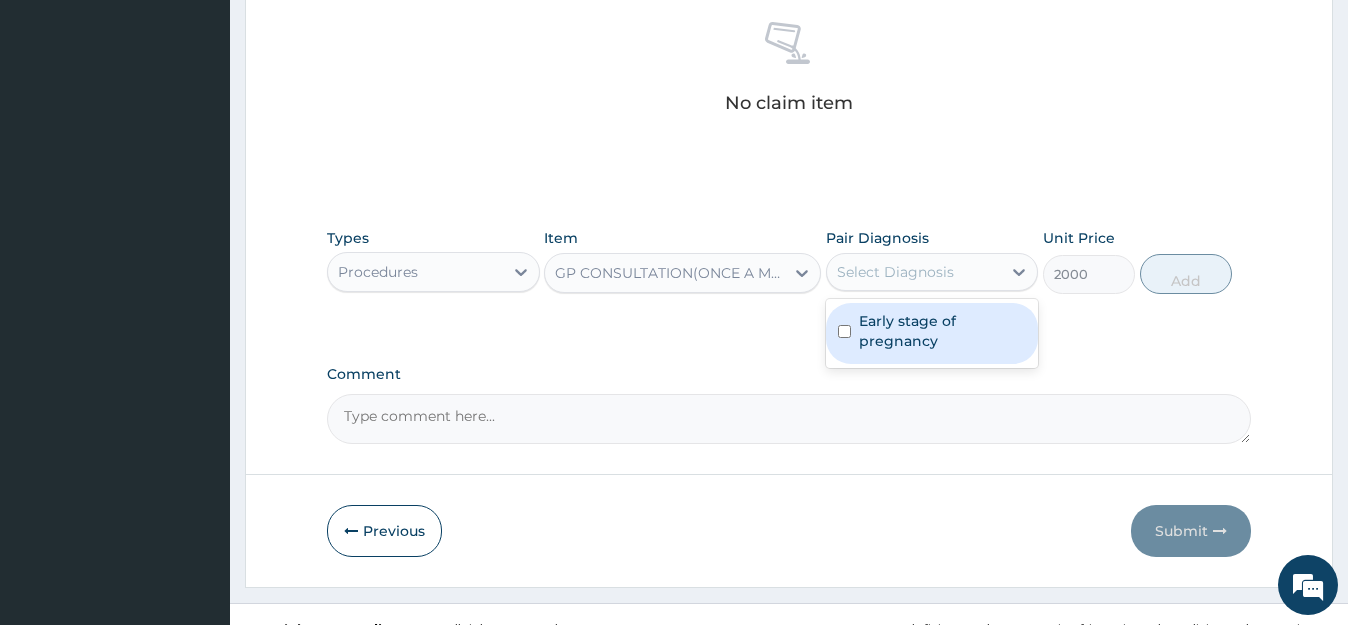 click on "Early stage of pregnancy" at bounding box center [932, 333] 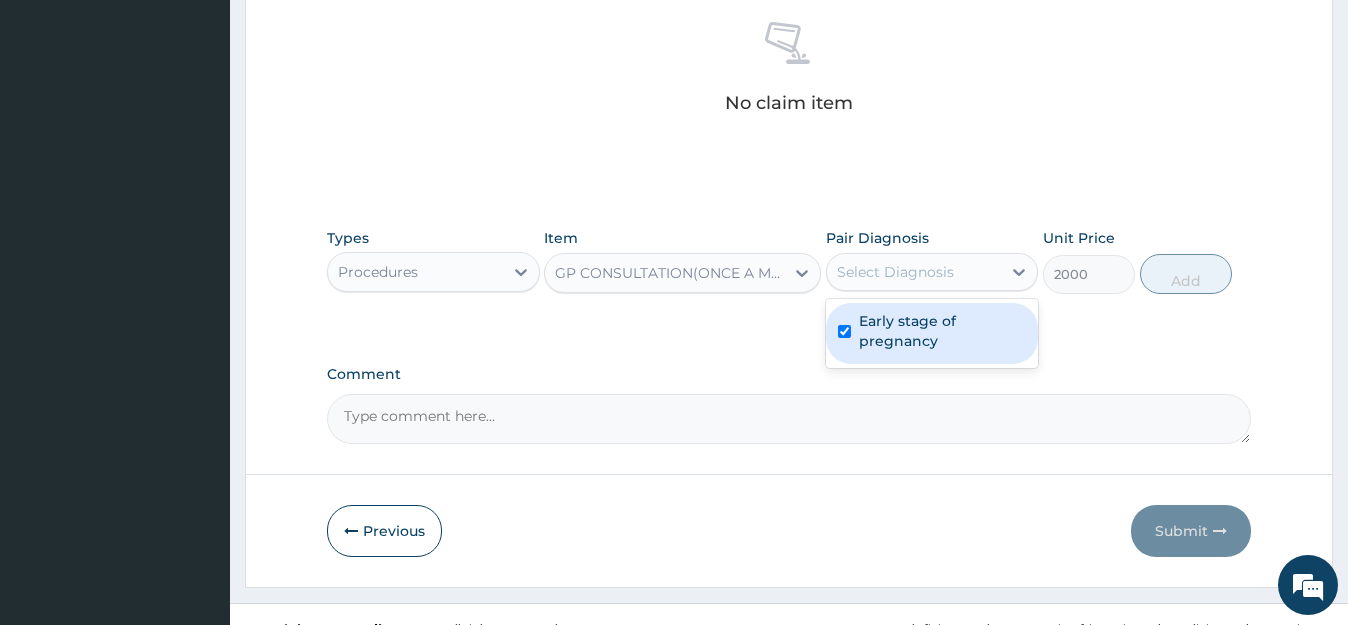 checkbox on "true" 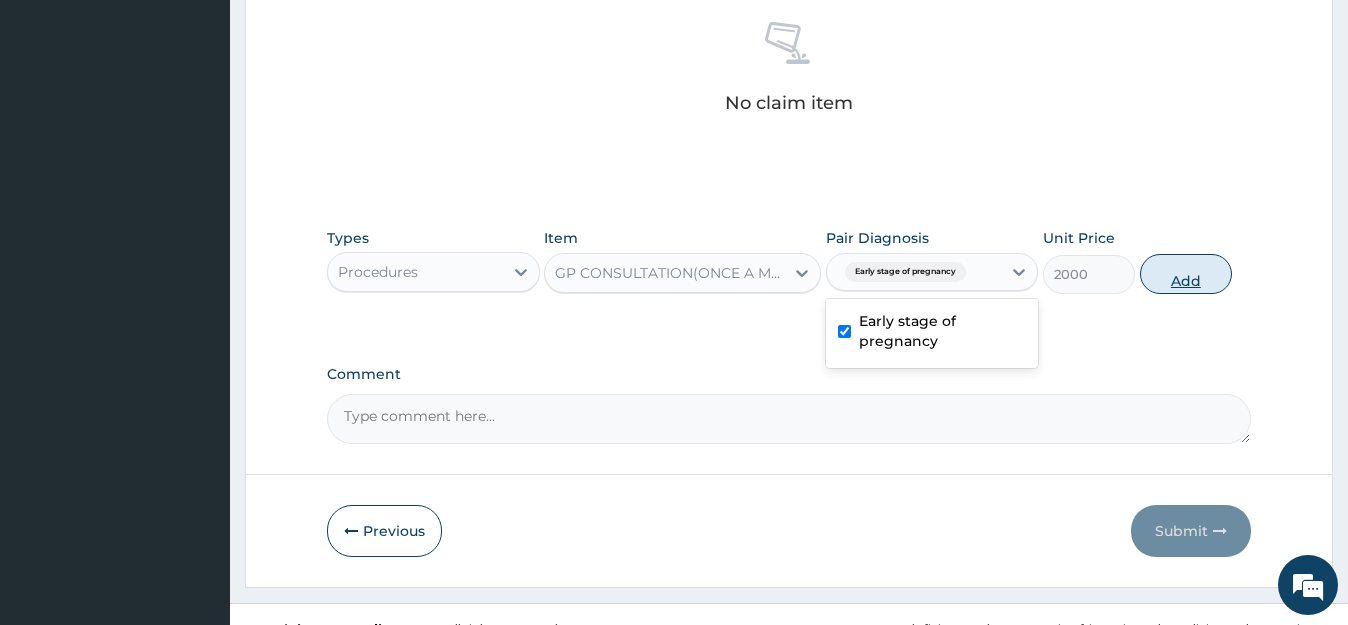 click on "Add" at bounding box center (1186, 274) 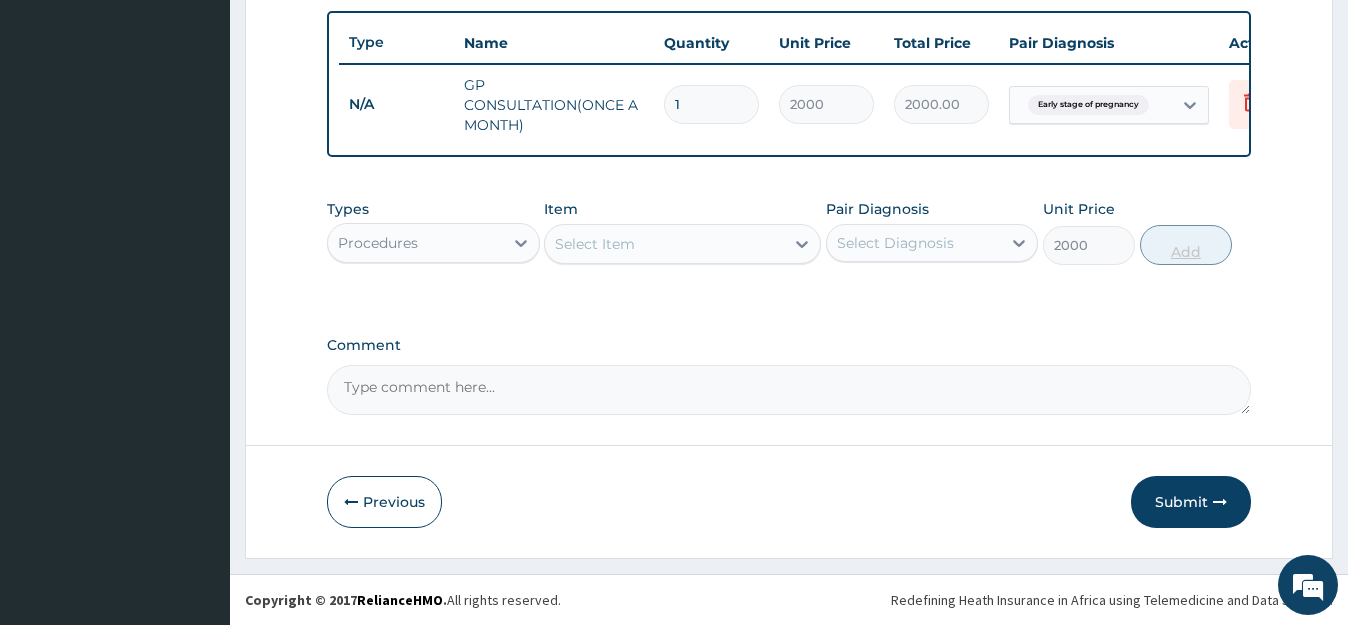 type on "0" 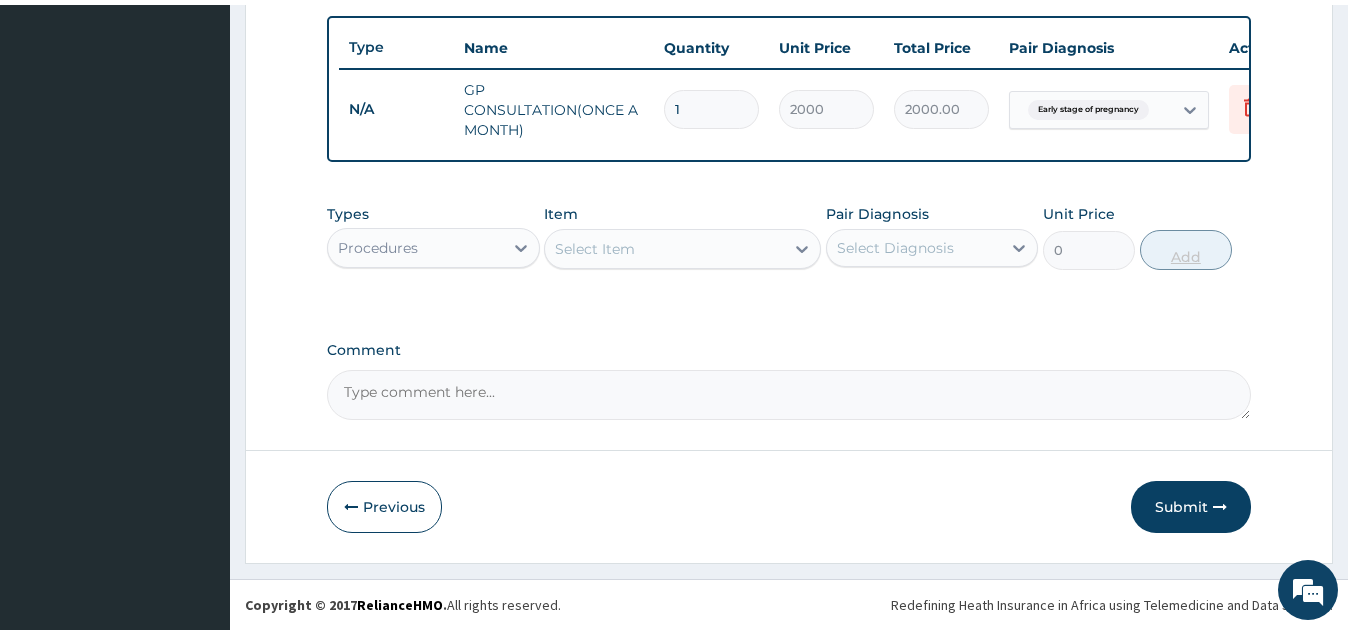 scroll, scrollTop: 733, scrollLeft: 0, axis: vertical 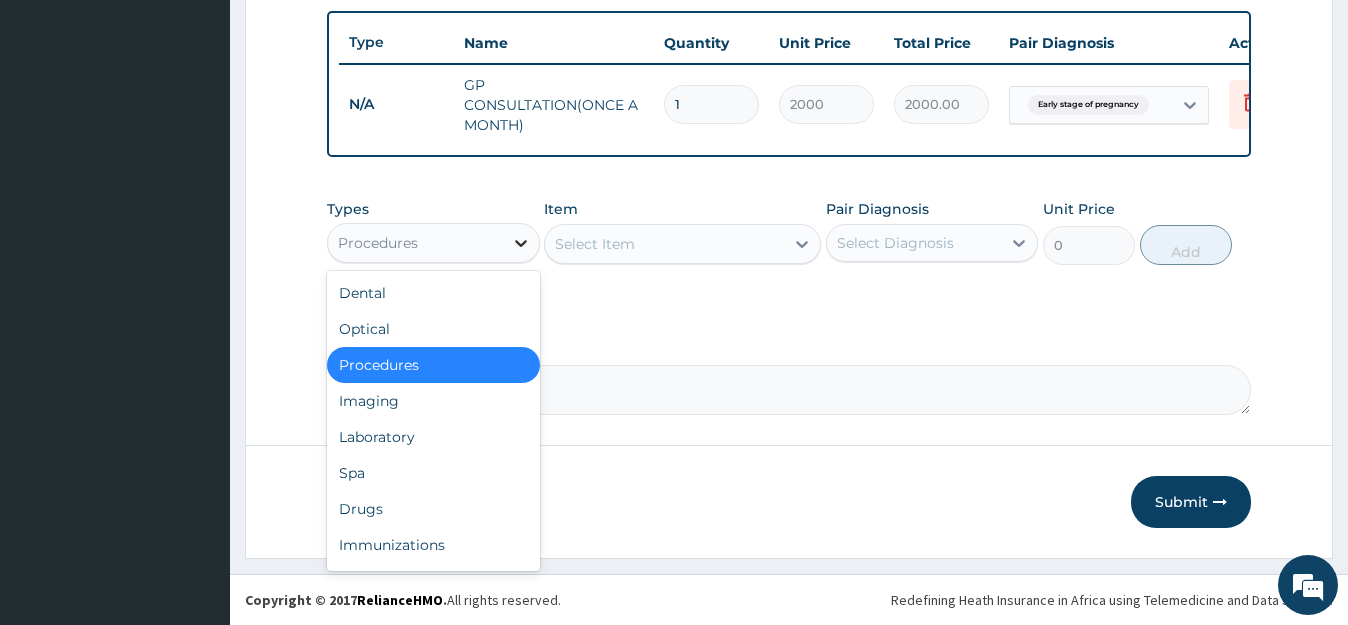 click at bounding box center [521, 243] 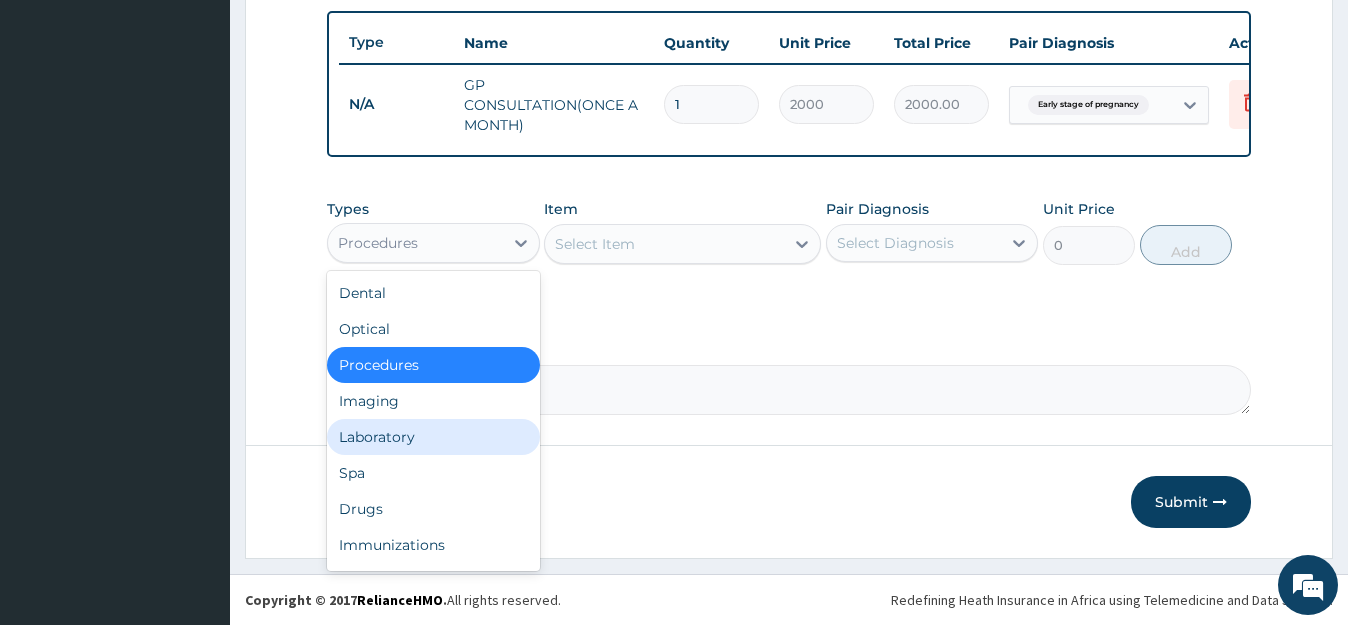 click on "Laboratory" at bounding box center (433, 437) 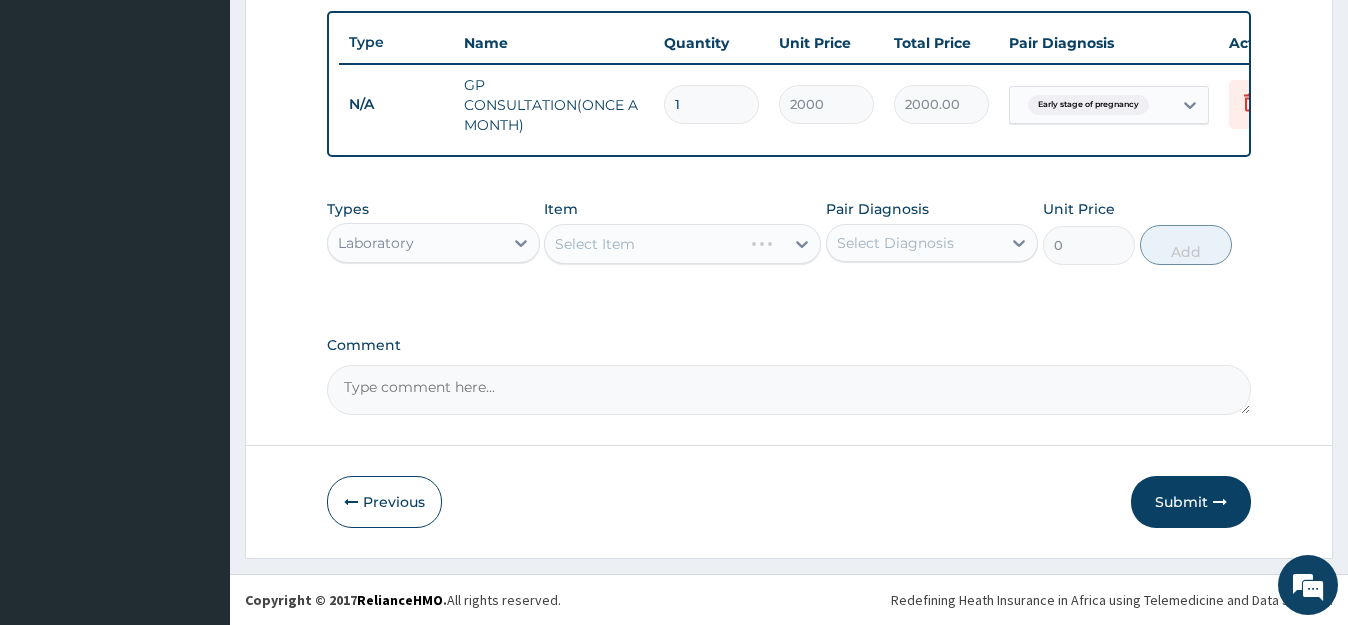 click on "Select Item" at bounding box center (643, 244) 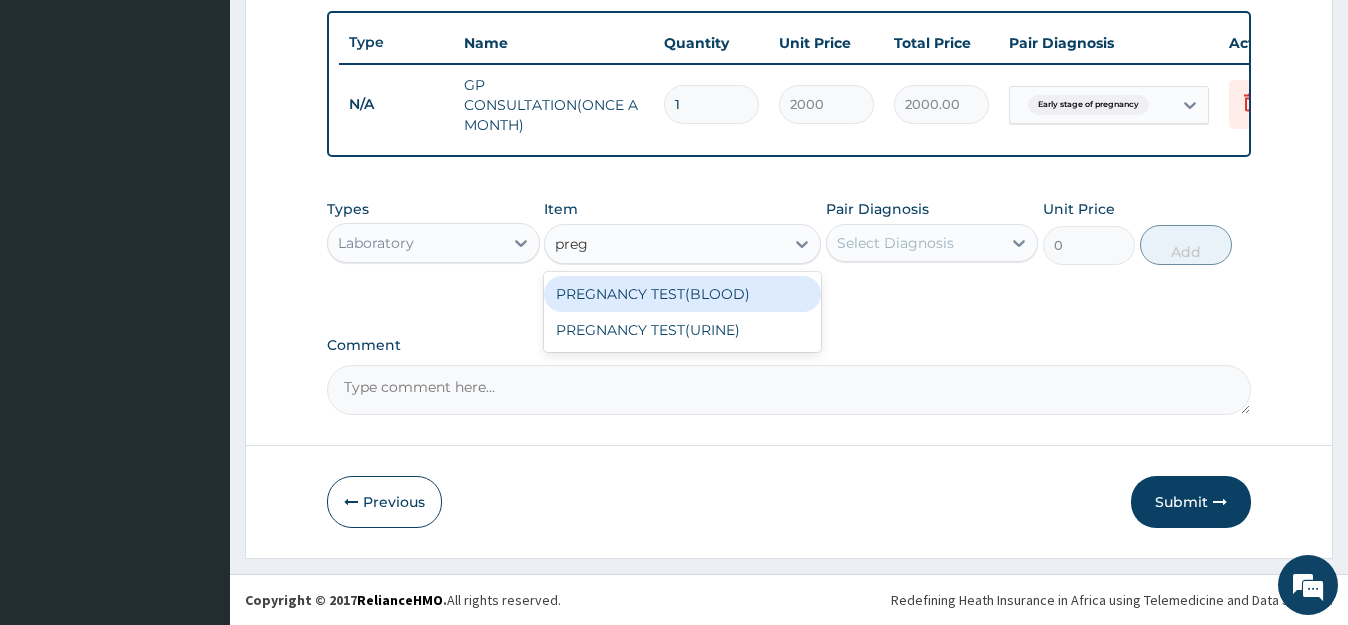 type on "pregn" 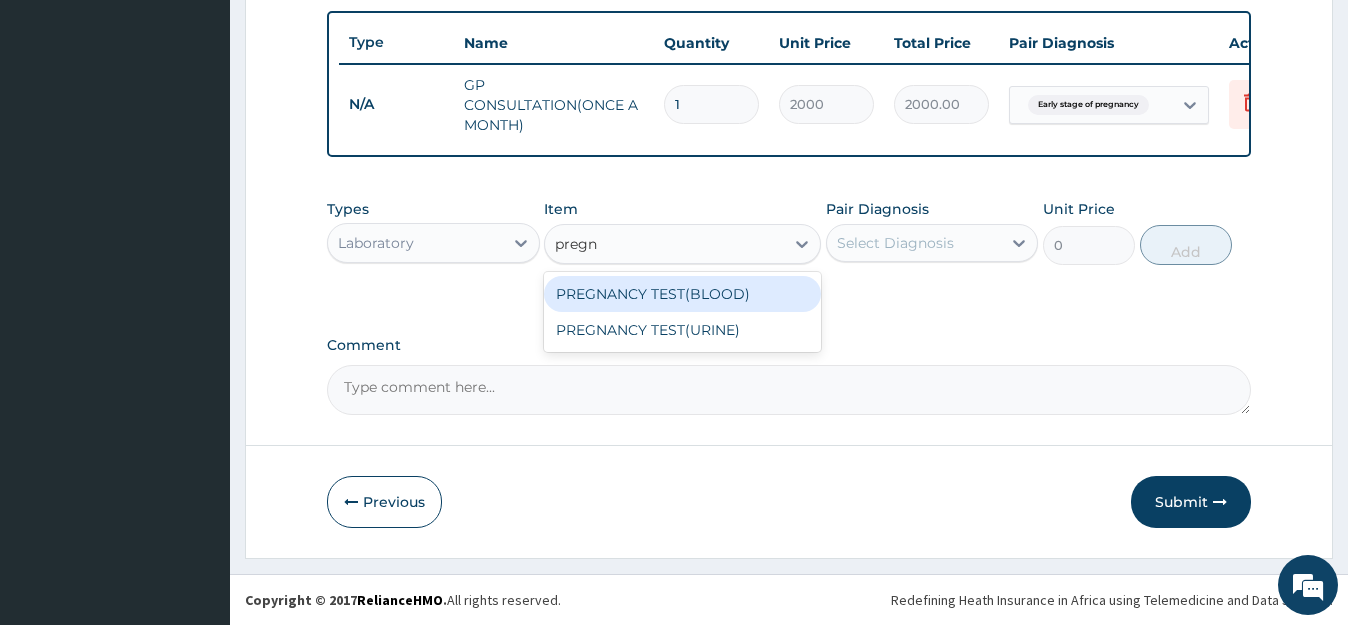 click on "PREGNANCY TEST(BLOOD)" at bounding box center [682, 294] 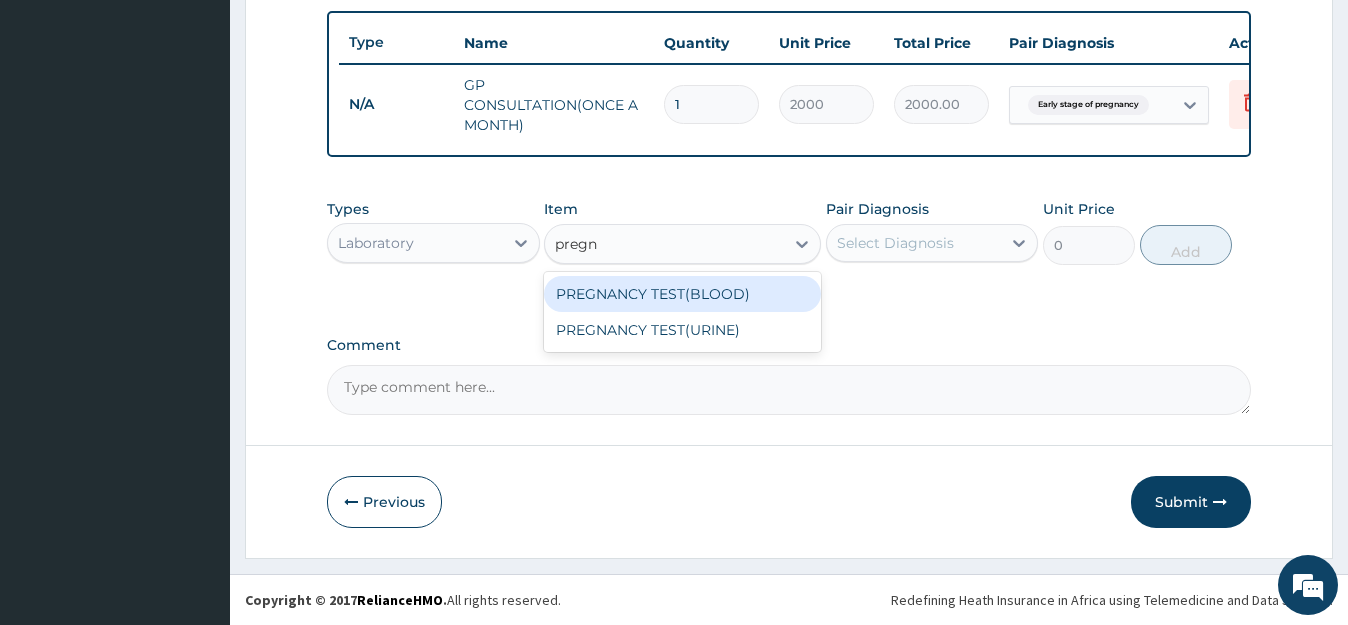 type 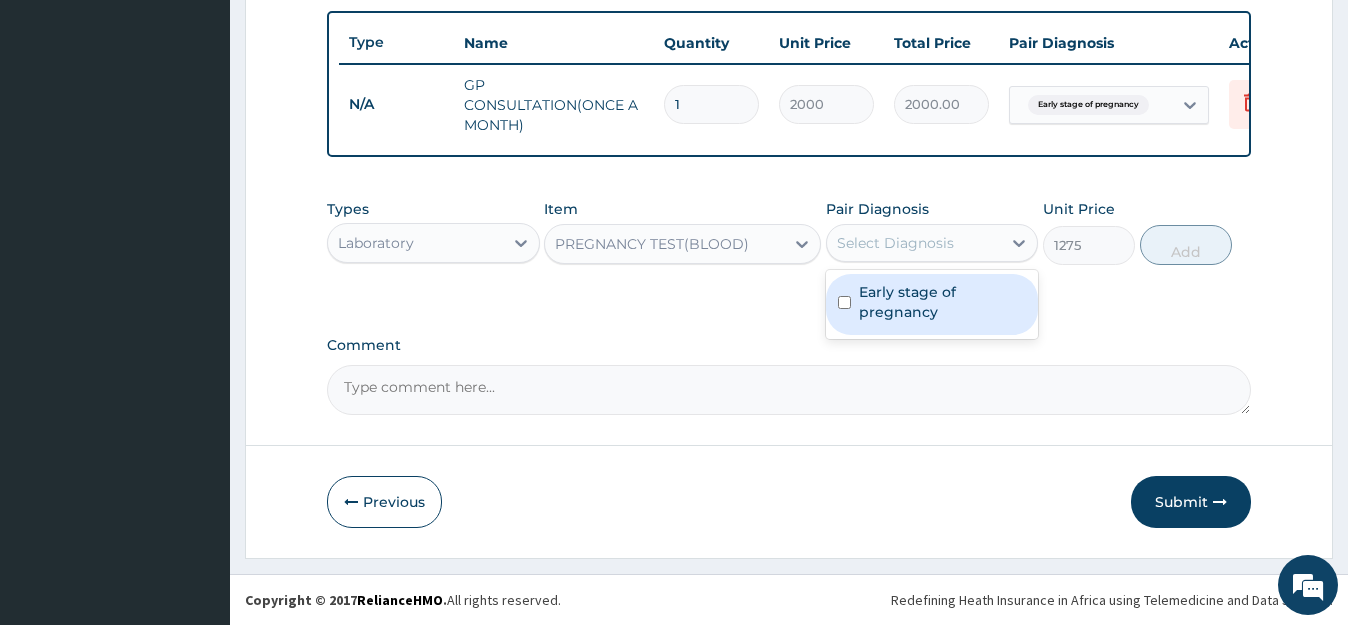 click on "Select Diagnosis" at bounding box center [895, 243] 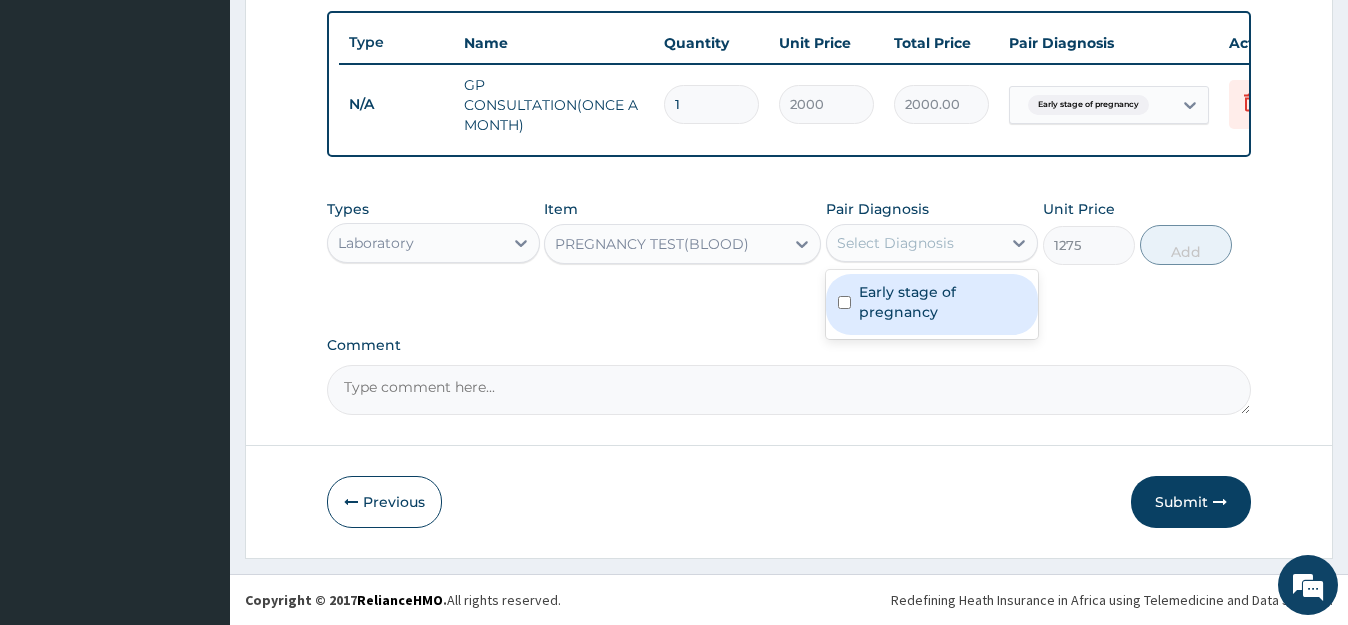click on "Early stage of pregnancy" at bounding box center (942, 302) 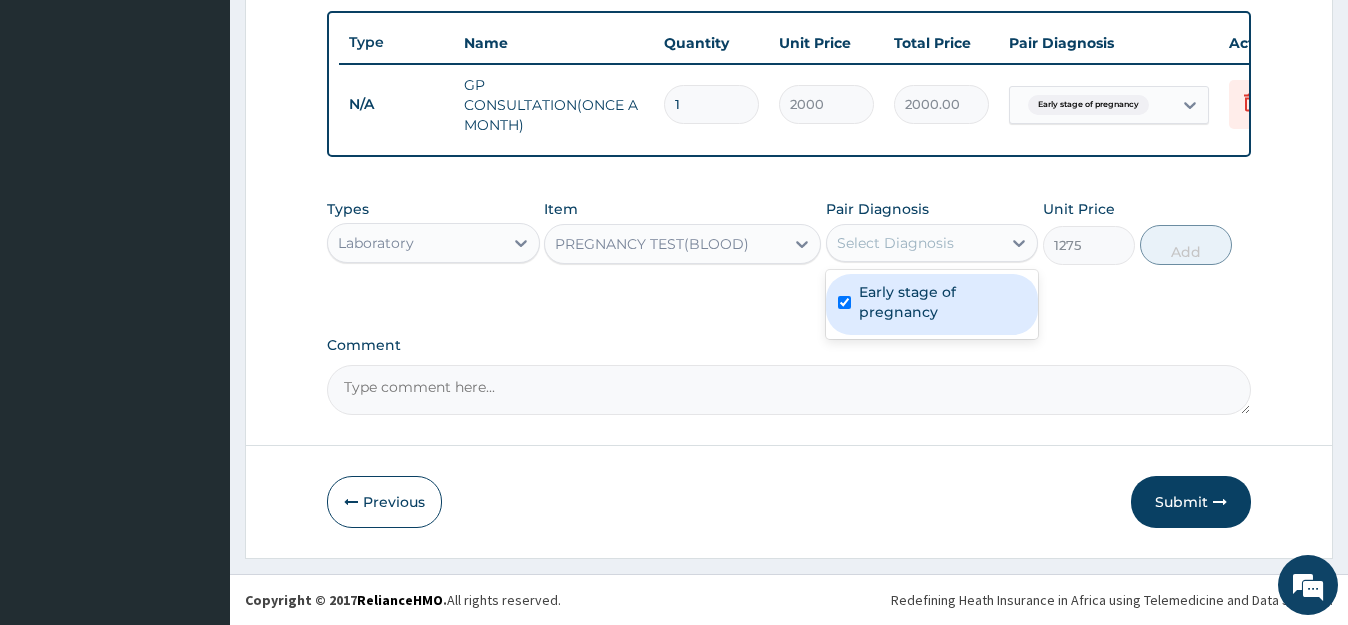 checkbox on "true" 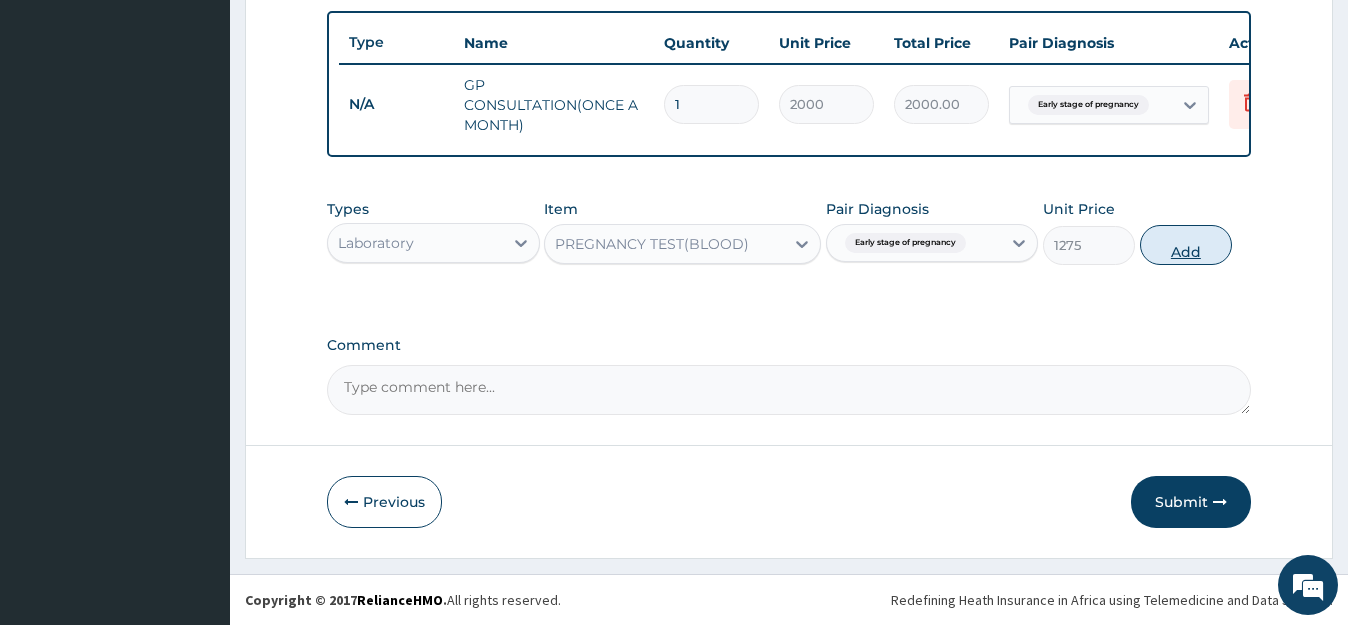 click on "Add" at bounding box center (1186, 245) 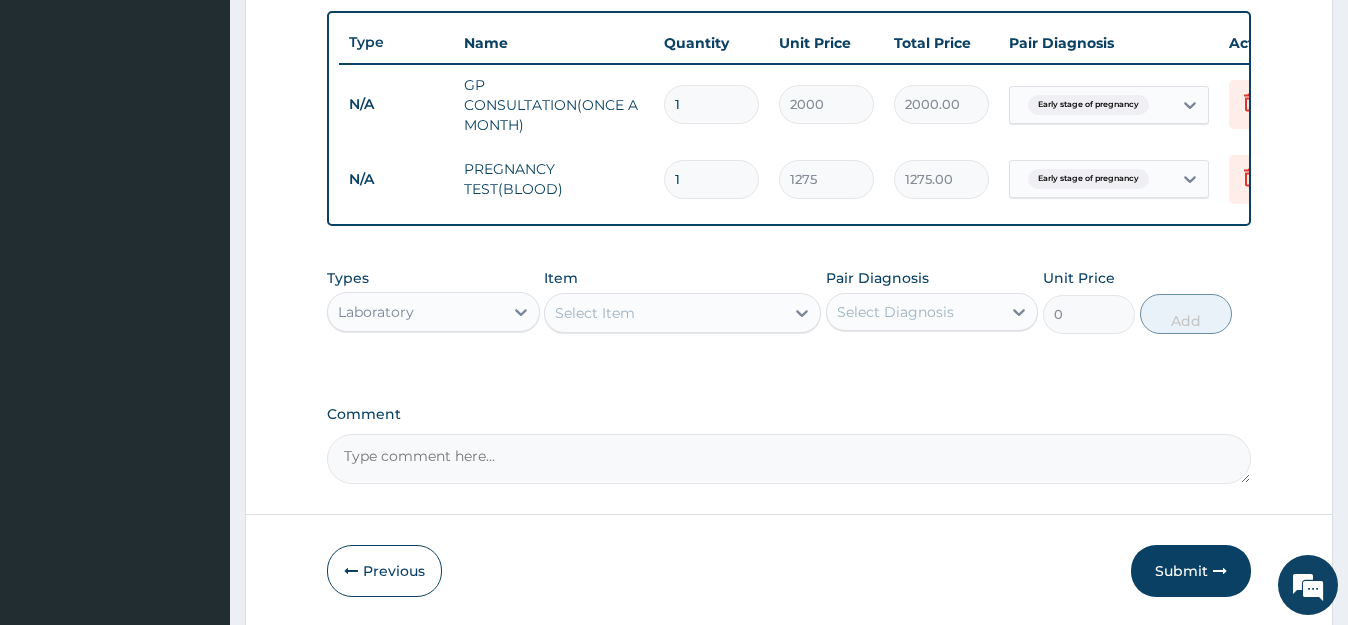 click on "Select Item" at bounding box center [664, 313] 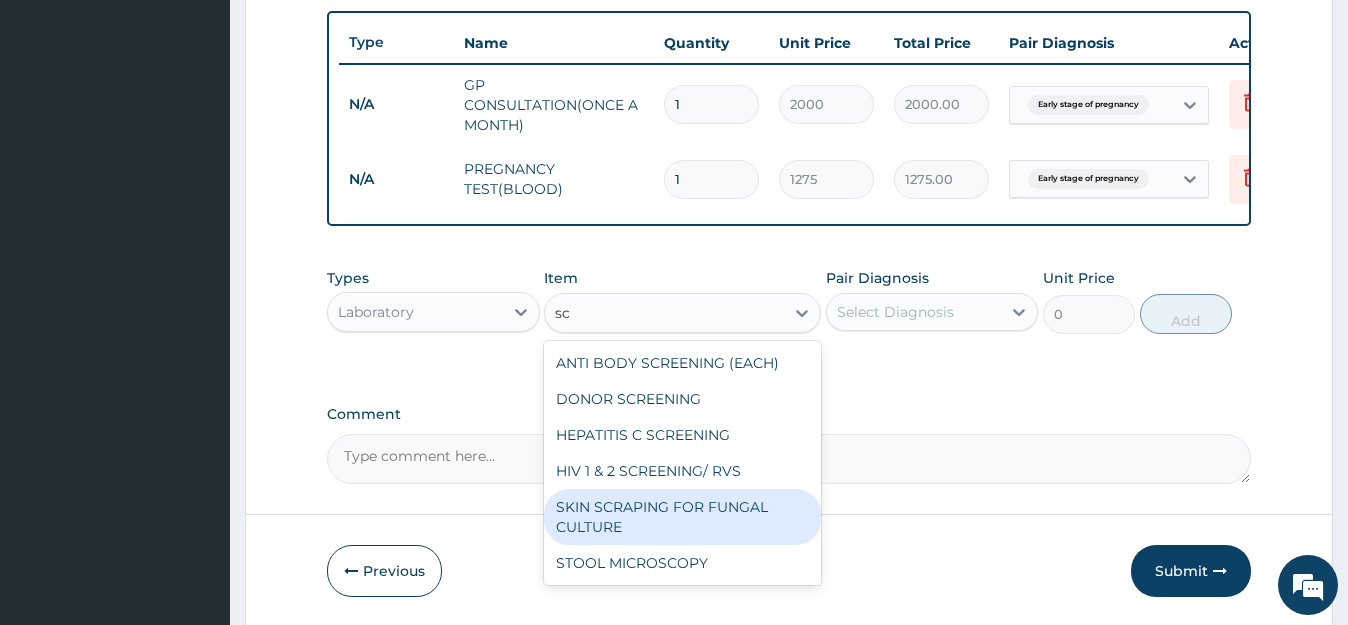 type on "s" 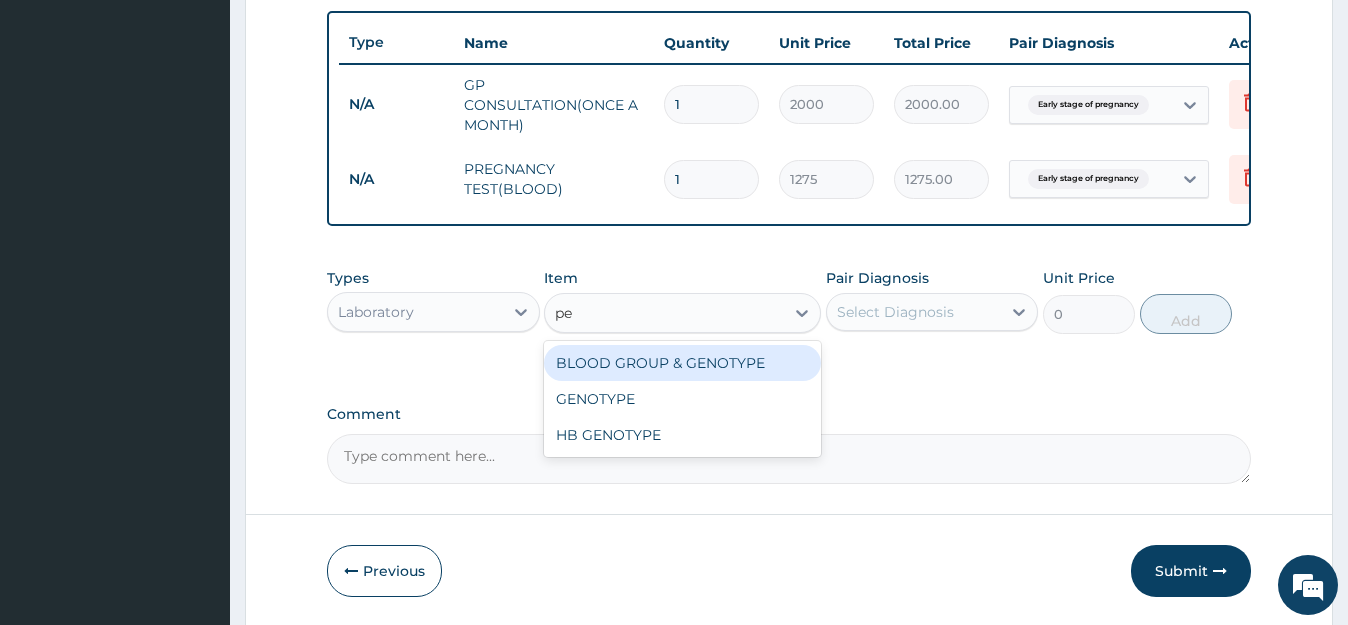 type on "p" 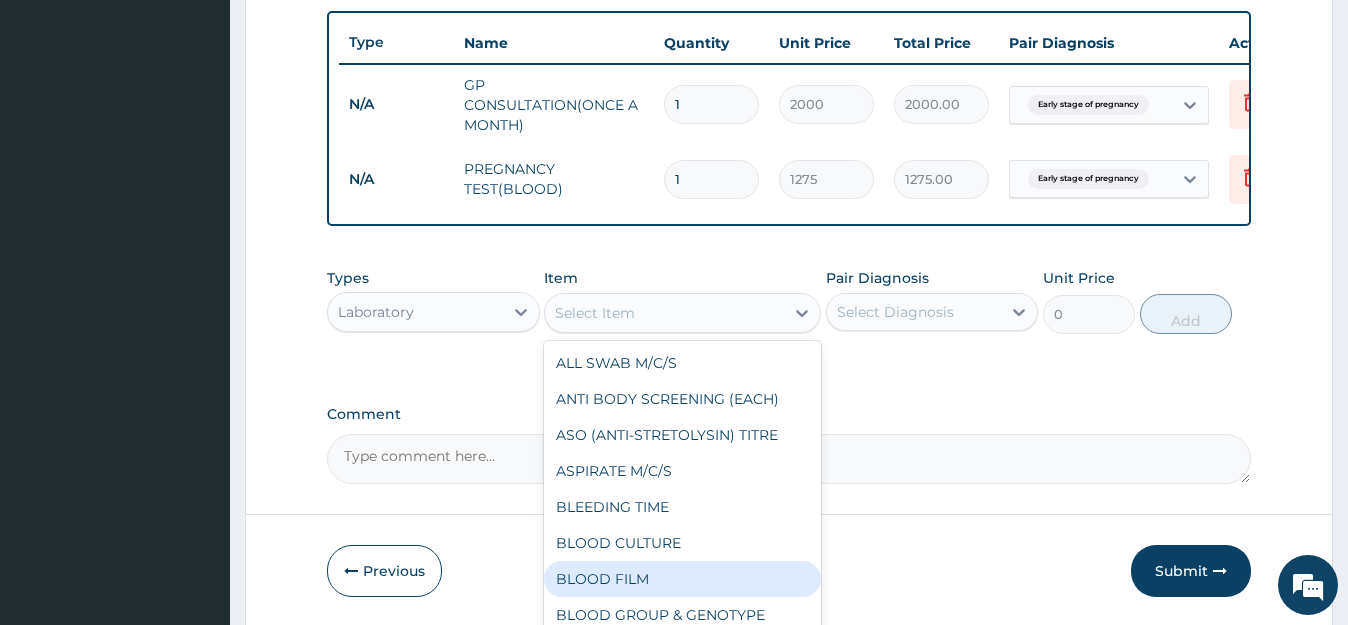 click on "Step  2  of 2 PA Code / Prescription Code Enter Code(Secondary Care Only) Encounter Date DD-MM-YYYY Important Notice Please enter PA codes before entering items that are not attached to a PA code   All diagnoses entered must be linked to a claim item. Diagnosis & Claim Items that are visible but inactive cannot be edited because they were imported from an already approved PA code. Diagnosis Early stage of pregnancy Confirmed NB: All diagnosis must be linked to a claim item Claim Items Type Name Quantity Unit Price Total Price Pair Diagnosis Actions N/A GP CONSULTATION(ONCE A MONTH) 1 2000 2000.00 Early stage of pregnancy Delete N/A PREGNANCY TEST(BLOOD) 1 1275 1275.00 Early stage of pregnancy Delete Types Laboratory Item option PREGNANCY TEST(BLOOD), selected. option BLOOD FILM focused, 7 of 91. 91 results available. Use Up and Down to choose options, press Enter to select the currently focused option, press Escape to exit the menu, press Tab to select the option and exit the menu. Select Item ALL SWAB M/C/S" at bounding box center [789, 0] 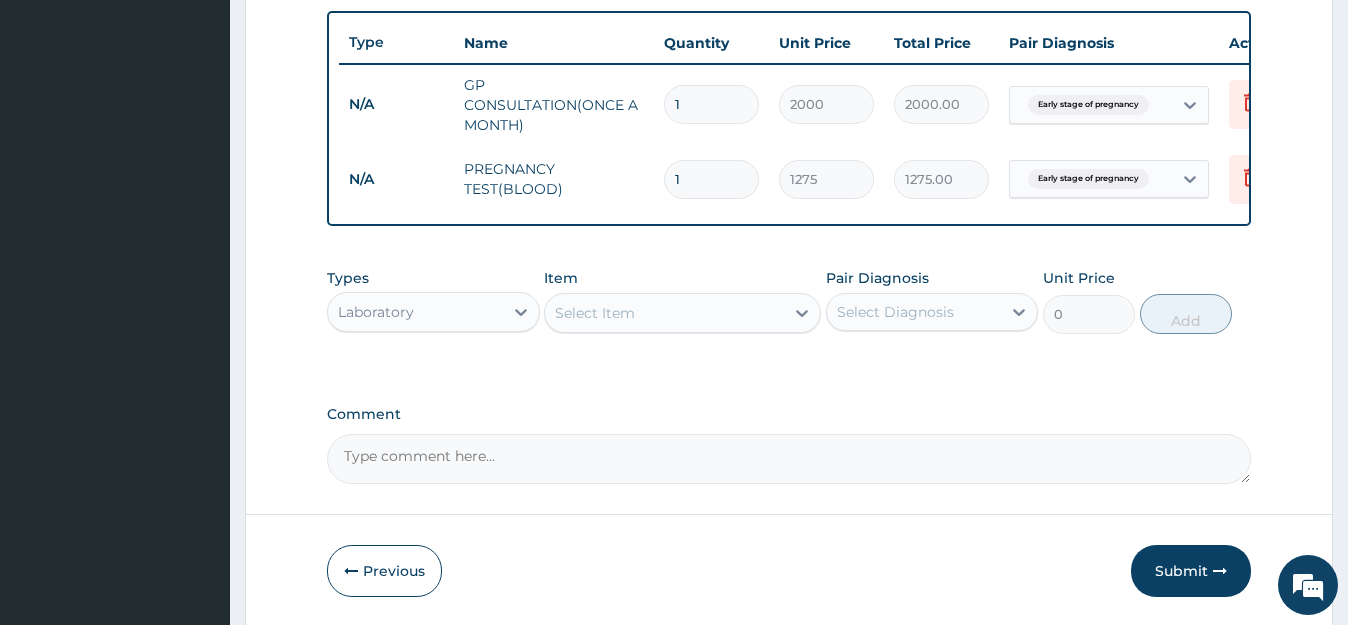 click on "Step  2  of 2 PA Code / Prescription Code Enter Code(Secondary Care Only) Encounter Date DD-MM-YYYY Important Notice Please enter PA codes before entering items that are not attached to a PA code   All diagnoses entered must be linked to a claim item. Diagnosis & Claim Items that are visible but inactive cannot be edited because they were imported from an already approved PA code. Diagnosis Early stage of pregnancy Confirmed NB: All diagnosis must be linked to a claim item Claim Items Type Name Quantity Unit Price Total Price Pair Diagnosis Actions N/A GP CONSULTATION(ONCE A MONTH) 1 2000 2000.00 Early stage of pregnancy Delete N/A PREGNANCY TEST(BLOOD) 1 1275 1275.00 Early stage of pregnancy Delete Types Laboratory Item Select Item Pair Diagnosis Select Diagnosis Unit Price 0 Add Comment     Previous   Submit" at bounding box center (789, 0) 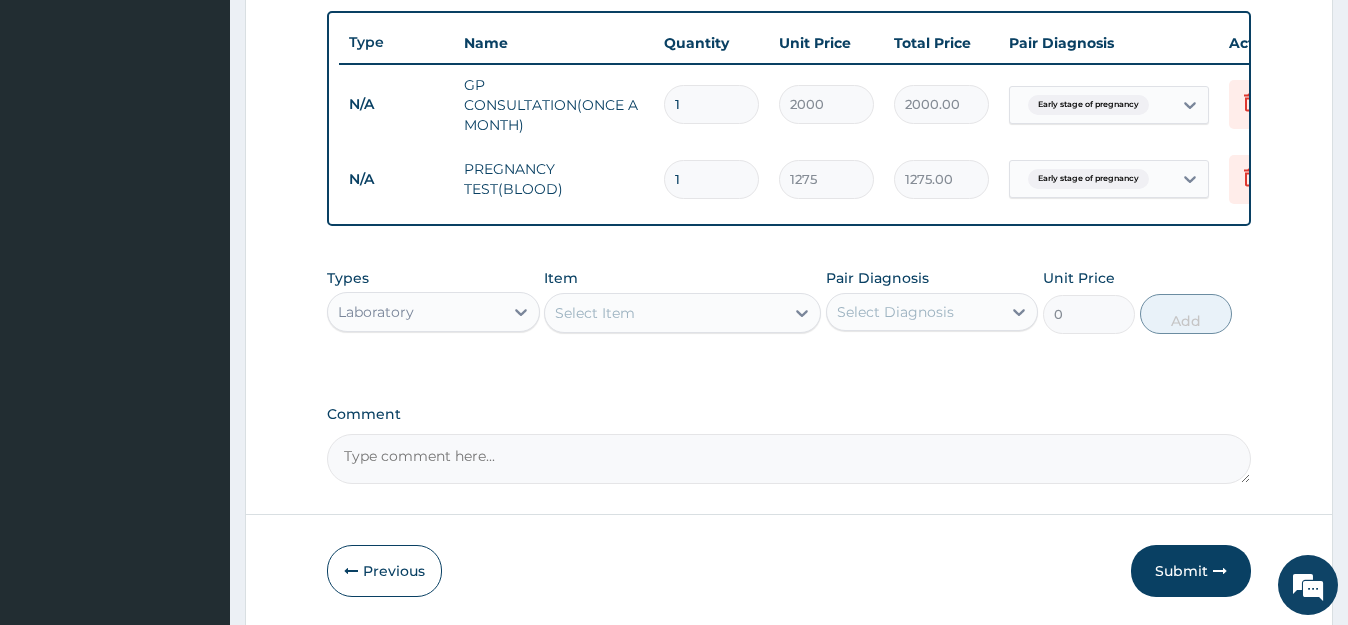 click on "Previous   Submit" at bounding box center [788, 571] 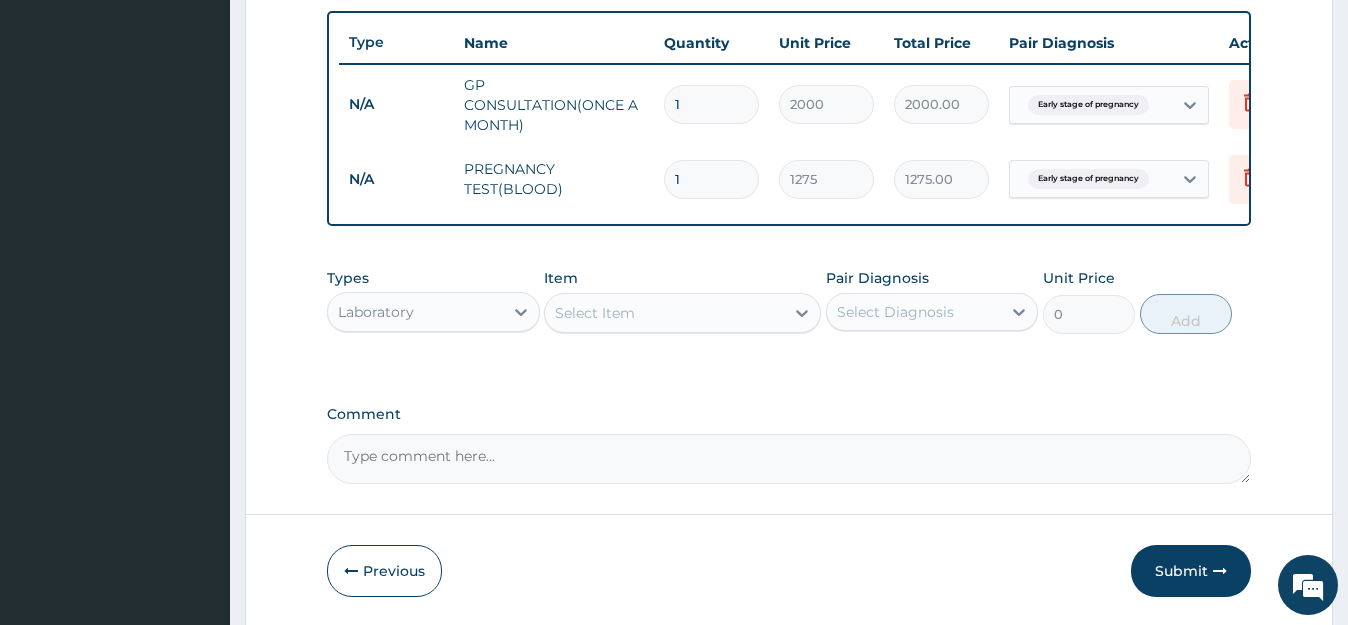 click on "Pair Diagnosis" at bounding box center [1109, 43] 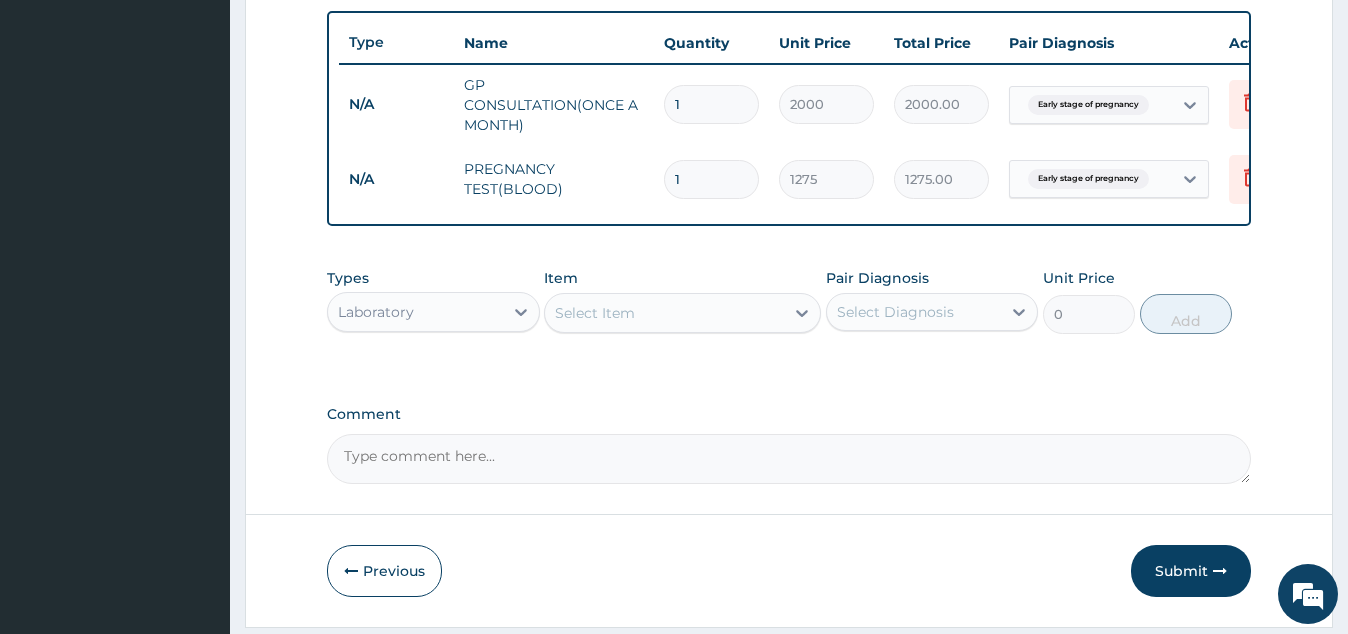click on "Pair Diagnosis" at bounding box center [1109, 43] 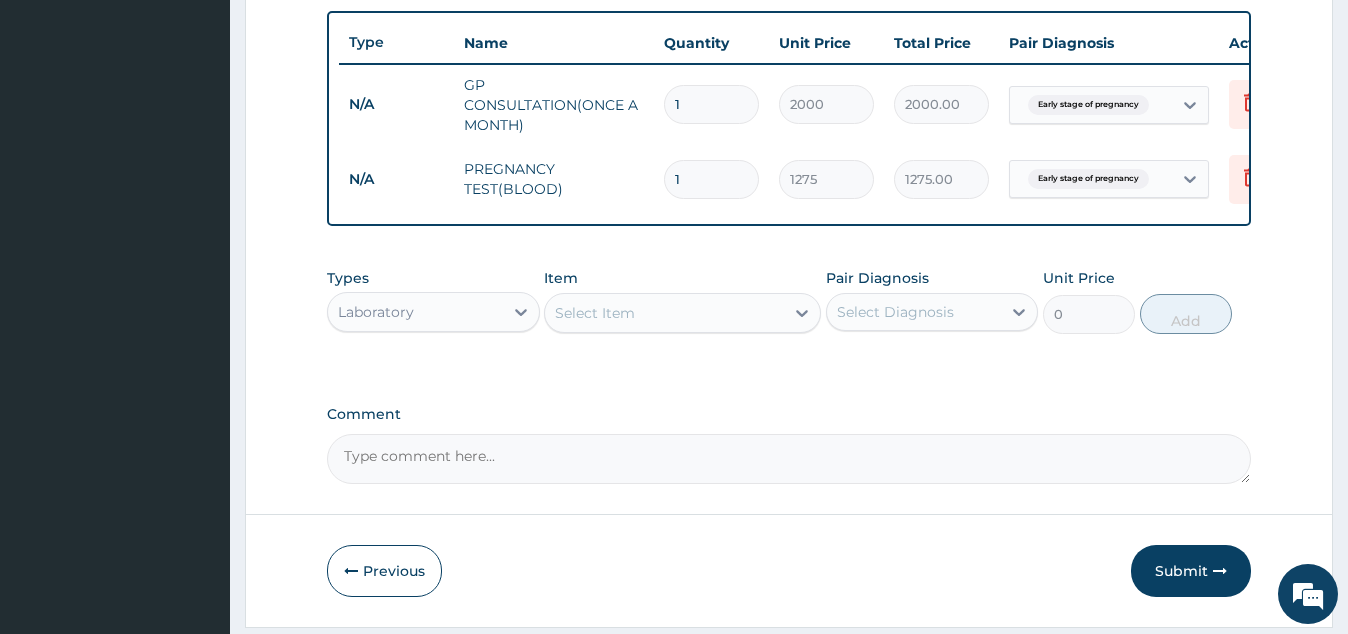 scroll, scrollTop: 793, scrollLeft: 0, axis: vertical 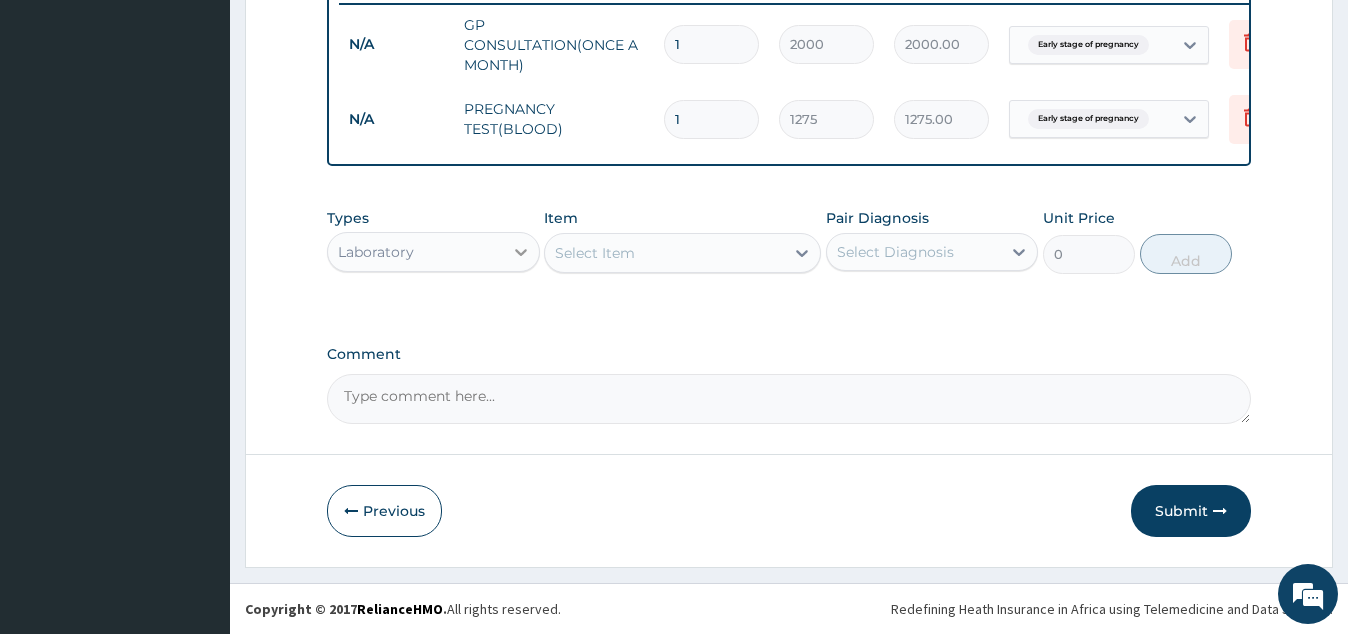 click 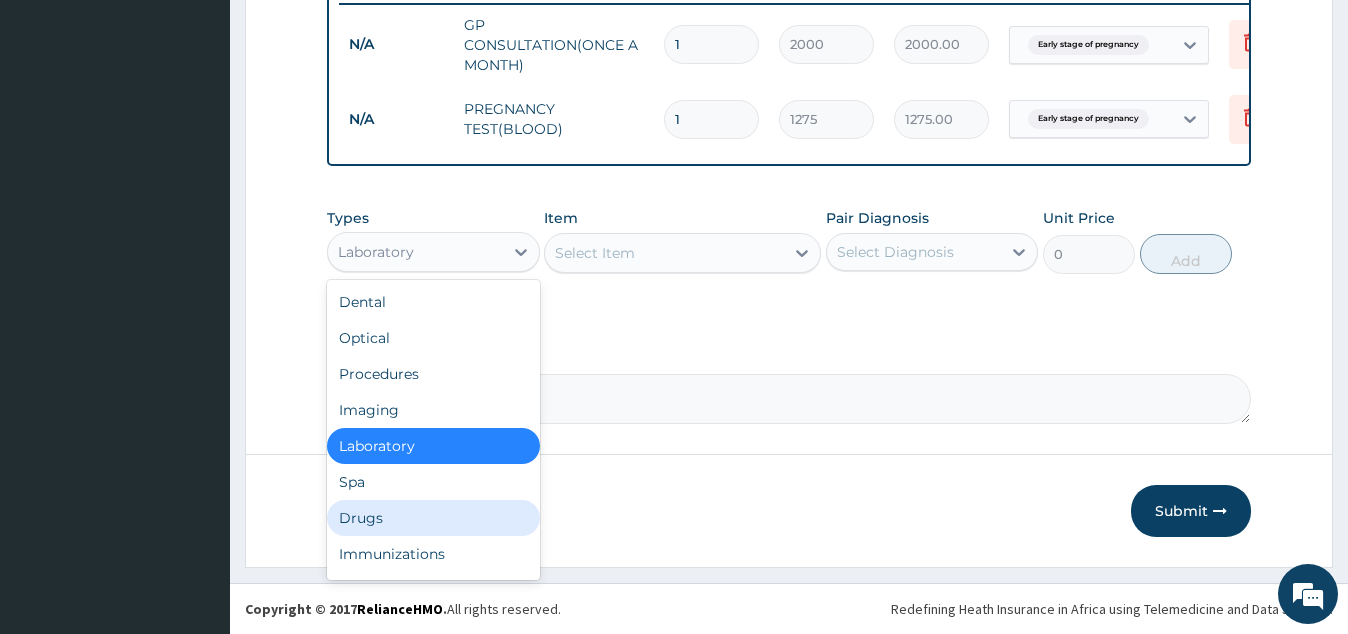 click on "Drugs" at bounding box center (433, 518) 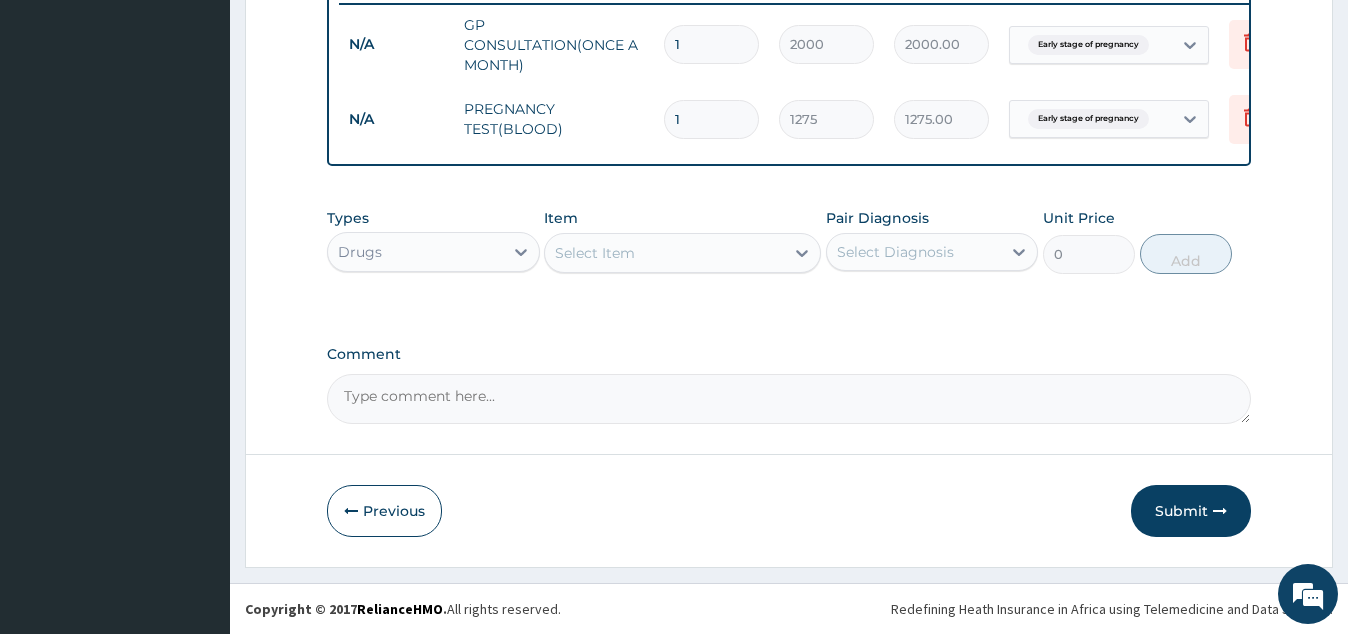 click on "Select Item" at bounding box center (664, 253) 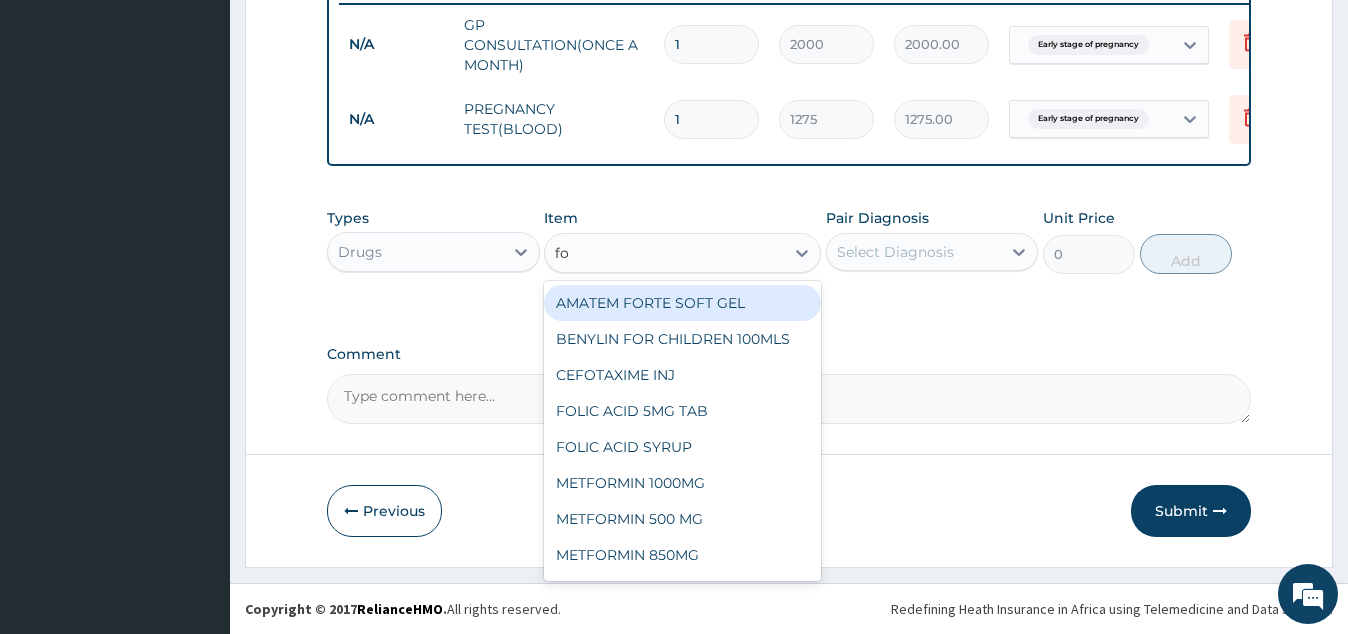type on "fol" 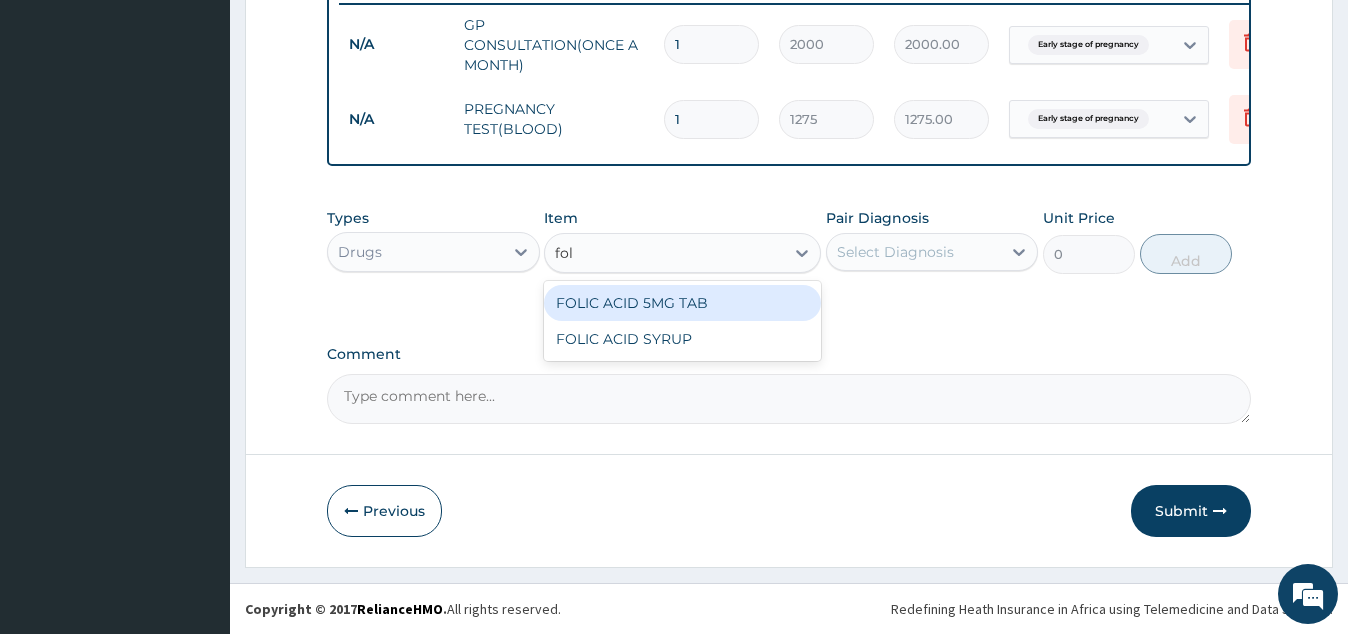 click on "FOLIC ACID 5MG TAB" at bounding box center (682, 303) 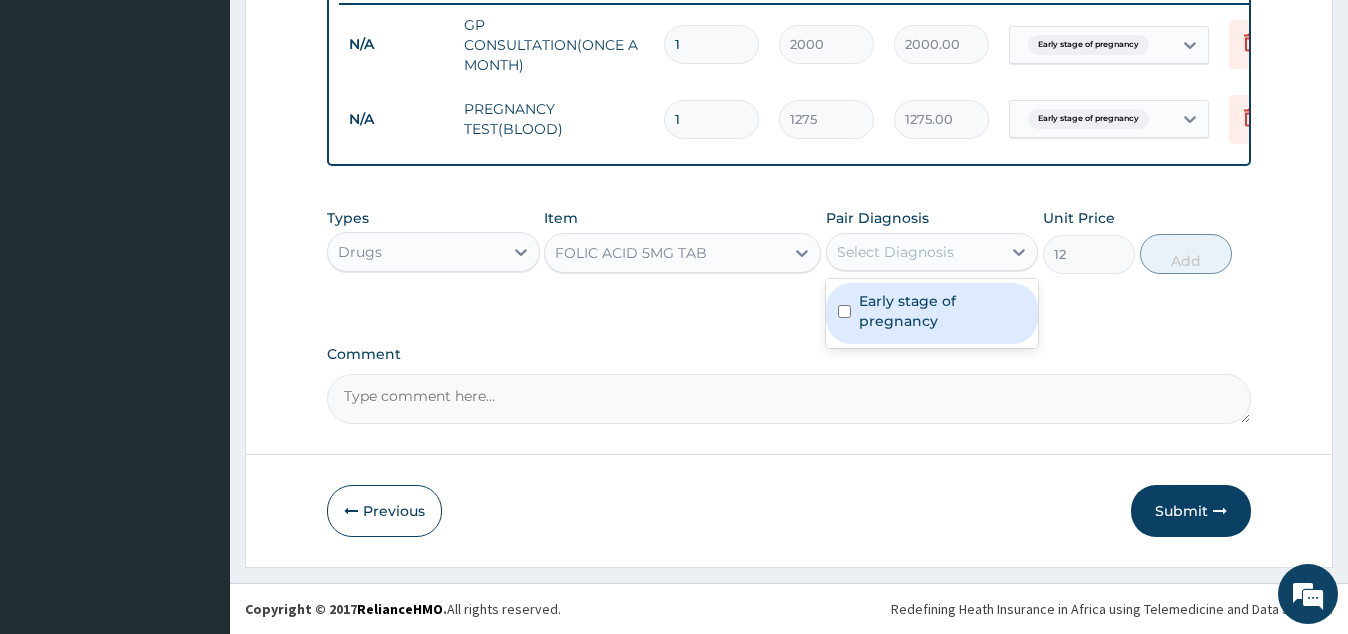 click on "Select Diagnosis" at bounding box center [914, 252] 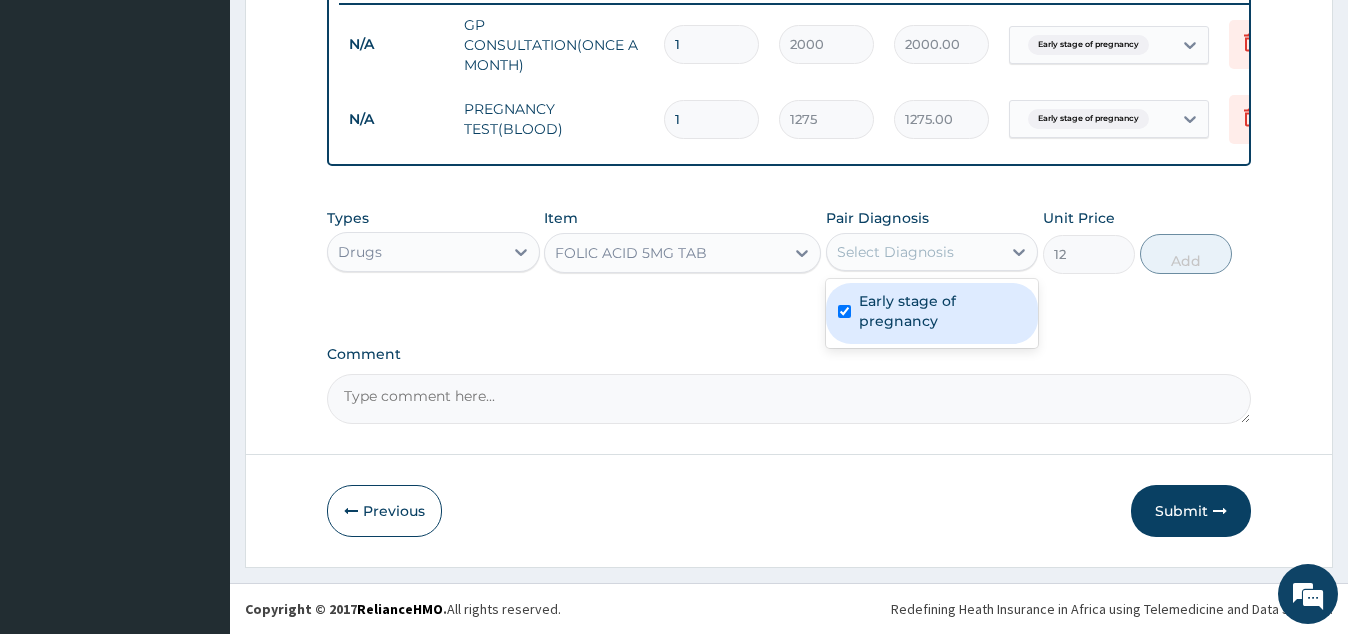 checkbox on "true" 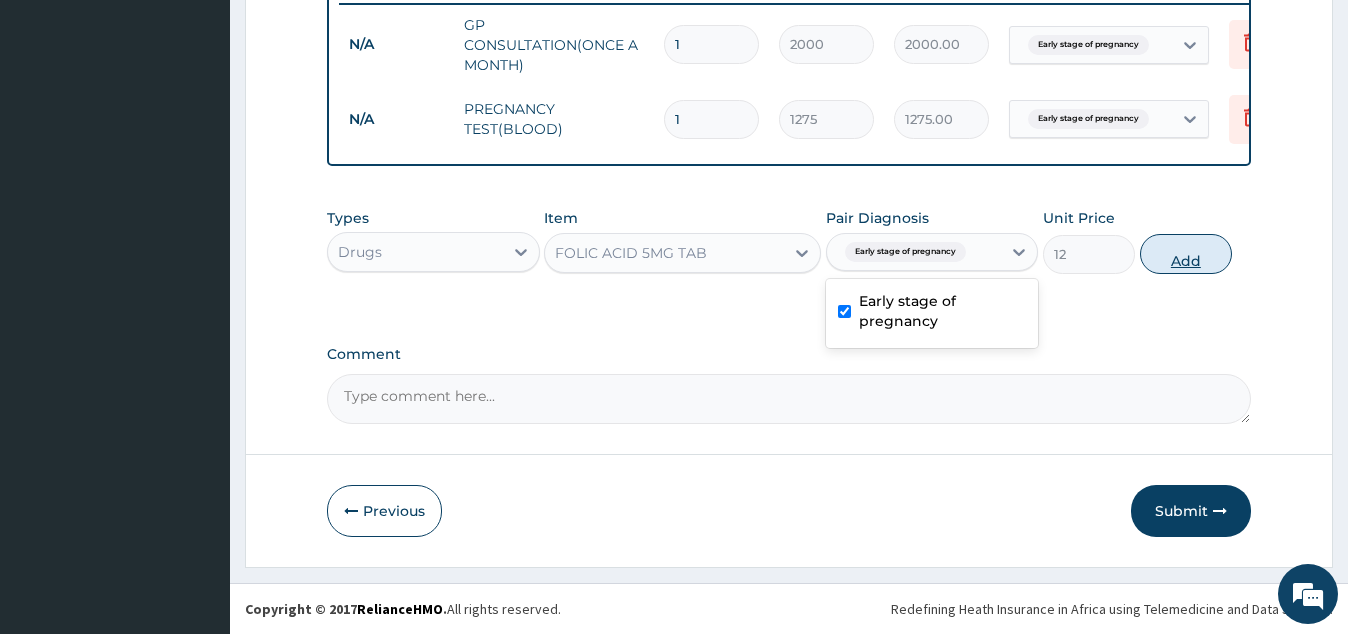 click on "Add" at bounding box center (1186, 254) 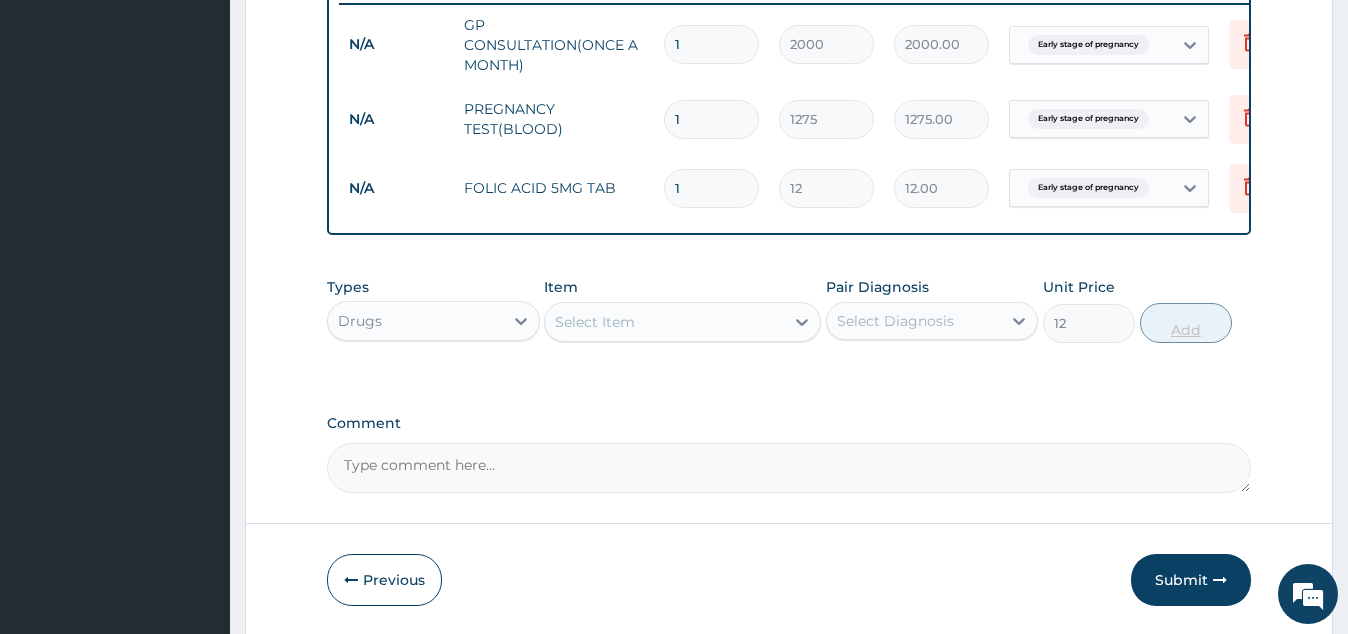 type on "0" 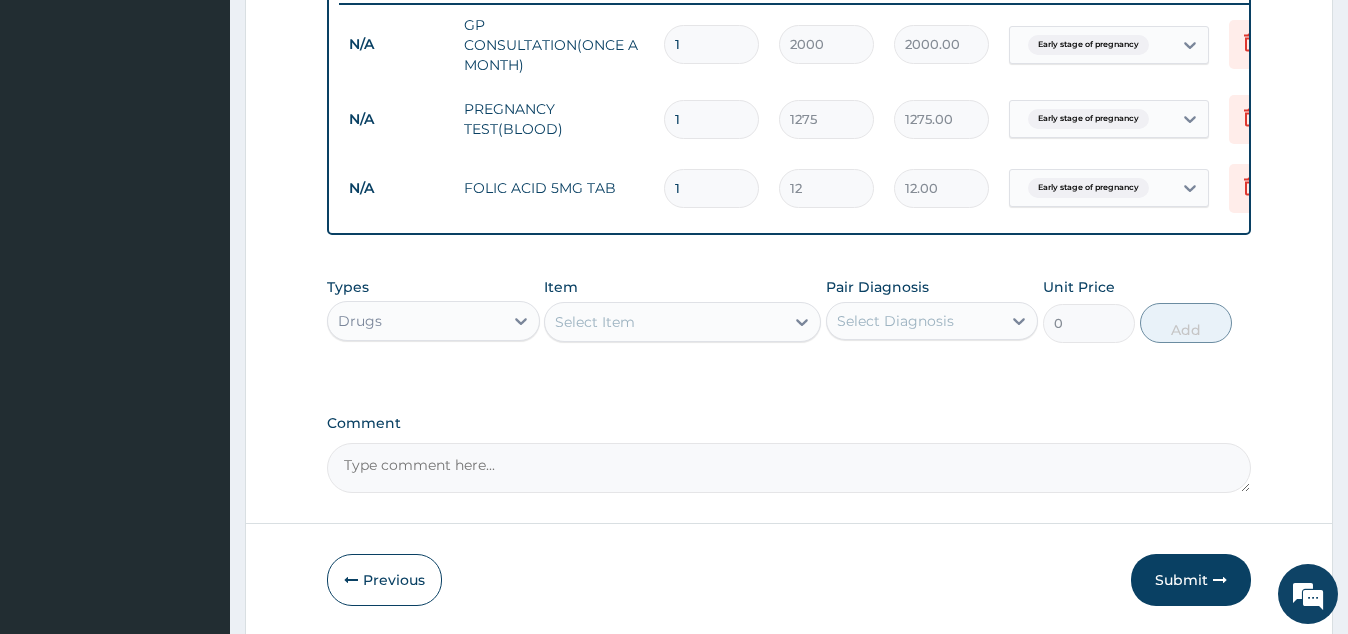 click on "Delete" at bounding box center [1269, 119] 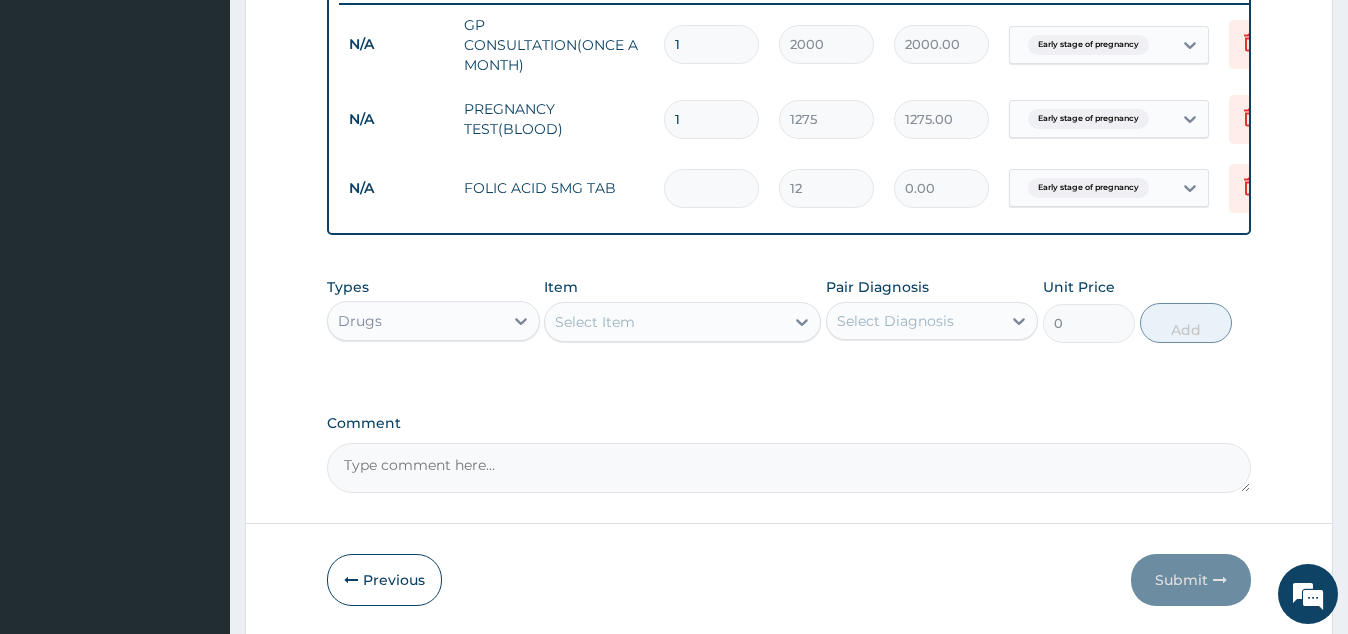 type on "7" 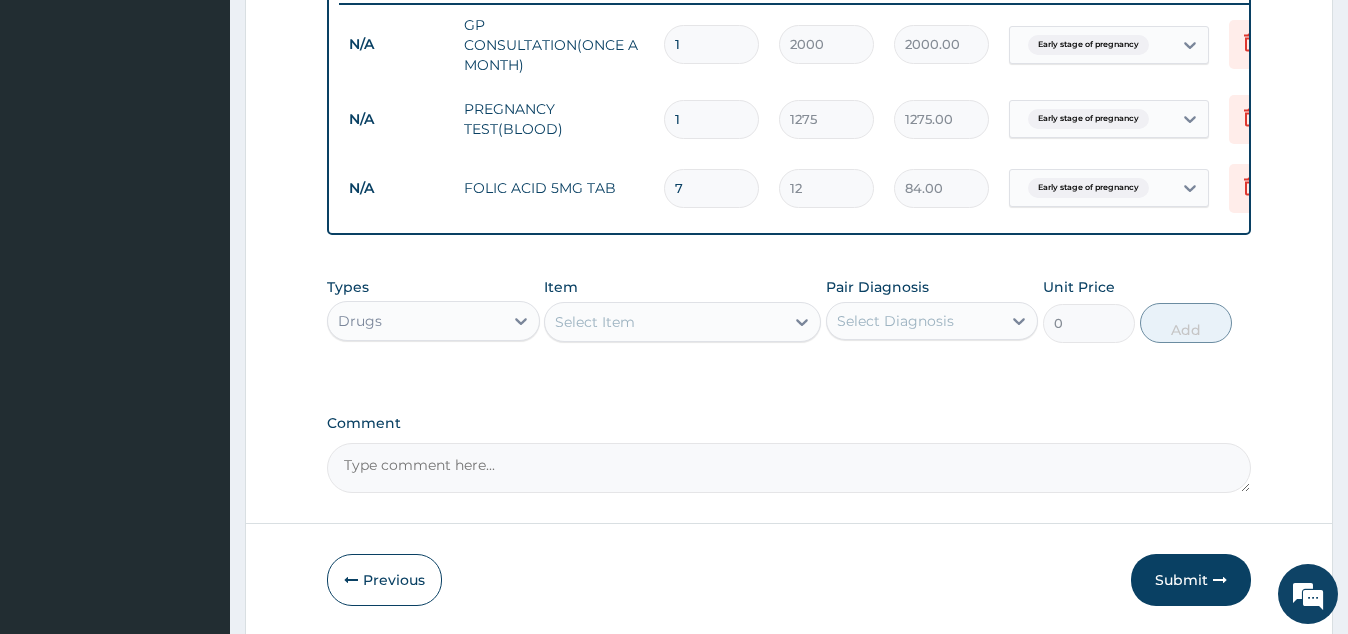 type on "7" 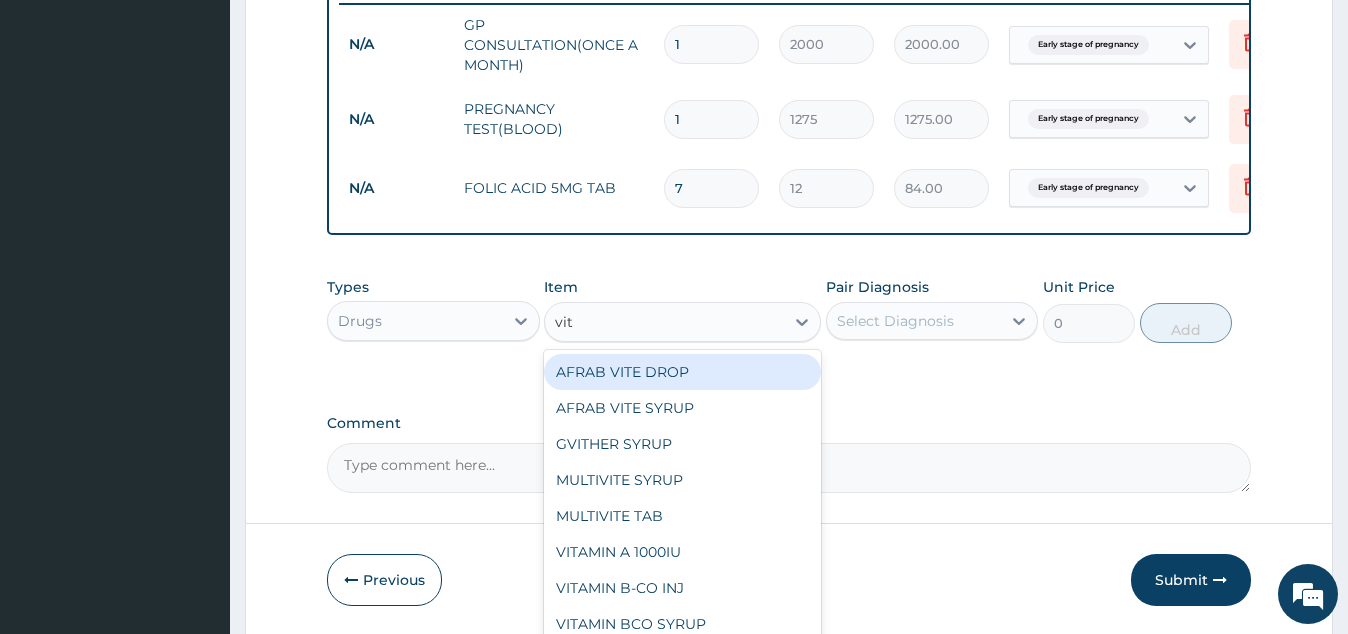 type on "vita" 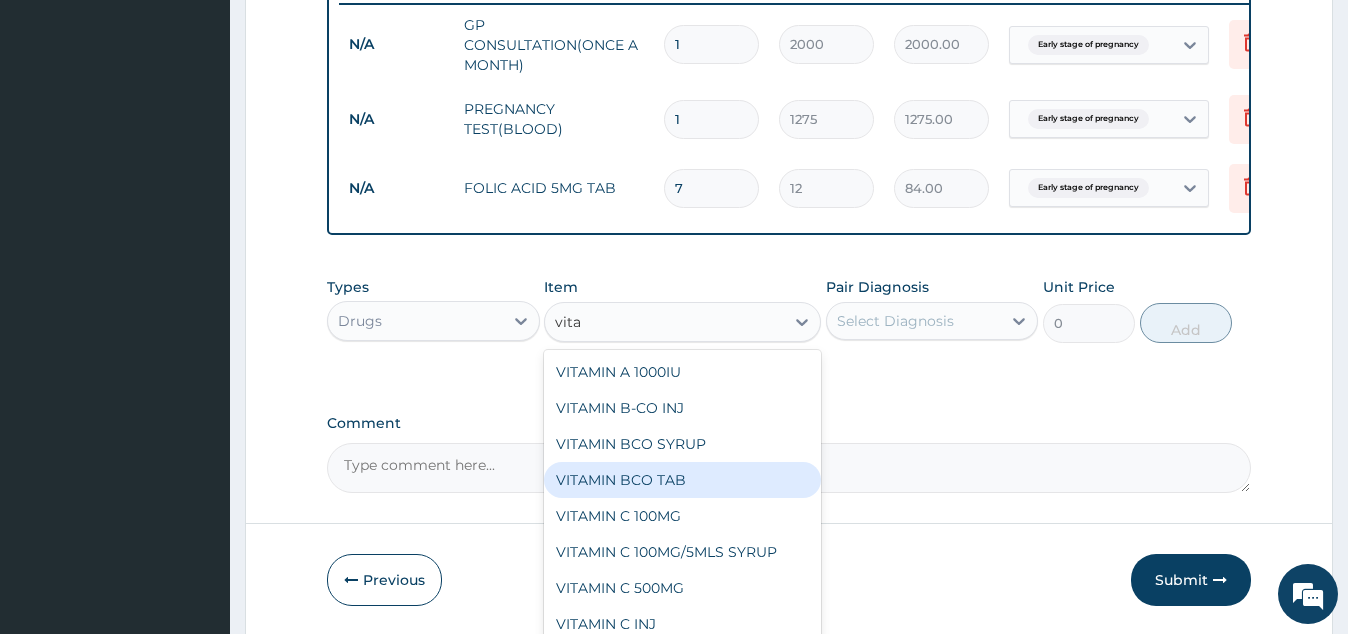 click on "VITAMIN BCO TAB" at bounding box center [682, 480] 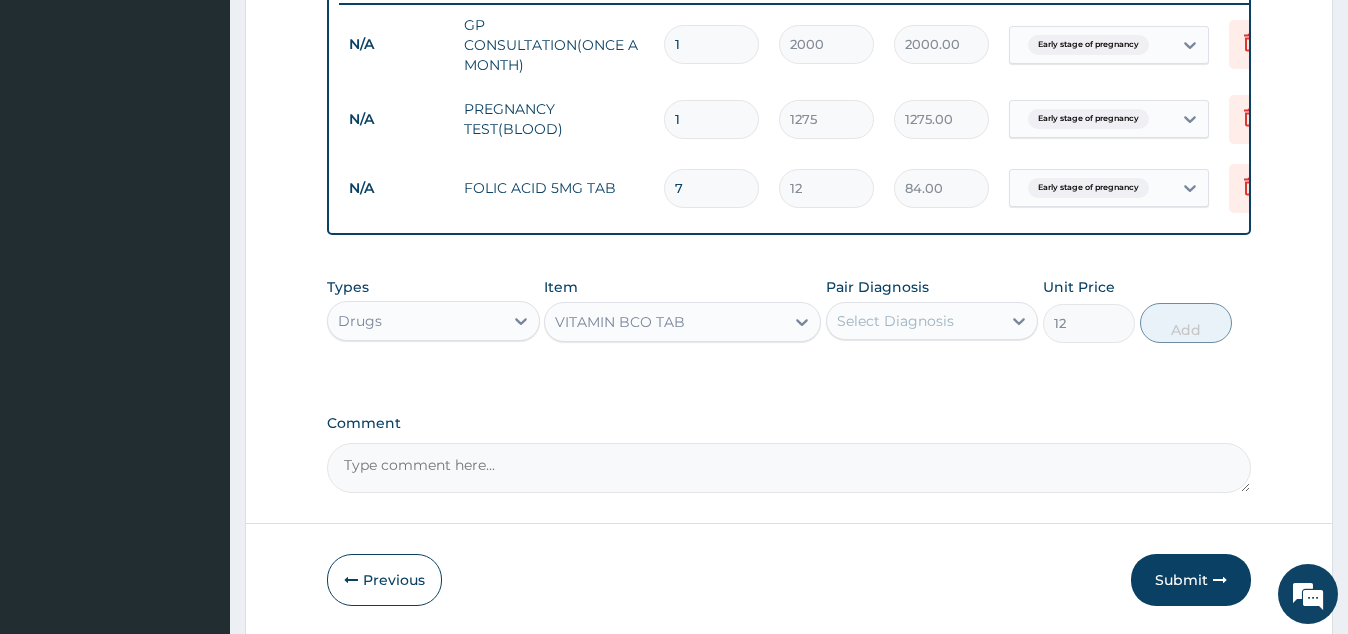 click on "Select Diagnosis" at bounding box center (895, 321) 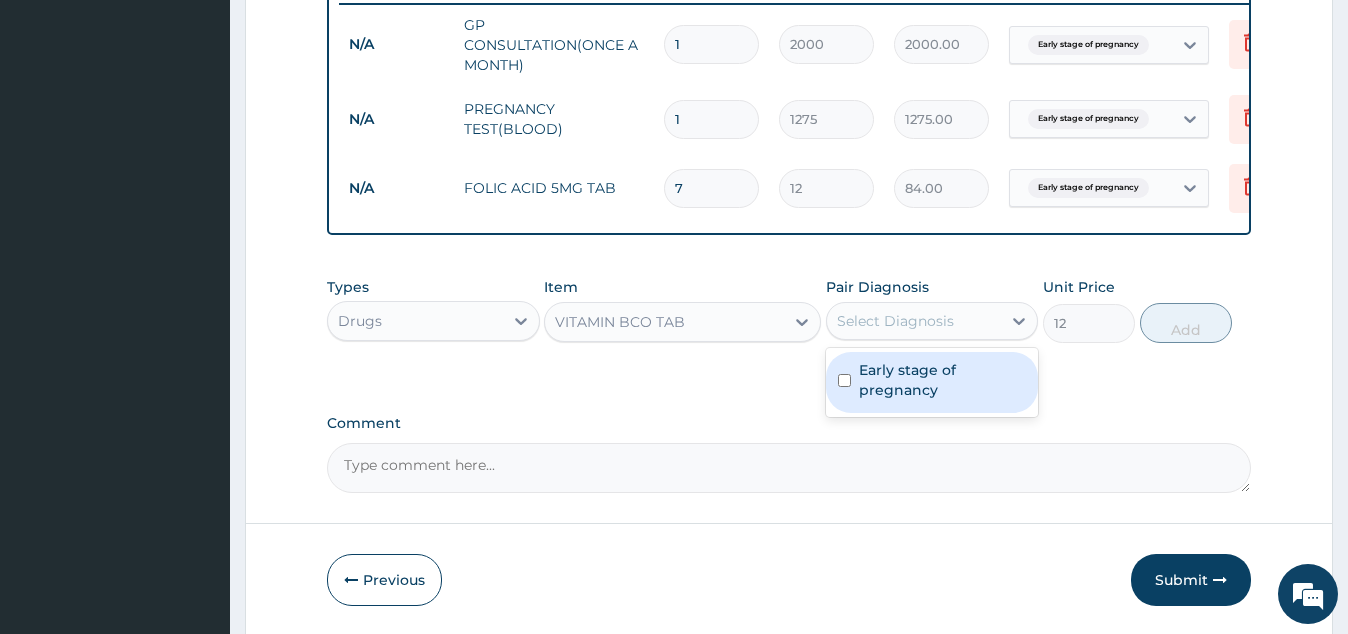 click on "Early stage of pregnancy" at bounding box center (942, 380) 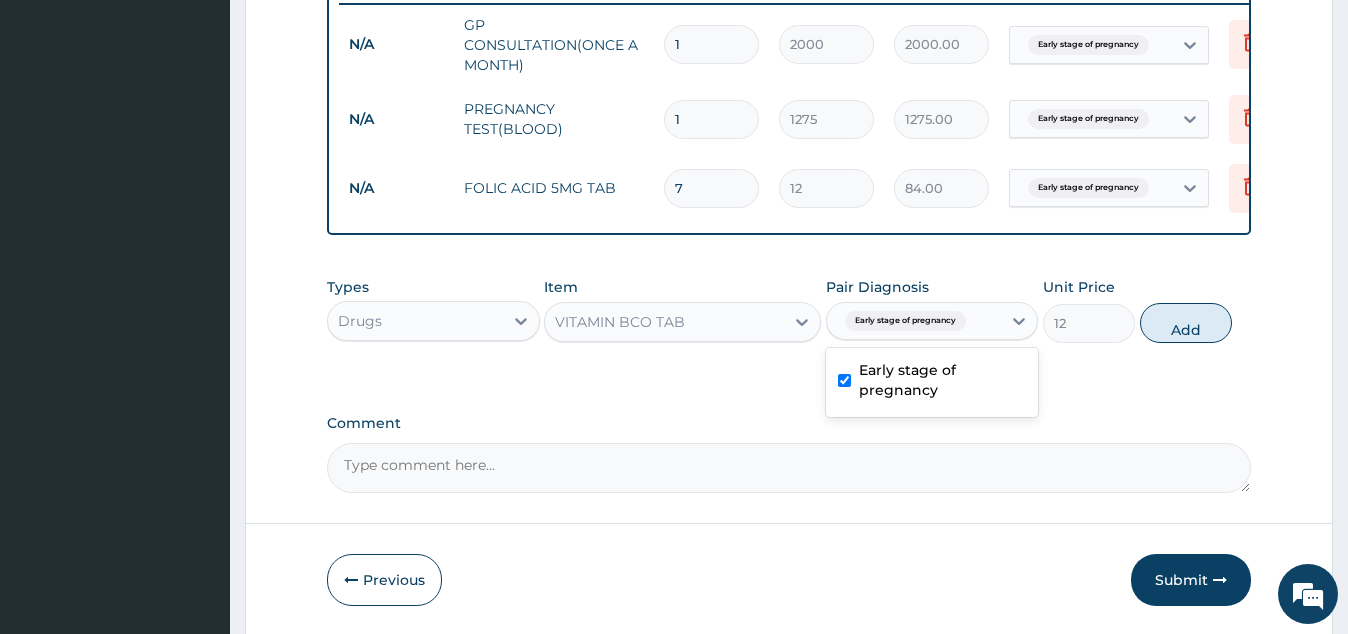checkbox on "true" 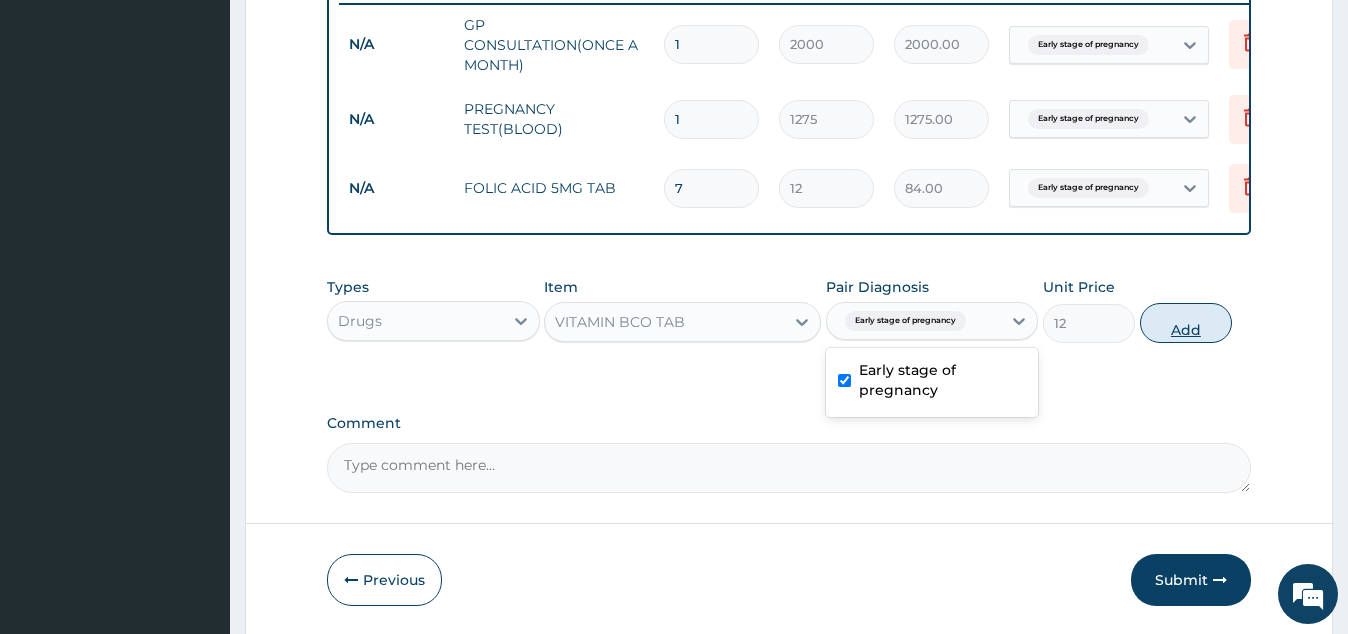 click on "Add" at bounding box center (1186, 323) 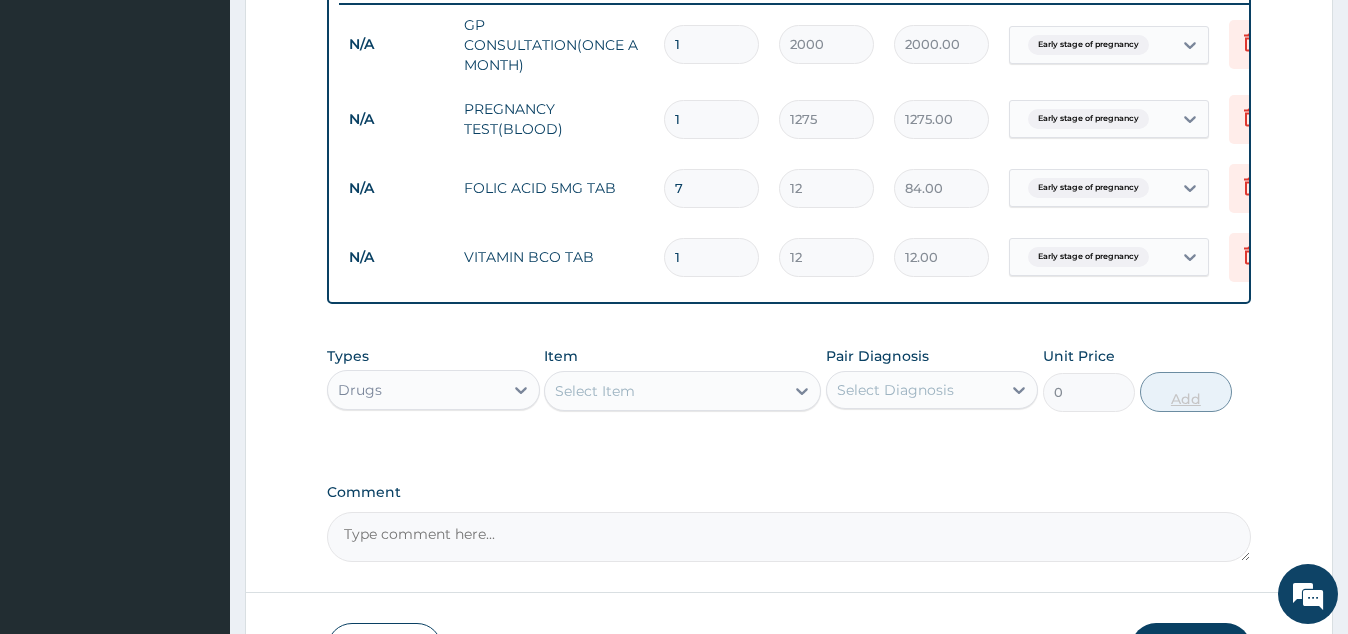 type 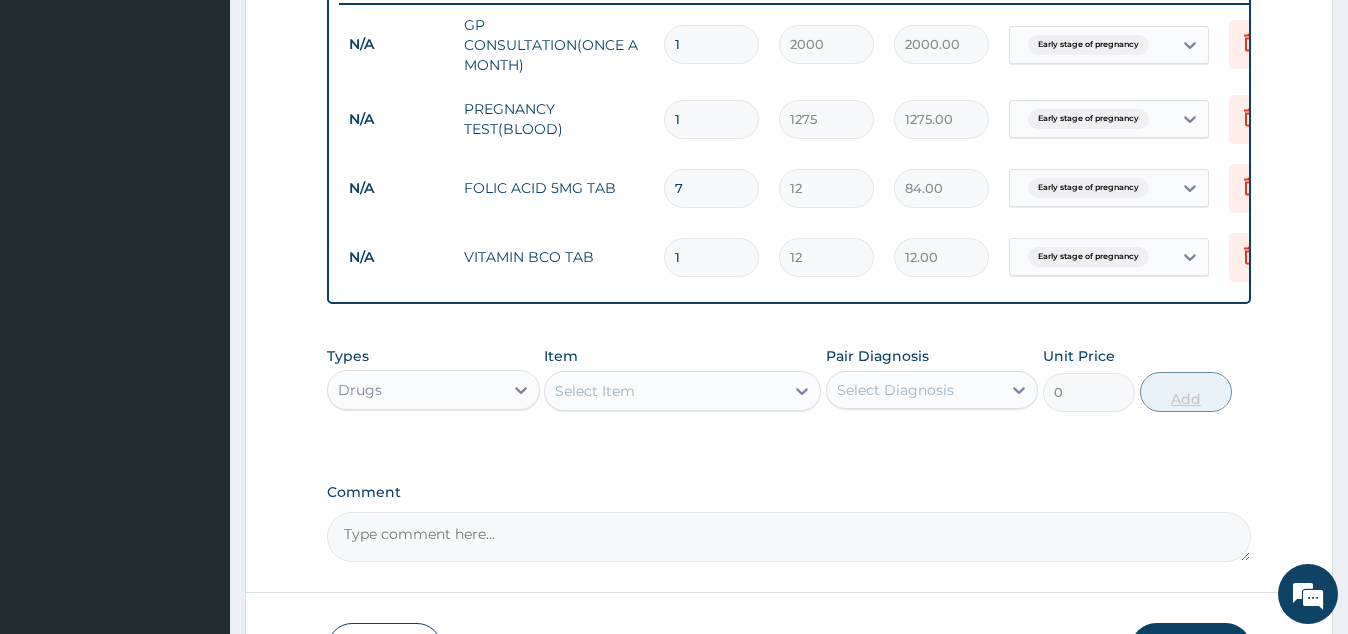 type on "0.00" 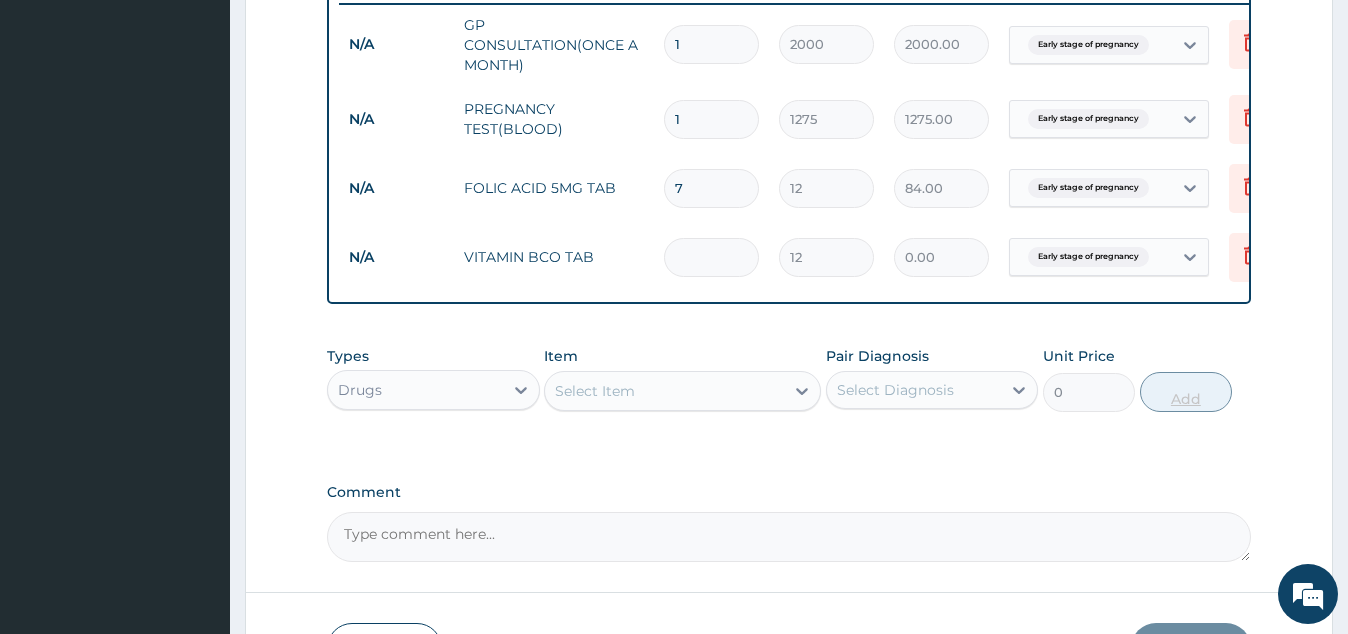 type on "3" 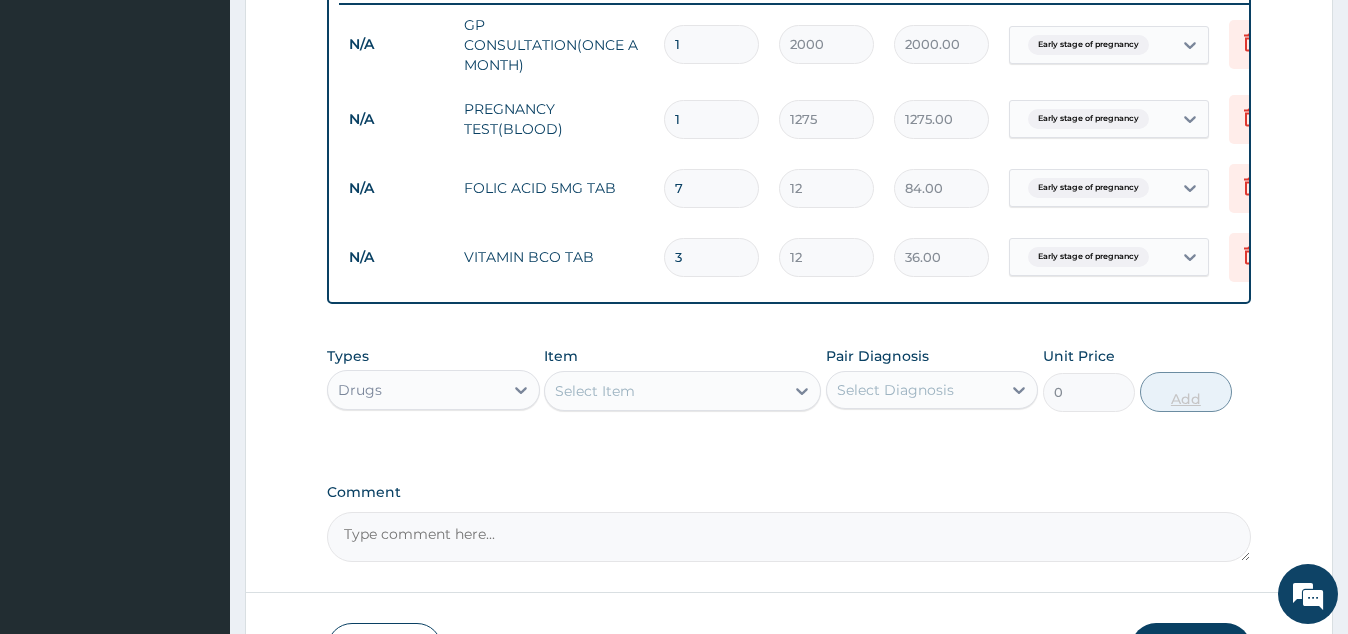 type on "30" 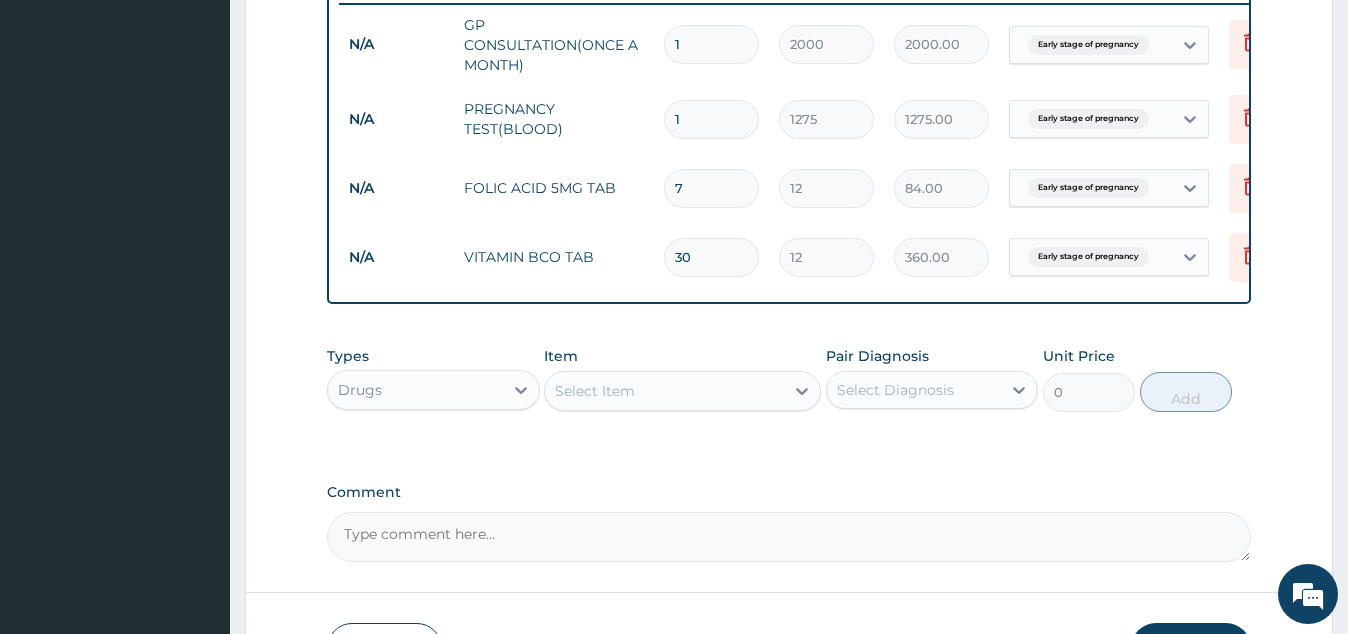 type on "30" 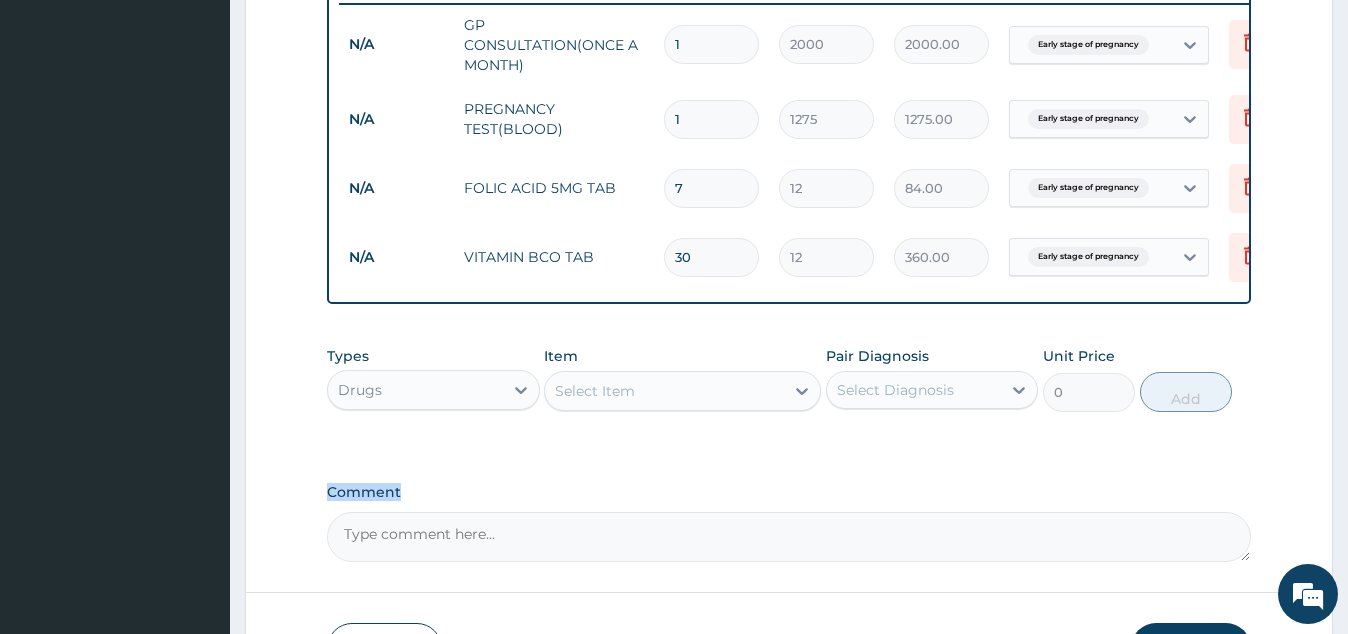 drag, startPoint x: 1033, startPoint y: 457, endPoint x: 998, endPoint y: 555, distance: 104.062485 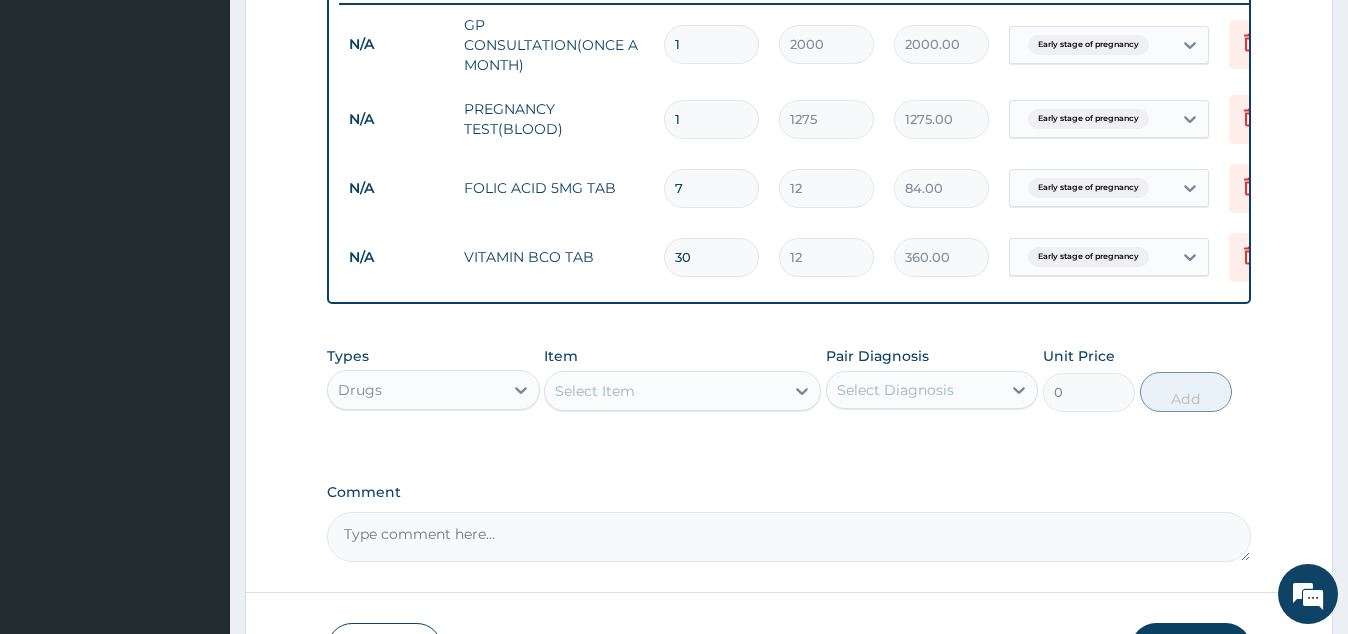click on "Comment" at bounding box center (788, 537) 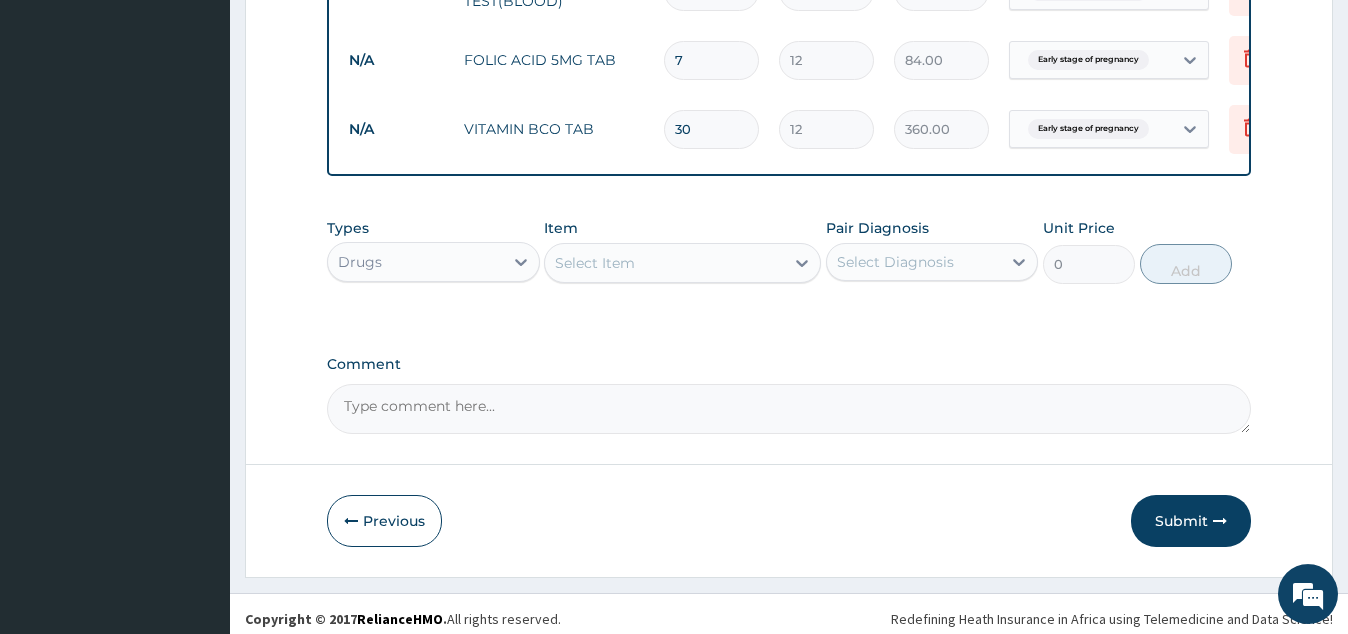 scroll, scrollTop: 931, scrollLeft: 0, axis: vertical 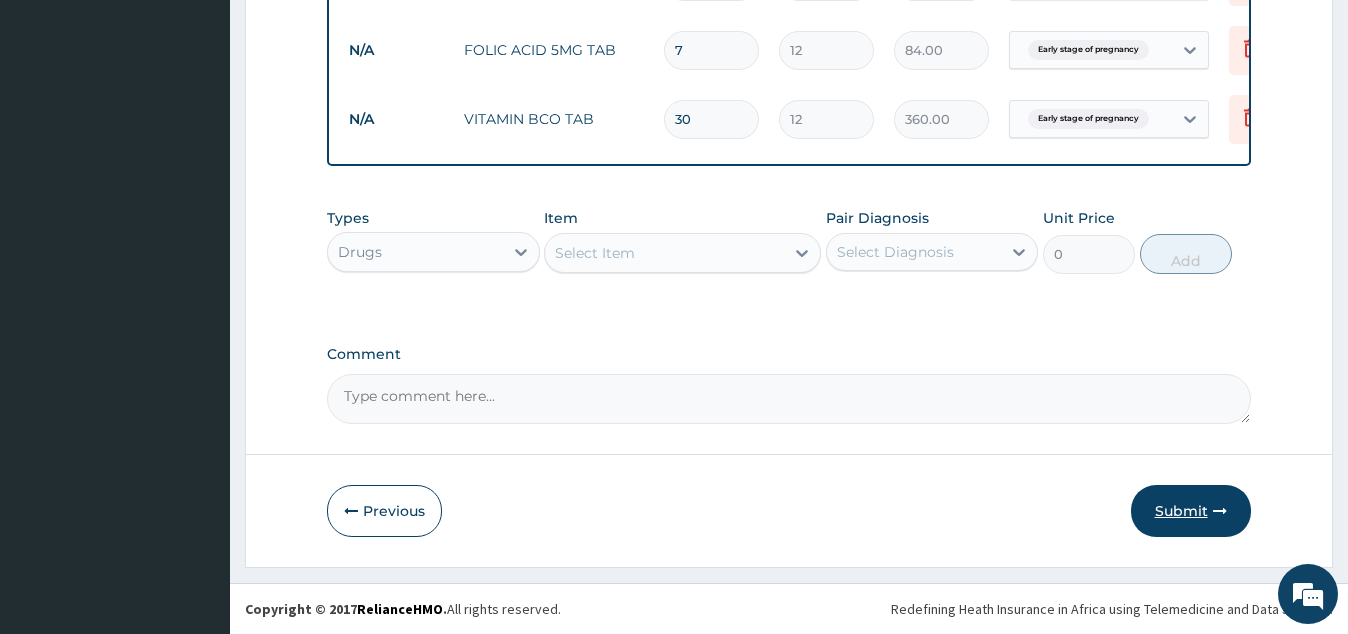 click on "Submit" at bounding box center (1191, 511) 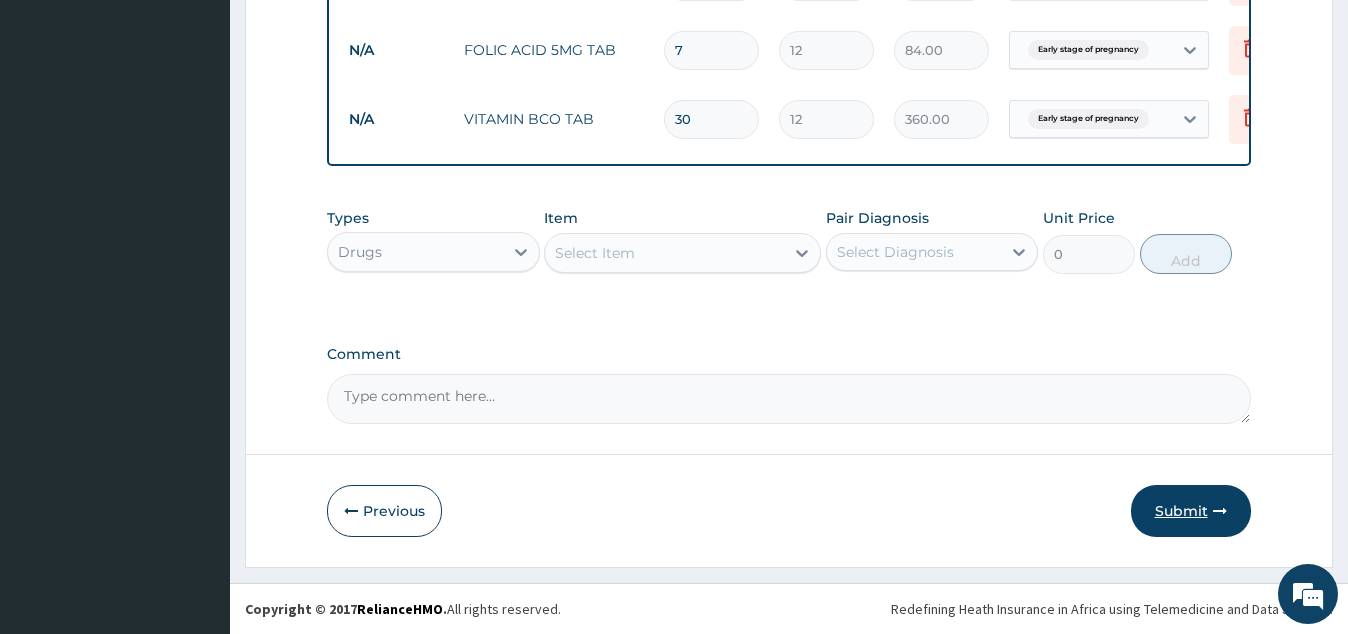 click on "Submit" at bounding box center (1191, 511) 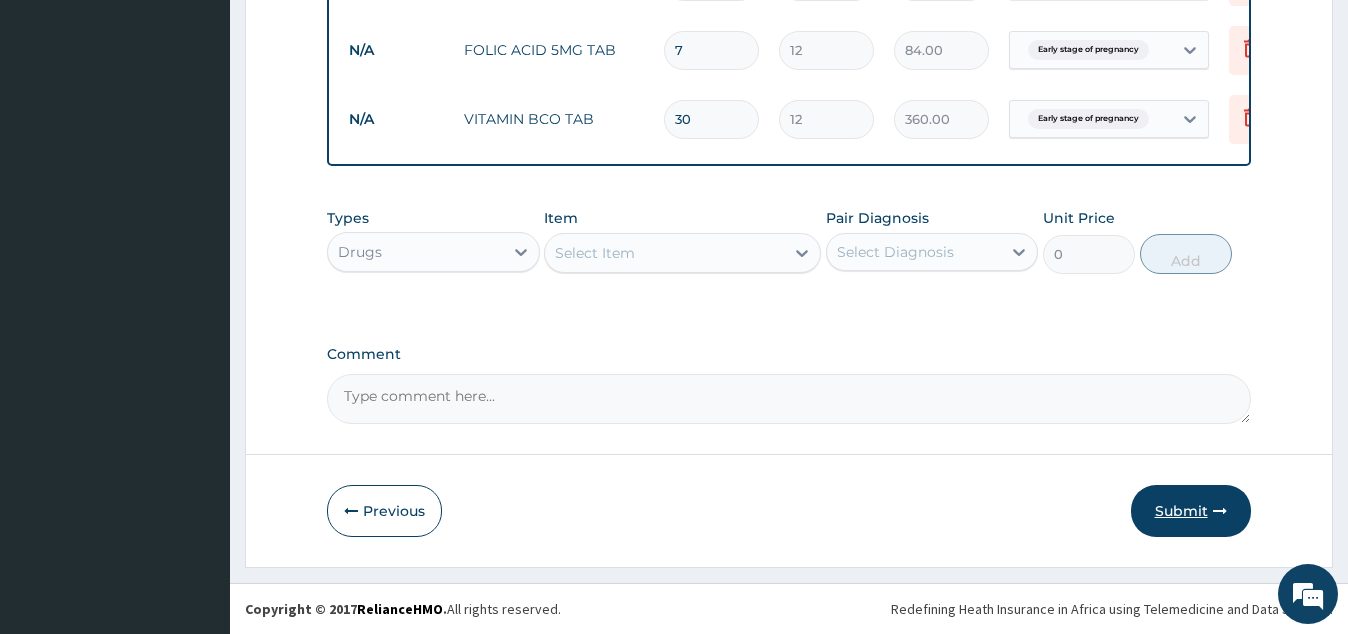 click on "Submit" at bounding box center [1191, 511] 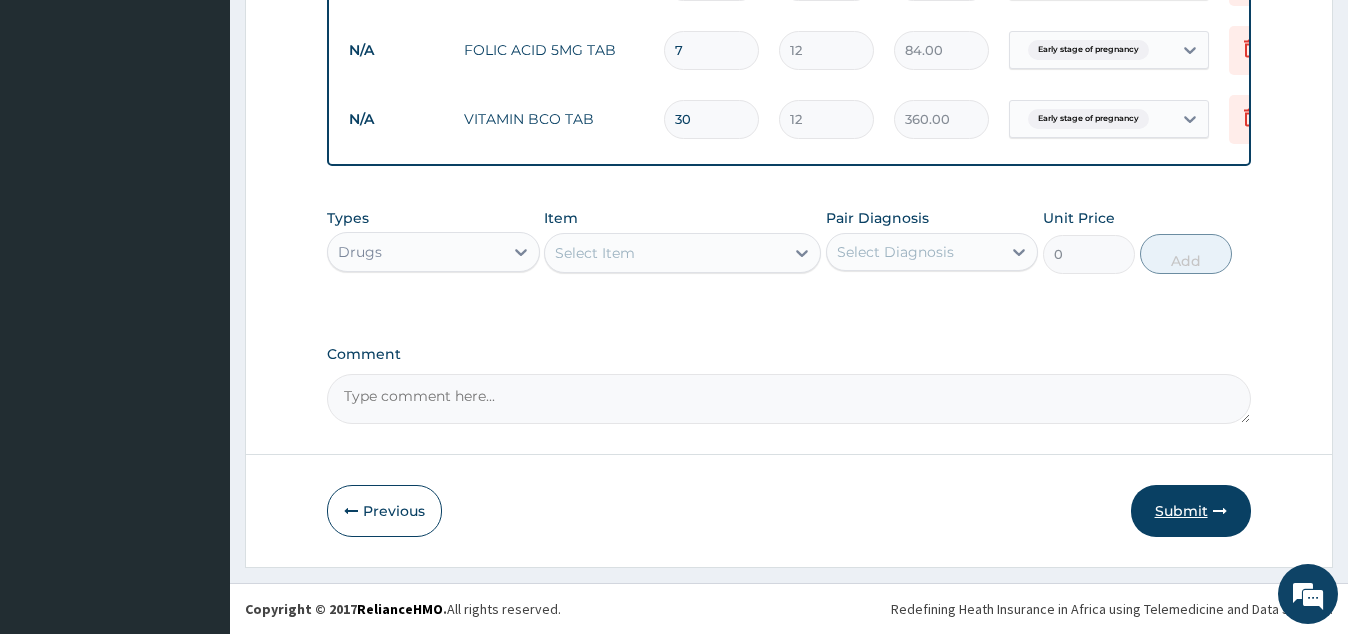 click on "Submit" at bounding box center (1191, 511) 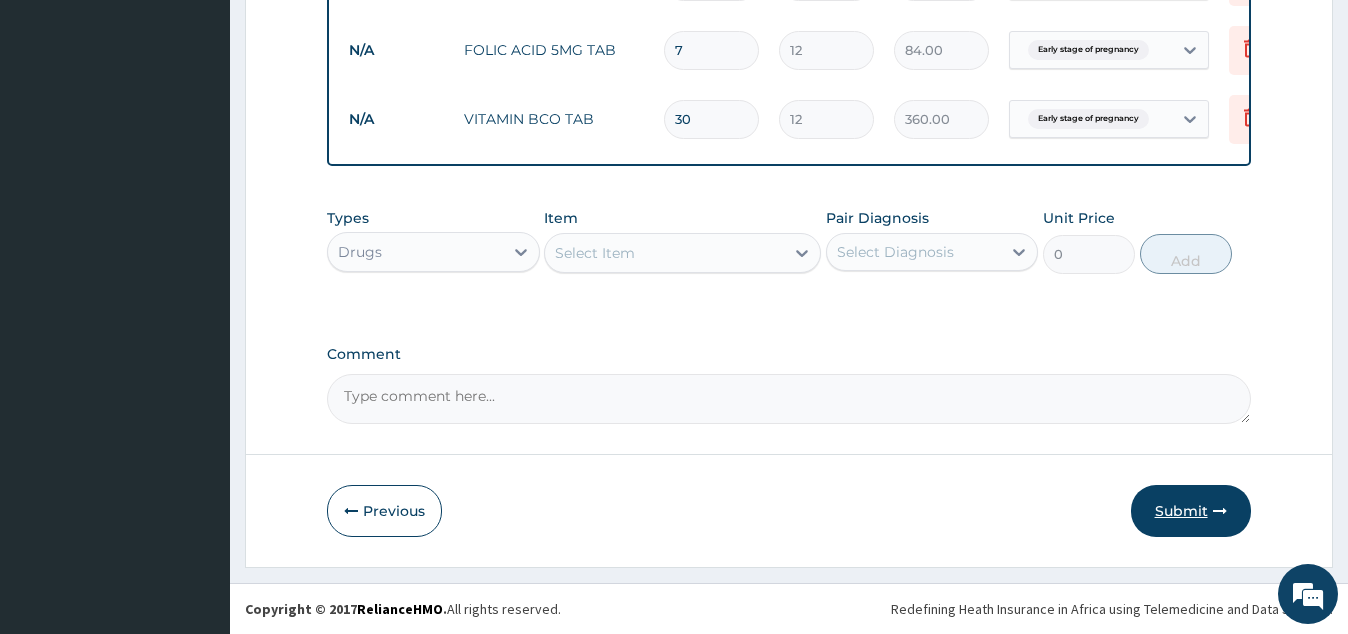 click on "Submit" at bounding box center (1191, 511) 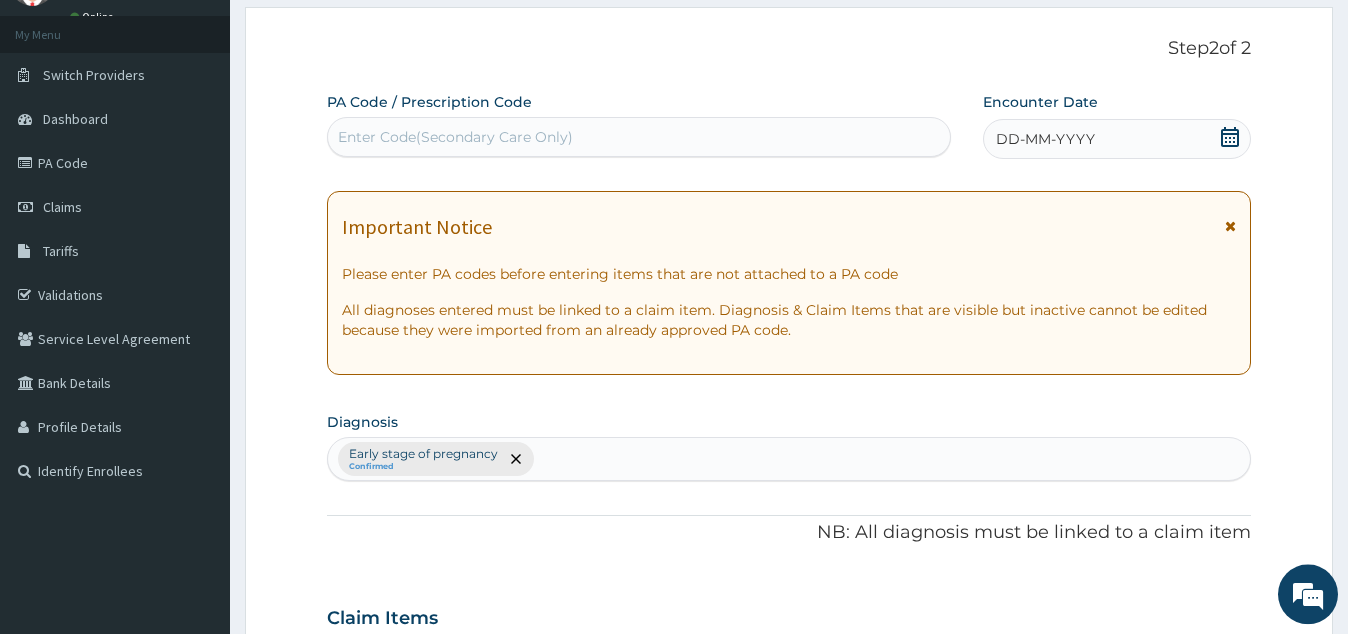 scroll, scrollTop: 0, scrollLeft: 0, axis: both 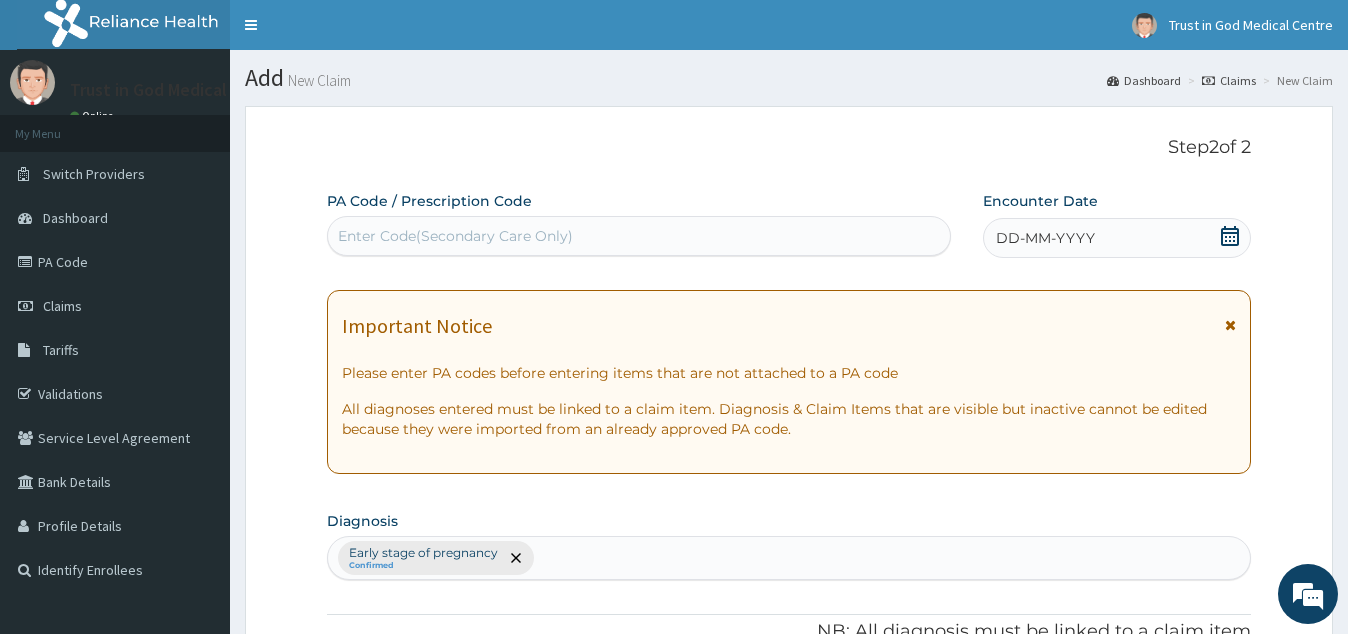 click 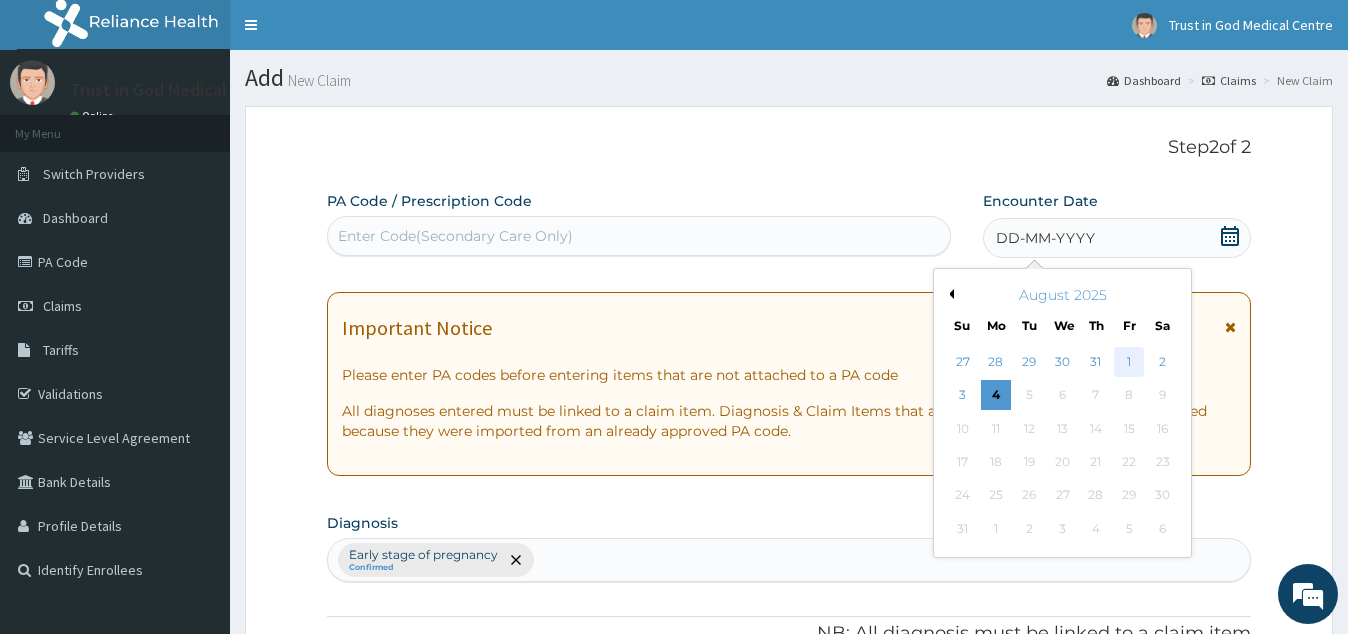 click on "1" at bounding box center [1129, 362] 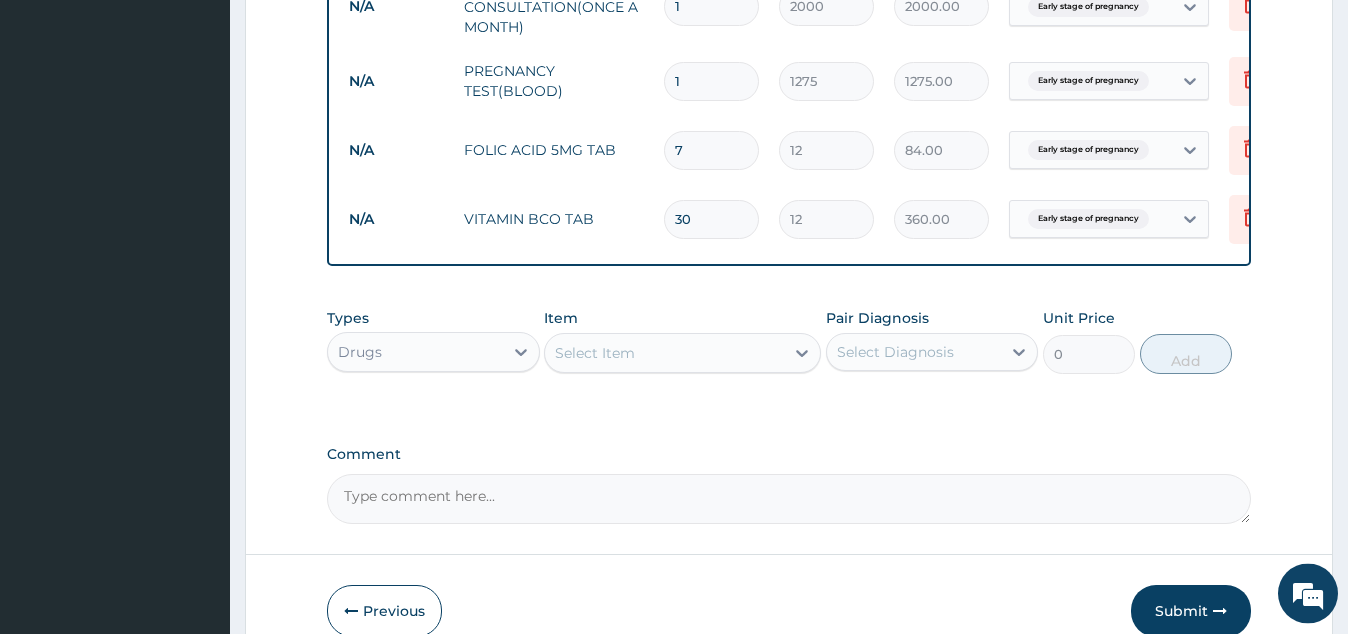 scroll, scrollTop: 931, scrollLeft: 0, axis: vertical 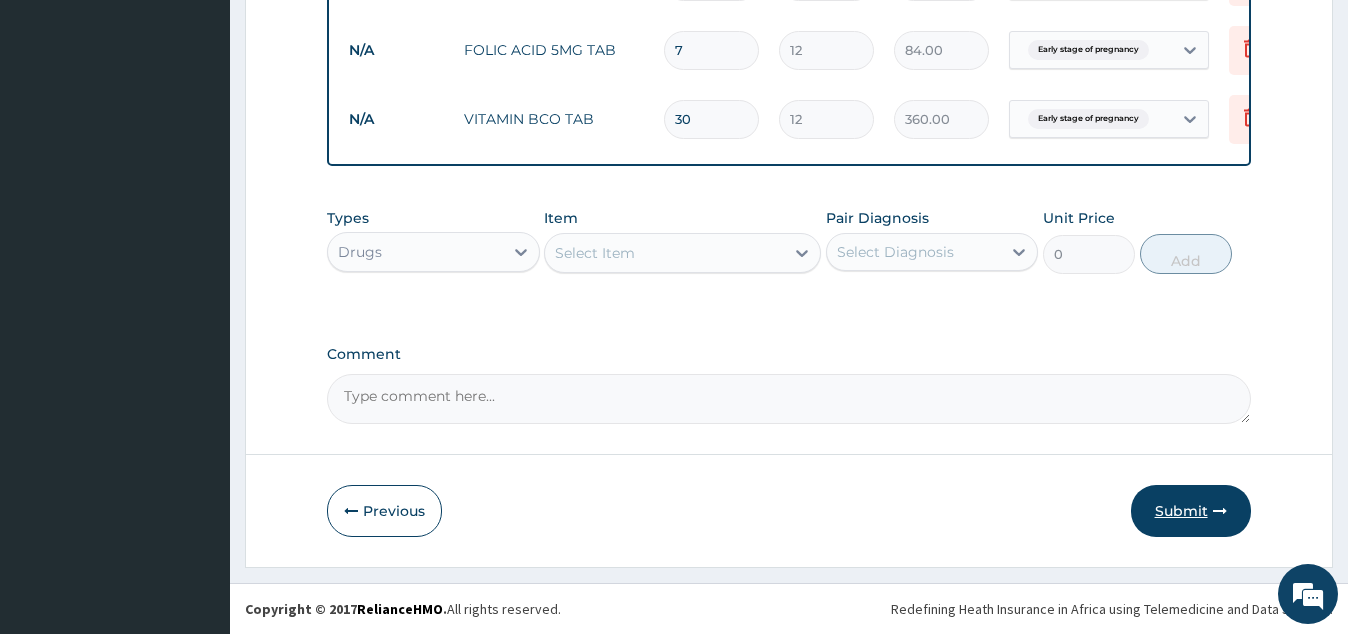 click on "Submit" at bounding box center (1191, 511) 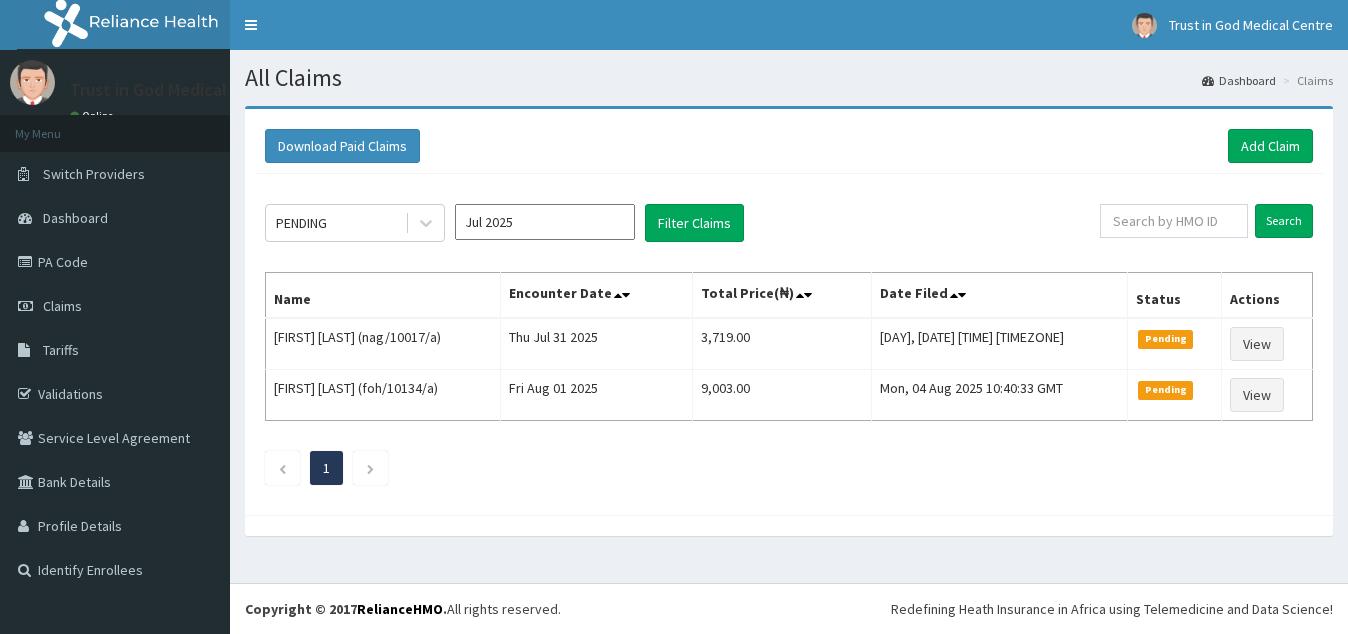 scroll, scrollTop: 0, scrollLeft: 0, axis: both 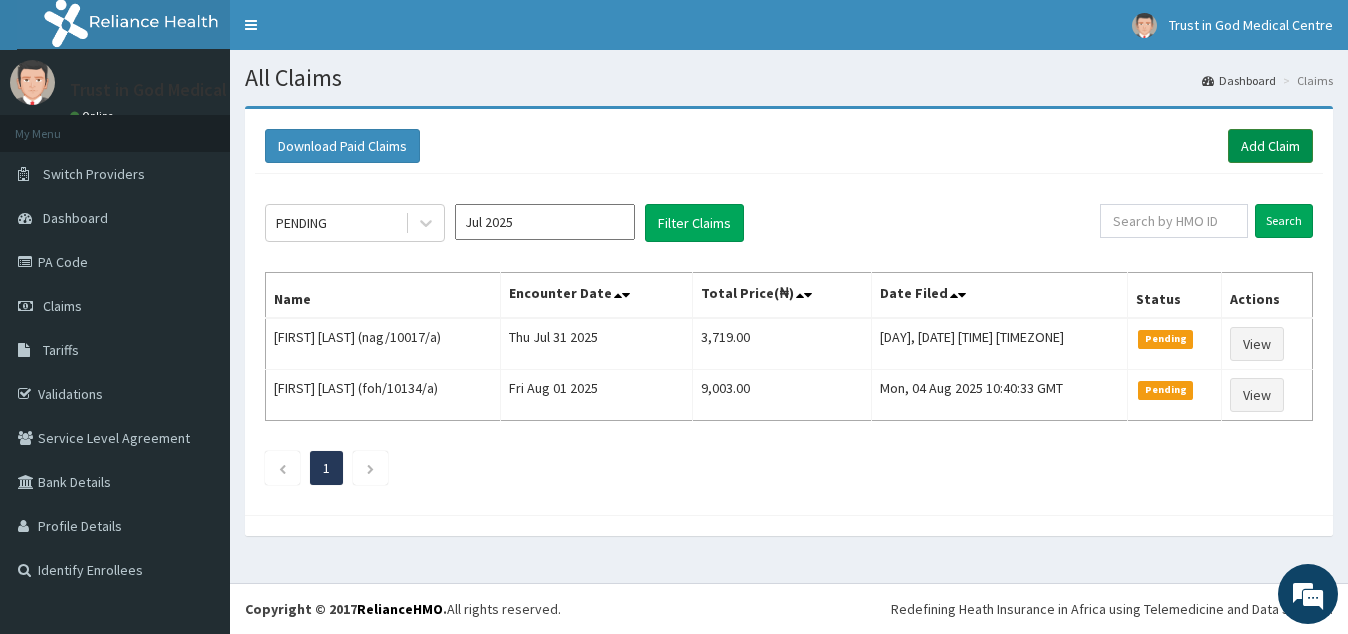 click on "Add Claim" at bounding box center (1270, 146) 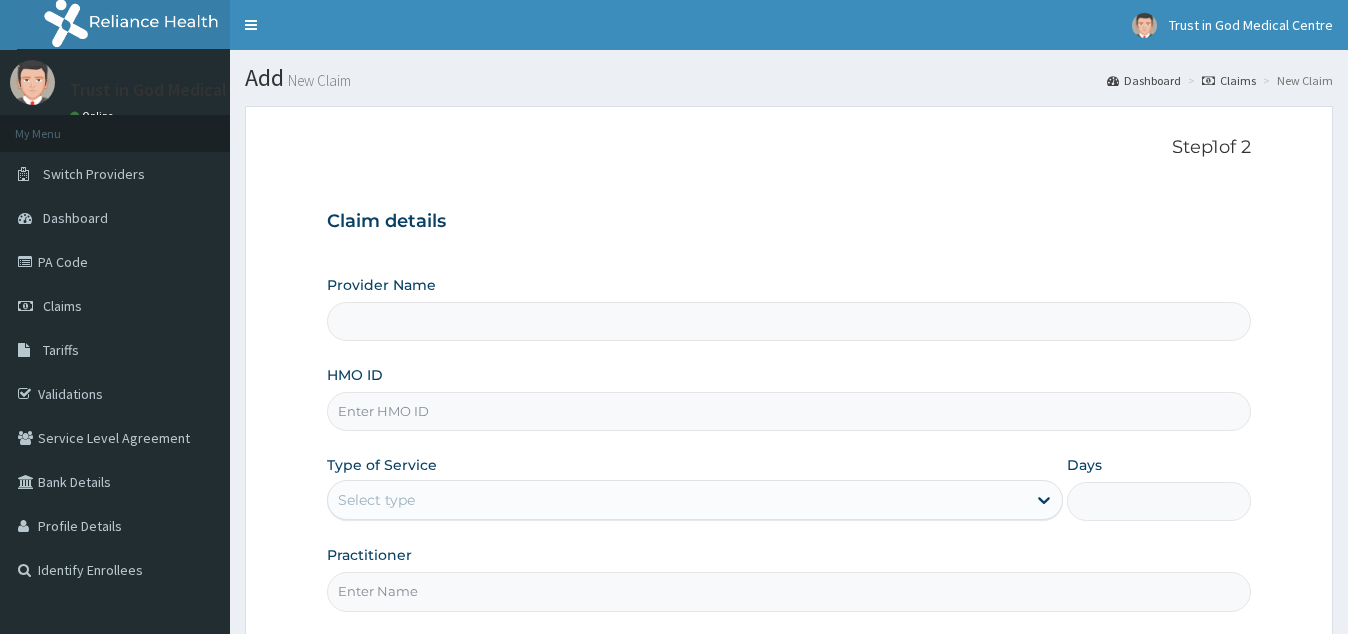 scroll, scrollTop: 0, scrollLeft: 0, axis: both 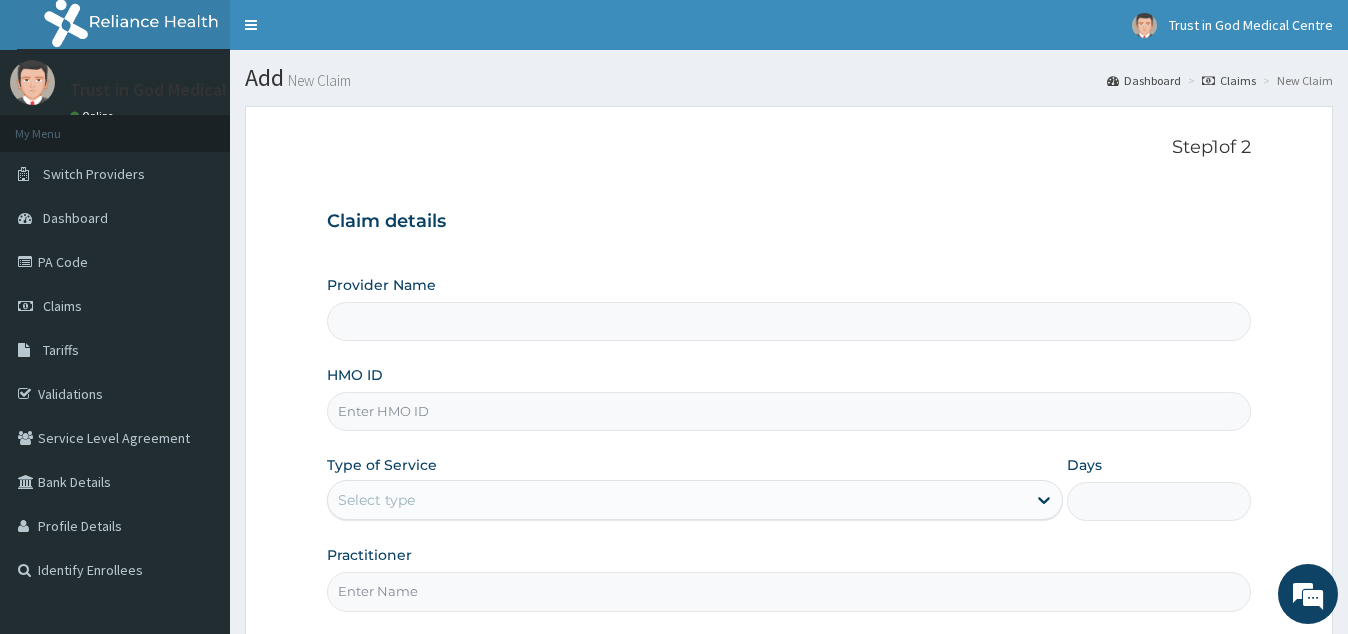 type on "Trust in God Medical Centre" 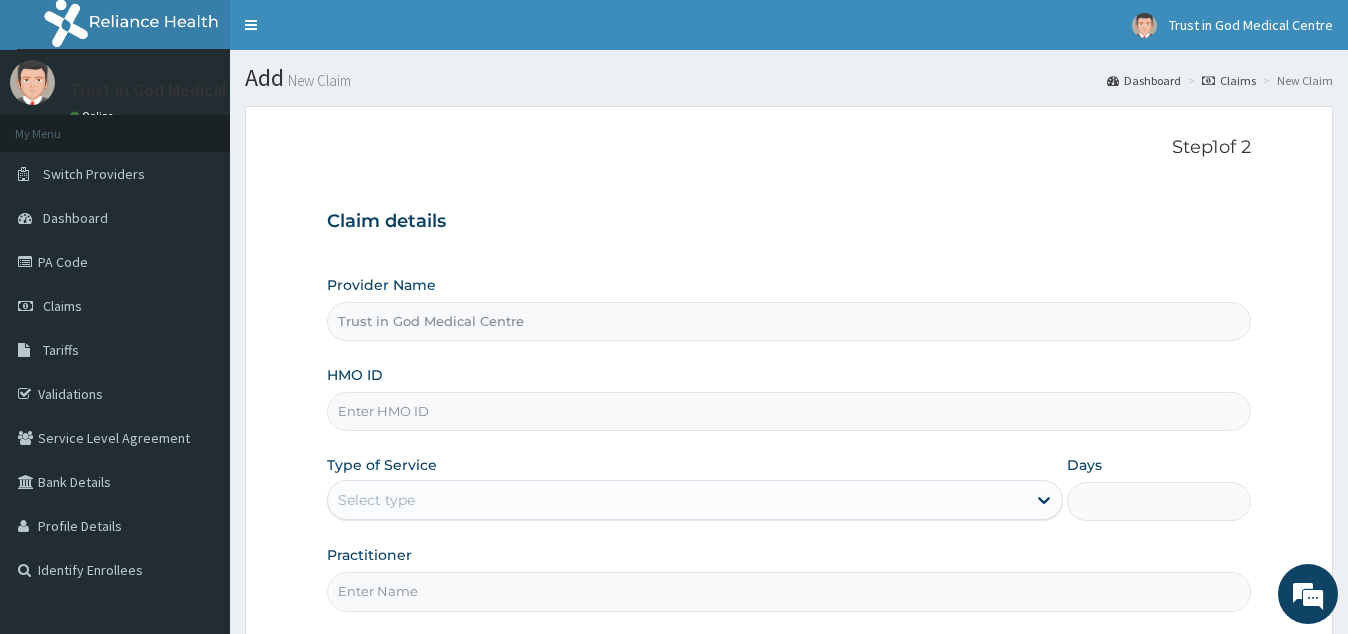 click on "HMO ID" at bounding box center (788, 411) 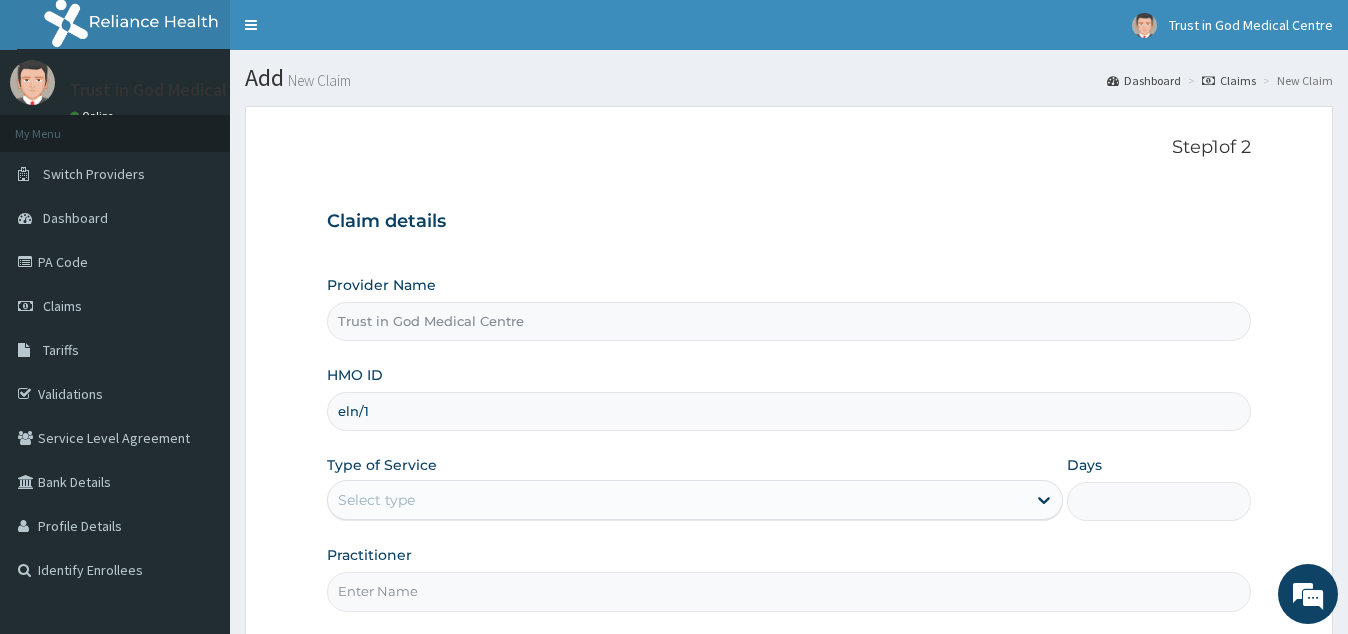 scroll, scrollTop: 0, scrollLeft: 0, axis: both 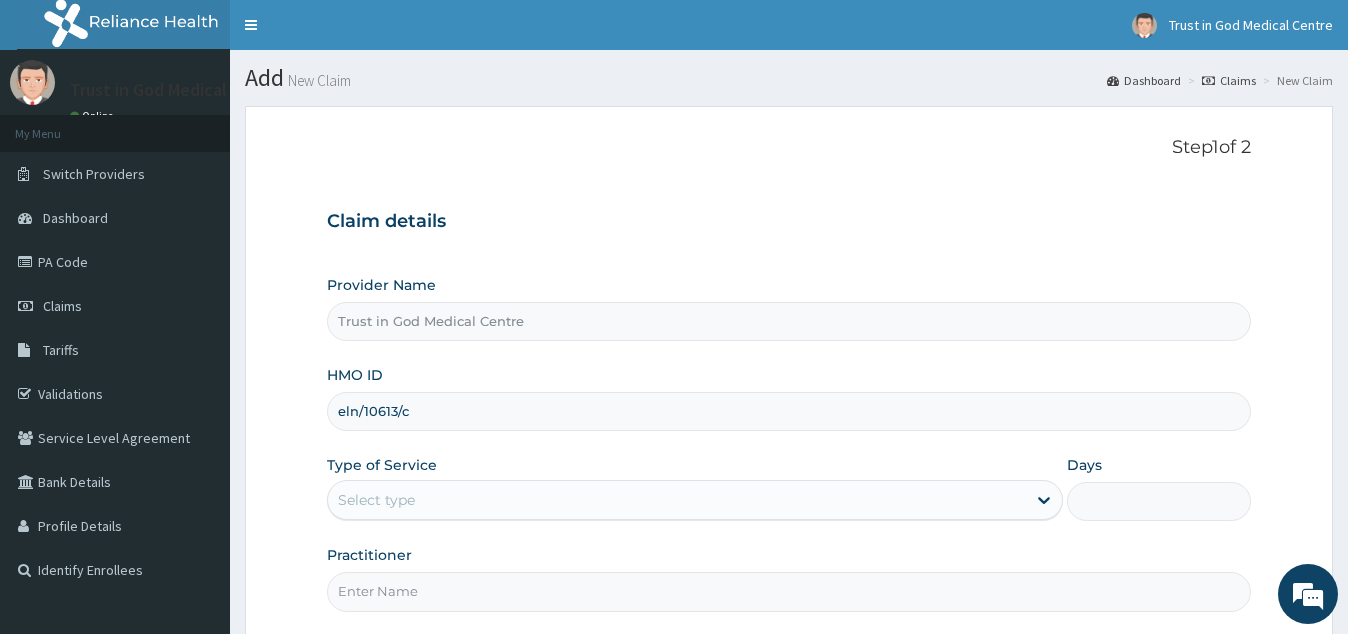 type on "eln/10613/c" 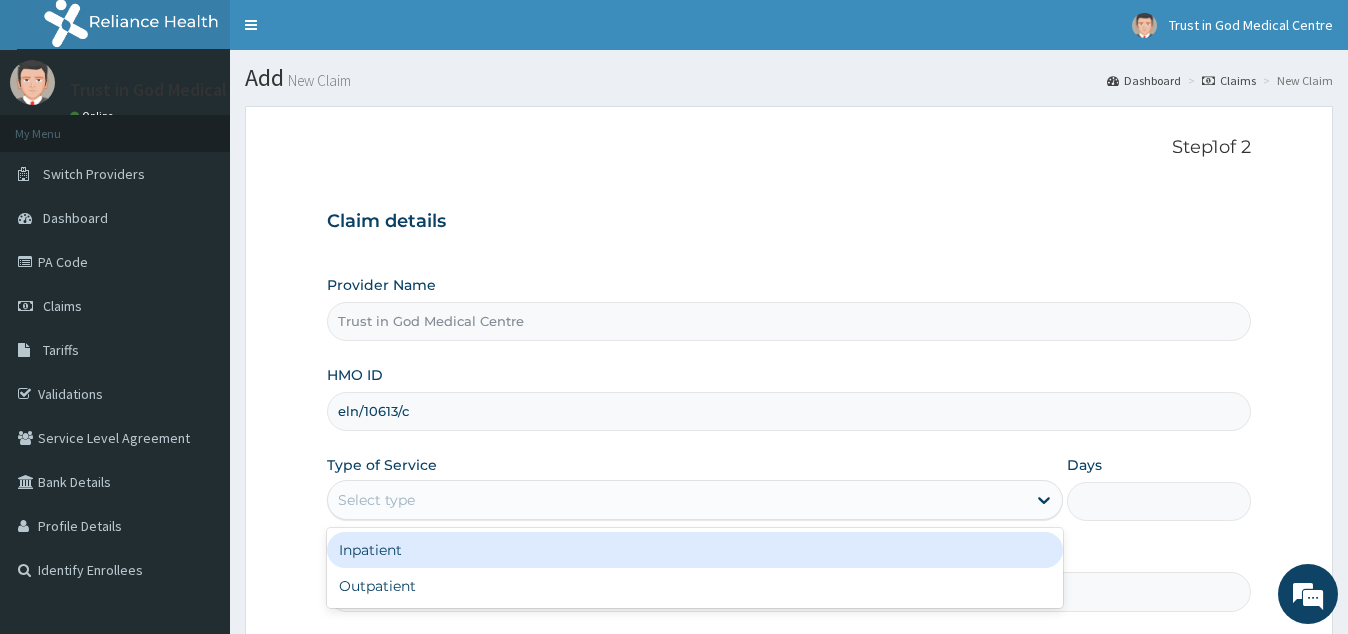 click on "Select type" at bounding box center [376, 500] 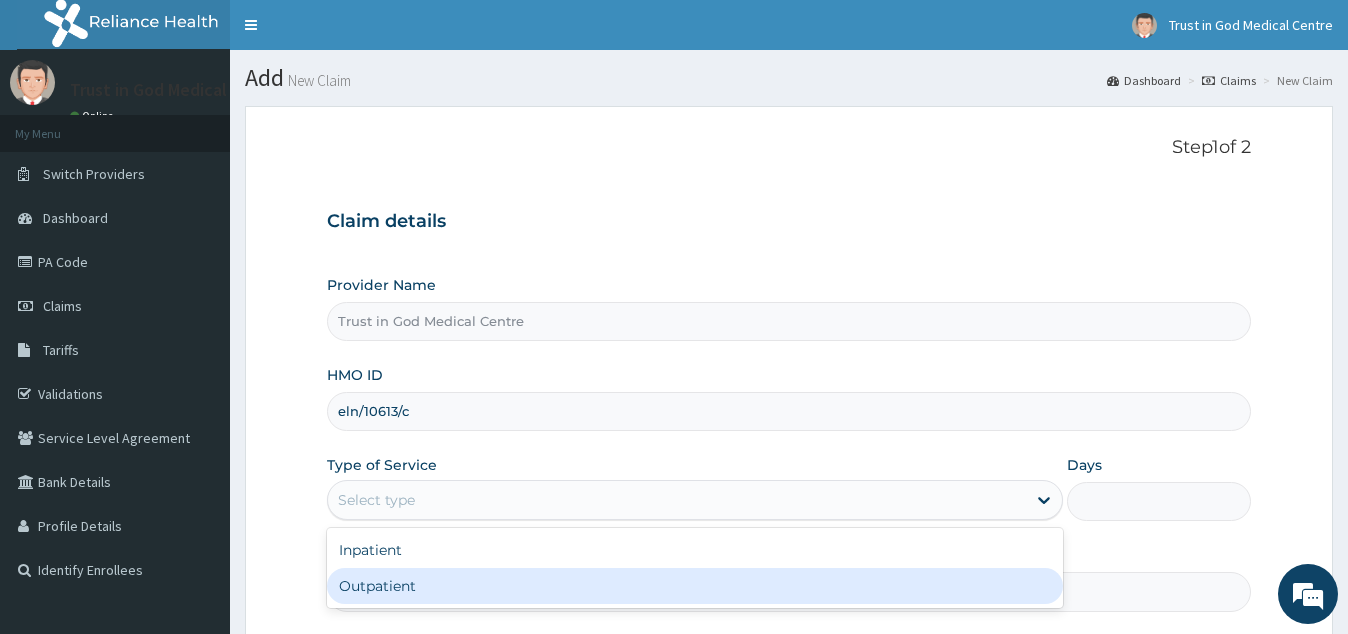 click on "Outpatient" at bounding box center [694, 586] 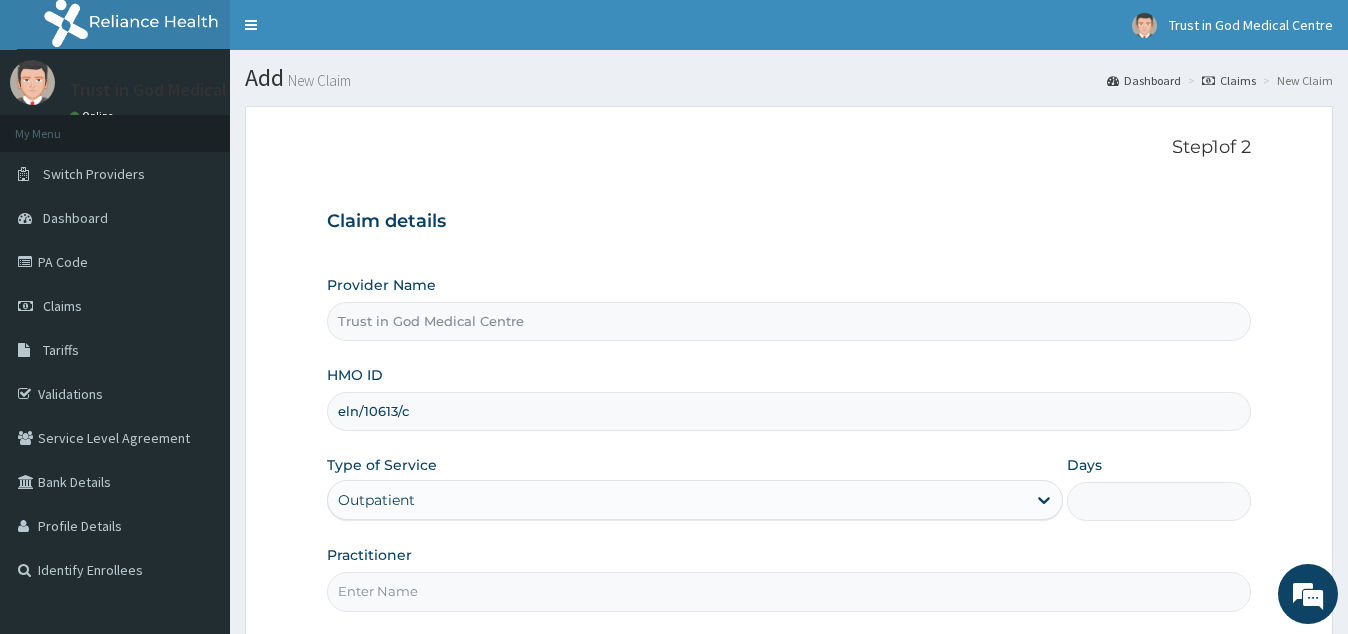 type on "1" 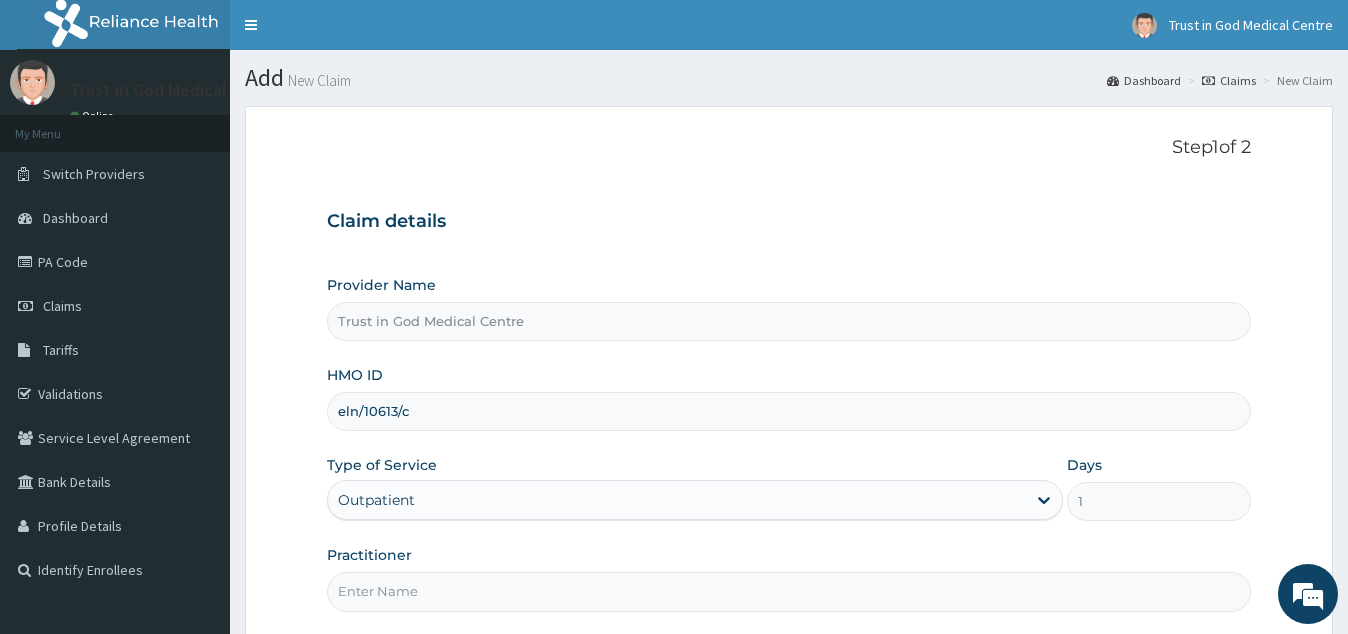 click on "Practitioner" at bounding box center [788, 591] 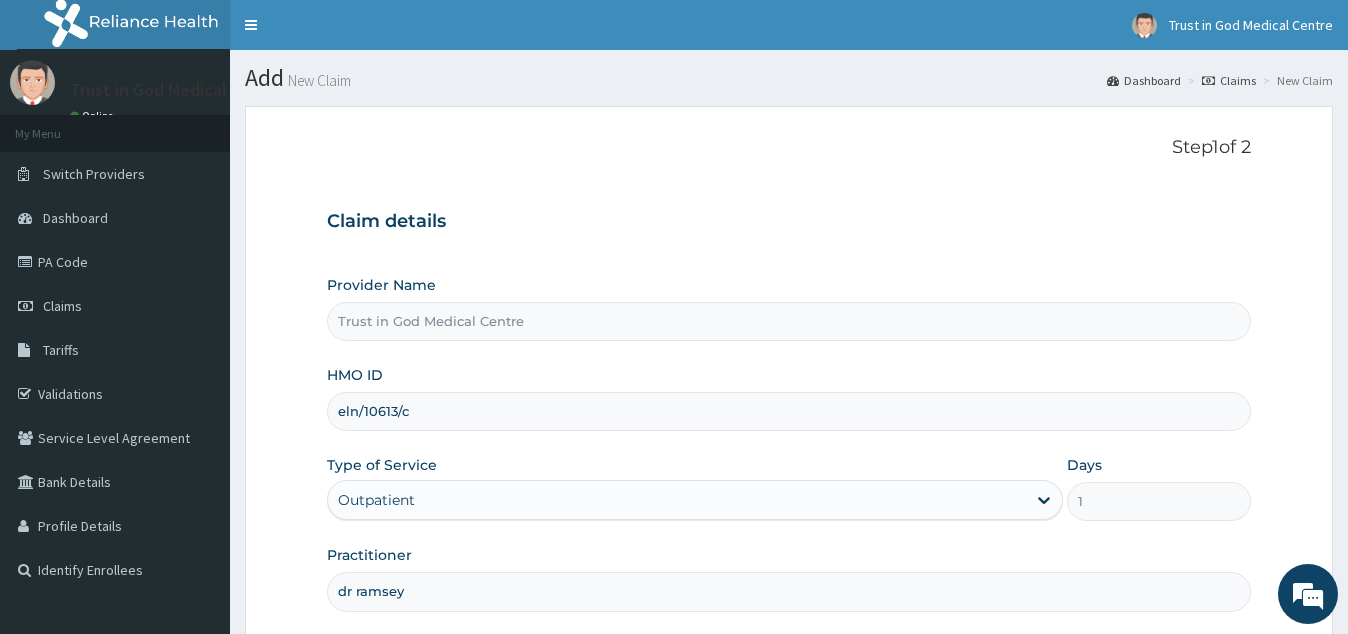 scroll, scrollTop: 189, scrollLeft: 0, axis: vertical 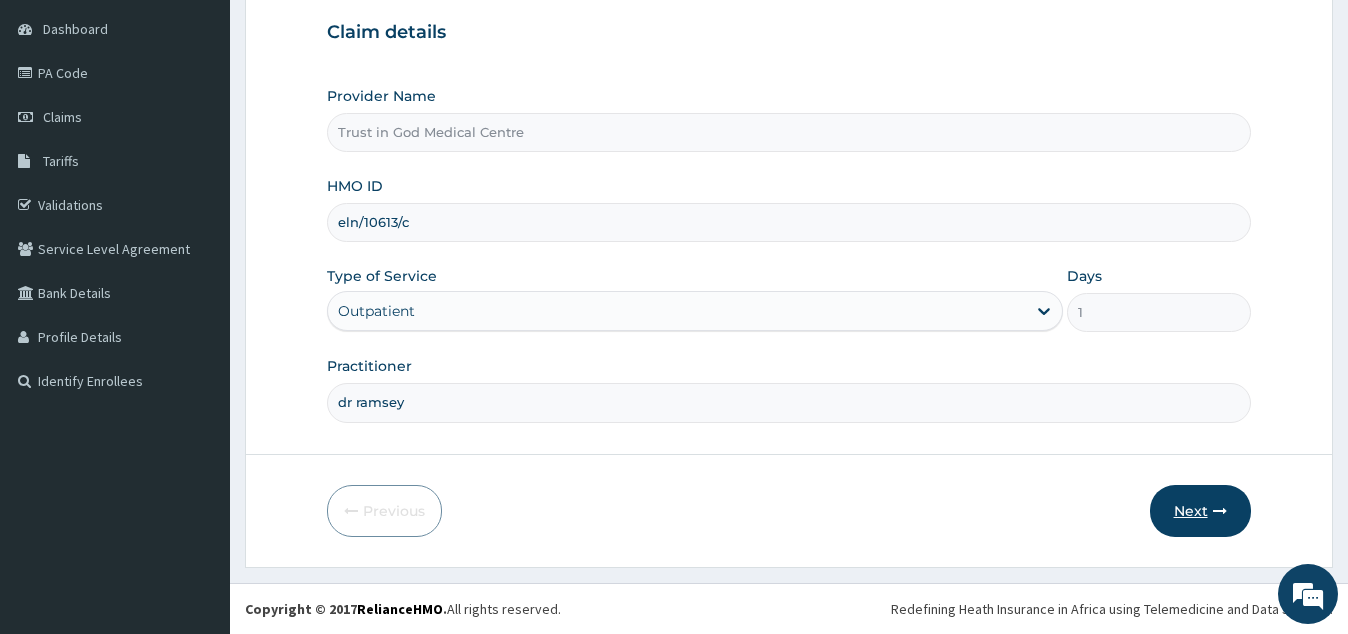 type on "dr ramsey" 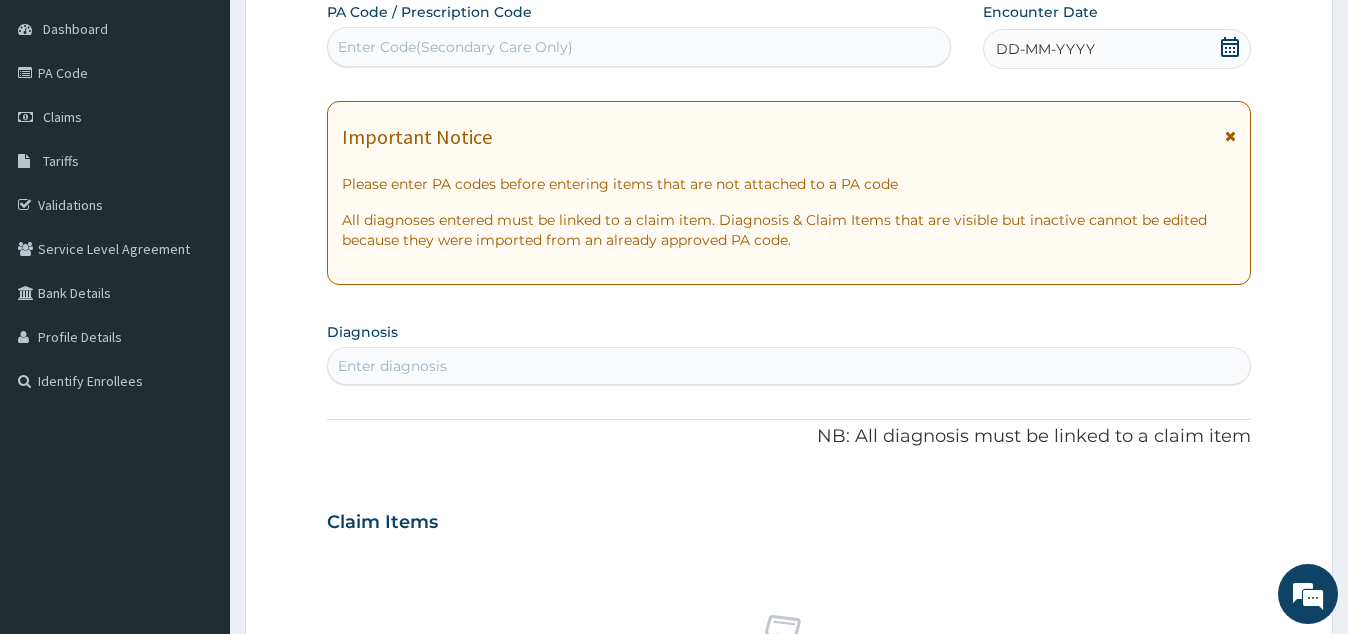 click 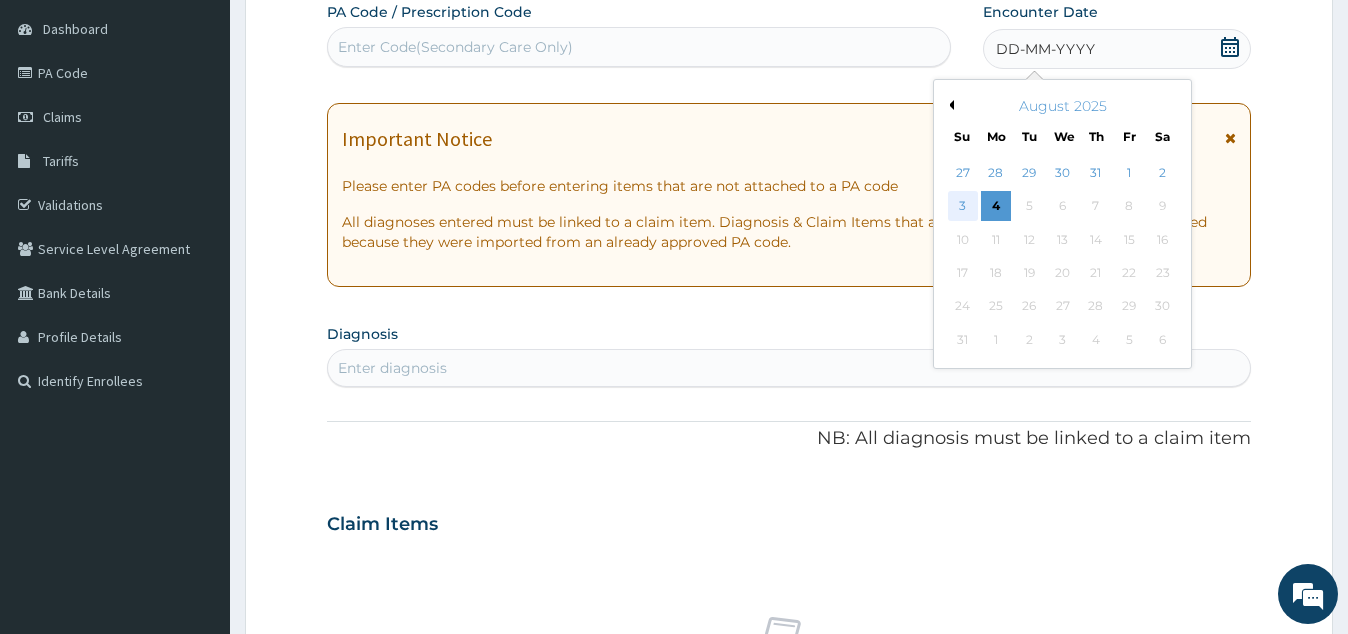 click on "3" at bounding box center [963, 207] 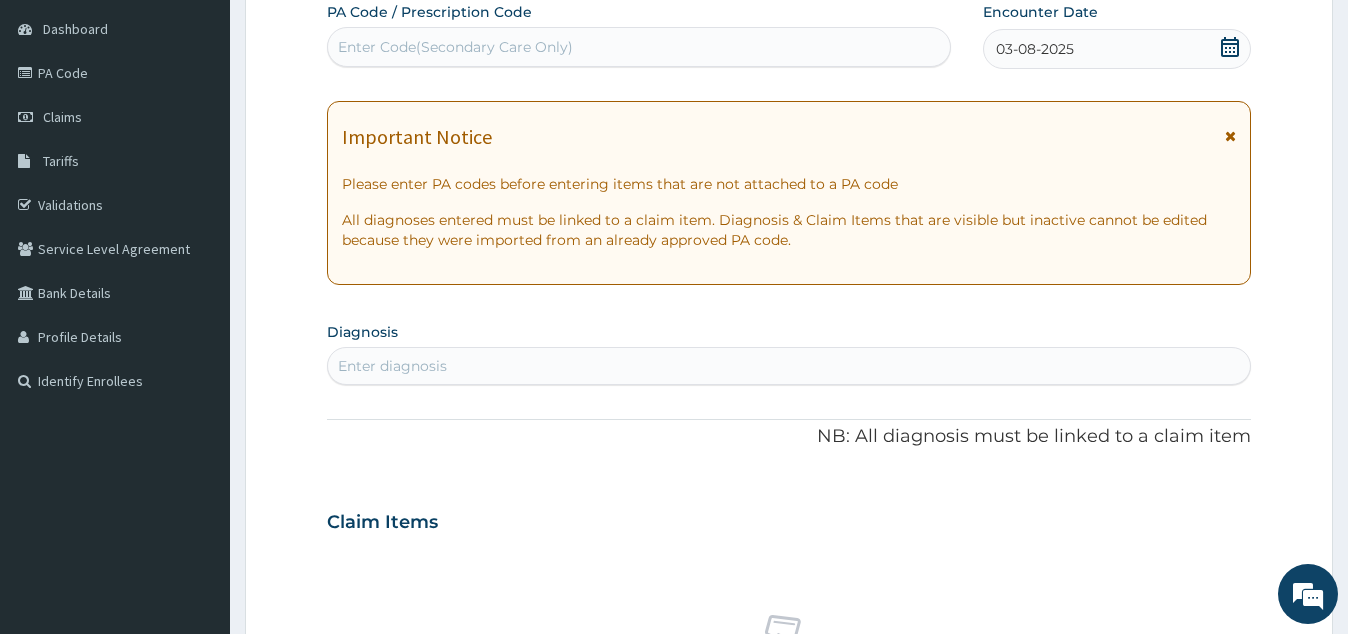 click on "Enter diagnosis" at bounding box center [788, 366] 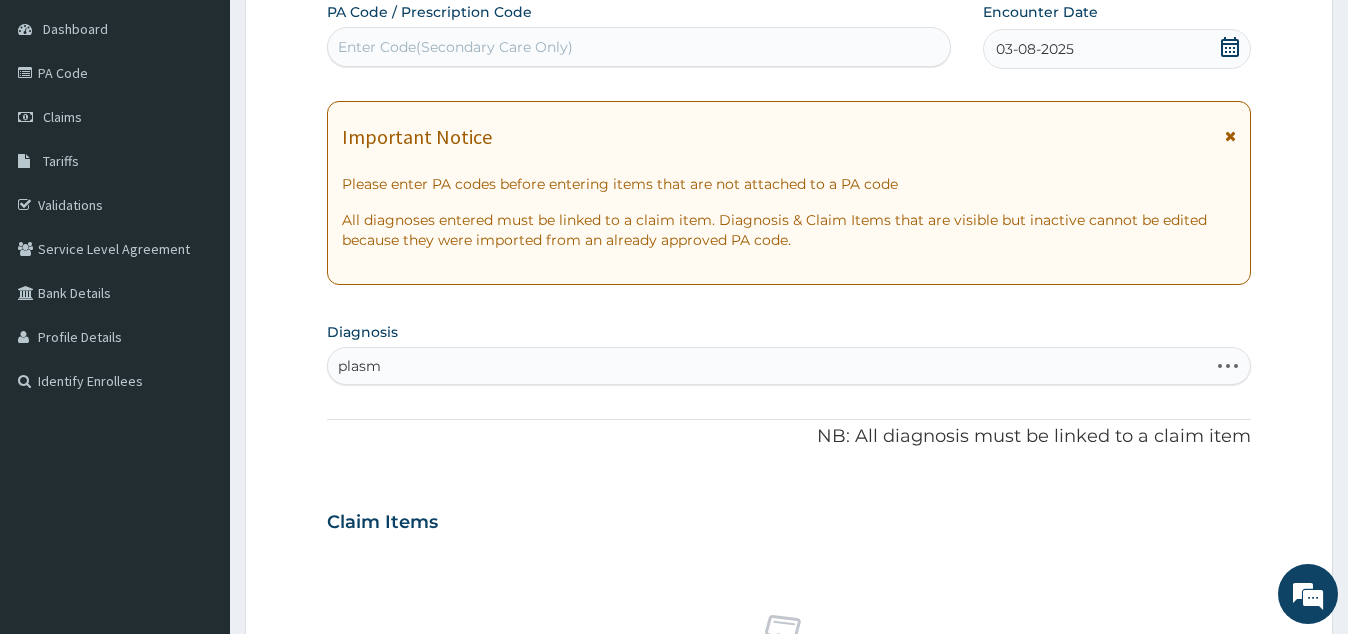 type on "plasmo" 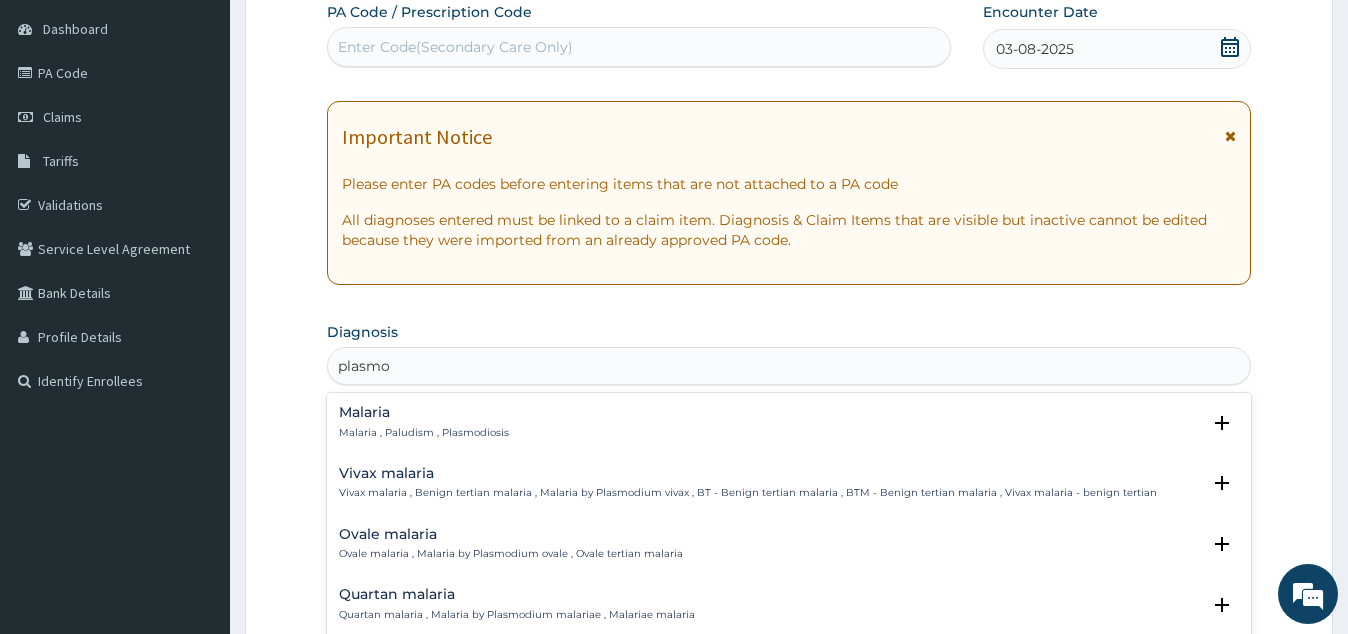 click on "Malaria" at bounding box center [424, 412] 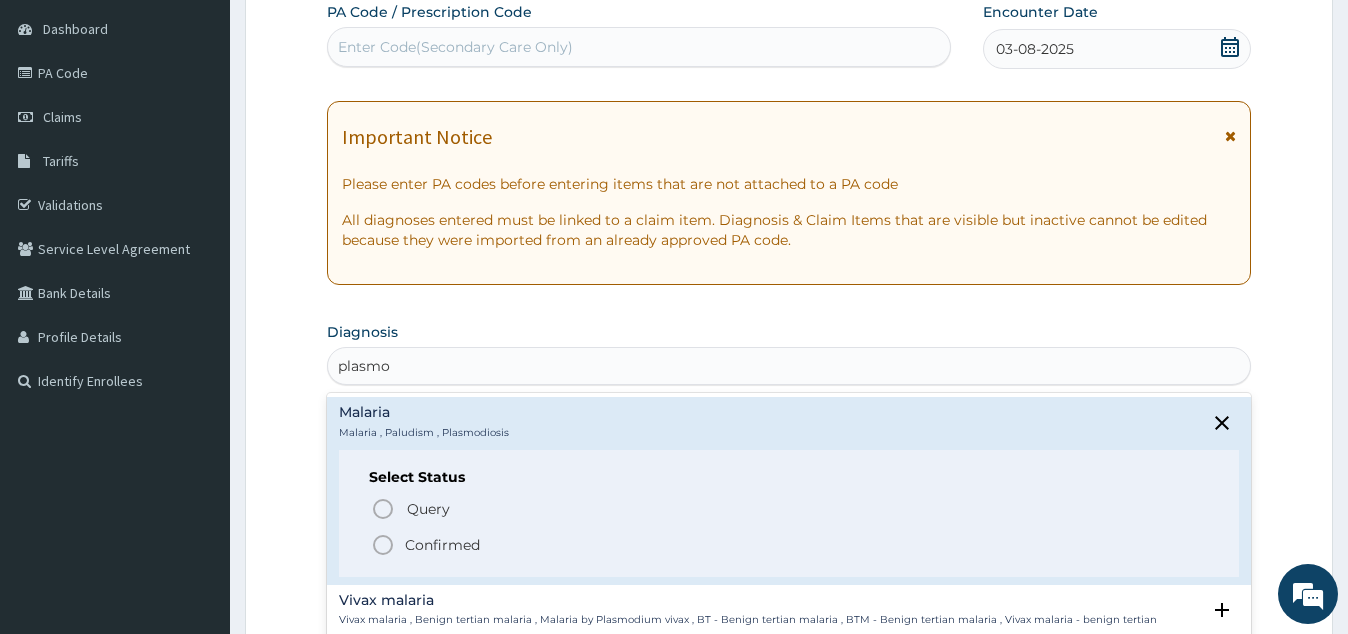 click 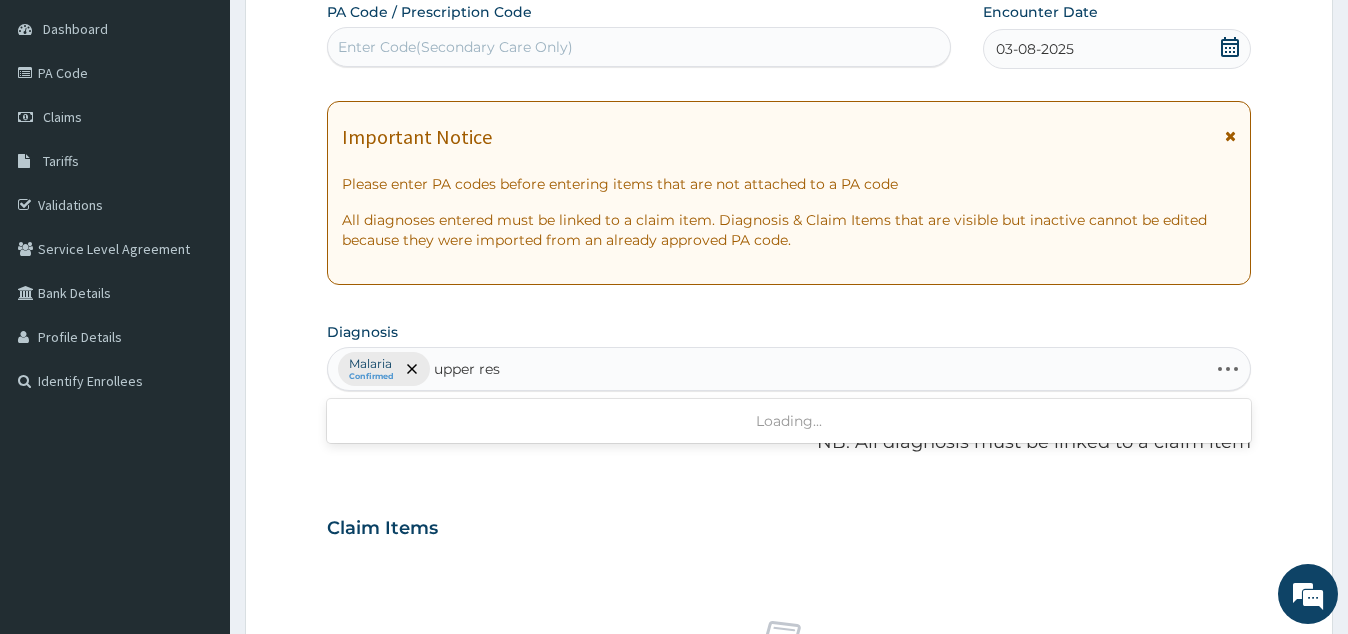 type on "upper resp" 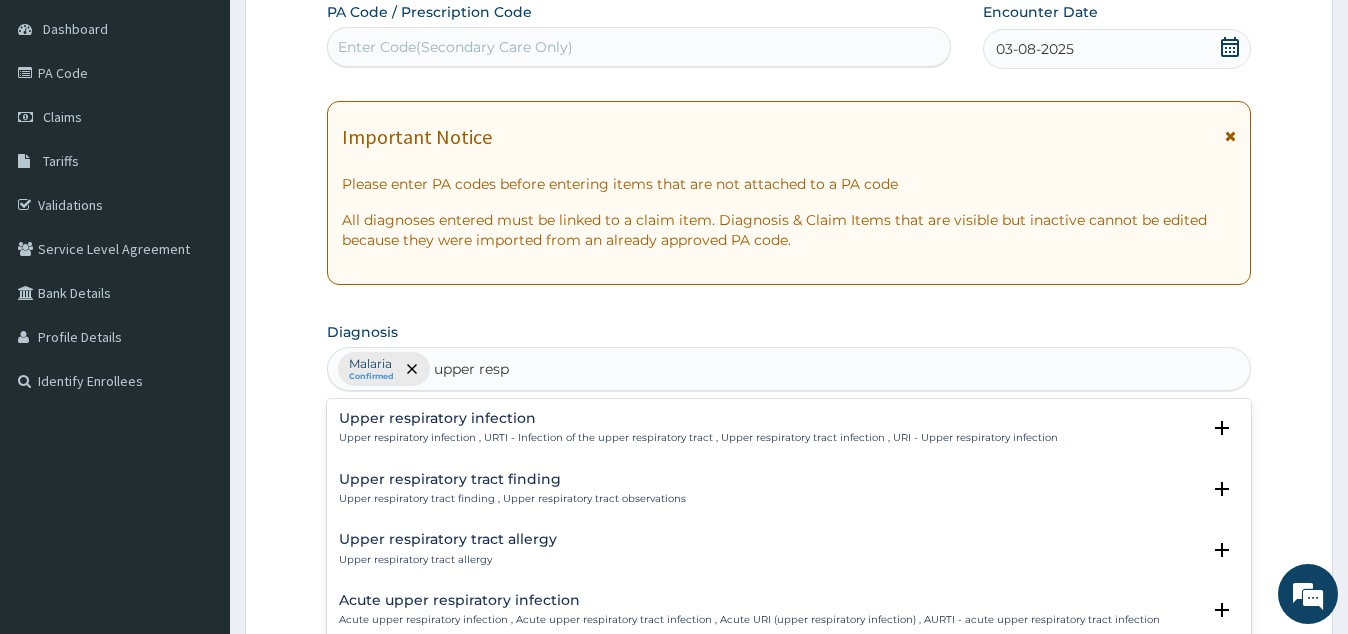 click on "Upper respiratory infection" at bounding box center [698, 418] 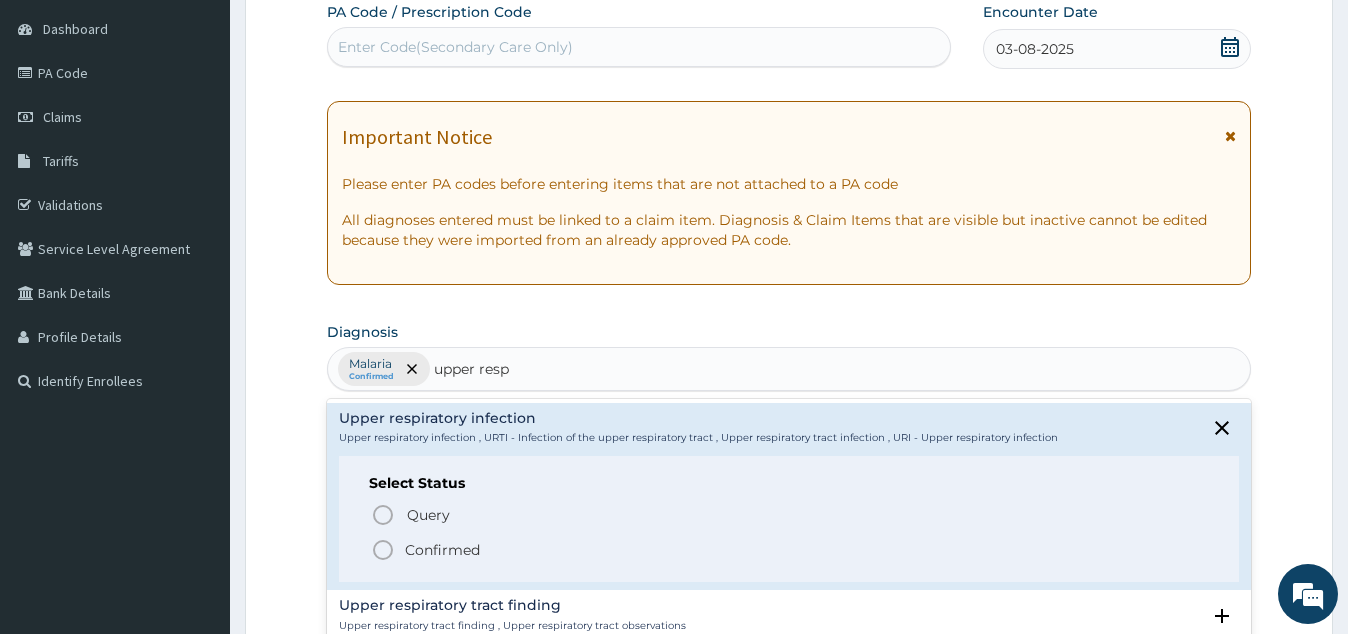 click 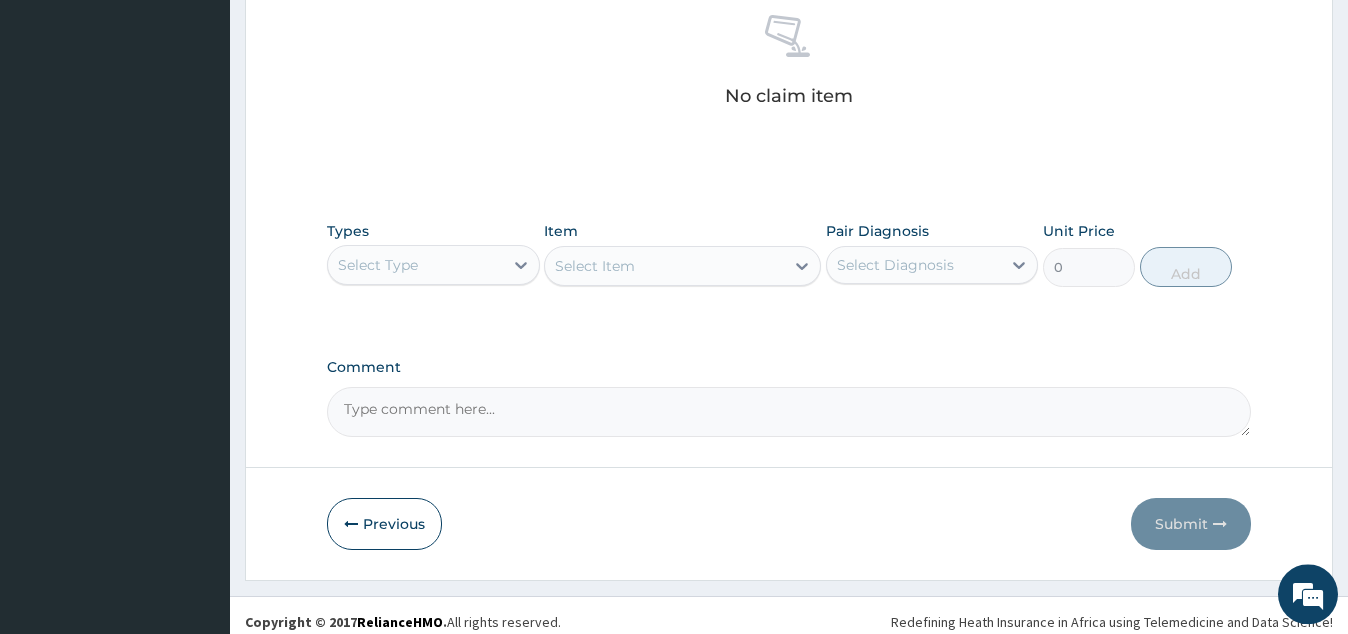 scroll, scrollTop: 808, scrollLeft: 0, axis: vertical 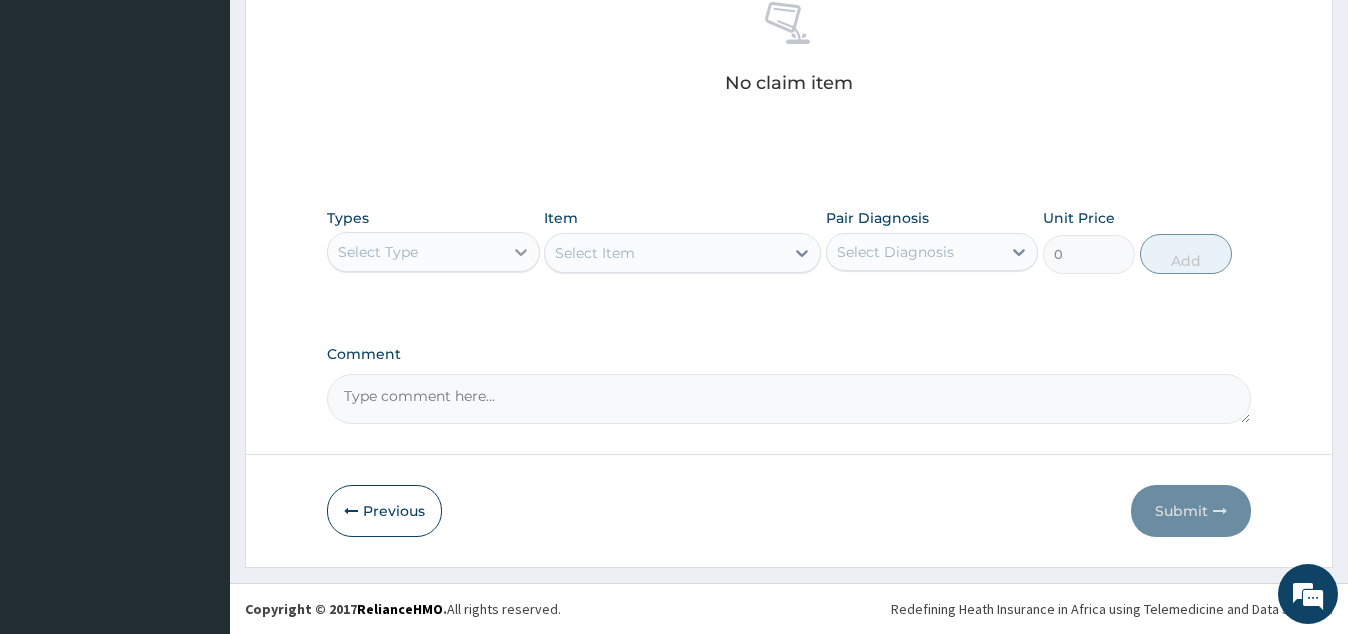 click 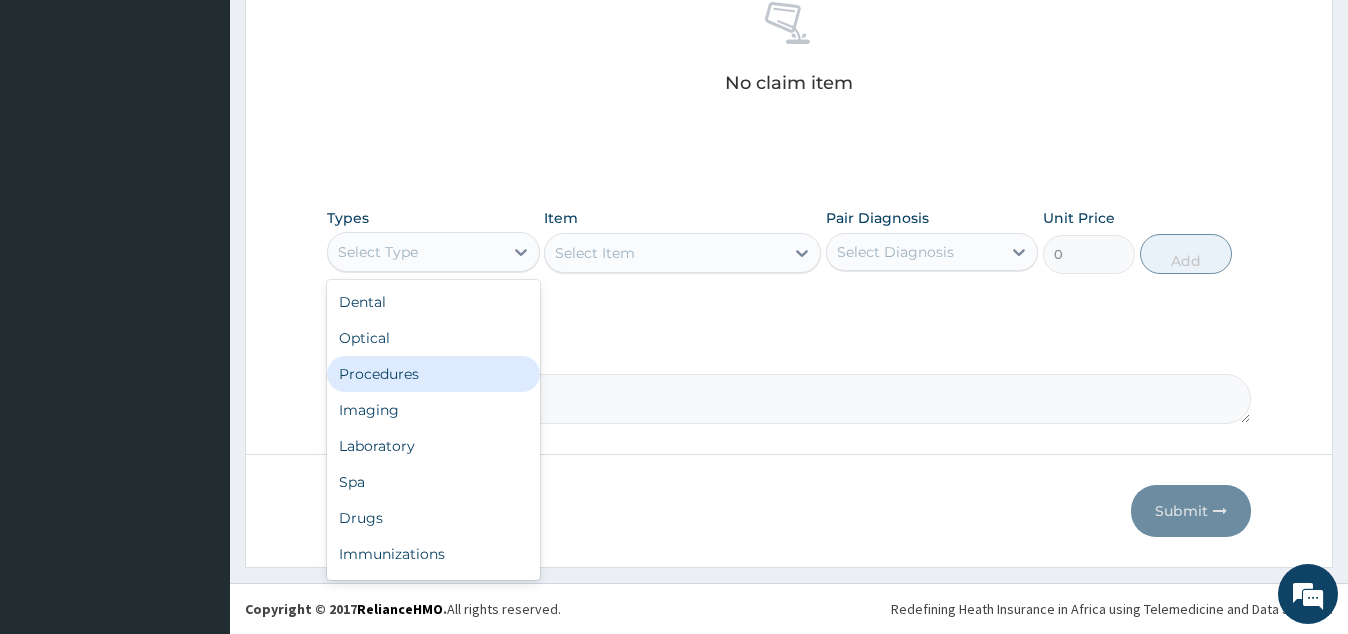 click on "Procedures" at bounding box center [433, 374] 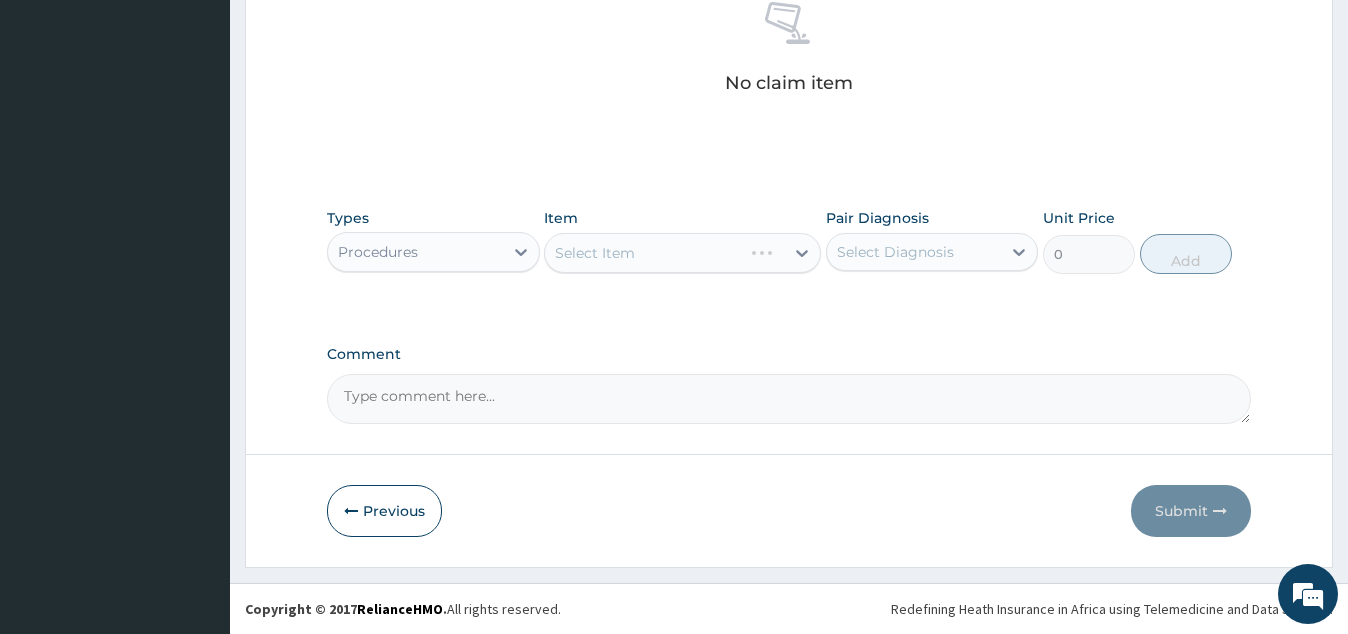 click on "Select Item" at bounding box center [682, 253] 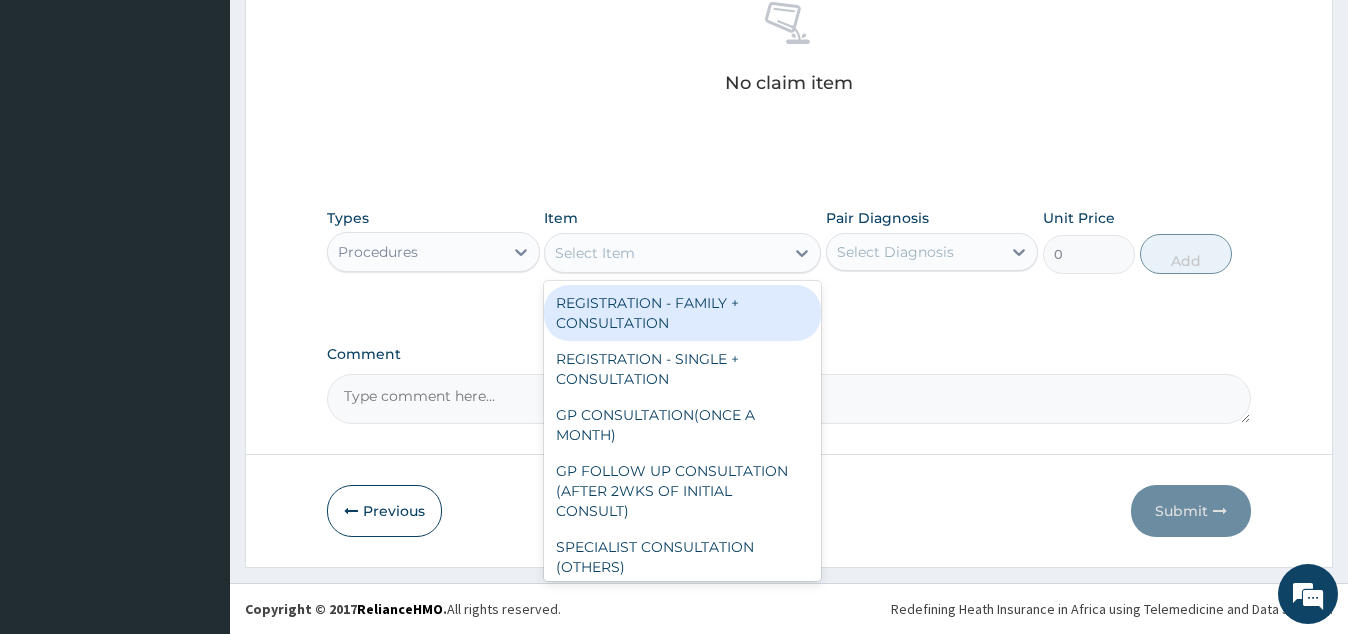 click on "Select Item" at bounding box center [664, 253] 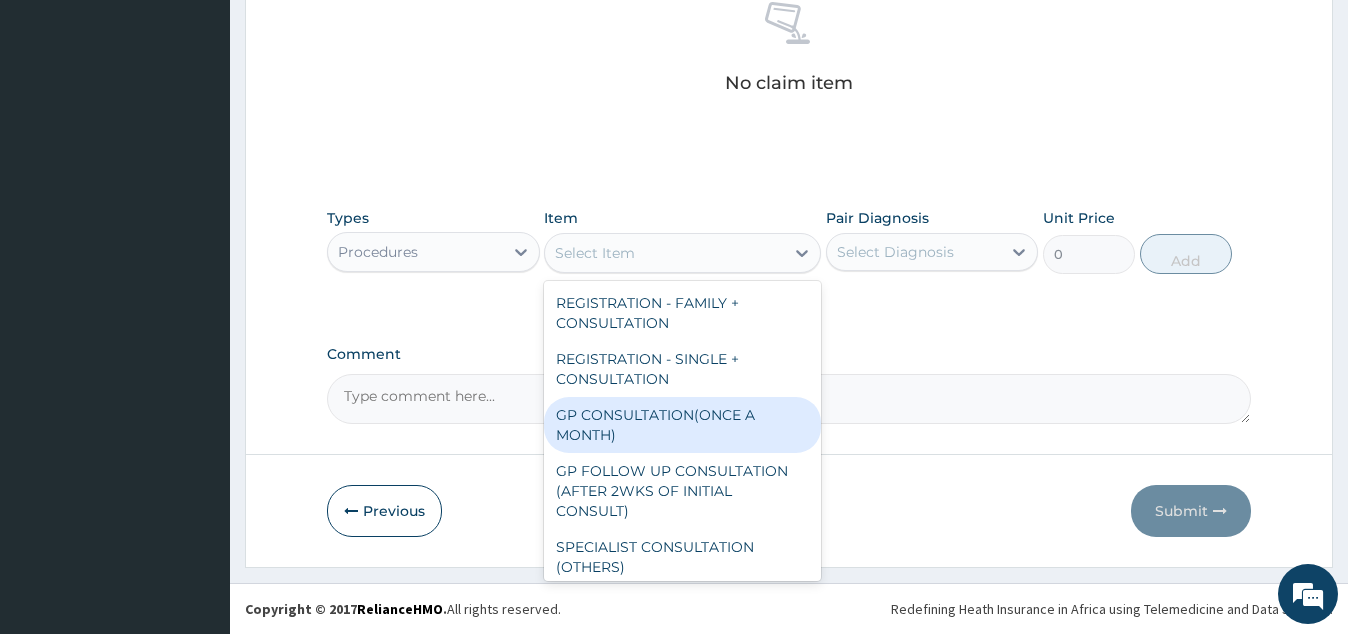click on "GP CONSULTATION(ONCE A MONTH)" at bounding box center [682, 425] 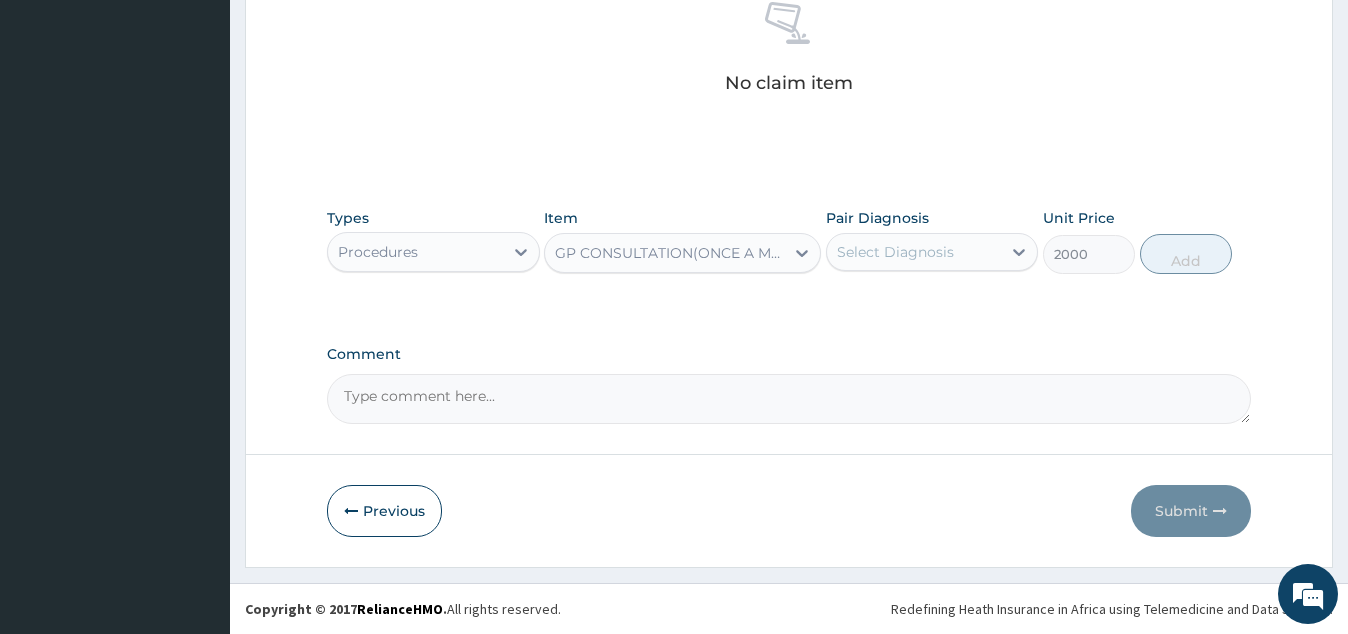 click on "Select Diagnosis" at bounding box center [895, 252] 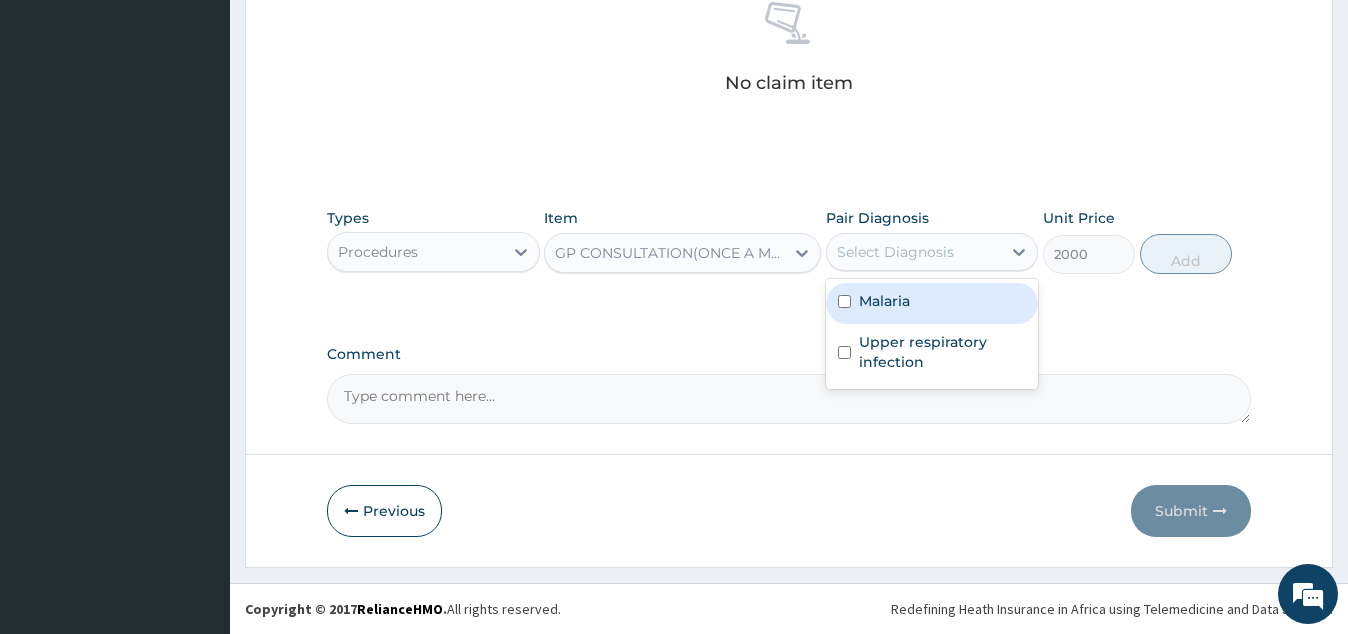 click on "Malaria" at bounding box center (884, 301) 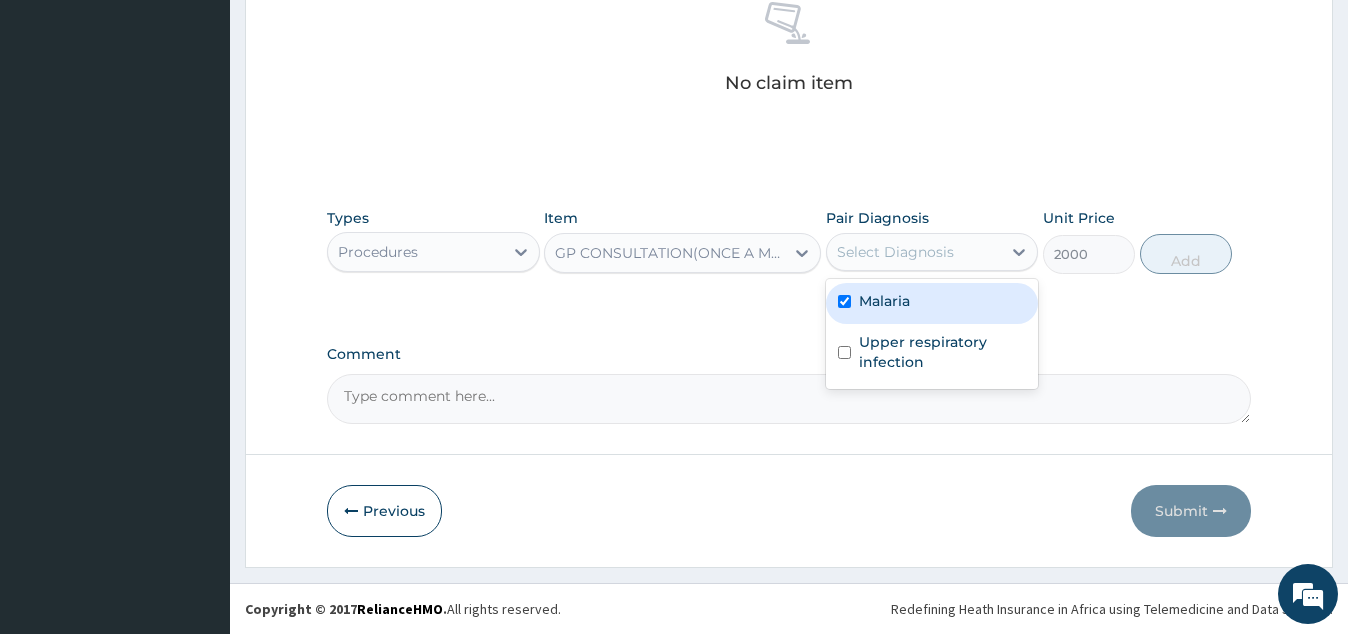checkbox on "true" 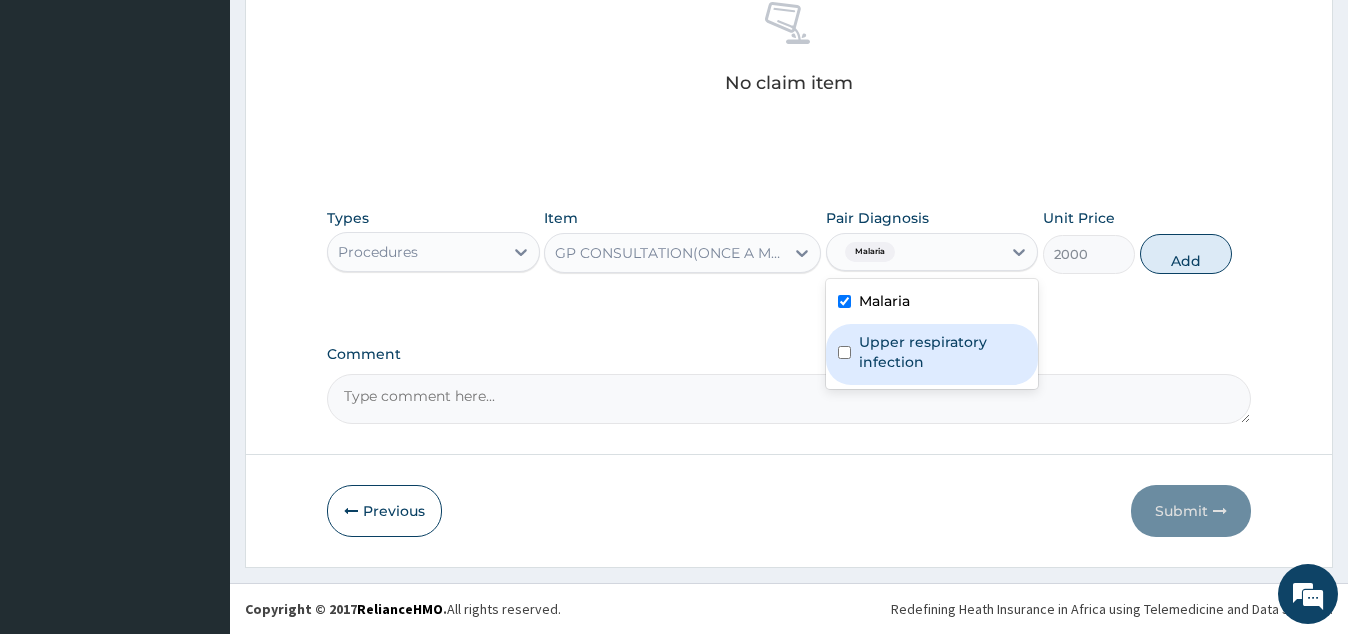 click on "Upper respiratory infection" at bounding box center [942, 352] 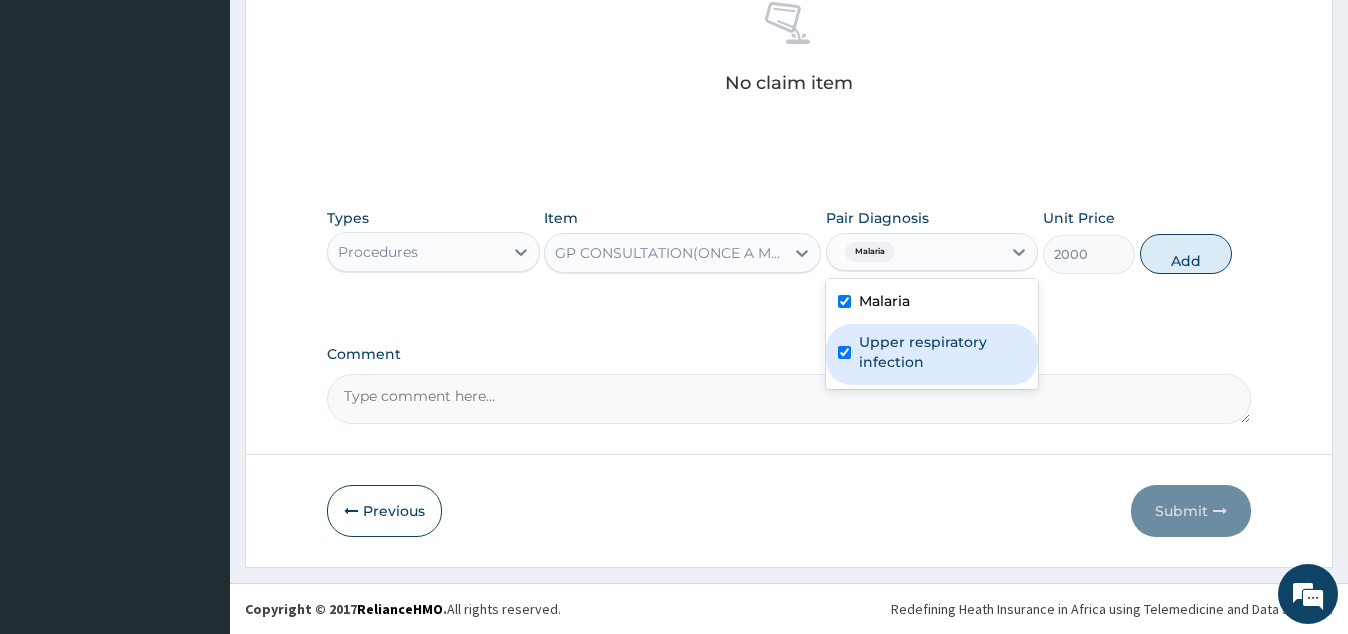 checkbox on "true" 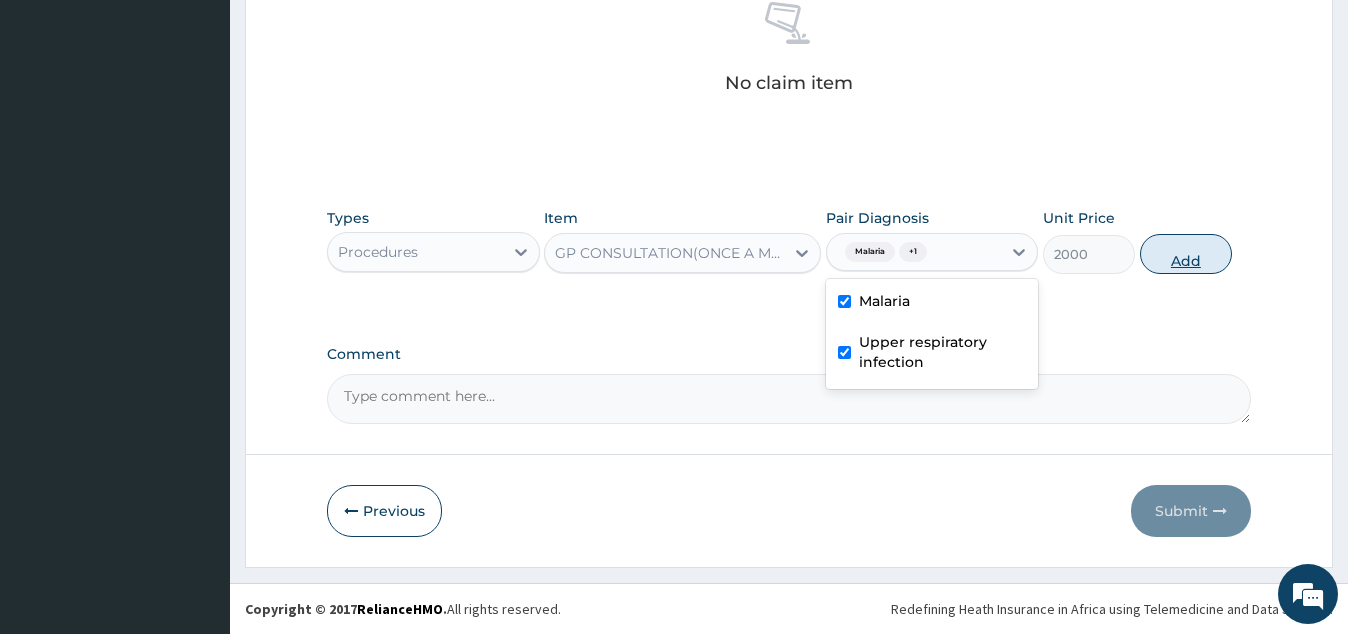 click on "Add" at bounding box center (1186, 254) 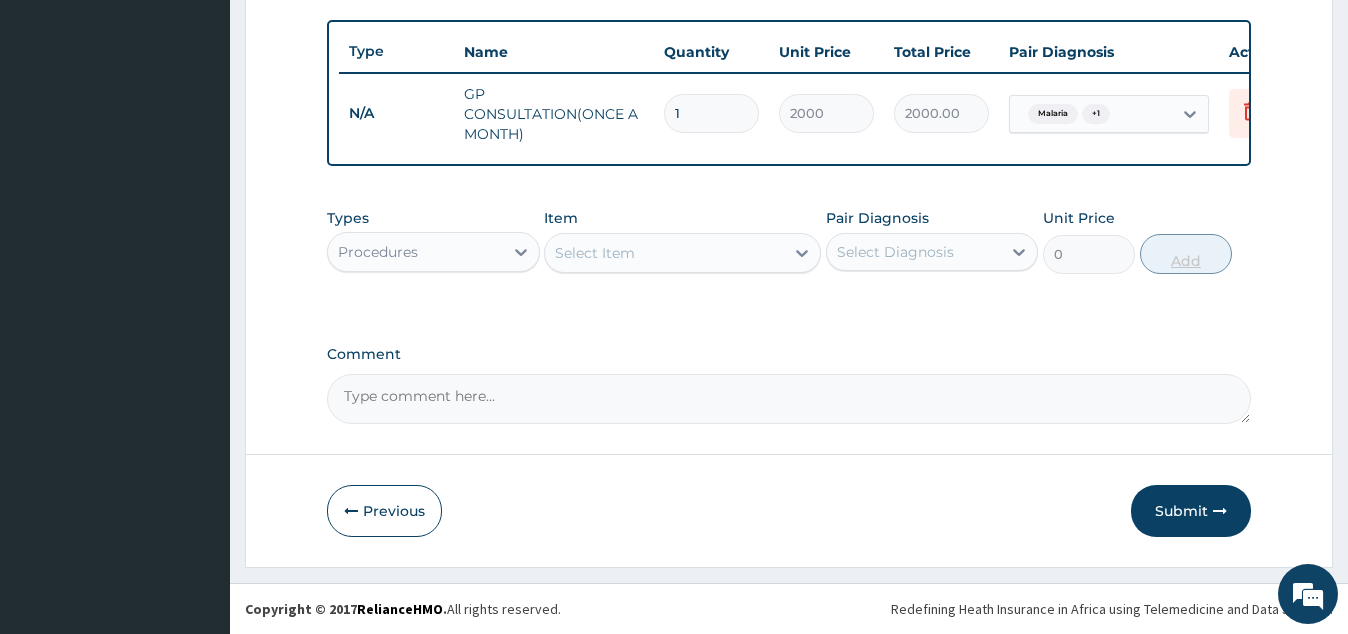 scroll, scrollTop: 724, scrollLeft: 0, axis: vertical 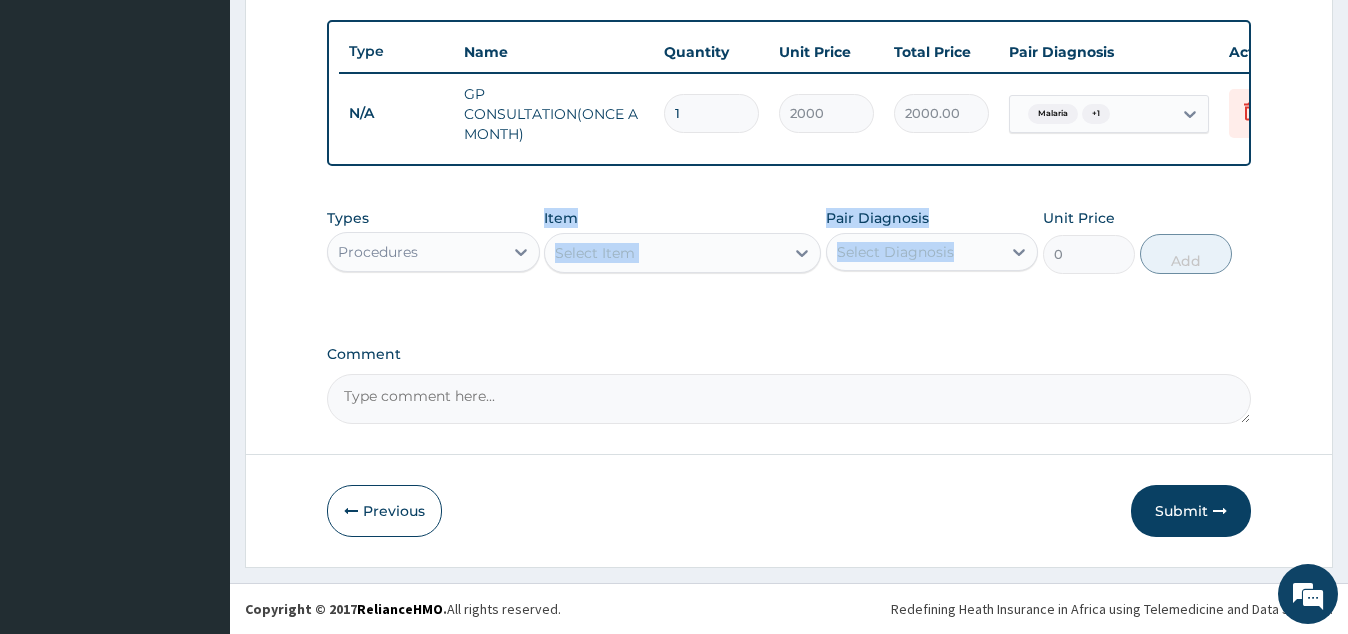 drag, startPoint x: 995, startPoint y: 277, endPoint x: 791, endPoint y: 272, distance: 204.06126 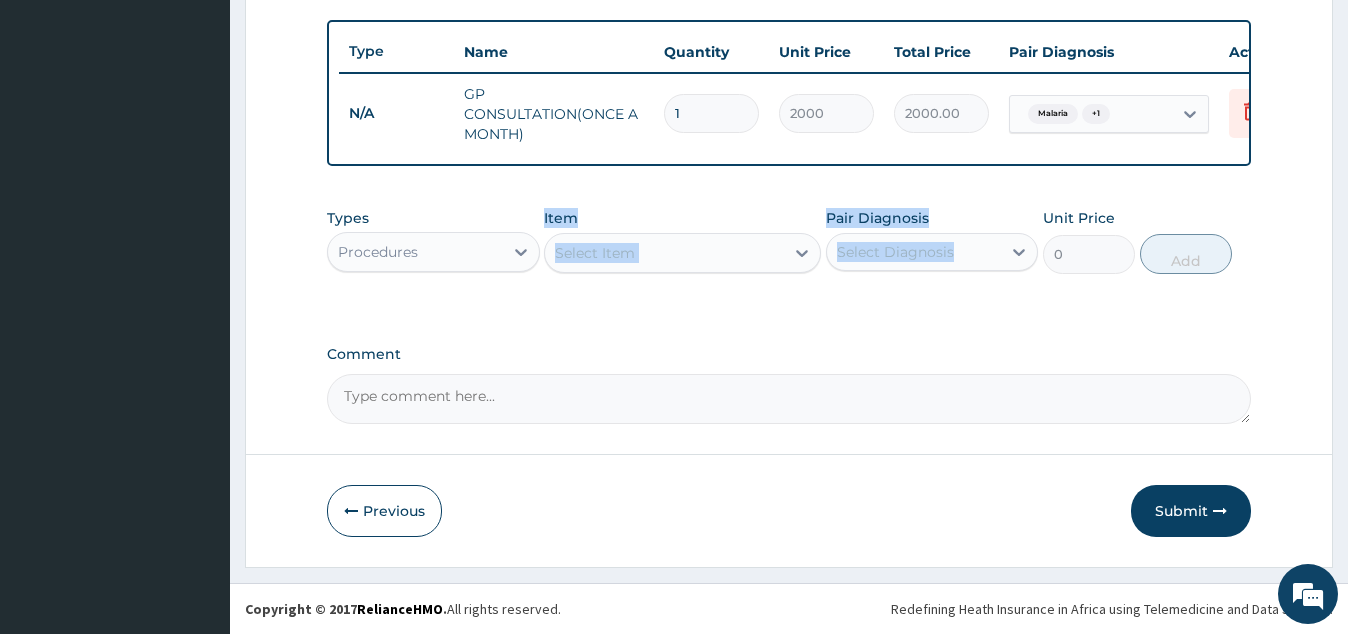 click on "Types Procedures Item Select Item Pair Diagnosis Select Diagnosis Unit Price 0 Add" at bounding box center (788, 241) 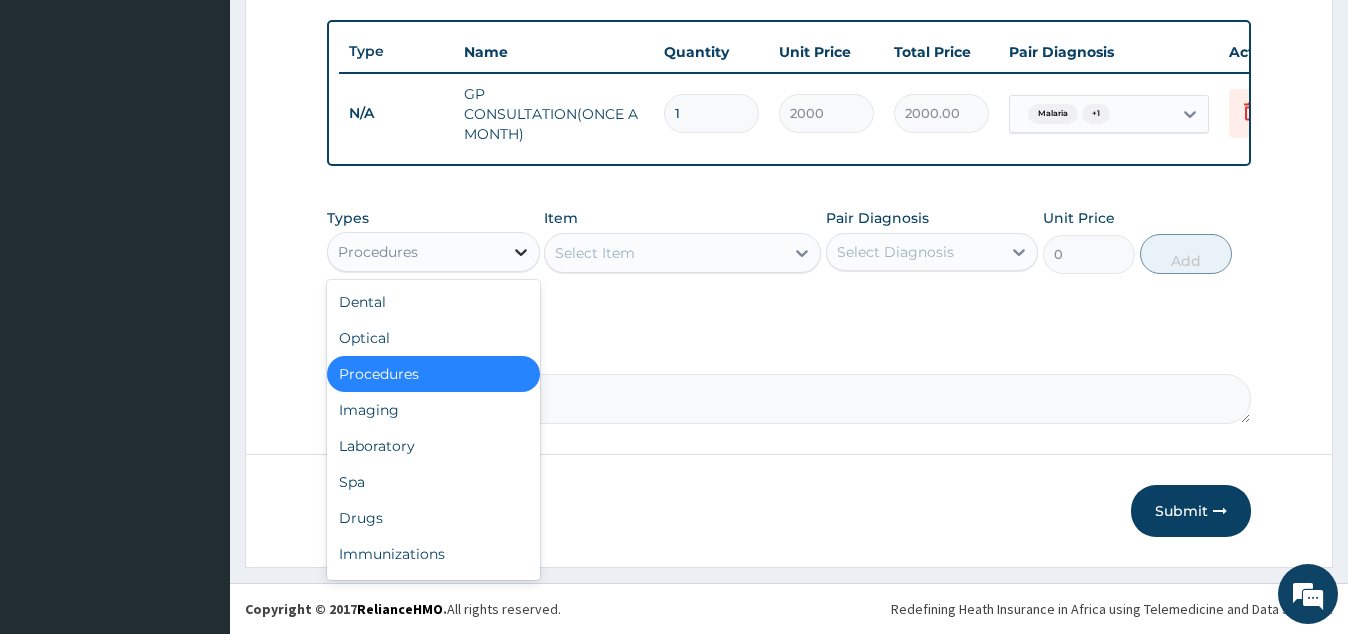 click 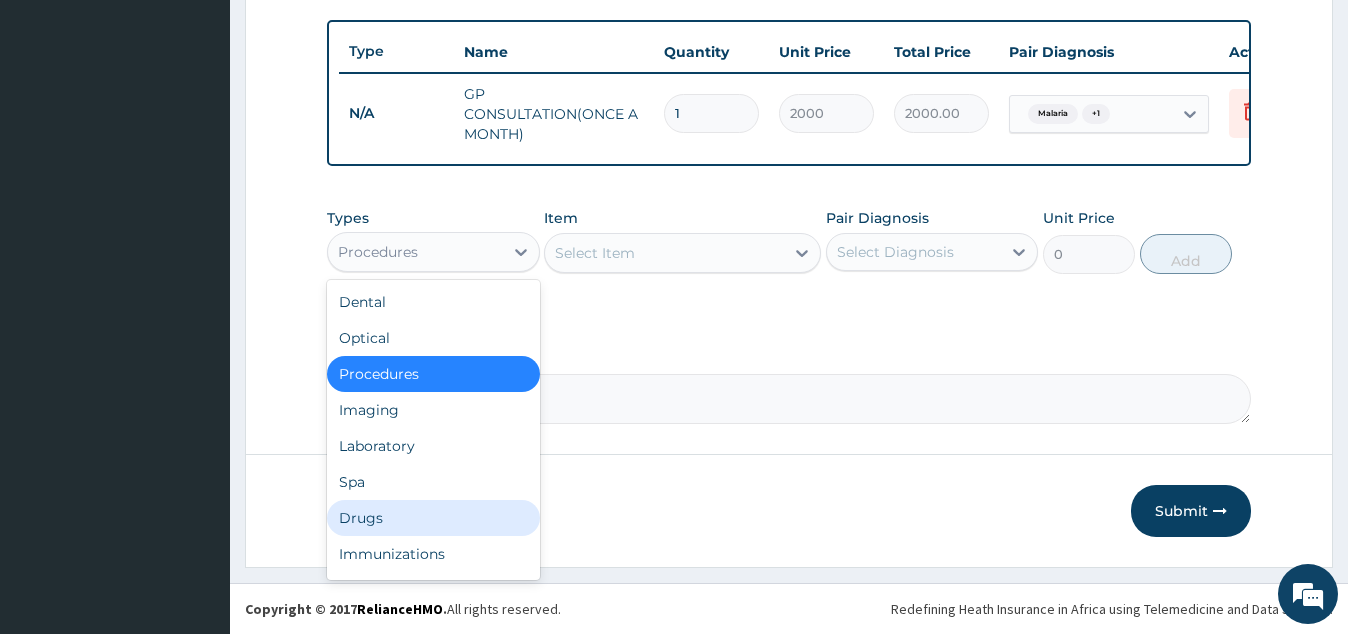 click on "Drugs" at bounding box center [433, 518] 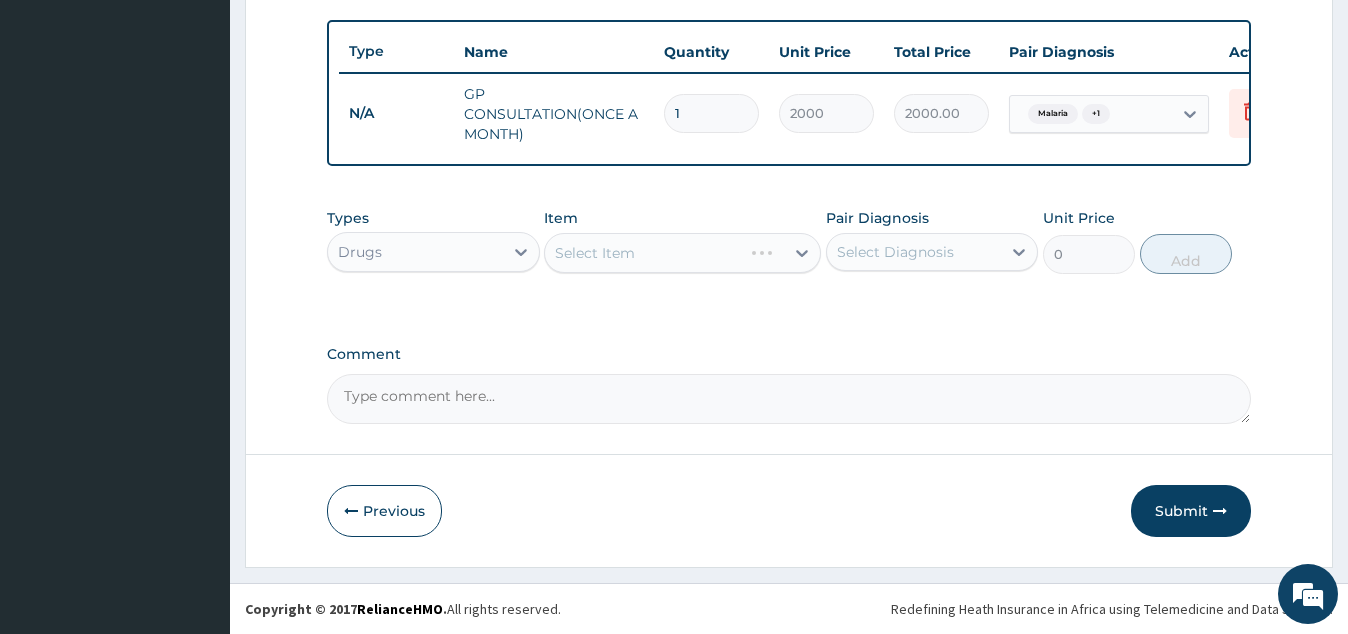 click on "Select Item" at bounding box center [682, 253] 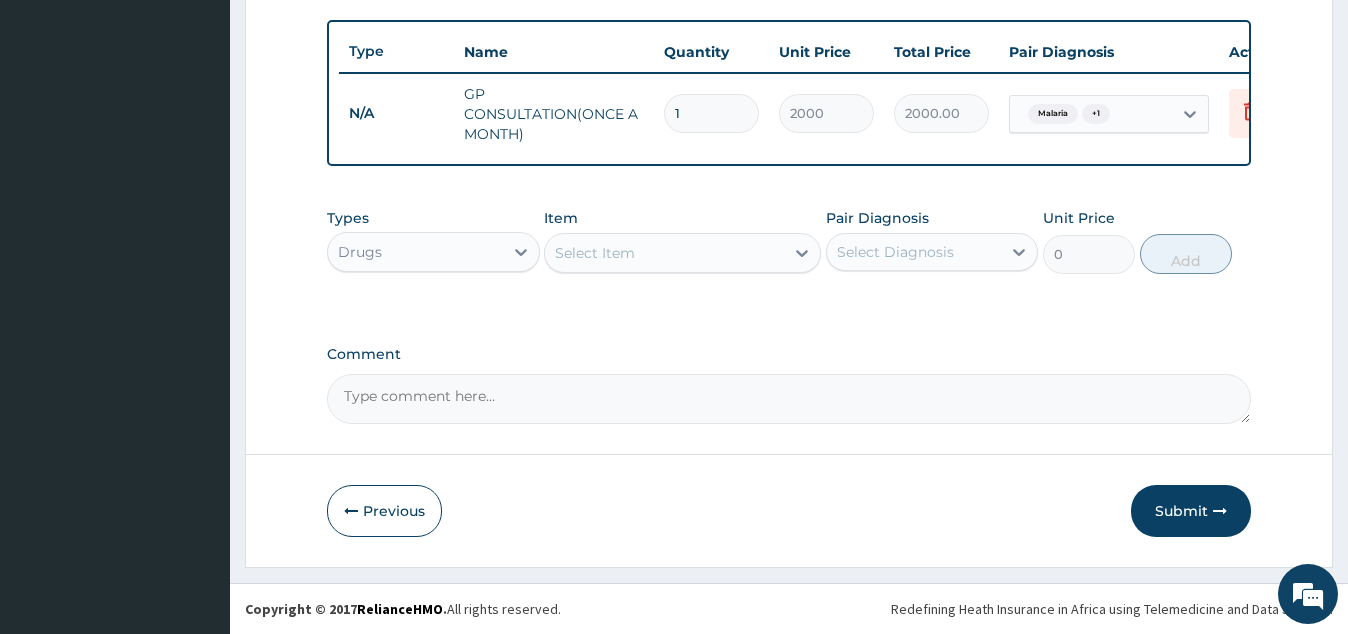 click on "Select Item" at bounding box center (595, 253) 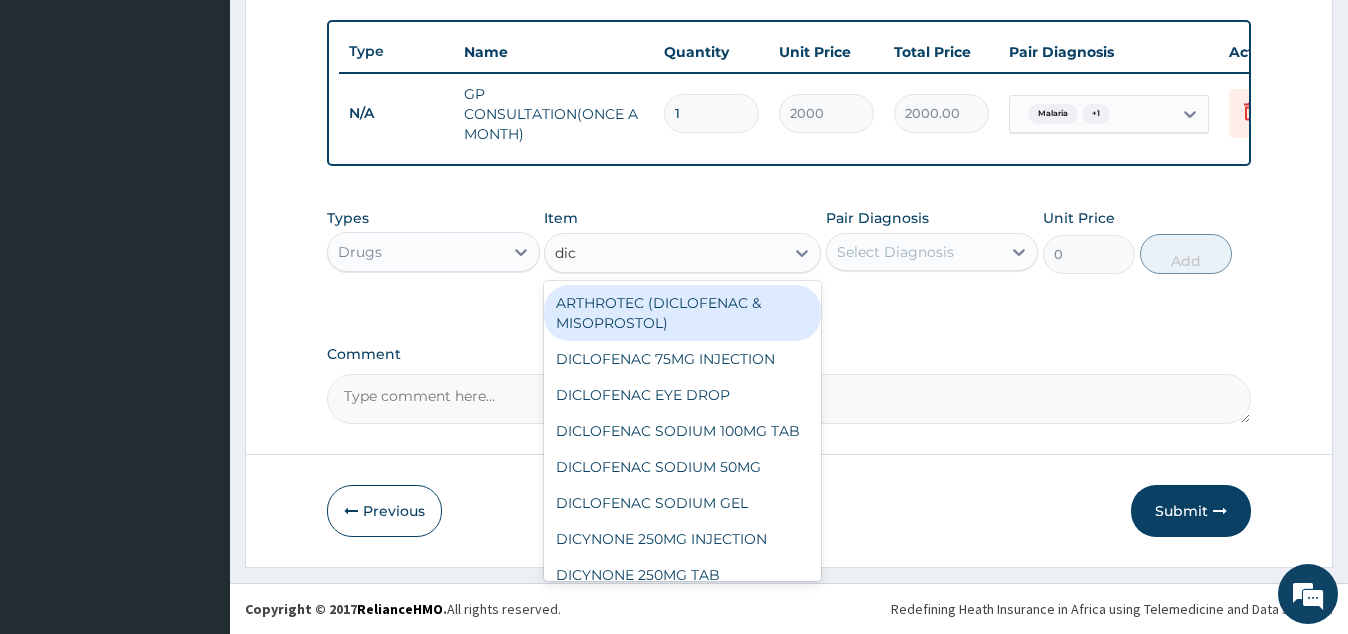 type on "dicl" 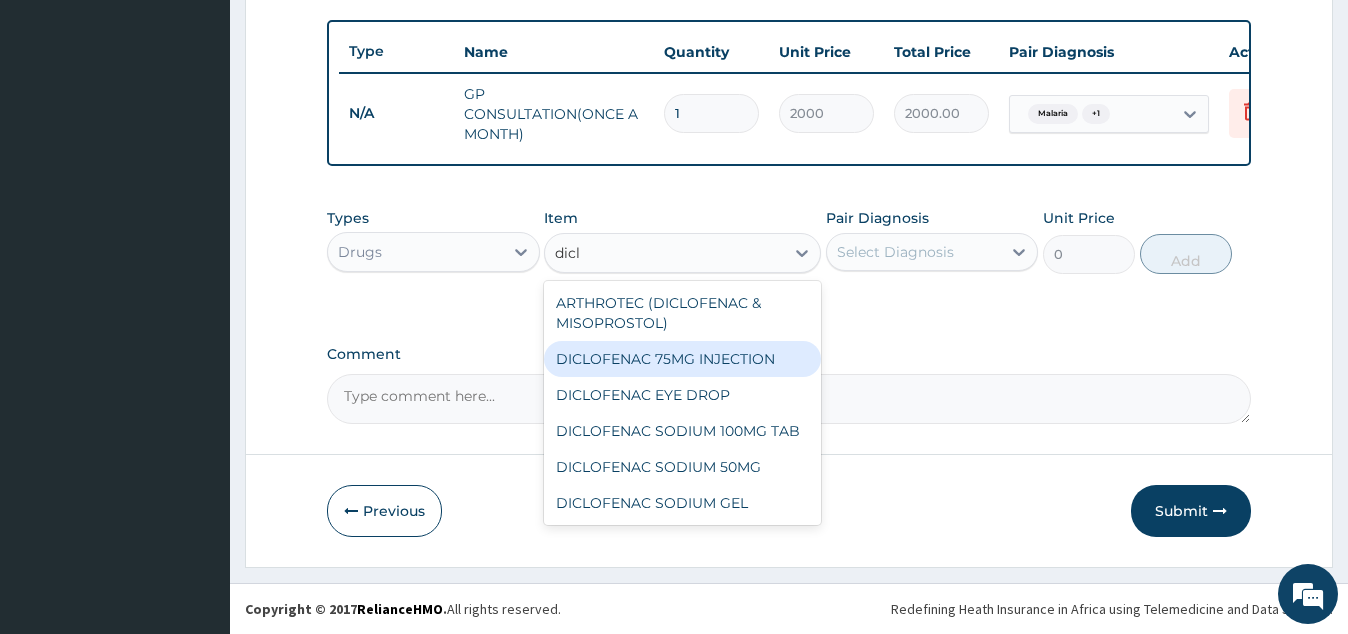 click on "DICLOFENAC 75MG INJECTION" at bounding box center (682, 359) 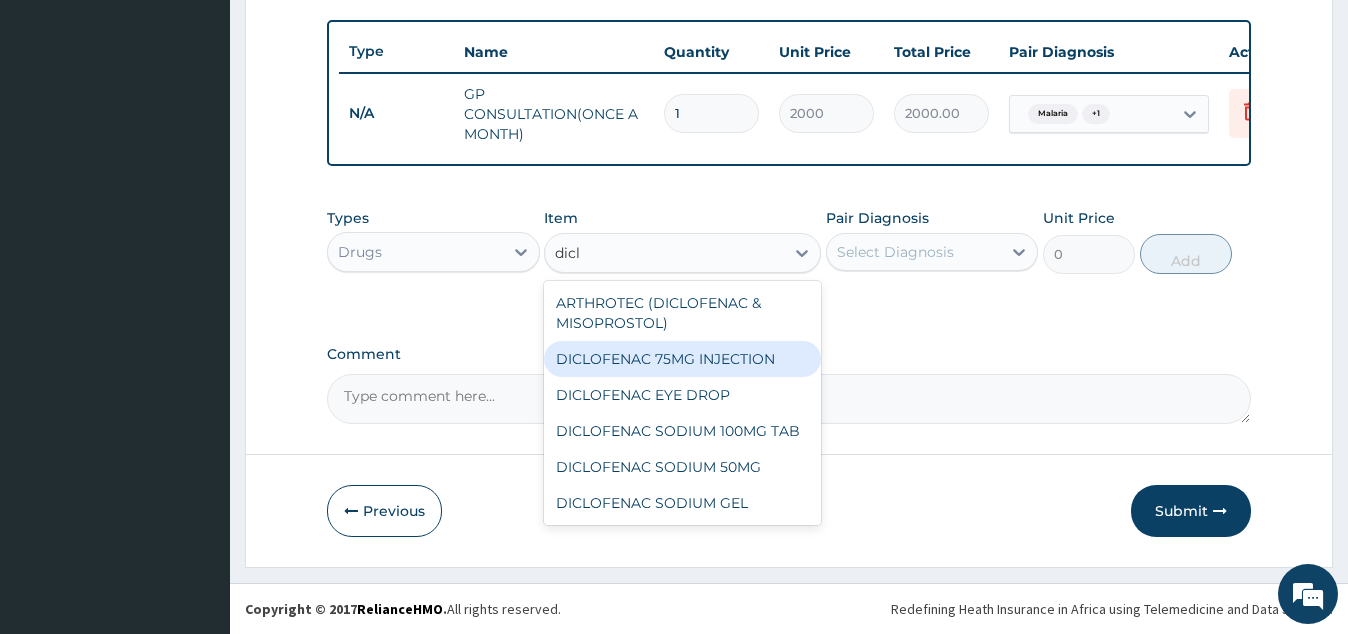 type 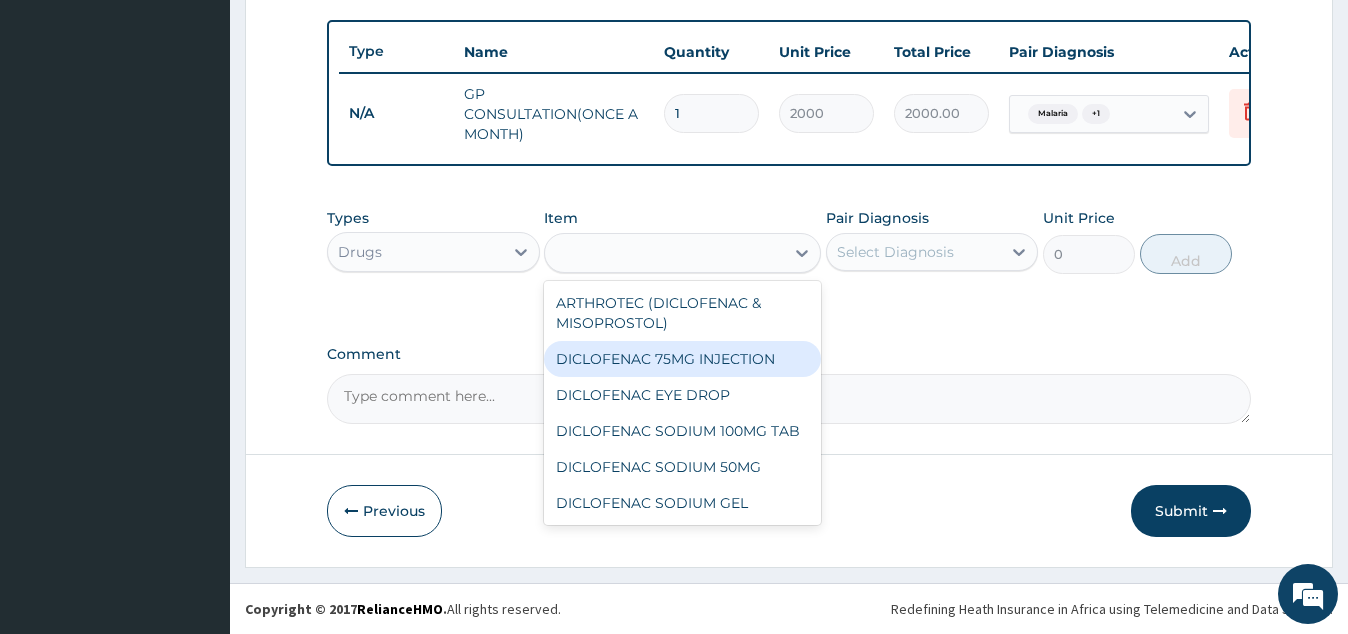 type on "480" 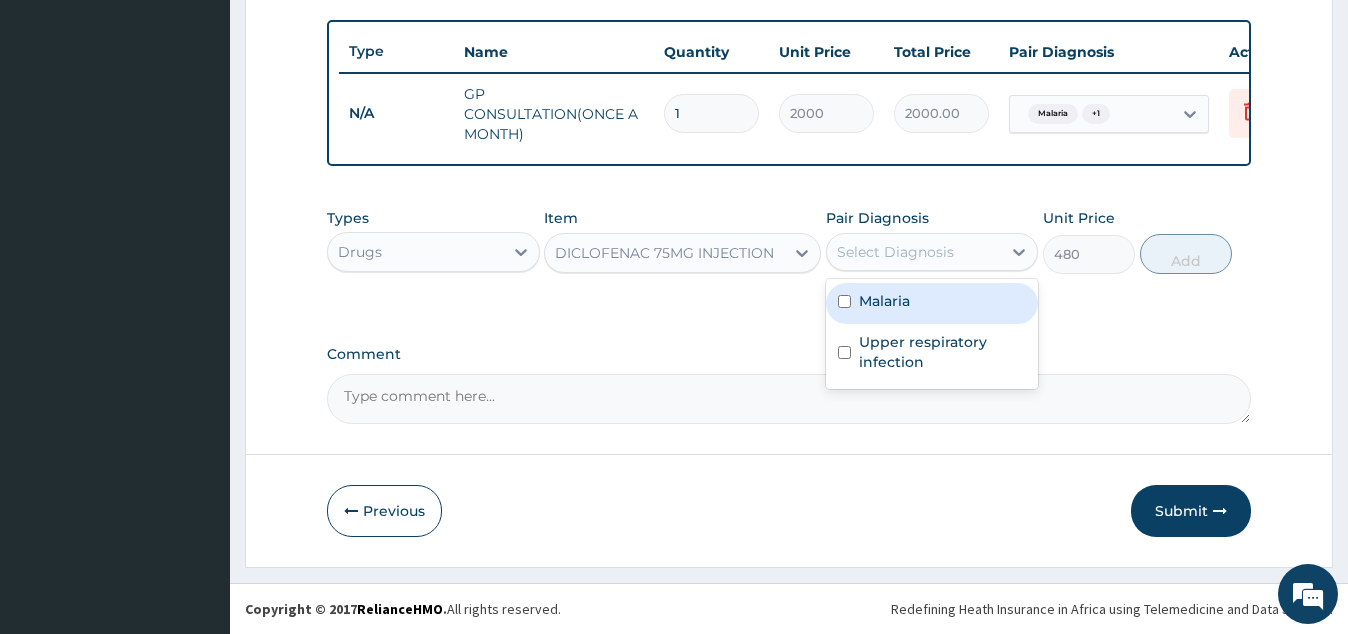 click on "Select Diagnosis" at bounding box center [895, 252] 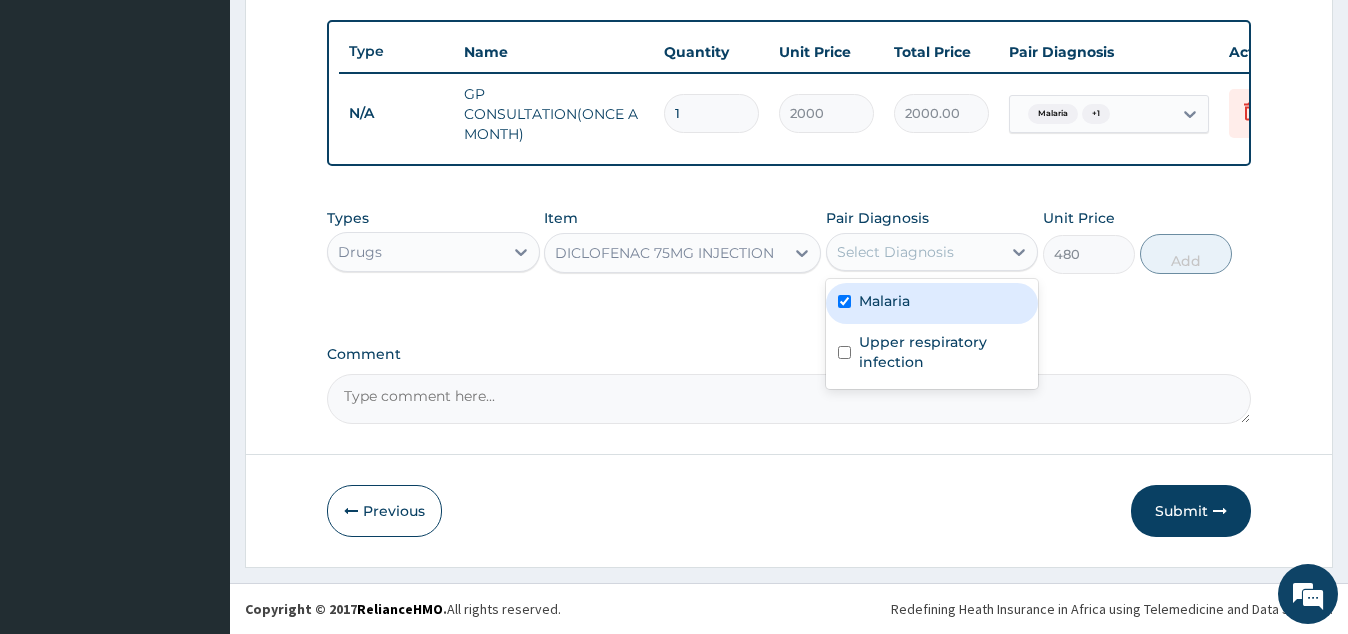 checkbox on "true" 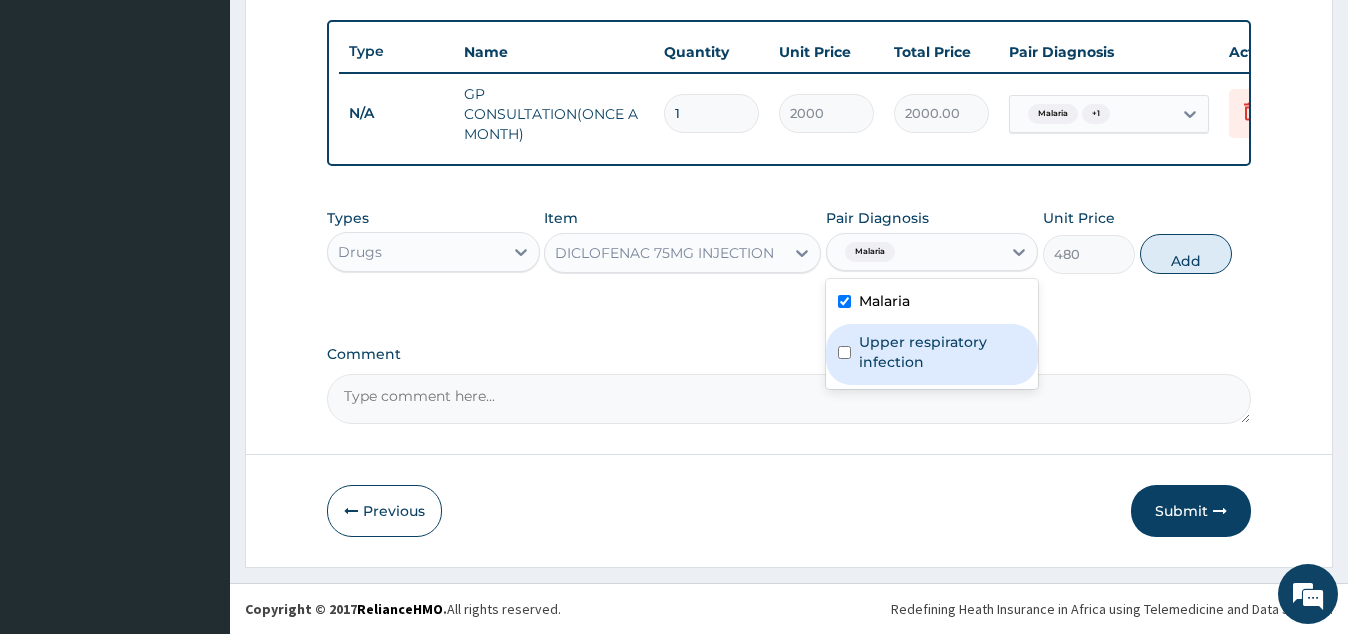 click on "Upper respiratory infection" at bounding box center [942, 352] 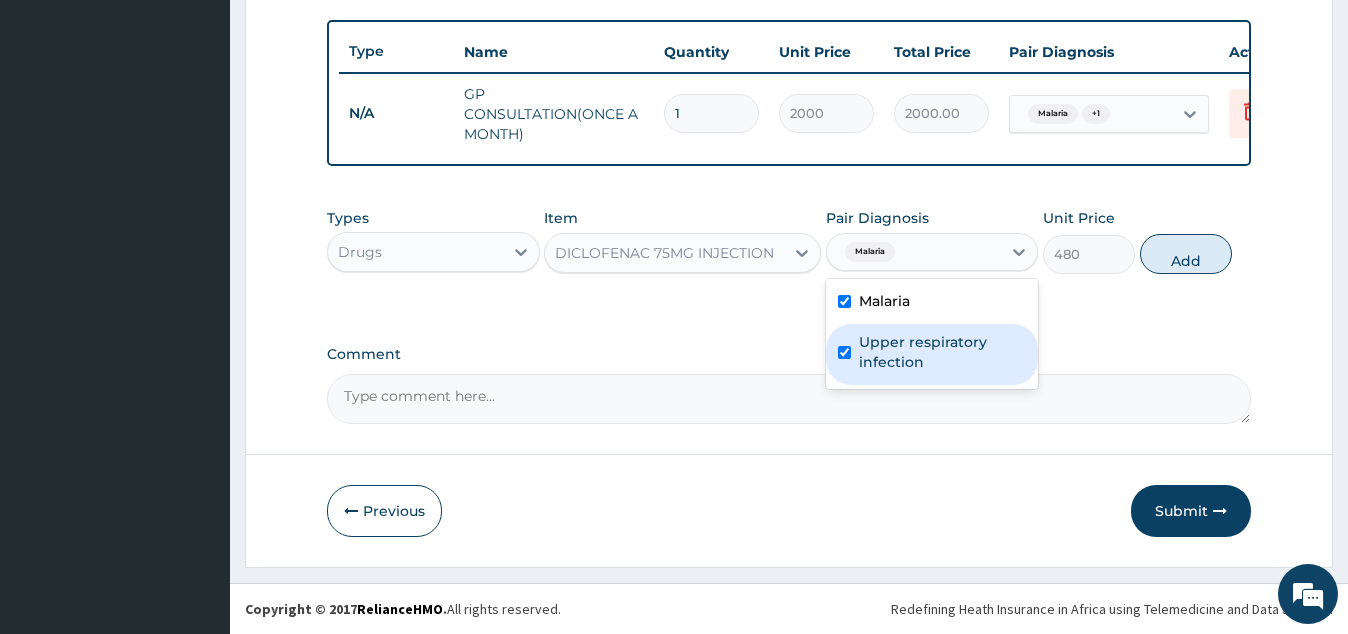 checkbox on "true" 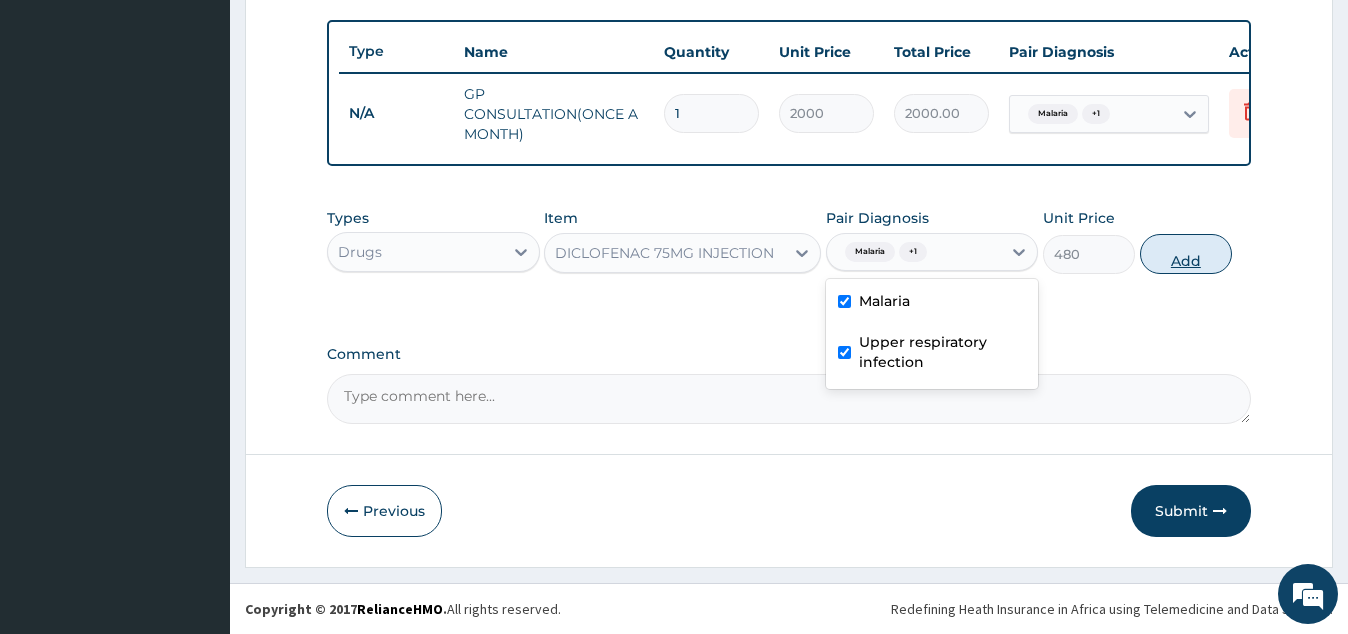 click on "Add" at bounding box center (1186, 254) 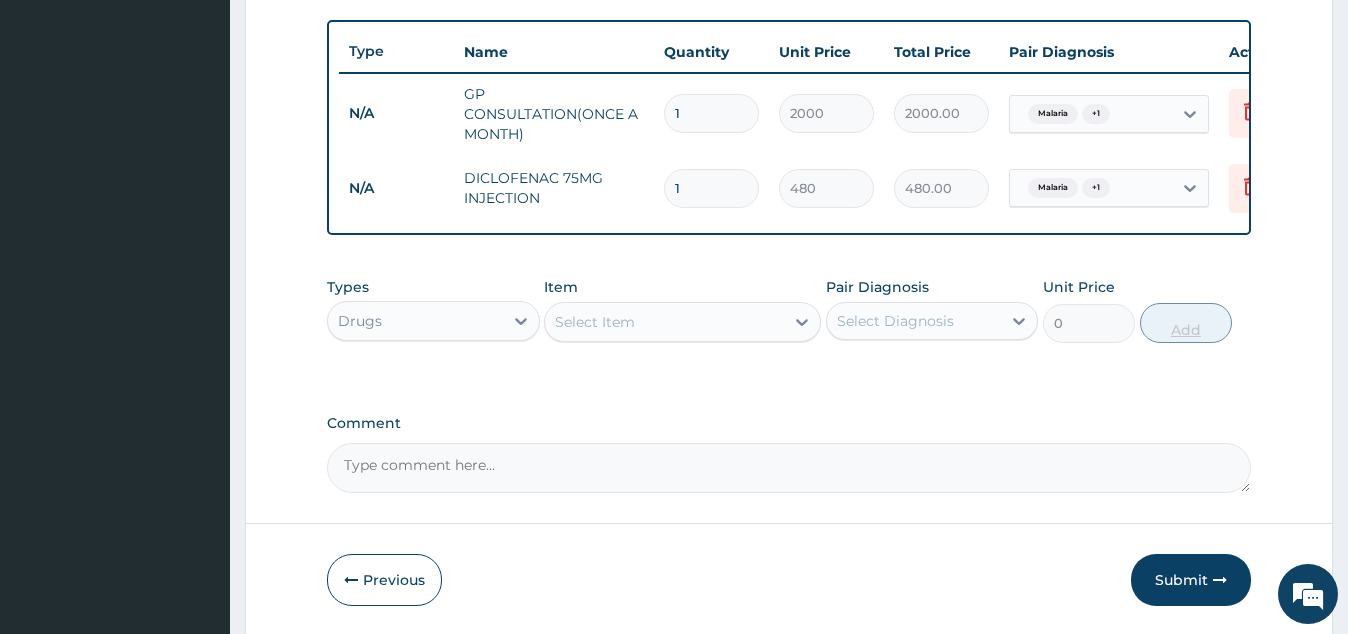 type 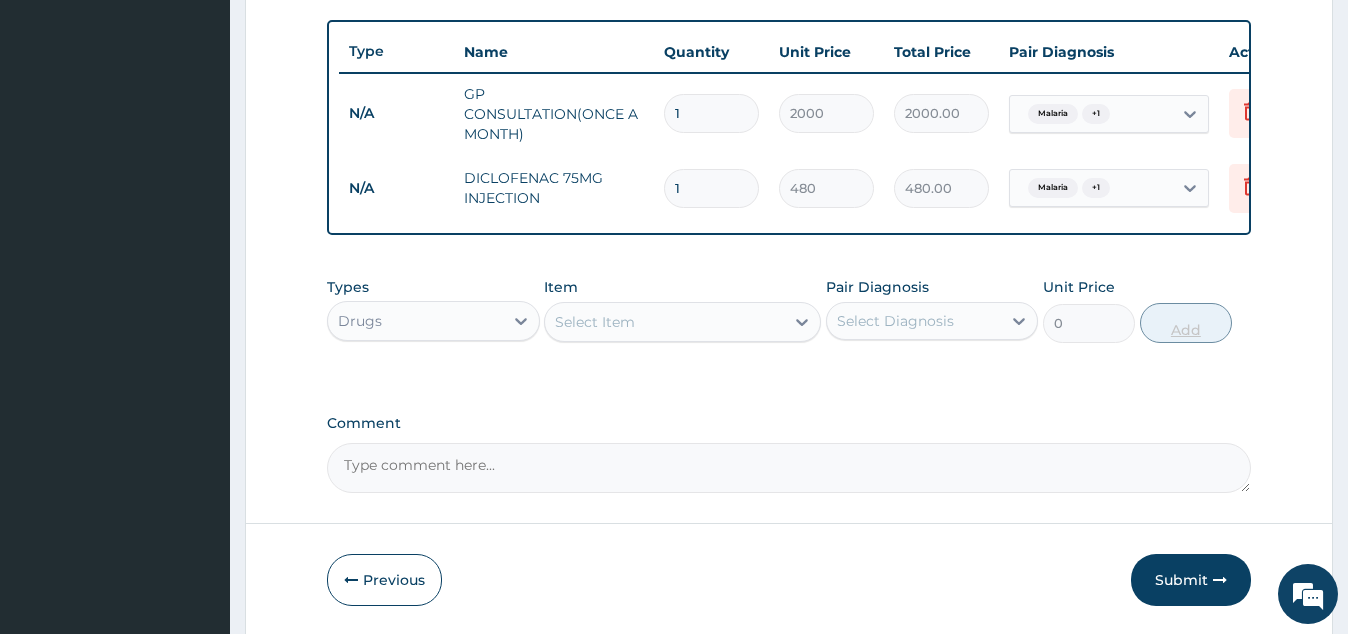 type on "0.00" 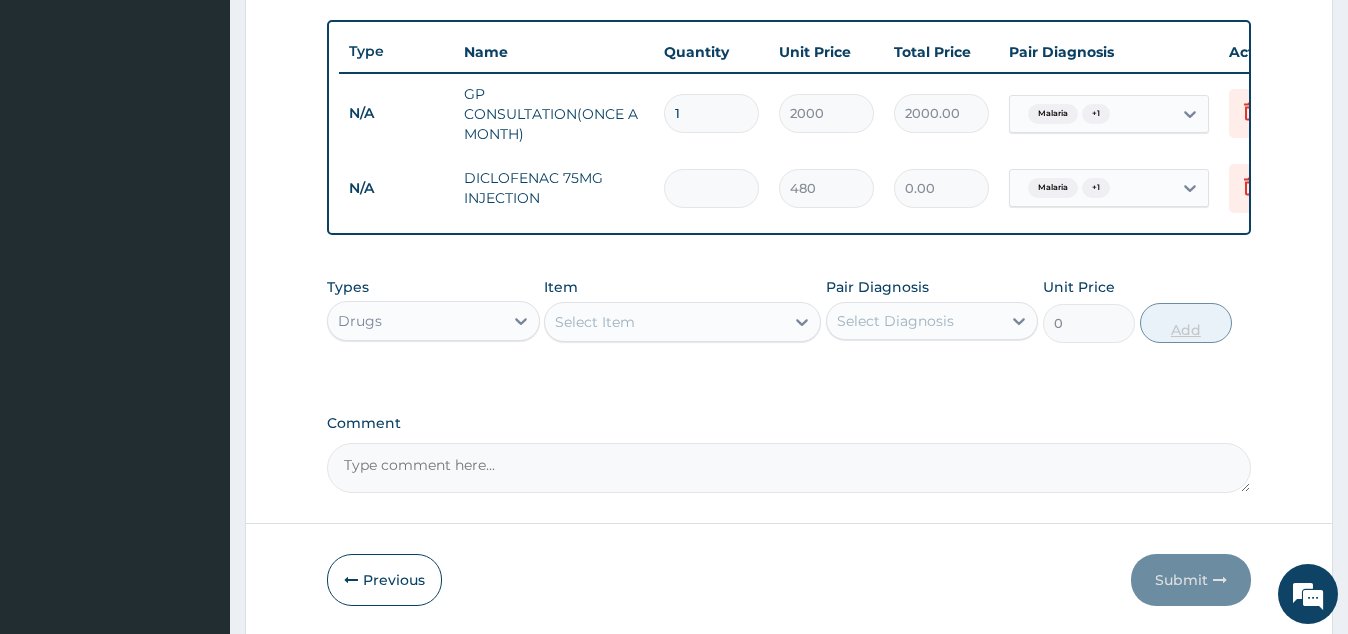 type on "2" 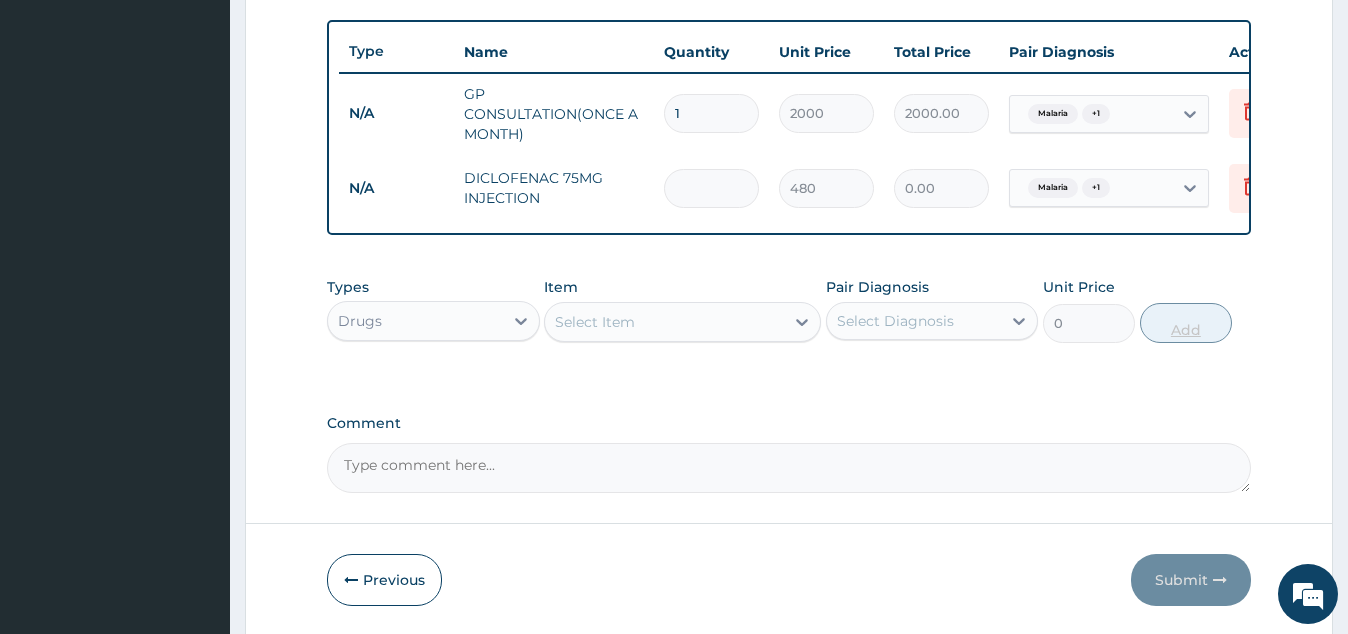 type on "960.00" 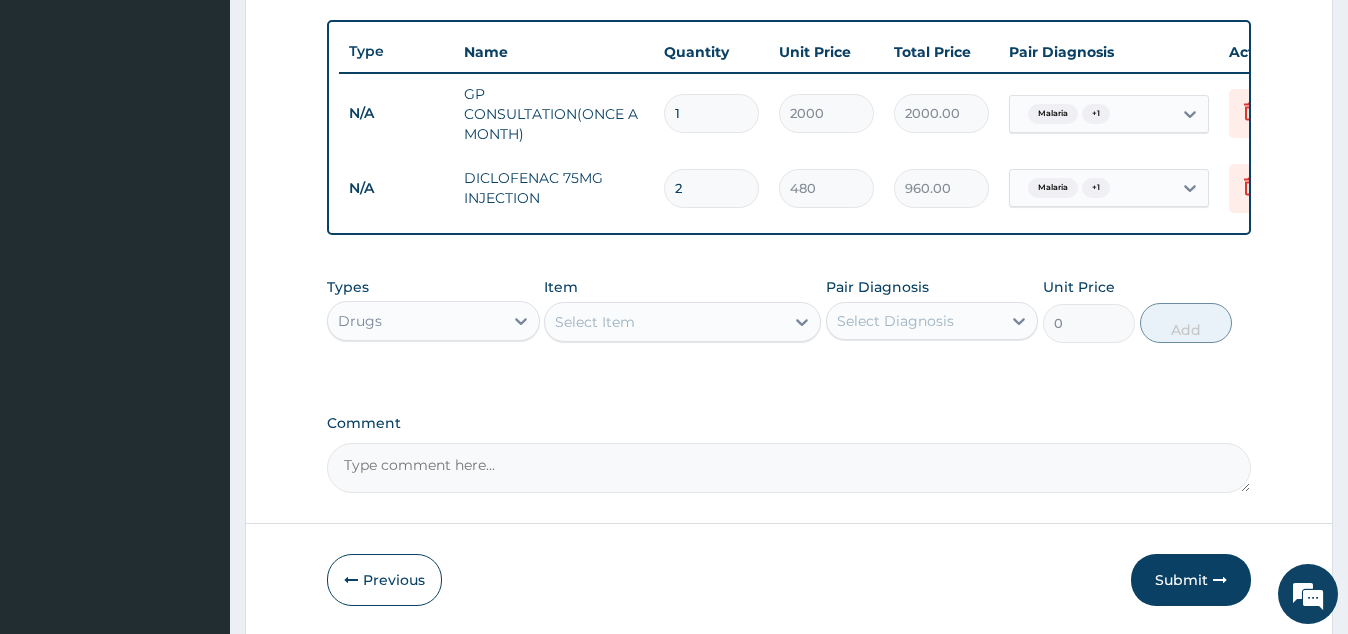 type on "2" 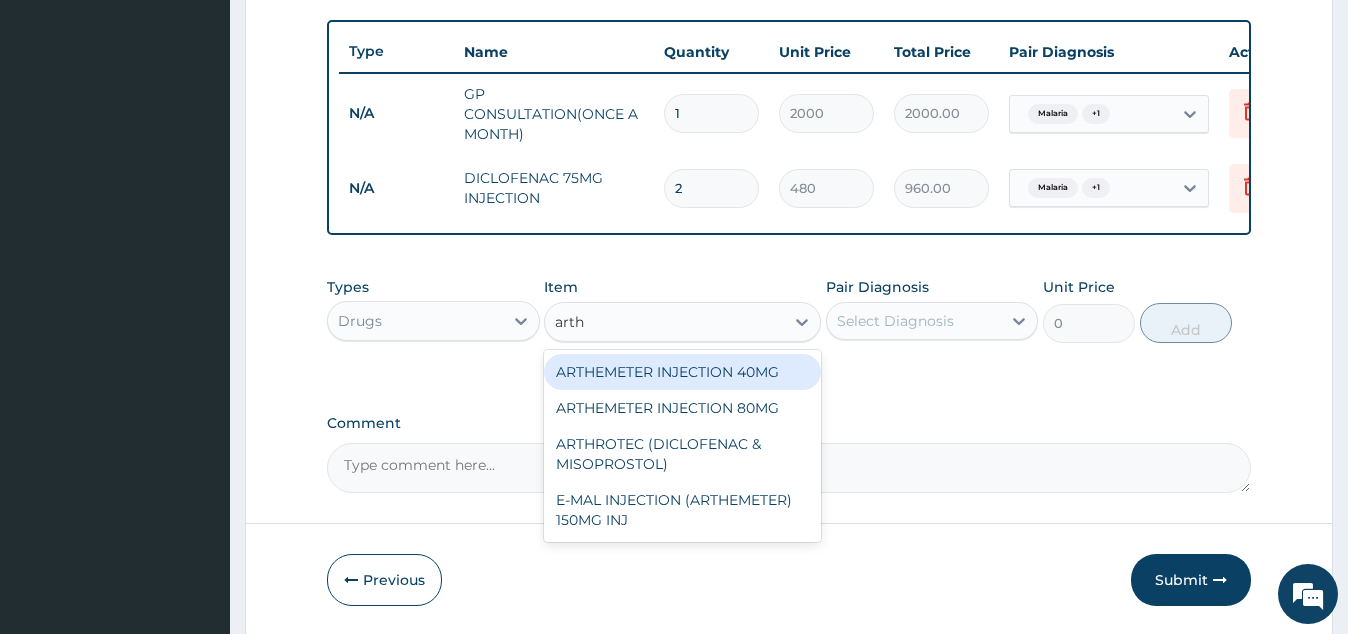 type on "arthe" 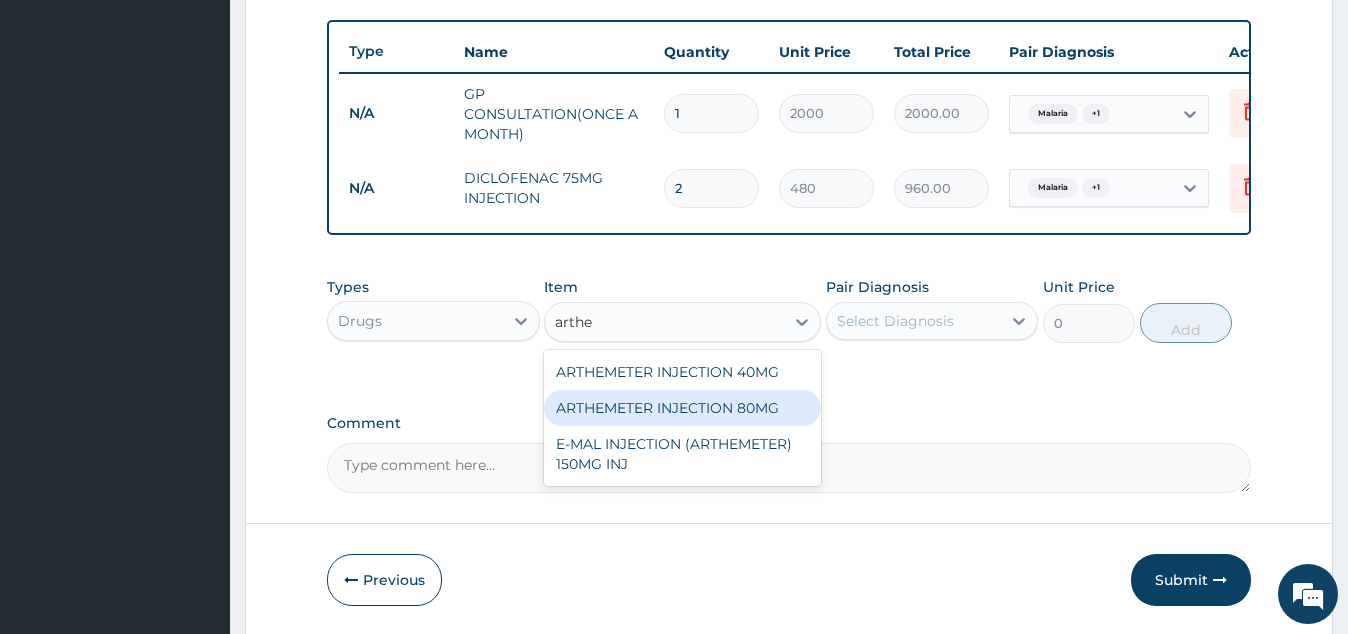 click on "ARTHEMETER INJECTION 80MG" at bounding box center [682, 408] 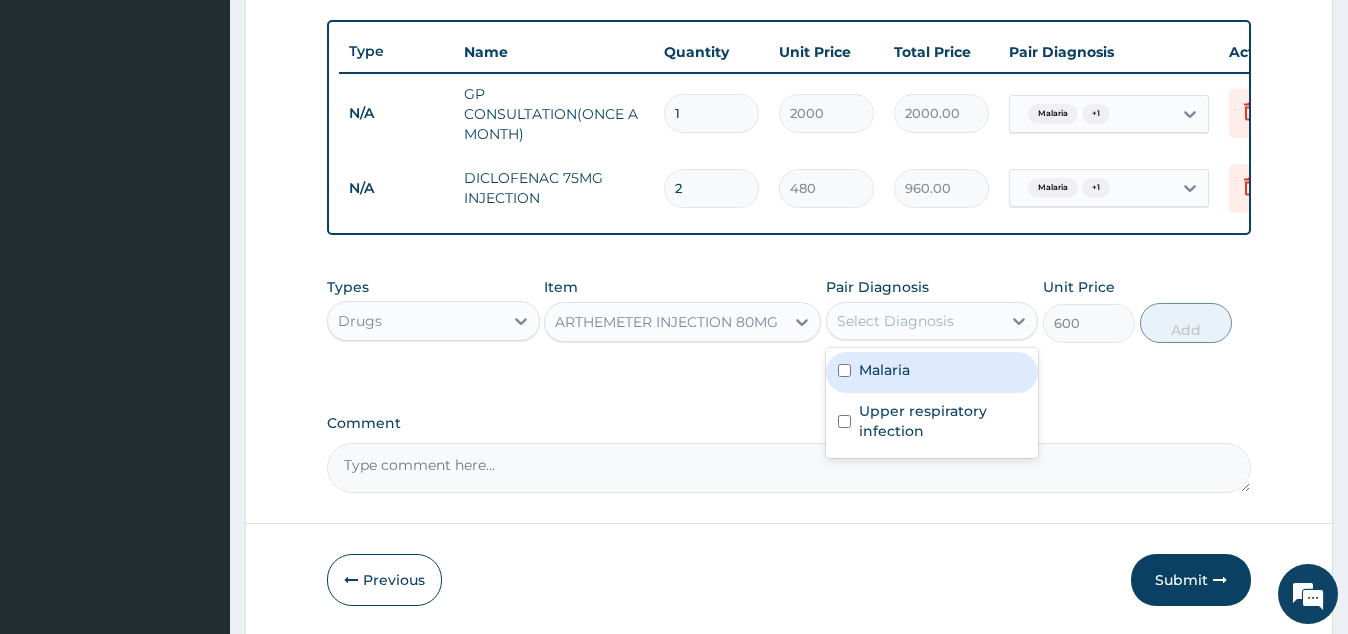 click on "Select Diagnosis" at bounding box center (914, 321) 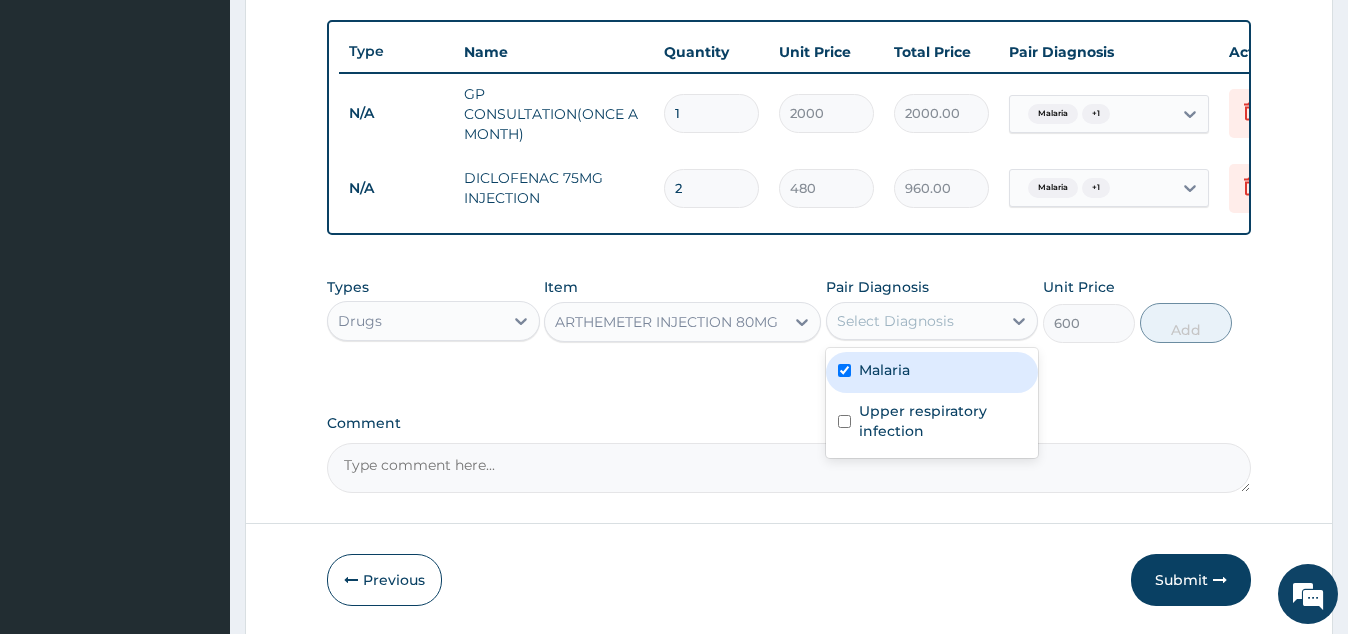 checkbox on "true" 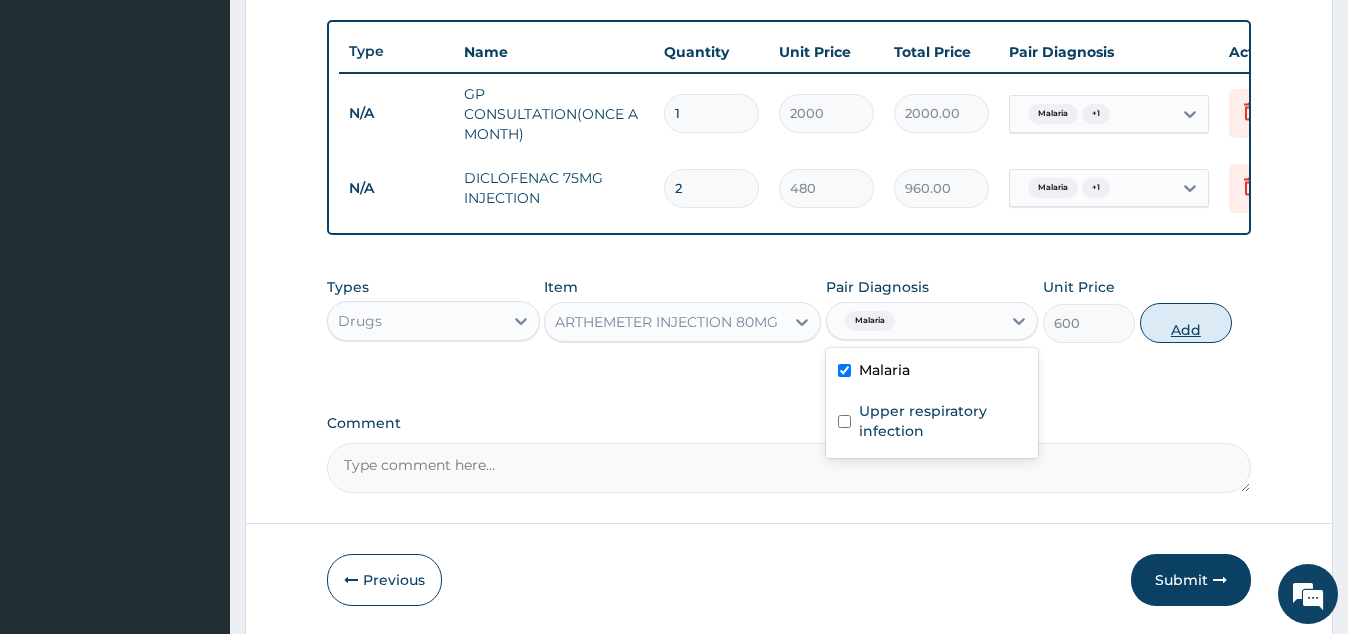 click on "Add" at bounding box center [1186, 323] 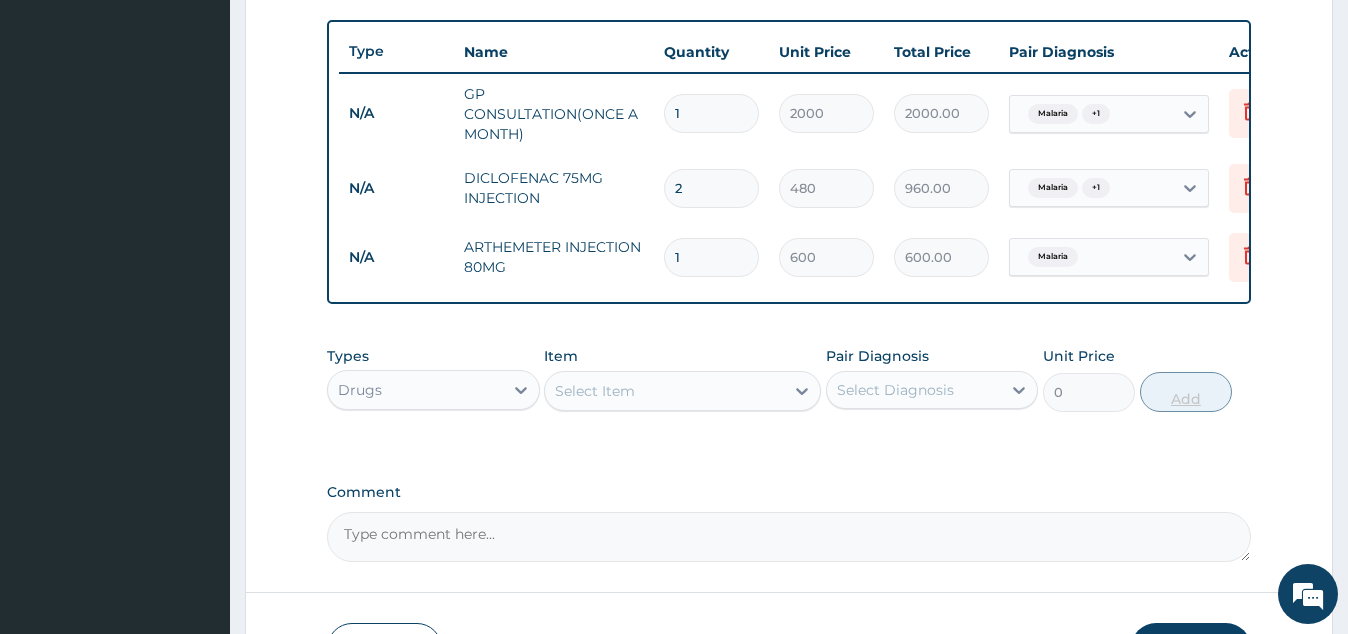 type 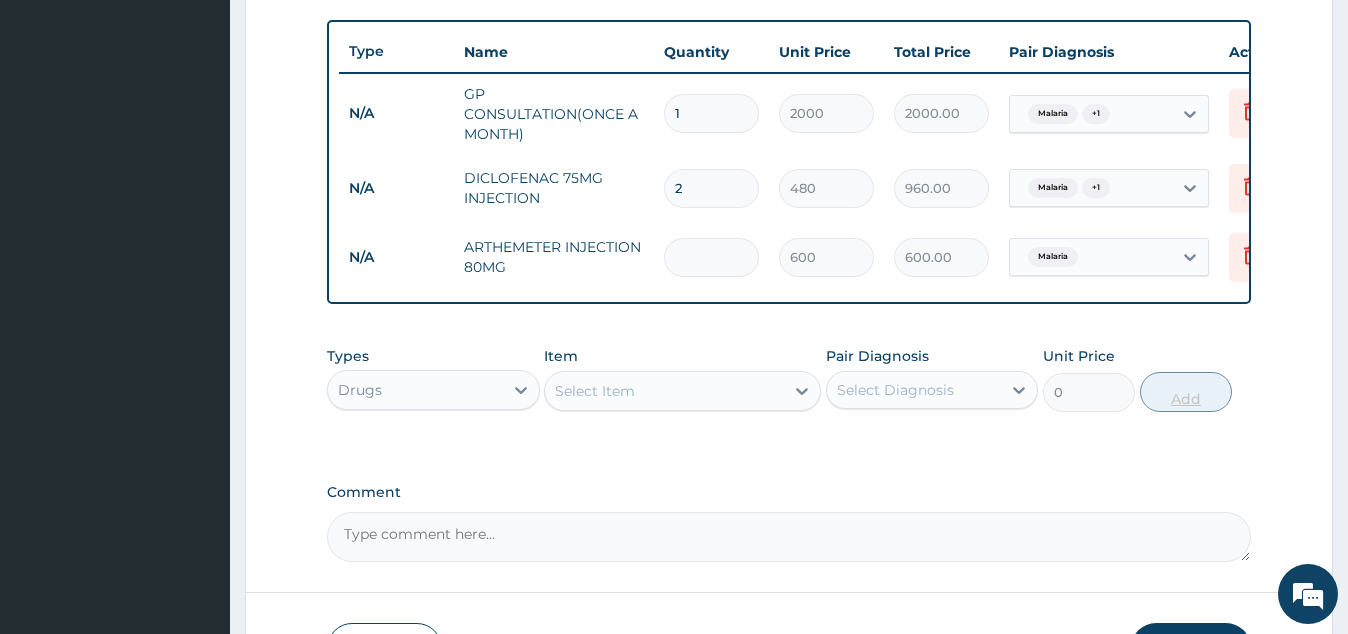 type on "0.00" 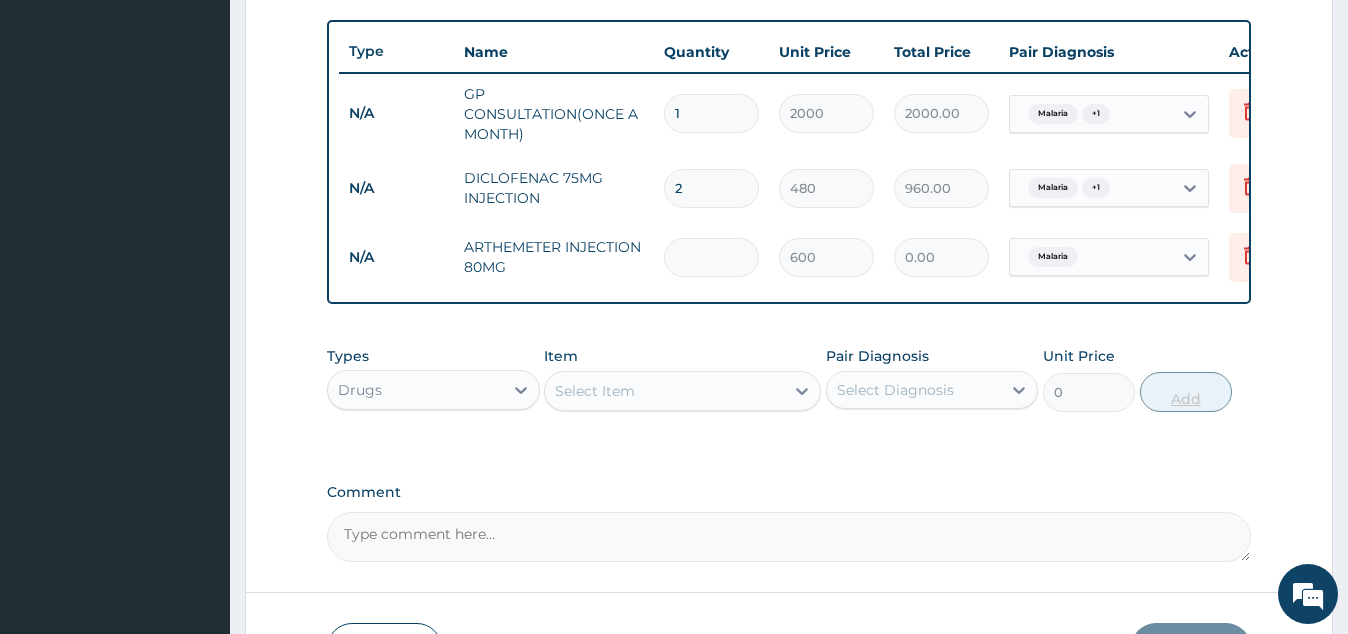 type on "3" 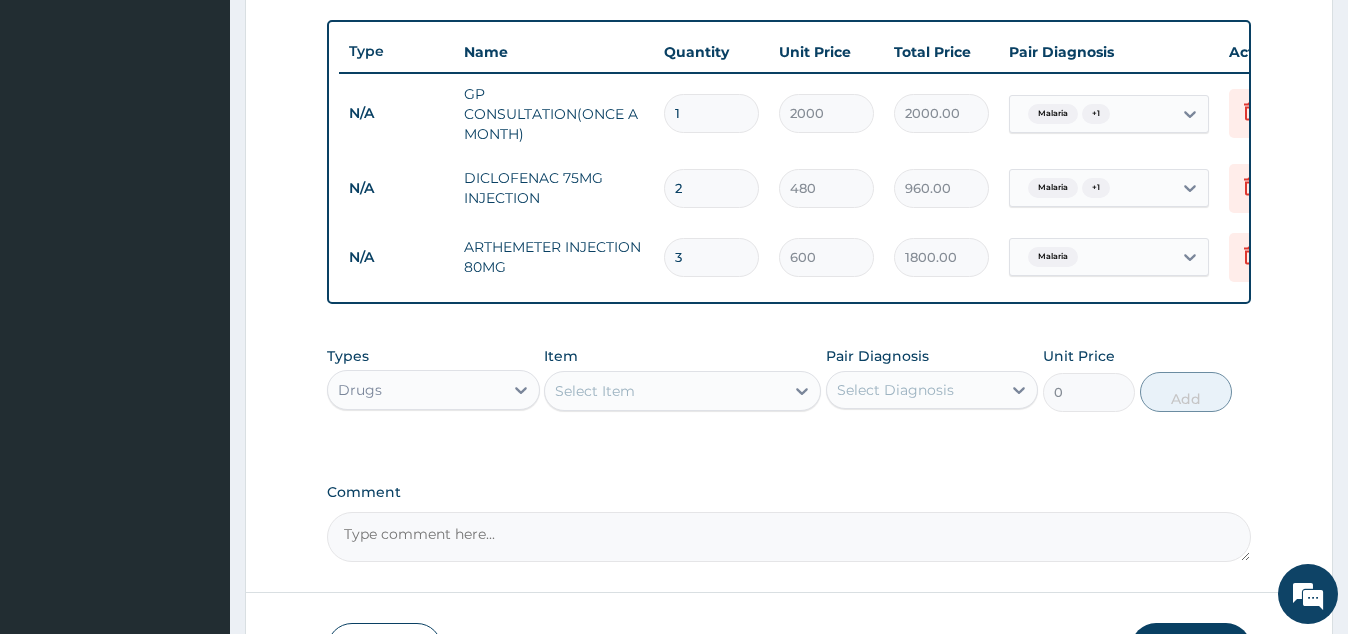 type on "3" 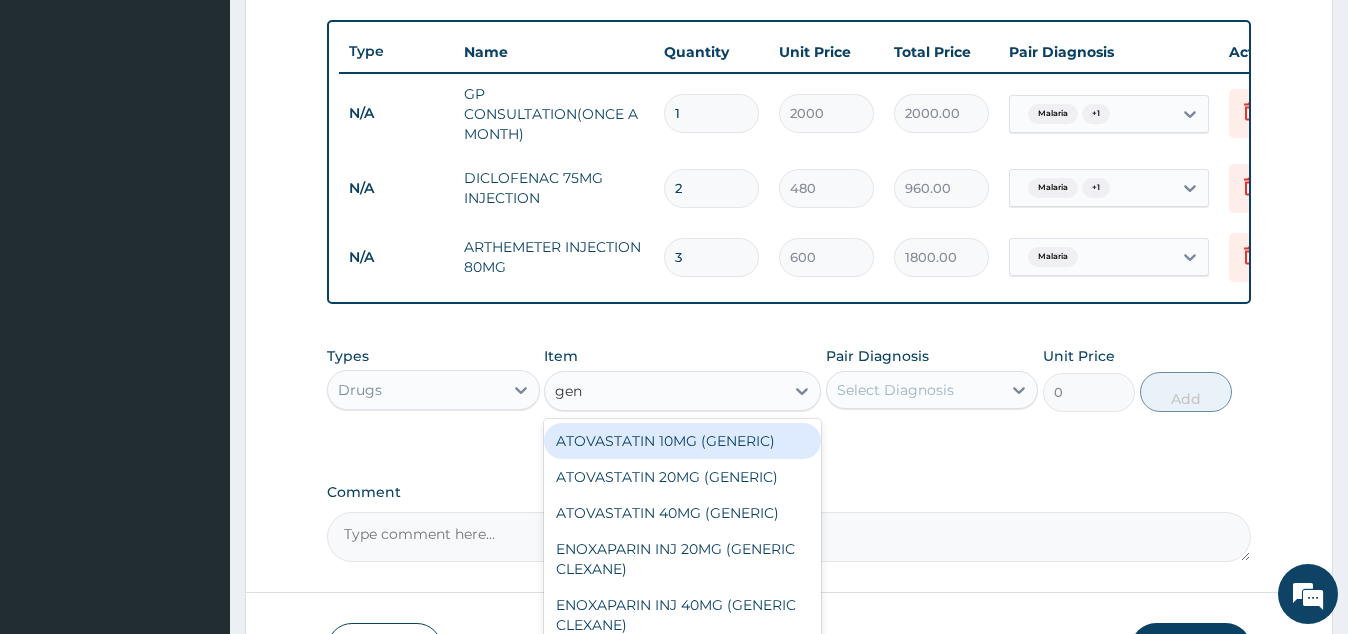 type on "gent" 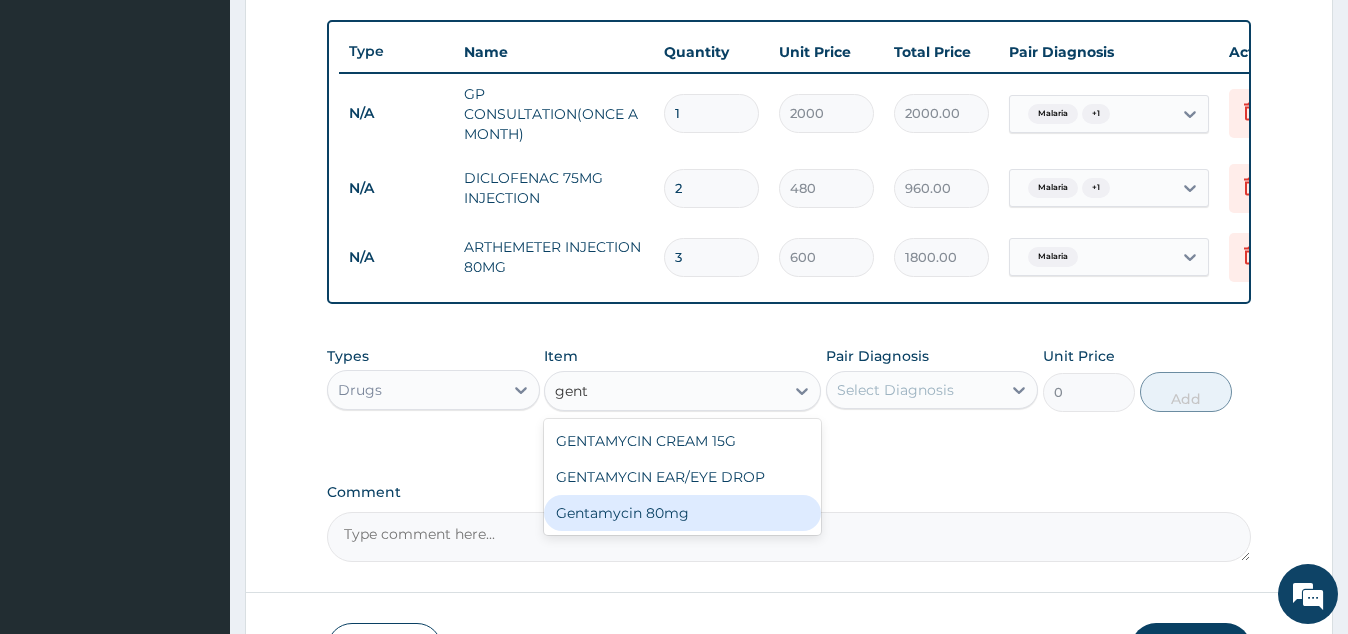 click on "Gentamycin 80mg" at bounding box center (682, 513) 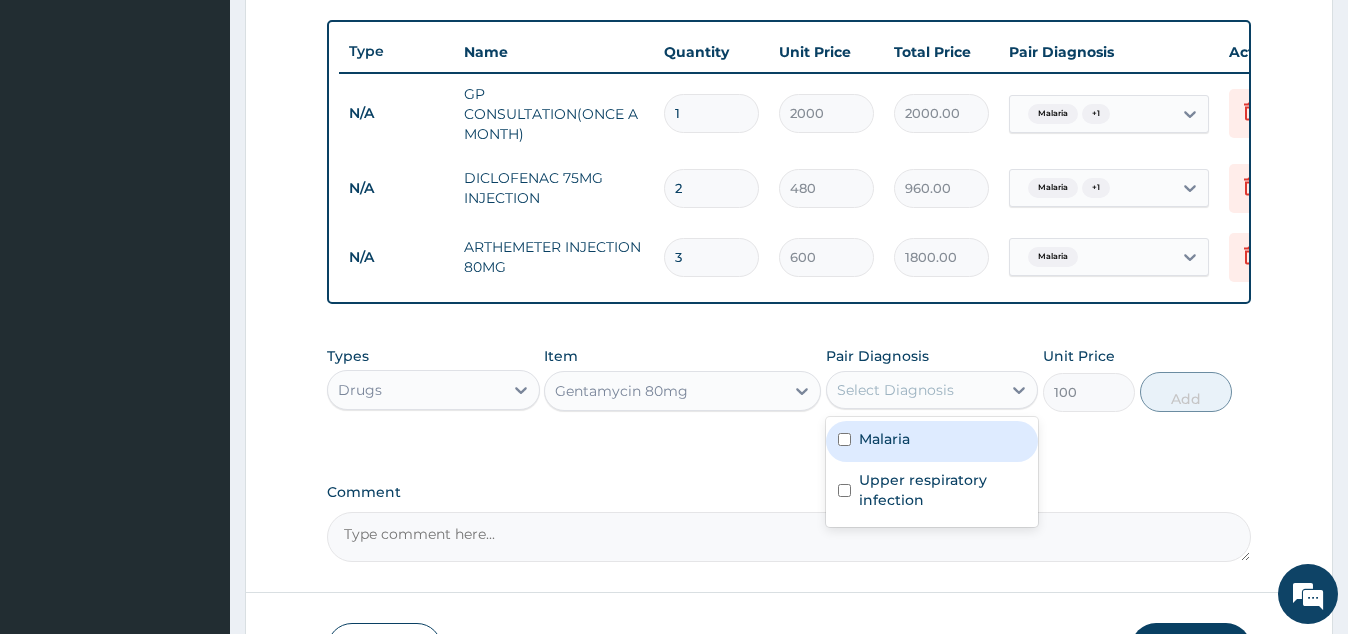 click on "Select Diagnosis" at bounding box center (895, 390) 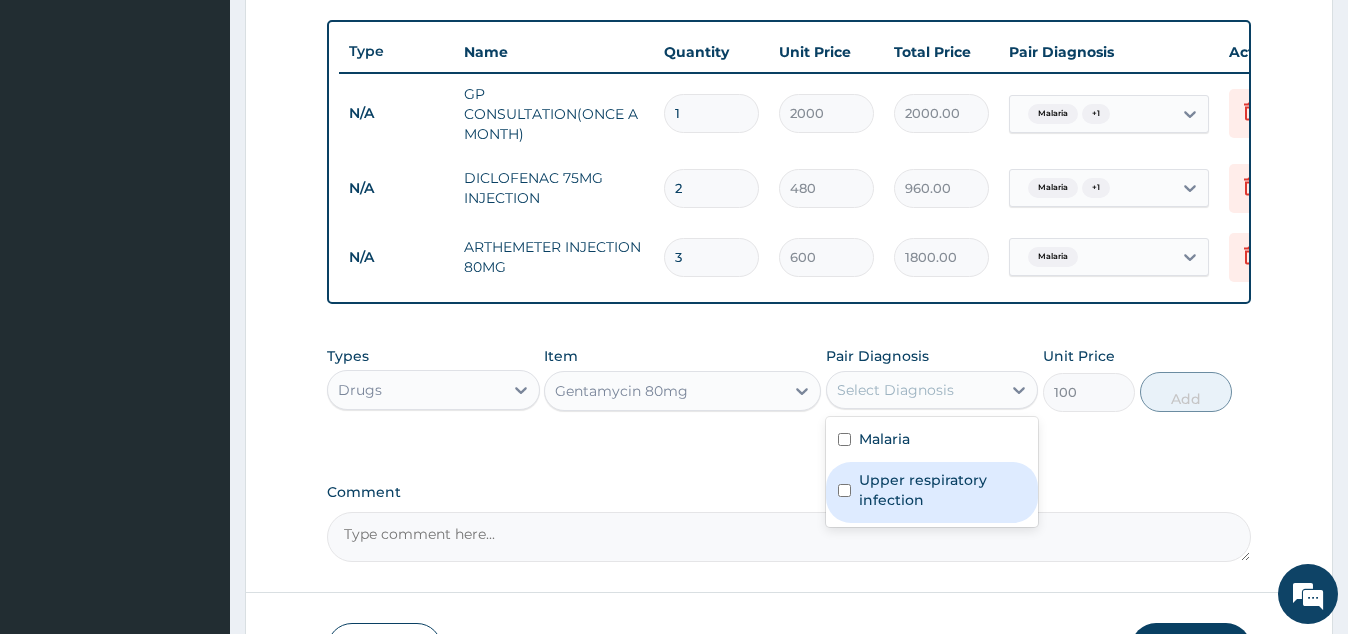 click on "Upper respiratory infection" at bounding box center [932, 492] 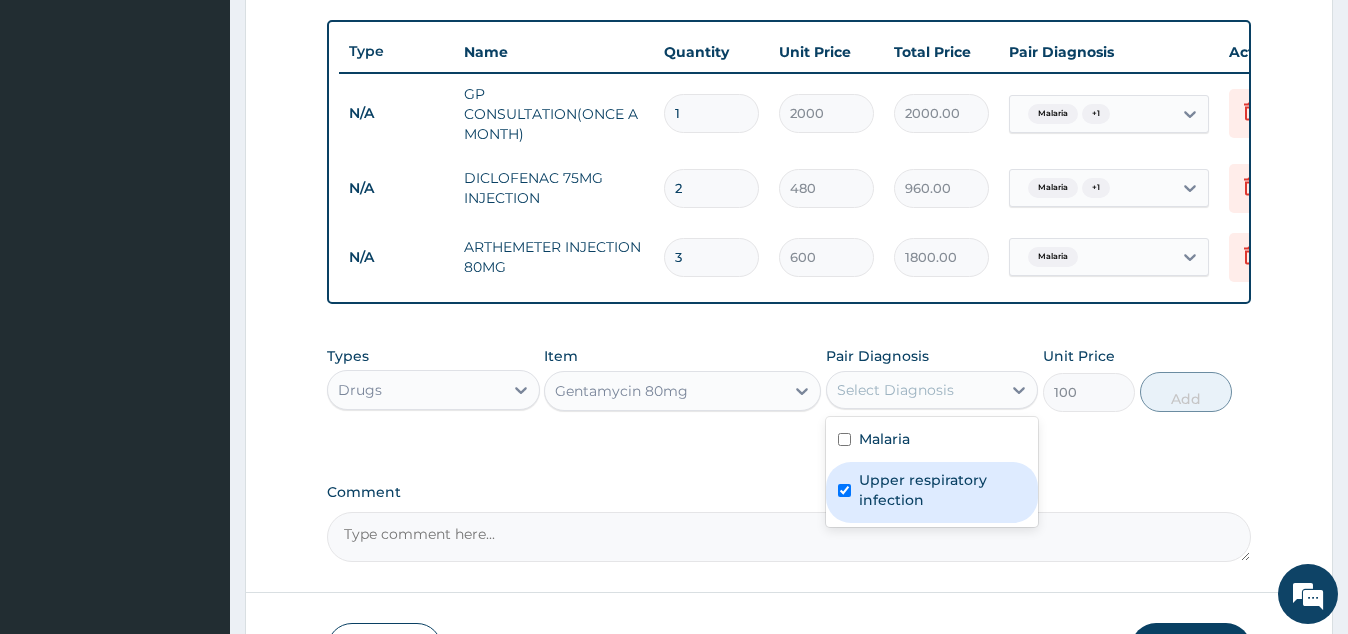 checkbox on "true" 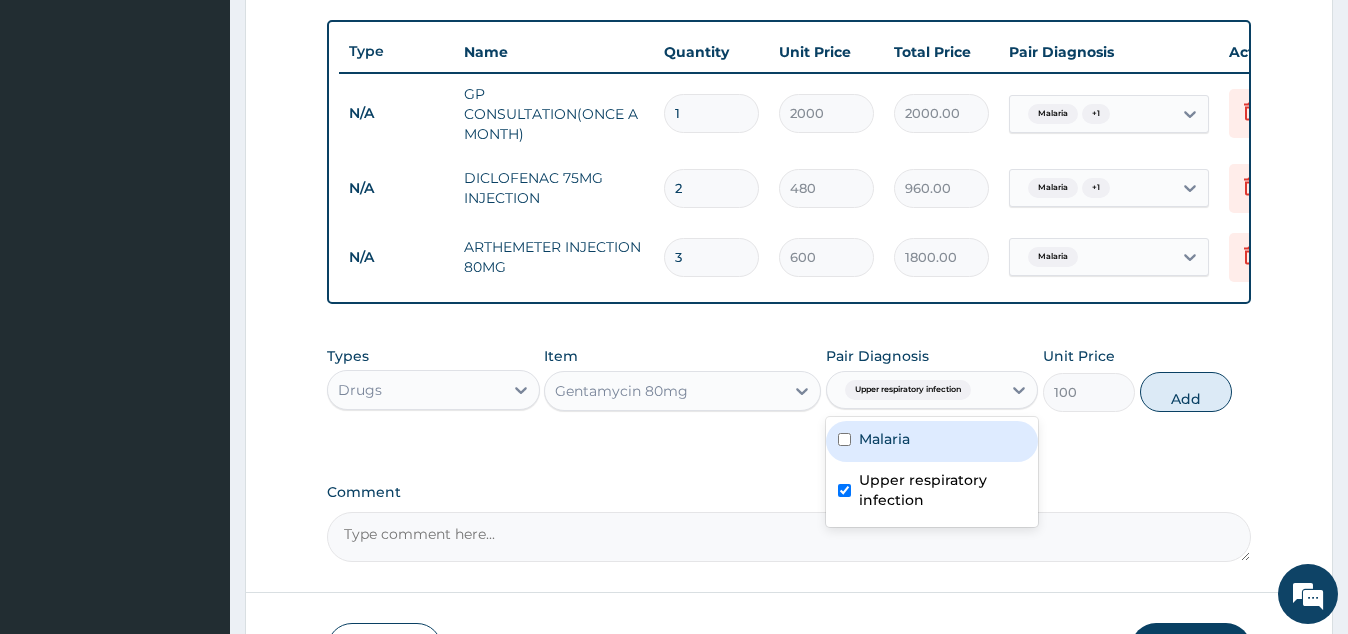 click on "Malaria" at bounding box center (884, 439) 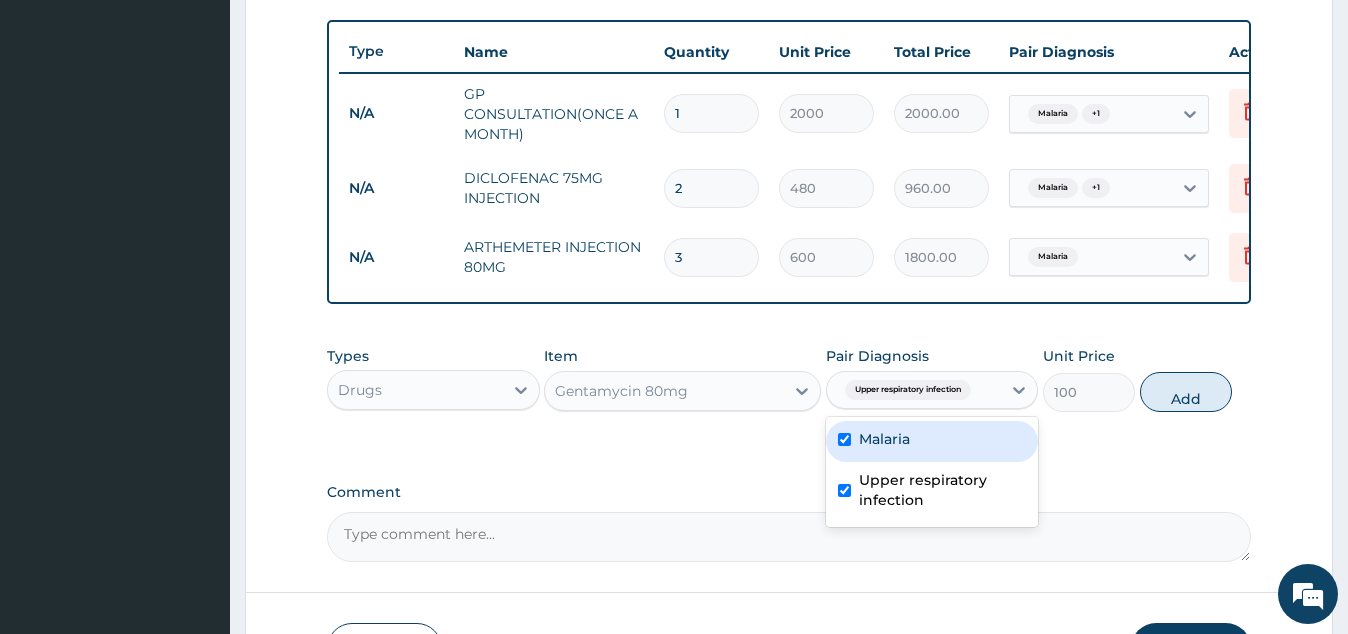 checkbox on "true" 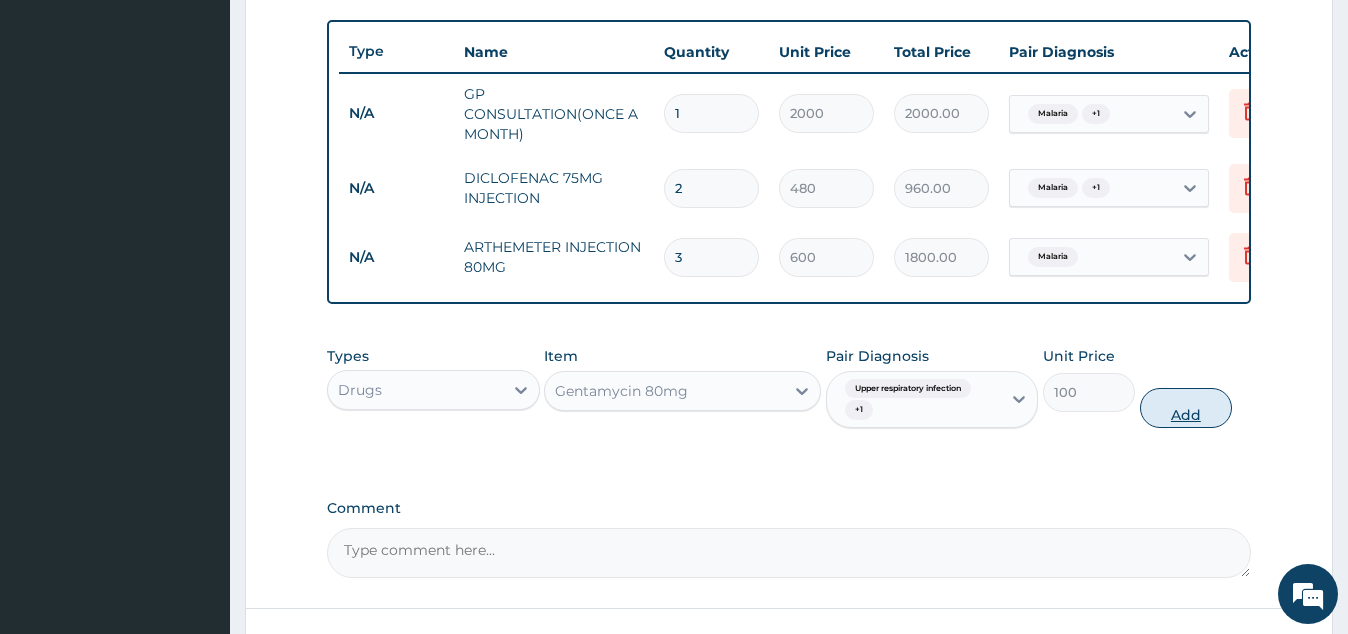 click on "Add" at bounding box center [1186, 408] 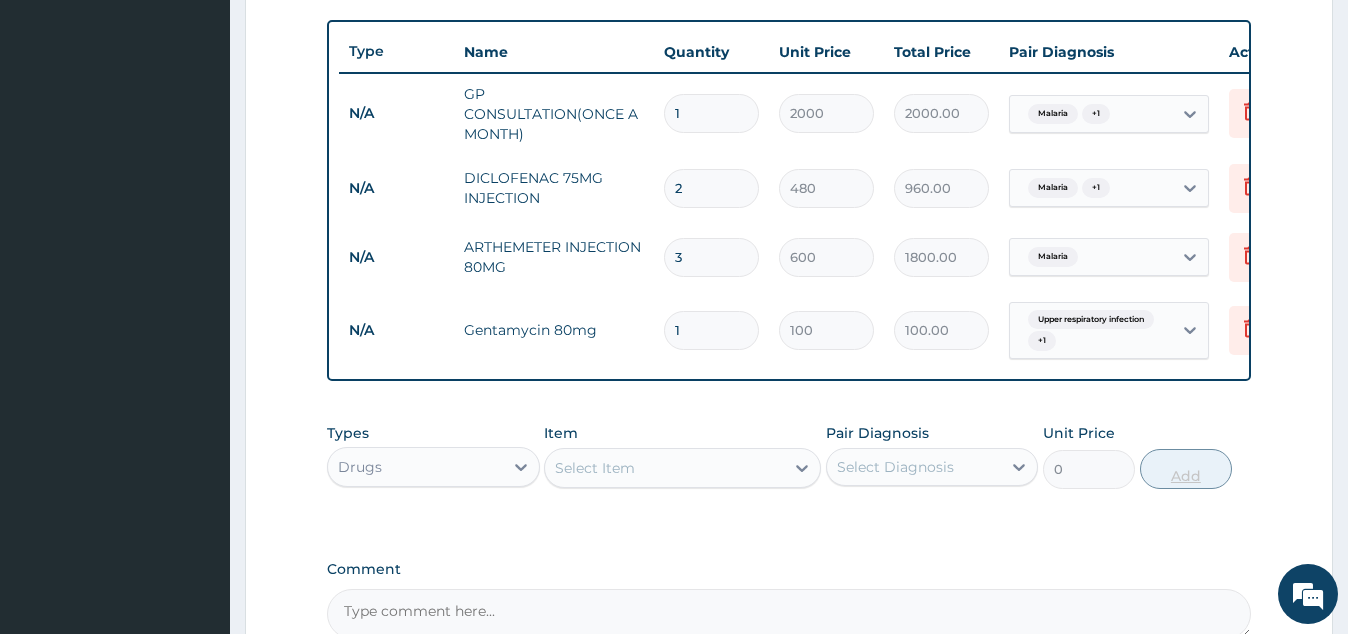 type 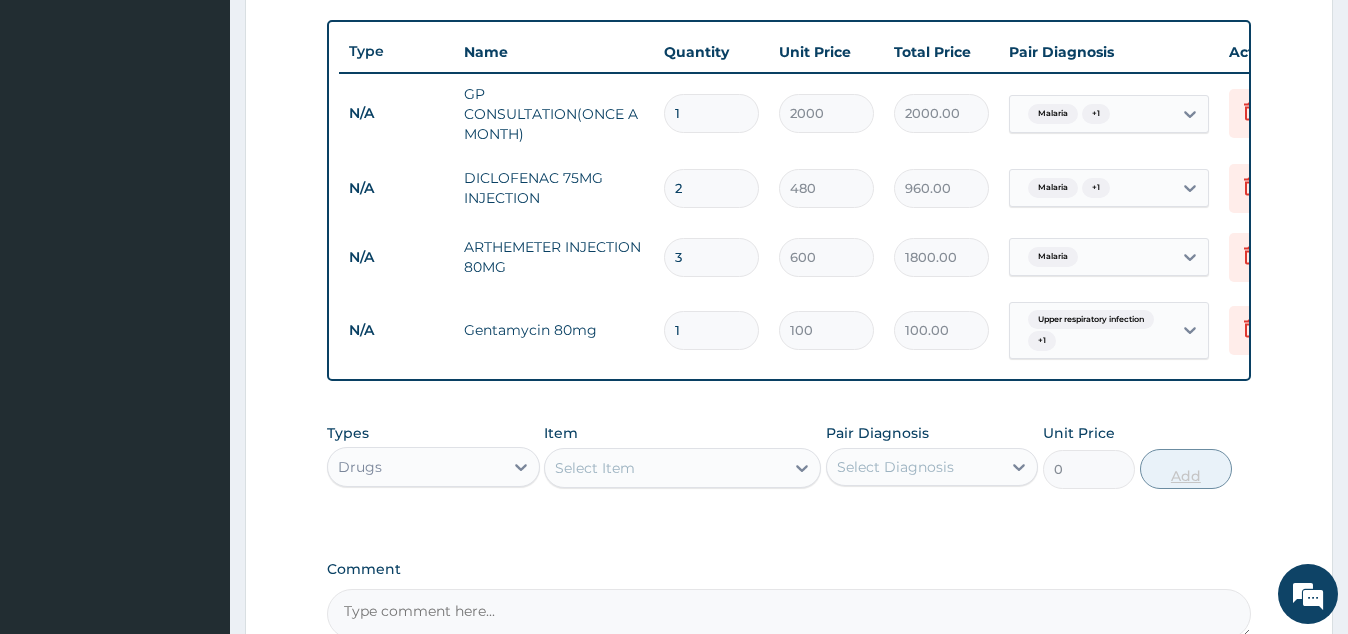 type on "0.00" 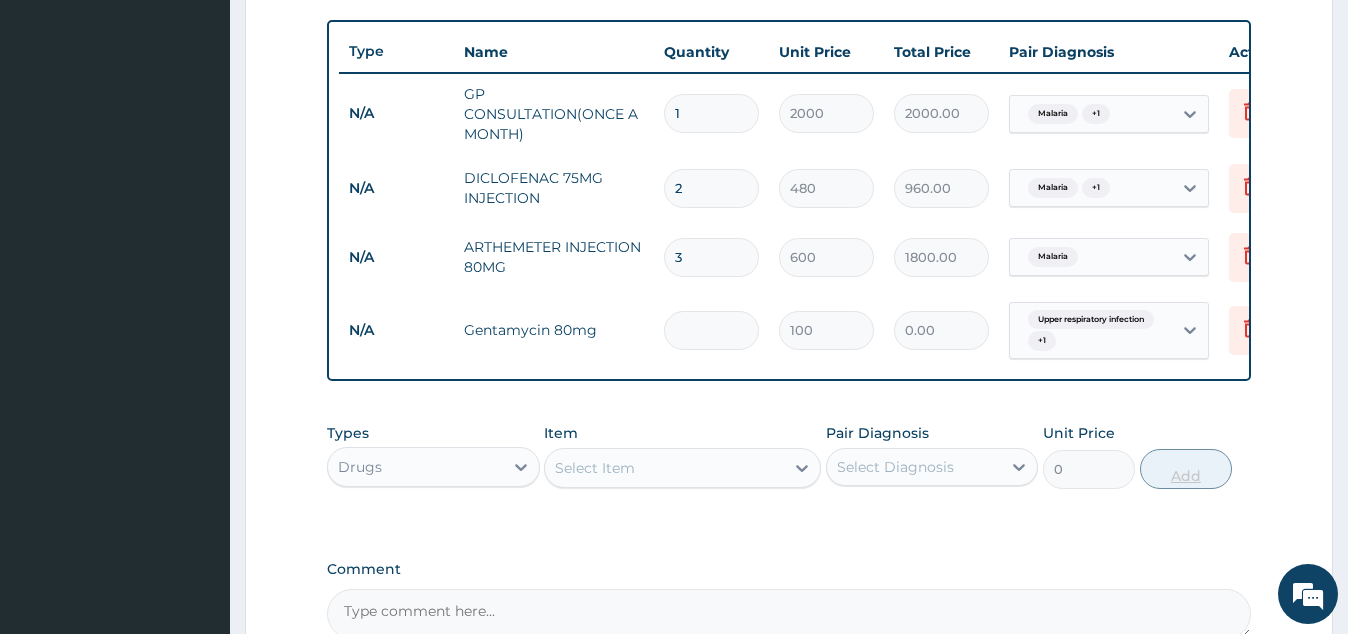 type on "3" 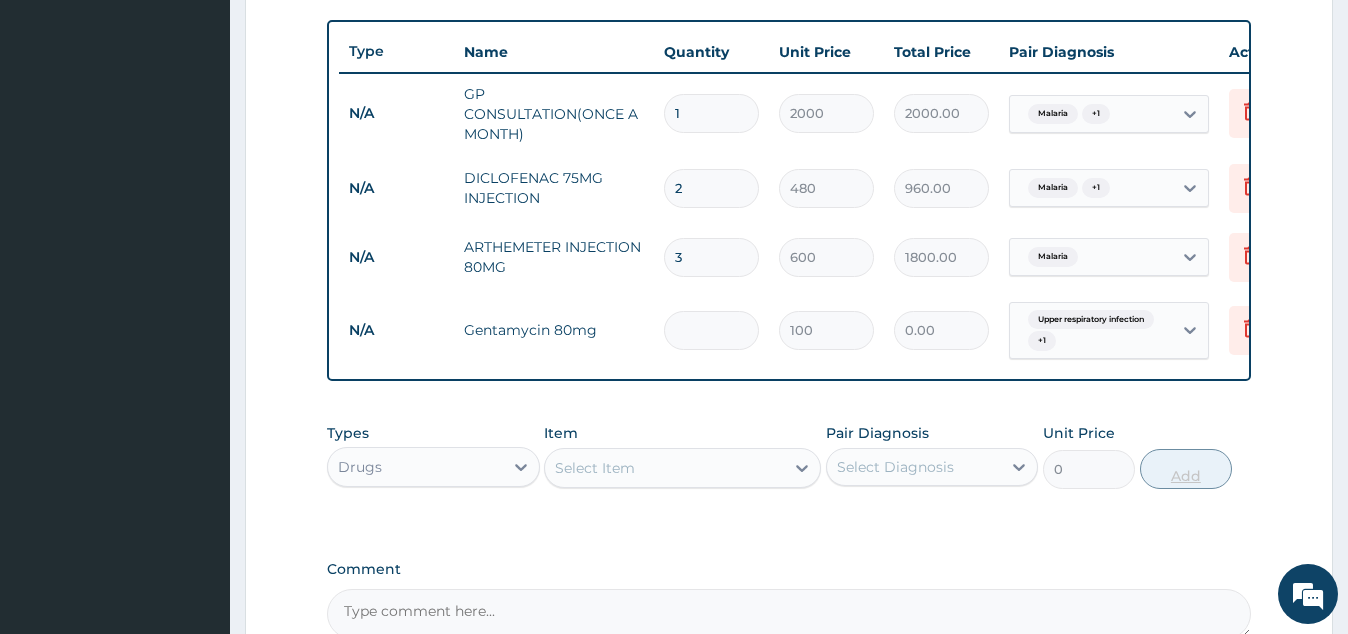 type on "300.00" 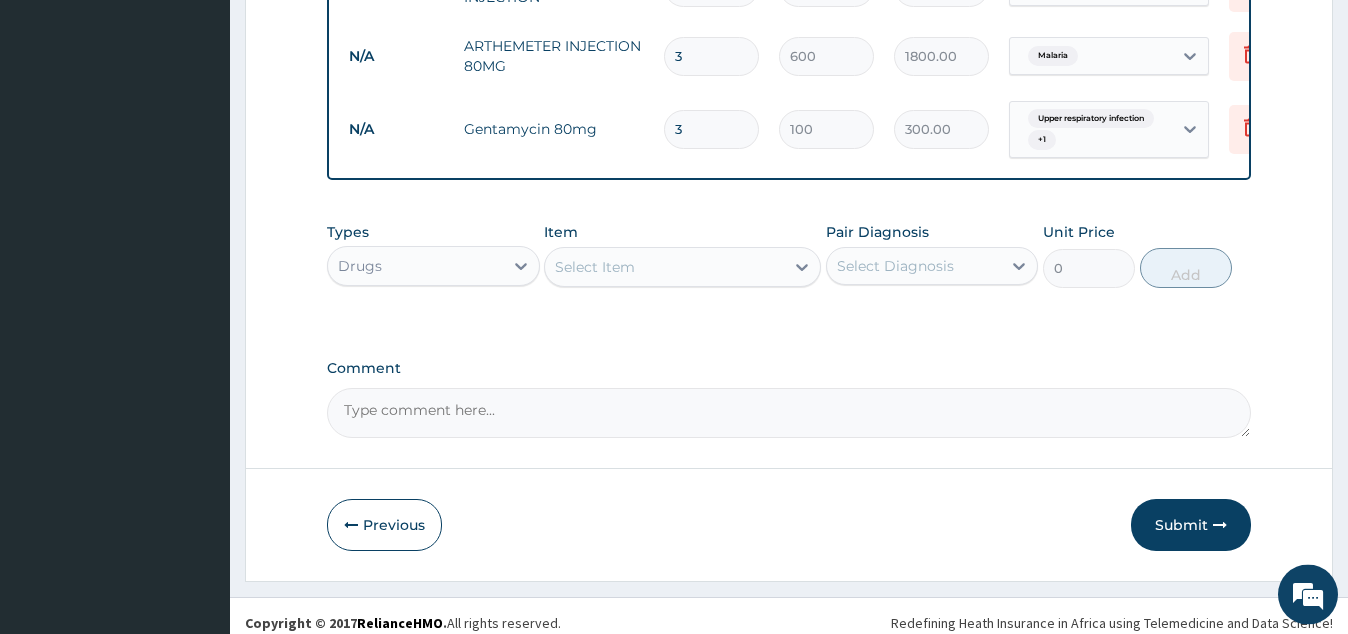 scroll, scrollTop: 939, scrollLeft: 0, axis: vertical 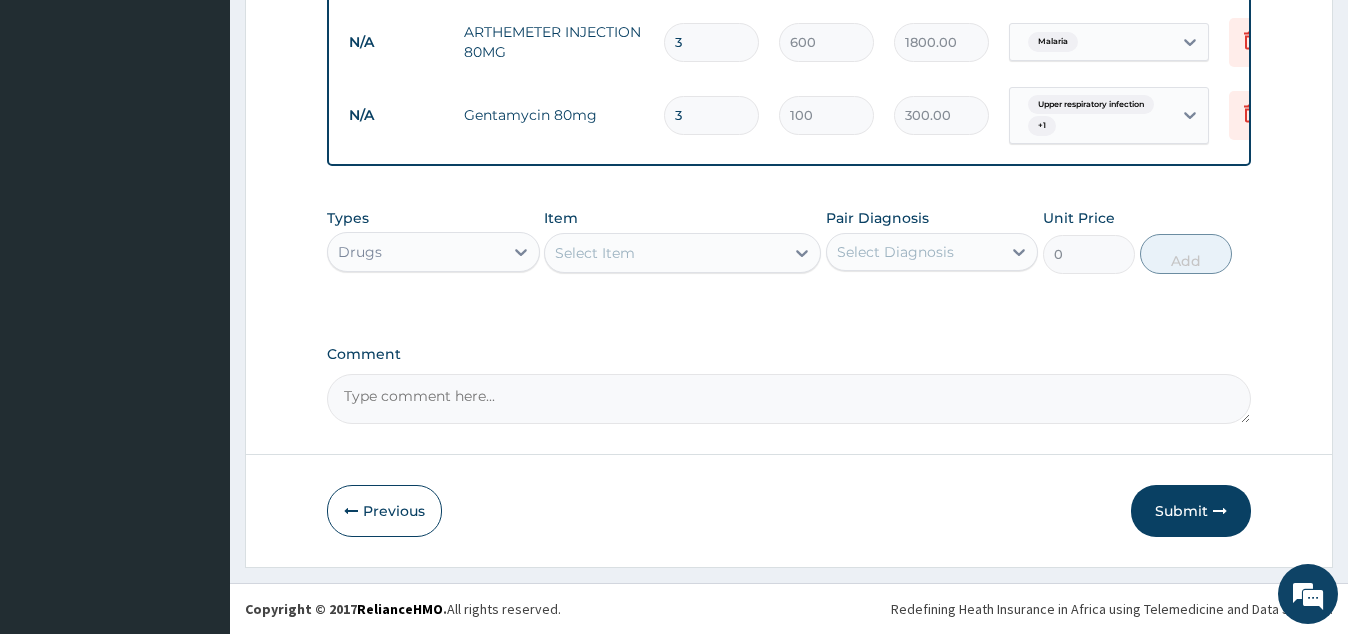 type on "3" 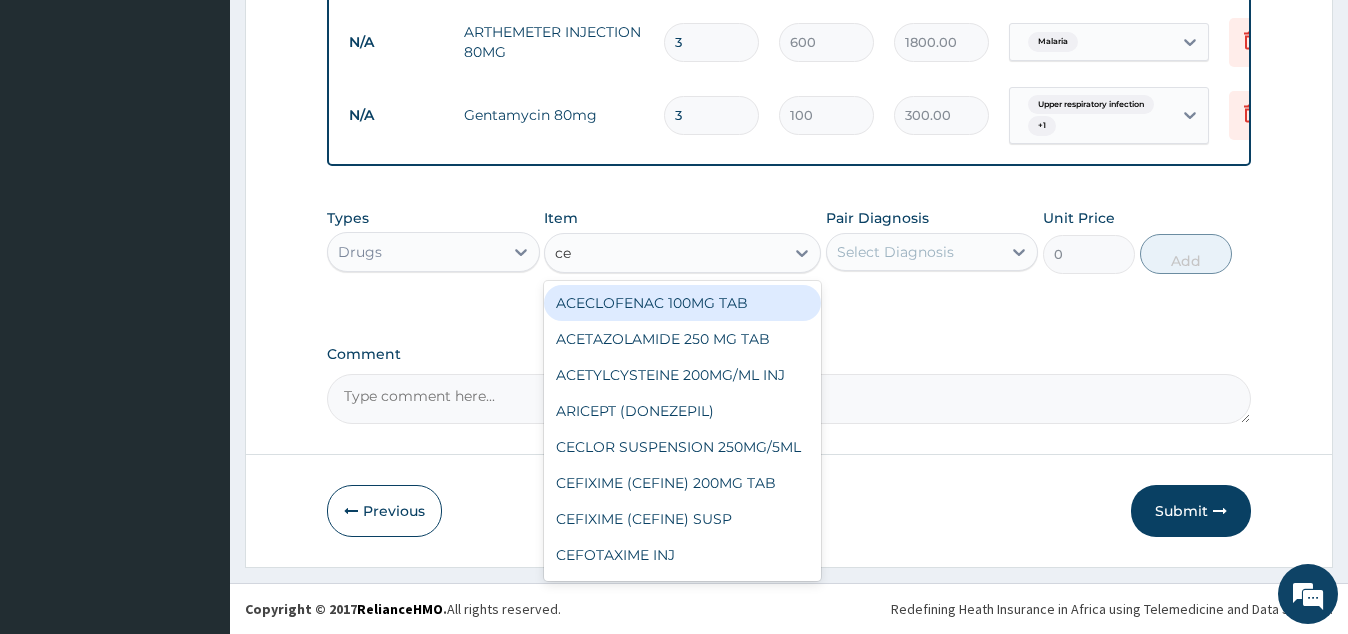type on "cef" 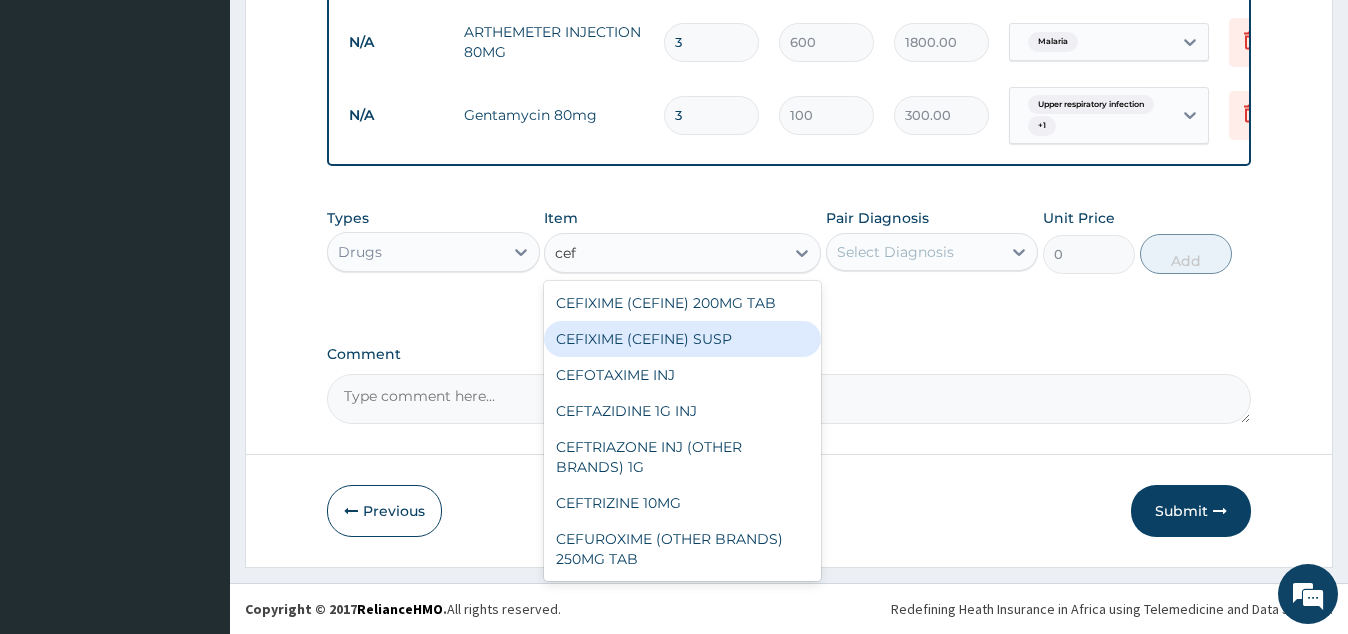 click on "CEFIXIME (CEFINE) SUSP" at bounding box center [682, 339] 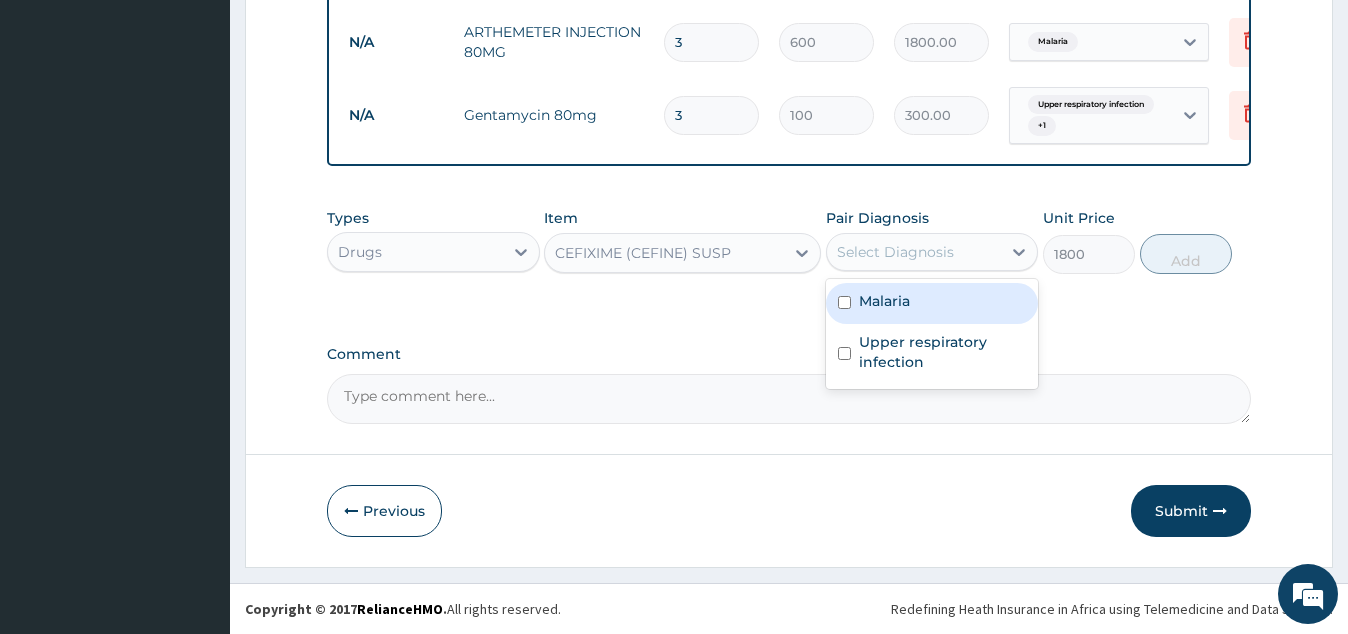 click on "Select Diagnosis" at bounding box center [895, 252] 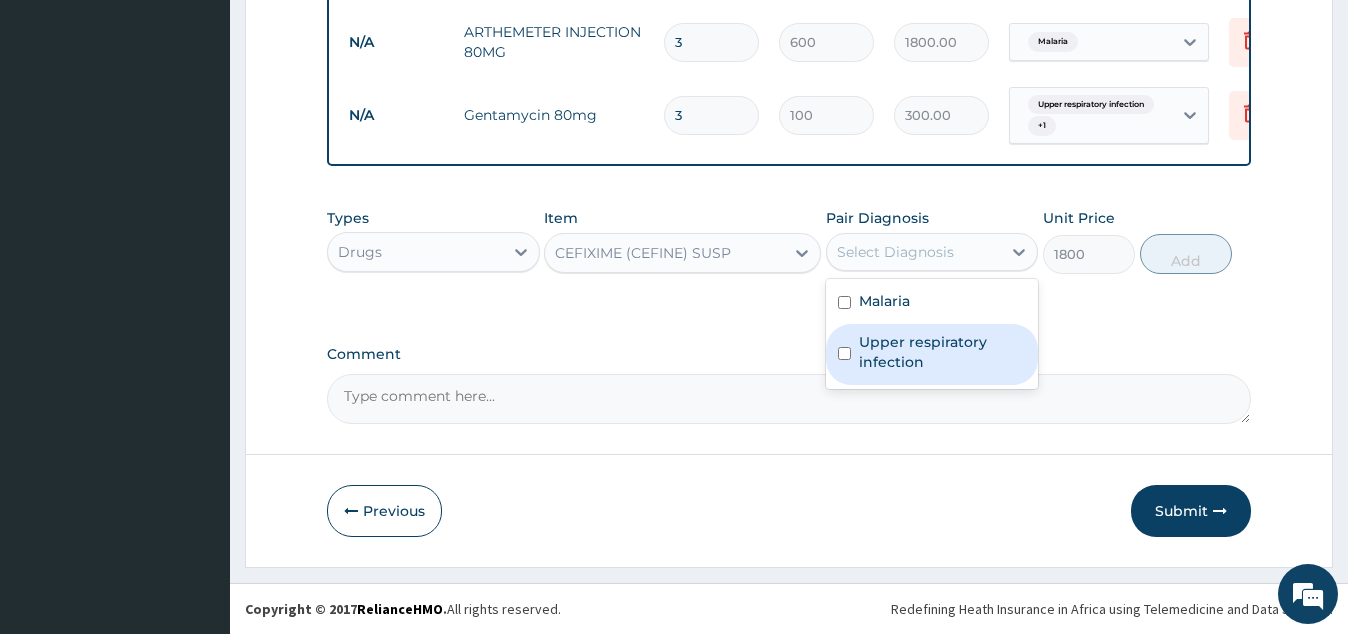 click on "Upper respiratory infection" at bounding box center [942, 352] 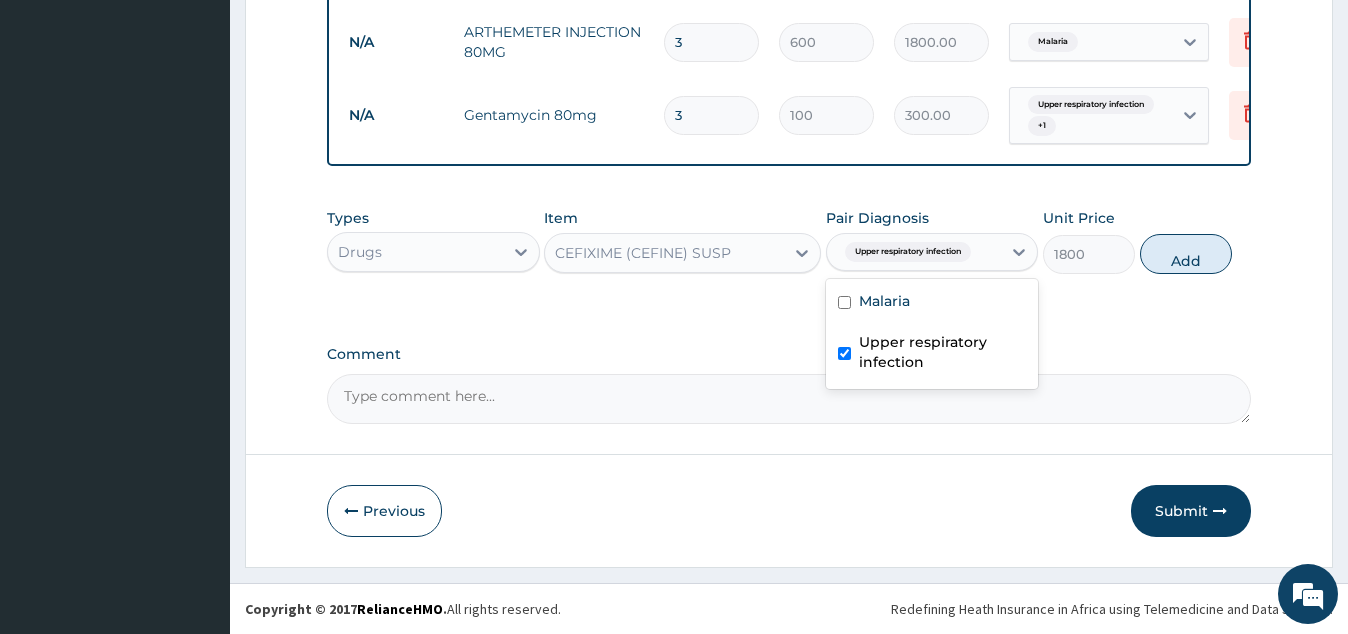 checkbox on "true" 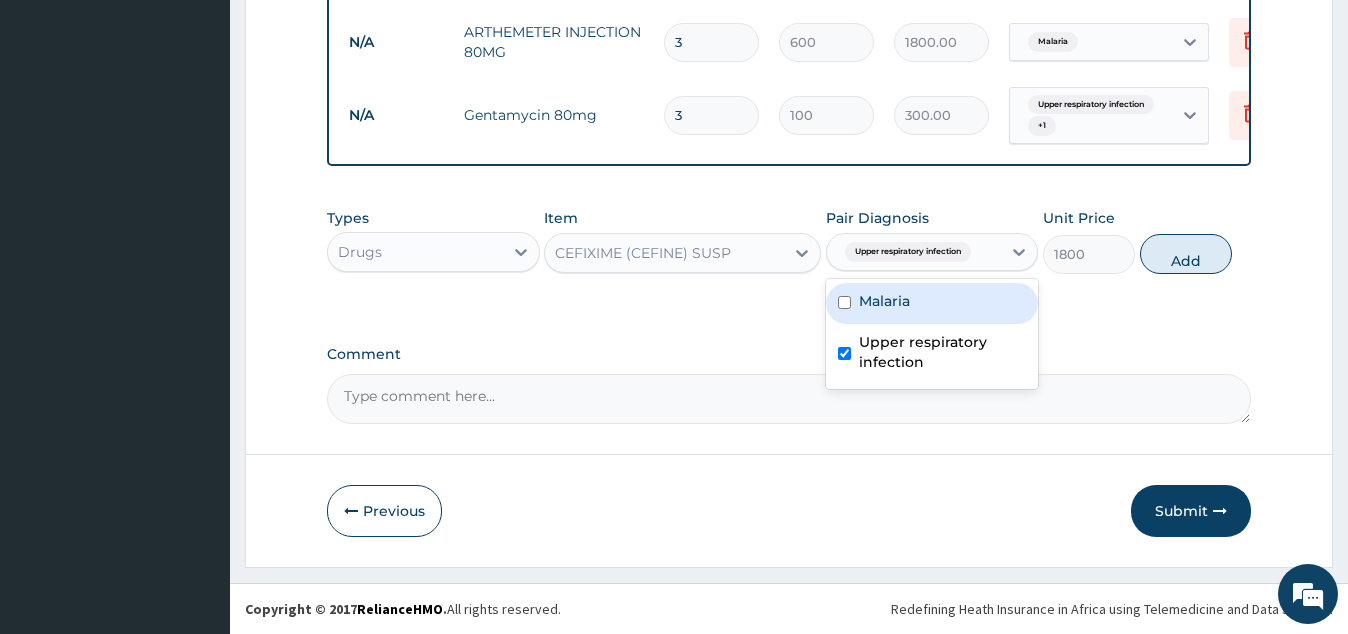 click on "Malaria" at bounding box center (932, 303) 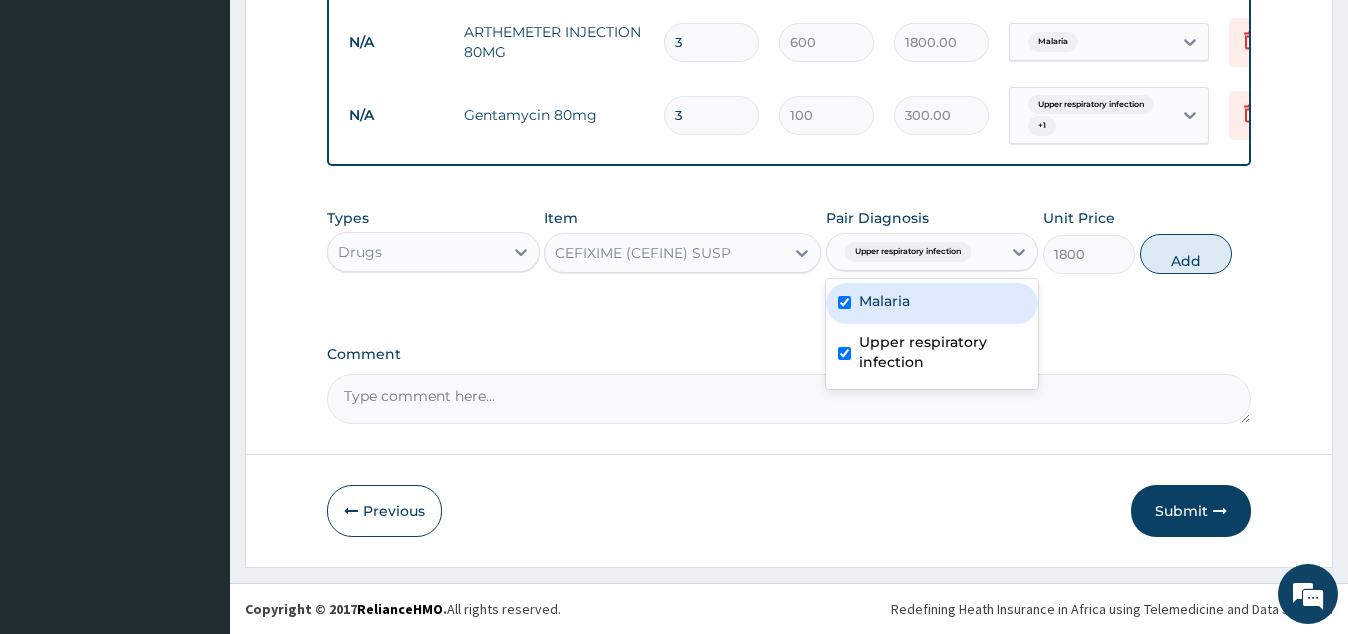 checkbox on "true" 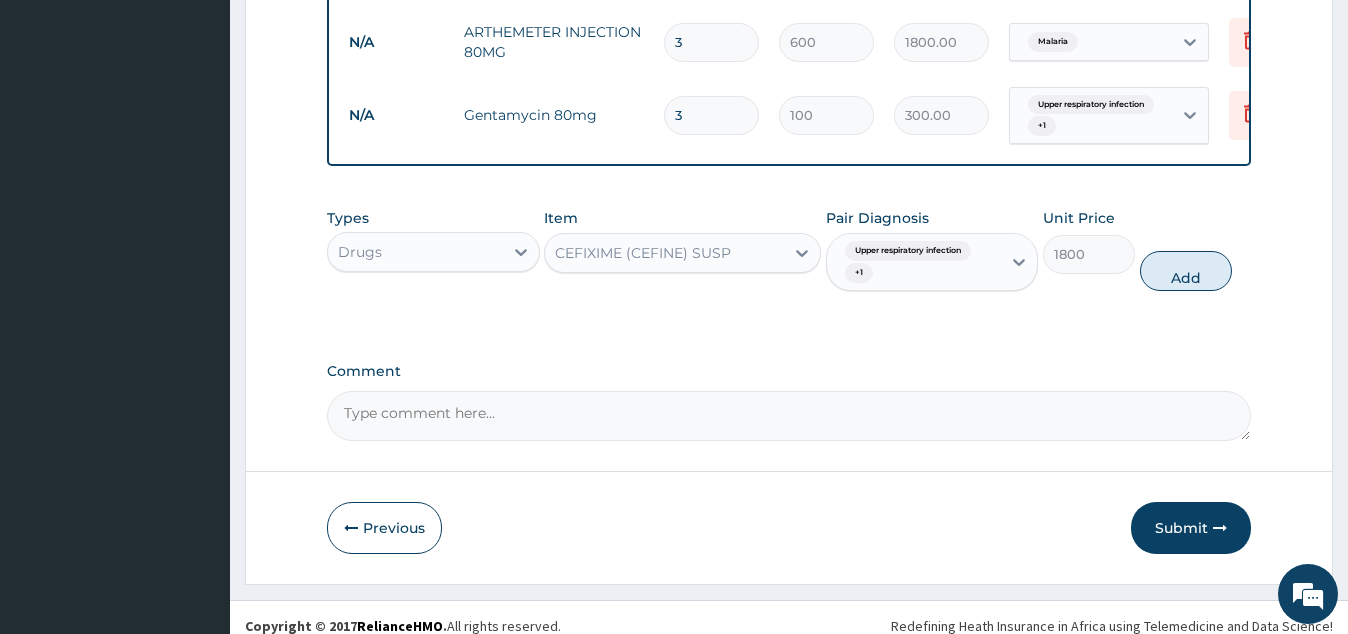 drag, startPoint x: 1263, startPoint y: 279, endPoint x: 1248, endPoint y: 280, distance: 15.033297 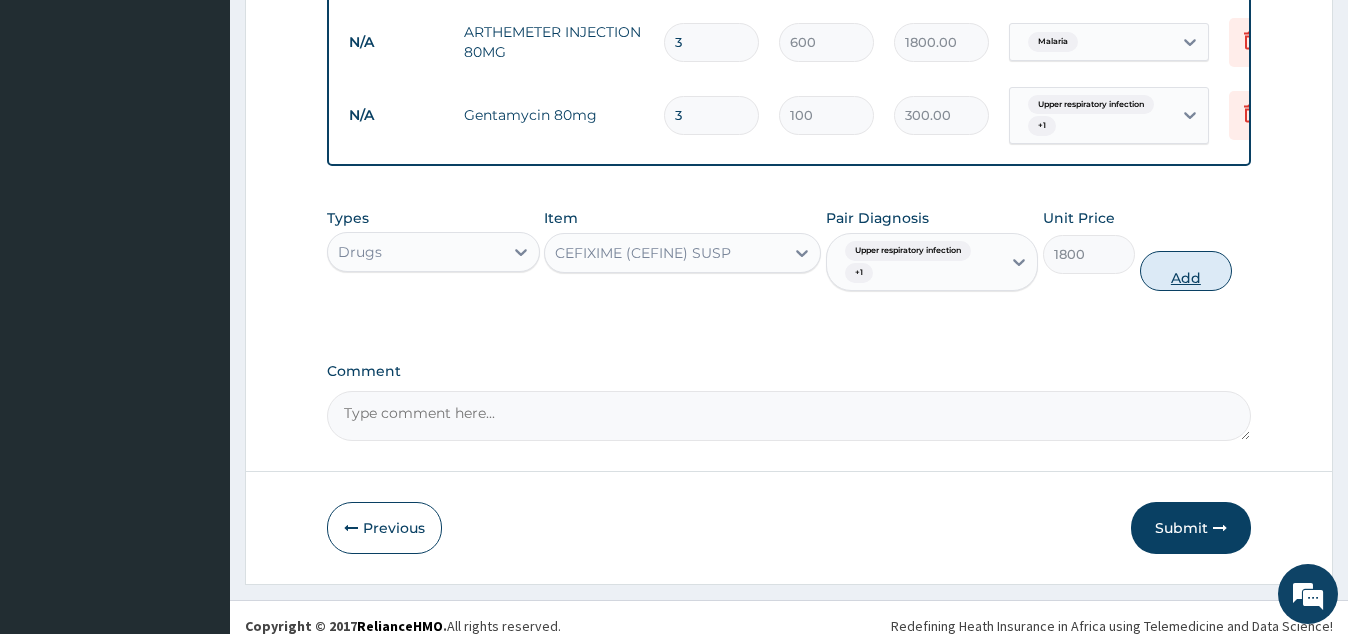 click on "Add" at bounding box center (1186, 271) 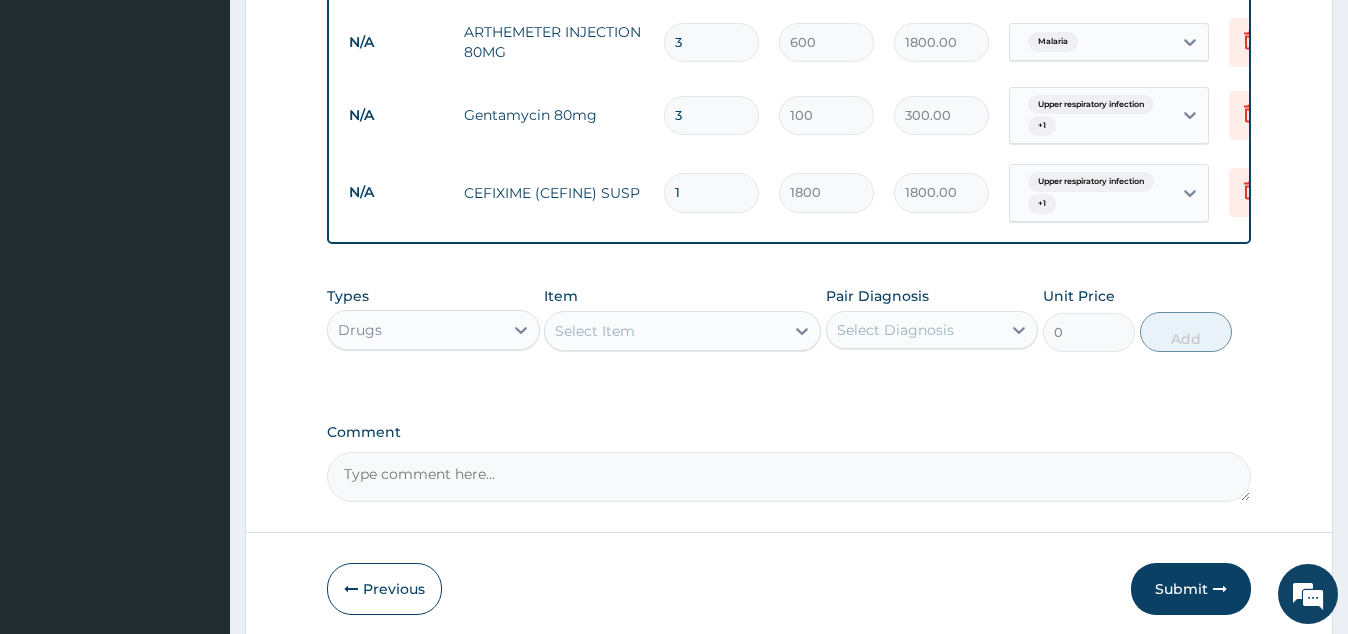 click on "Select Item" at bounding box center (664, 331) 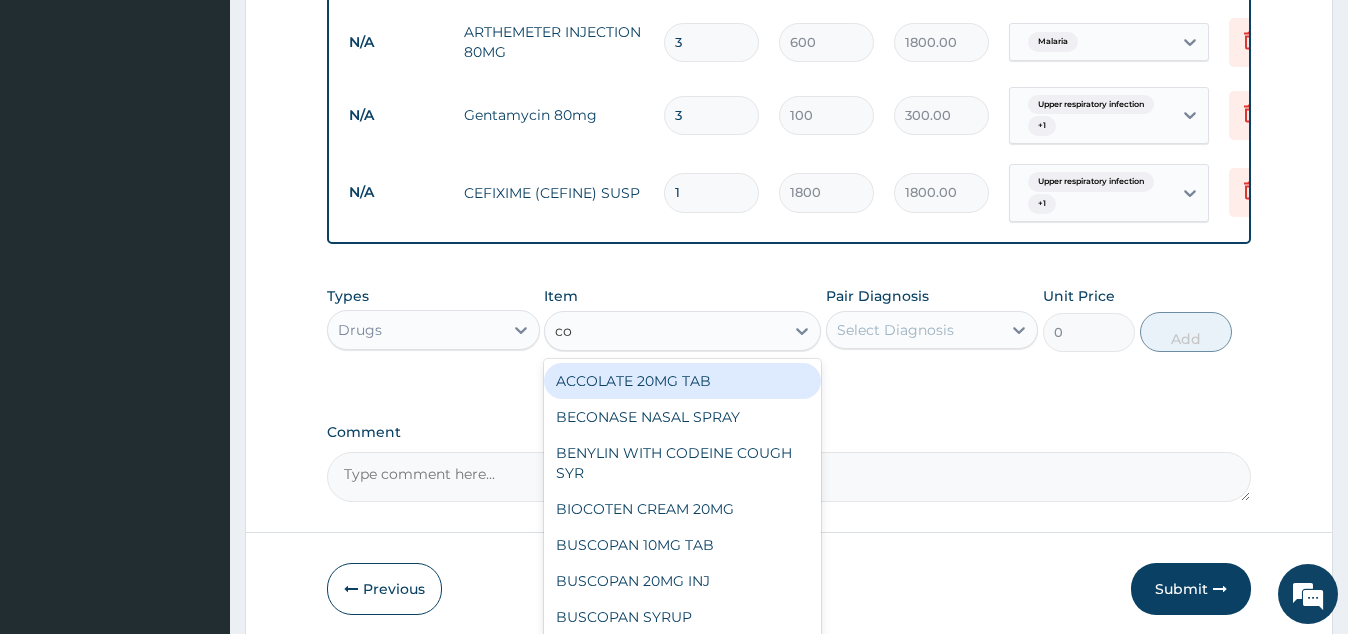 type on "coa" 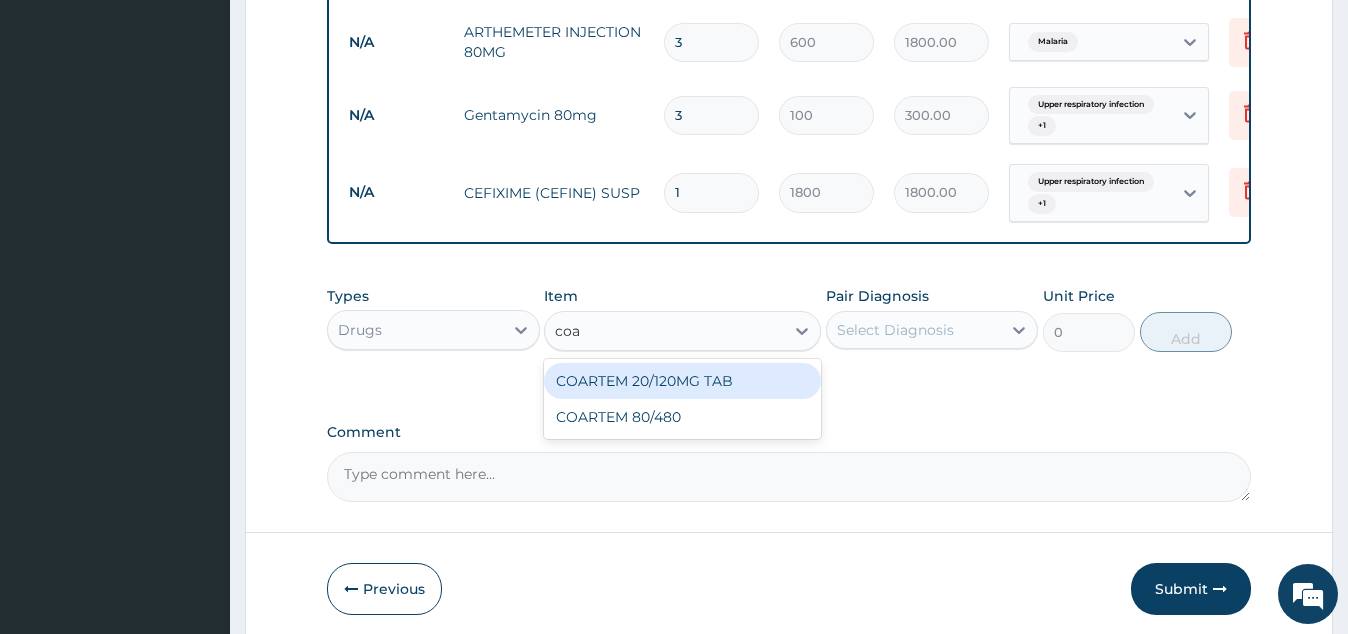 click on "COARTEM 20/120MG TAB" at bounding box center [682, 381] 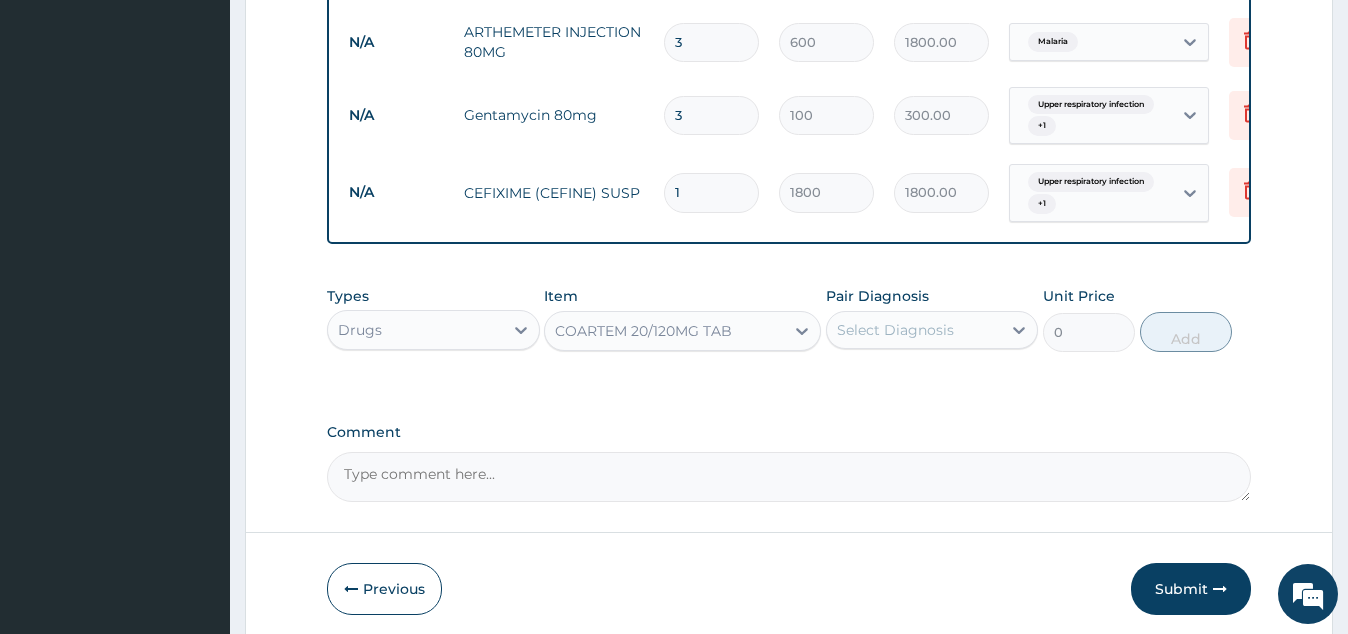 type 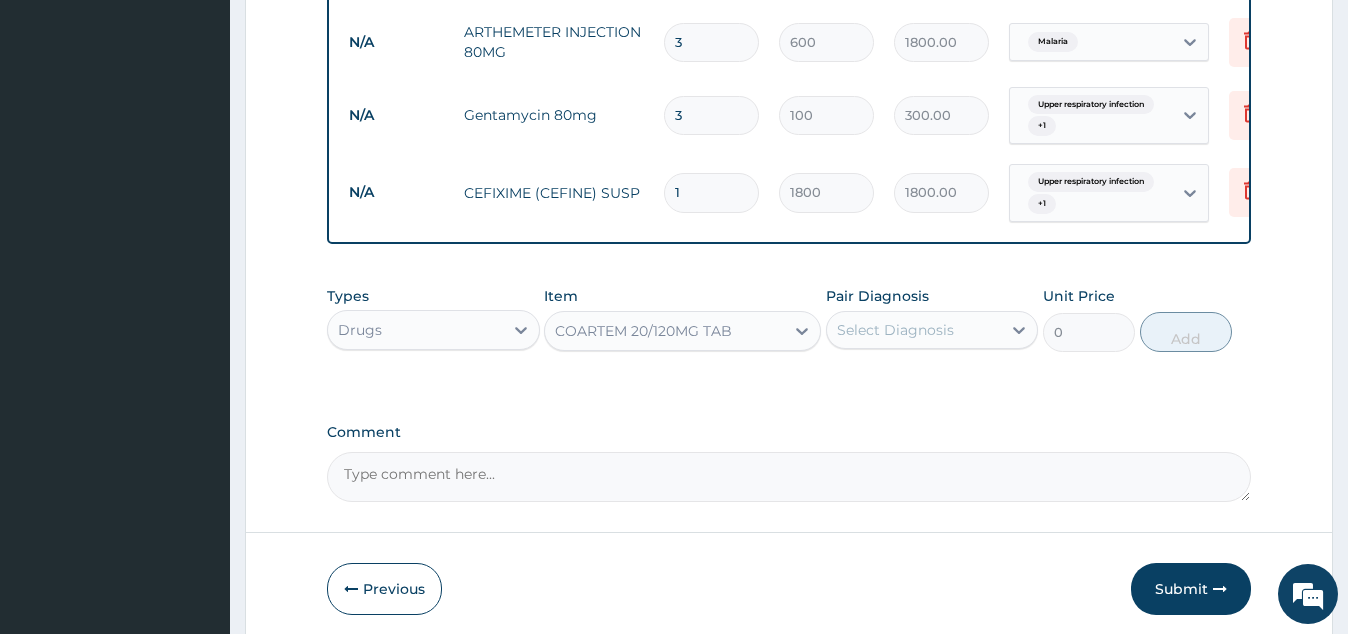 type on "72" 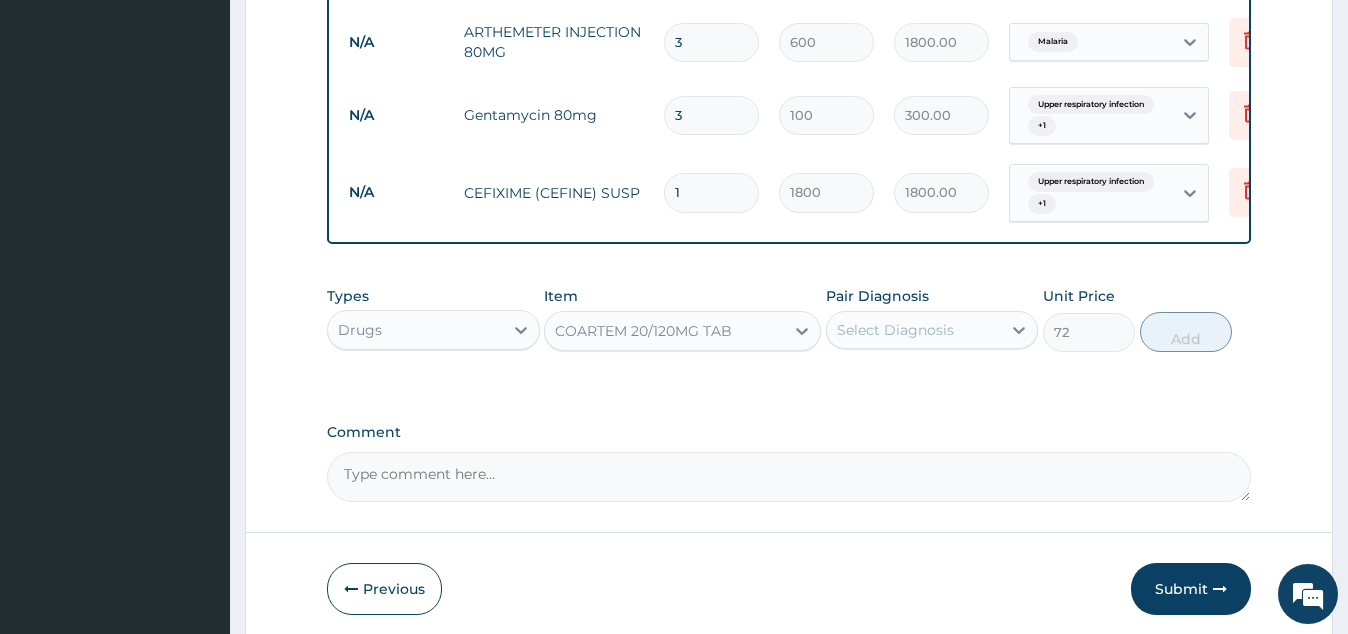 click on "Select Diagnosis" at bounding box center [895, 330] 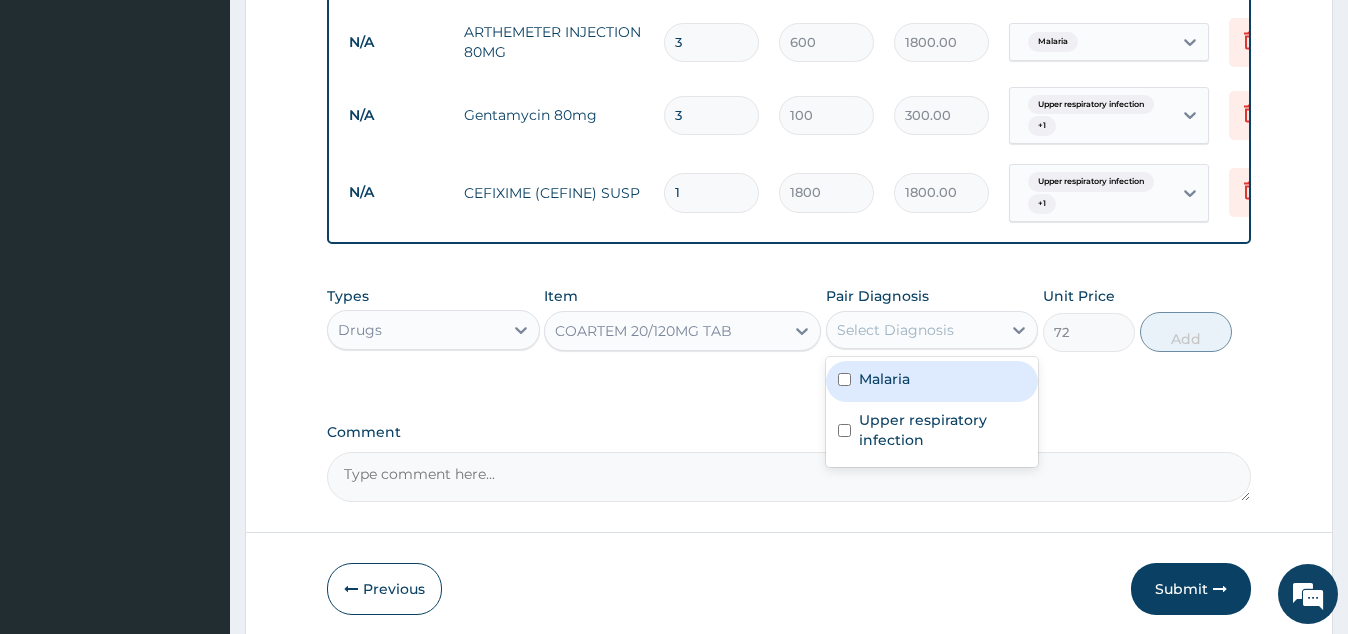 click on "Malaria" at bounding box center [884, 379] 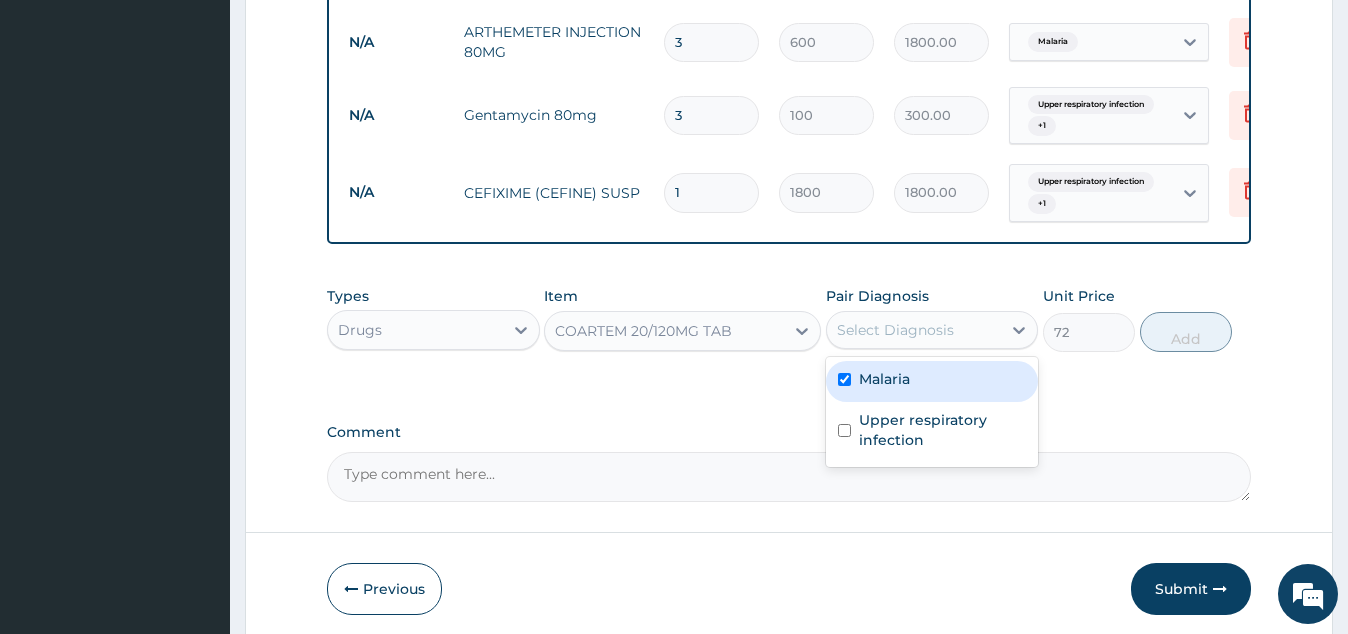 checkbox on "true" 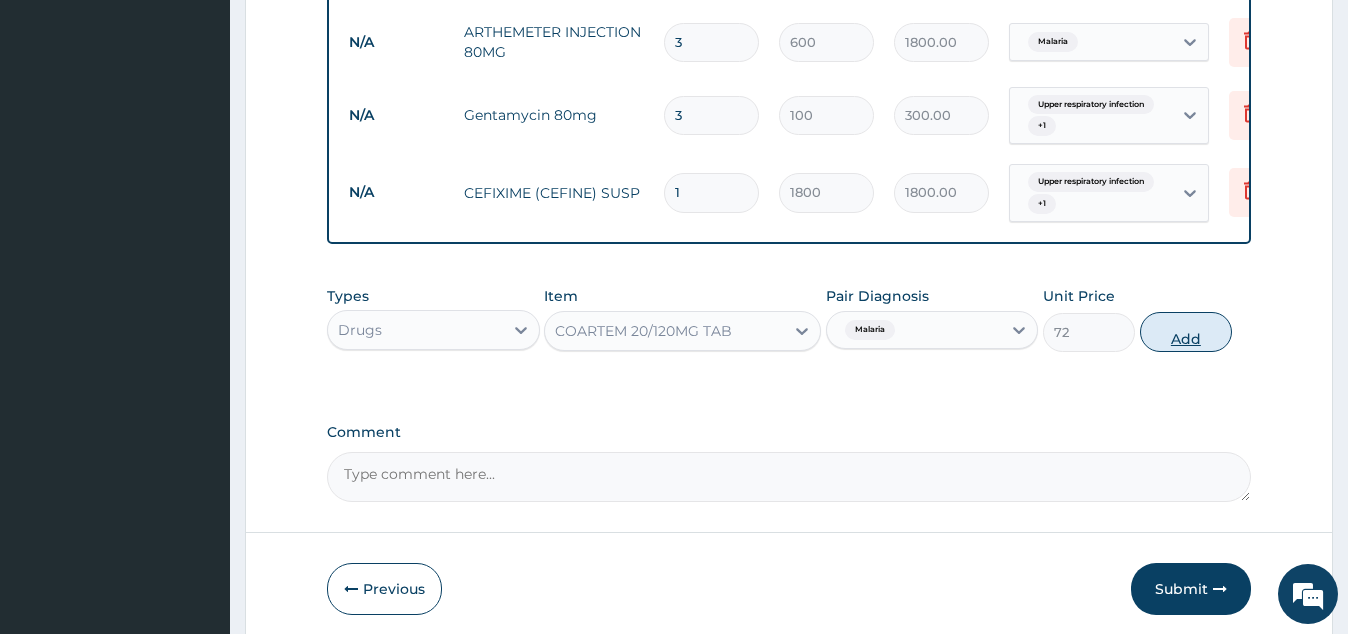 click on "Add" at bounding box center (1186, 332) 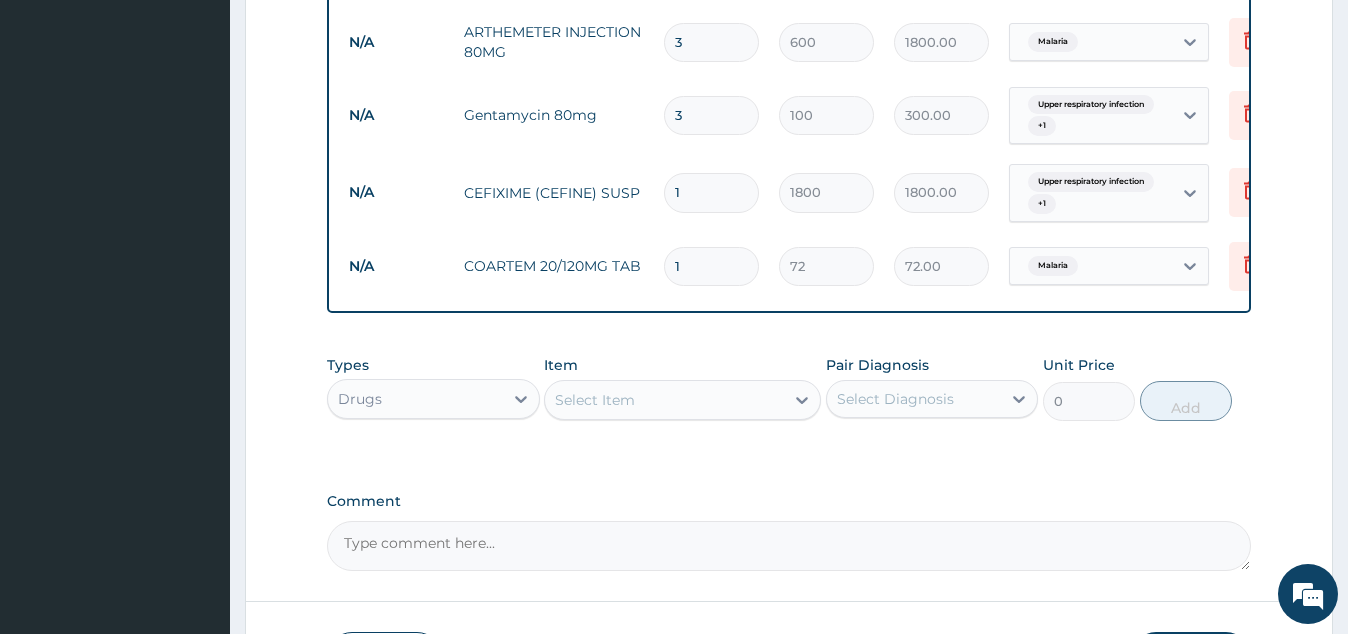 type 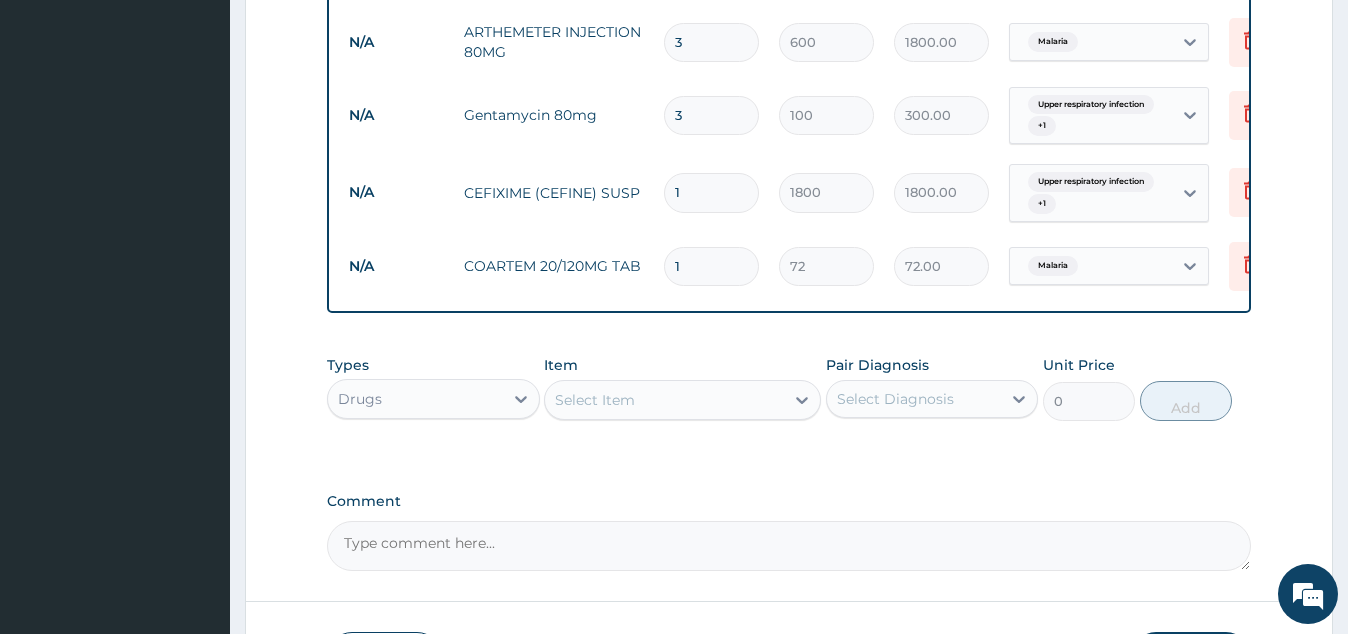 type on "0.00" 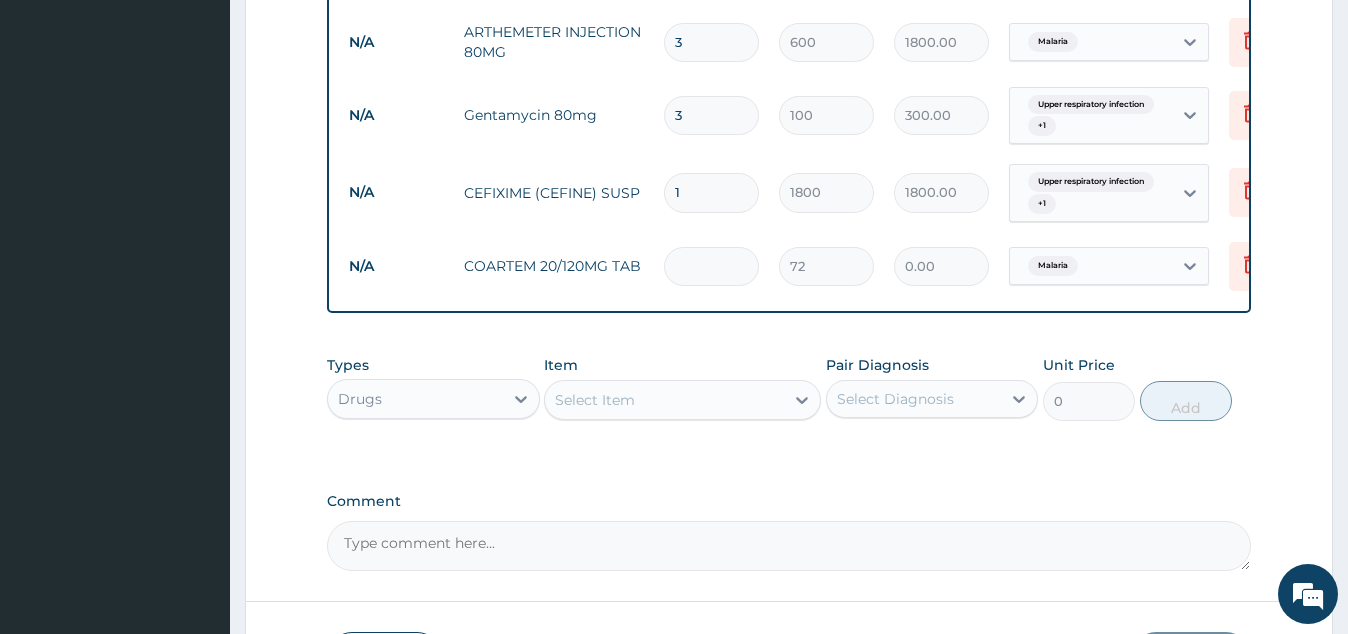 type on "6" 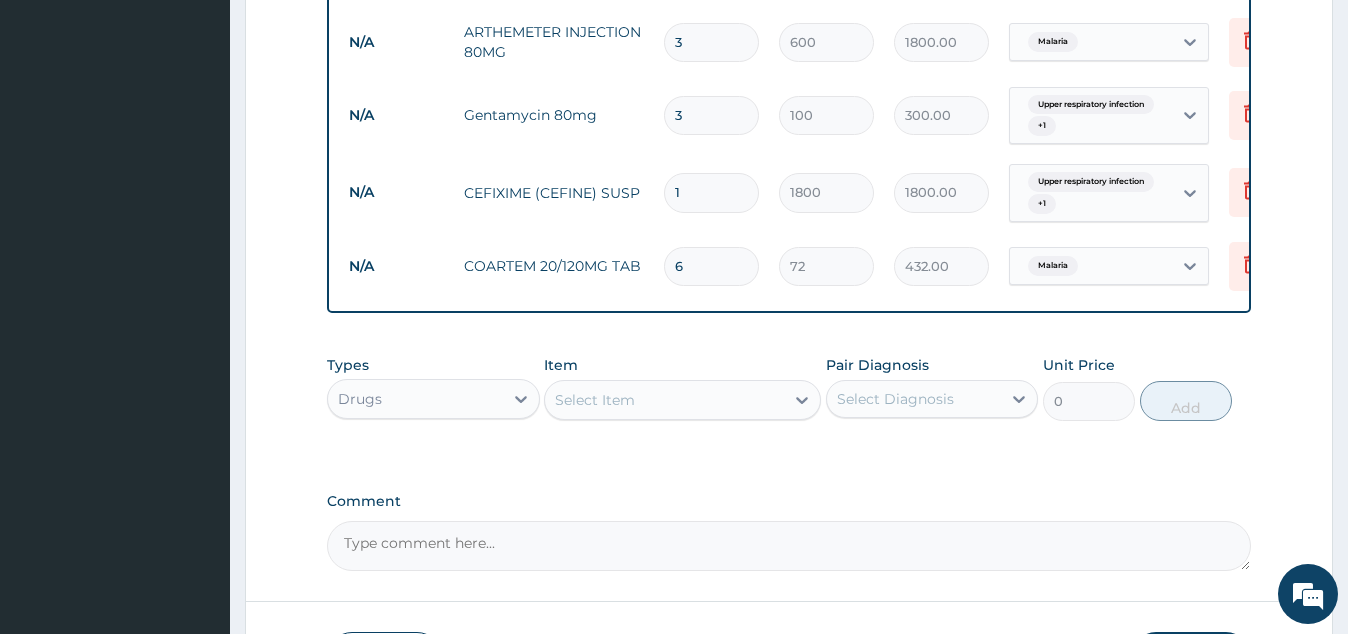 scroll, scrollTop: 1086, scrollLeft: 0, axis: vertical 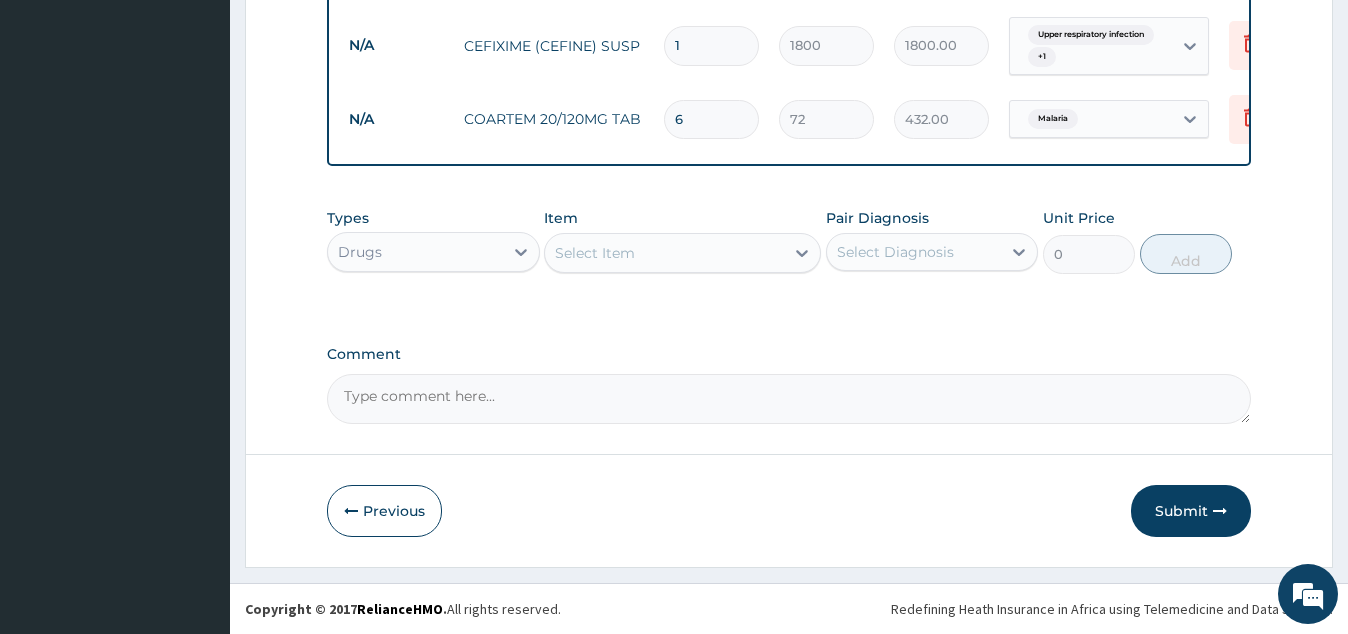 type on "6" 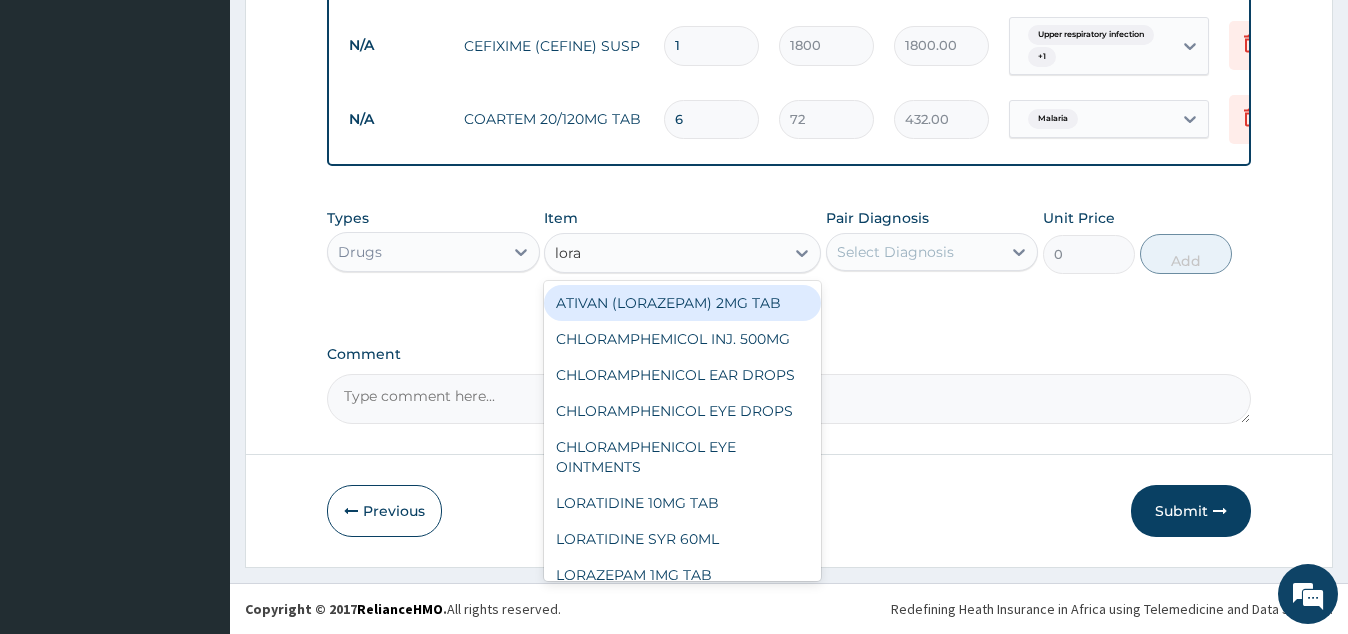 type on "lorat" 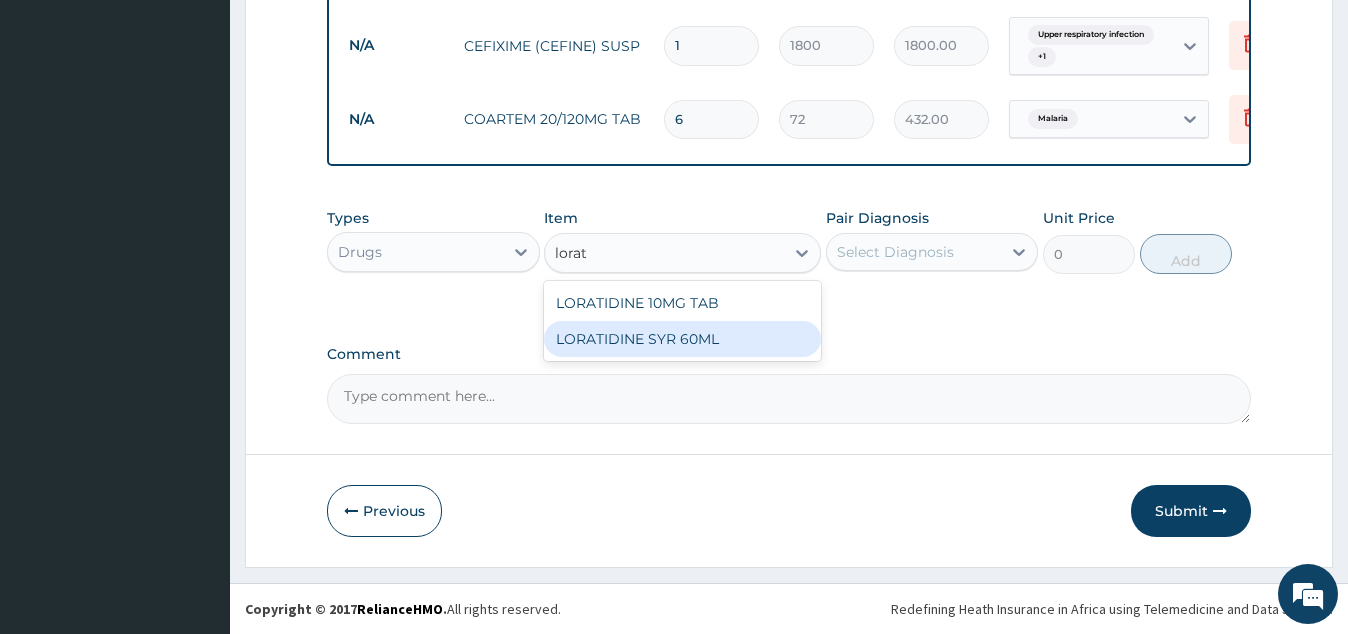 click on "LORATIDINE SYR 60ML" at bounding box center [682, 339] 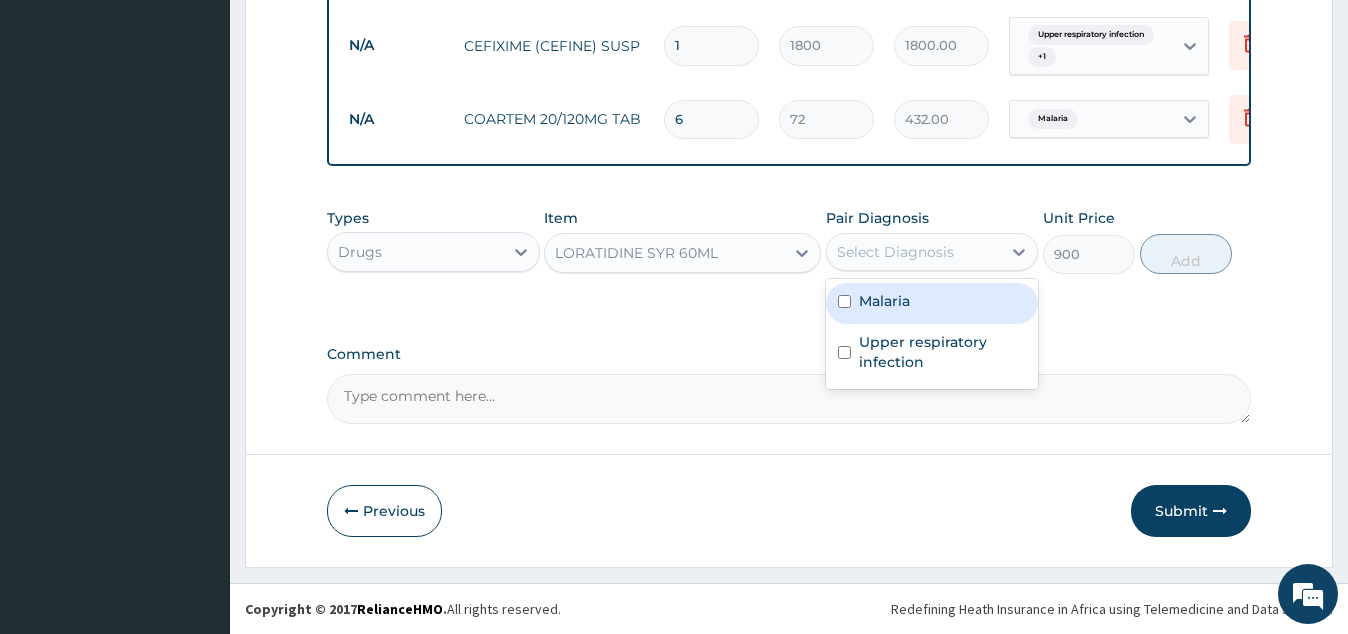 click on "Select Diagnosis" at bounding box center (895, 252) 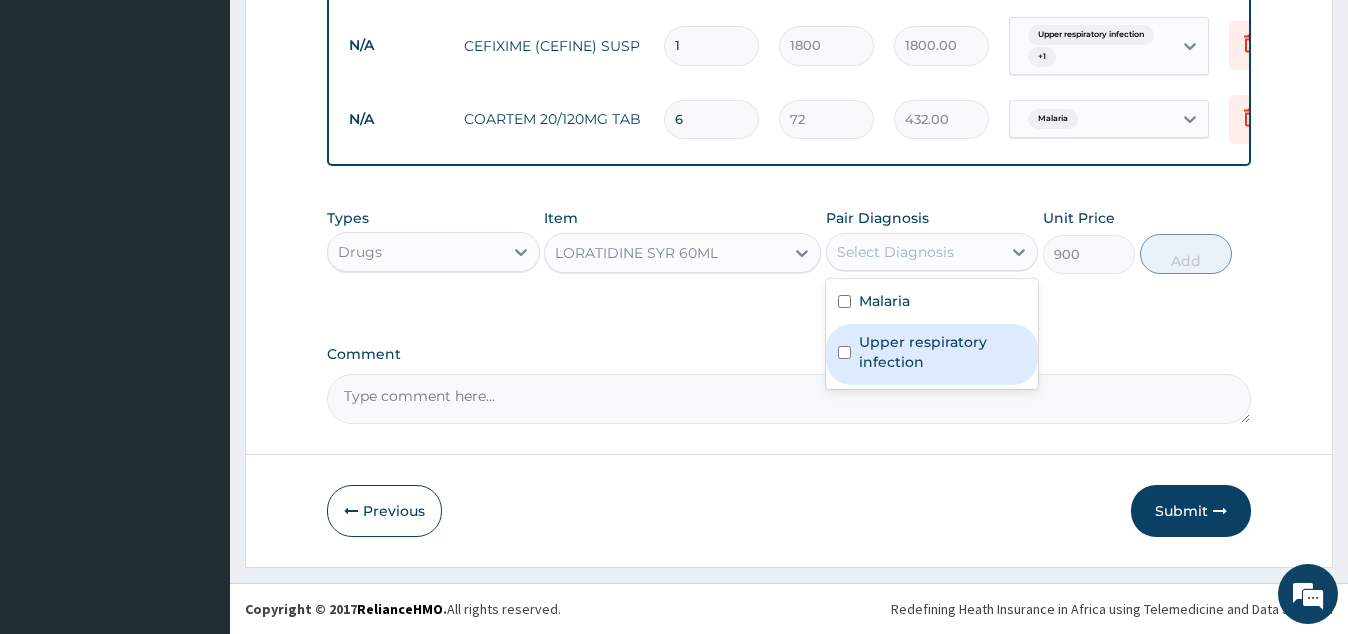 click on "Upper respiratory infection" at bounding box center (942, 352) 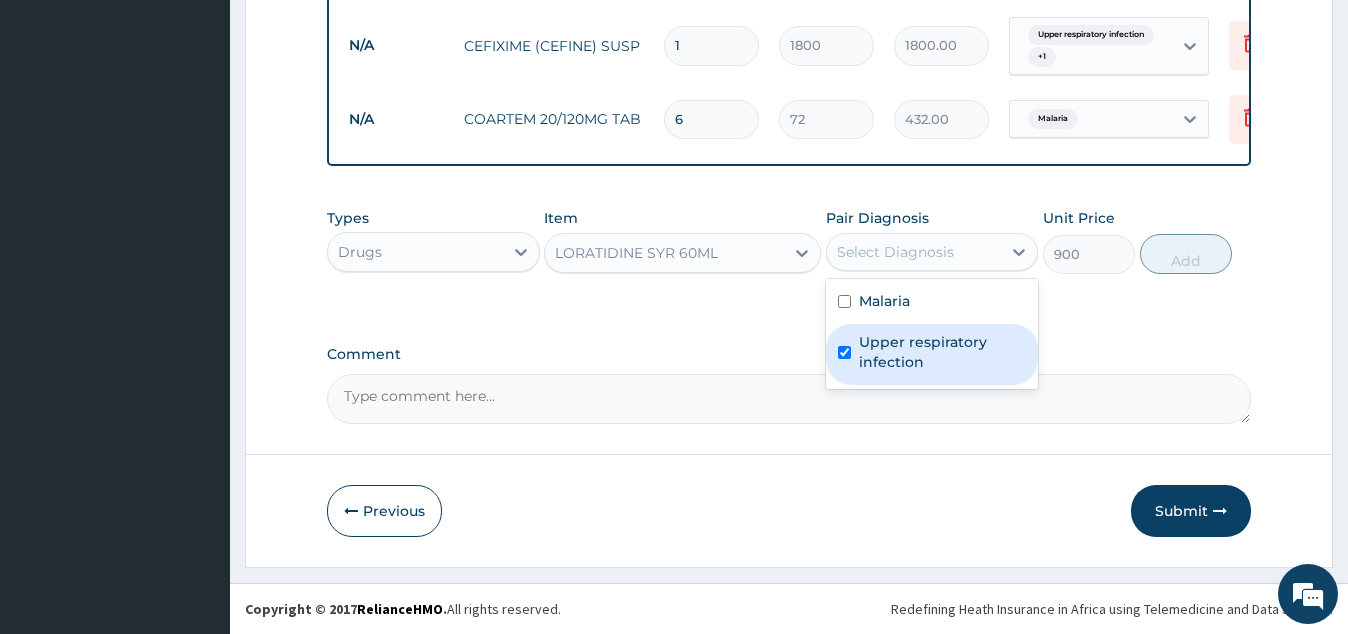checkbox on "true" 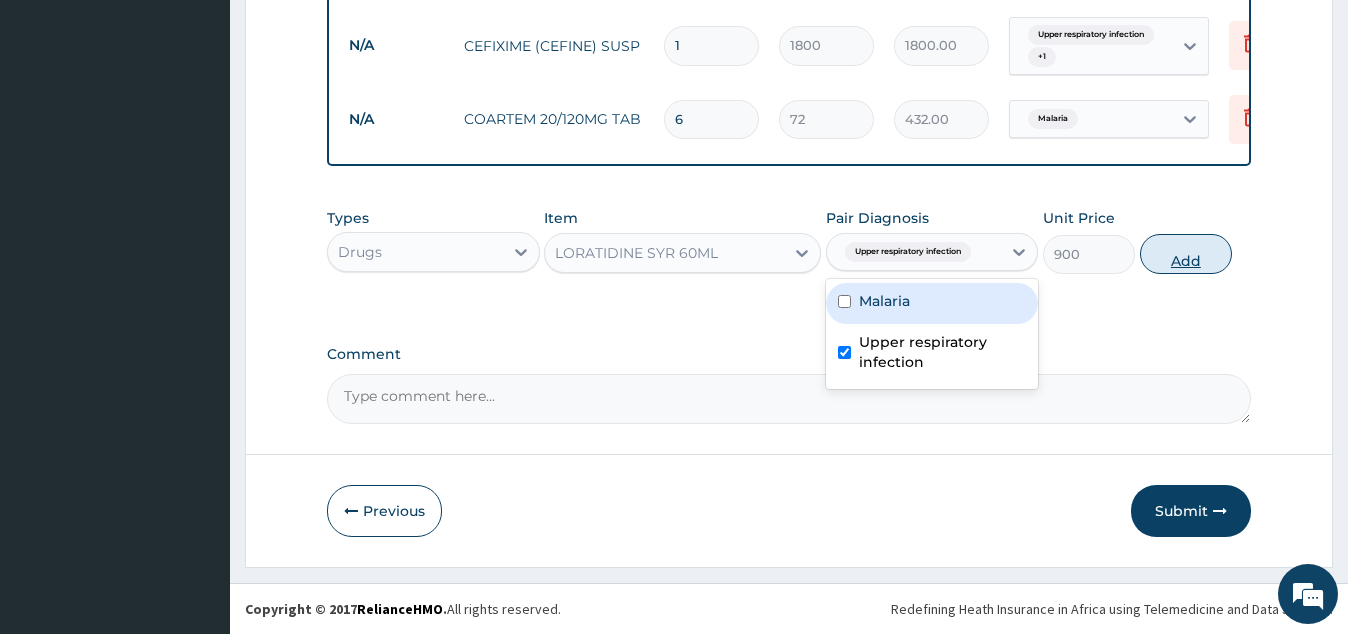 click on "Add" at bounding box center [1186, 254] 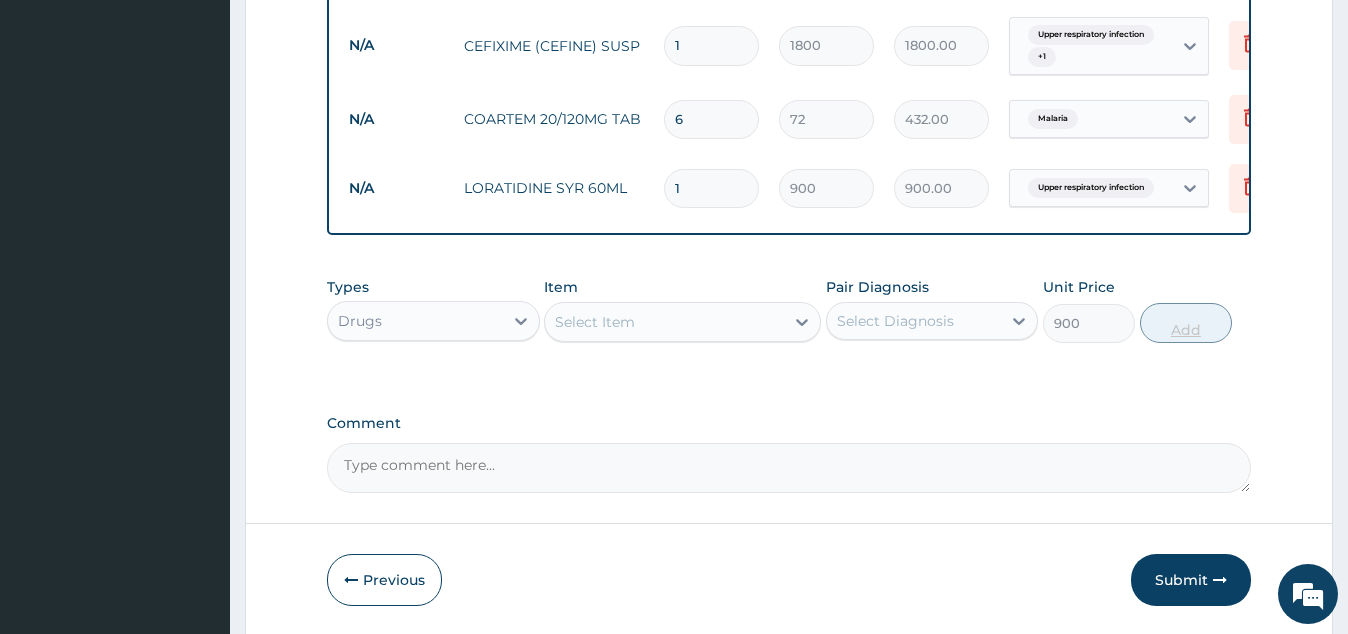 type on "0" 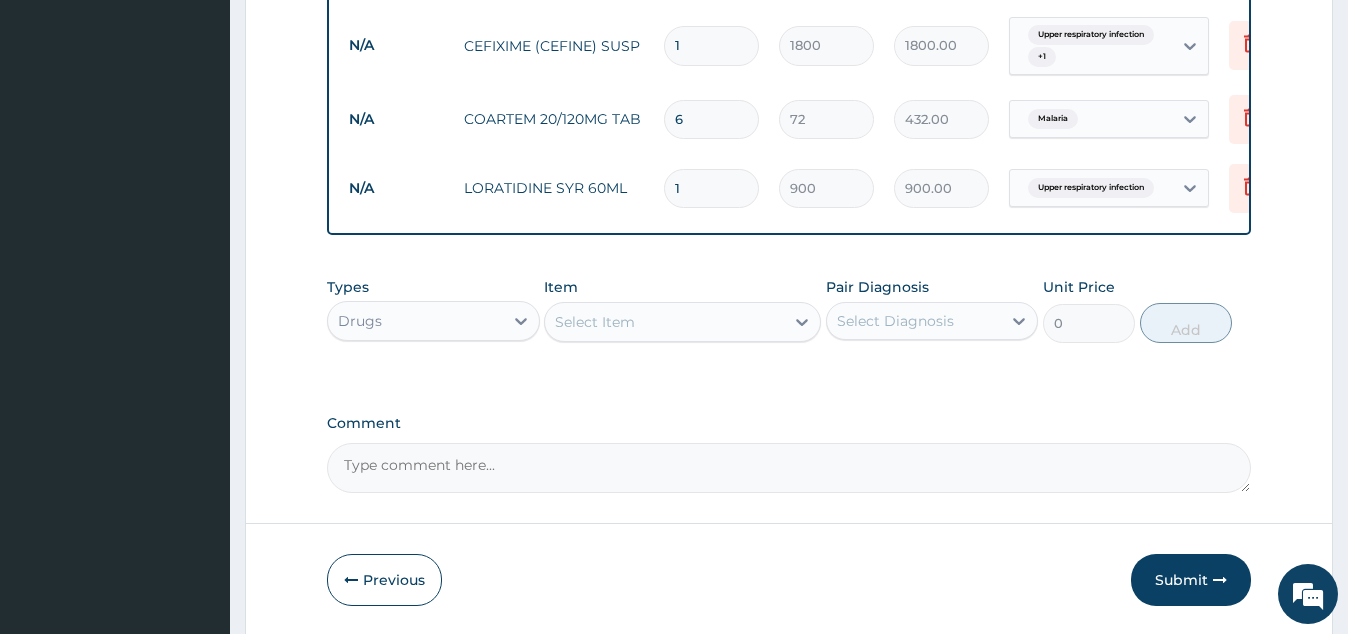 click on "Select Item" at bounding box center [664, 322] 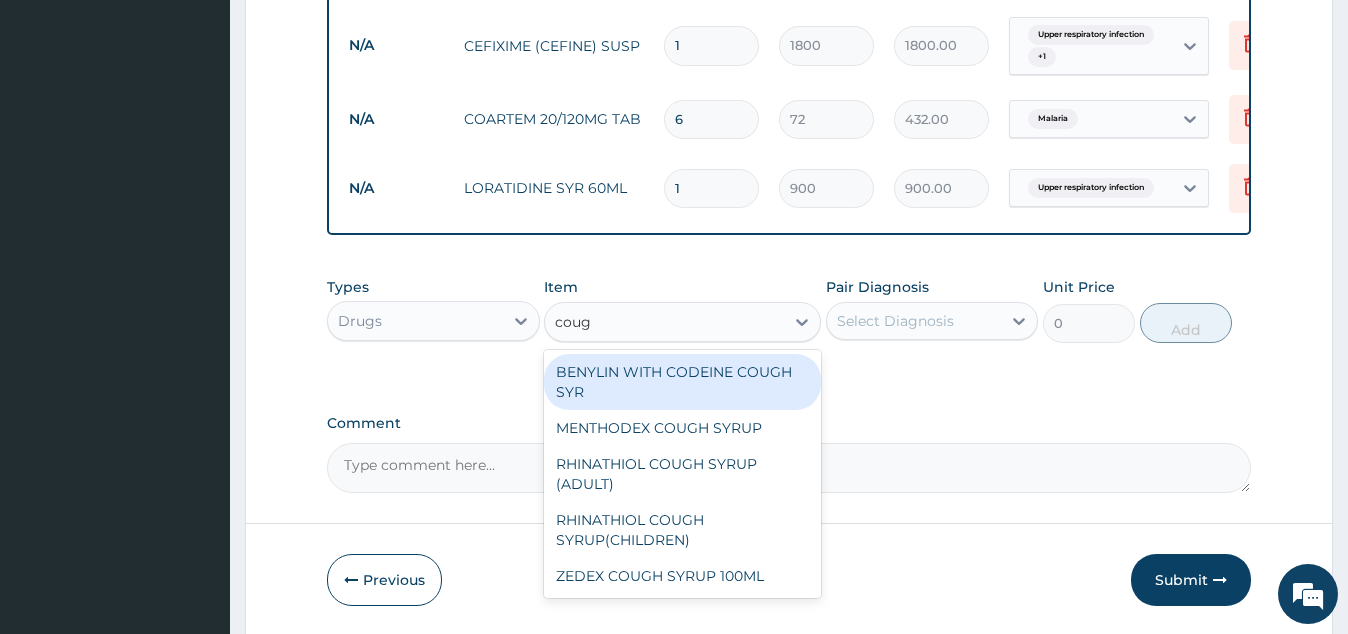 type on "cough" 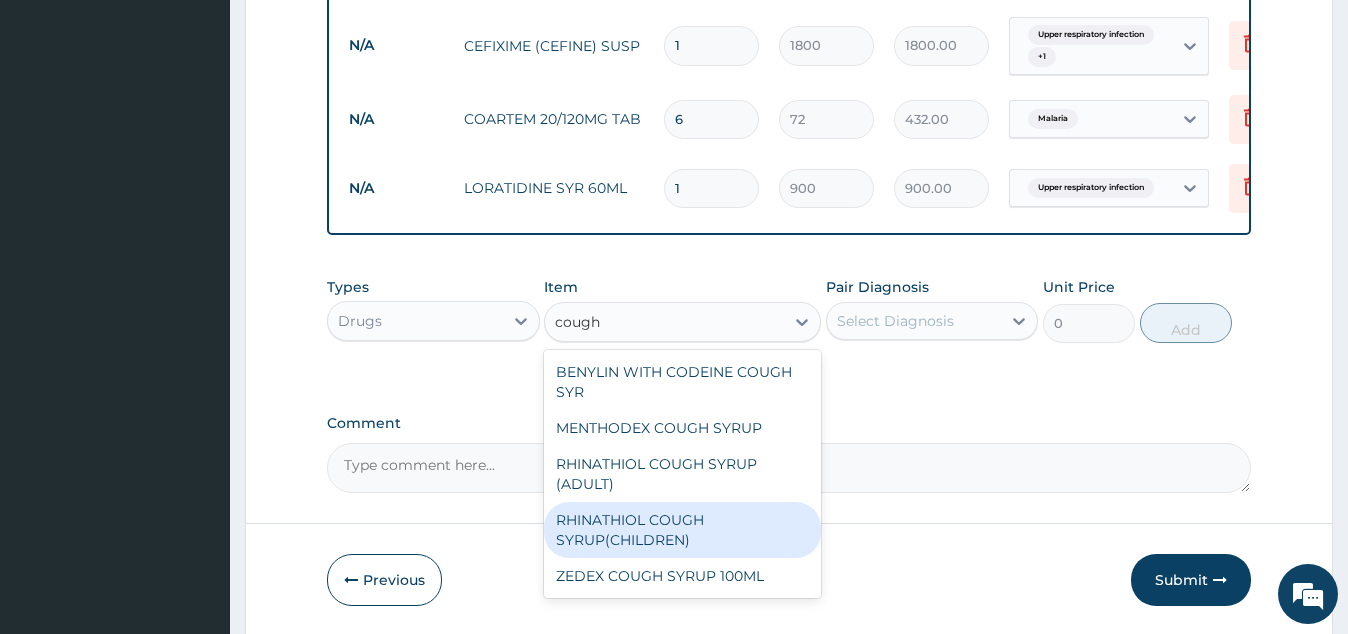 click on "RHINATHIOL COUGH SYRUP(CHILDREN)" at bounding box center [682, 530] 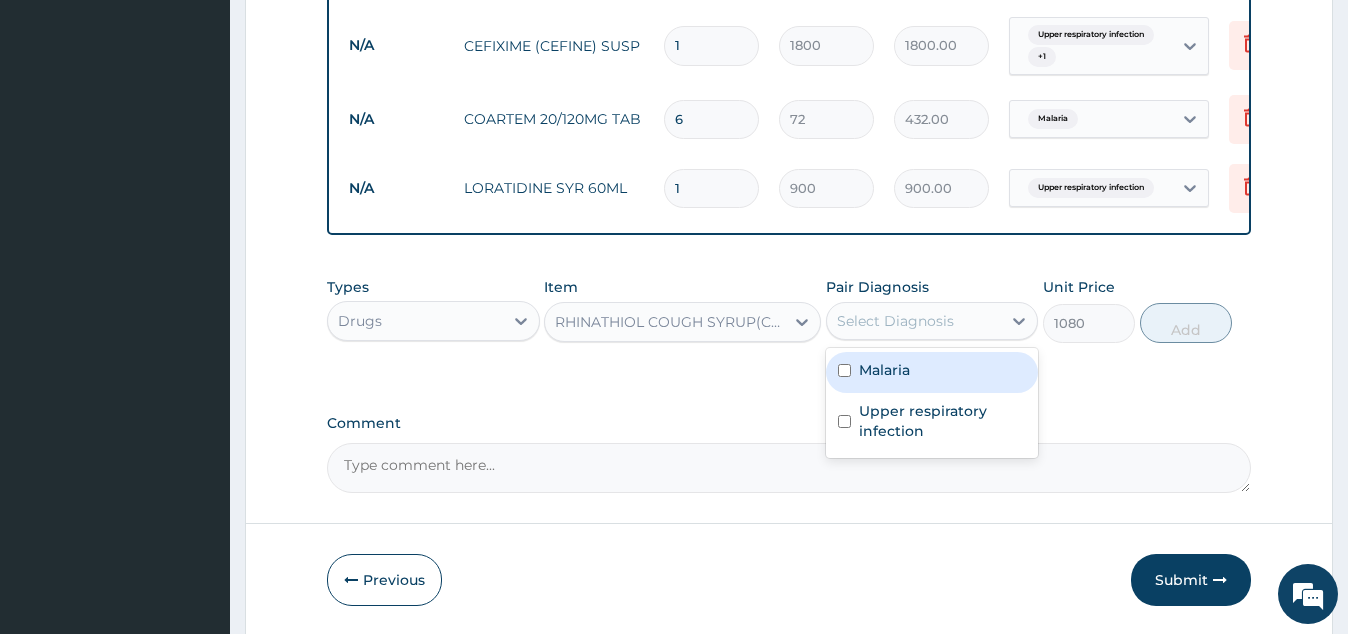 click on "Select Diagnosis" at bounding box center [895, 321] 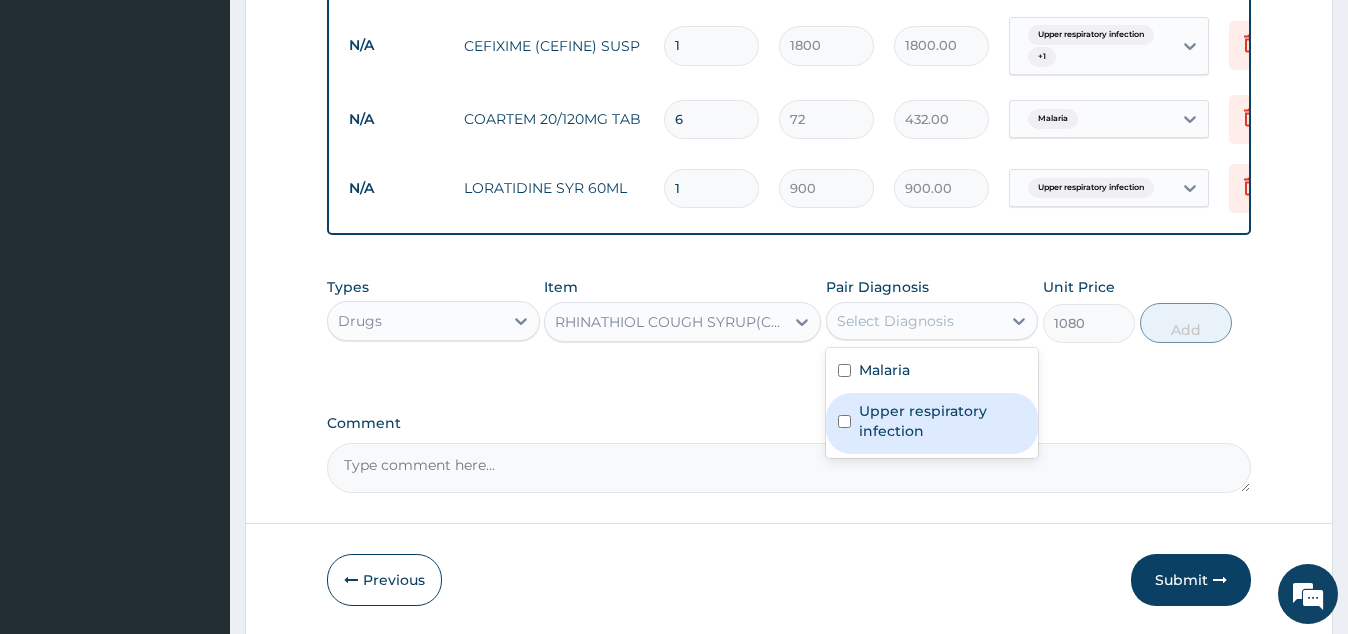 click on "Upper respiratory infection" at bounding box center (942, 421) 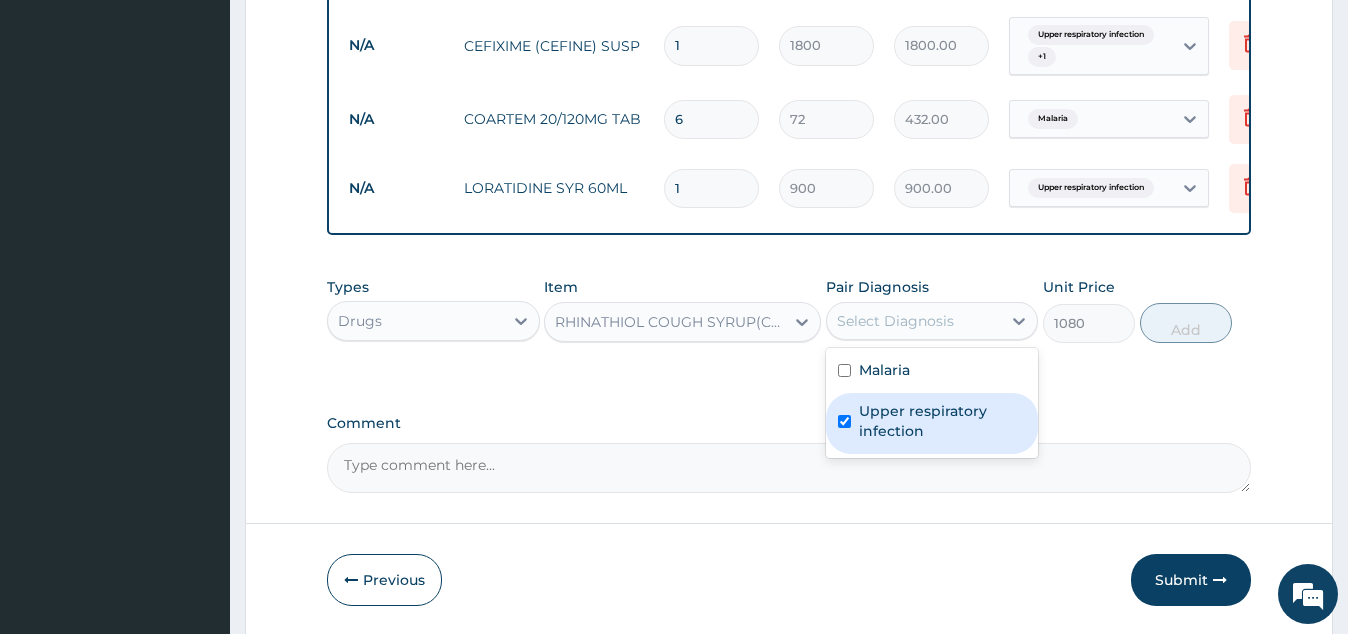 checkbox on "true" 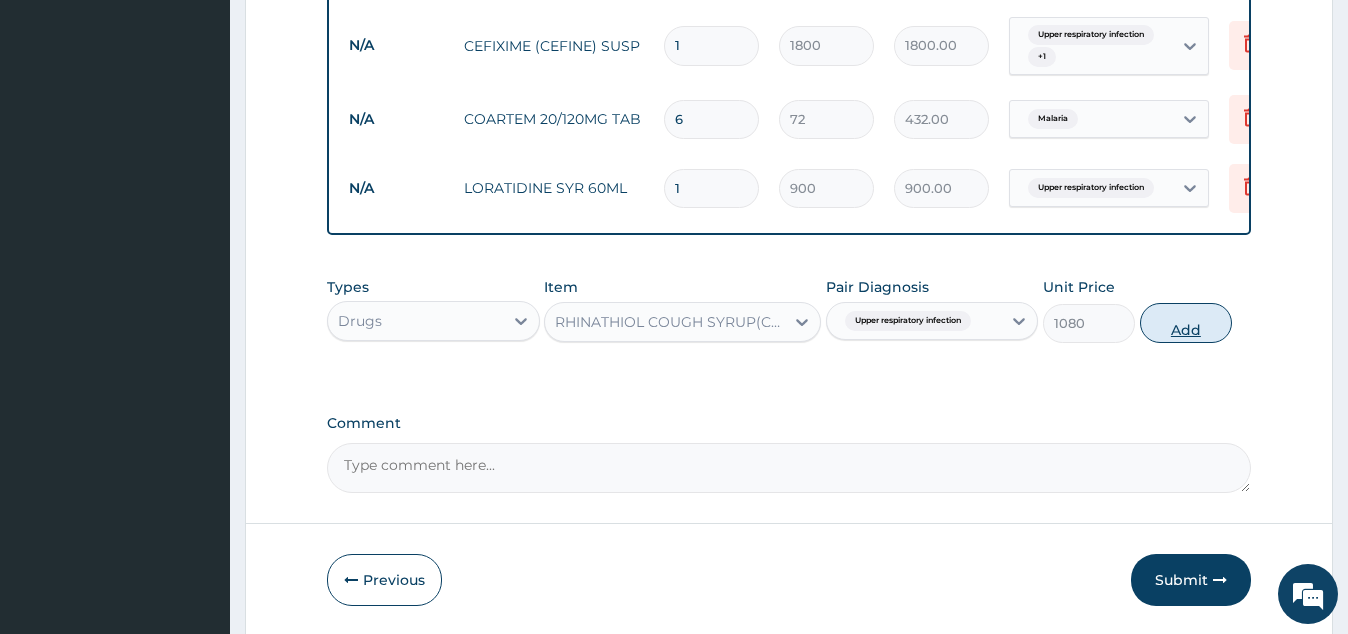 click on "Add" at bounding box center [1186, 323] 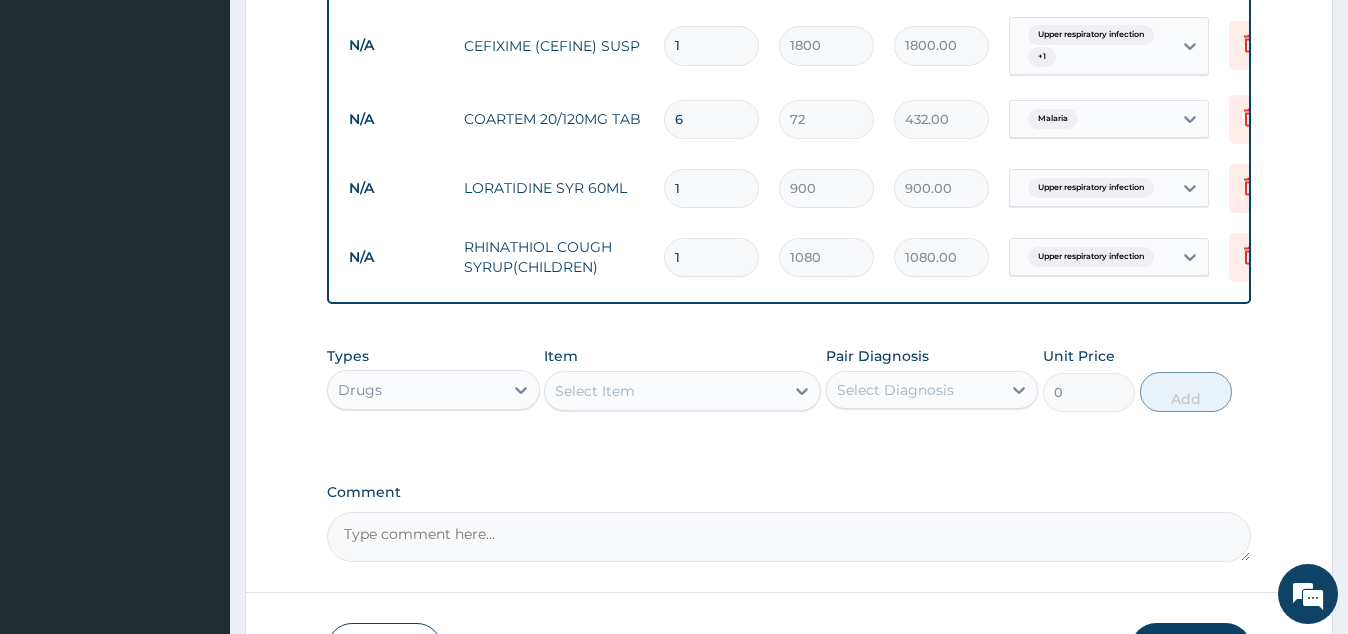 scroll, scrollTop: 1224, scrollLeft: 0, axis: vertical 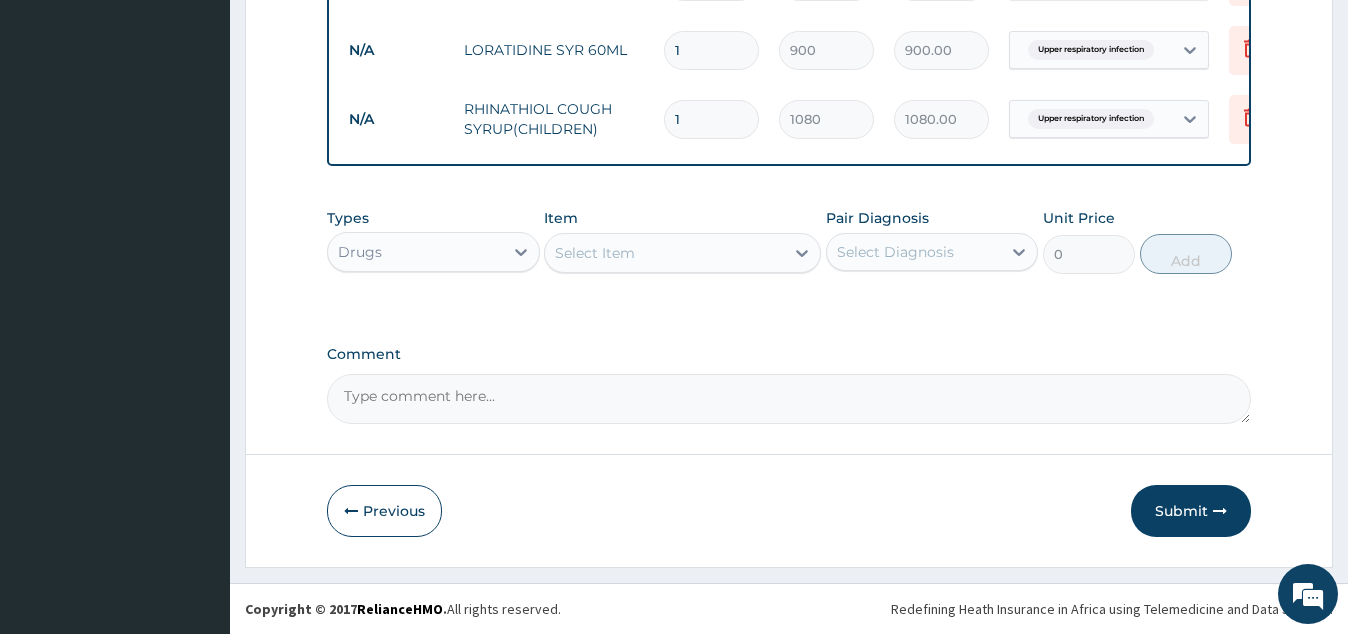 click on "Select Item" at bounding box center (595, 253) 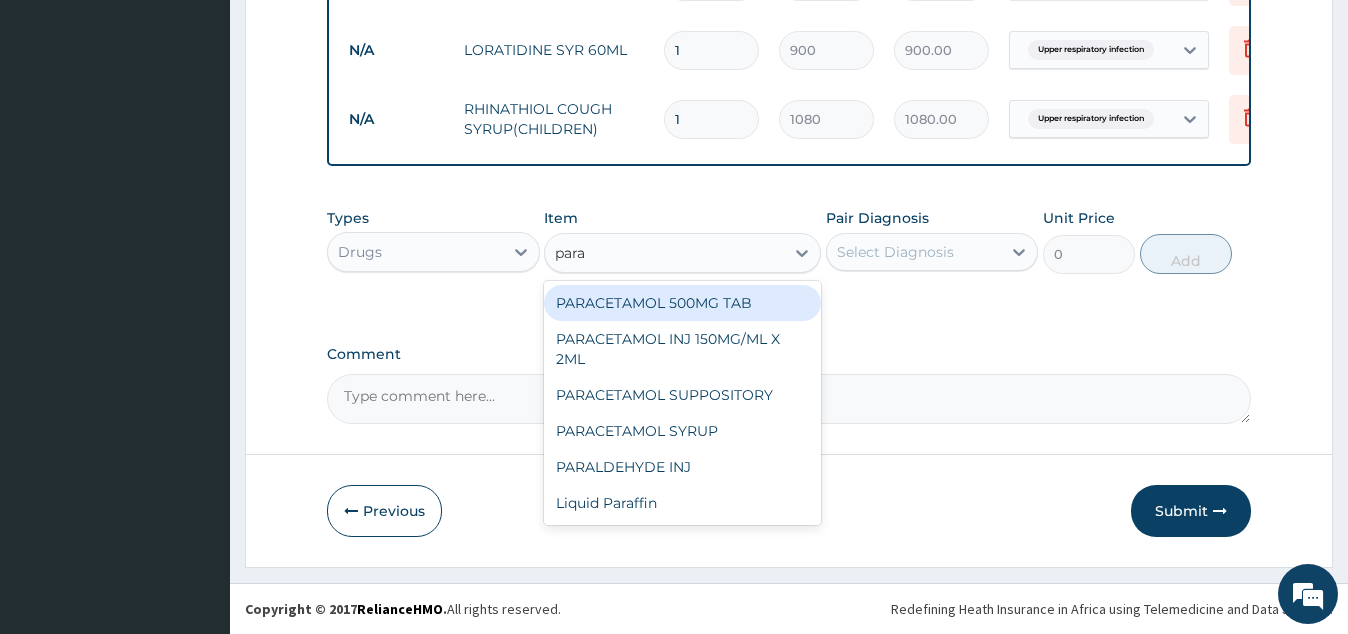 type on "parac" 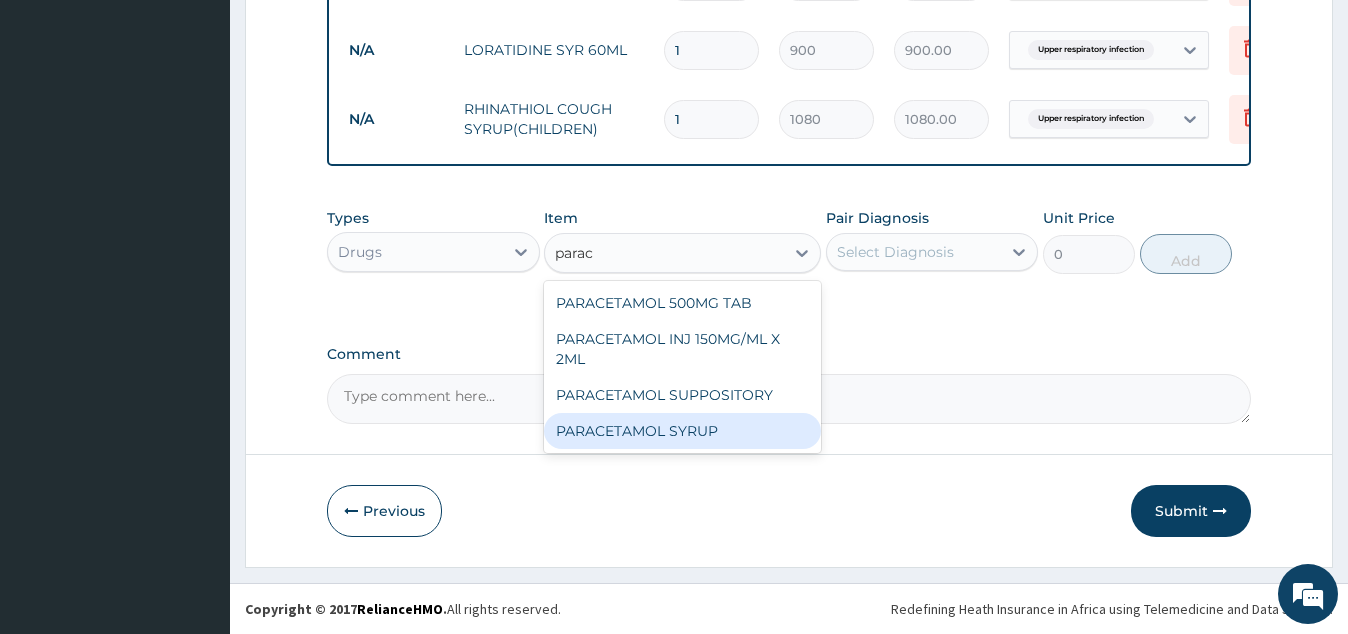 click on "PARACETAMOL SYRUP" at bounding box center [682, 431] 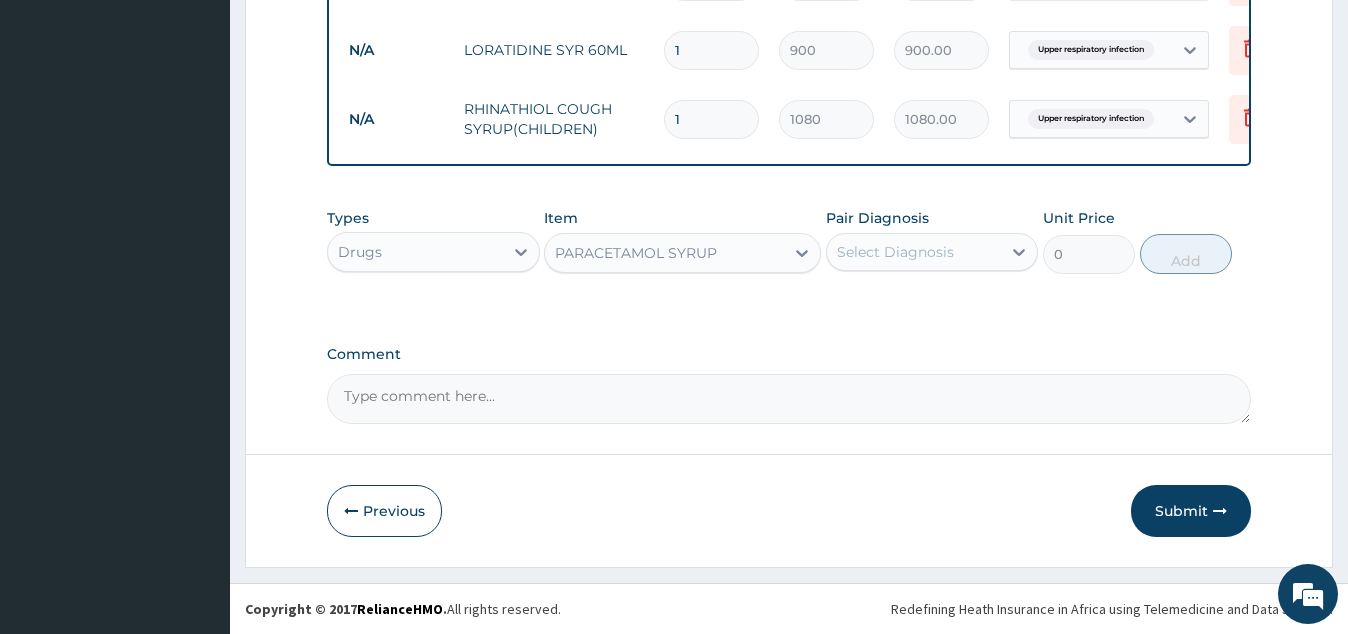 type 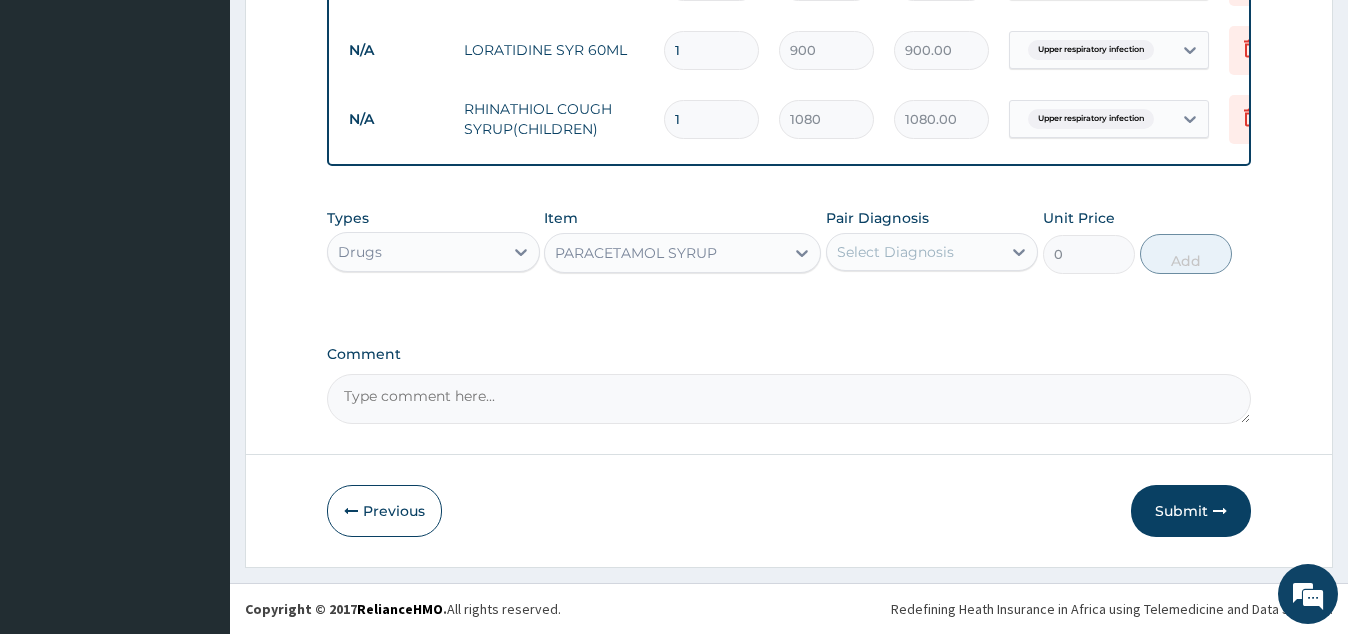 type on "300" 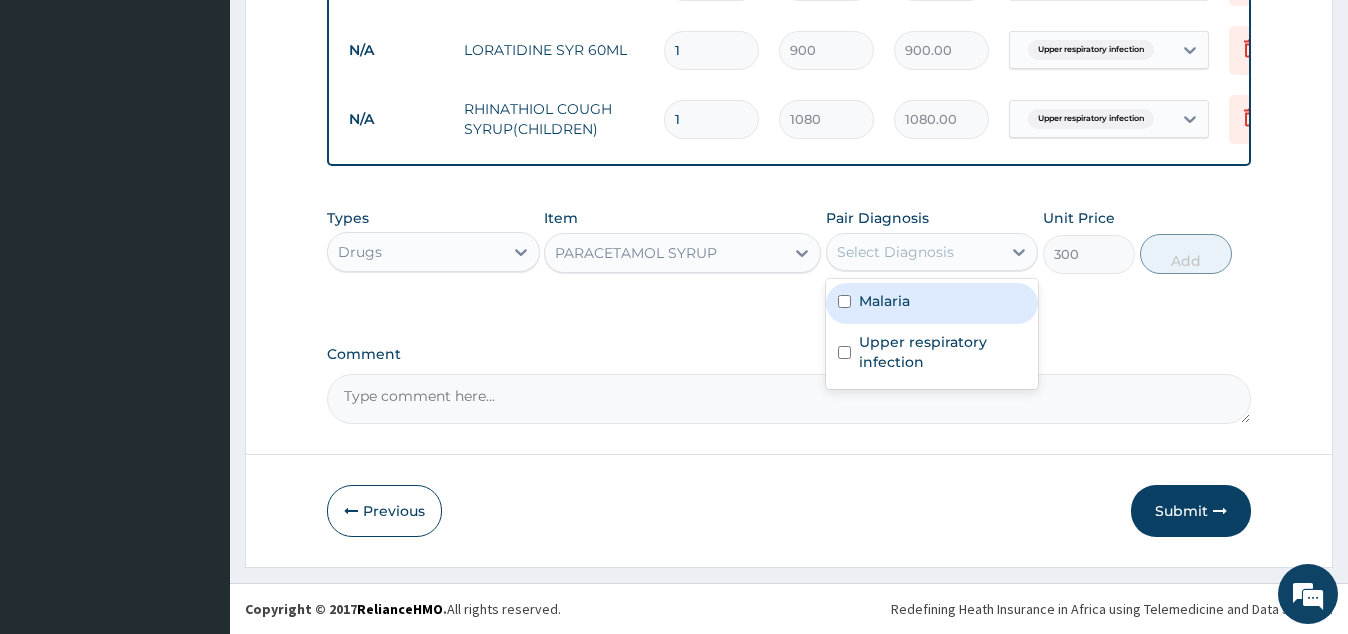 click on "Select Diagnosis" at bounding box center (895, 252) 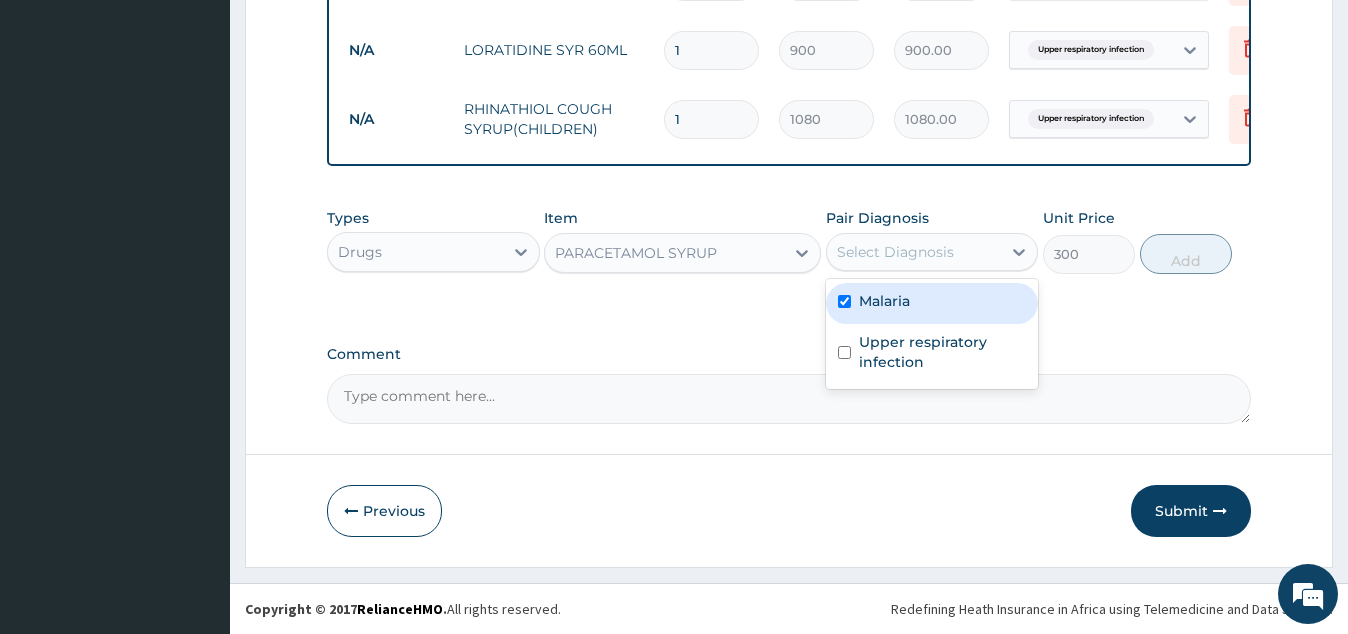 checkbox on "true" 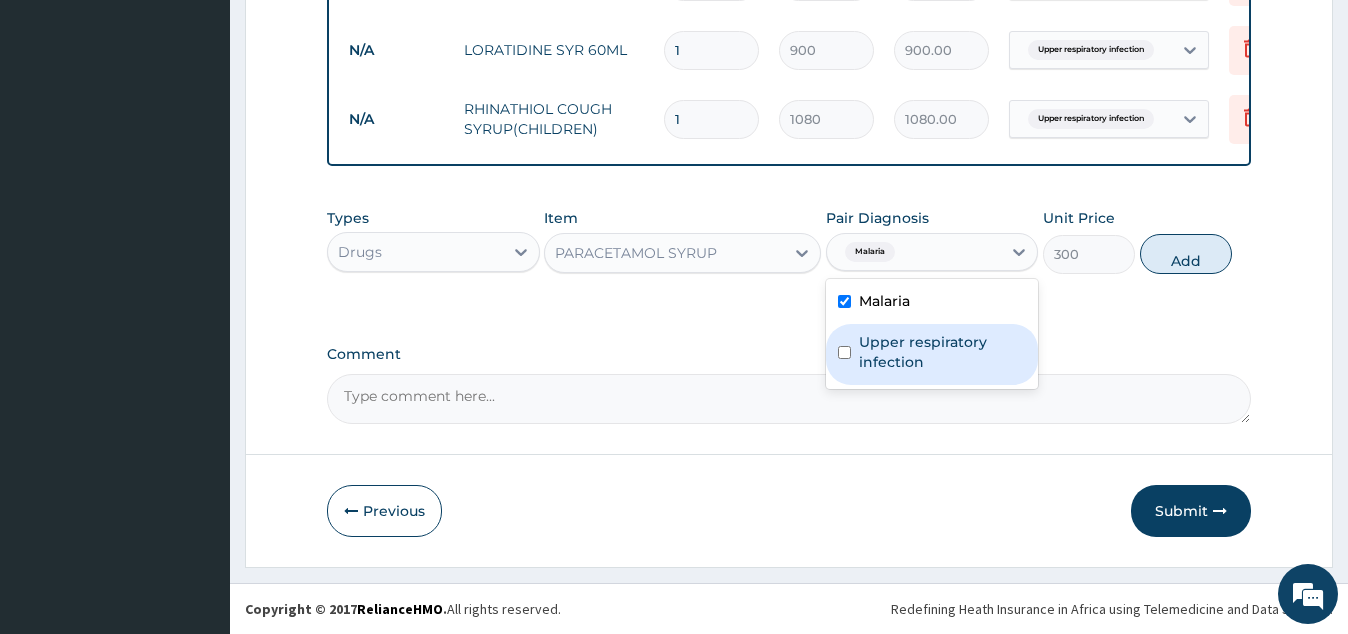 click on "Upper respiratory infection" at bounding box center [942, 352] 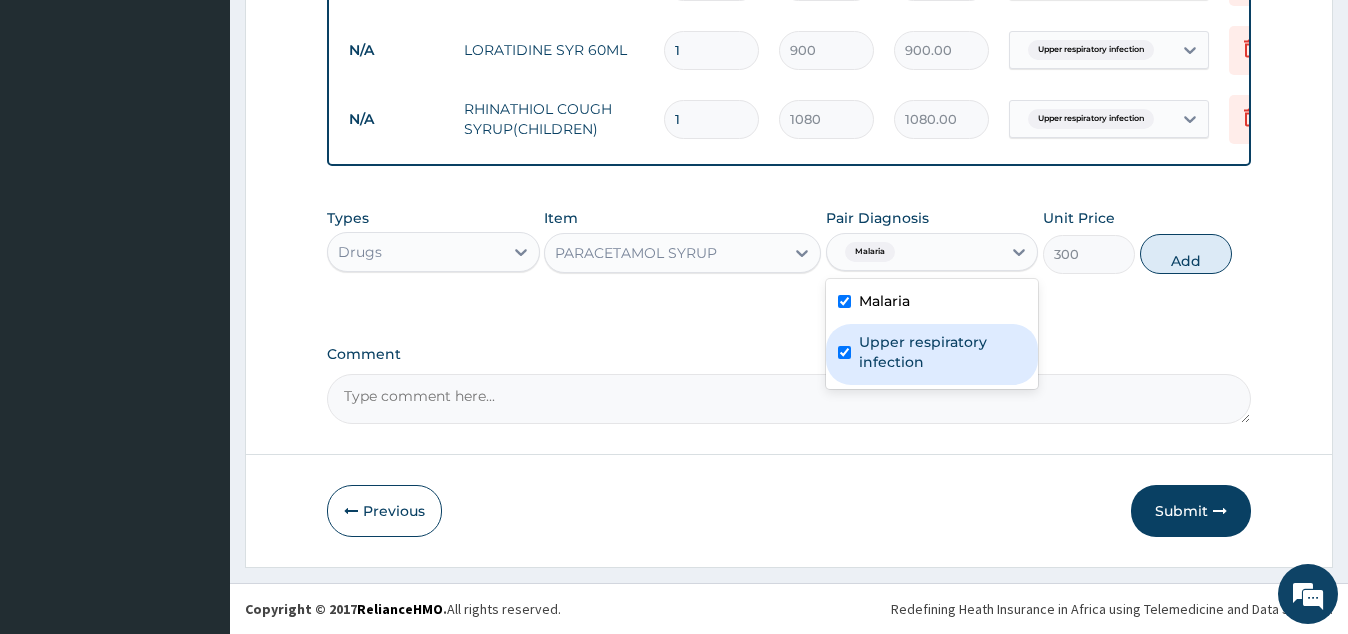 checkbox on "true" 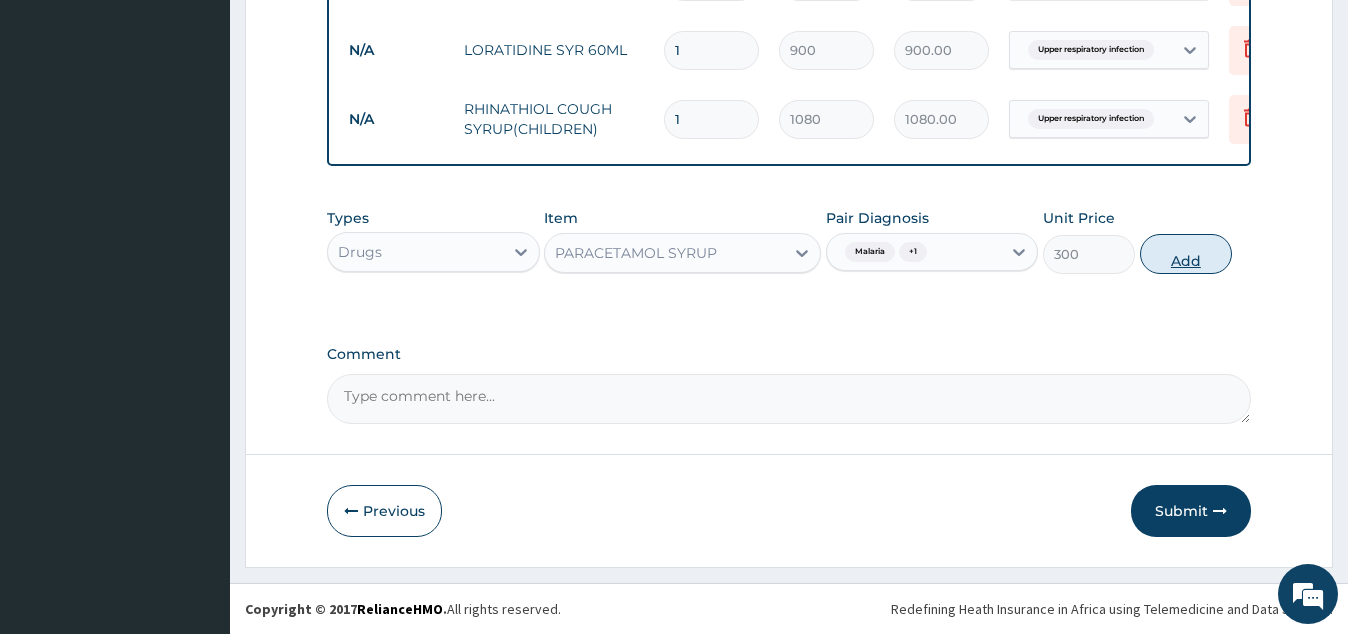 click on "Add" at bounding box center (1186, 254) 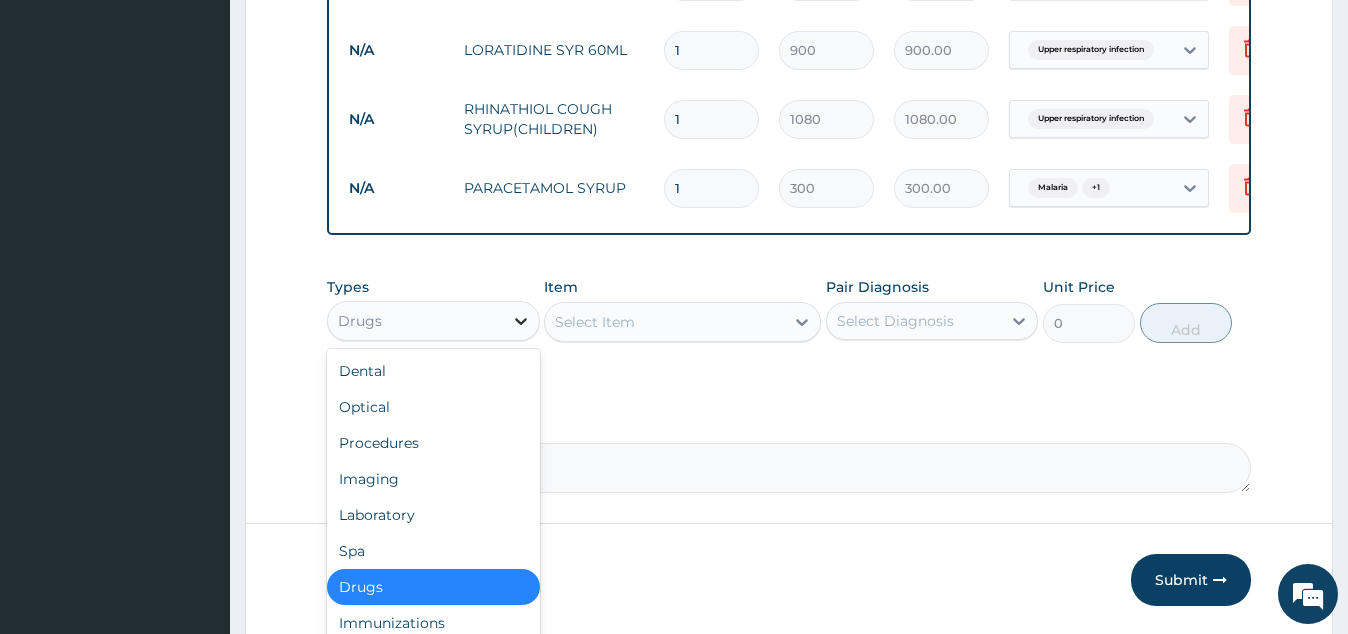 click at bounding box center (521, 321) 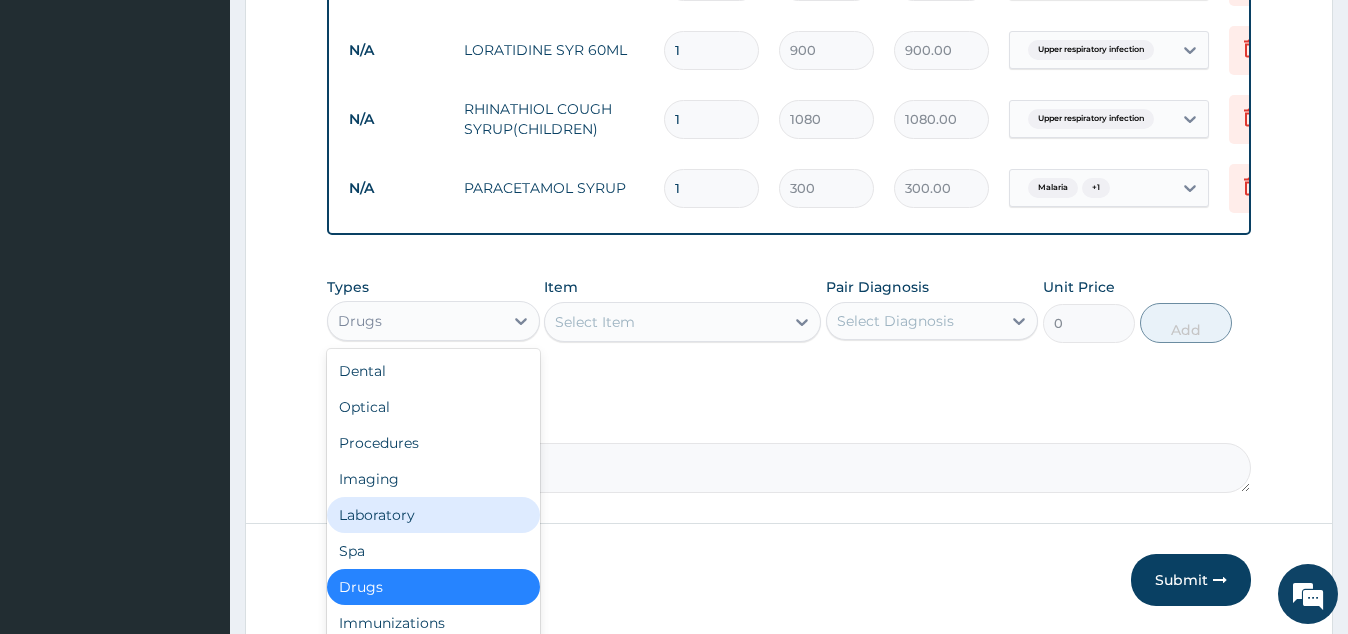 click on "Laboratory" at bounding box center [433, 515] 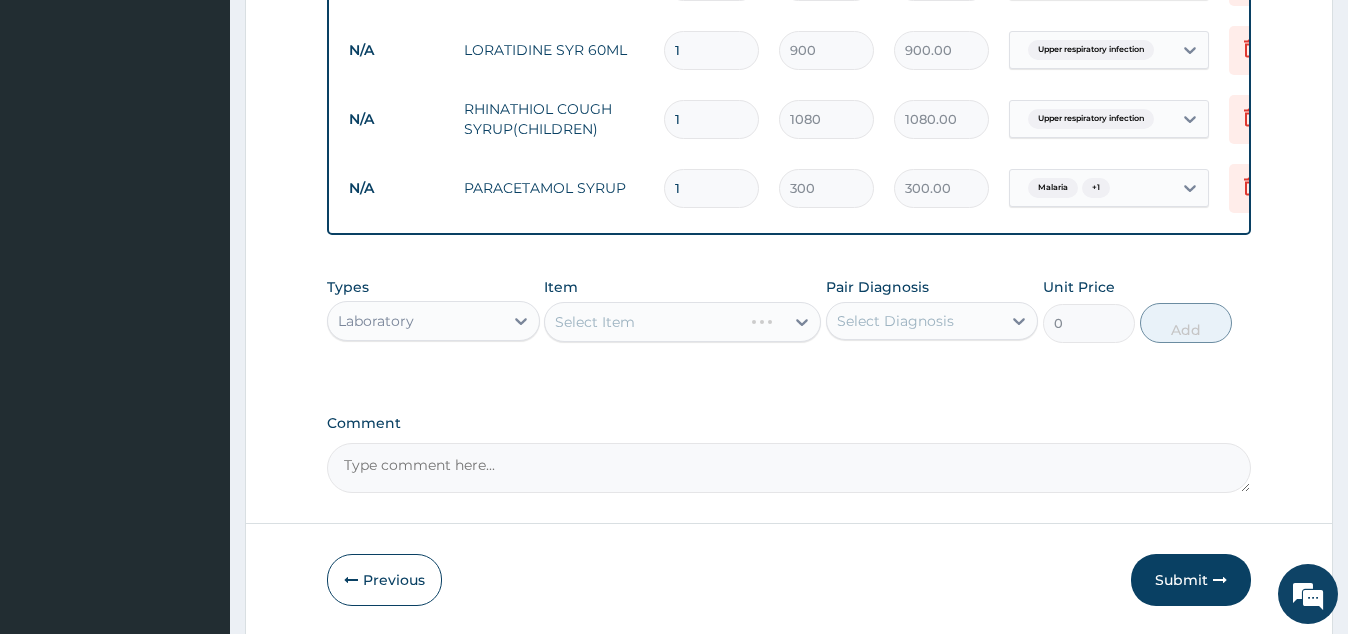 click on "PA Code / Prescription Code Enter Code(Secondary Care Only) Encounter Date 03-08-2025 Important Notice Please enter PA codes before entering items that are not attached to a PA code   All diagnoses entered must be linked to a claim item. Diagnosis & Claim Items that are visible but inactive cannot be edited because they were imported from an already approved PA code. Diagnosis Malaria Confirmed Upper respiratory infection Confirmed NB: All diagnosis must be linked to a claim item Claim Items Type Name Quantity Unit Price Total Price Pair Diagnosis Actions N/A GP CONSULTATION(ONCE A MONTH) 1 2000 2000.00 Malaria  + 1 Delete N/A DICLOFENAC 75MG INJECTION 2 480 960.00 Malaria  + 1 Delete N/A ARTHEMETER INJECTION 80MG 3 600 1800.00 Malaria Delete N/A Gentamycin 80mg  3 100 300.00 Upper respiratory infection  + 1 Delete N/A CEFIXIME (CEFINE) SUSP 1 1800 1800.00 Upper respiratory infection  + 1 Delete N/A COARTEM 20/120MG TAB 6 72 432.00 Malaria Delete N/A LORATIDINE SYR 60ML 1 900 900.00 Delete N/A 1 1080 1080.00" at bounding box center [788, -270] 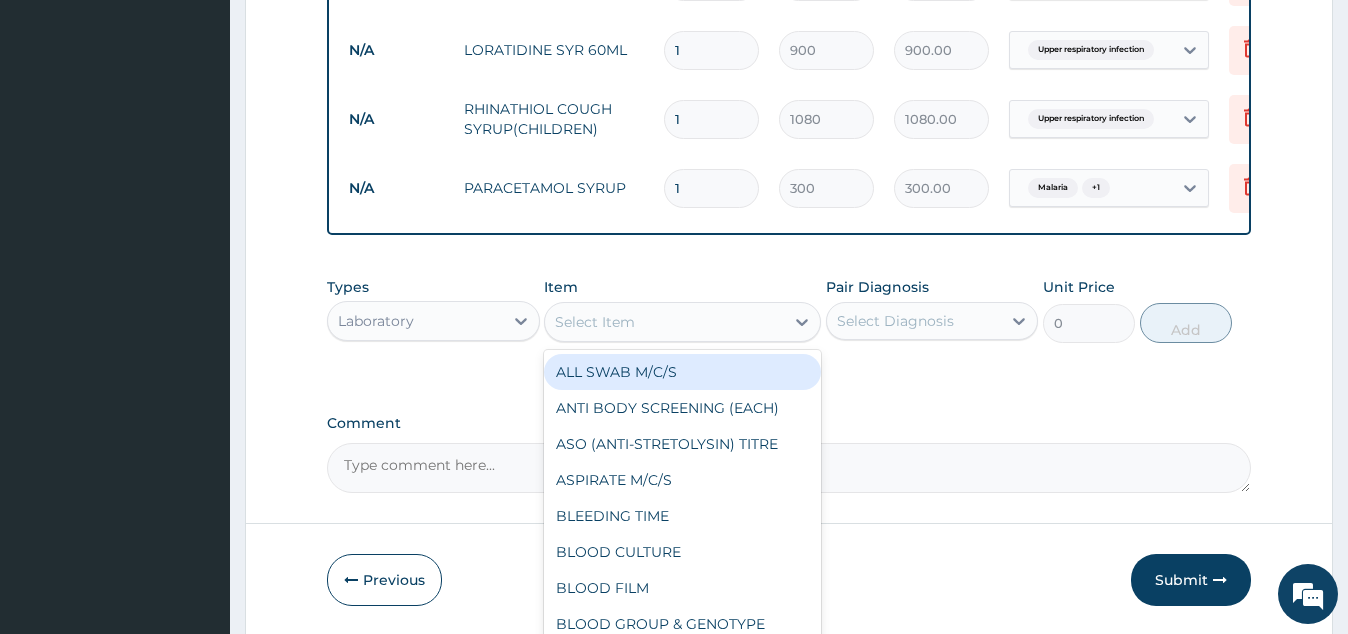 click on "Select Item" at bounding box center [595, 322] 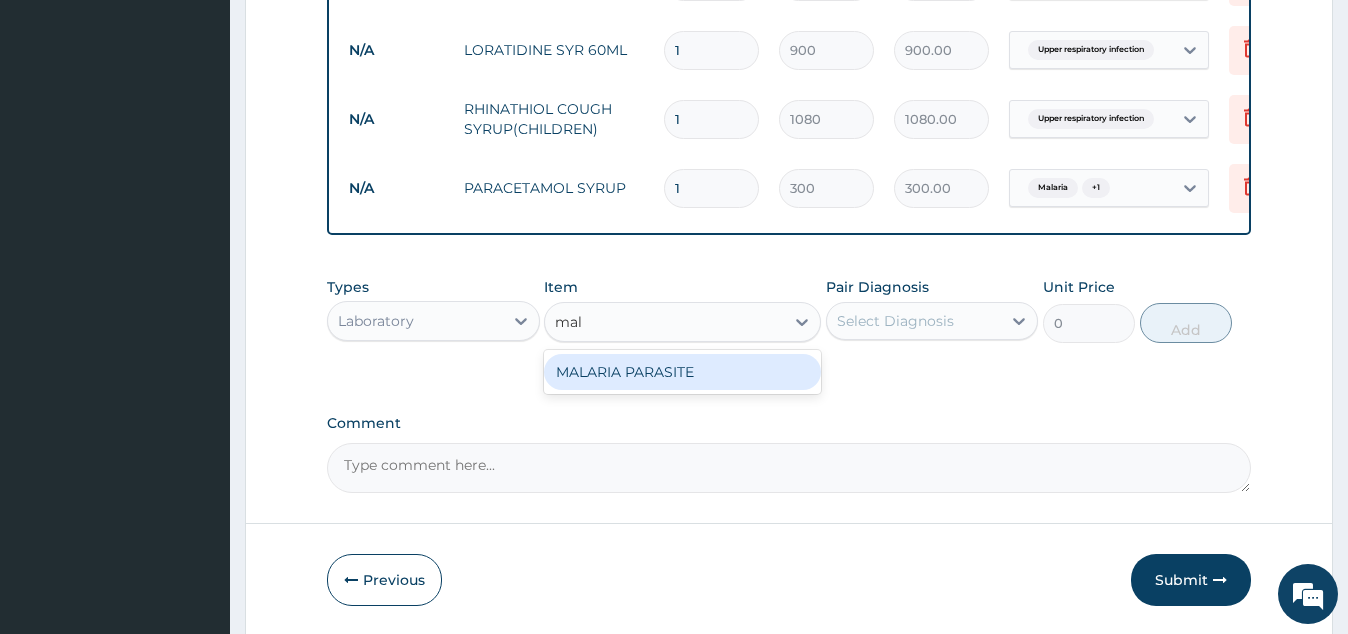 type on "mal" 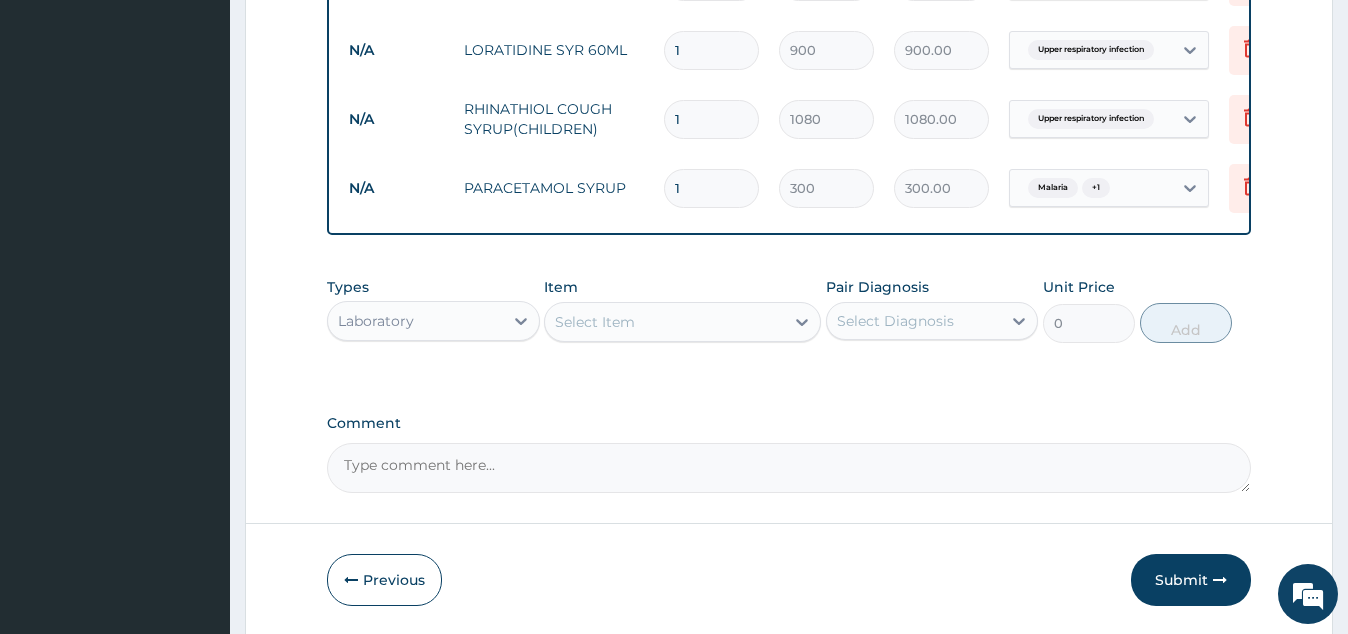 drag, startPoint x: 777, startPoint y: 449, endPoint x: 770, endPoint y: 439, distance: 12.206555 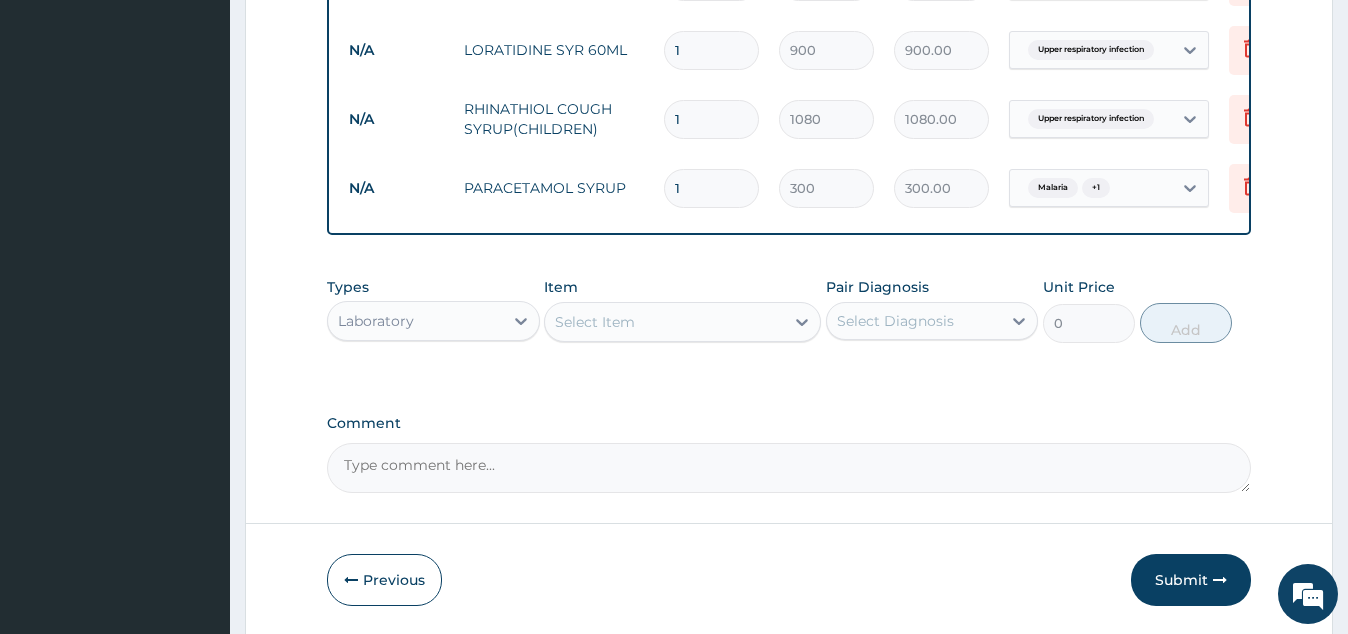 click on "Select Item" at bounding box center (682, 322) 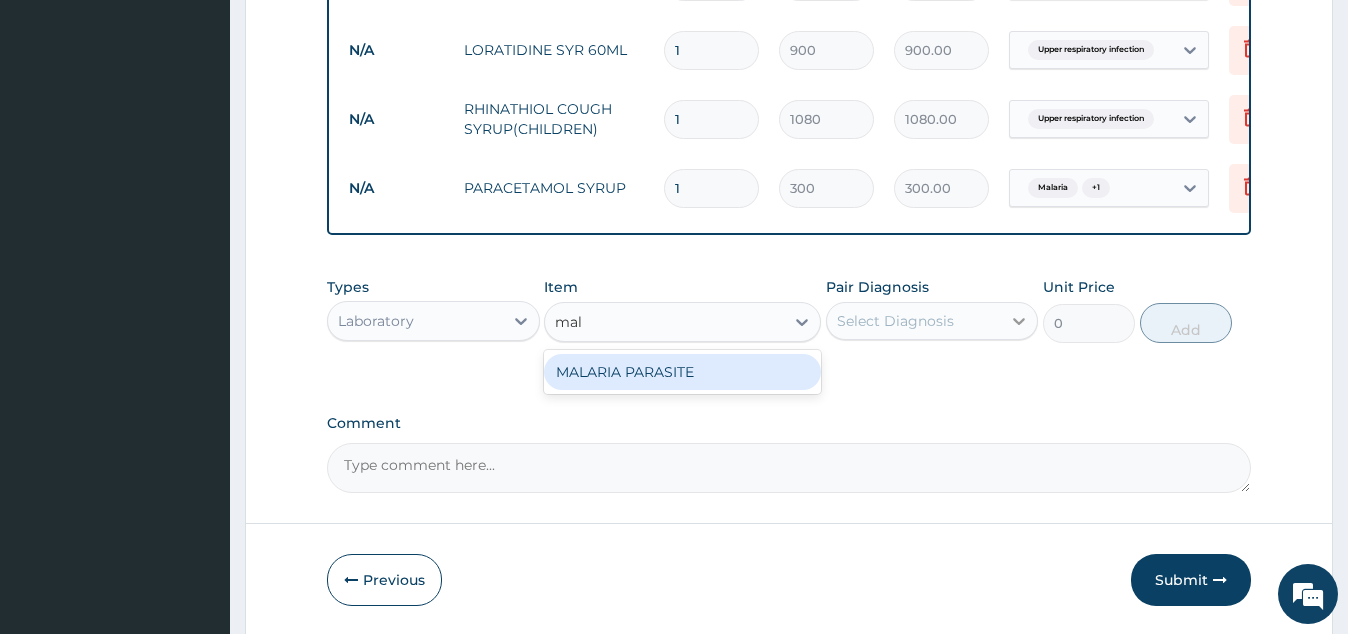 type on "mal" 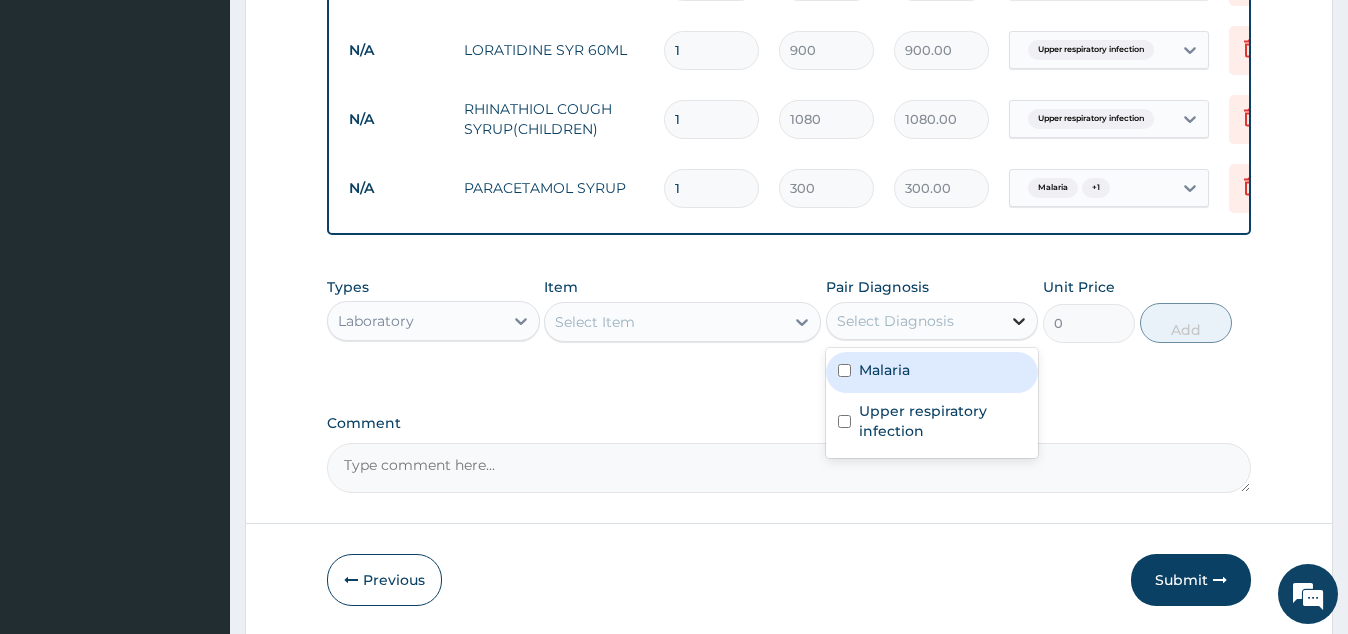 click at bounding box center [1019, 321] 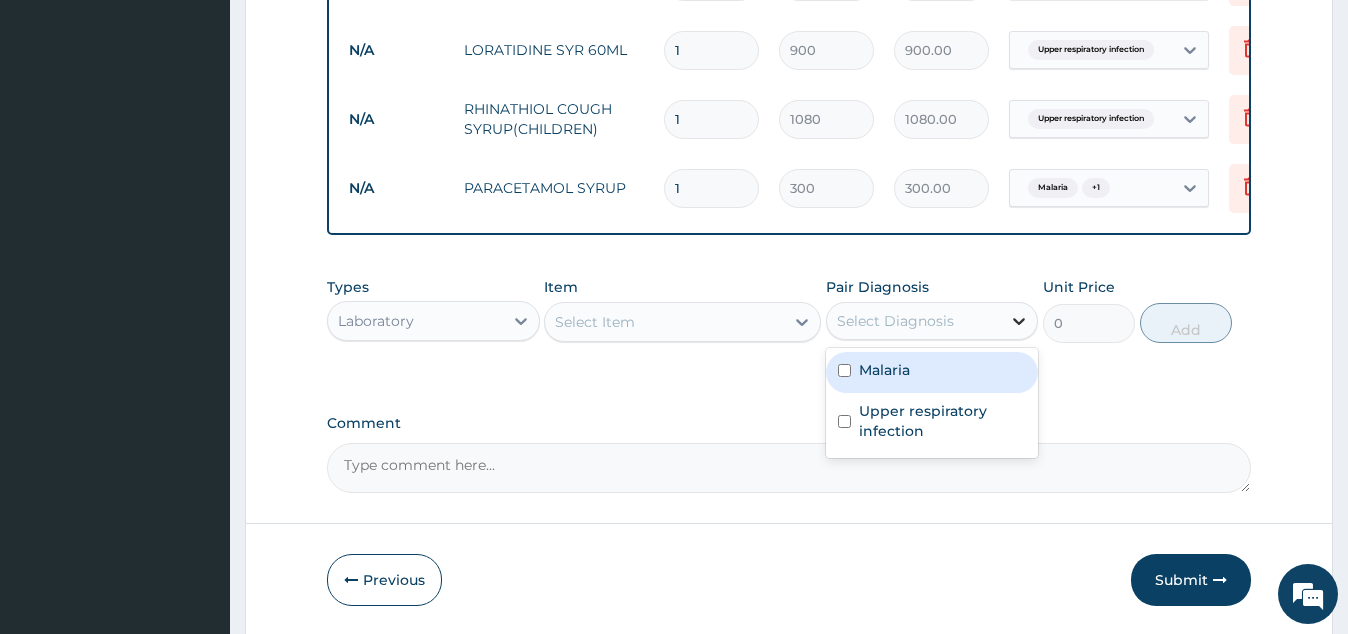 click at bounding box center [1019, 321] 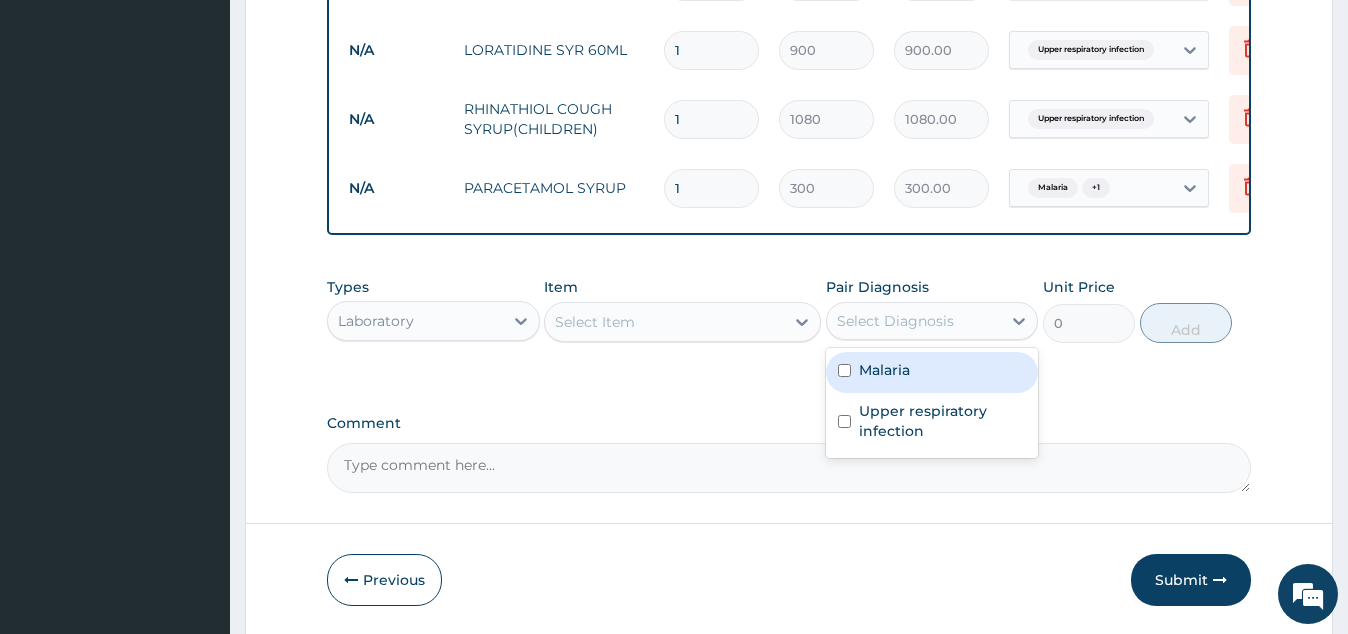 click on "Step  2  of 2 PA Code / Prescription Code Enter Code(Secondary Care Only) Encounter Date 03-08-2025 Important Notice Please enter PA codes before entering items that are not attached to a PA code   All diagnoses entered must be linked to a claim item. Diagnosis & Claim Items that are visible but inactive cannot be edited because they were imported from an already approved PA code. Diagnosis Malaria Confirmed Upper respiratory infection Confirmed NB: All diagnosis must be linked to a claim item Claim Items Type Name Quantity Unit Price Total Price Pair Diagnosis Actions N/A GP CONSULTATION(ONCE A MONTH) 1 2000 2000.00 Malaria  + 1 Delete N/A DICLOFENAC 75MG INJECTION 2 480 960.00 Malaria  + 1 Delete N/A ARTHEMETER INJECTION 80MG 3 600 1800.00 Malaria Delete N/A Gentamycin 80mg  3 100 300.00 Upper respiratory infection  + 1 Delete N/A CEFIXIME (CEFINE) SUSP 1 1800 1800.00 Upper respiratory infection  + 1 Delete N/A COARTEM 20/120MG TAB 6 72 432.00 Malaria Delete N/A LORATIDINE SYR 60ML 1 900 900.00 Delete N/A 1" at bounding box center (789, -241) 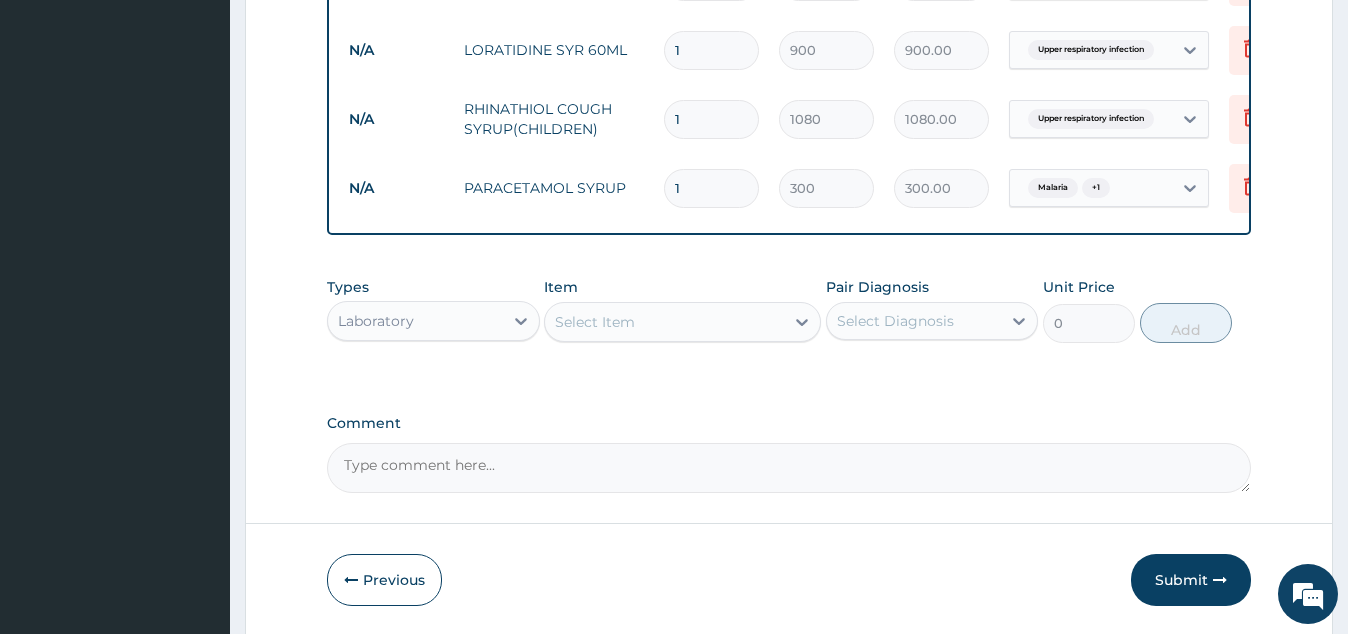 click on "Step  2  of 2 PA Code / Prescription Code Enter Code(Secondary Care Only) Encounter Date 03-08-2025 Important Notice Please enter PA codes before entering items that are not attached to a PA code   All diagnoses entered must be linked to a claim item. Diagnosis & Claim Items that are visible but inactive cannot be edited because they were imported from an already approved PA code. Diagnosis Malaria Confirmed Upper respiratory infection Confirmed NB: All diagnosis must be linked to a claim item Claim Items Type Name Quantity Unit Price Total Price Pair Diagnosis Actions N/A GP CONSULTATION(ONCE A MONTH) 1 2000 2000.00 Malaria  + 1 Delete N/A DICLOFENAC 75MG INJECTION 2 480 960.00 Malaria  + 1 Delete N/A ARTHEMETER INJECTION 80MG 3 600 1800.00 Malaria Delete N/A Gentamycin 80mg  3 100 300.00 Upper respiratory infection  + 1 Delete N/A CEFIXIME (CEFINE) SUSP 1 1800 1800.00 Upper respiratory infection  + 1 Delete N/A COARTEM 20/120MG TAB 6 72 432.00 Malaria Delete N/A LORATIDINE SYR 60ML 1 900 900.00 Delete N/A 1" at bounding box center (789, -241) 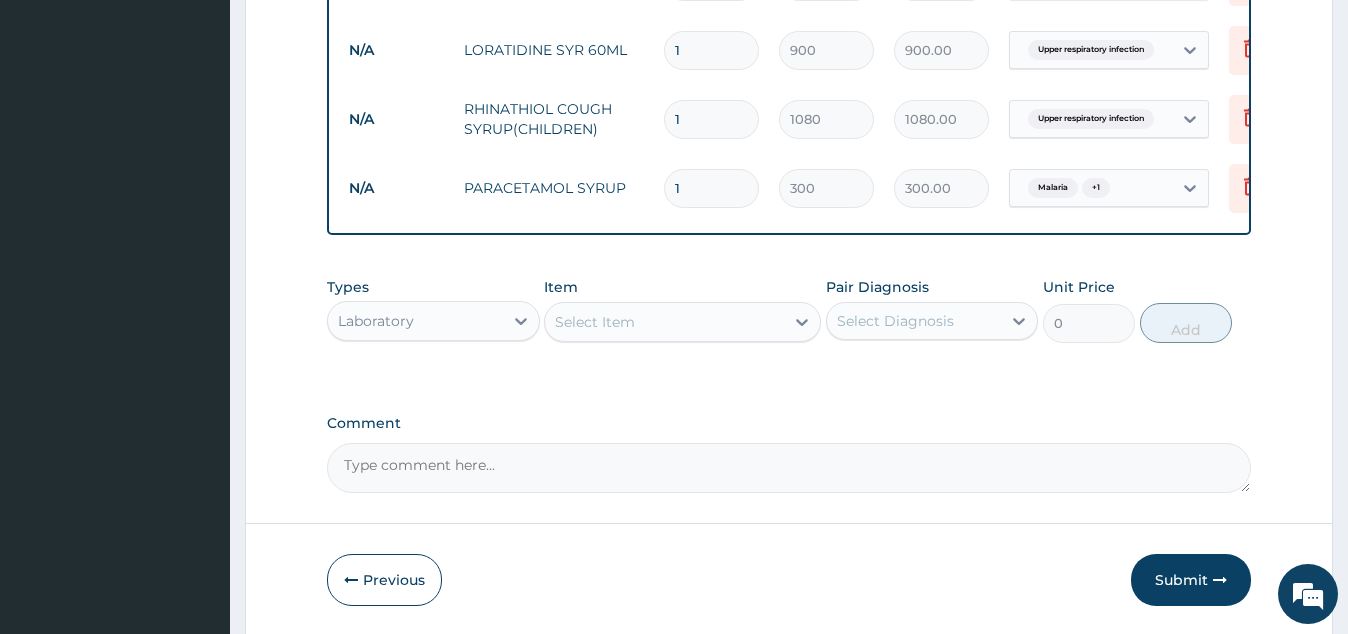 click on "Comment" at bounding box center (788, 468) 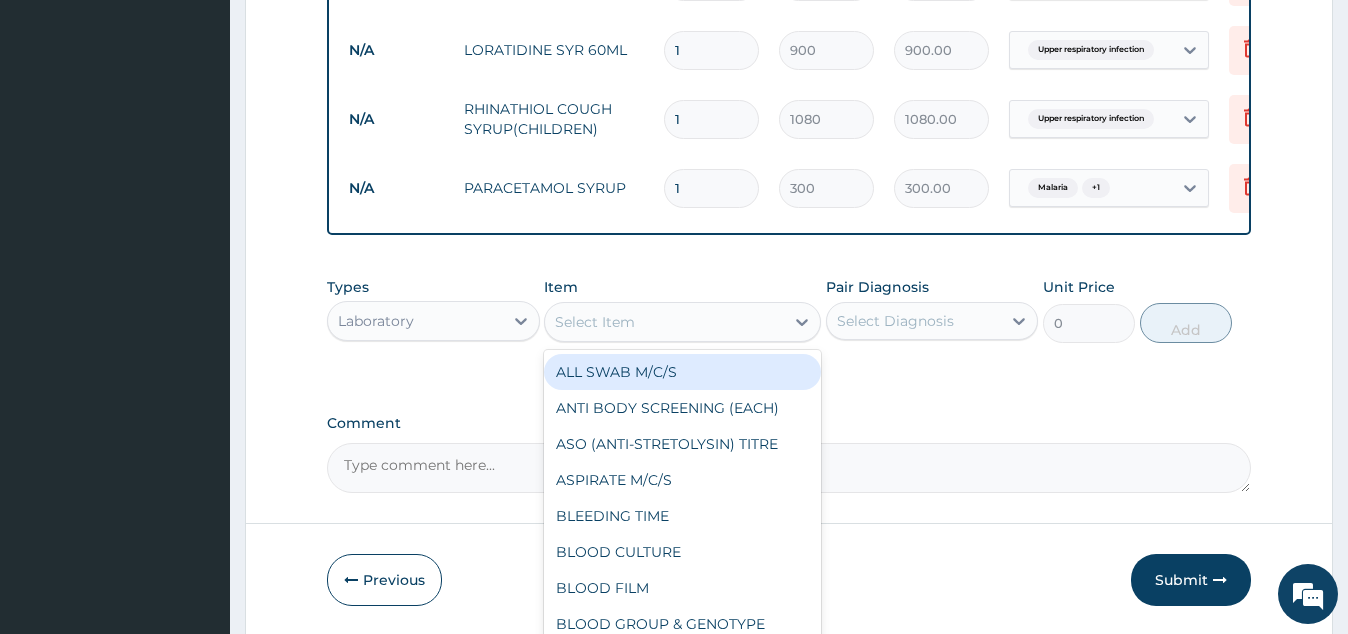 click on "Select Item" at bounding box center (595, 322) 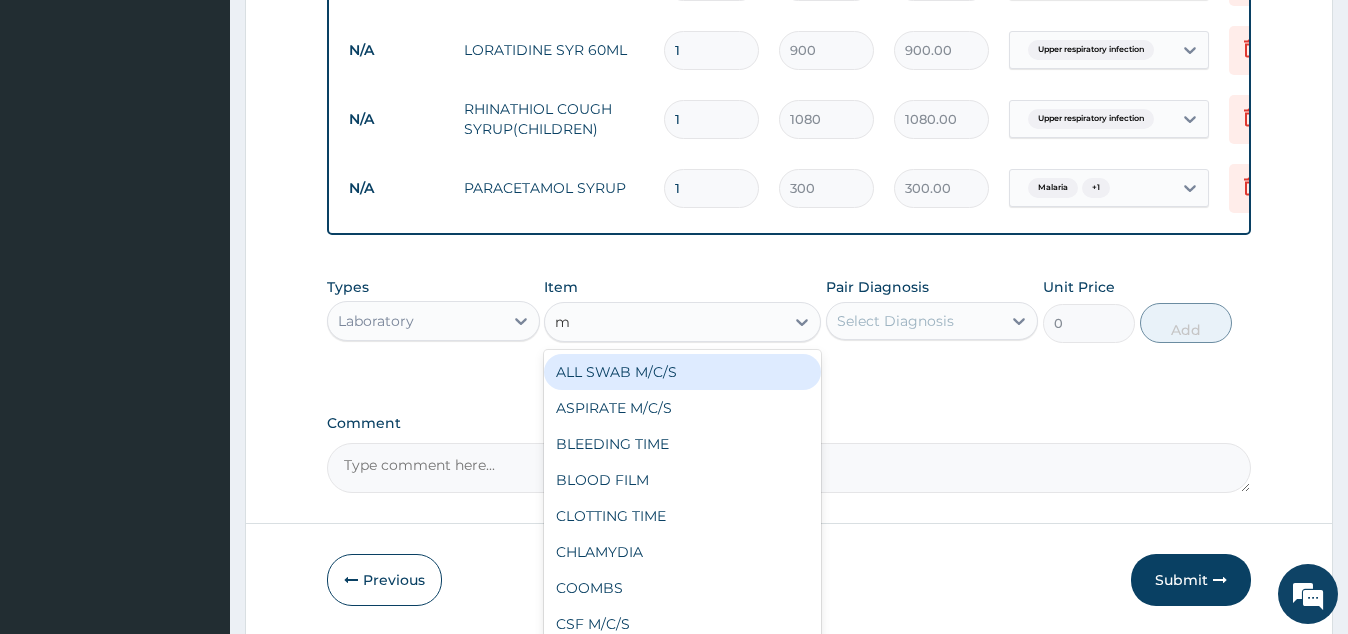 type on "ma" 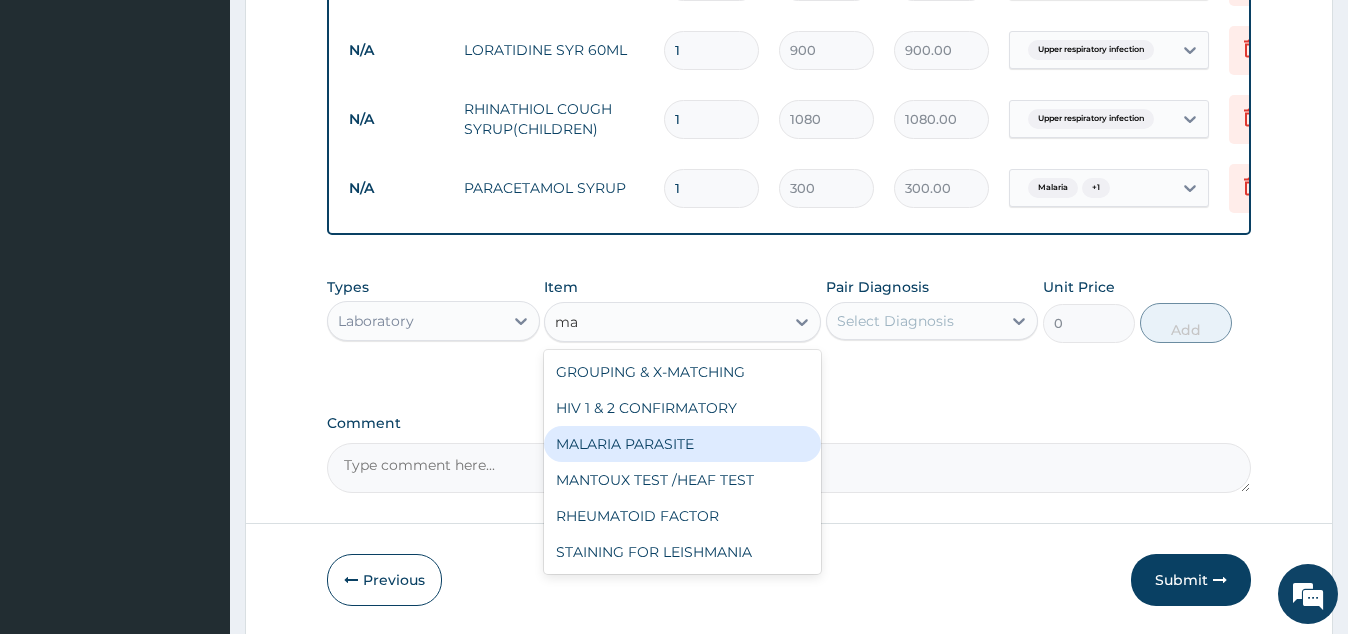 click on "MALARIA PARASITE" at bounding box center (682, 444) 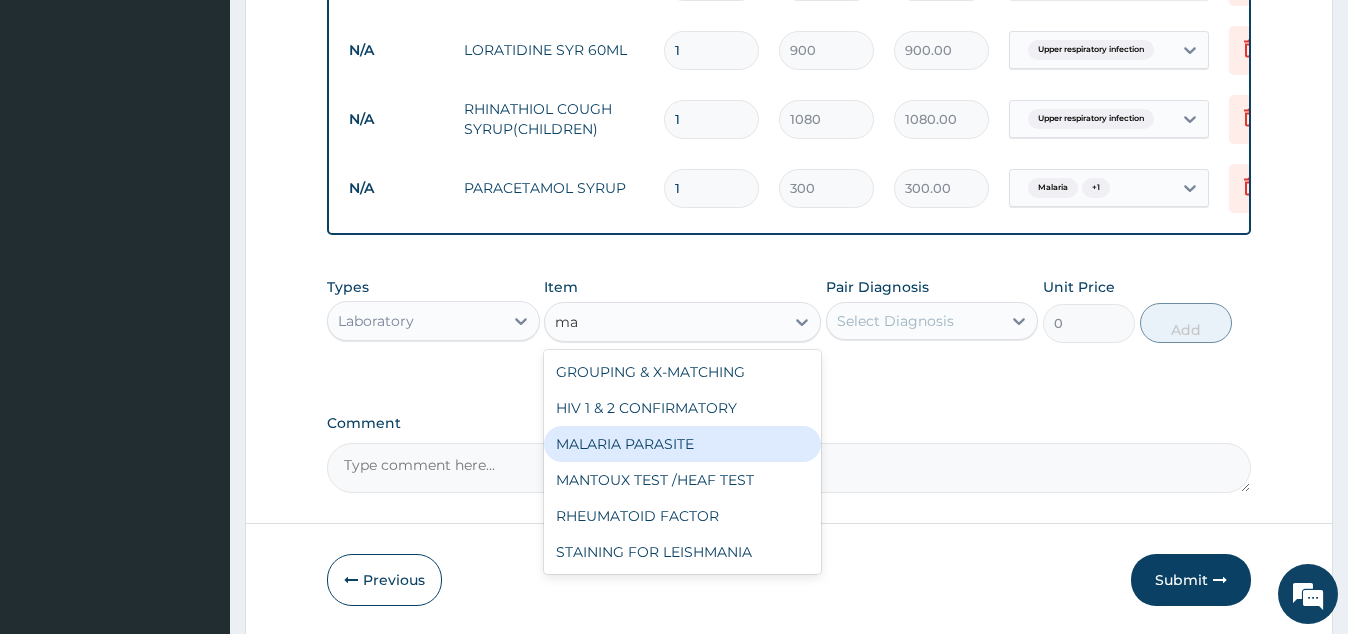 type 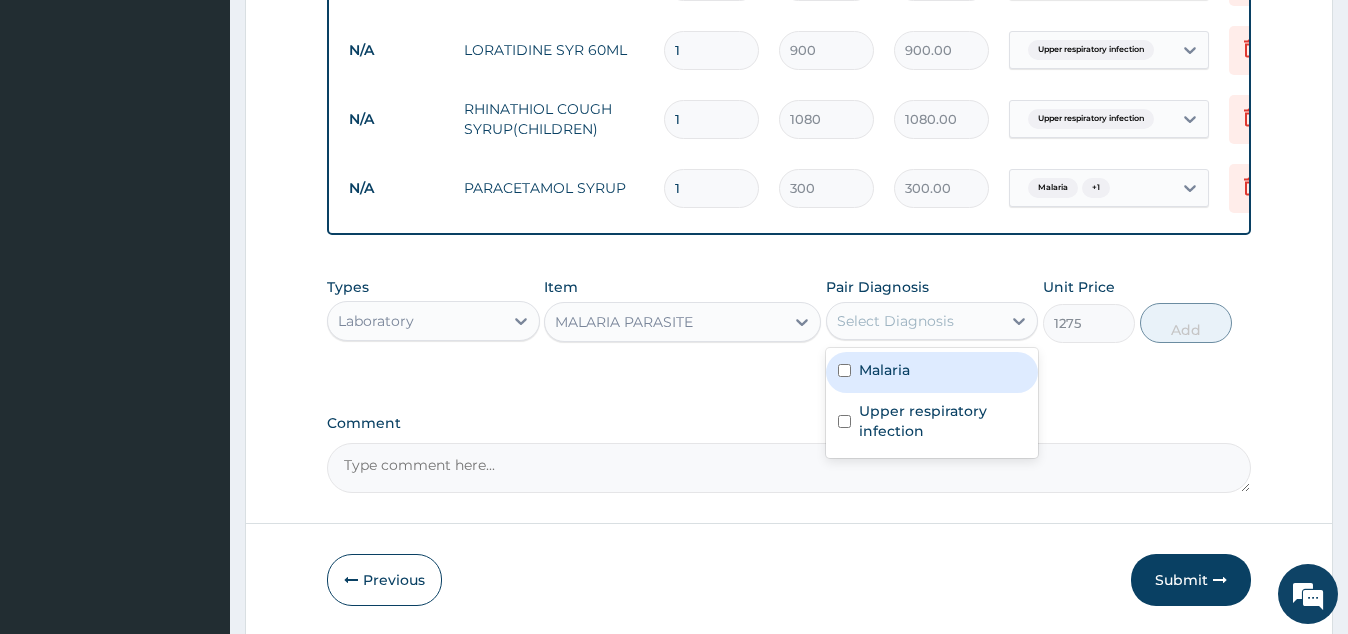 click on "Select Diagnosis" at bounding box center (895, 321) 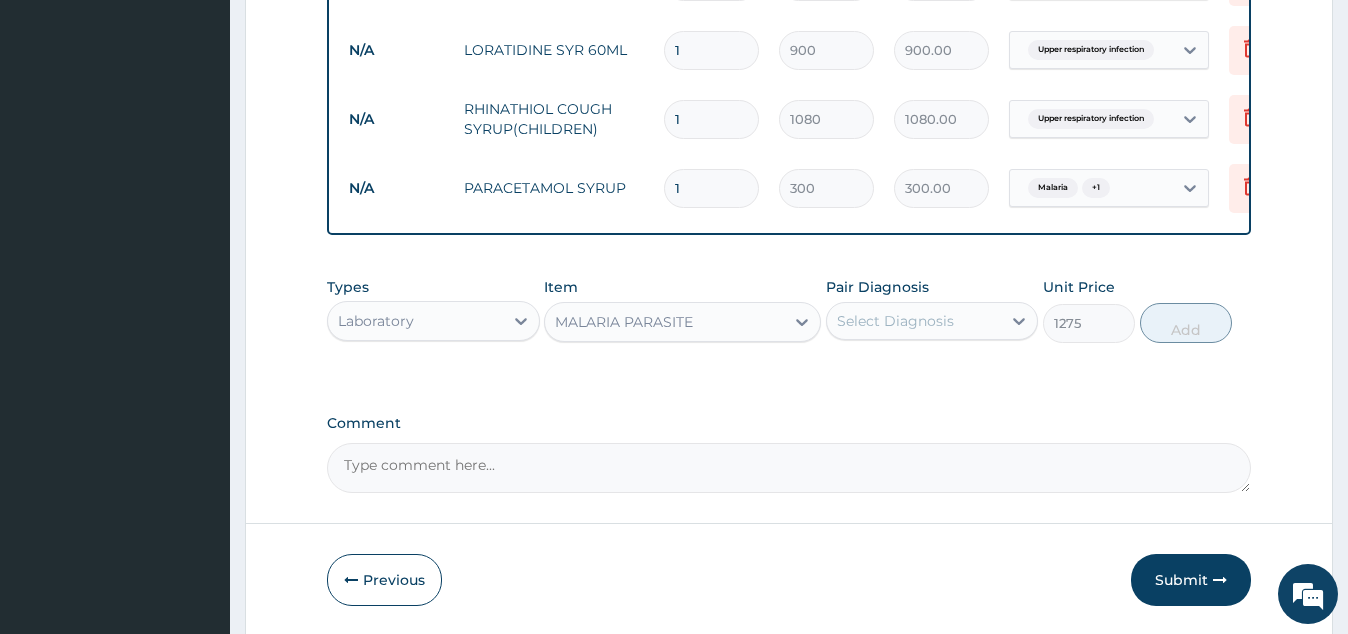 drag, startPoint x: 890, startPoint y: 327, endPoint x: 946, endPoint y: 410, distance: 100.12492 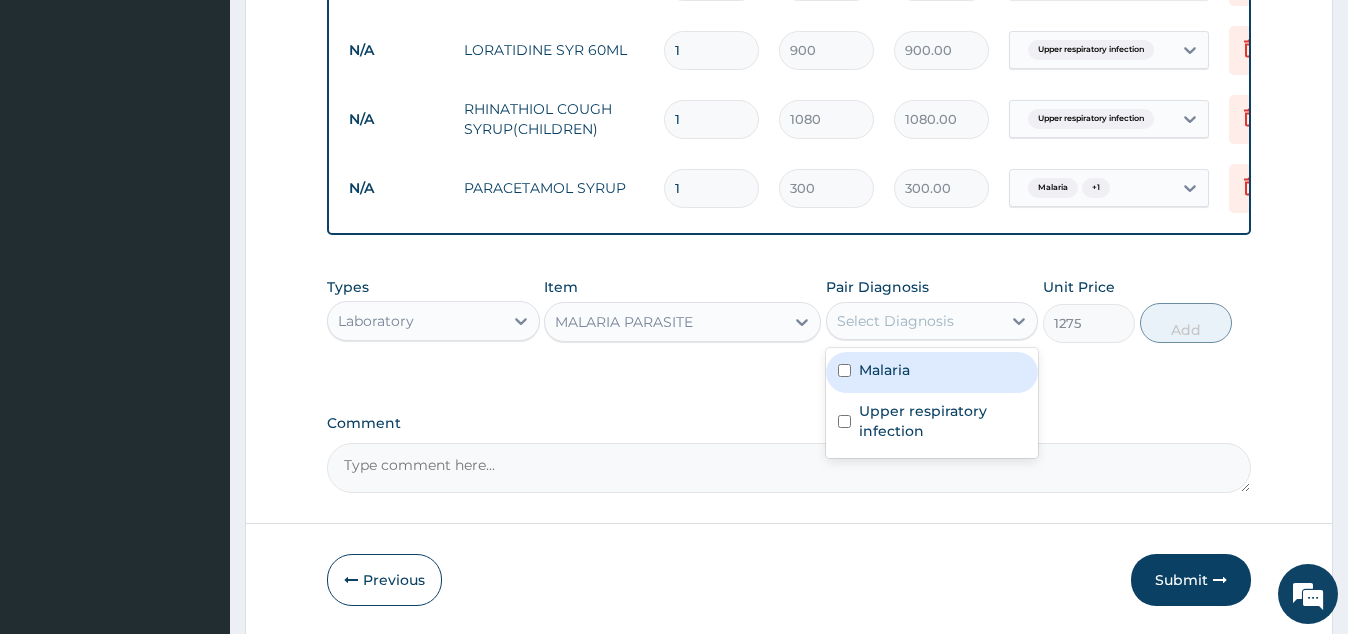 click on "Malaria" at bounding box center [932, 372] 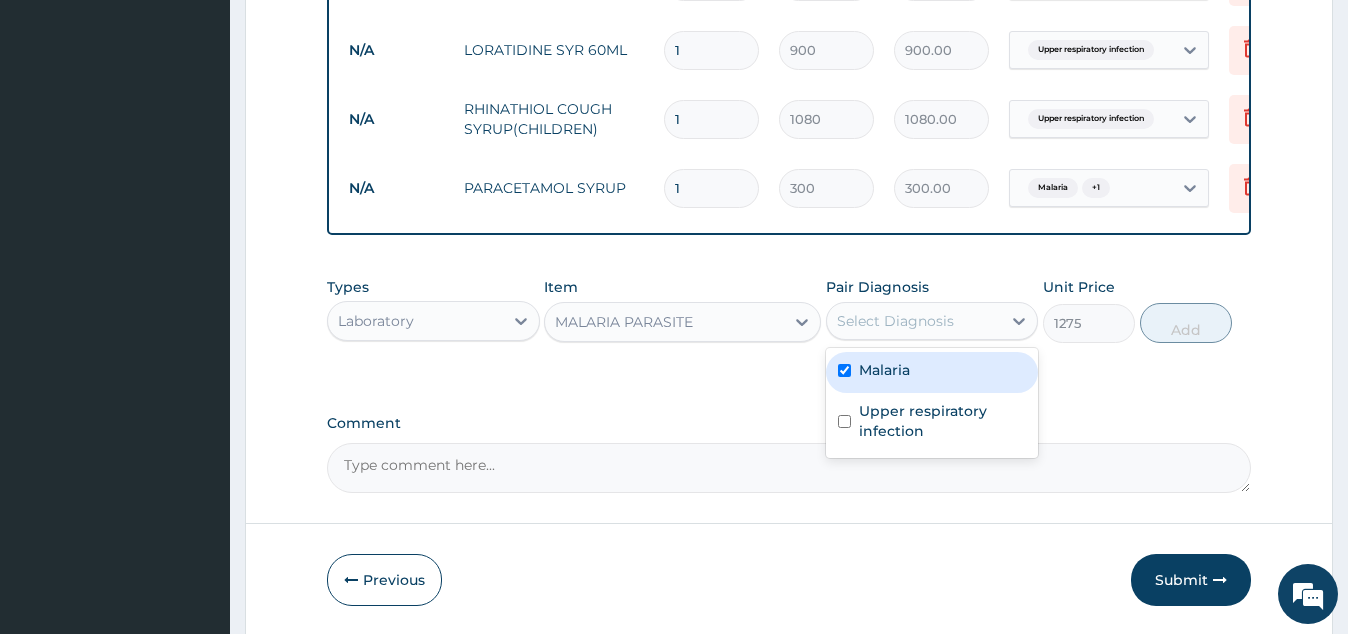 checkbox on "true" 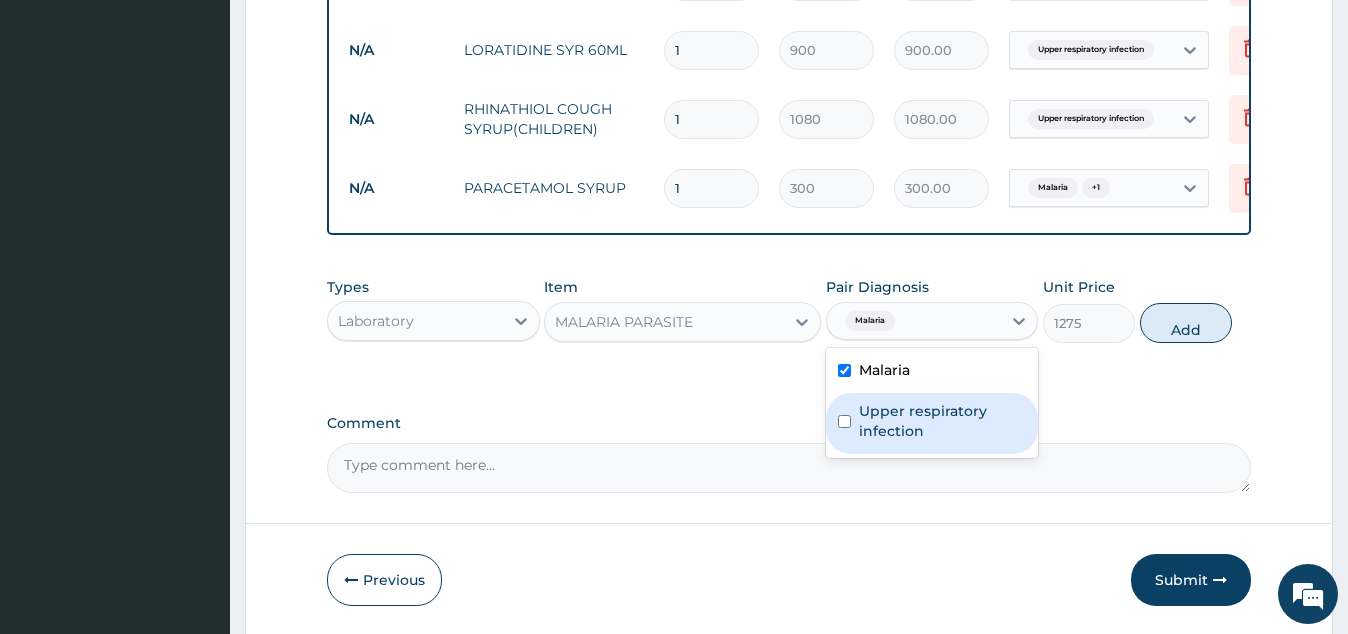 click on "Upper respiratory infection" at bounding box center [942, 421] 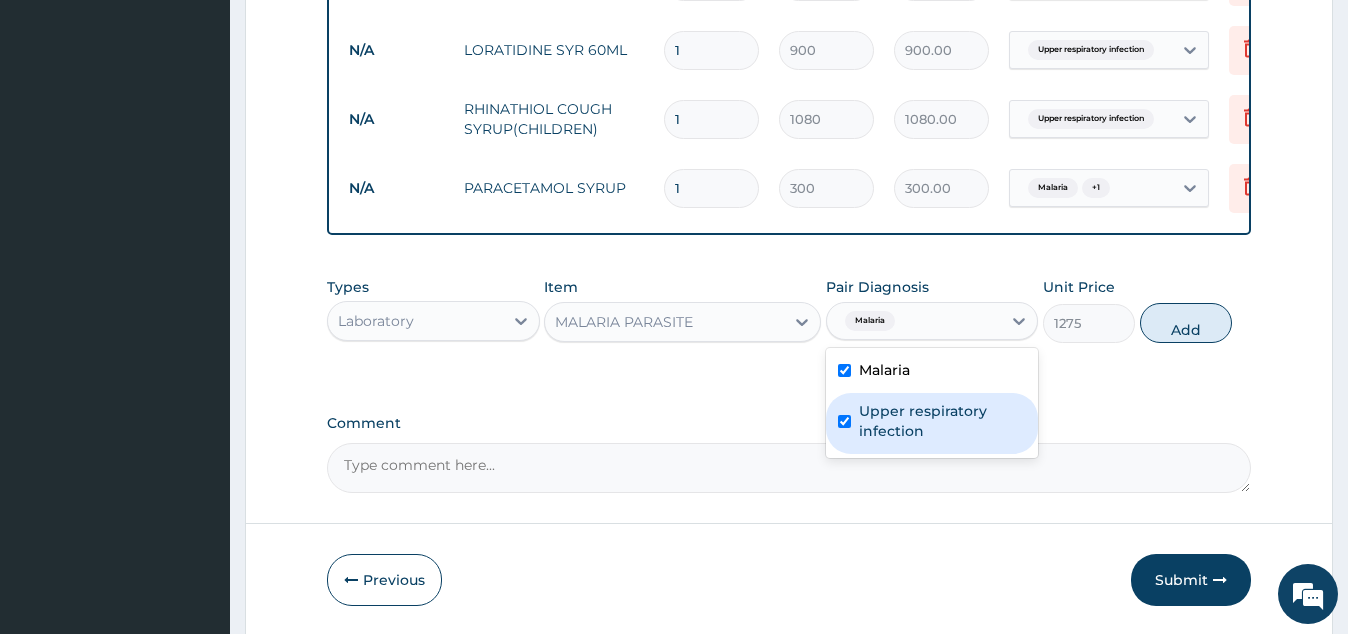 checkbox on "true" 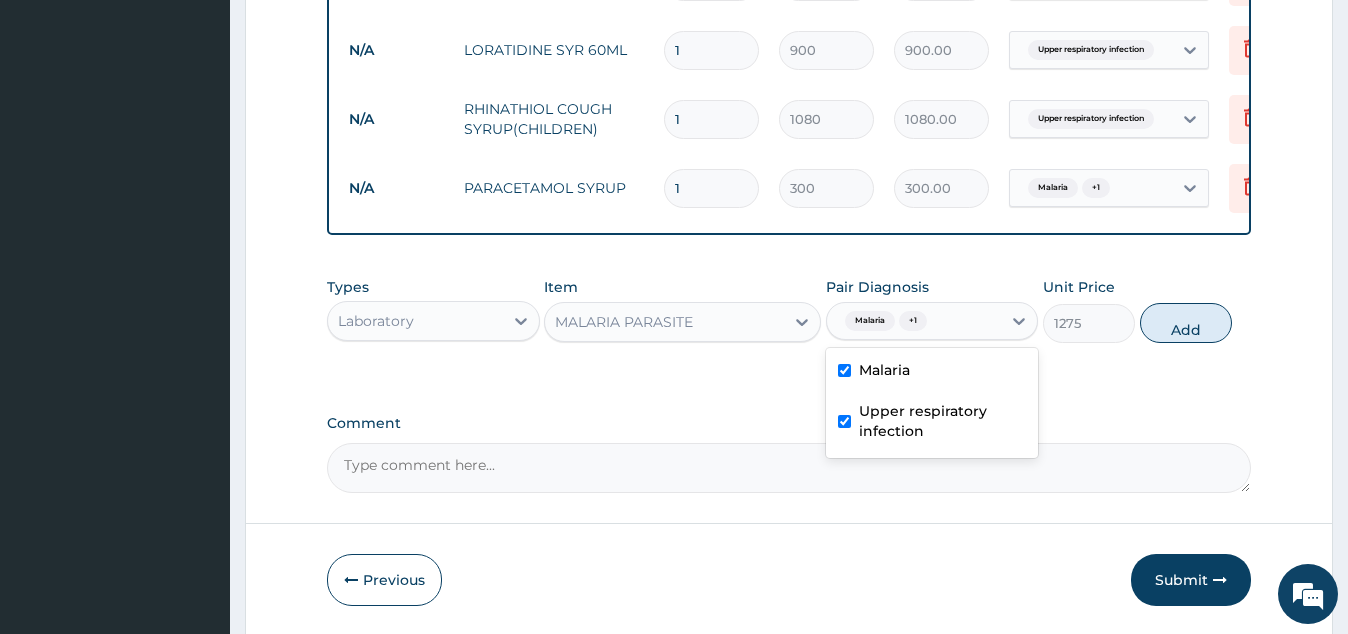 click on "Types Laboratory Item MALARIA PARASITE Pair Diagnosis option Upper respiratory infection, selected. option Upper respiratory infection selected, 2 of 2. 2 results available. Use Up and Down to choose options, press Enter to select the currently focused option, press Escape to exit the menu, press Tab to select the option and exit the menu. Malaria  + 1 Malaria Upper respiratory infection Unit Price 1275 Add" at bounding box center [788, 310] 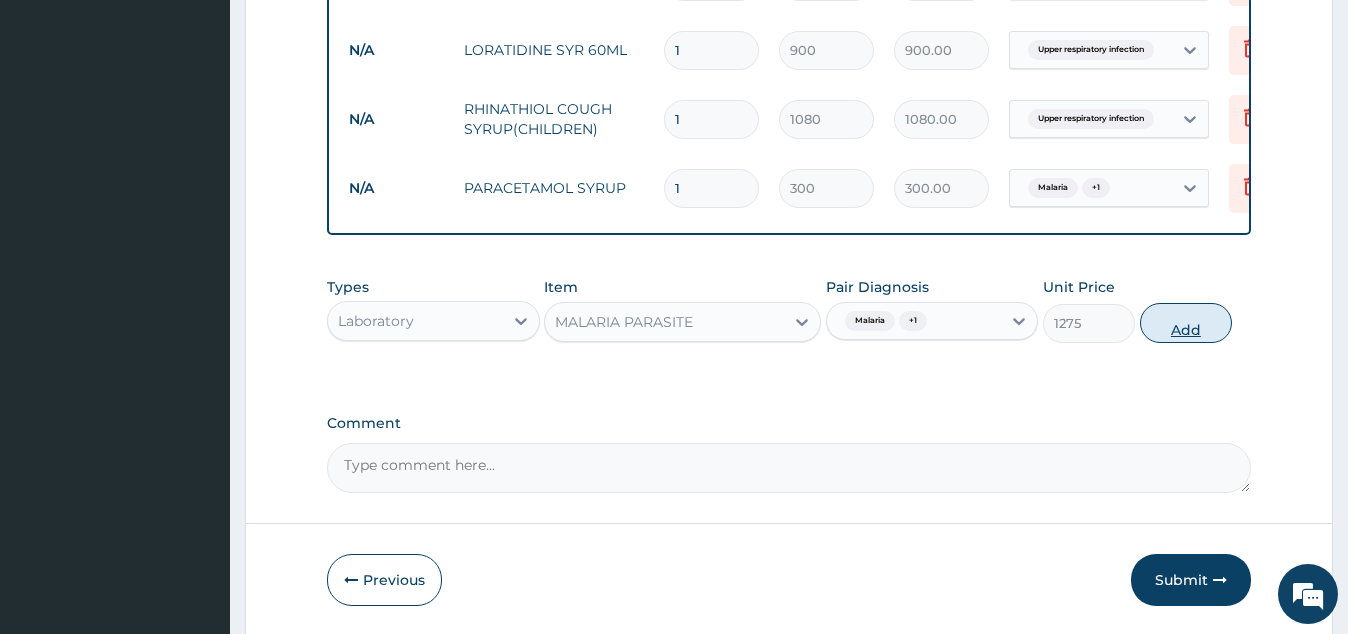 click on "Add" at bounding box center [1186, 323] 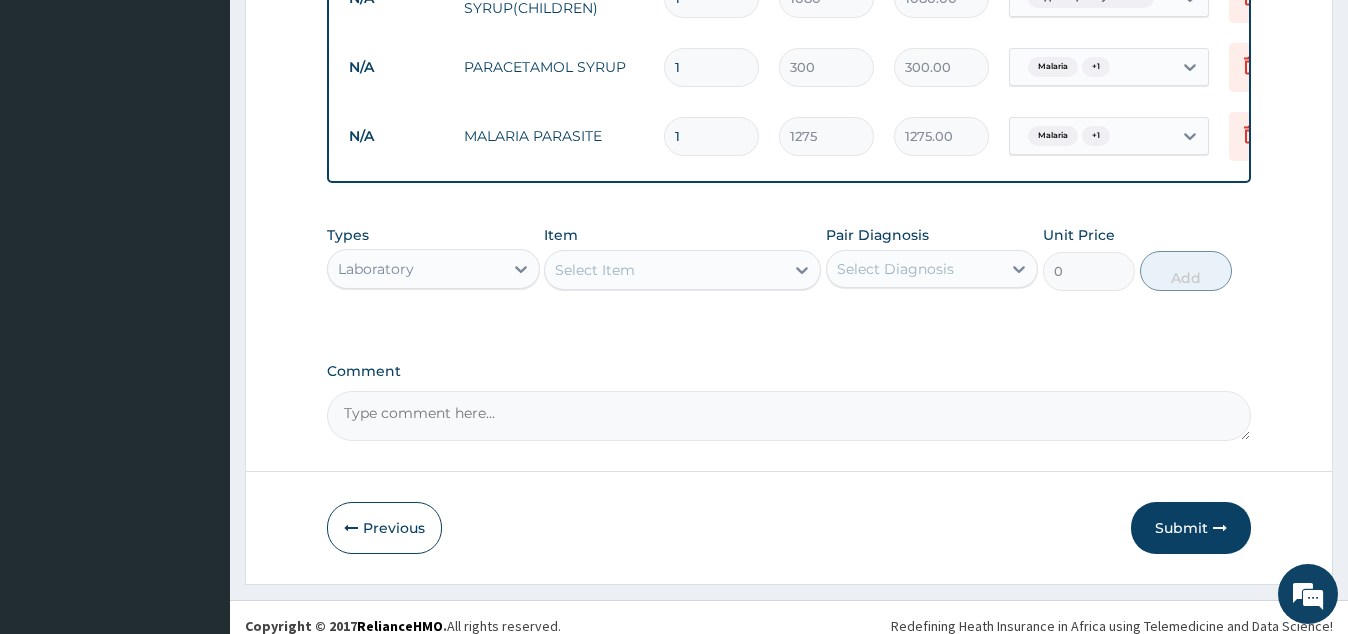 scroll, scrollTop: 1362, scrollLeft: 0, axis: vertical 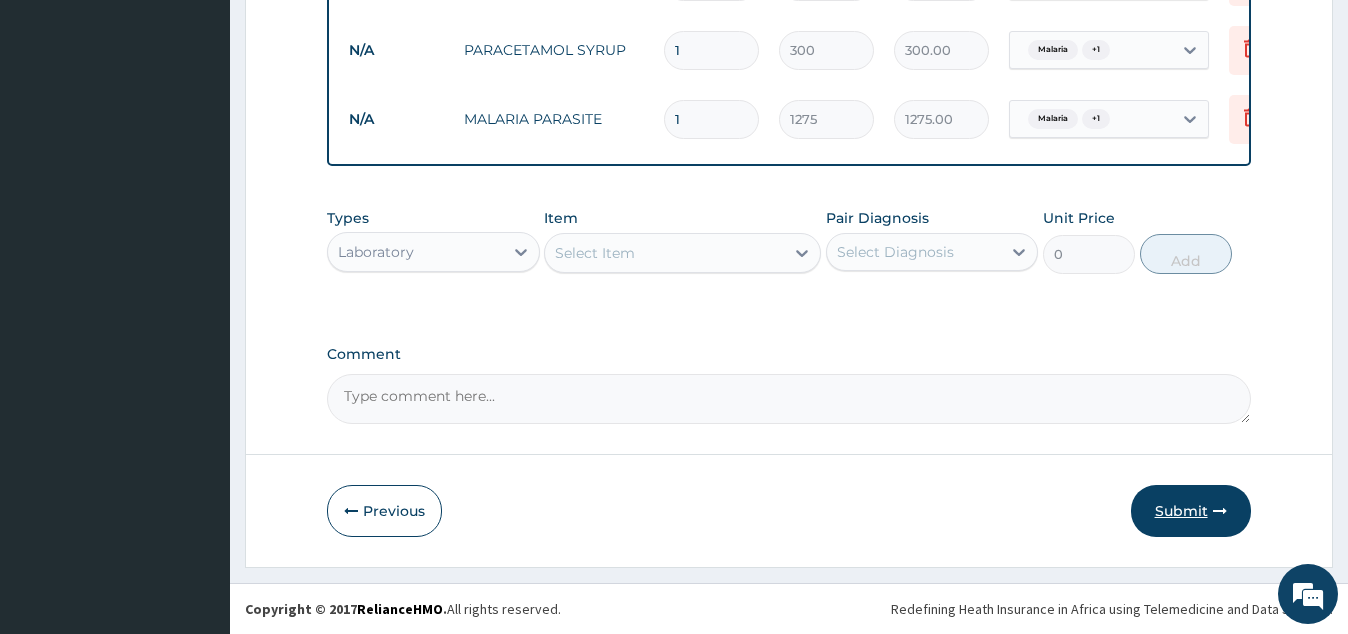 click on "Submit" at bounding box center (1191, 511) 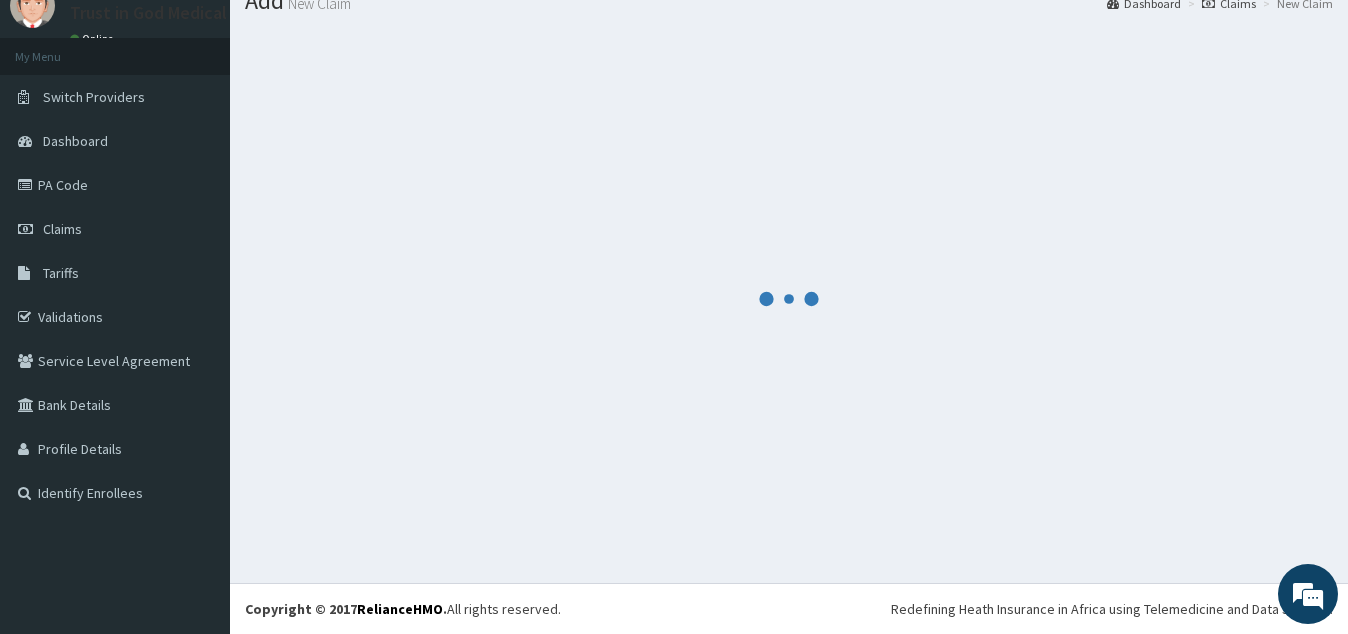 scroll, scrollTop: 77, scrollLeft: 0, axis: vertical 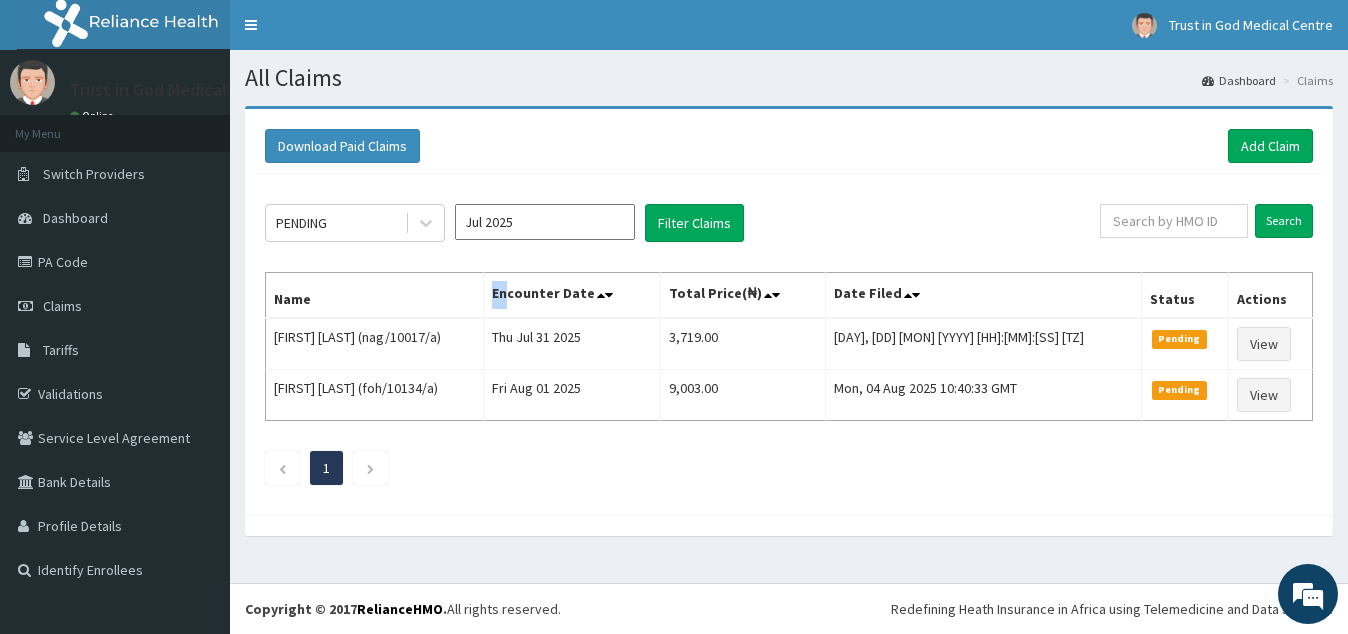drag, startPoint x: 583, startPoint y: 313, endPoint x: 525, endPoint y: 300, distance: 59.439045 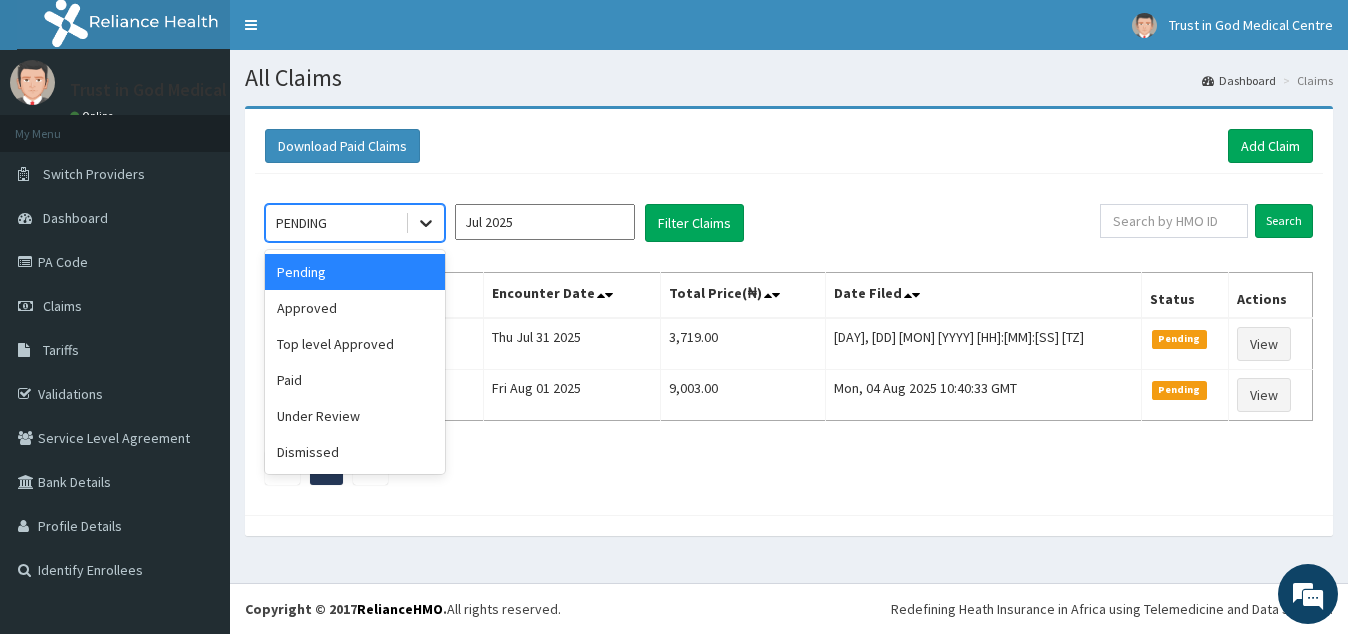 click 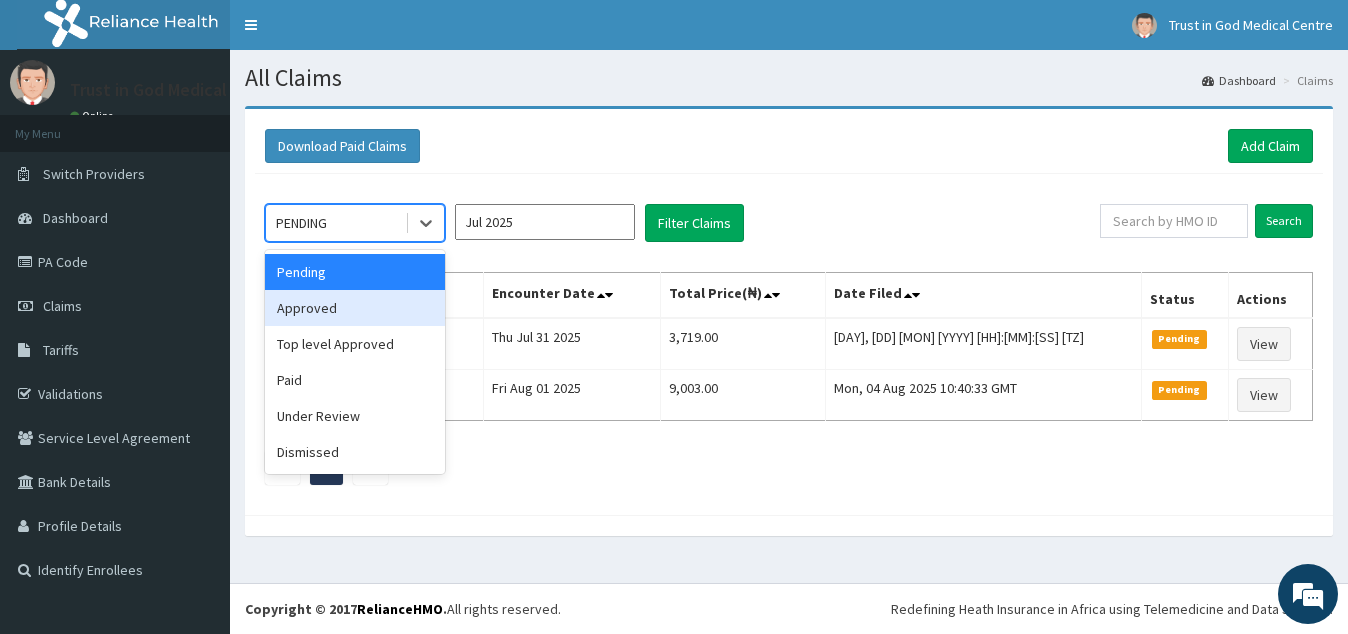 click on "Approved" at bounding box center (355, 308) 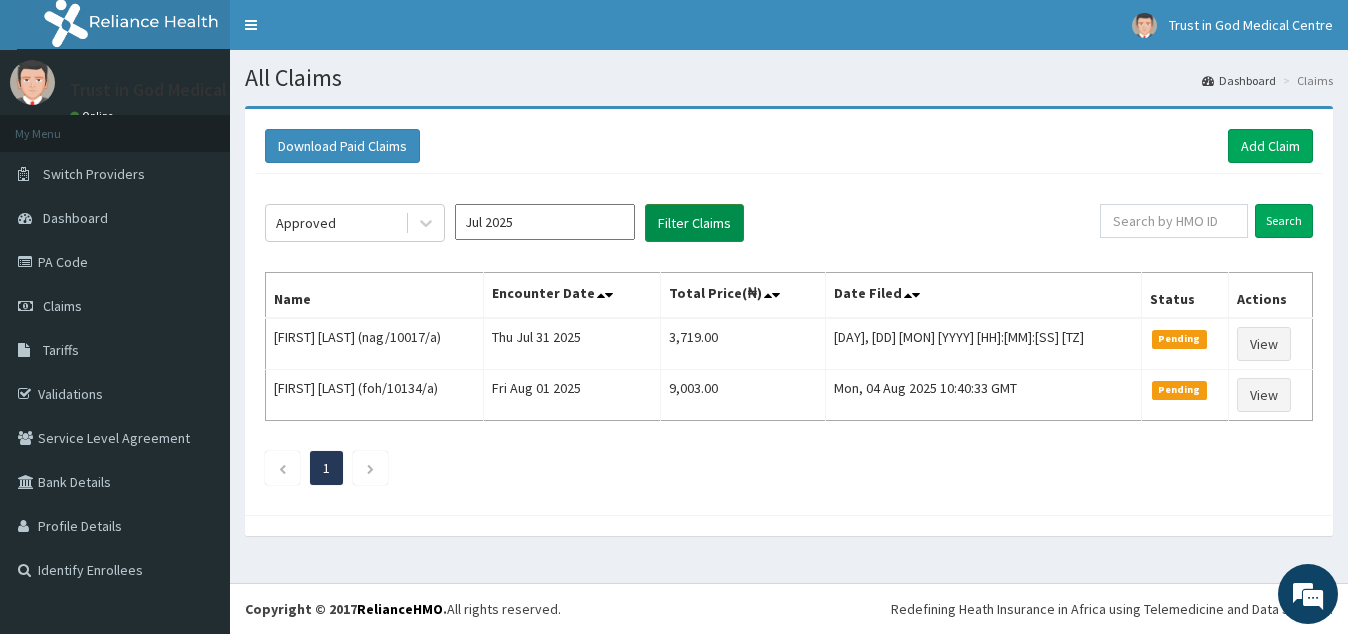 click on "Filter Claims" at bounding box center (694, 223) 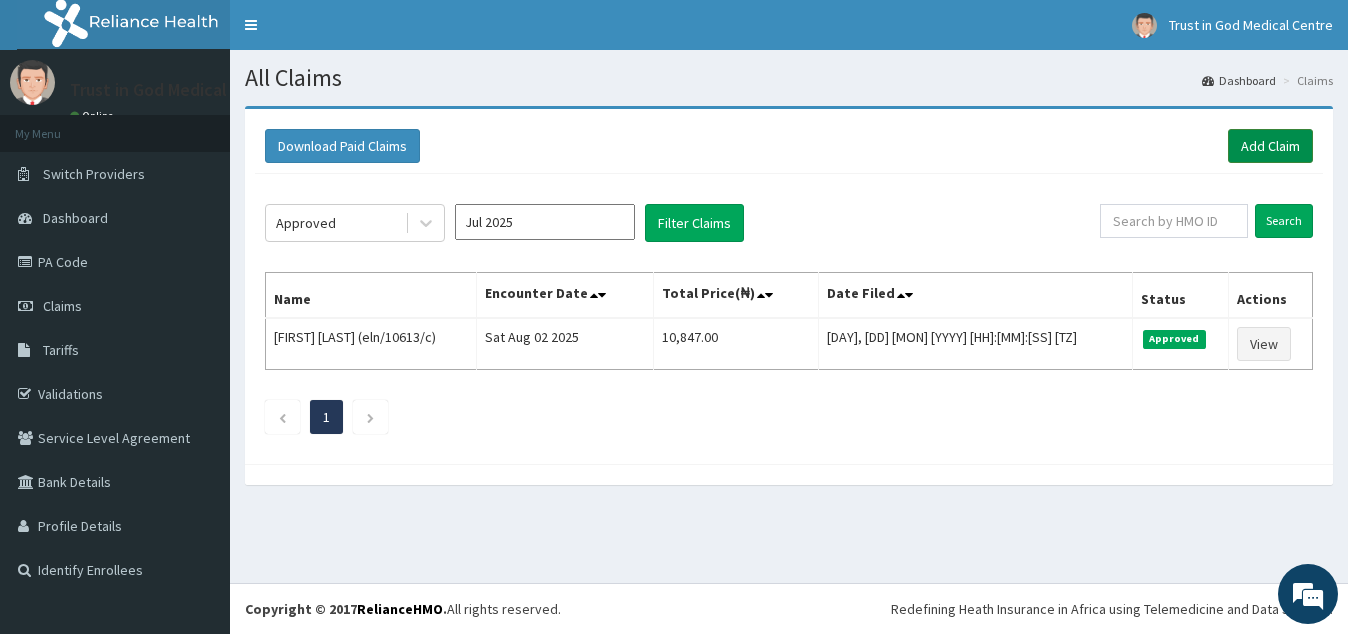 click on "Add Claim" at bounding box center (1270, 146) 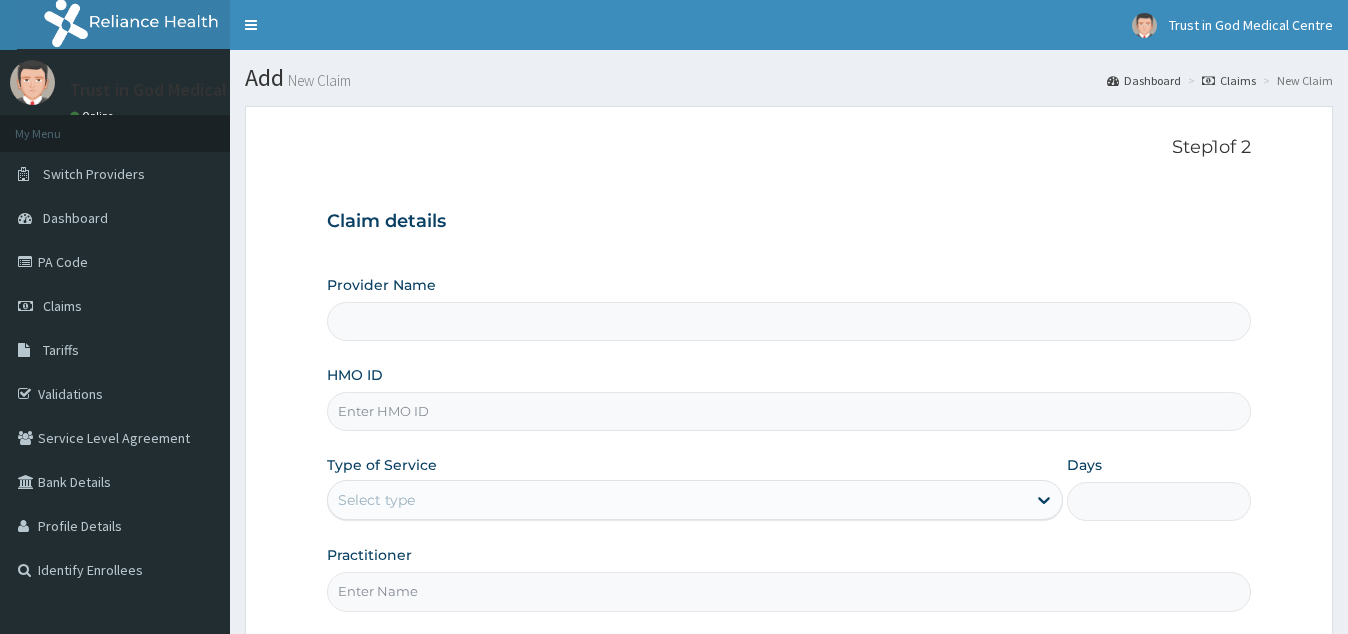 scroll, scrollTop: 0, scrollLeft: 0, axis: both 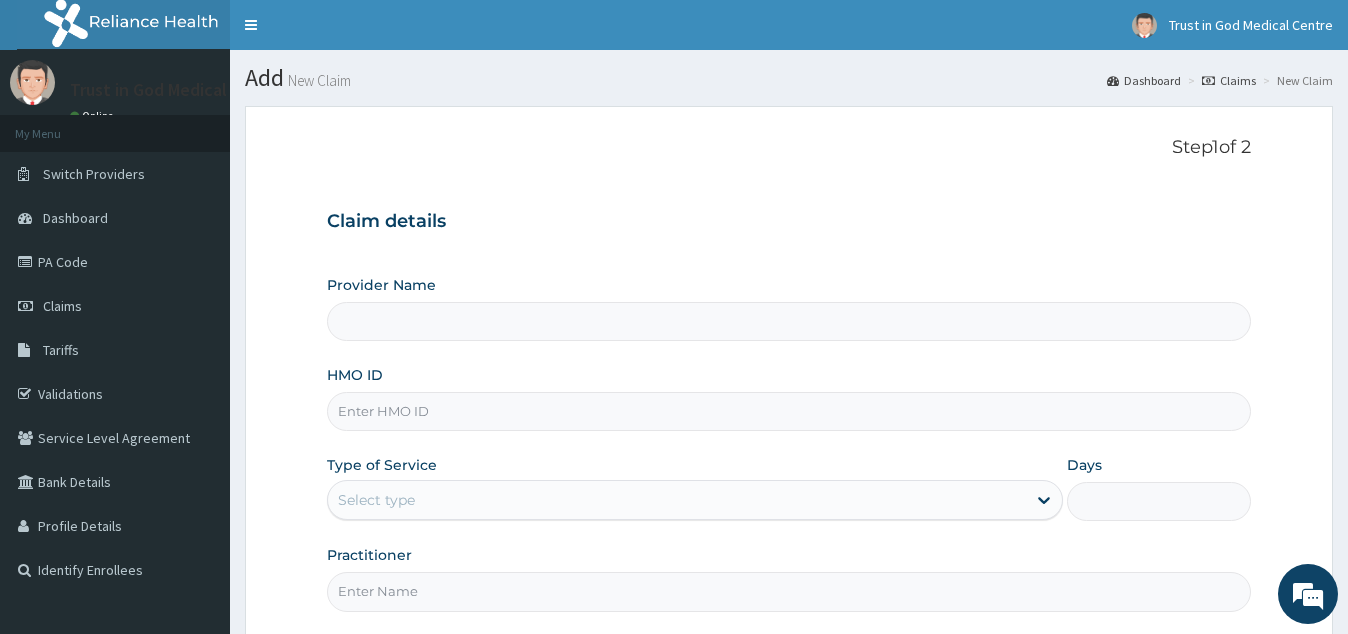 type on "Trust in God Medical Centre" 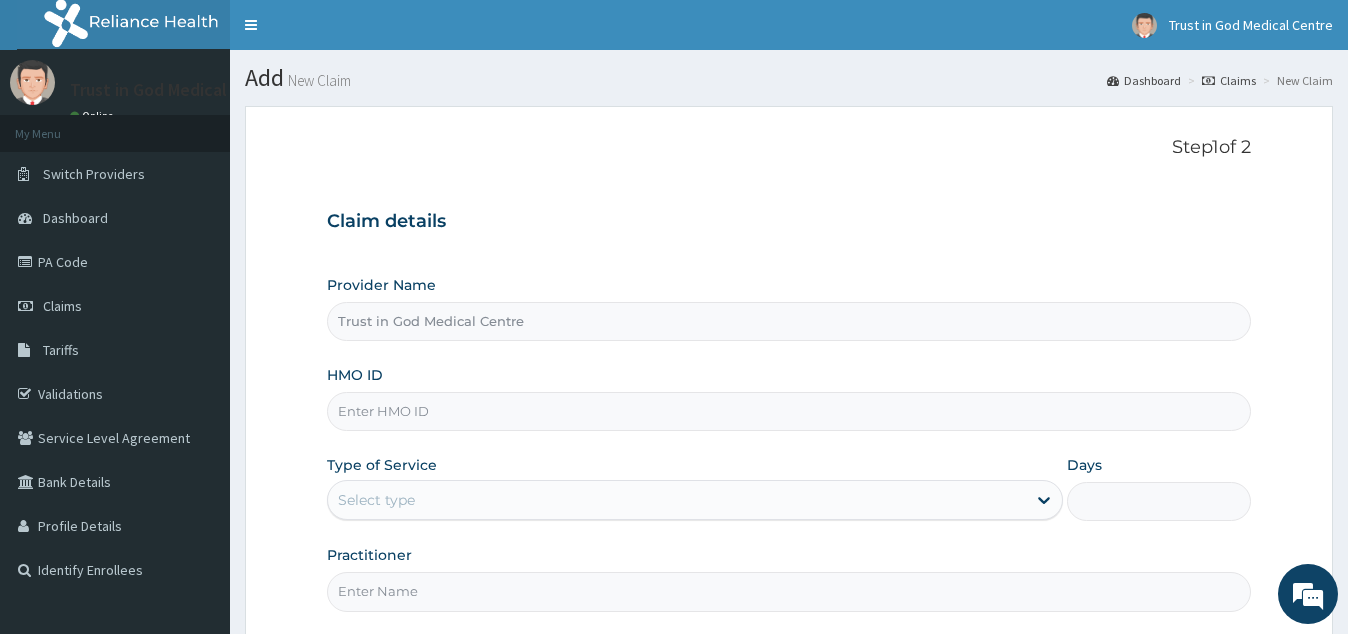 click on "HMO ID" at bounding box center [788, 411] 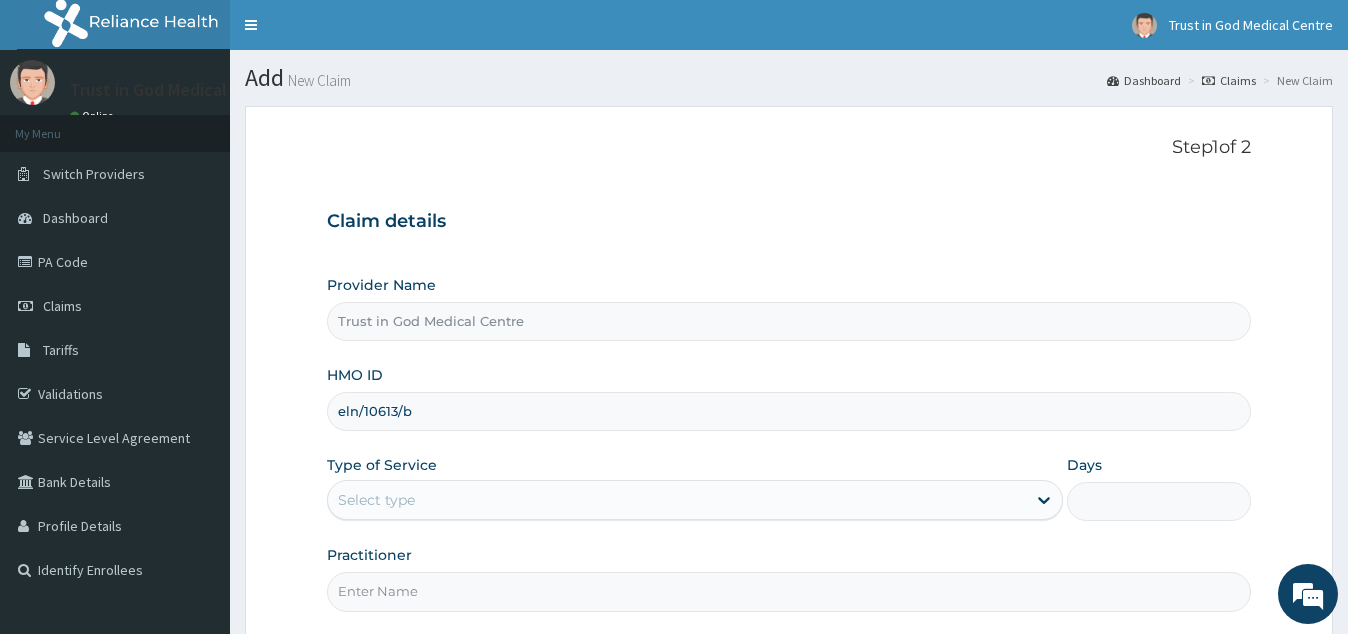 type on "eln/10613/b" 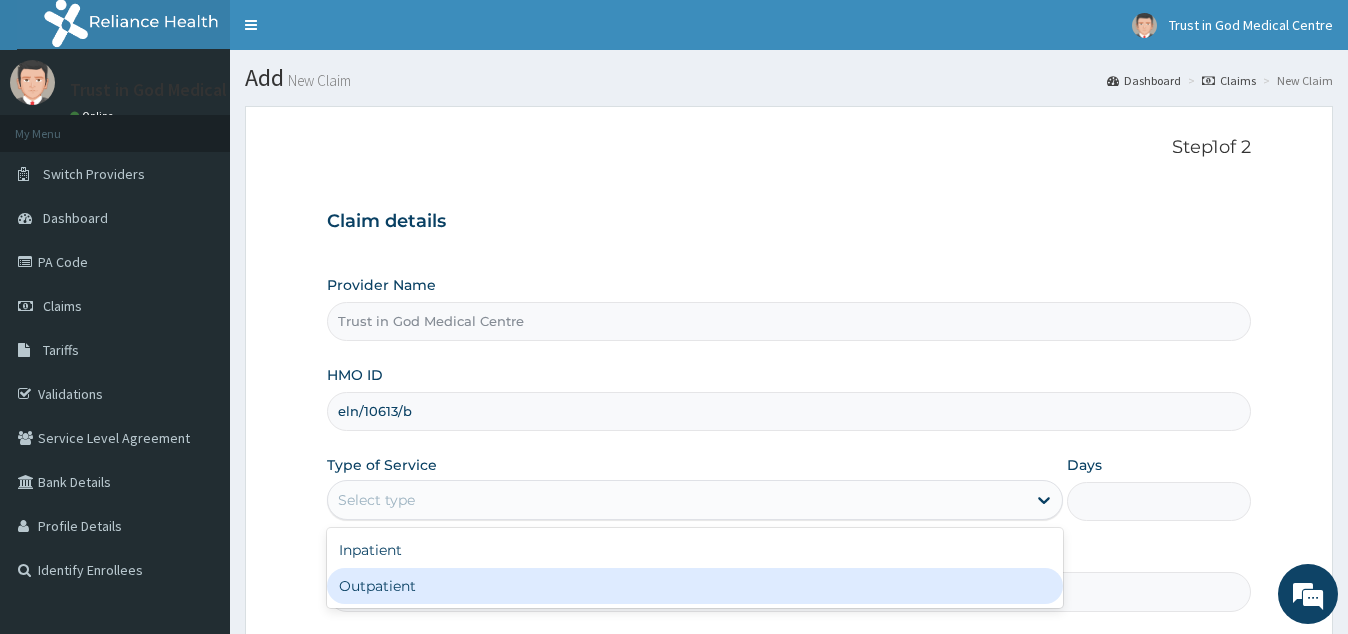 click on "Outpatient" at bounding box center (694, 586) 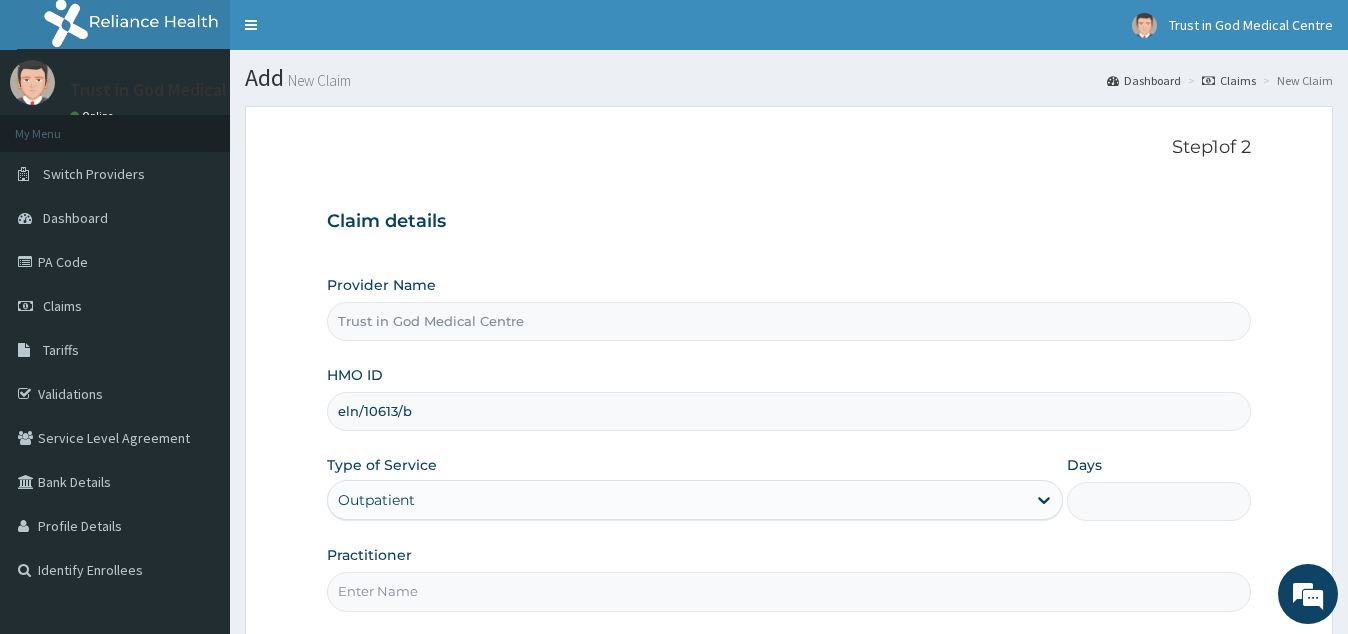 type on "1" 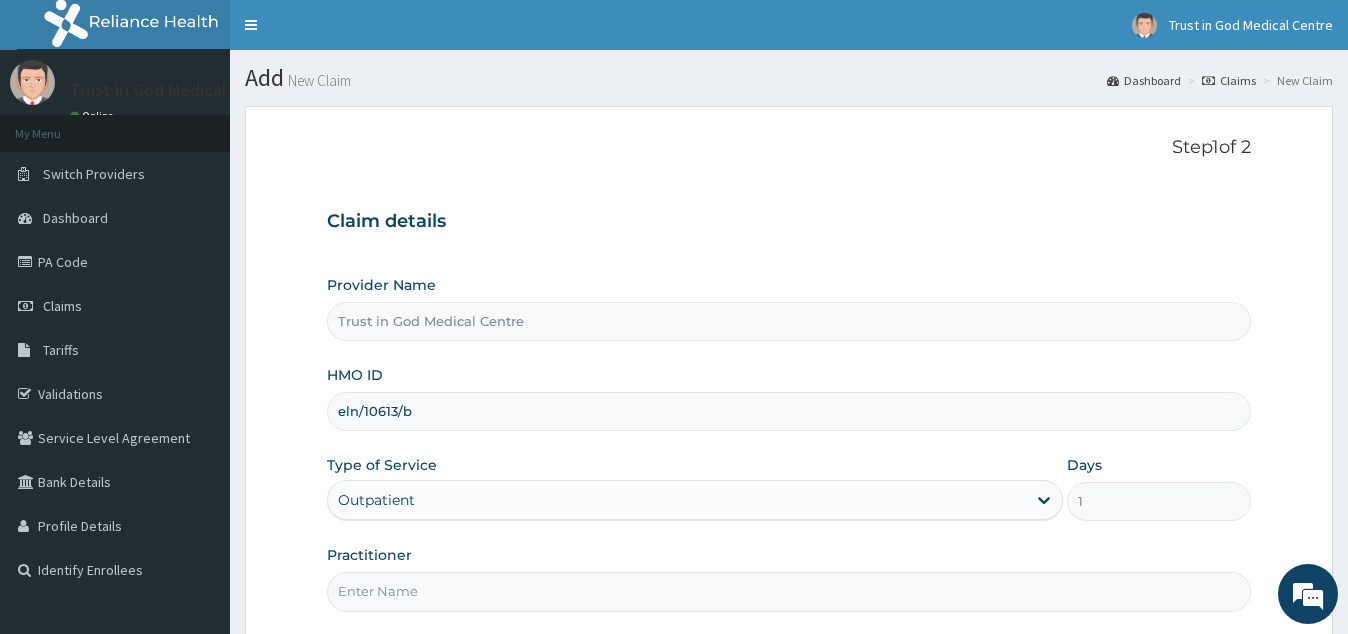 click on "Practitioner" at bounding box center [788, 591] 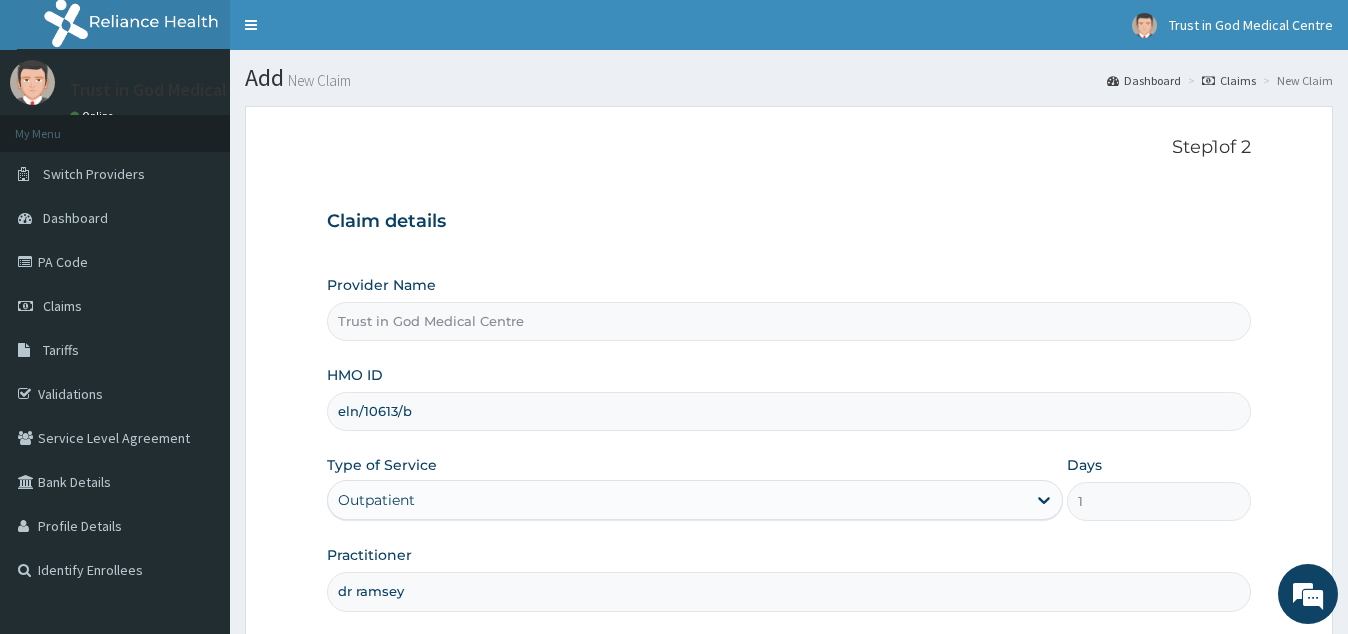 scroll, scrollTop: 189, scrollLeft: 0, axis: vertical 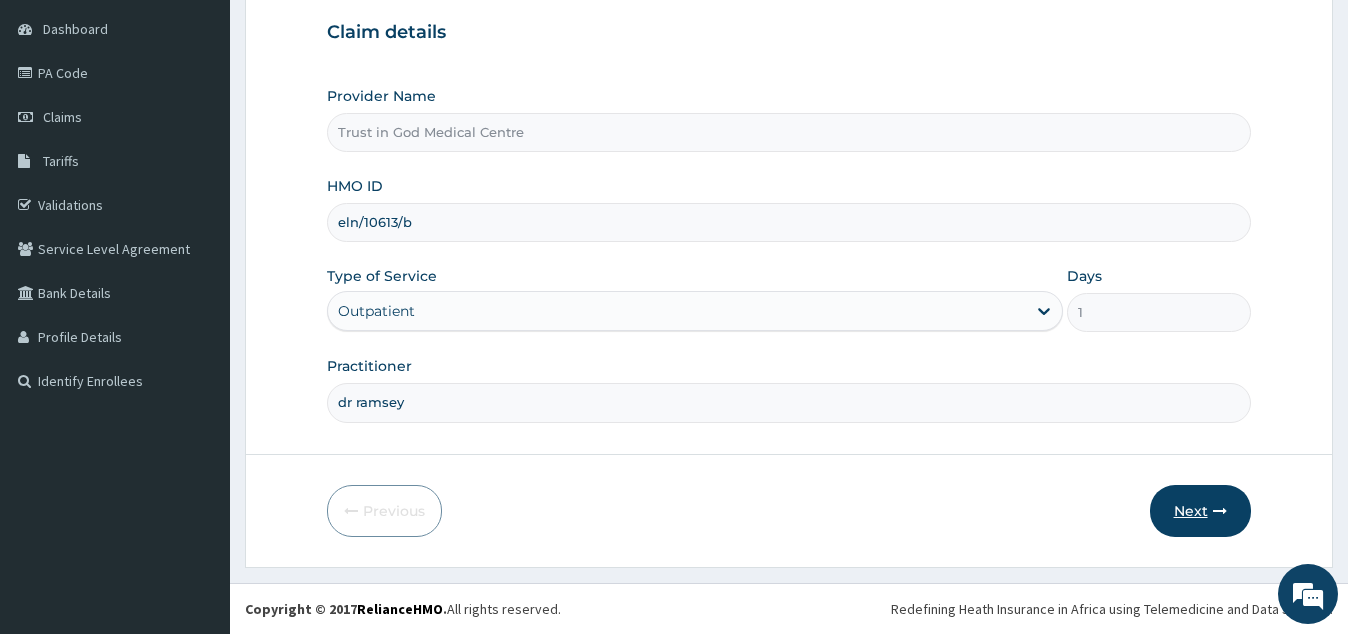 type on "dr ramsey" 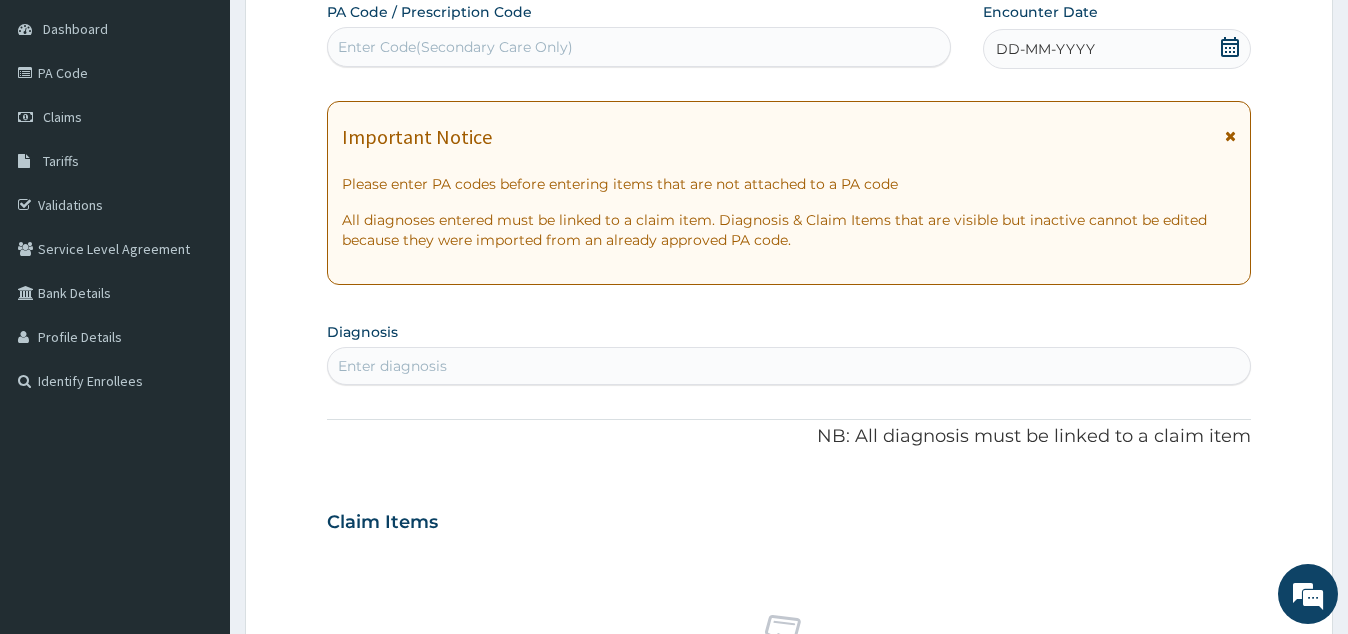click 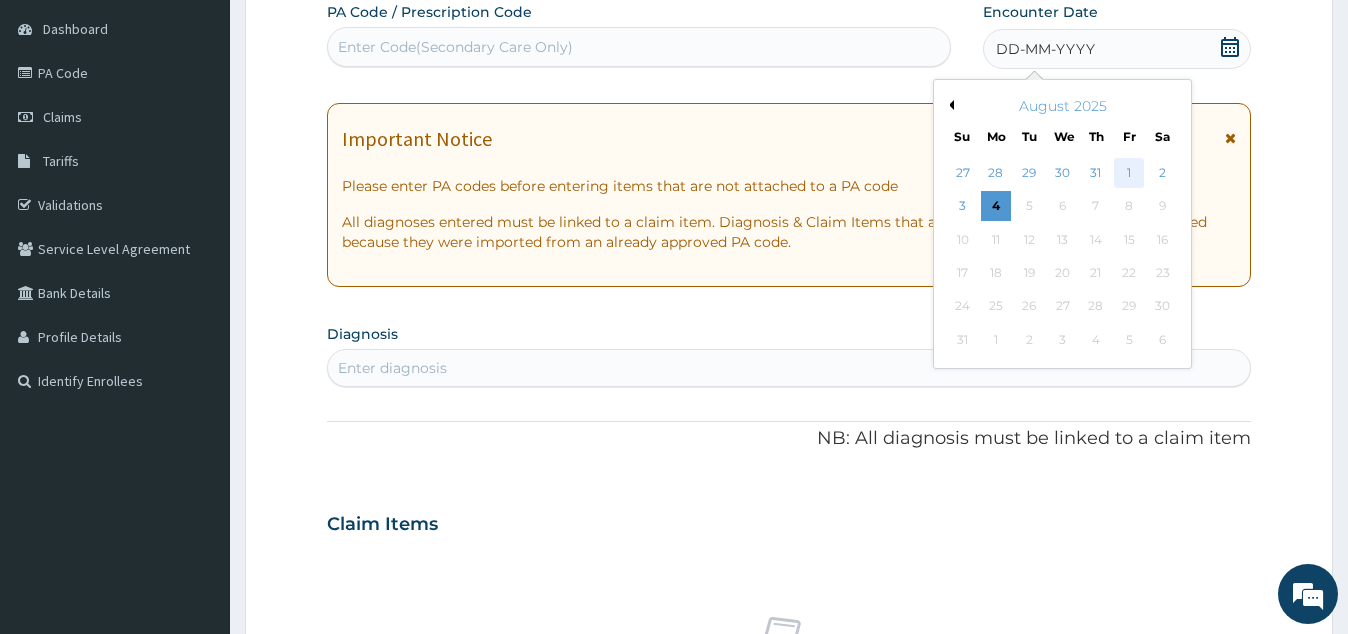 click on "1" at bounding box center [1129, 173] 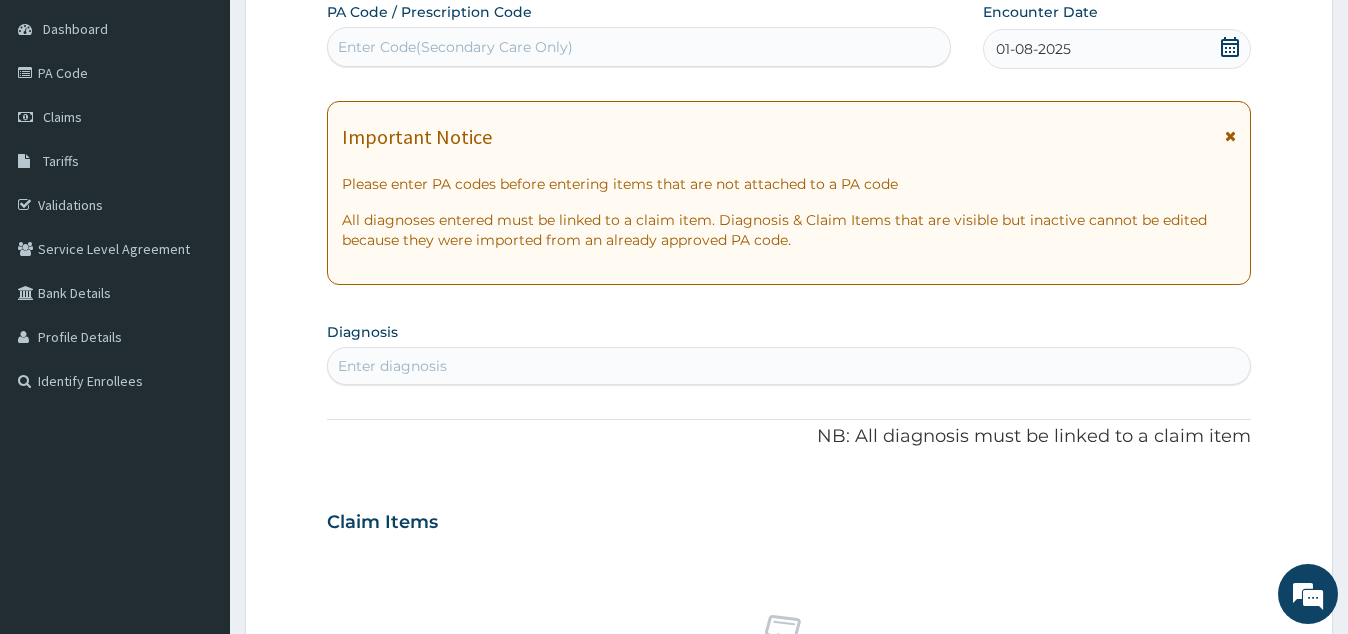 click on "Enter diagnosis" at bounding box center (392, 366) 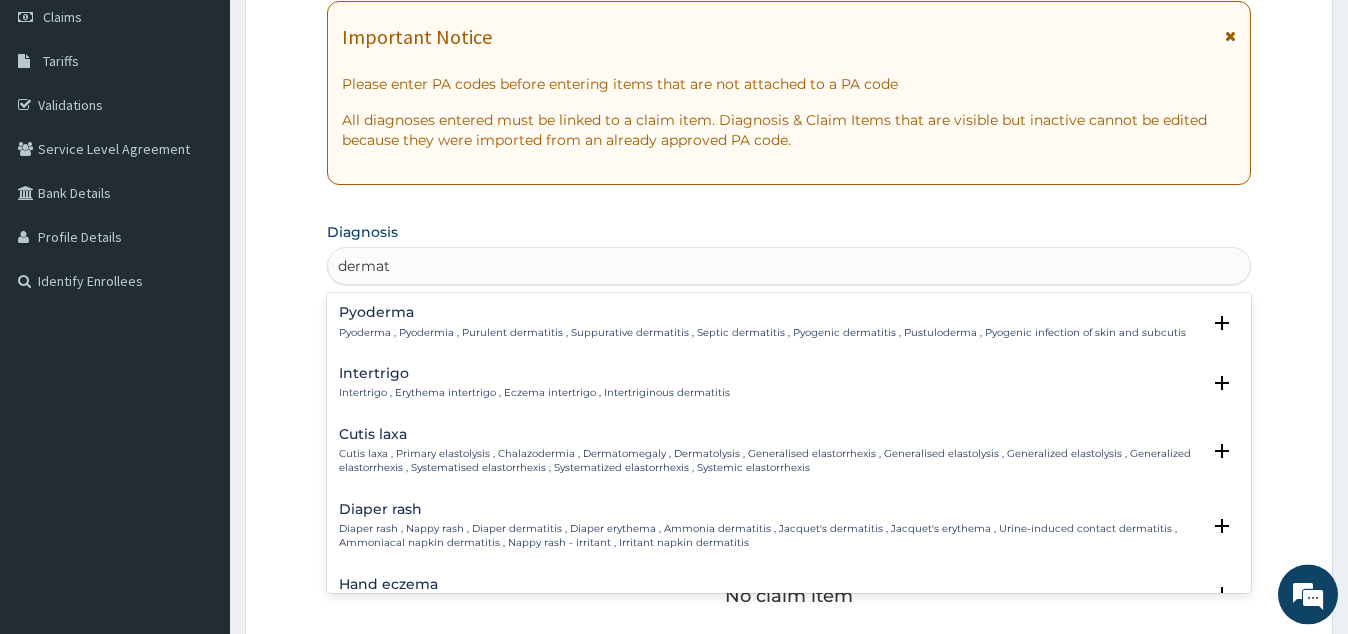 scroll, scrollTop: 291, scrollLeft: 0, axis: vertical 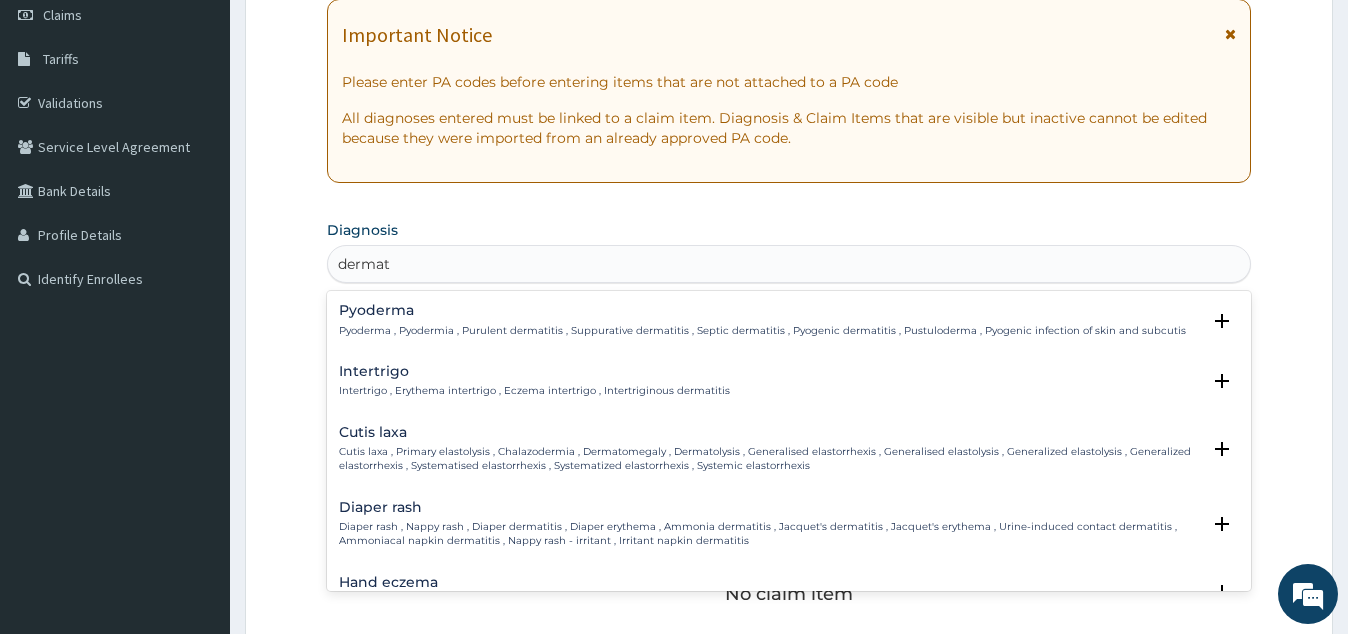 type on "dermat" 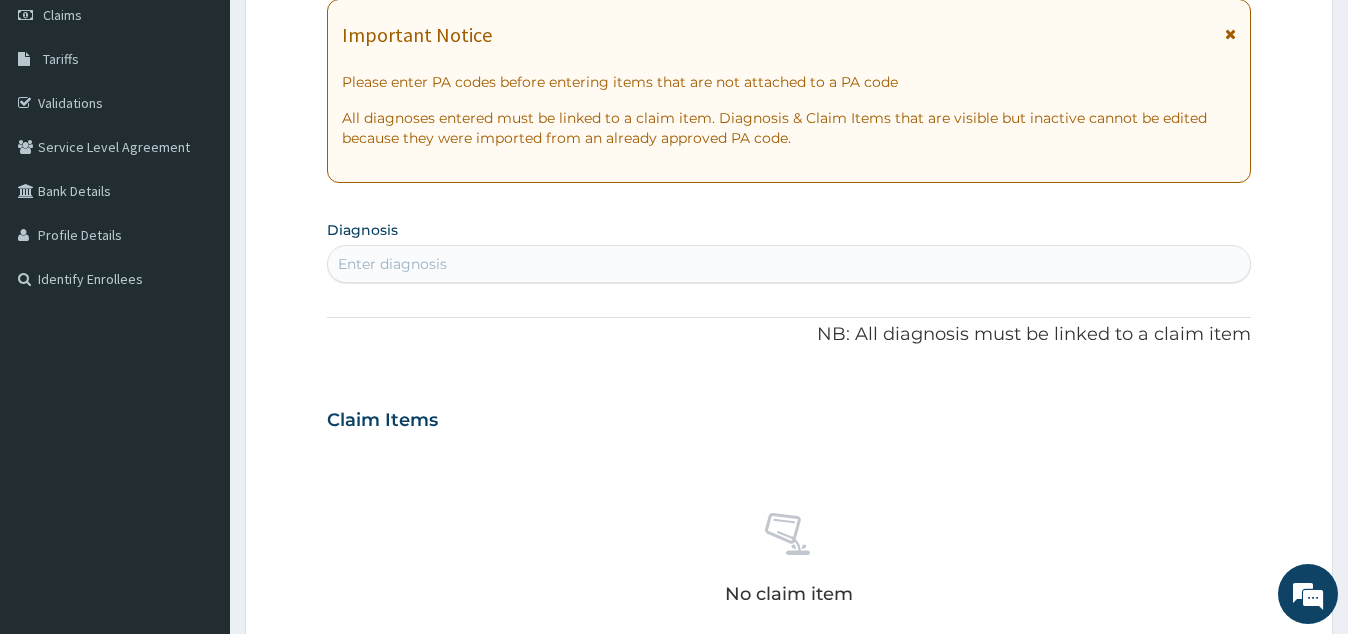 click on "Enter diagnosis" at bounding box center [392, 264] 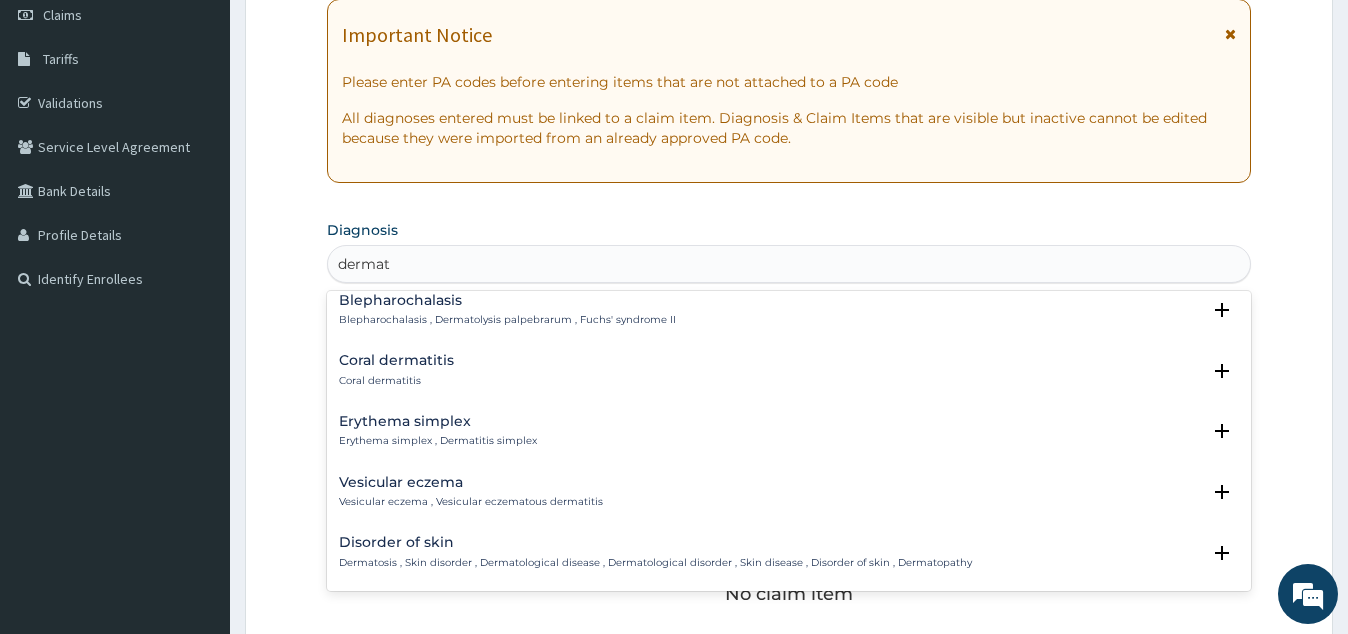 scroll, scrollTop: 1890, scrollLeft: 0, axis: vertical 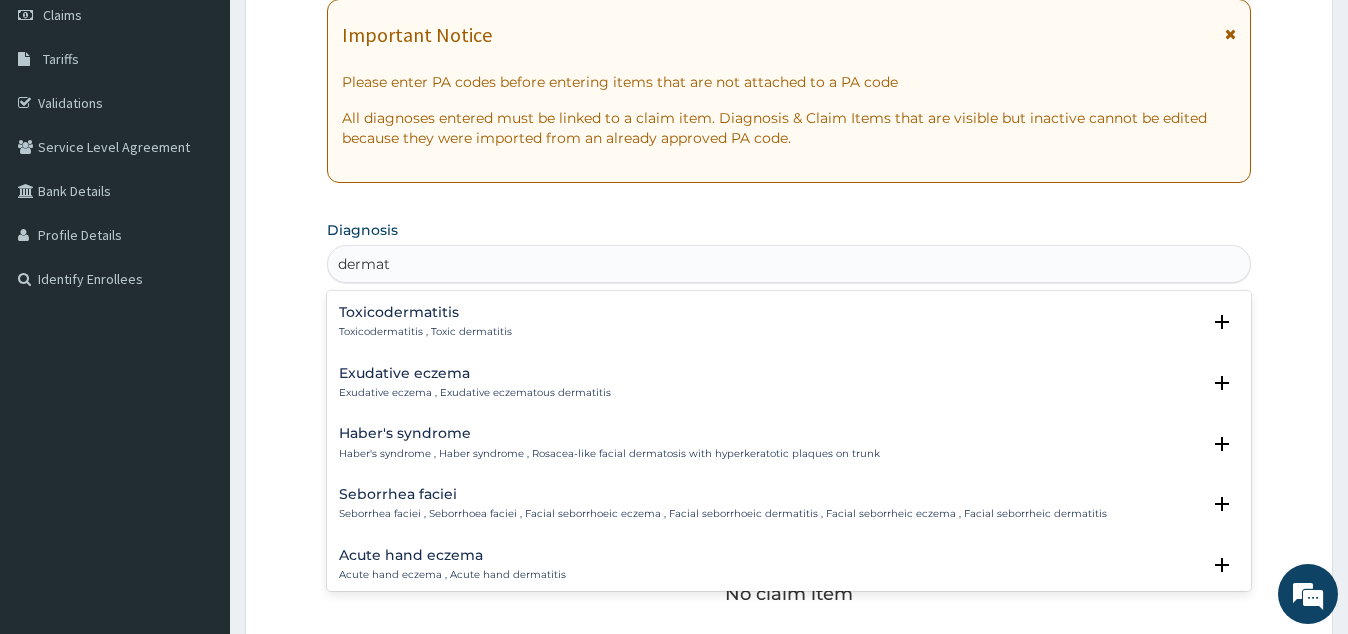 drag, startPoint x: 1242, startPoint y: 585, endPoint x: 1241, endPoint y: 607, distance: 22.022715 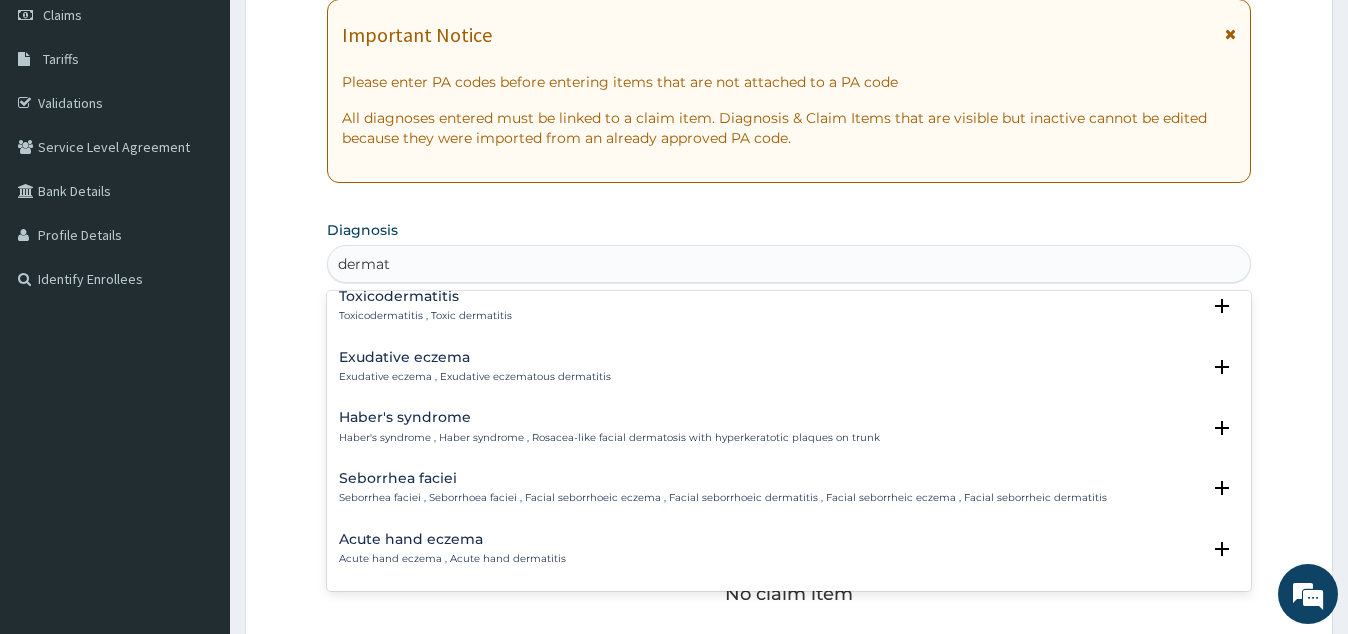 scroll, scrollTop: 2214, scrollLeft: 0, axis: vertical 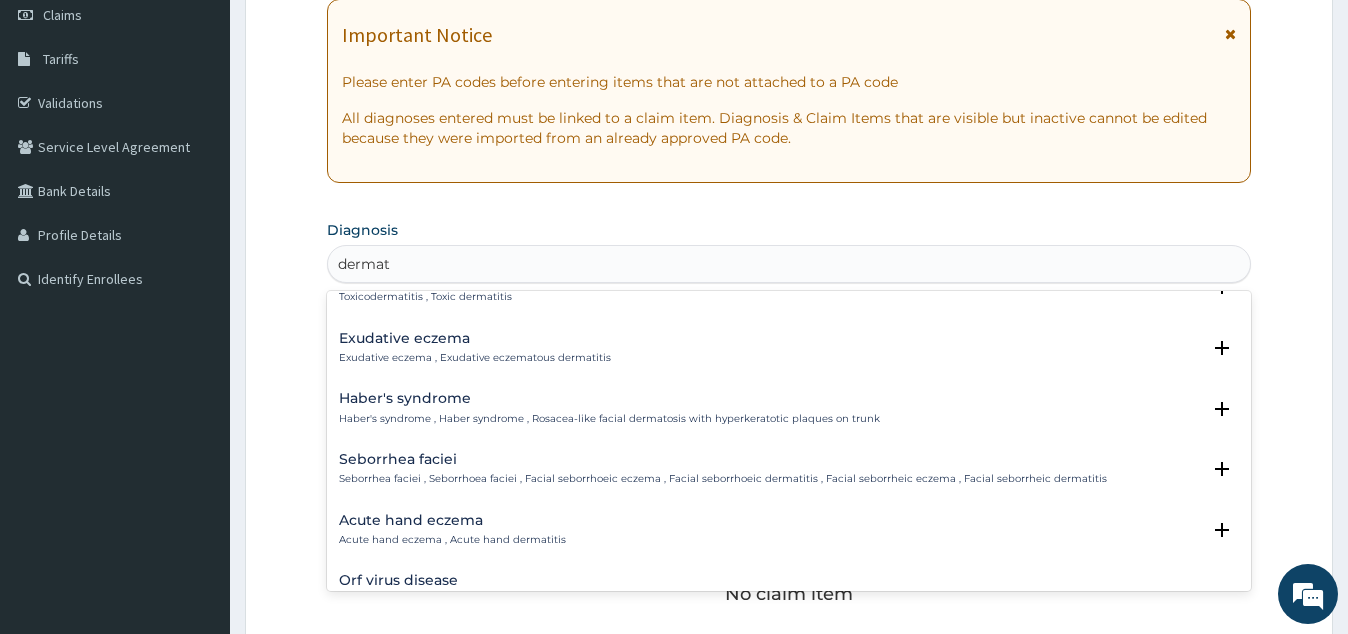 type on "dermat" 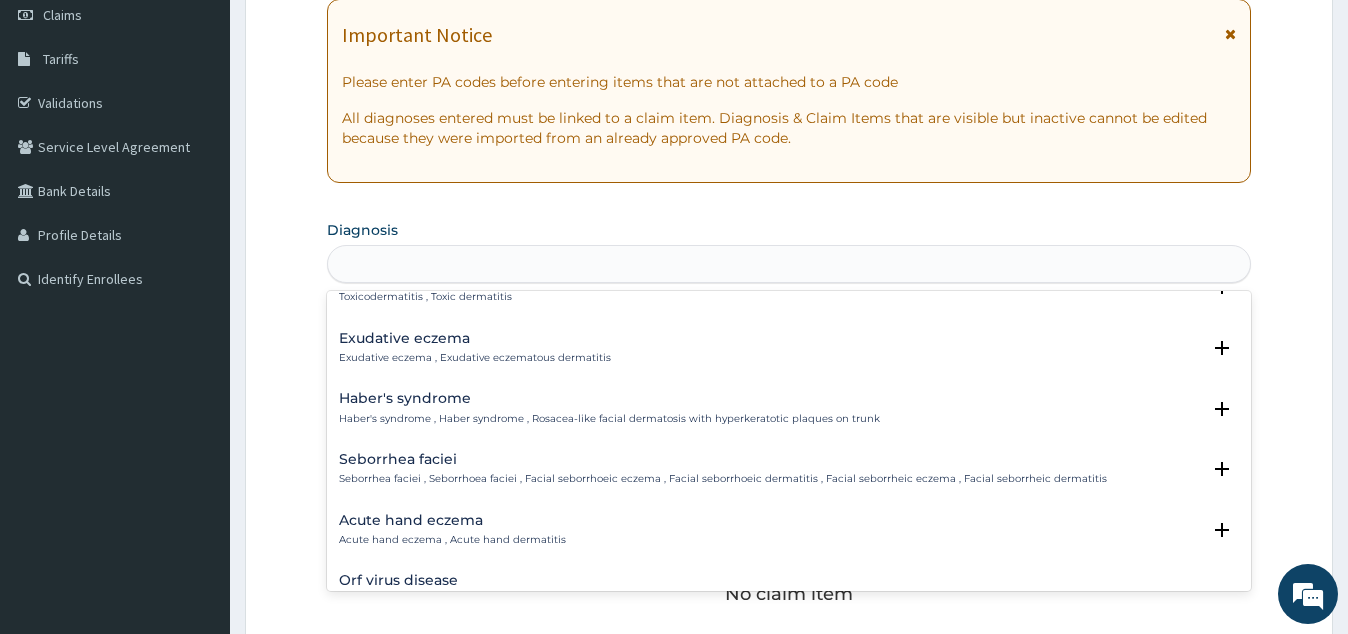 click on "No claim item" at bounding box center [788, 562] 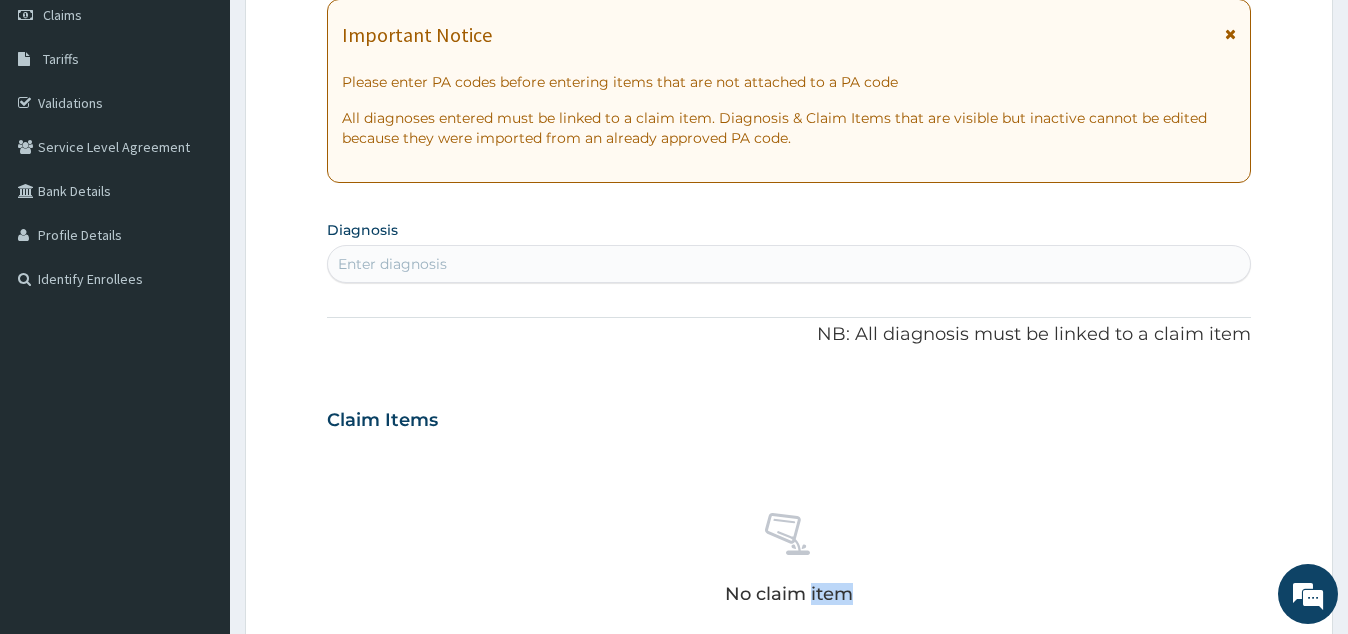 click on "No claim item" at bounding box center (788, 562) 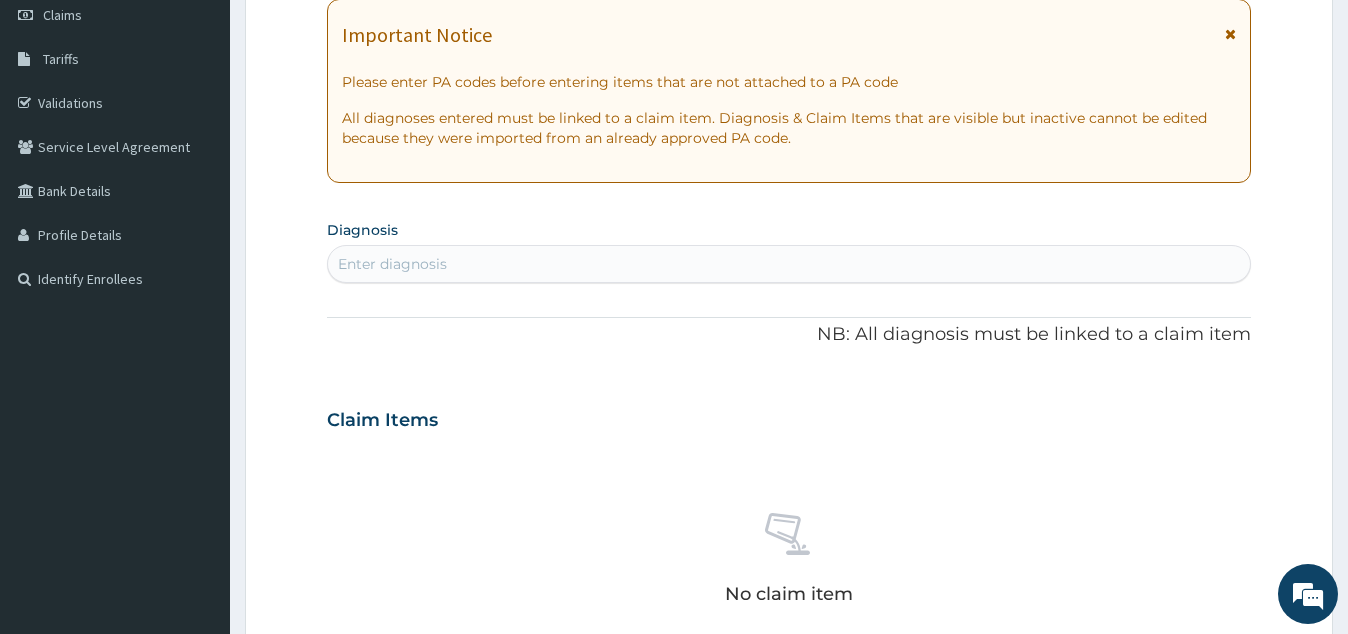 click on "Enter diagnosis" at bounding box center (392, 264) 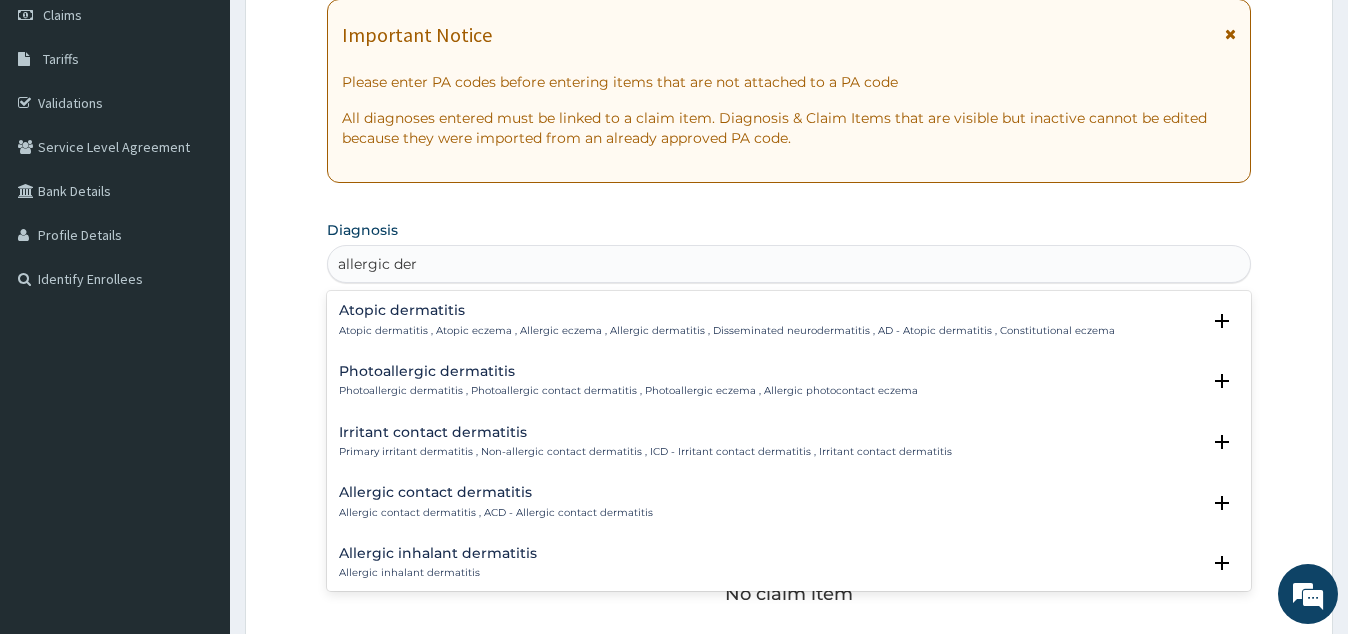 type on "allergic derm" 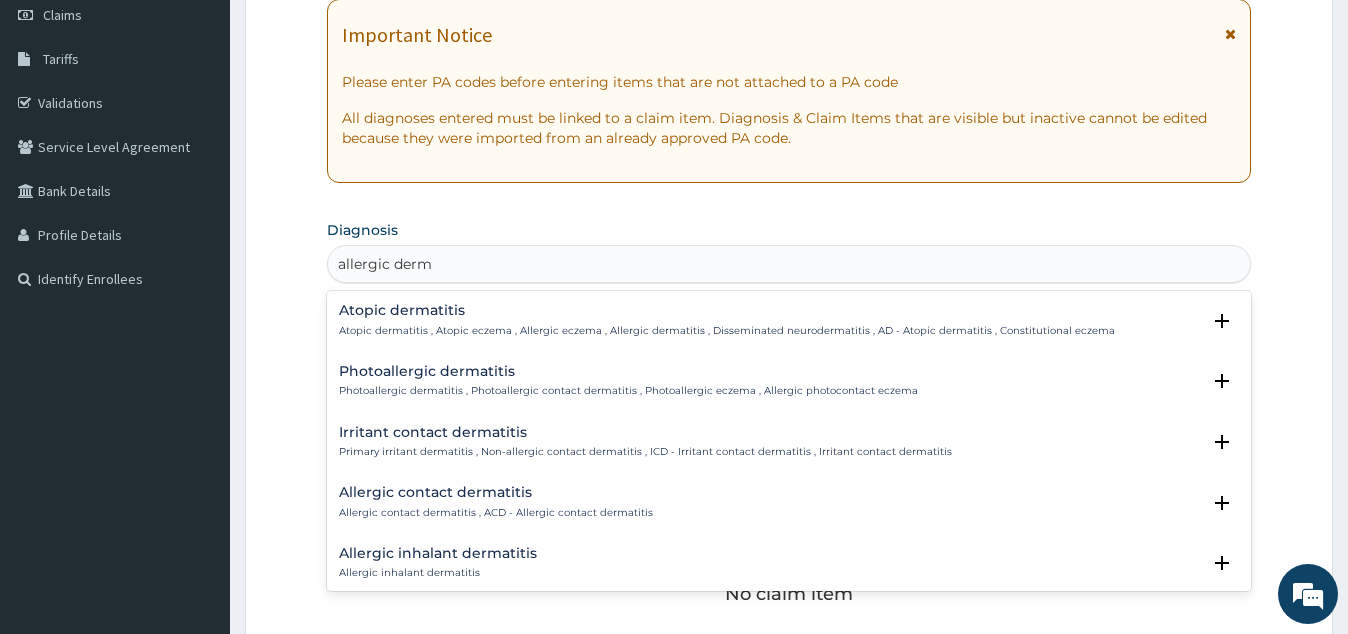click on "Allergic contact dermatitis" at bounding box center [496, 492] 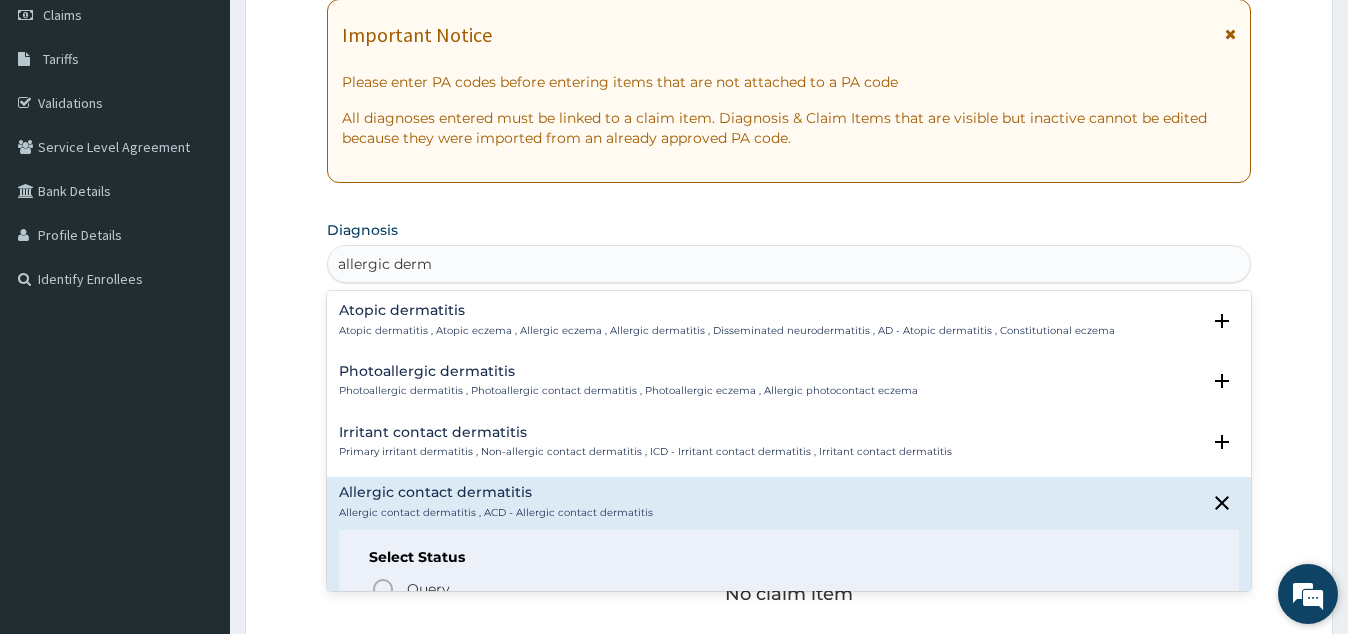 drag, startPoint x: 1116, startPoint y: 567, endPoint x: 1315, endPoint y: 569, distance: 199.01006 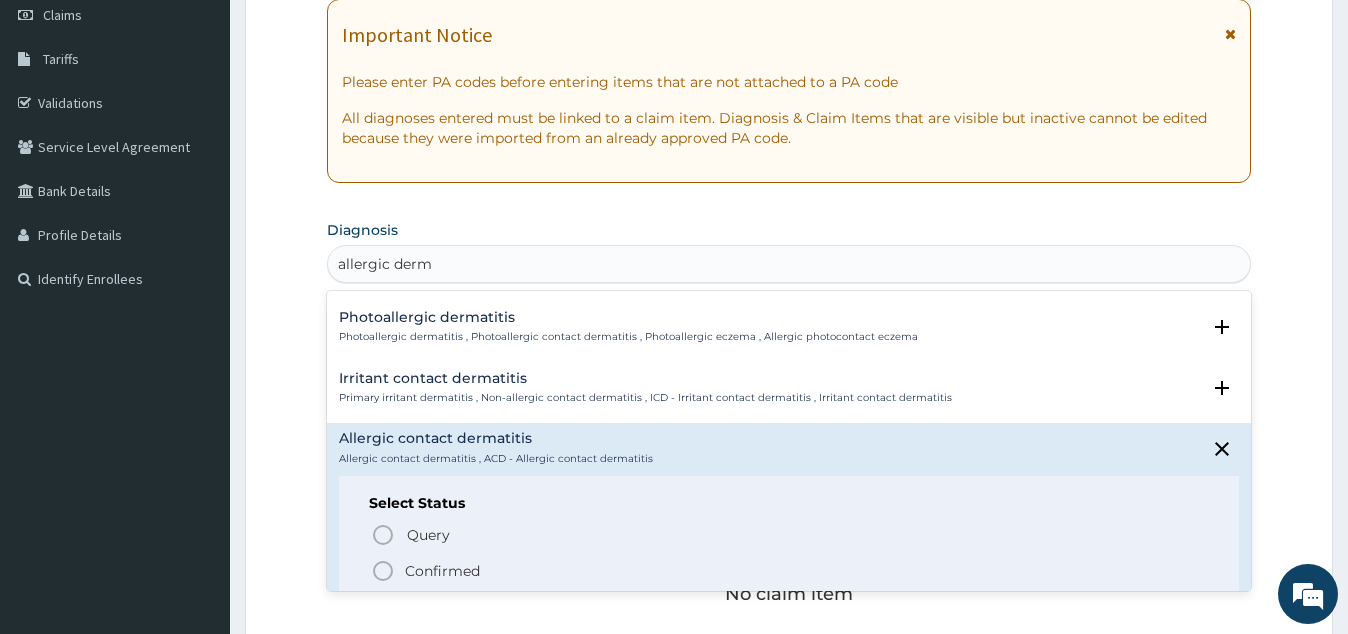 scroll, scrollTop: 108, scrollLeft: 0, axis: vertical 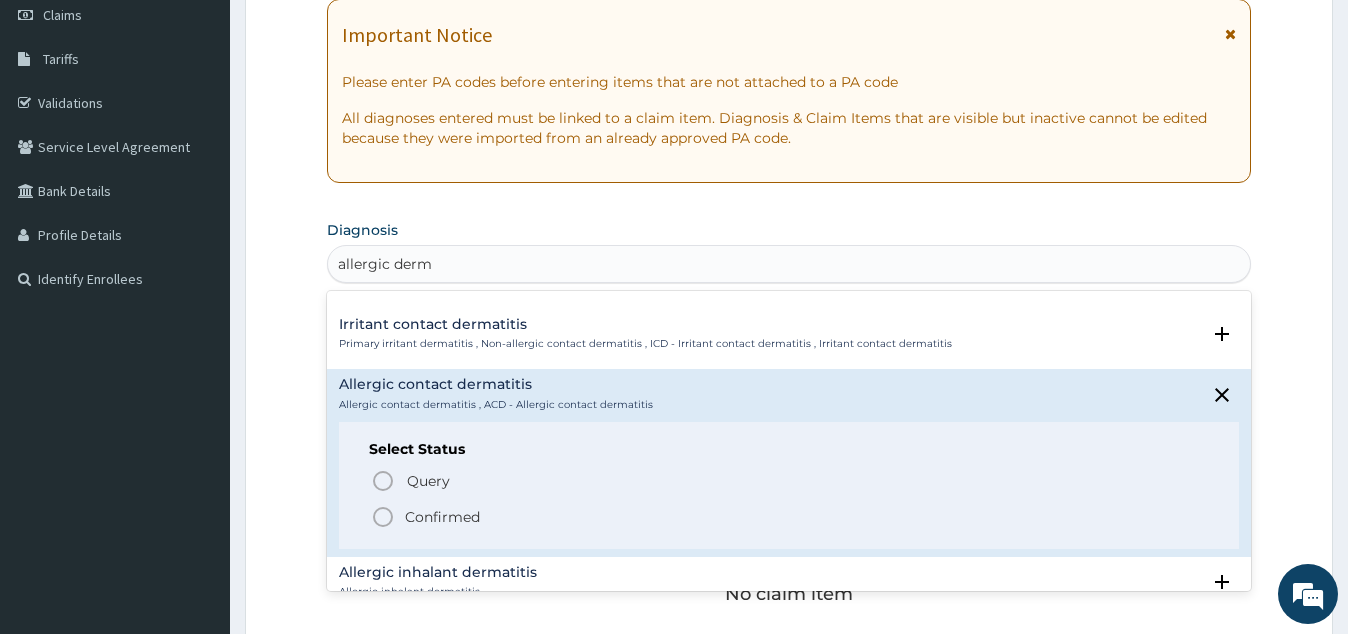 click 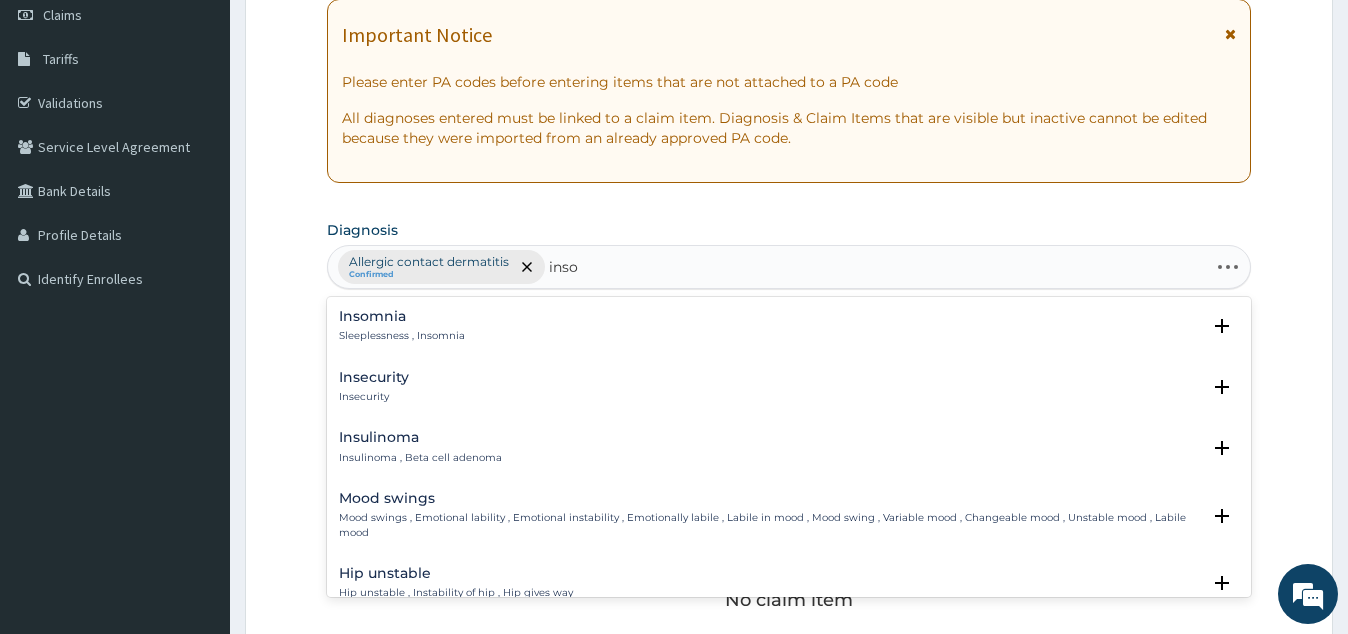 type on "insom" 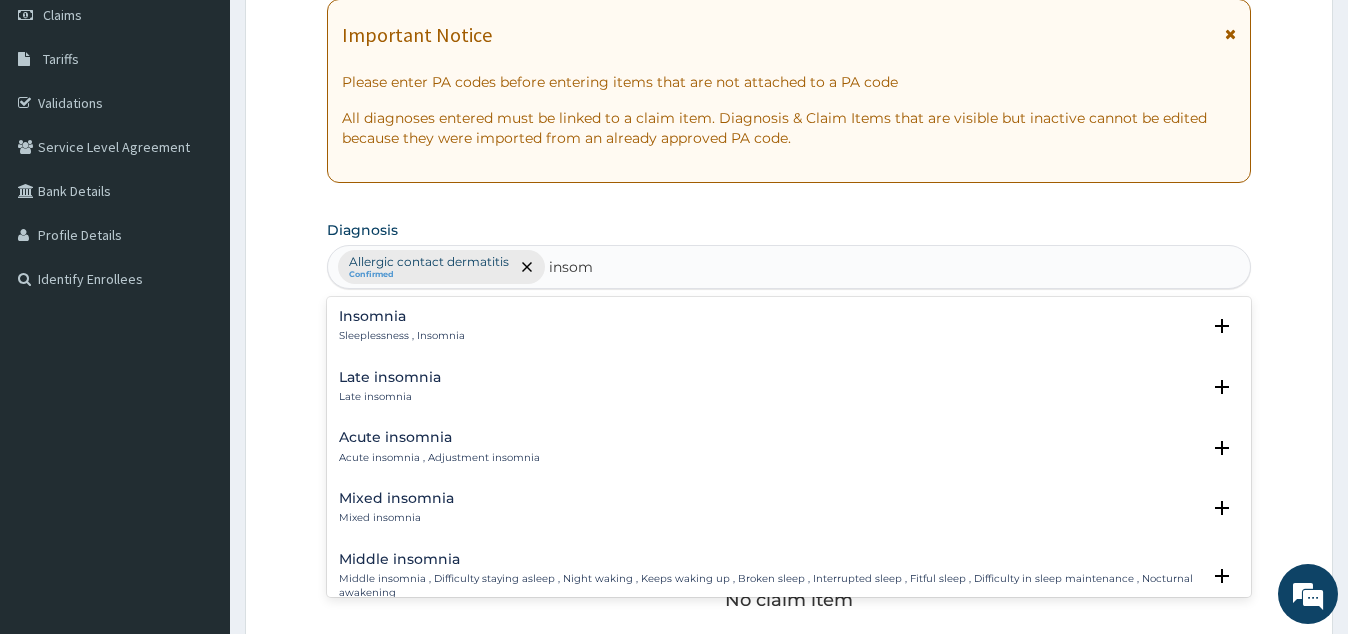 click on "Sleeplessness , Insomnia" at bounding box center (402, 336) 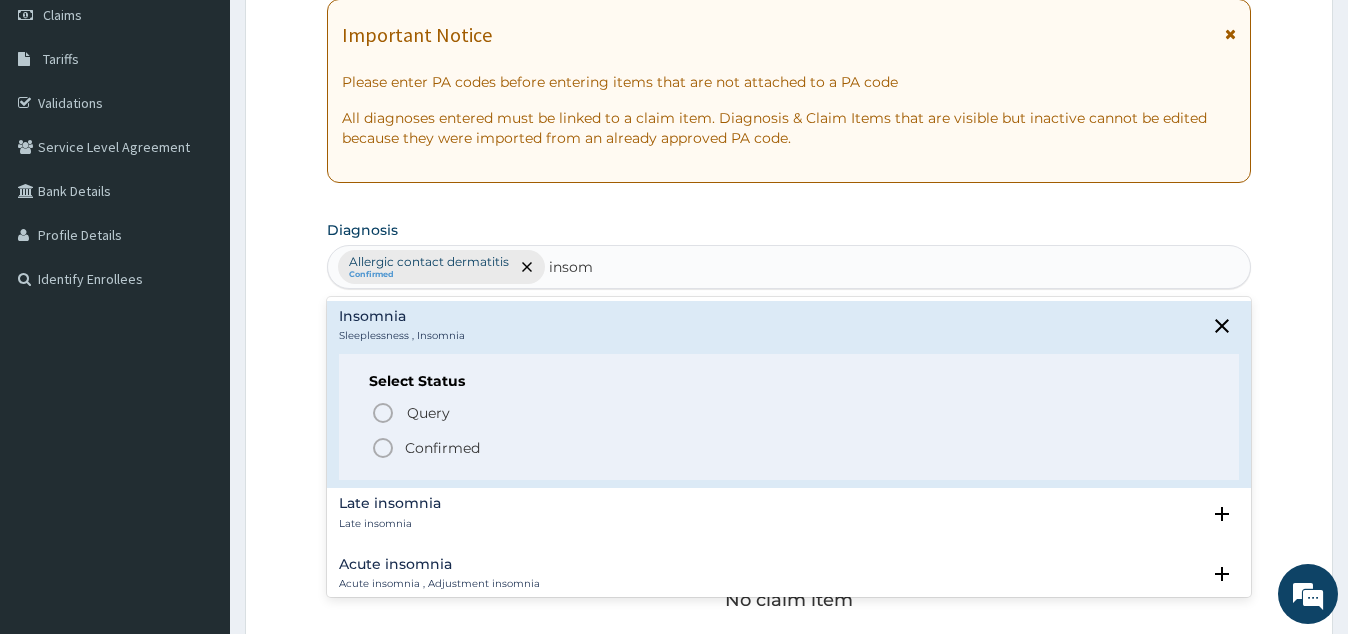 click 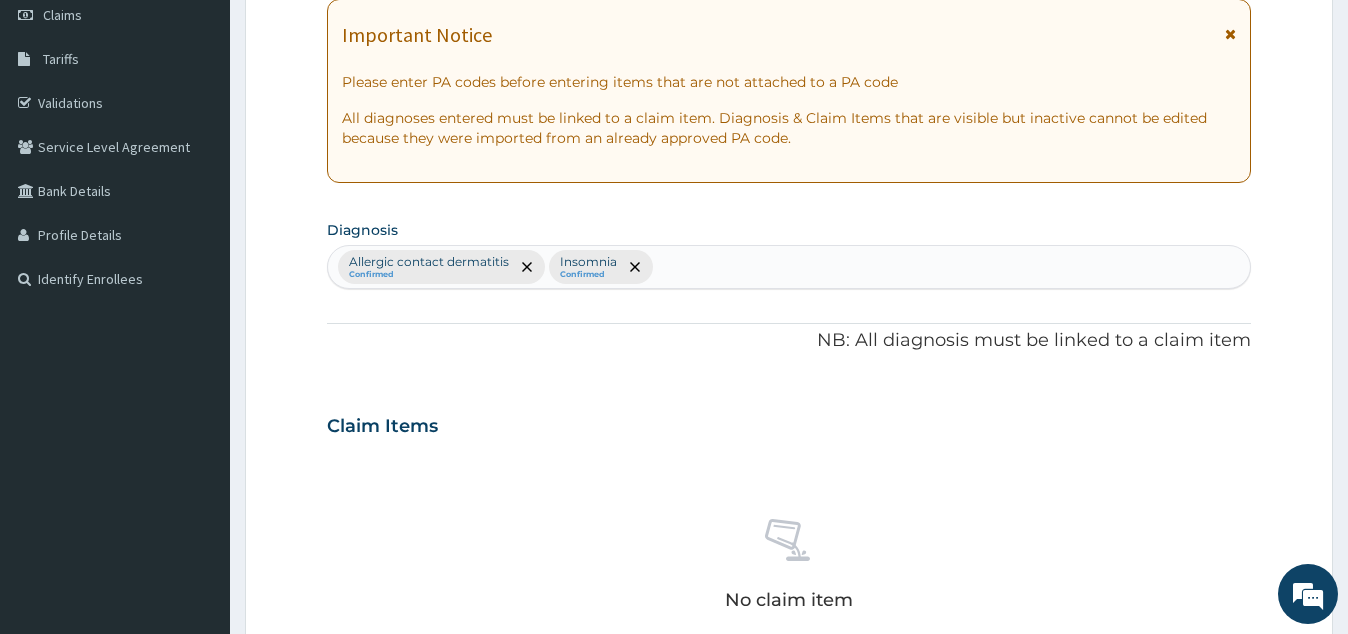 drag, startPoint x: 738, startPoint y: 406, endPoint x: 825, endPoint y: 396, distance: 87.57283 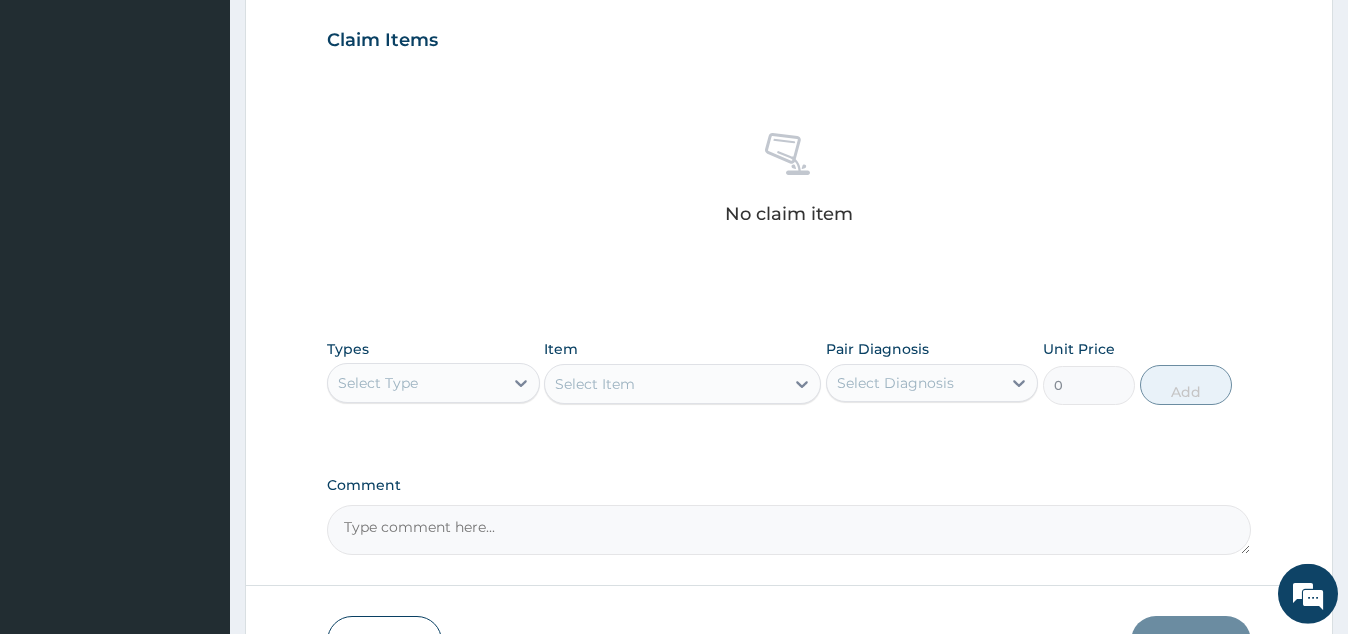 scroll, scrollTop: 808, scrollLeft: 0, axis: vertical 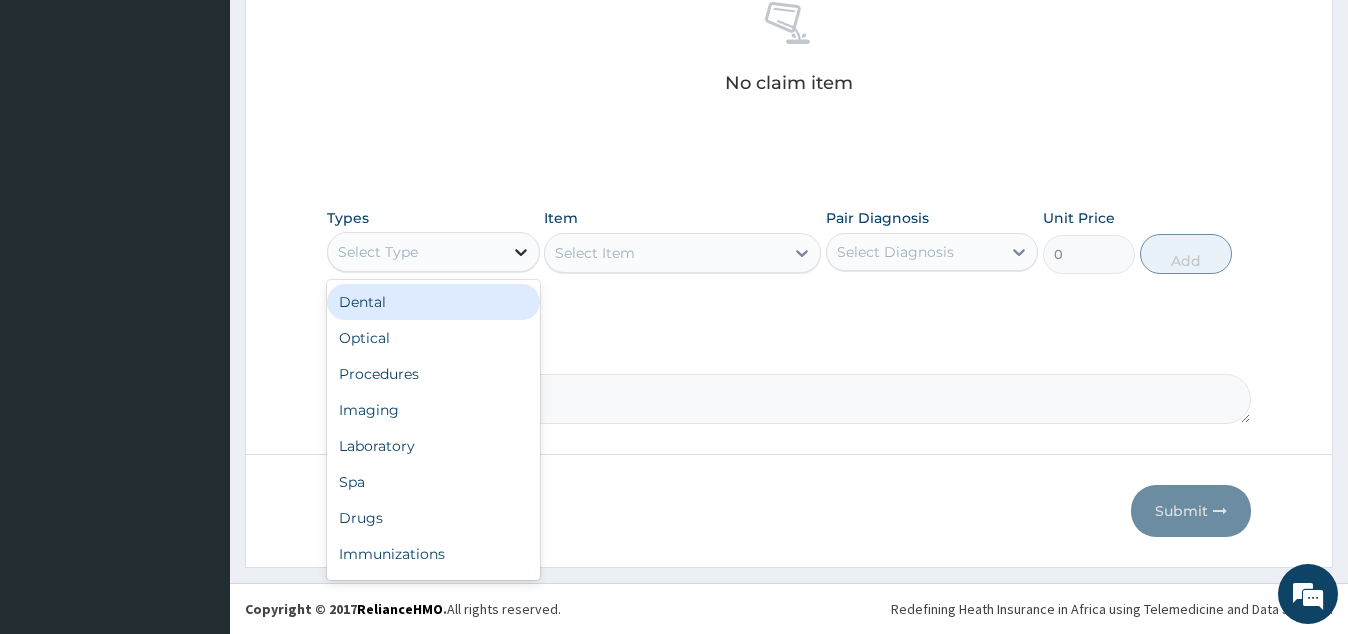 click 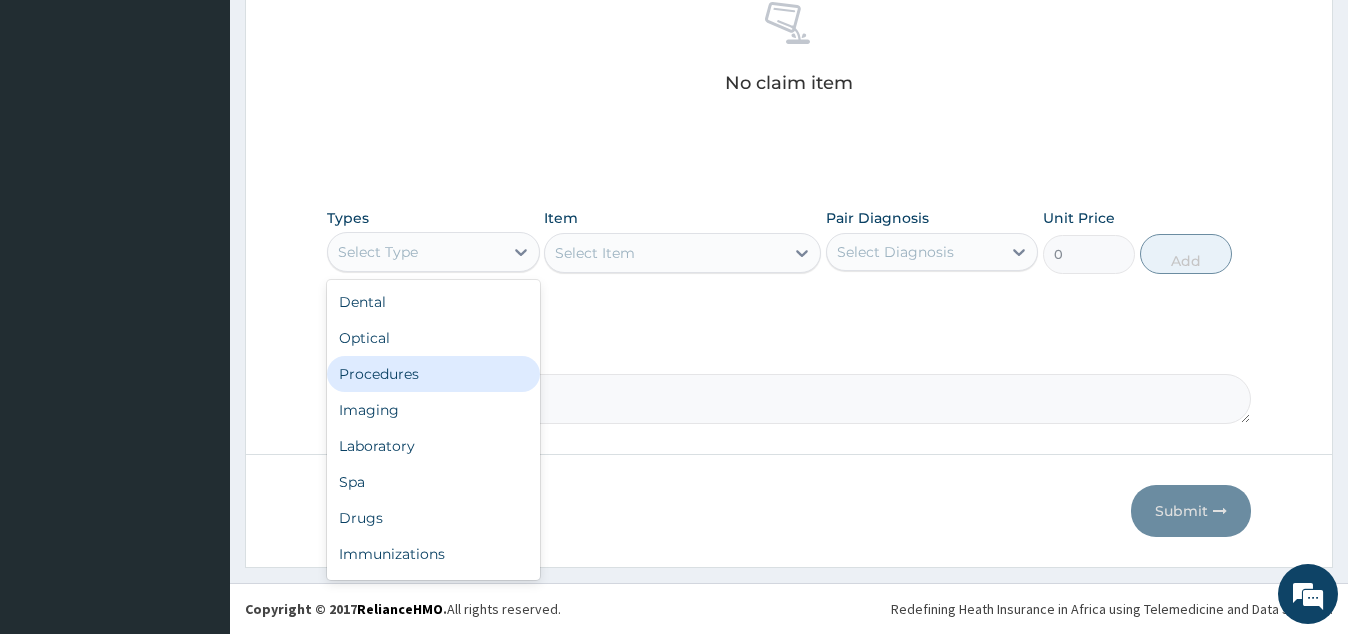 click on "Procedures" at bounding box center (433, 374) 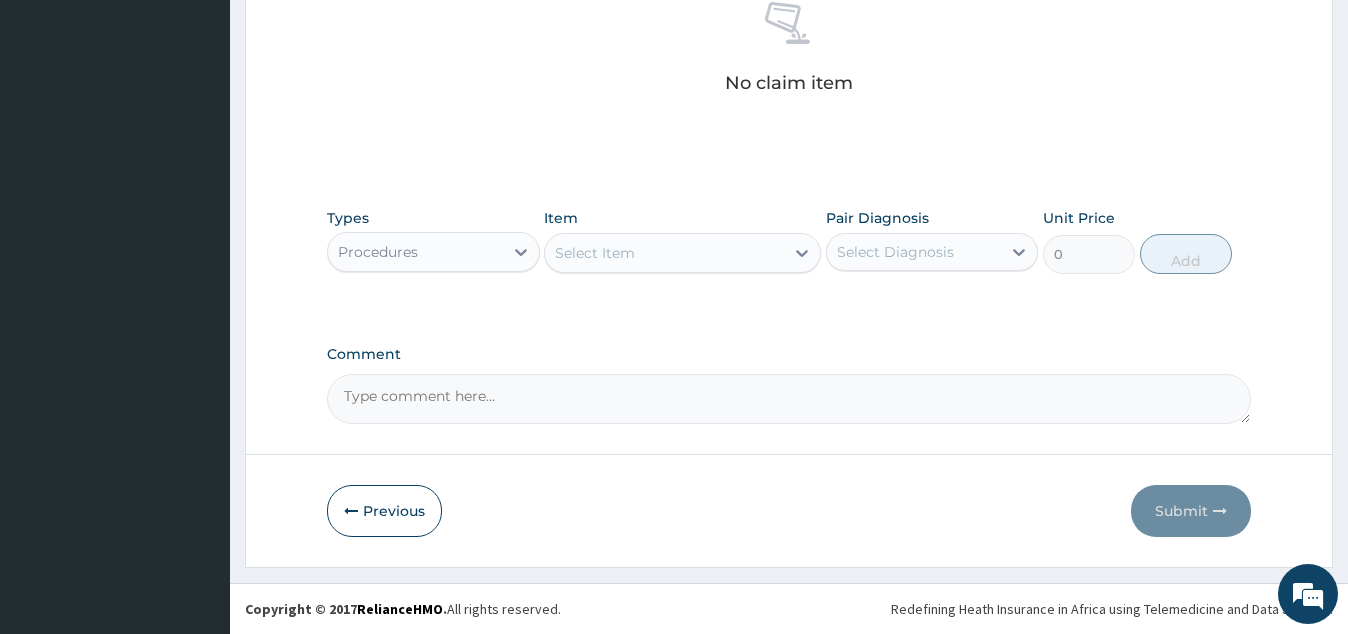 click on "Select Item" at bounding box center [664, 253] 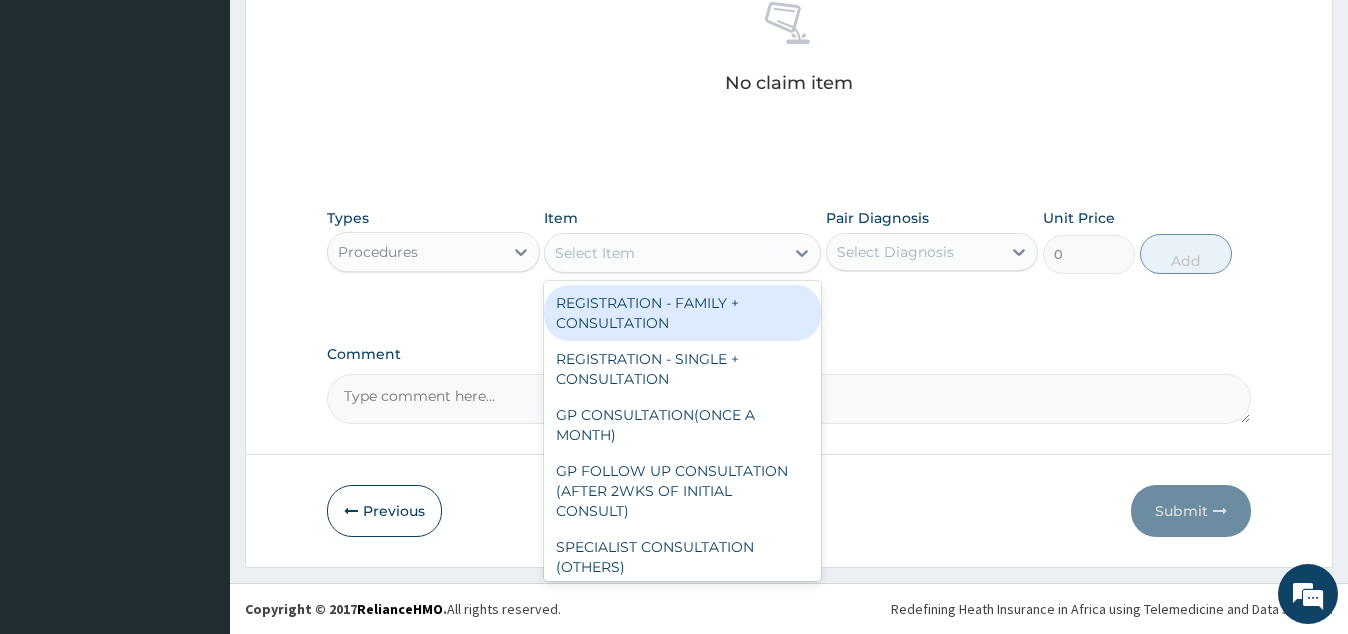 click on "Select Item" at bounding box center (664, 253) 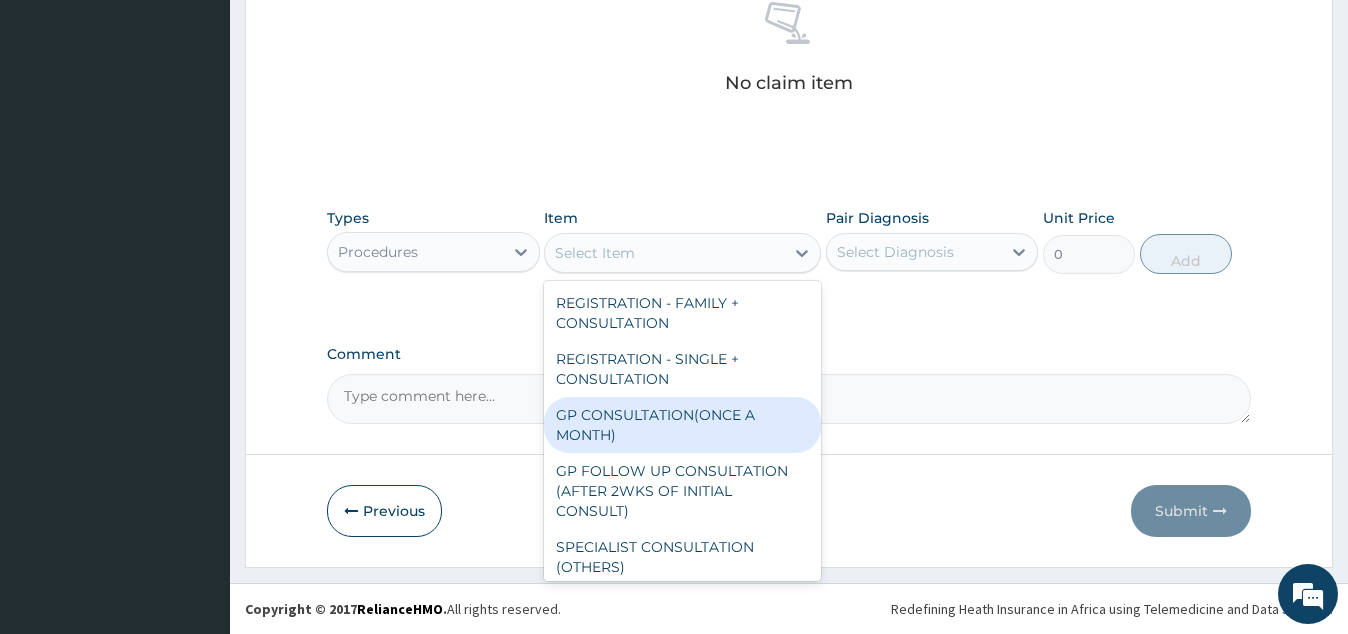 click on "GP CONSULTATION(ONCE A MONTH)" at bounding box center (682, 425) 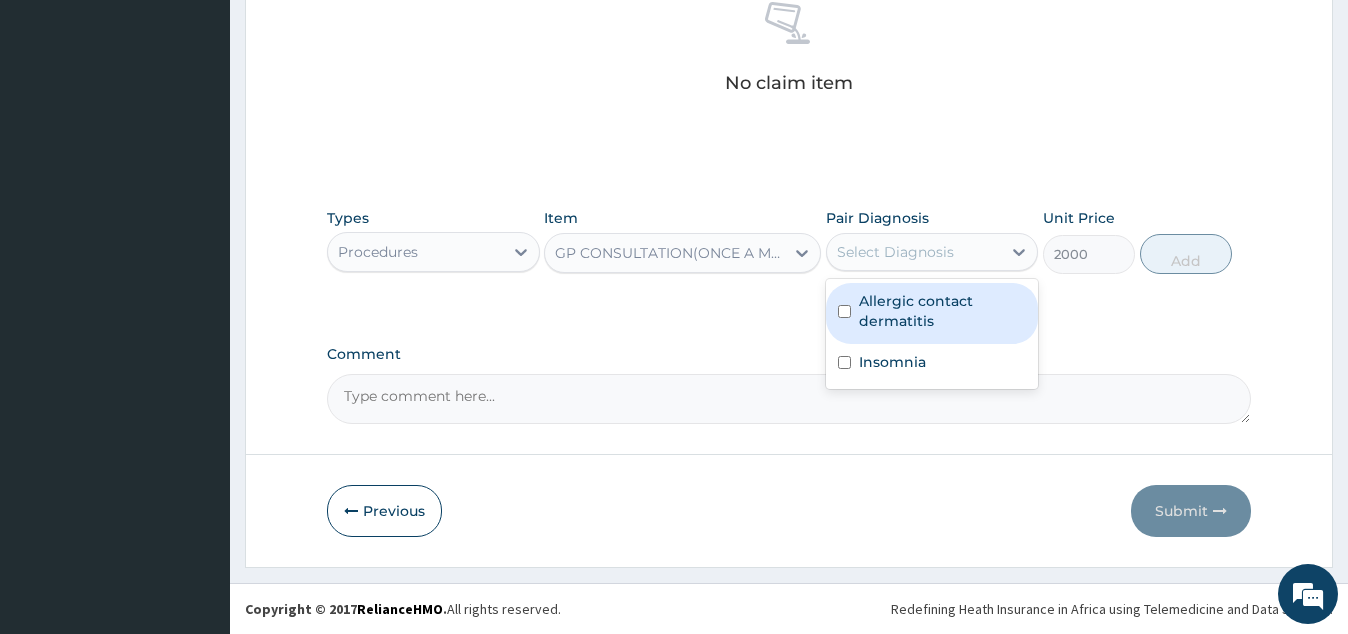 click on "Select Diagnosis" at bounding box center [895, 252] 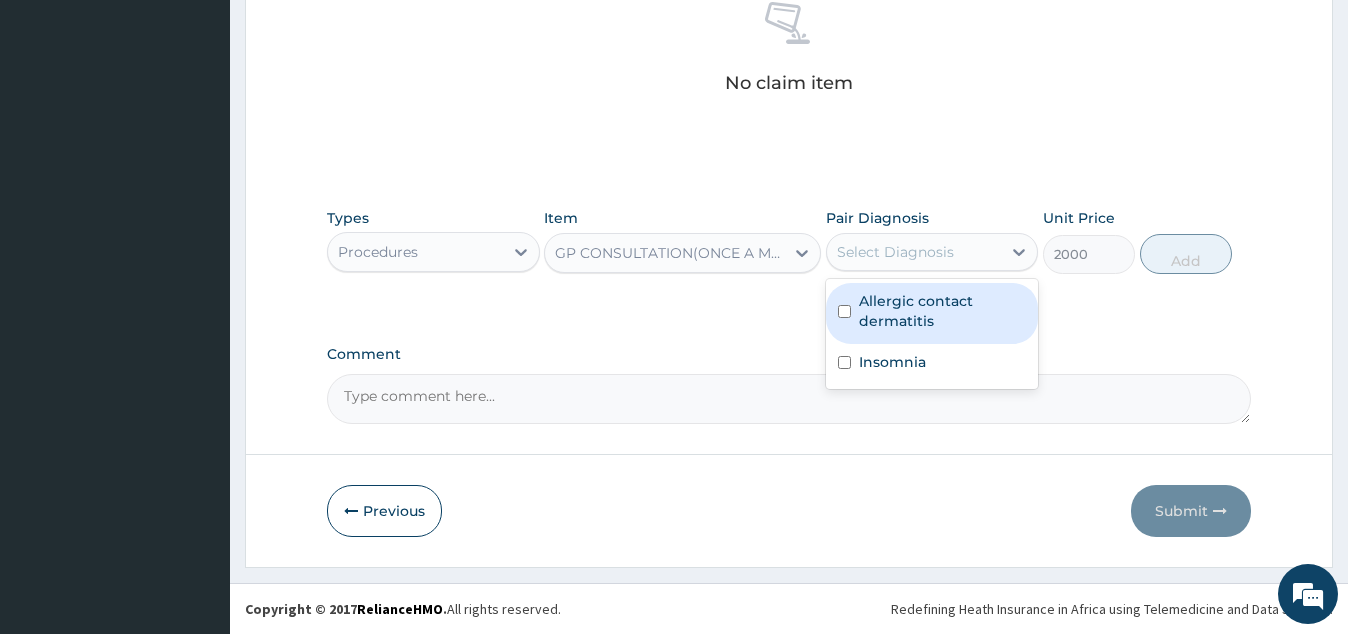 click on "Allergic contact dermatitis" at bounding box center [942, 311] 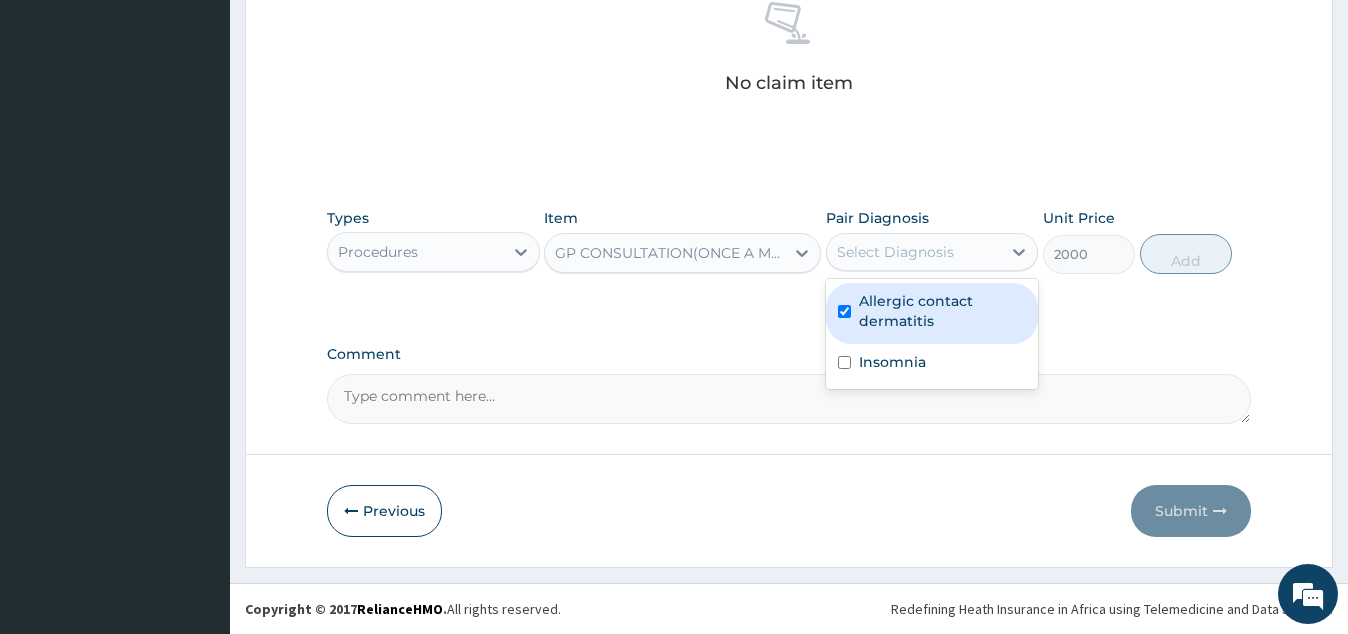 checkbox on "true" 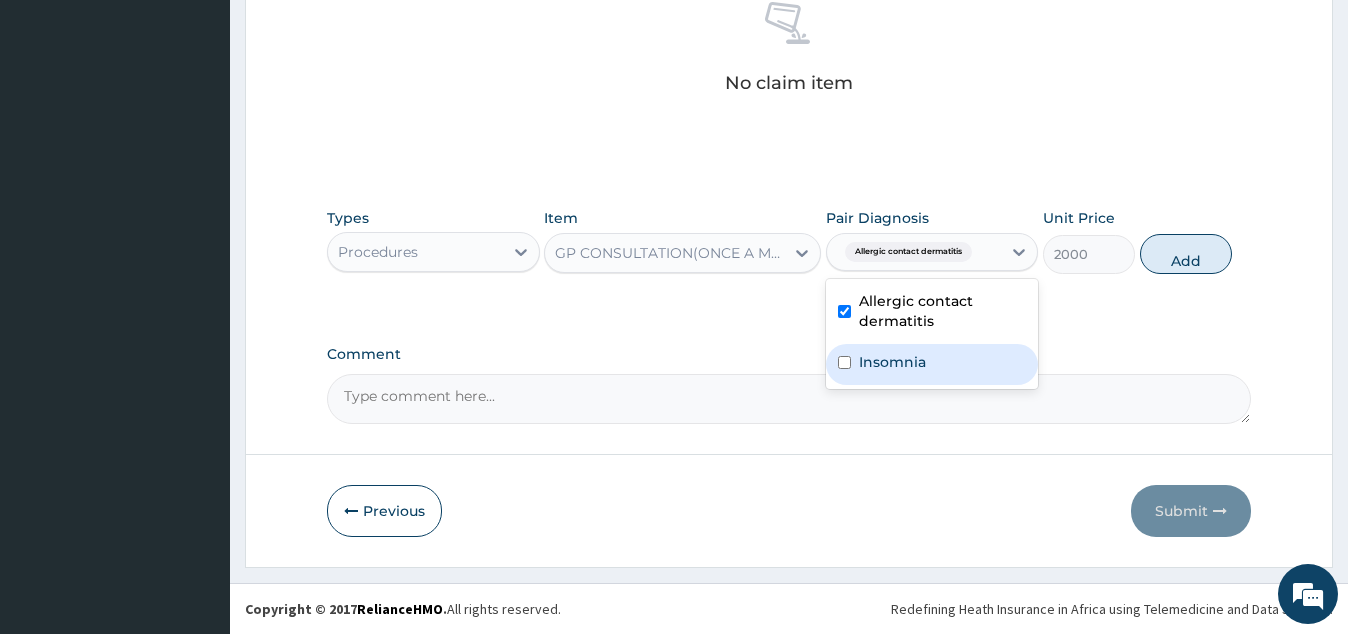 click on "Insomnia" at bounding box center (892, 362) 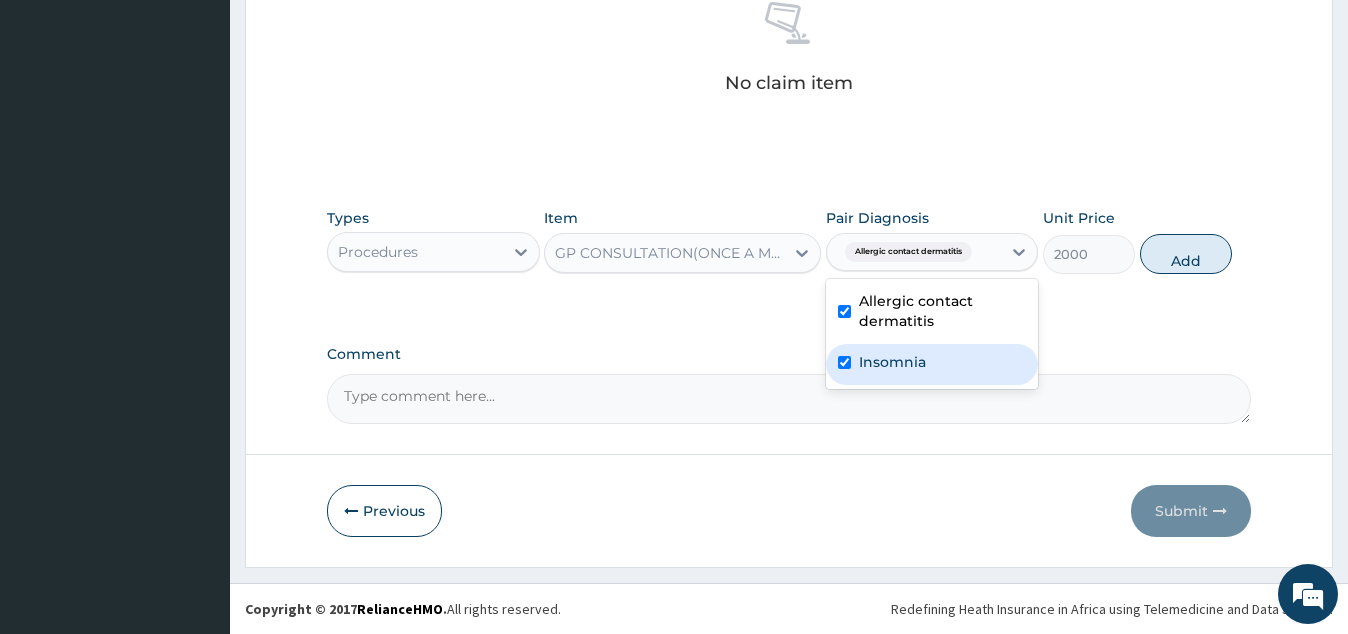 checkbox on "true" 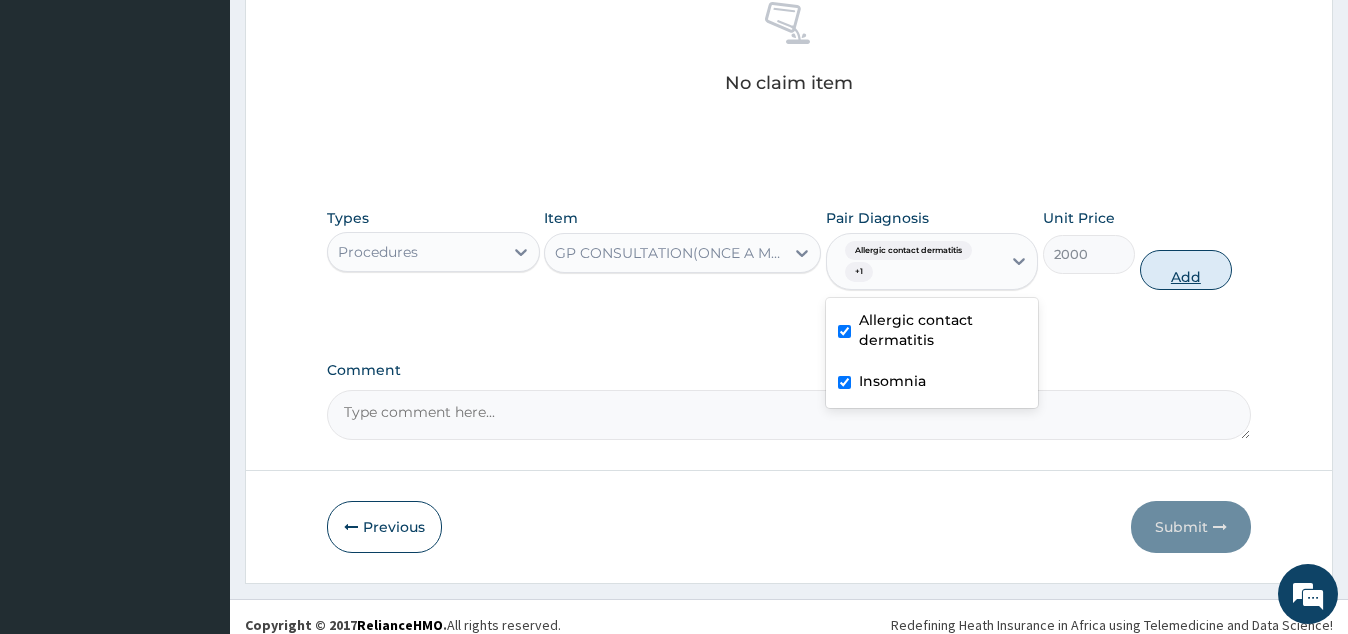 click on "Add" at bounding box center [1186, 270] 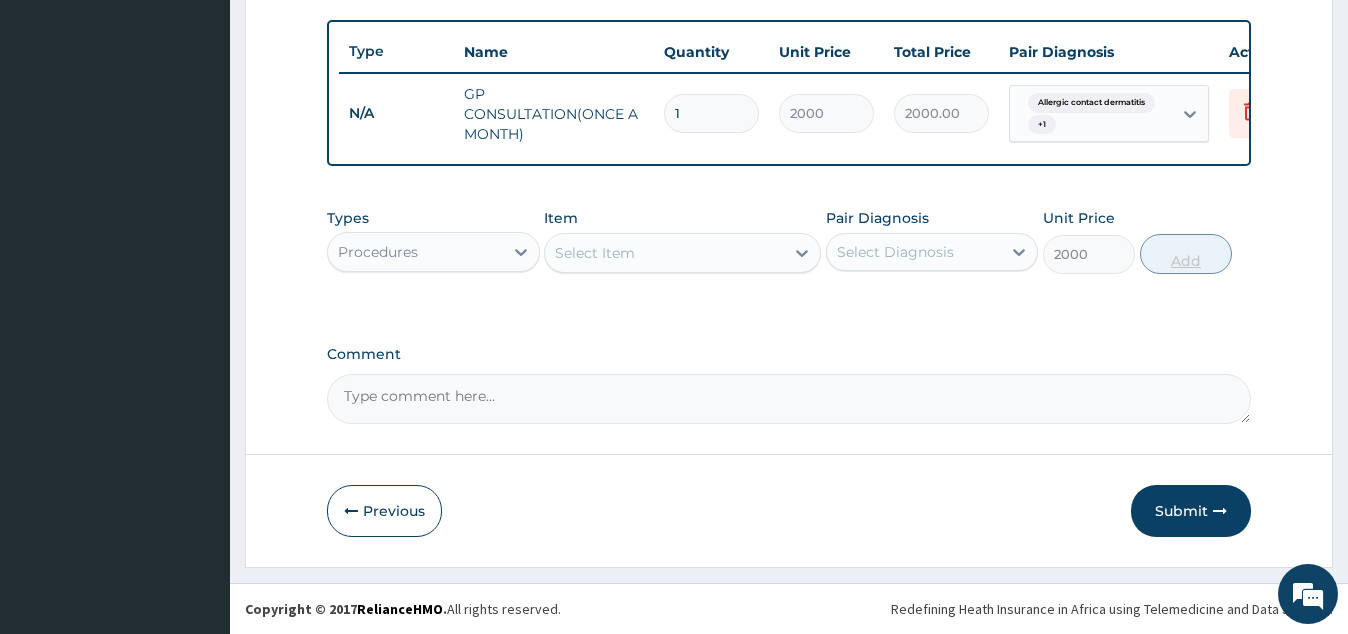 type on "0" 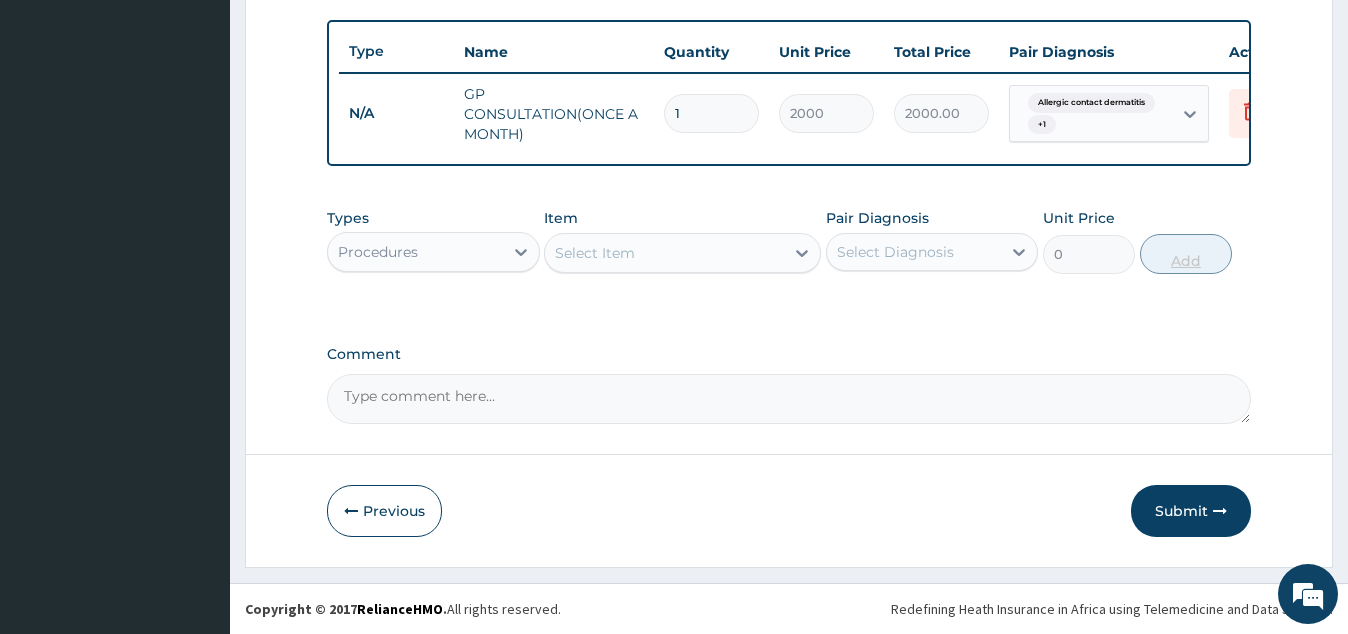 scroll, scrollTop: 724, scrollLeft: 0, axis: vertical 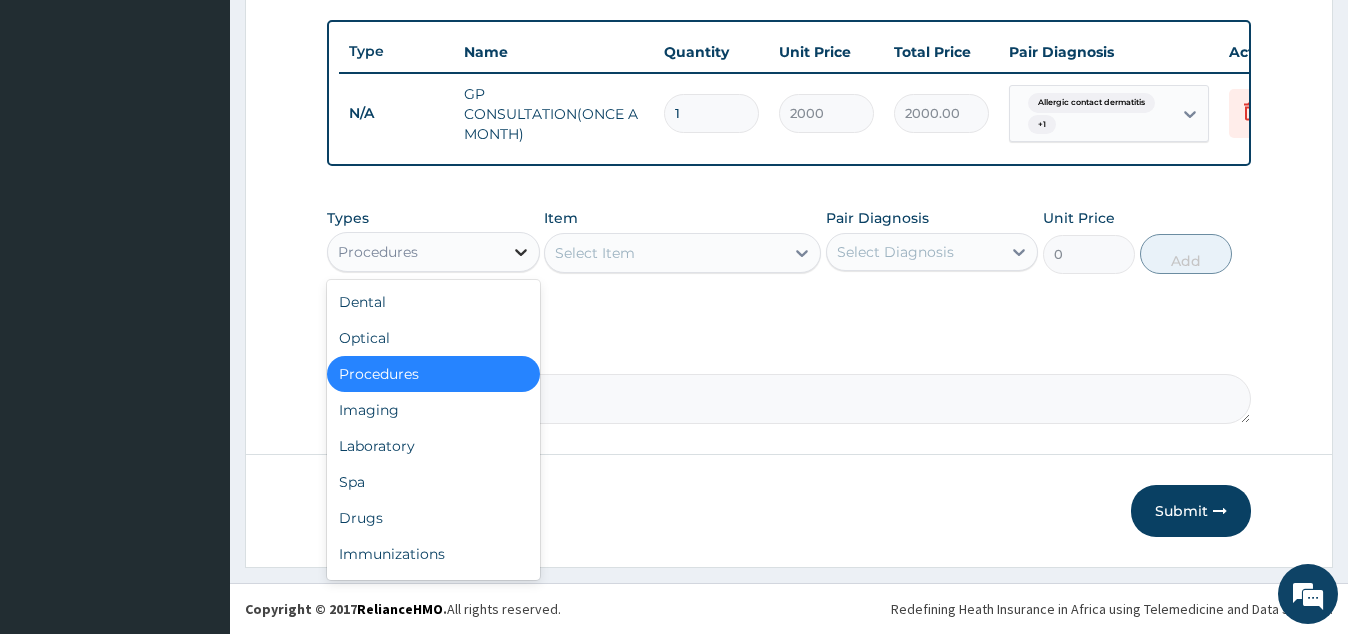 click at bounding box center (521, 252) 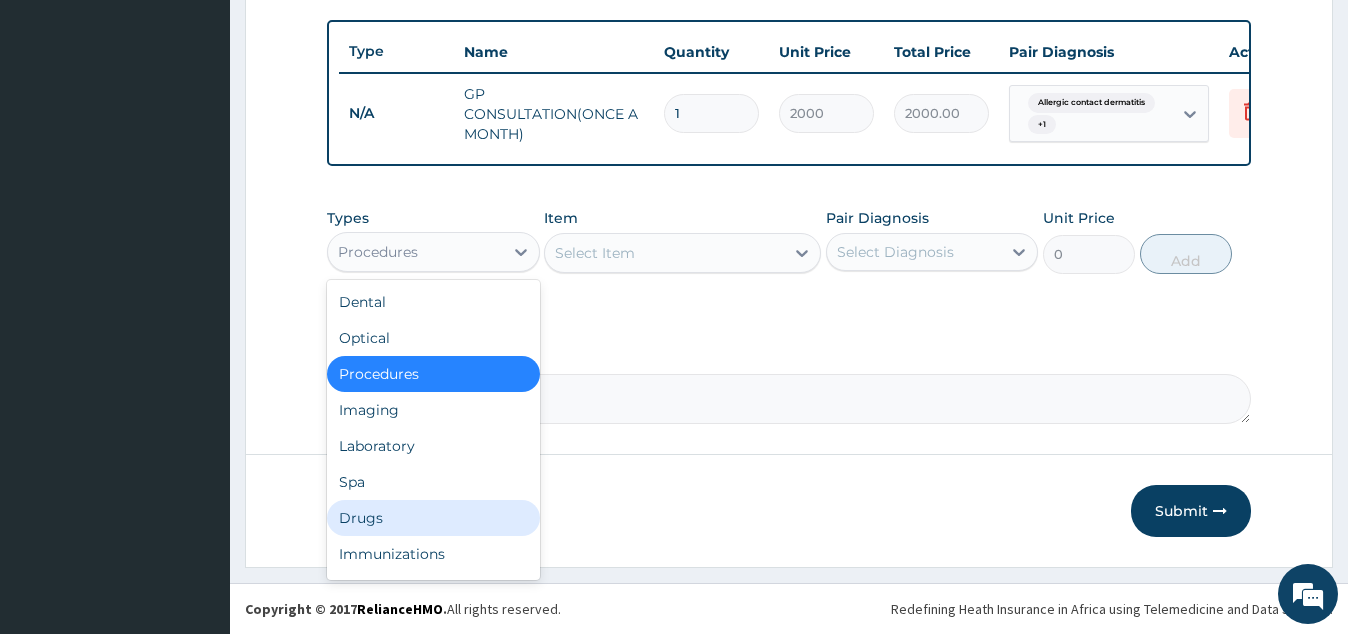 click on "Drugs" at bounding box center [433, 518] 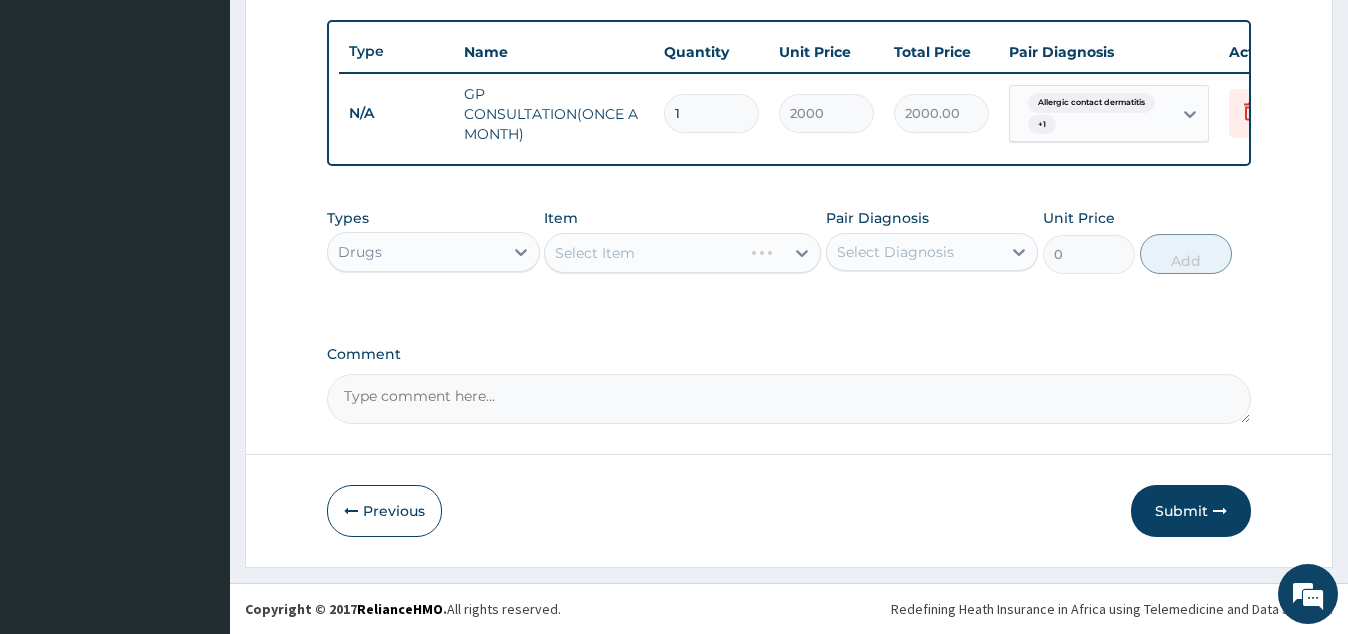 click on "Select Item" at bounding box center (682, 253) 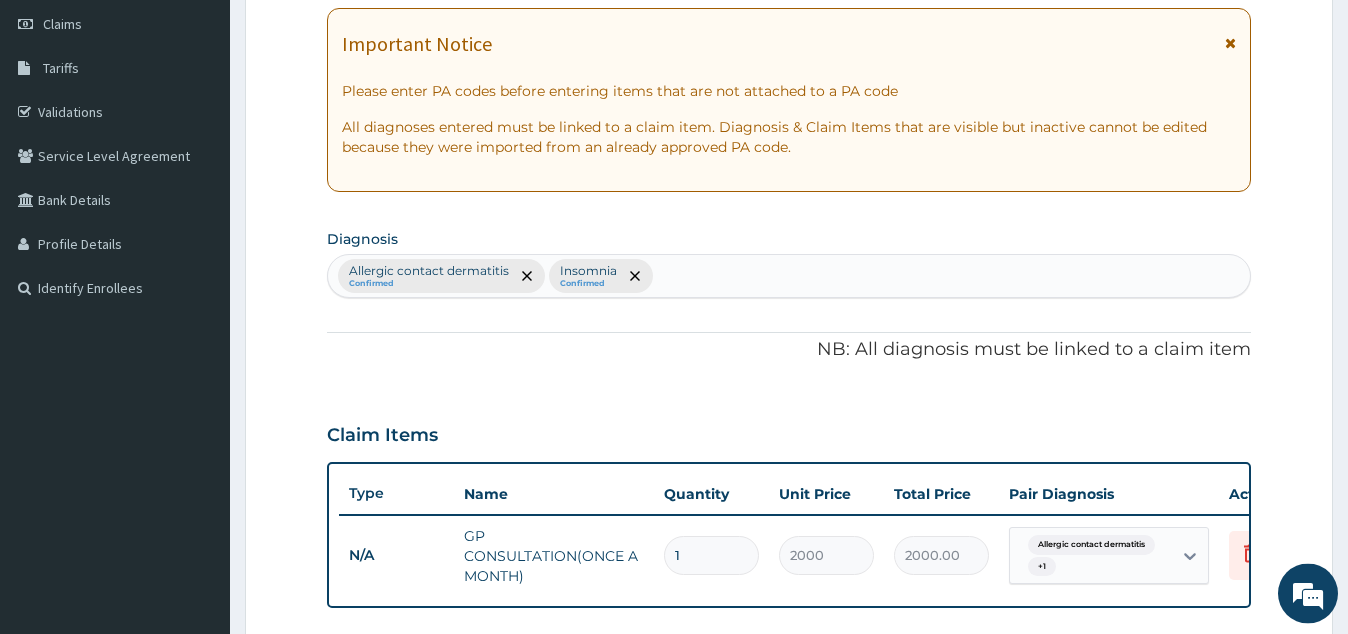scroll, scrollTop: 124, scrollLeft: 0, axis: vertical 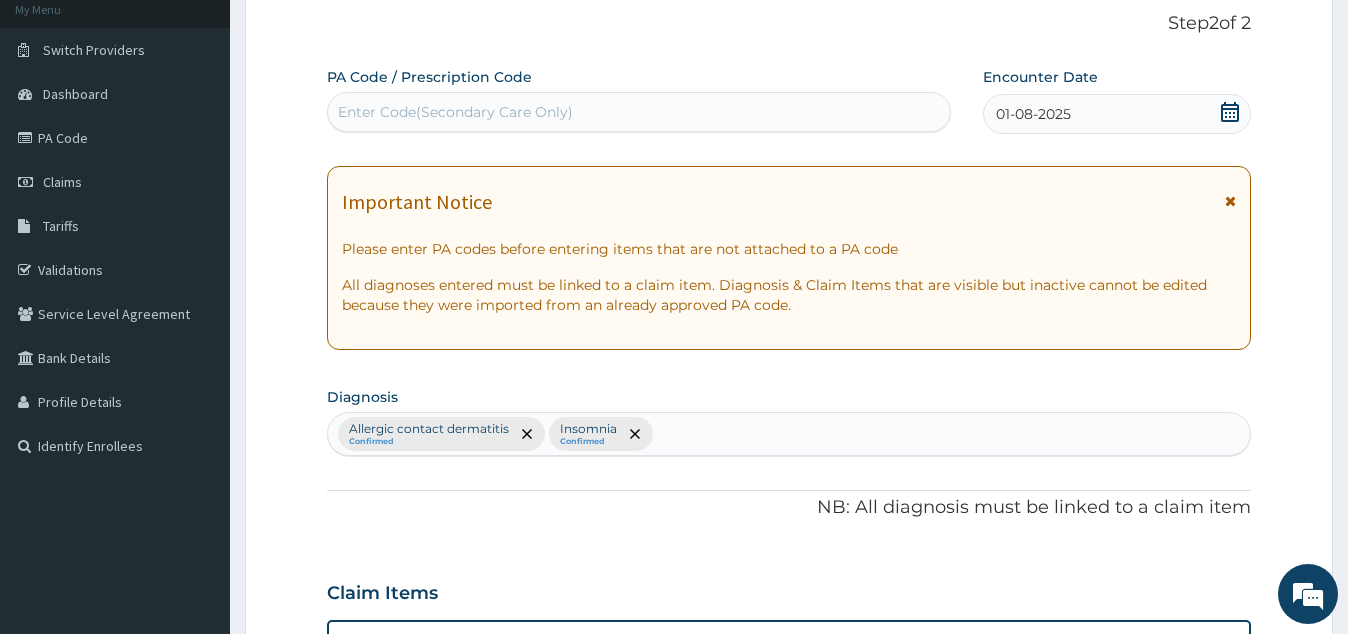 click on "Allergic contact dermatitis Confirmed Insomnia Confirmed" at bounding box center [788, 434] 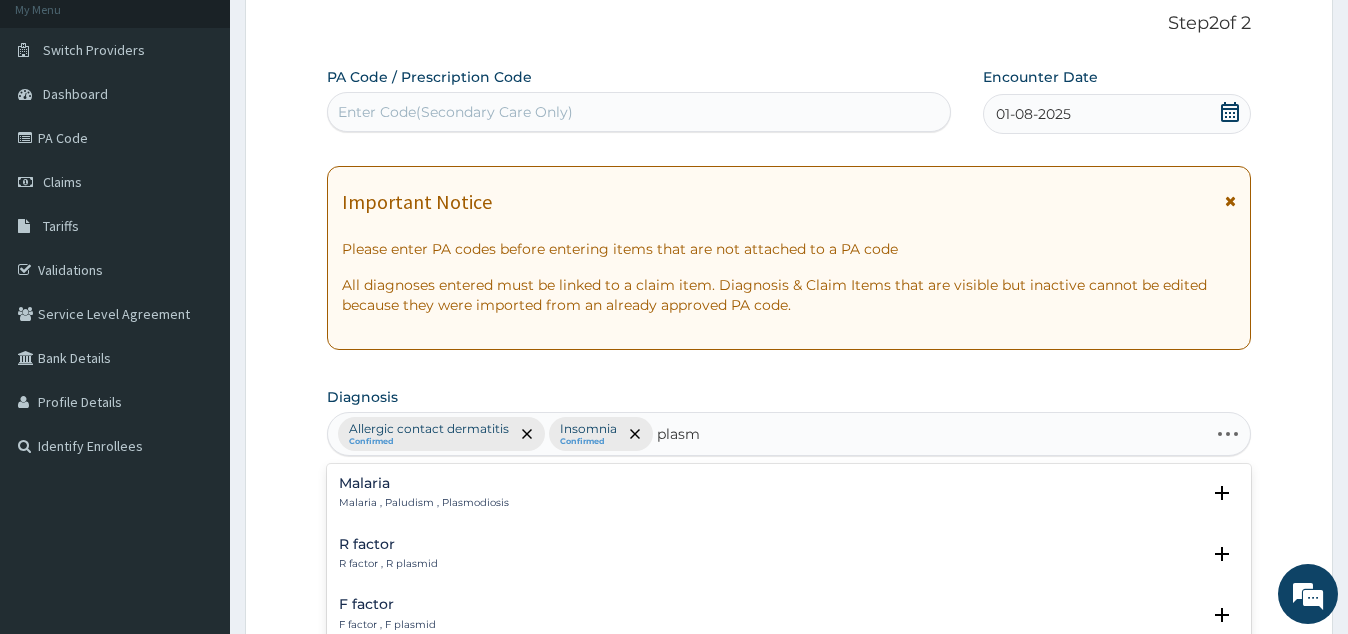 type on "plasmo" 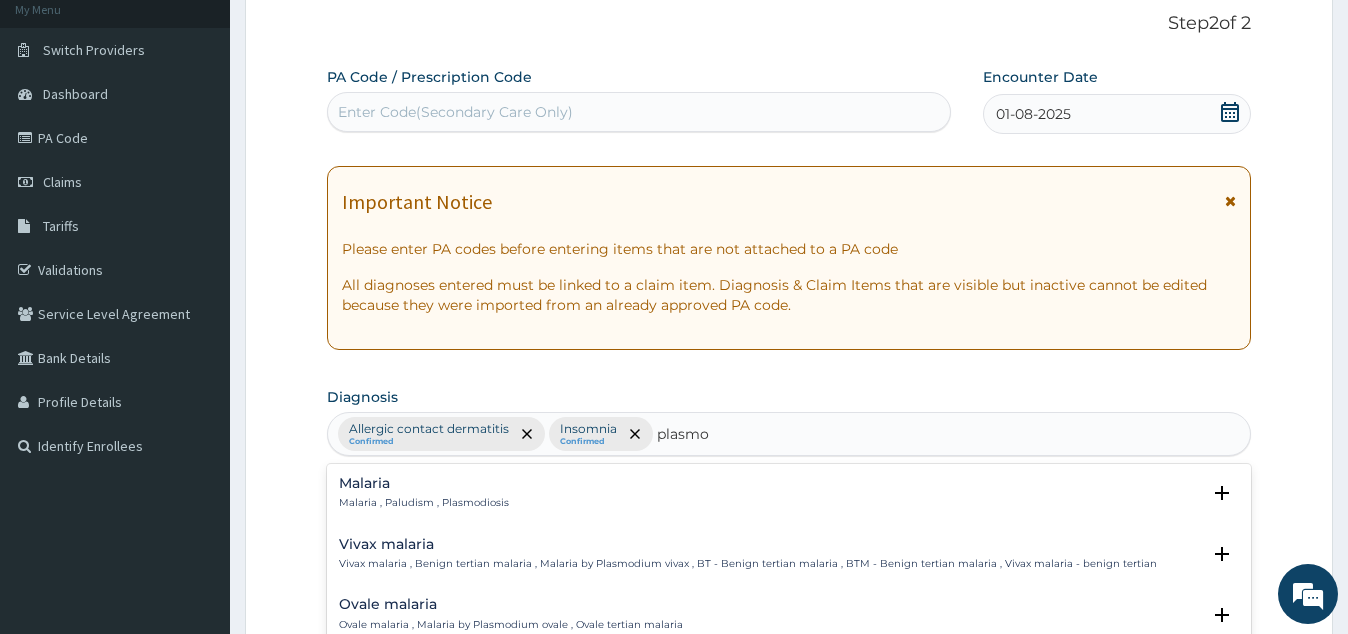 click on "Malaria , Paludism , Plasmodiosis" at bounding box center [424, 503] 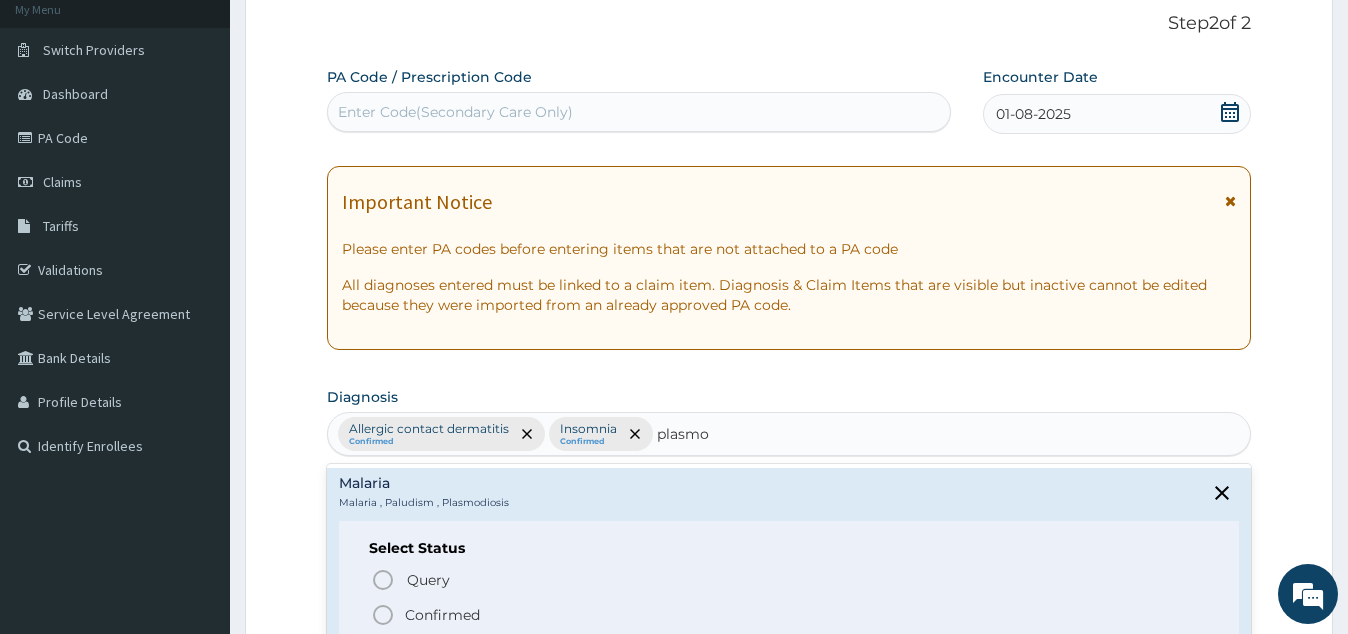 click 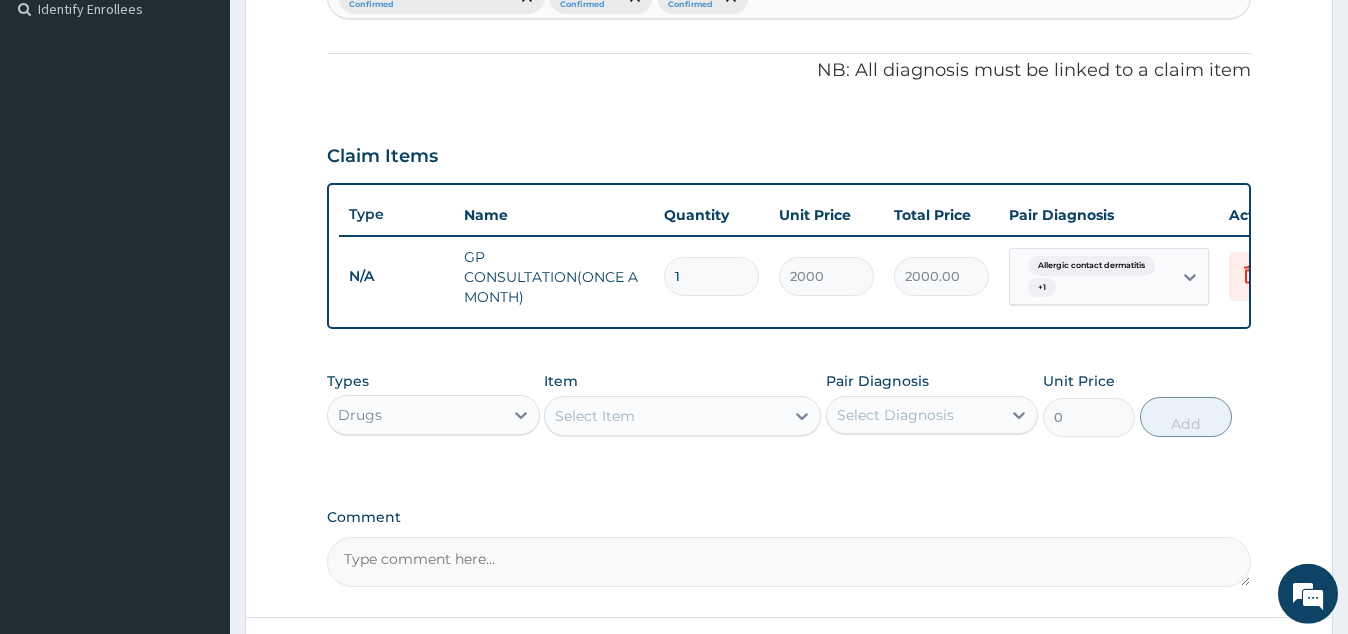 scroll, scrollTop: 724, scrollLeft: 0, axis: vertical 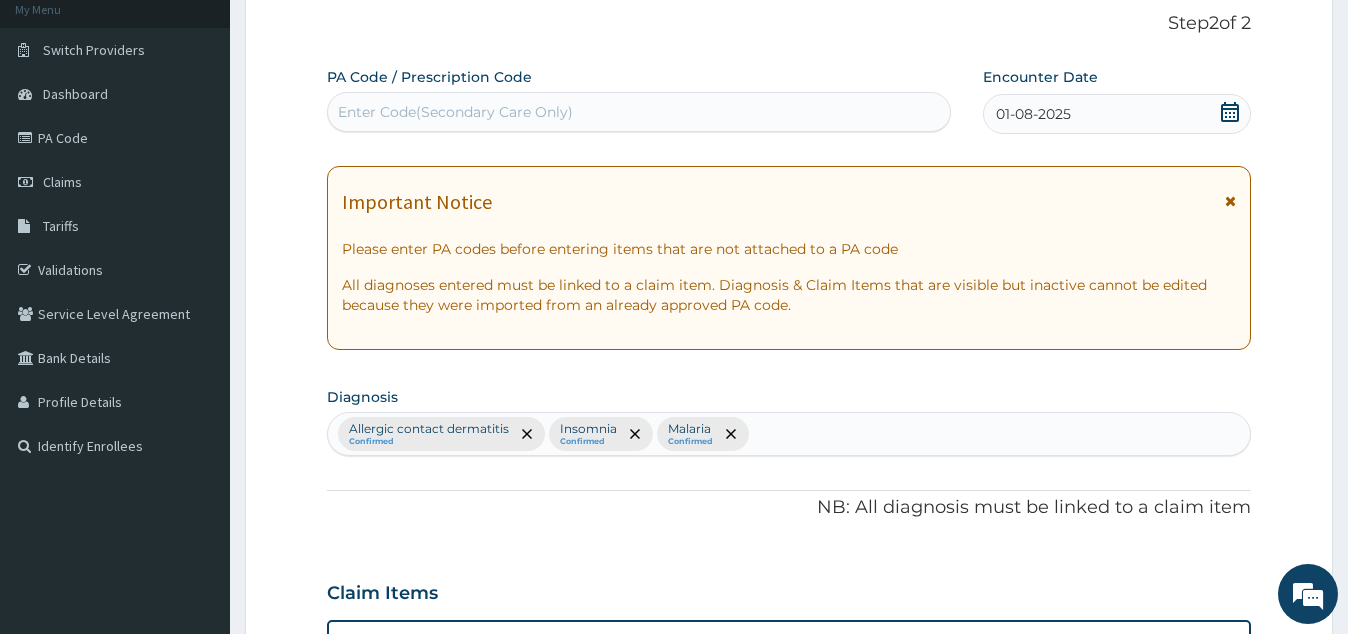 click on "Allergic contact dermatitis Confirmed Insomnia Confirmed Malaria Confirmed" at bounding box center (788, 434) 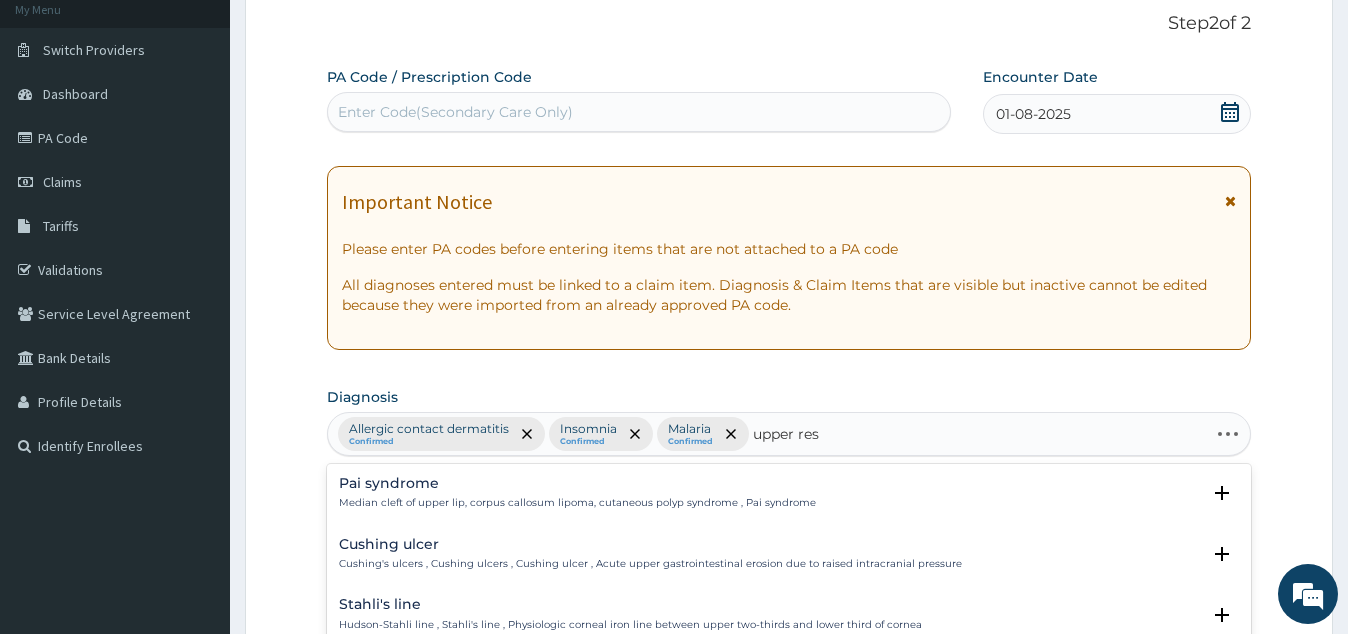 type on "upper resp" 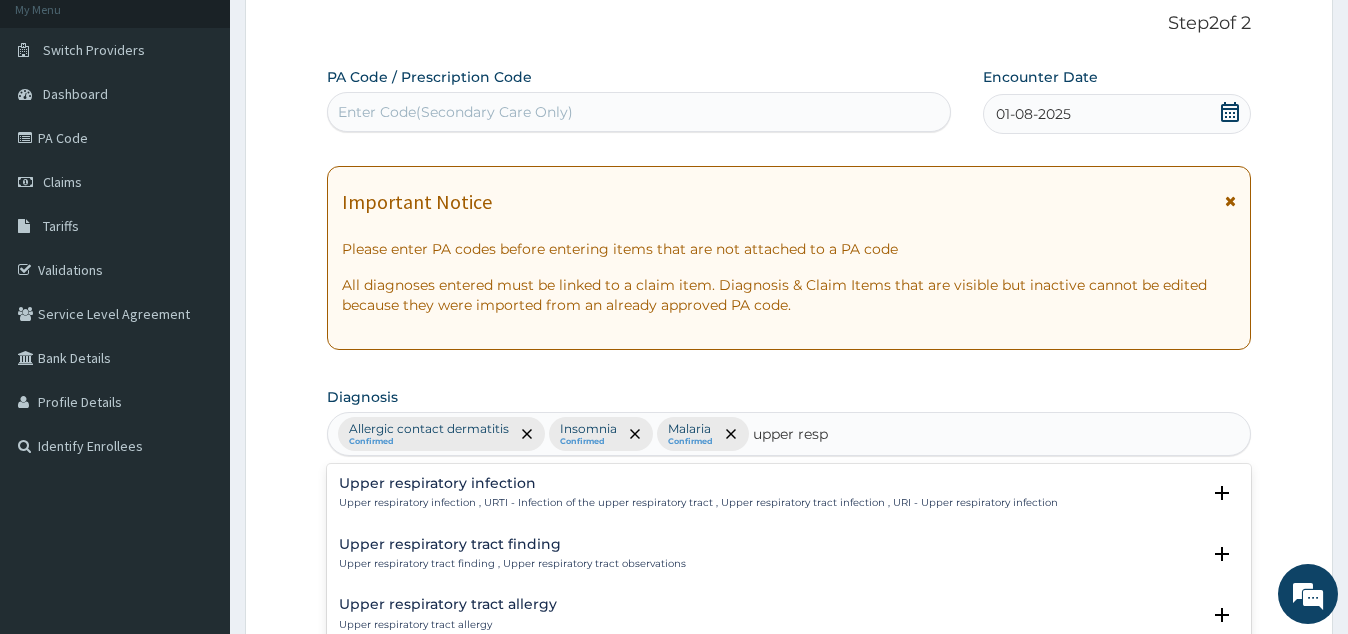 click on "Upper respiratory infection , URTI - Infection of the upper respiratory tract , Upper respiratory tract infection , URI - Upper respiratory infection" at bounding box center [698, 503] 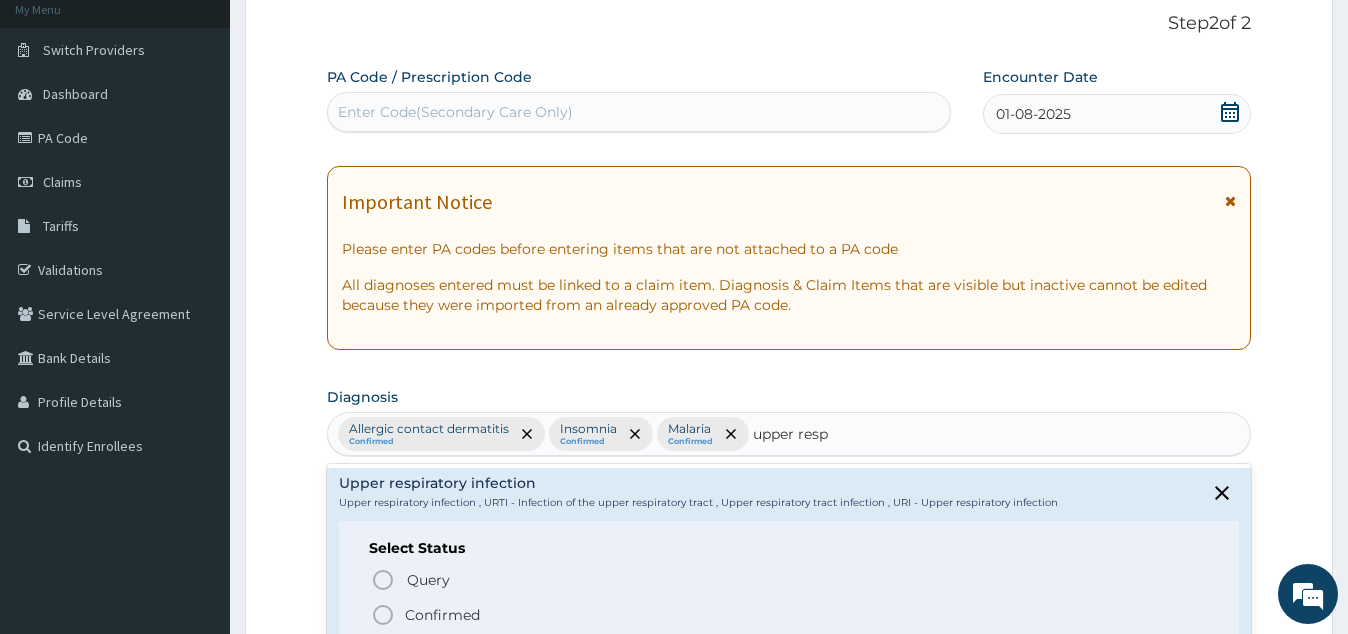 click 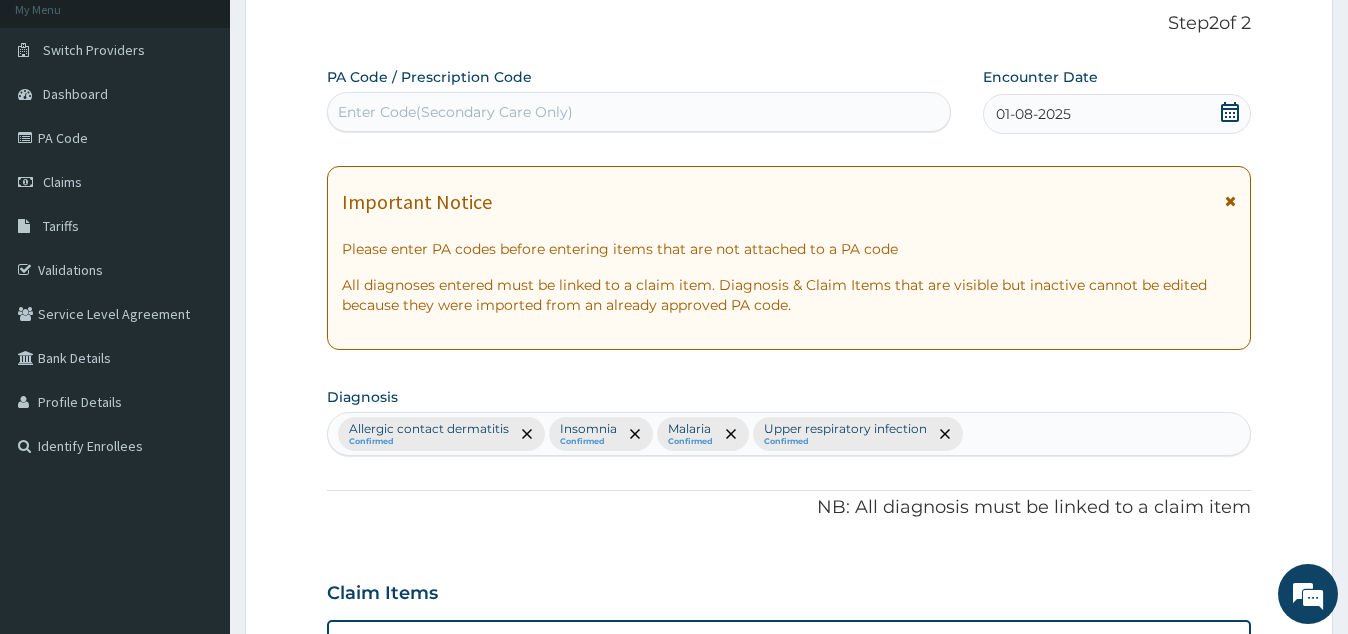 click on "Step  2  of 2 PA Code / Prescription Code Enter Code(Secondary Care Only) Encounter Date [DATE] Important Notice Please enter PA codes before entering items that are not attached to a PA code   All diagnoses entered must be linked to a claim item. Diagnosis & Claim Items that are visible but inactive cannot be edited because they were imported from an already approved PA code. Diagnosis Allergic contact dermatitis  Confirmed Insomnia Confirmed Malaria Confirmed Upper respiratory infection Confirmed NB: All diagnosis must be linked to a claim item Claim Items Type Name Quantity Unit Price Total Price Pair Diagnosis Actions N/A GP CONSULTATION(ONCE A MONTH) 1 2000 2000.00 Allergic contact dermatitis  + 1 Delete Types Drugs Item Select Item Pair Diagnosis Select Diagnosis Unit Price 0 Add Comment     Previous   Submit" at bounding box center [789, 574] 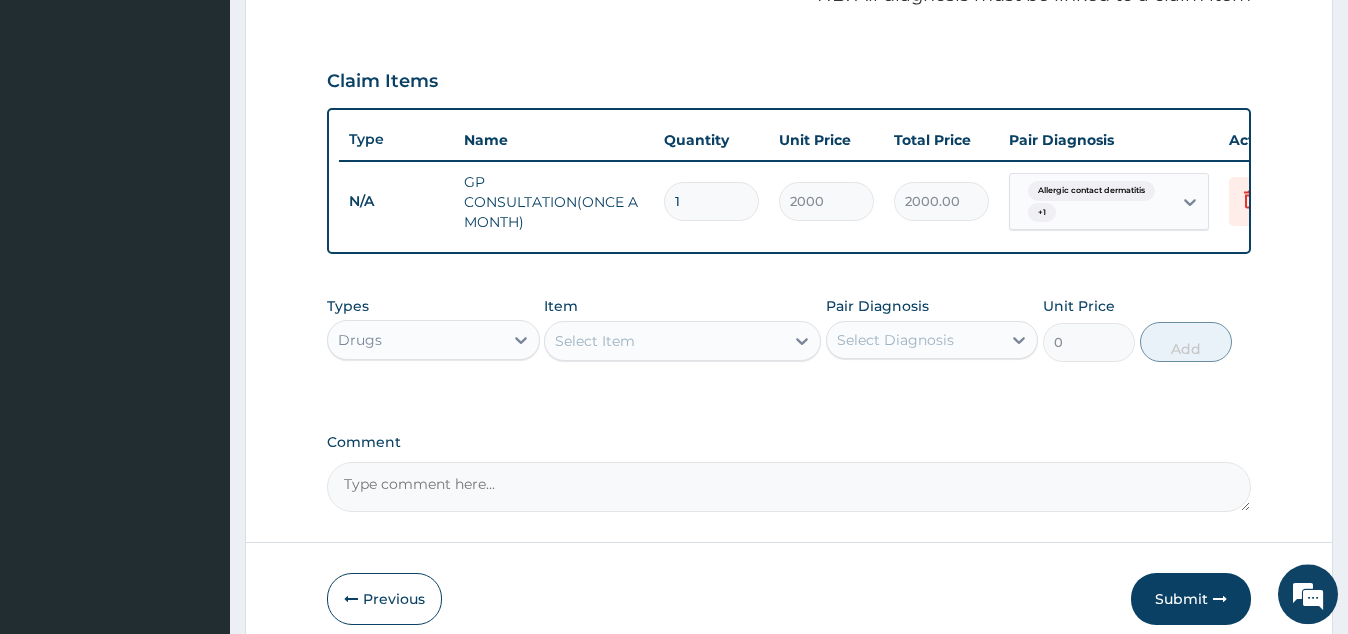 scroll, scrollTop: 724, scrollLeft: 0, axis: vertical 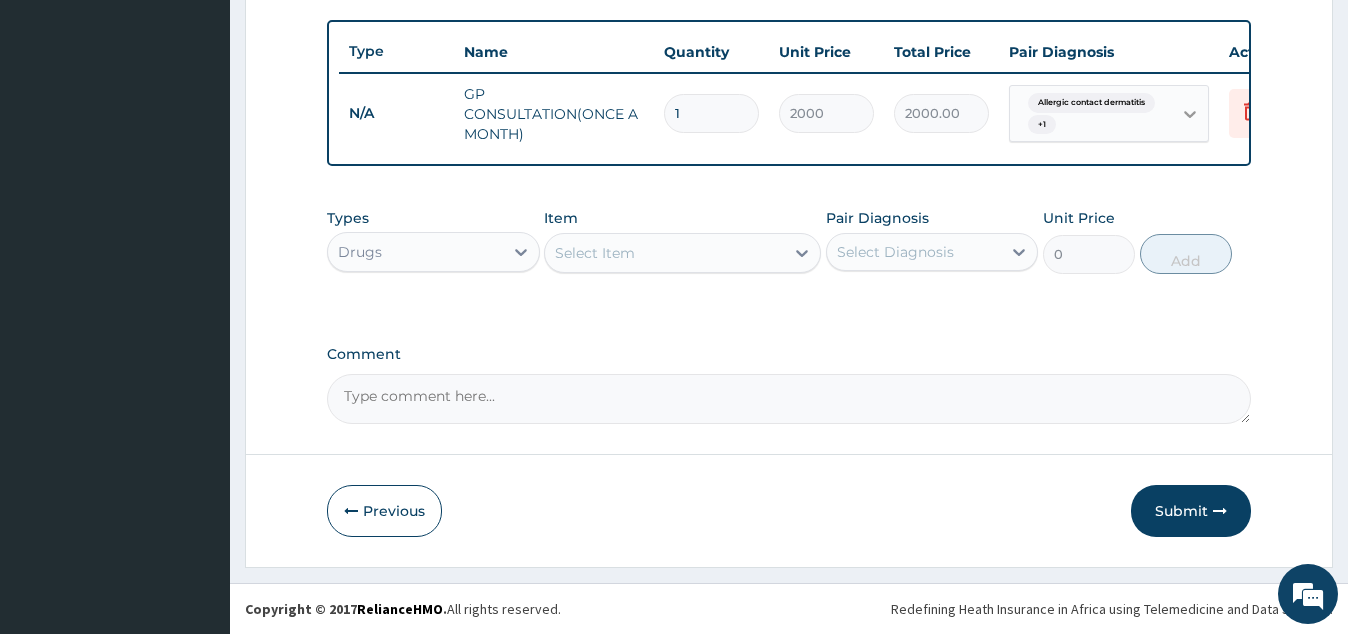 click 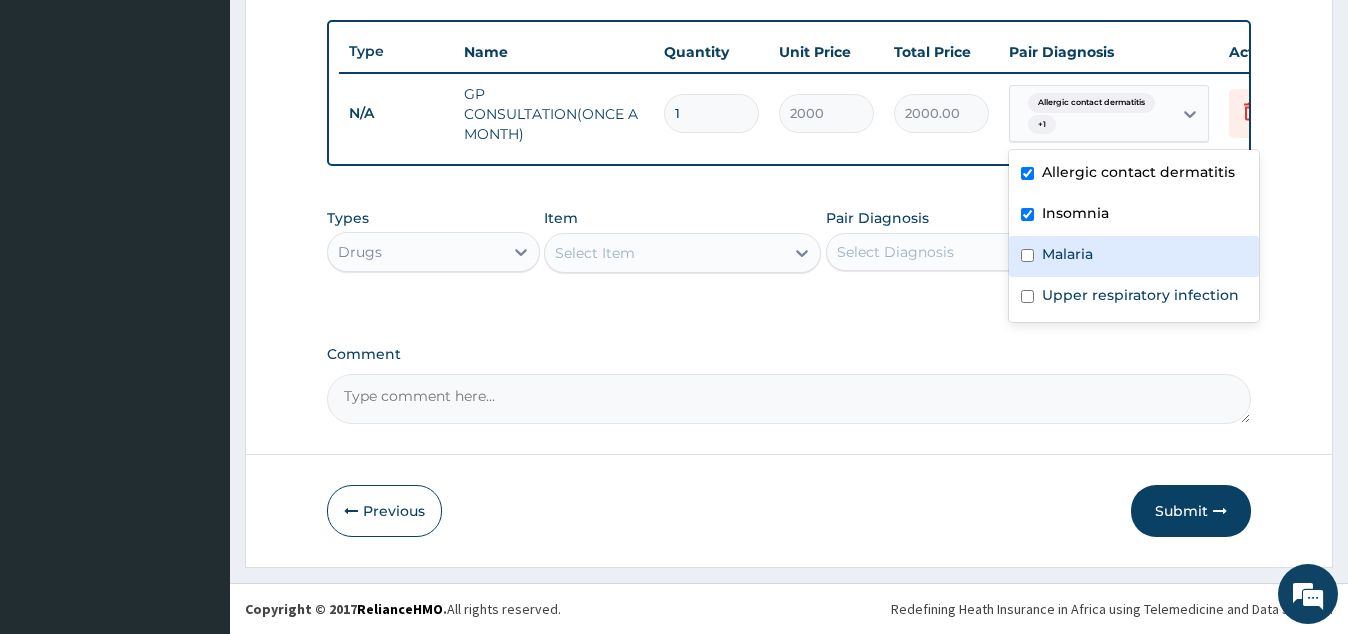 click at bounding box center [1027, 255] 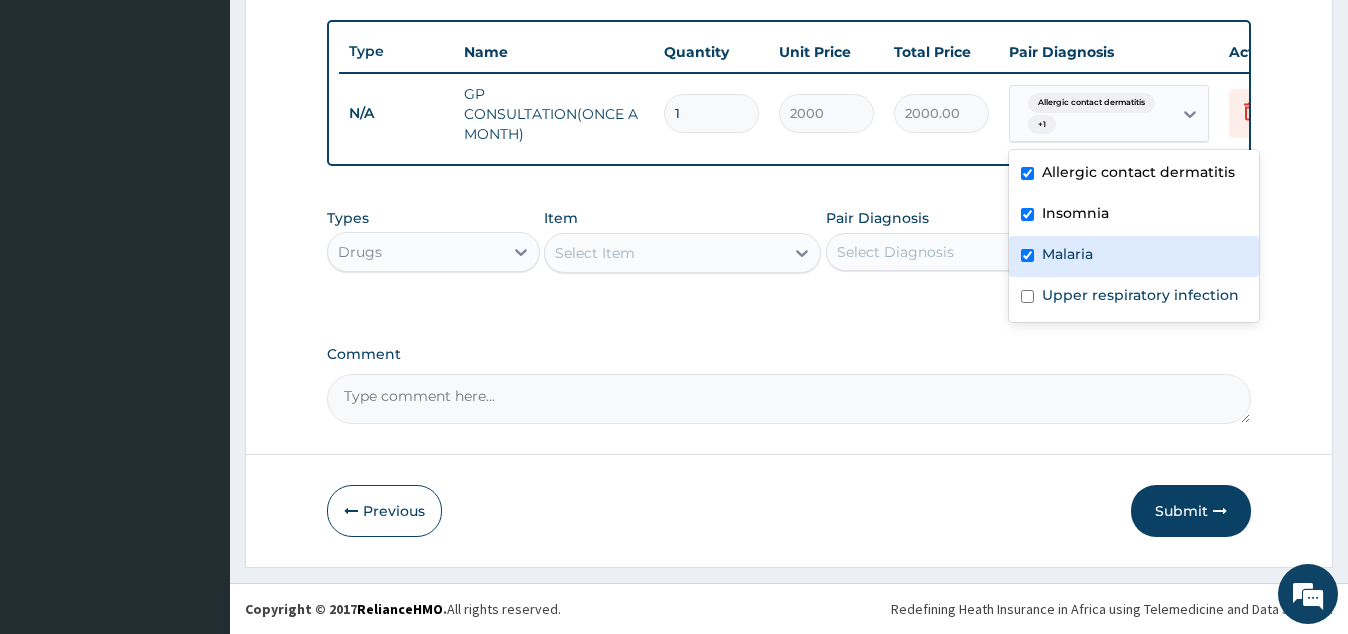 checkbox on "true" 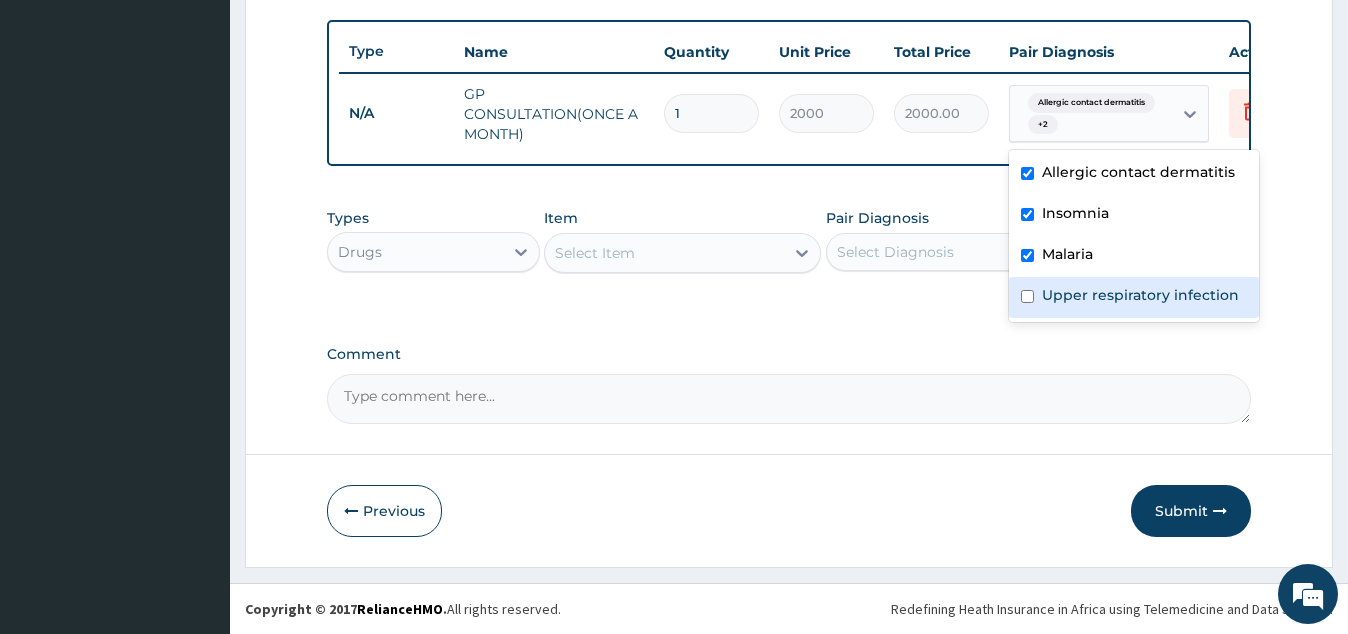 click at bounding box center [1027, 296] 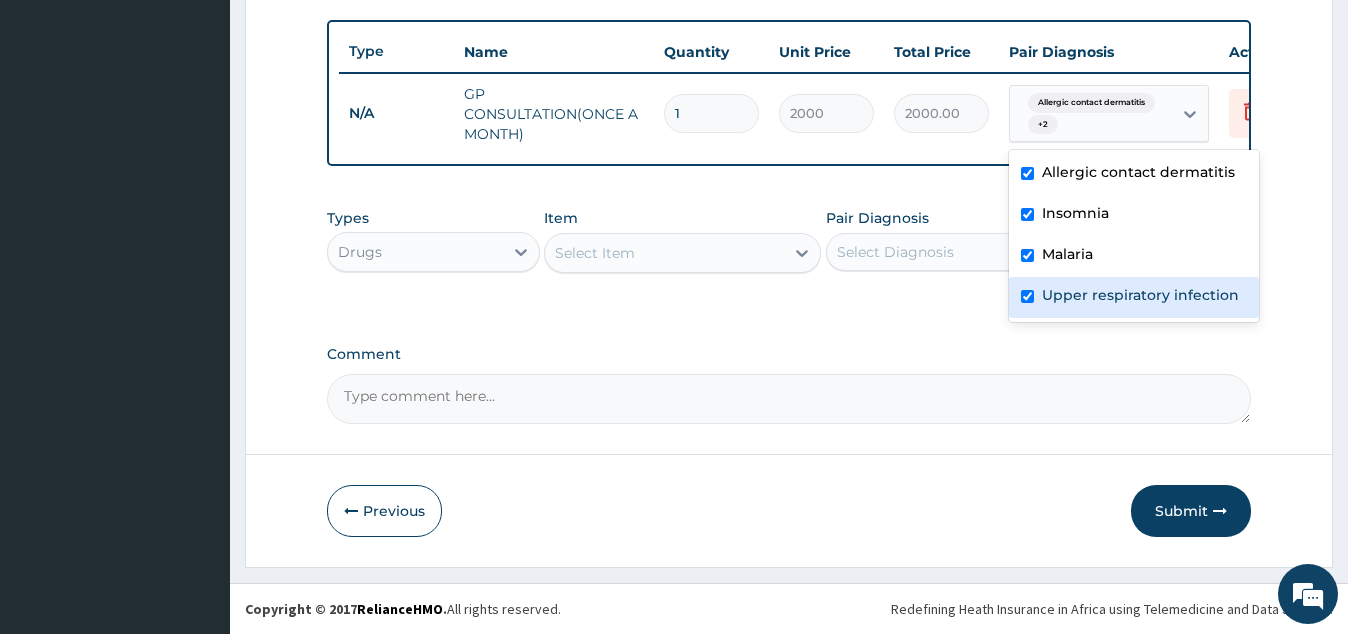checkbox on "true" 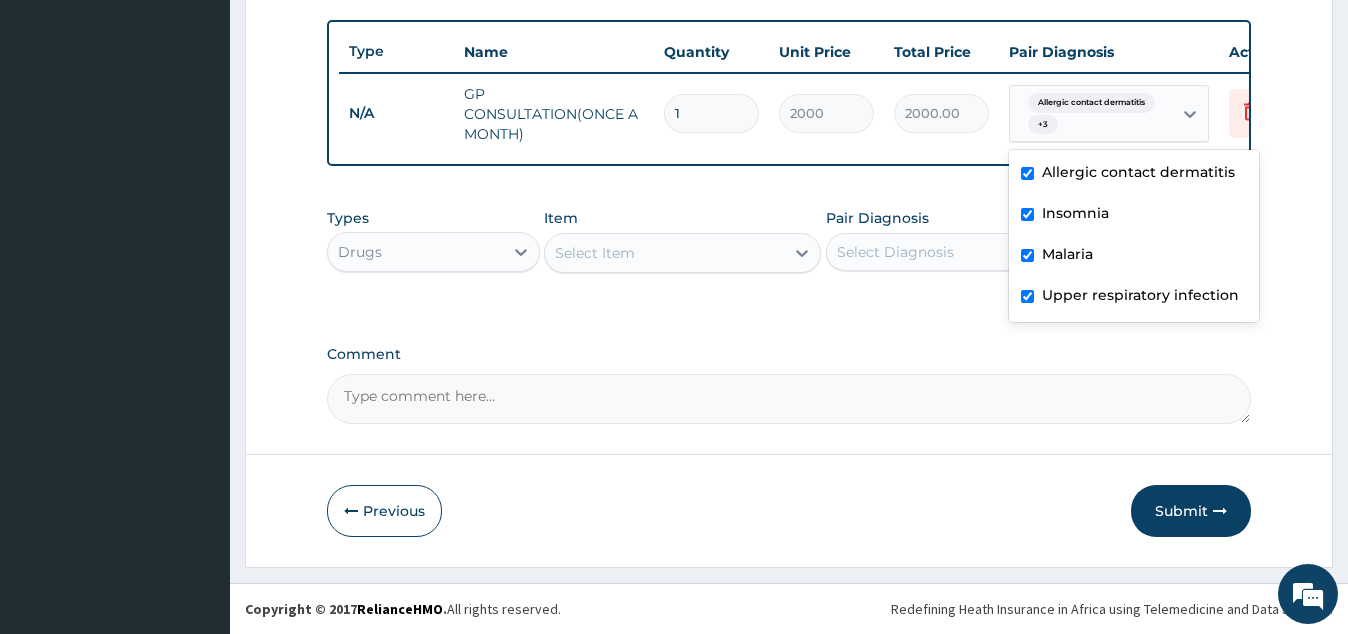 click on "Select Item" at bounding box center [664, 253] 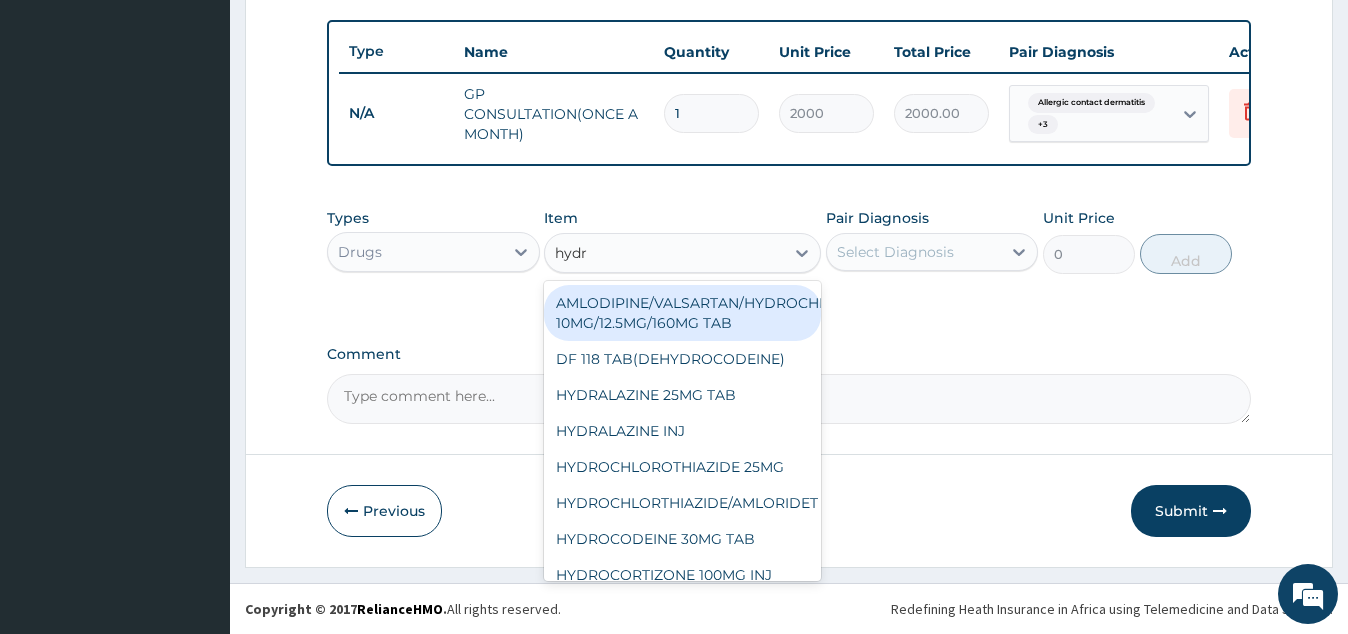 type on "hydro" 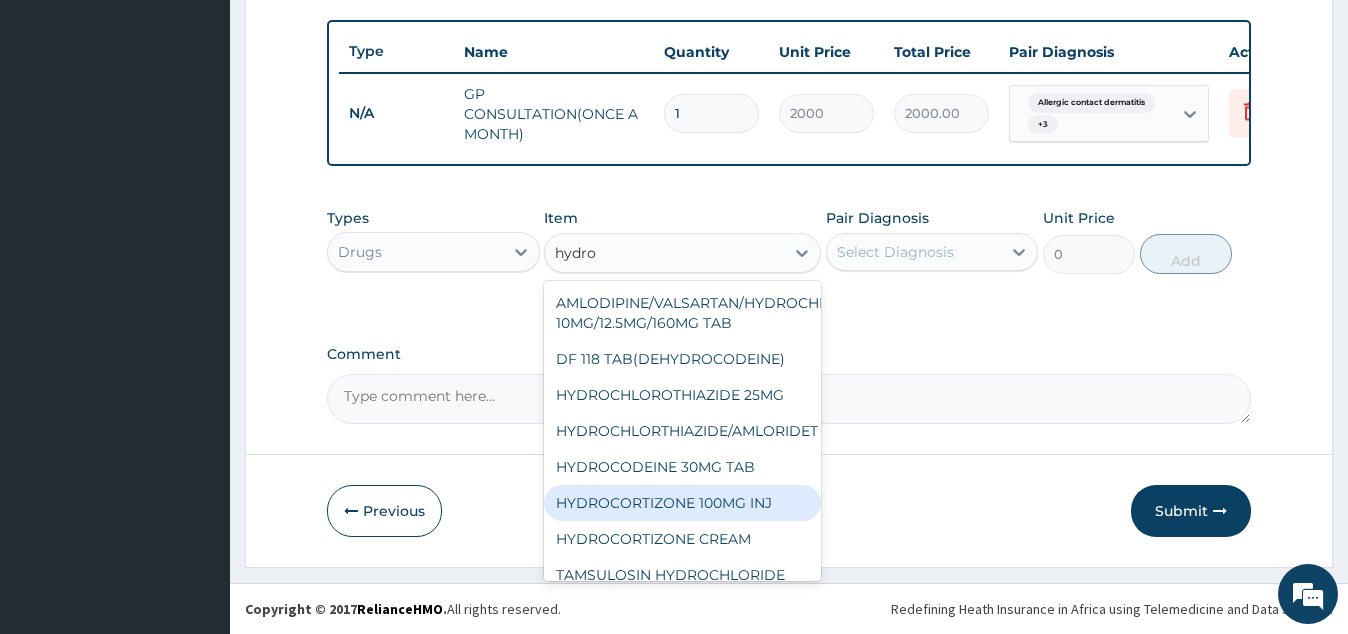 click on "HYDROCORTIZONE 100MG INJ" at bounding box center (682, 503) 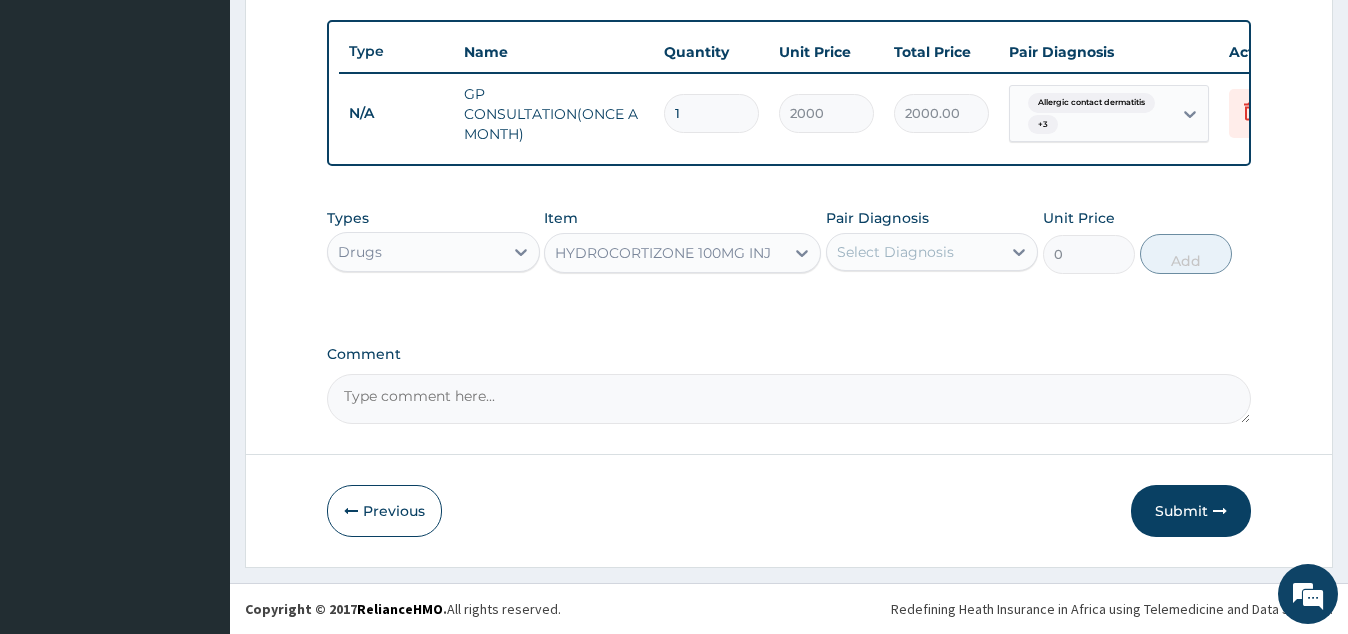 type 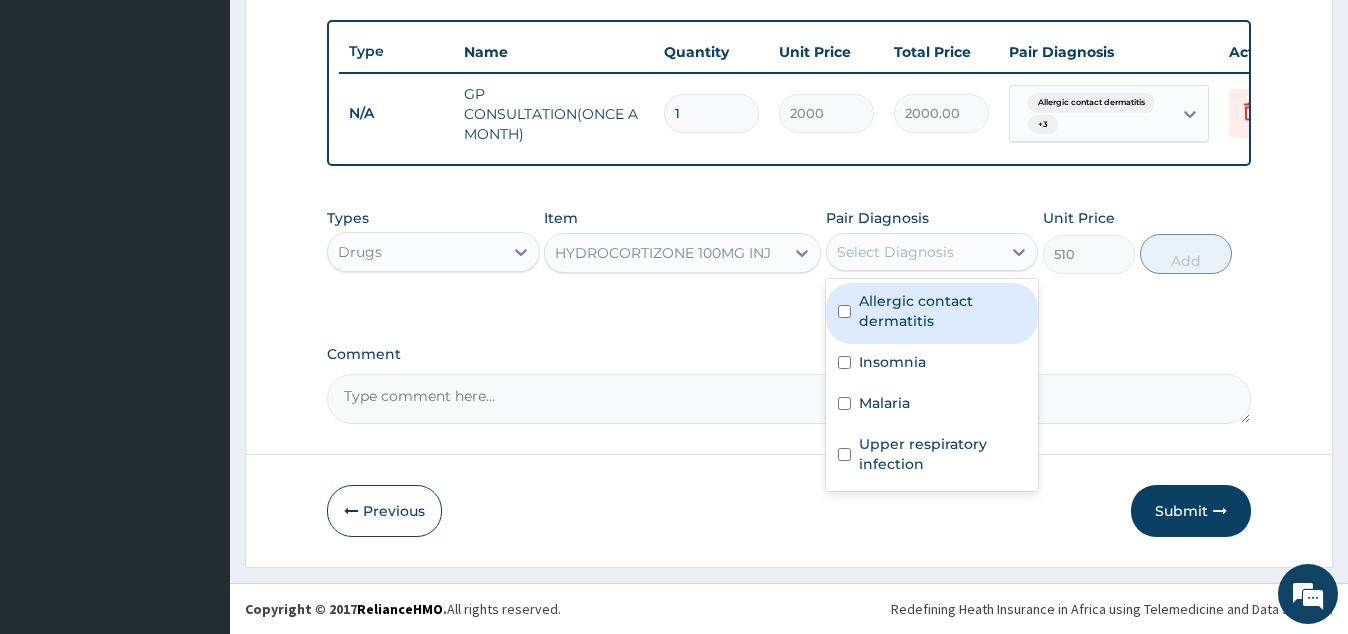 click on "Select Diagnosis" at bounding box center (895, 252) 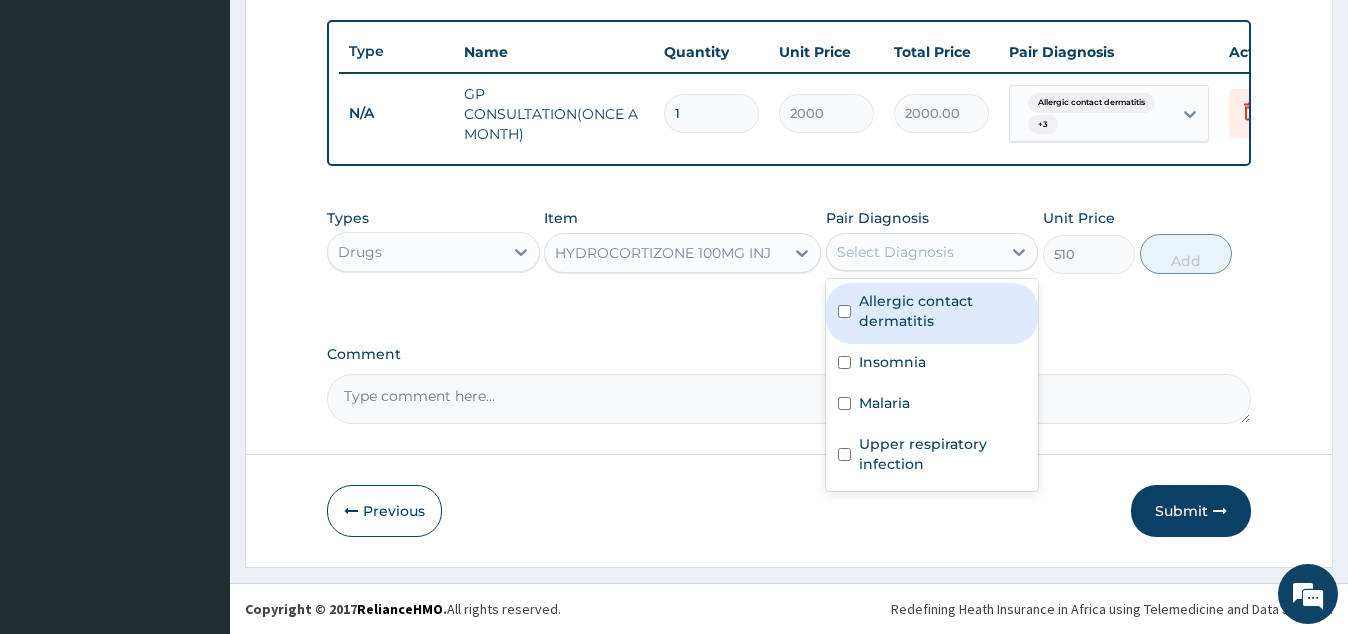 click on "Allergic contact dermatitis" at bounding box center (942, 311) 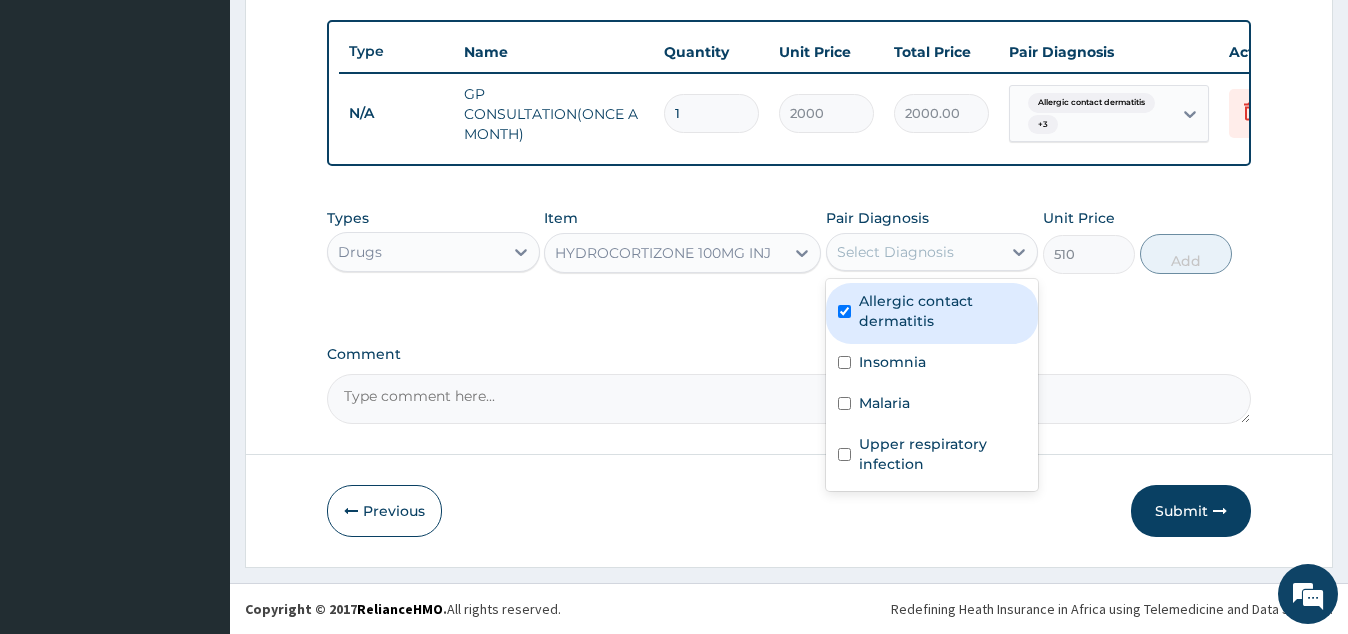 checkbox on "true" 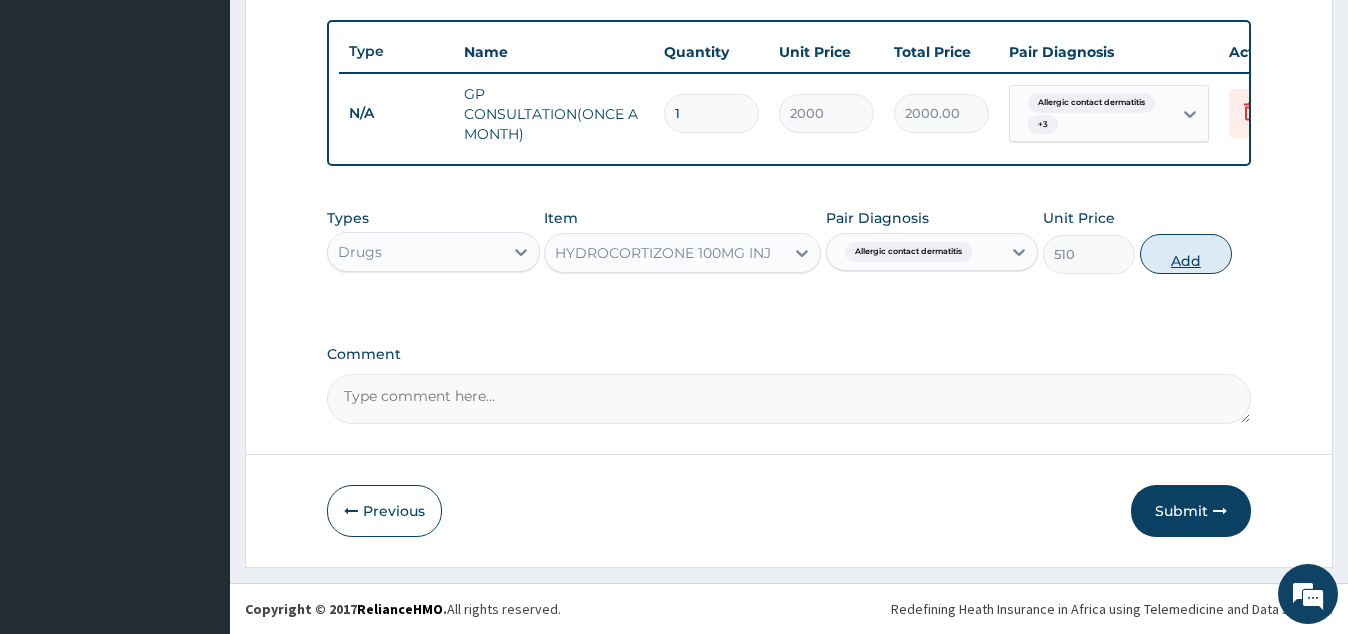 click on "Add" at bounding box center (1186, 254) 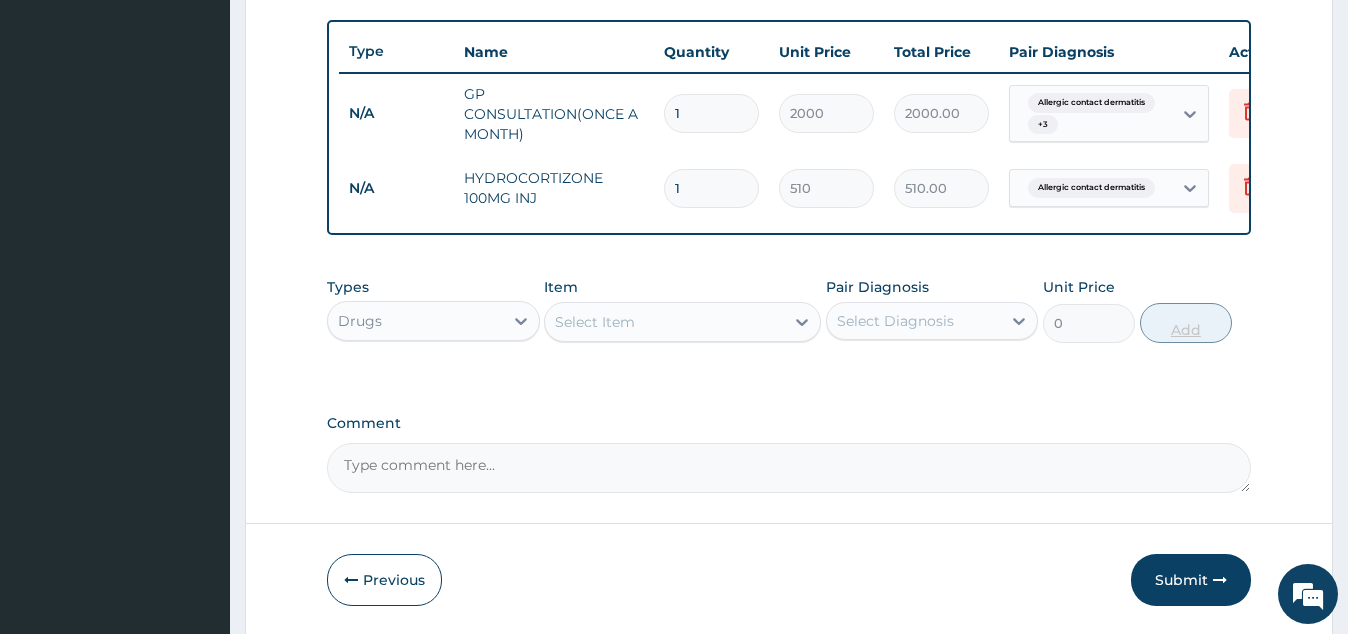 type 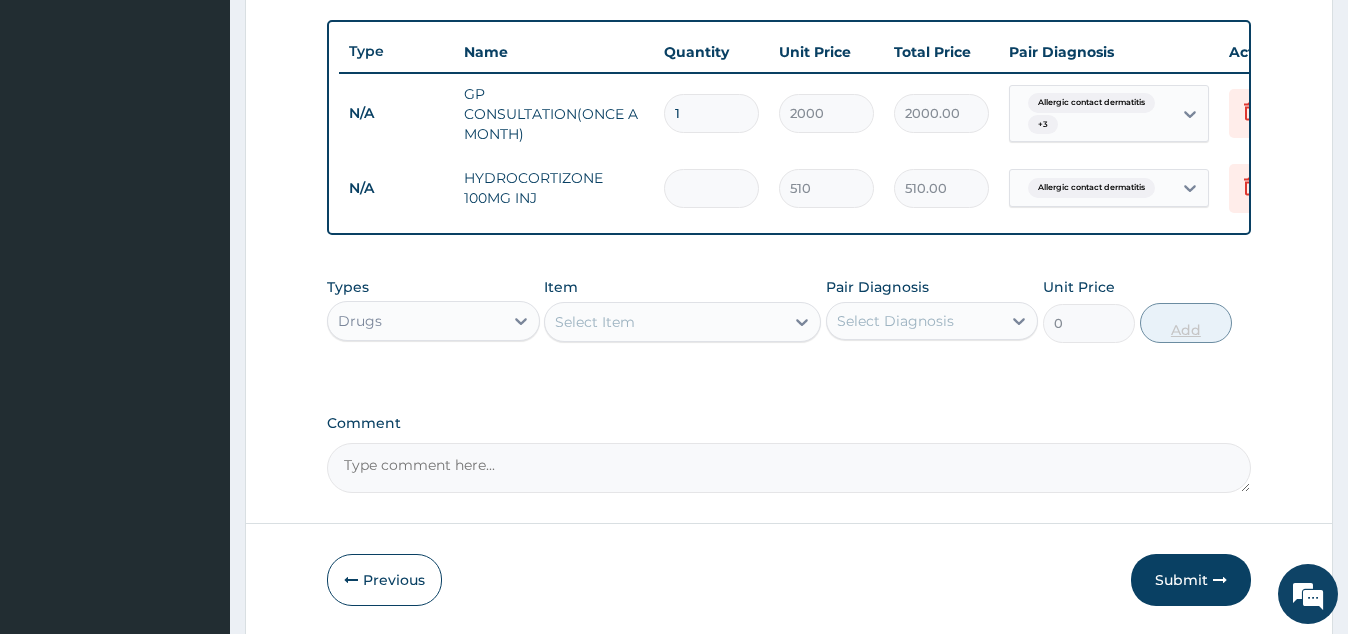 type on "0.00" 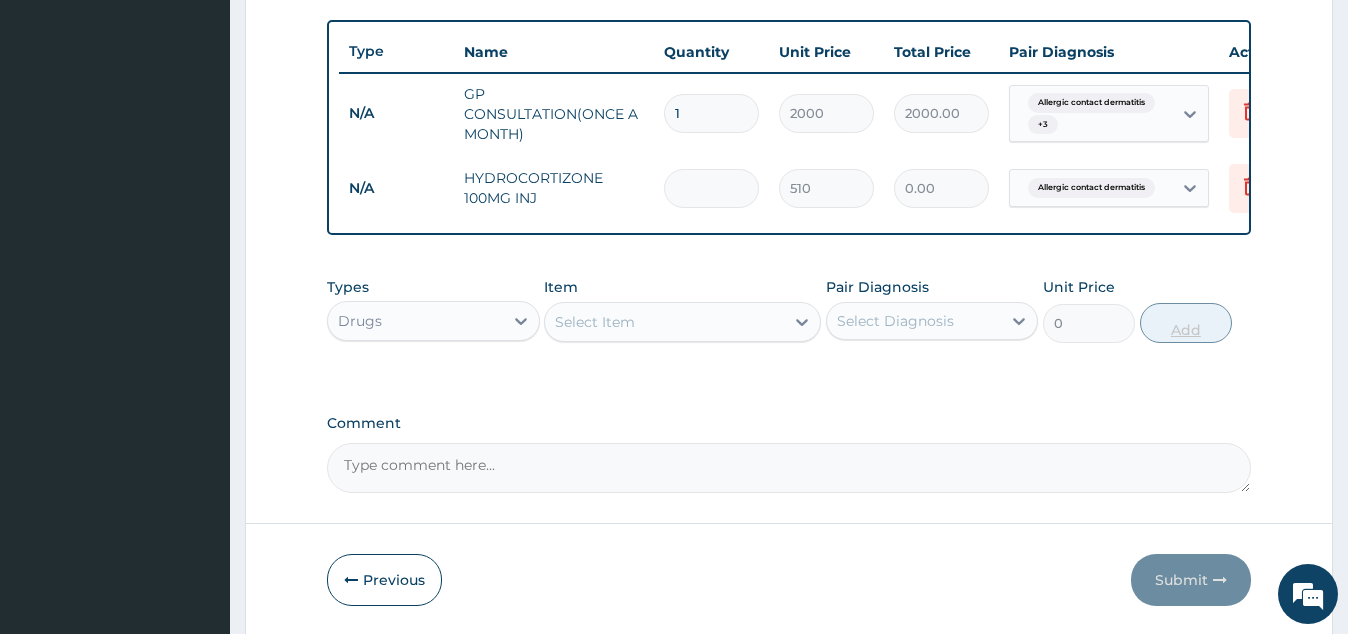 type on "2" 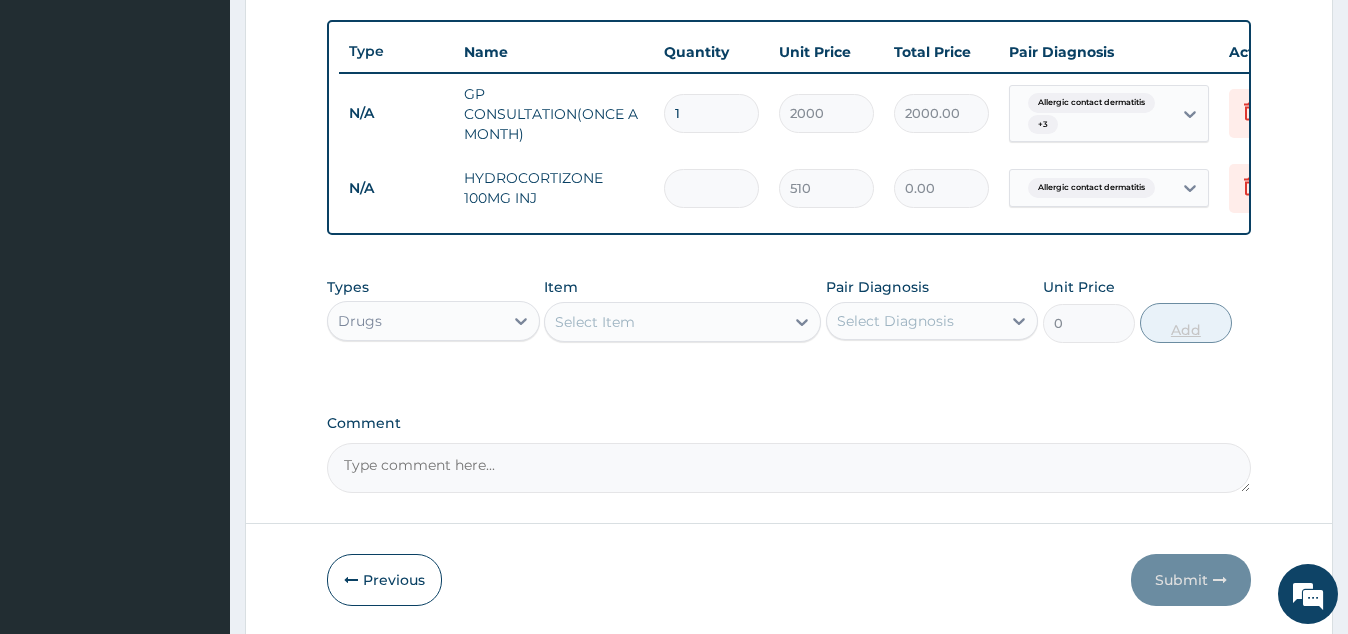 type on "1020.00" 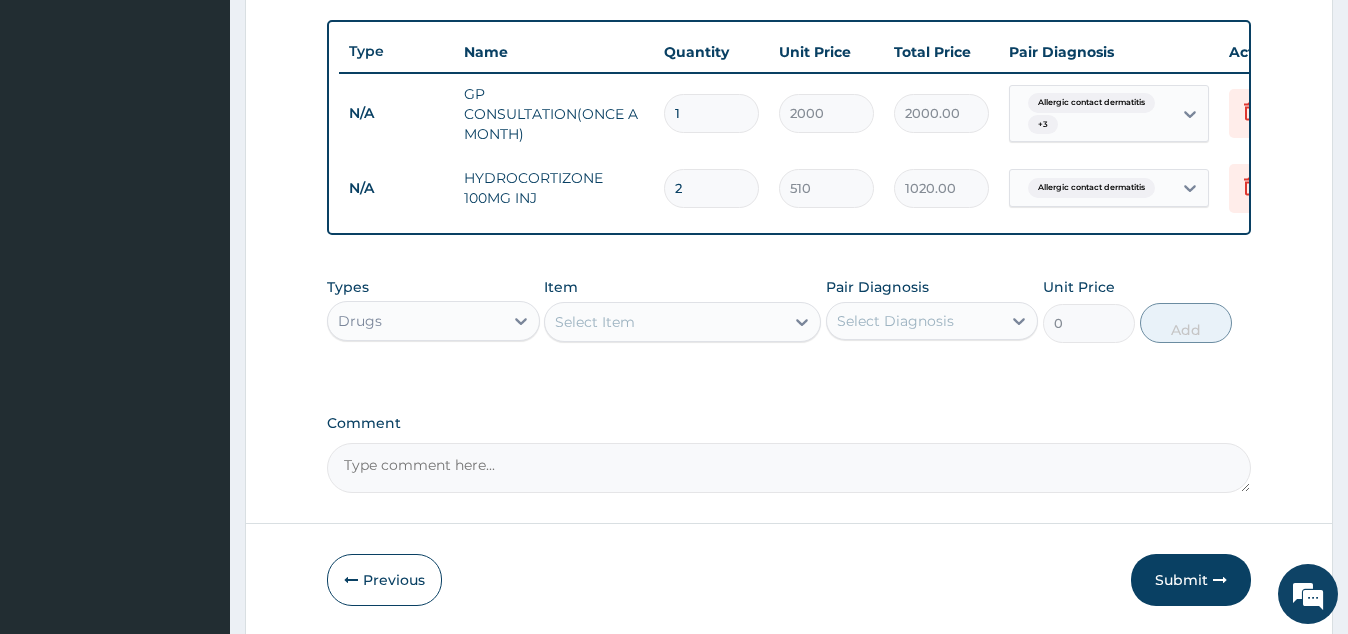type on "2" 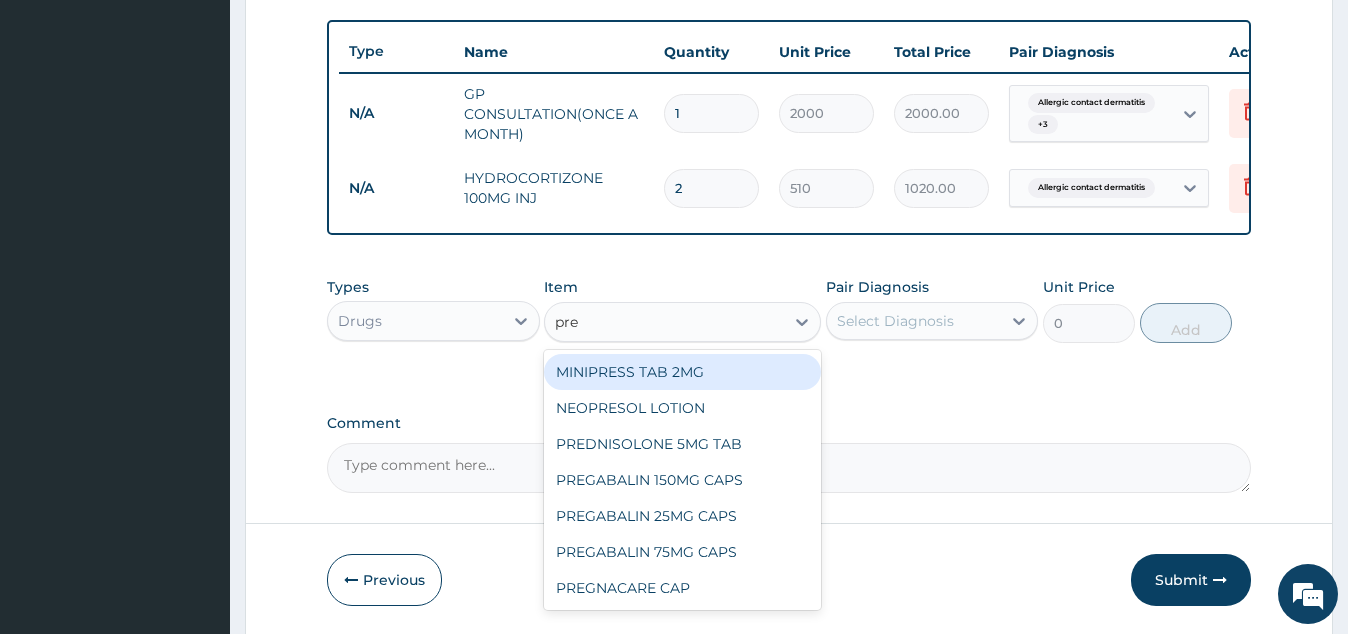 type on "pred" 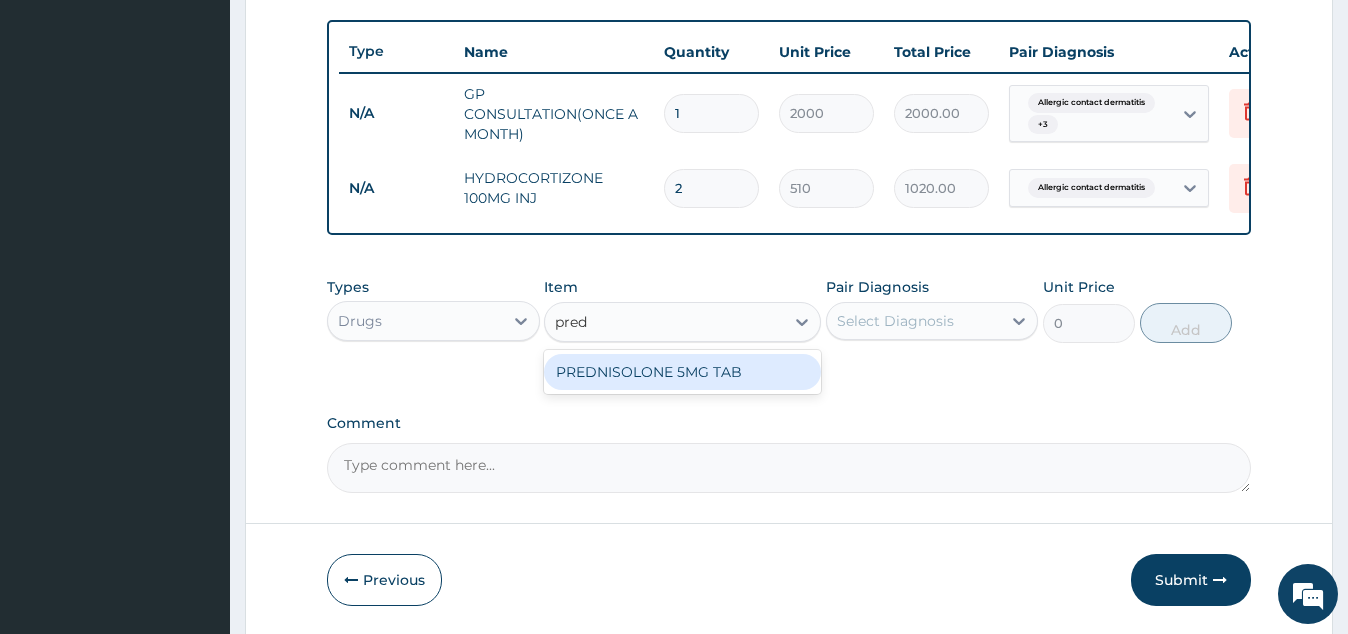 click on "PREDNISOLONE 5MG TAB" at bounding box center [682, 372] 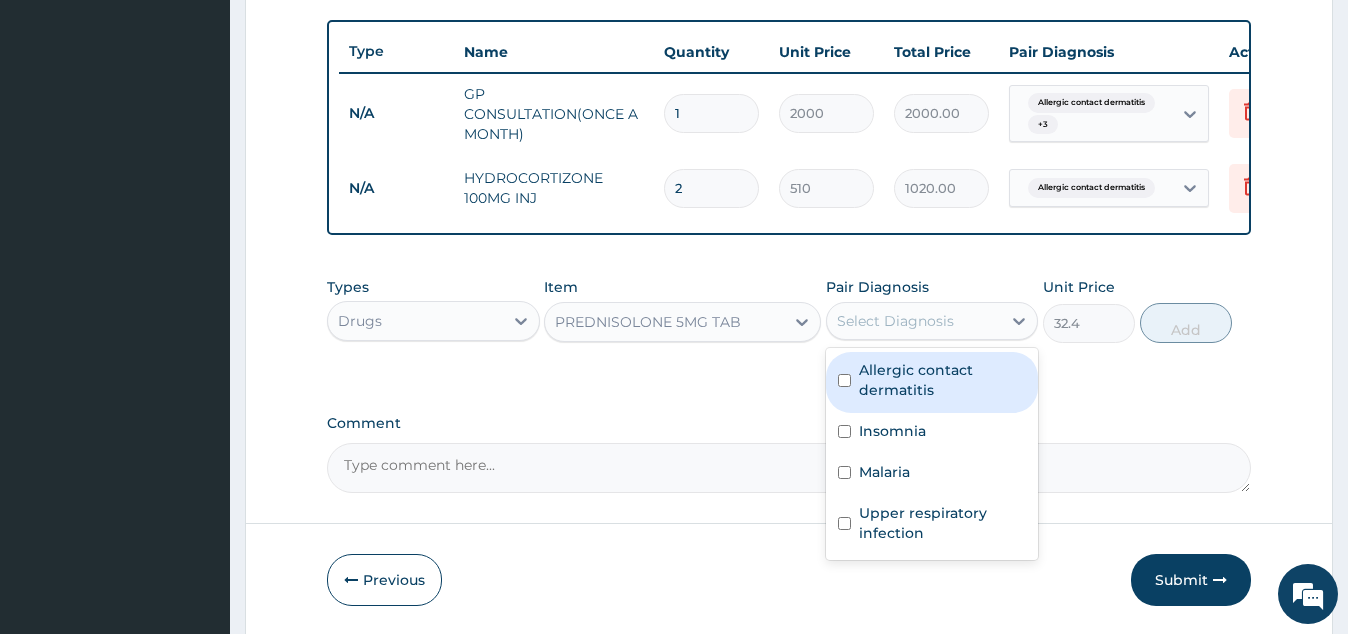 click on "Select Diagnosis" at bounding box center (914, 321) 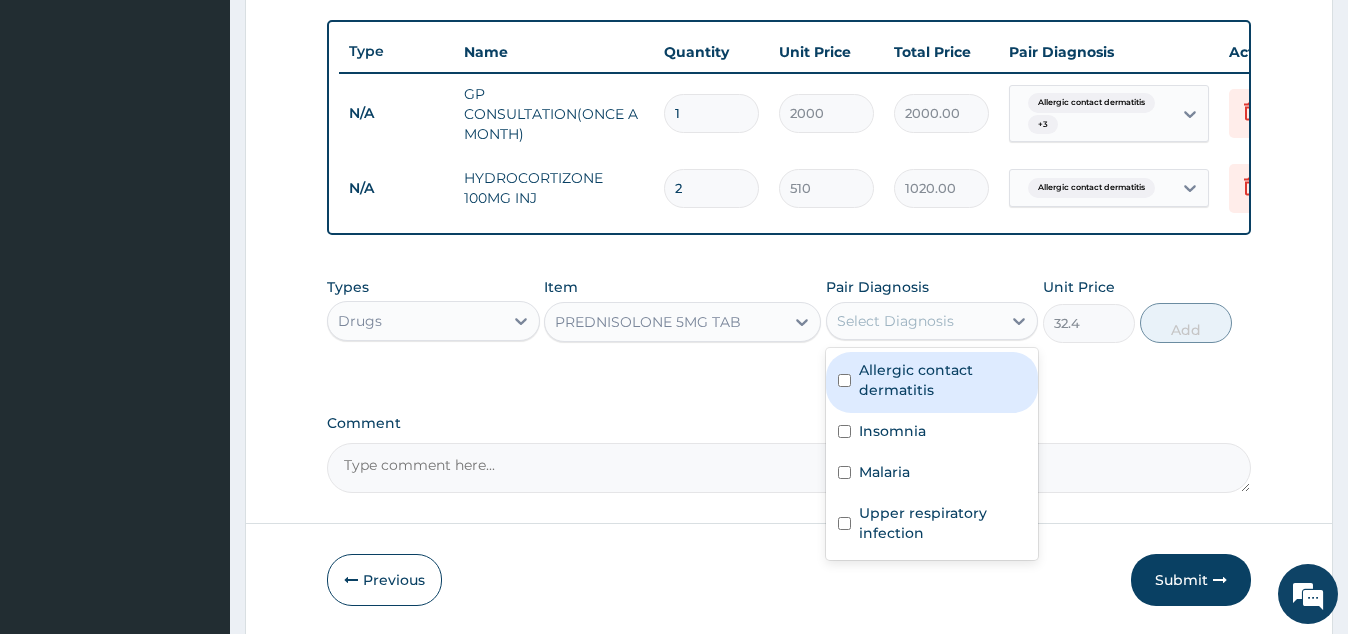 click on "Allergic contact dermatitis" at bounding box center (932, 382) 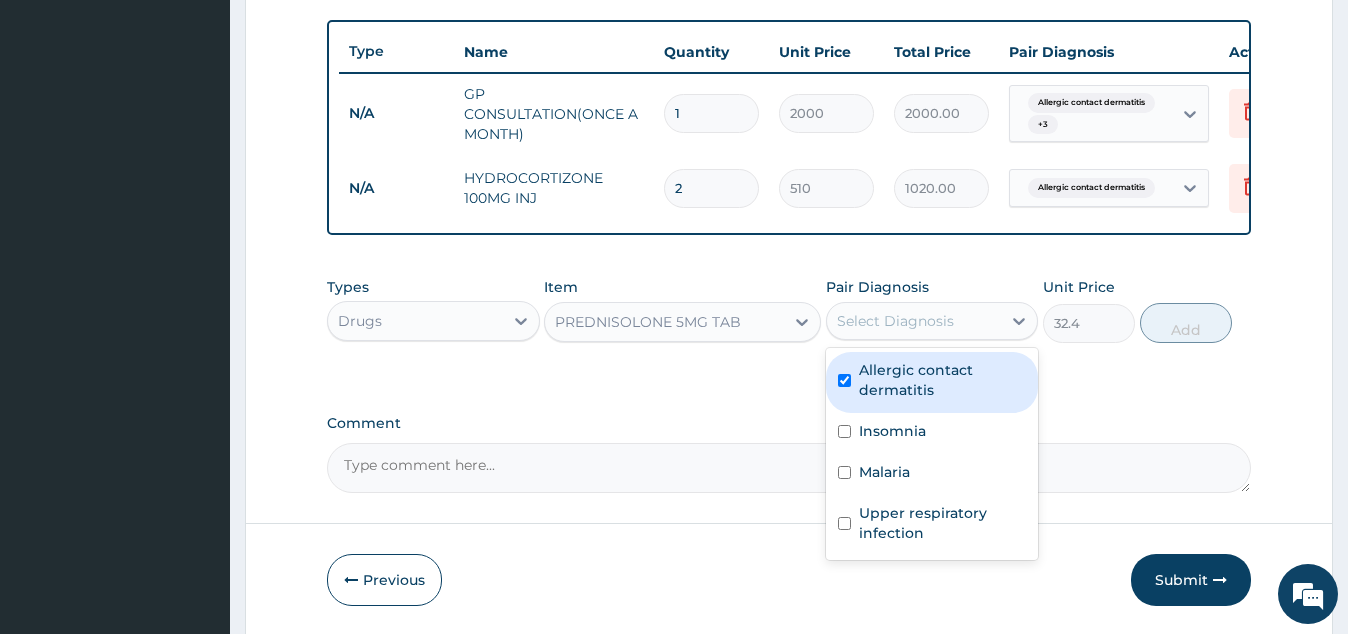 checkbox on "true" 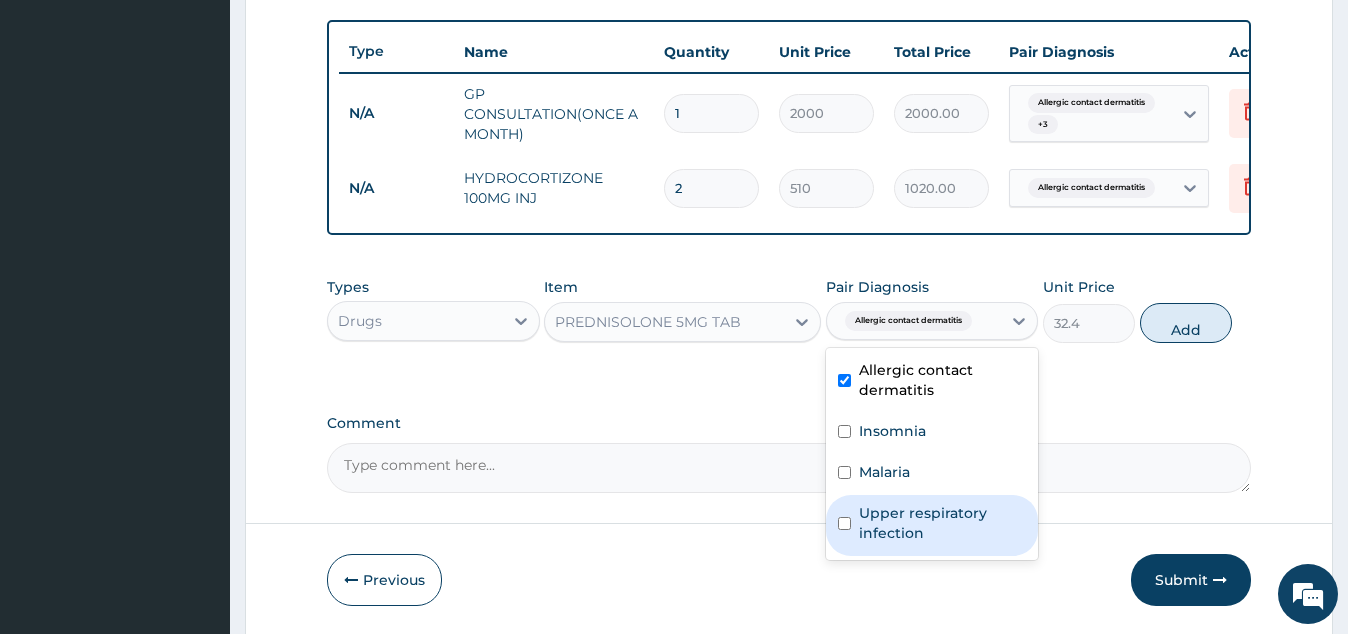 click on "Upper respiratory infection" at bounding box center [942, 523] 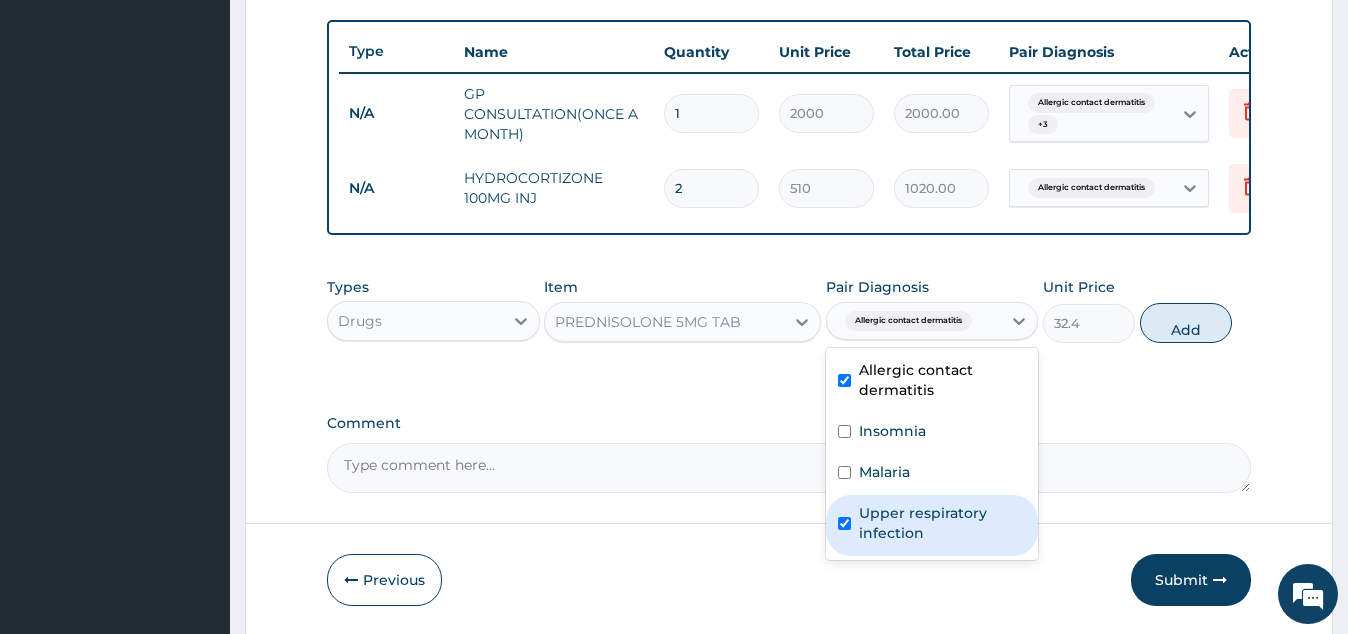checkbox on "true" 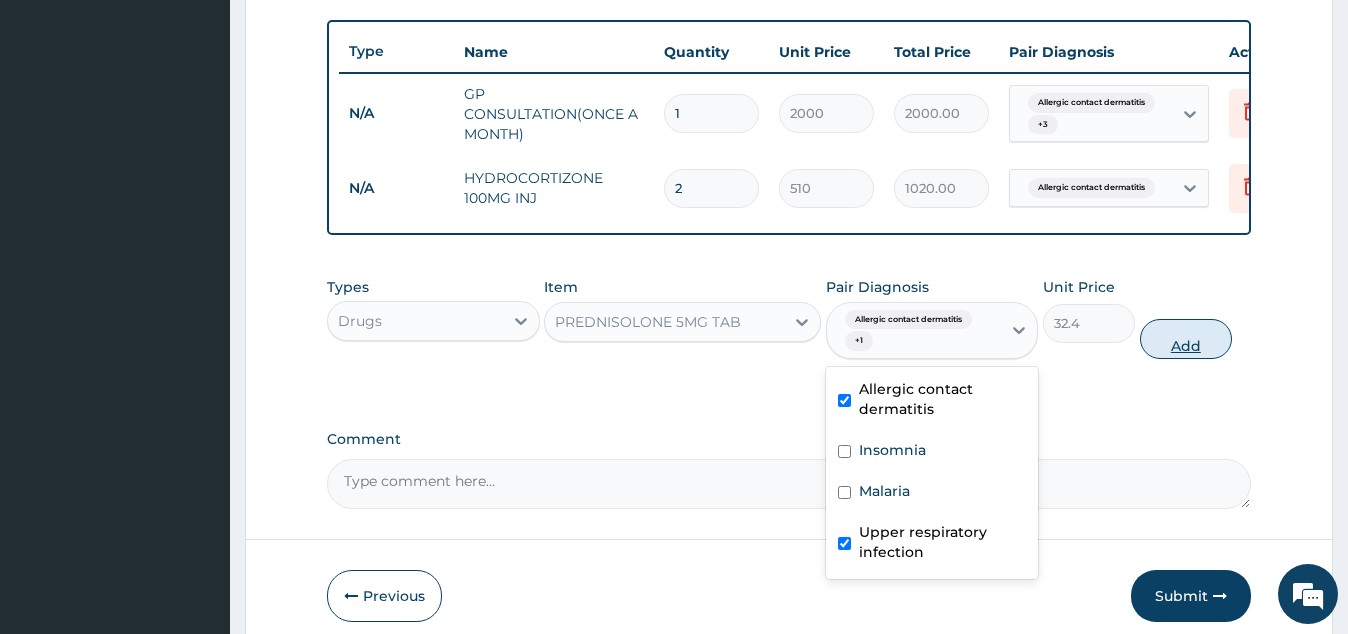 click on "Add" at bounding box center [1186, 339] 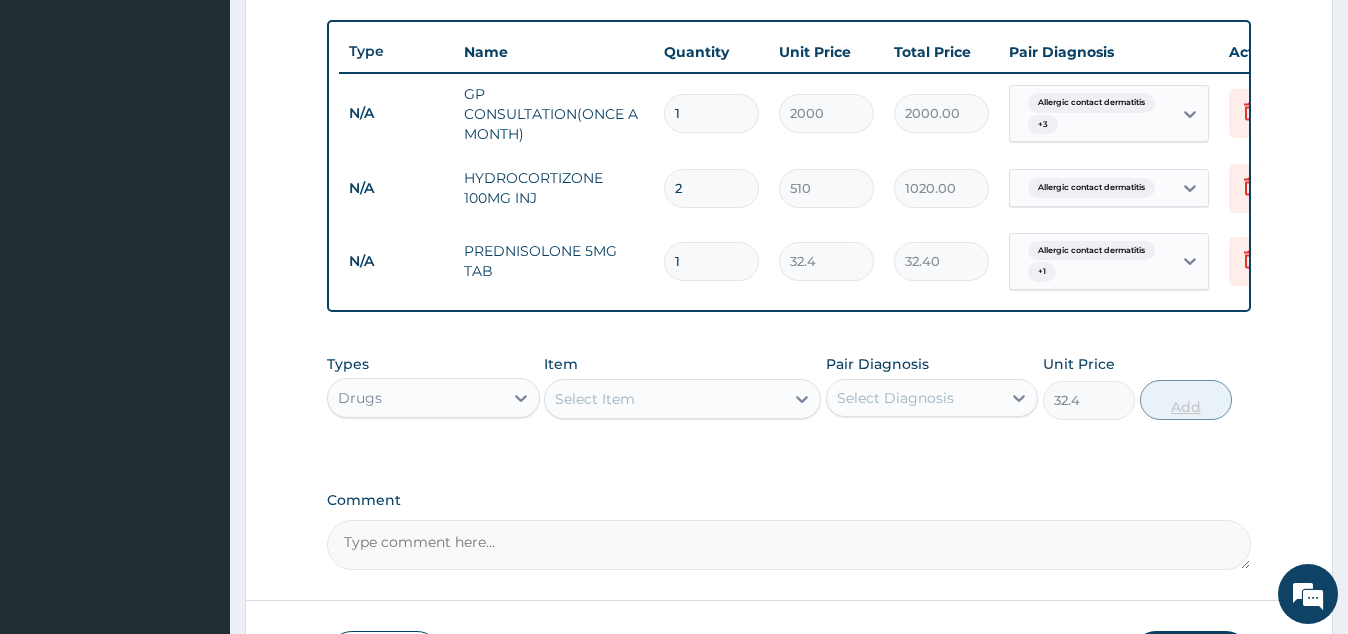 type on "0" 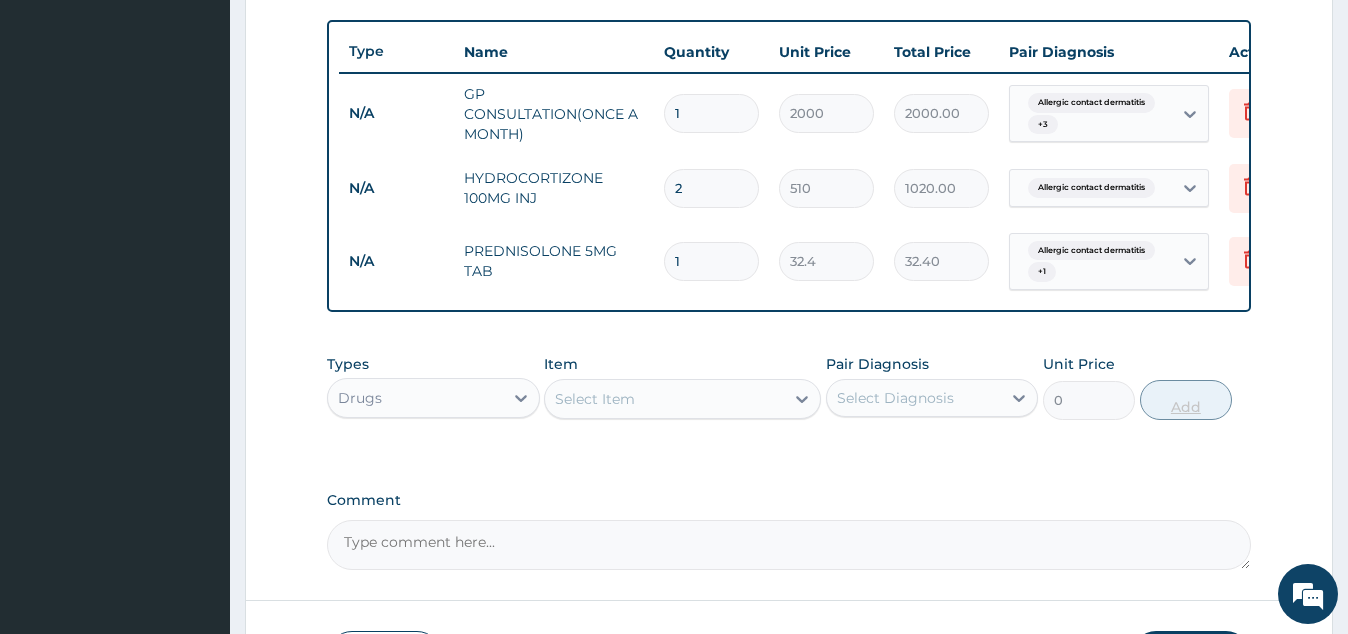 type on "10" 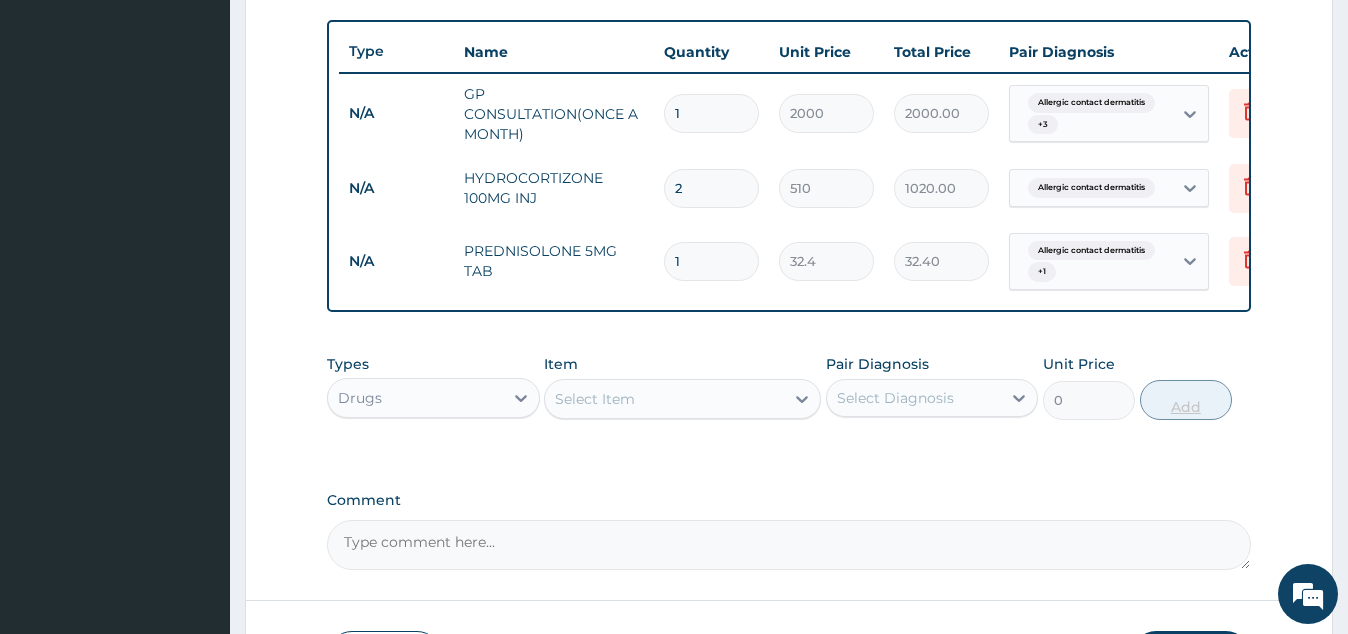 type on "324.00" 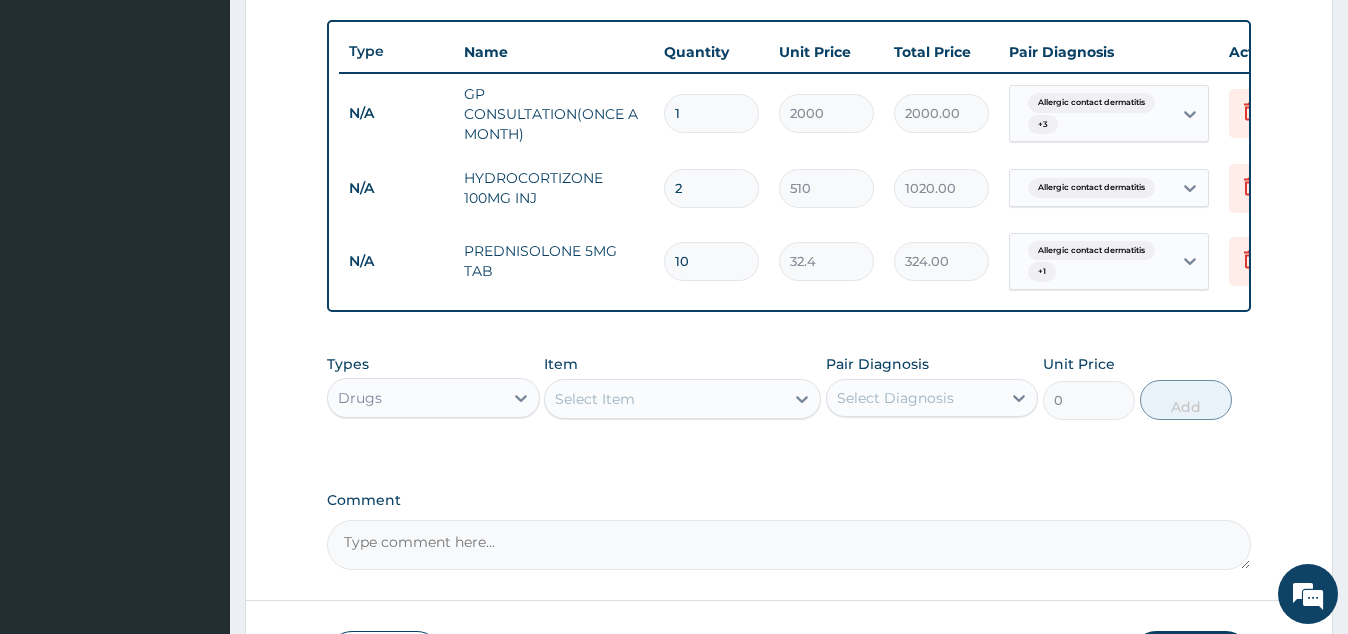 type on "10" 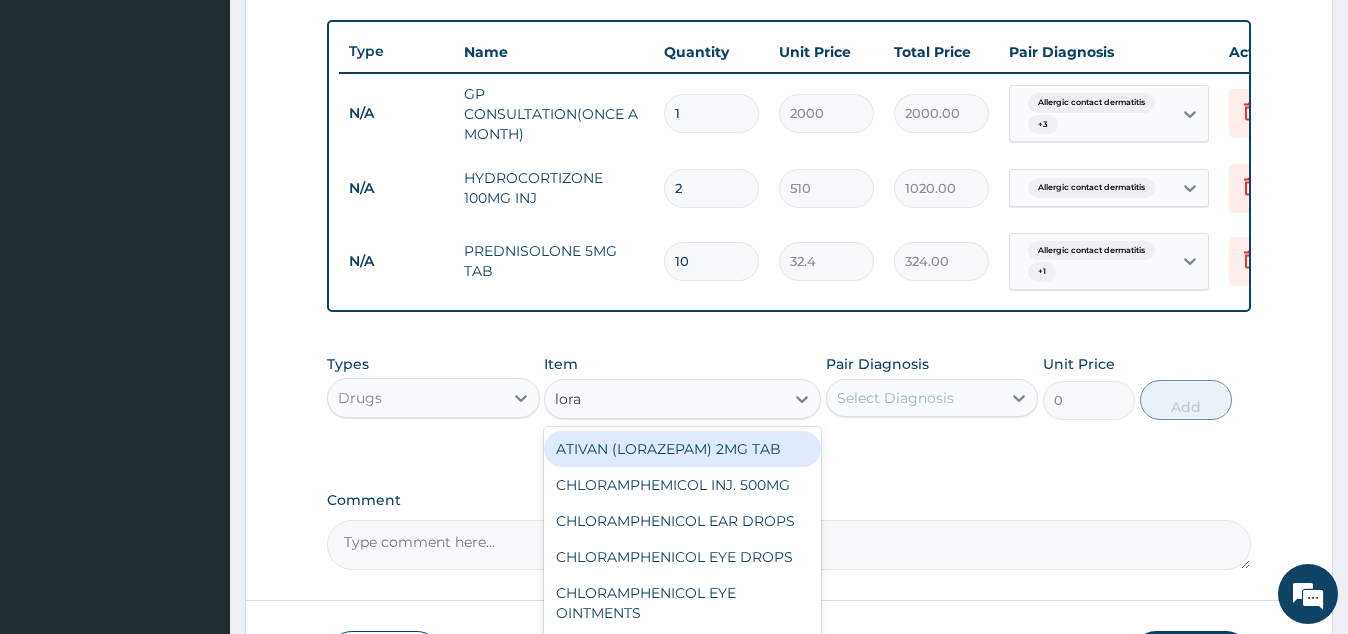 type on "lorat" 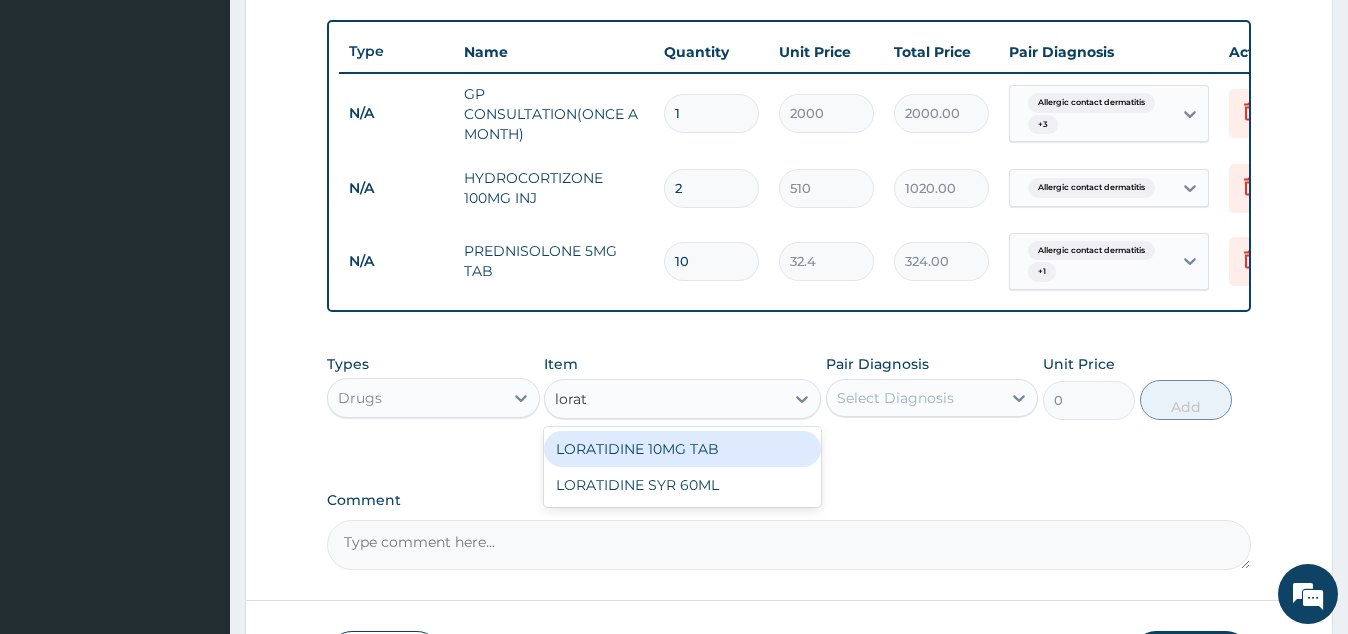 click on "LORATIDINE 10MG TAB" at bounding box center [682, 449] 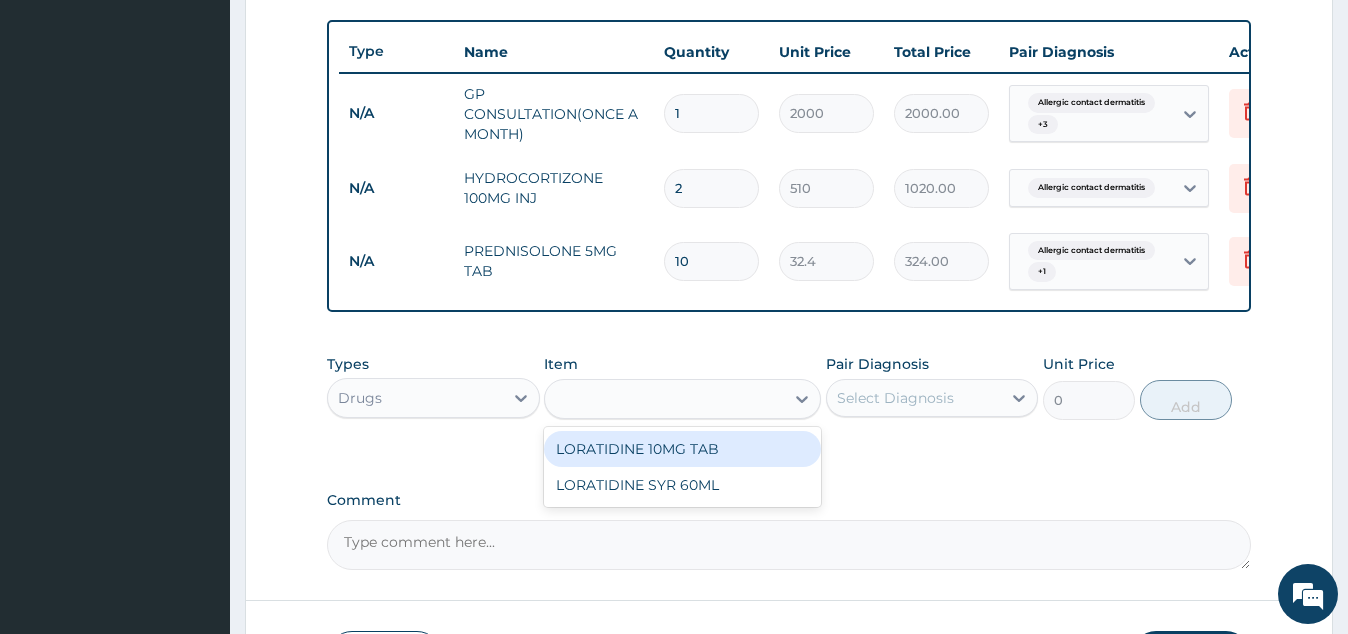 type on "39" 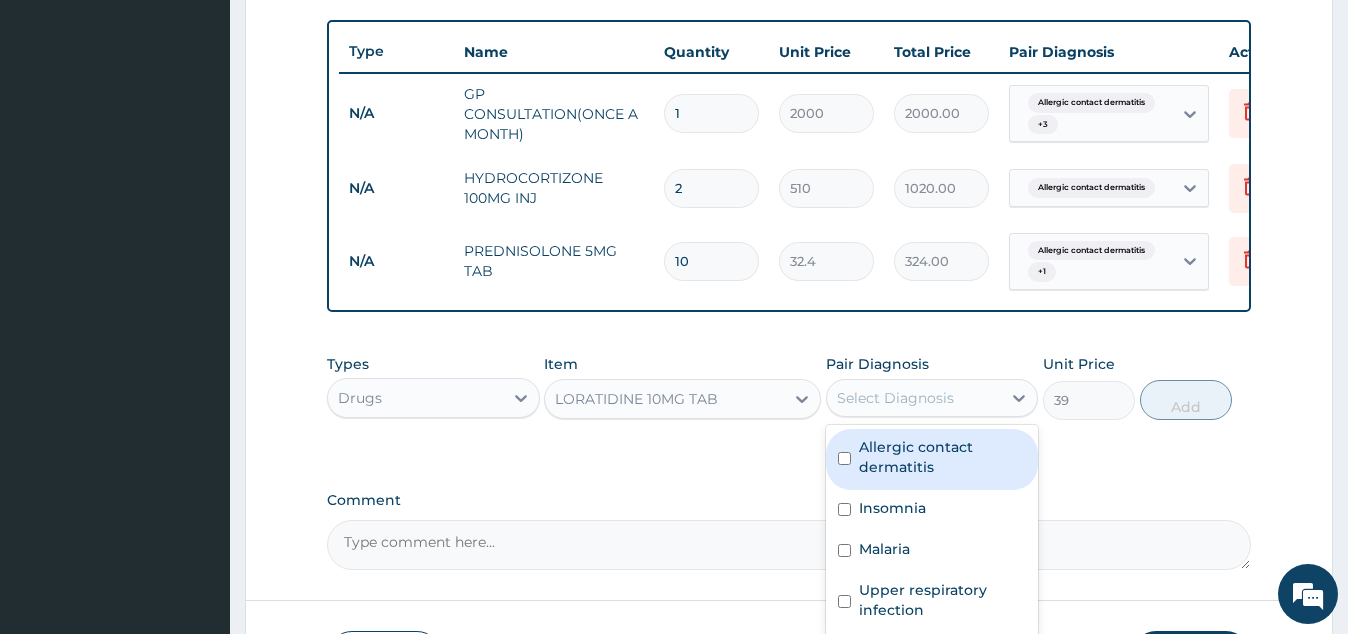 click on "Select Diagnosis" at bounding box center (914, 398) 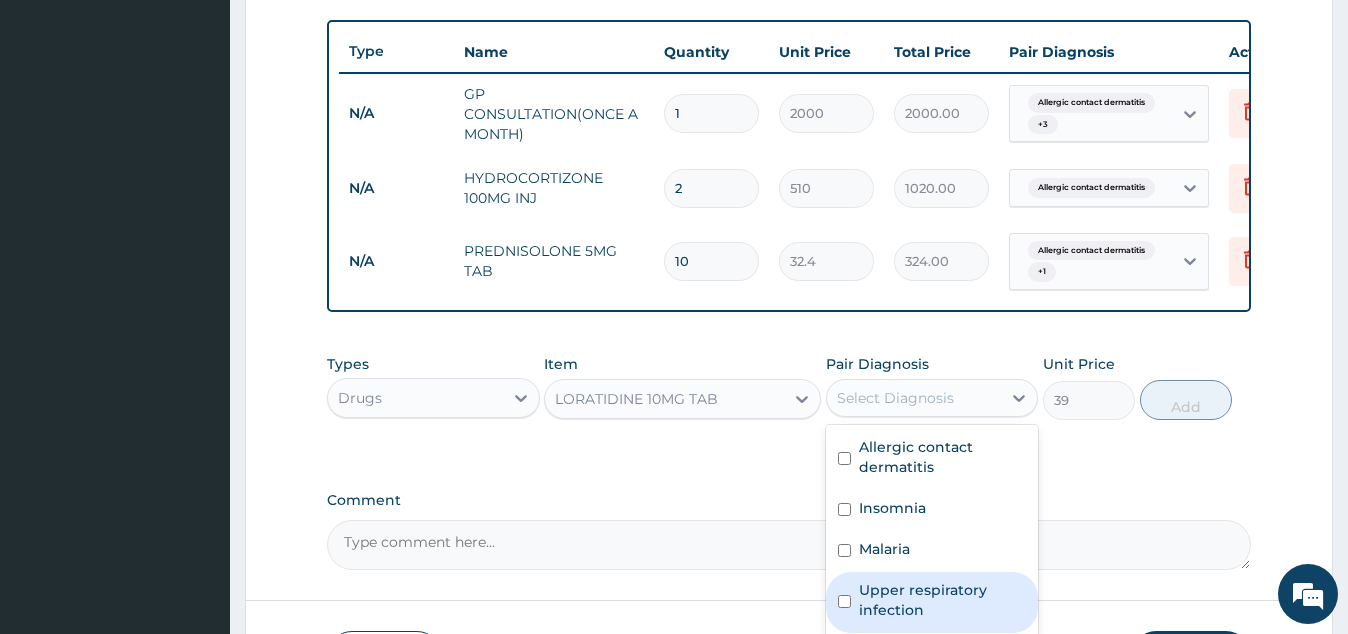 click on "Upper respiratory infection" at bounding box center [942, 600] 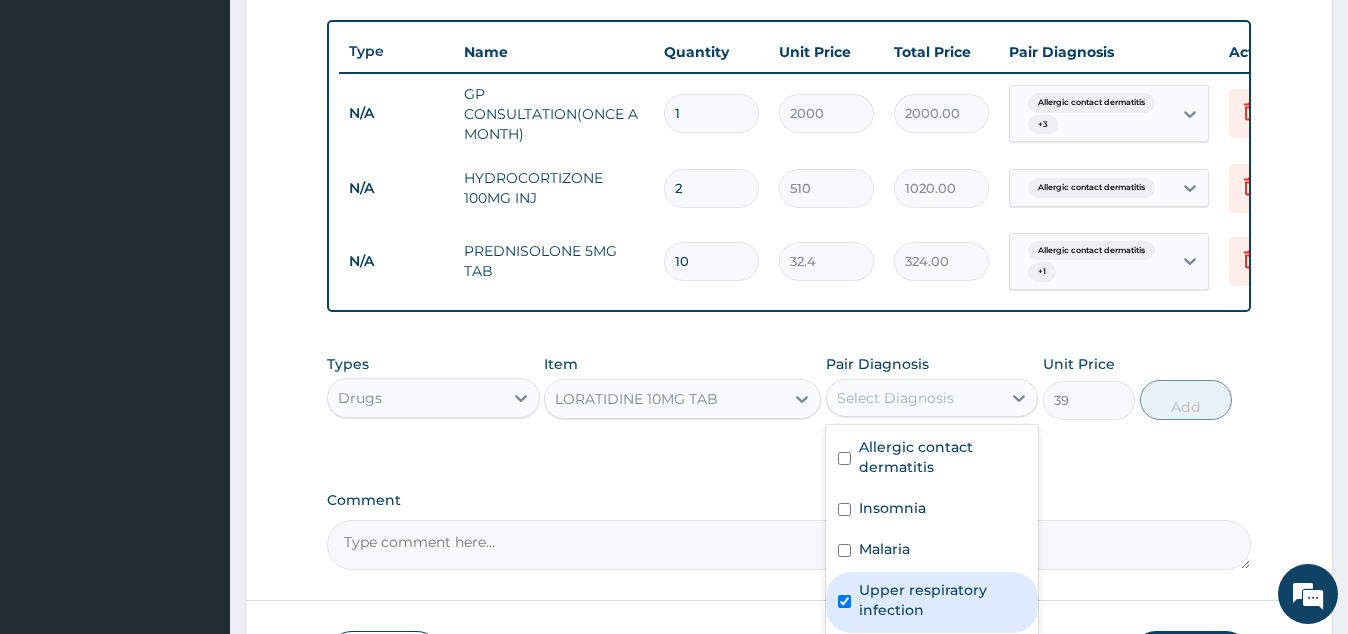 checkbox on "true" 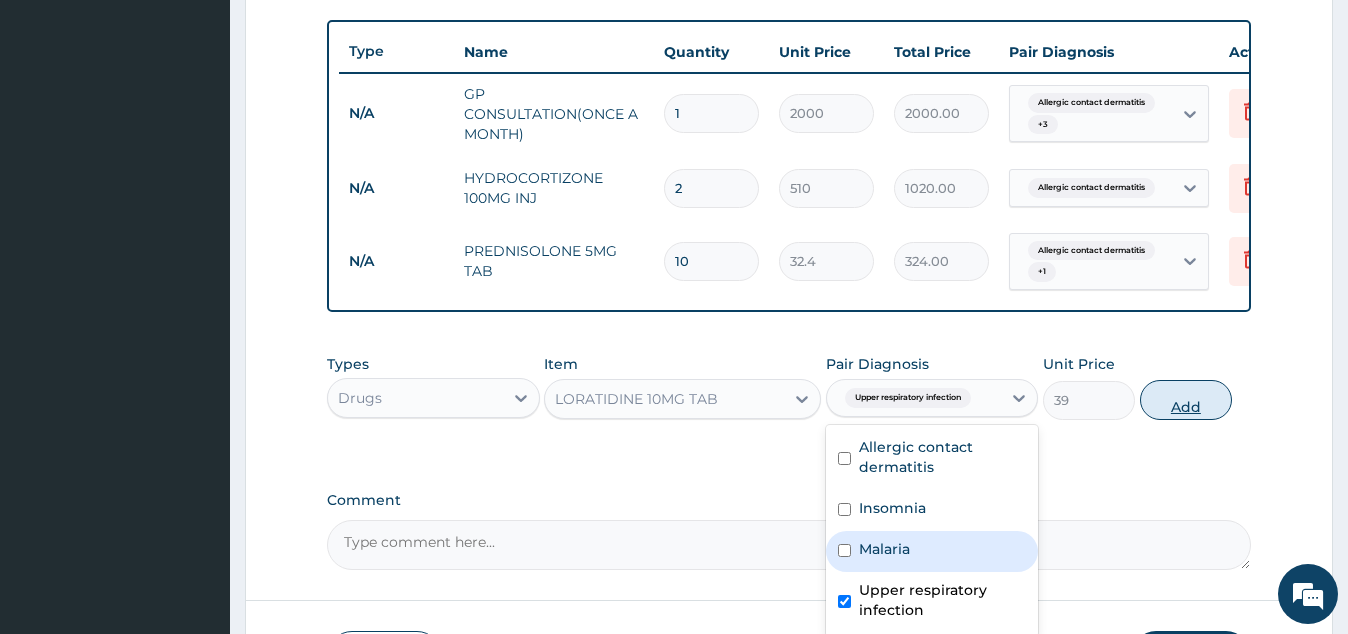 click on "Add" at bounding box center [1186, 400] 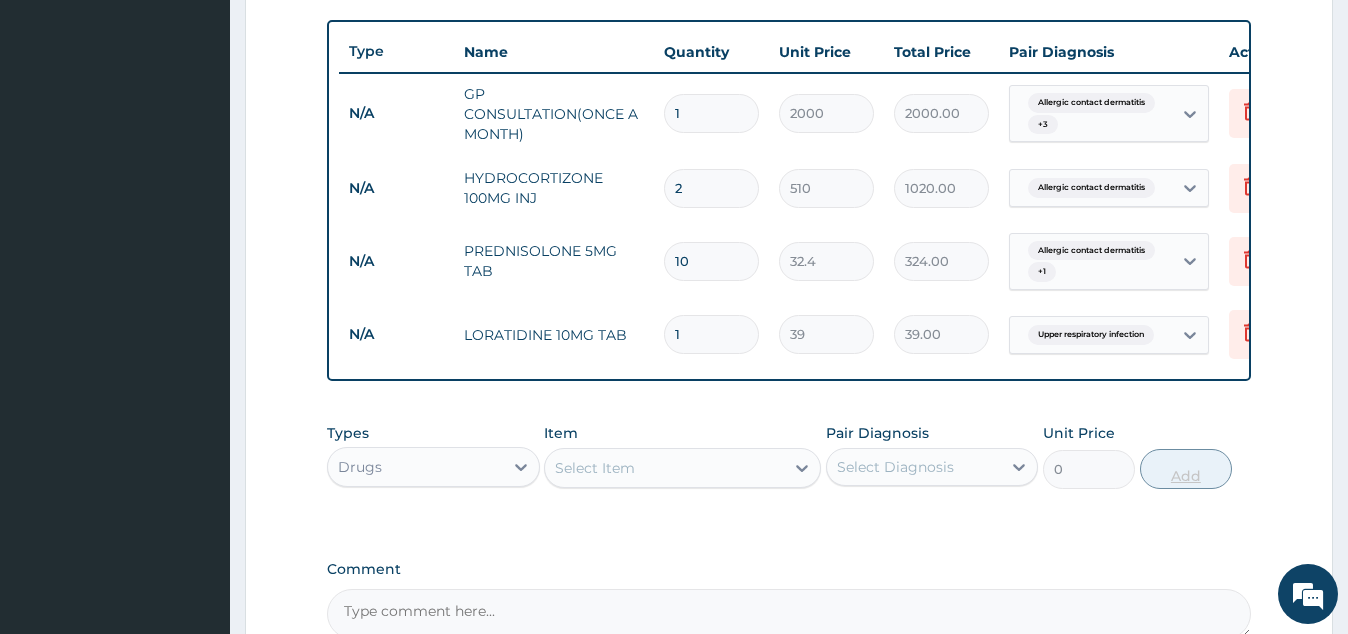 type 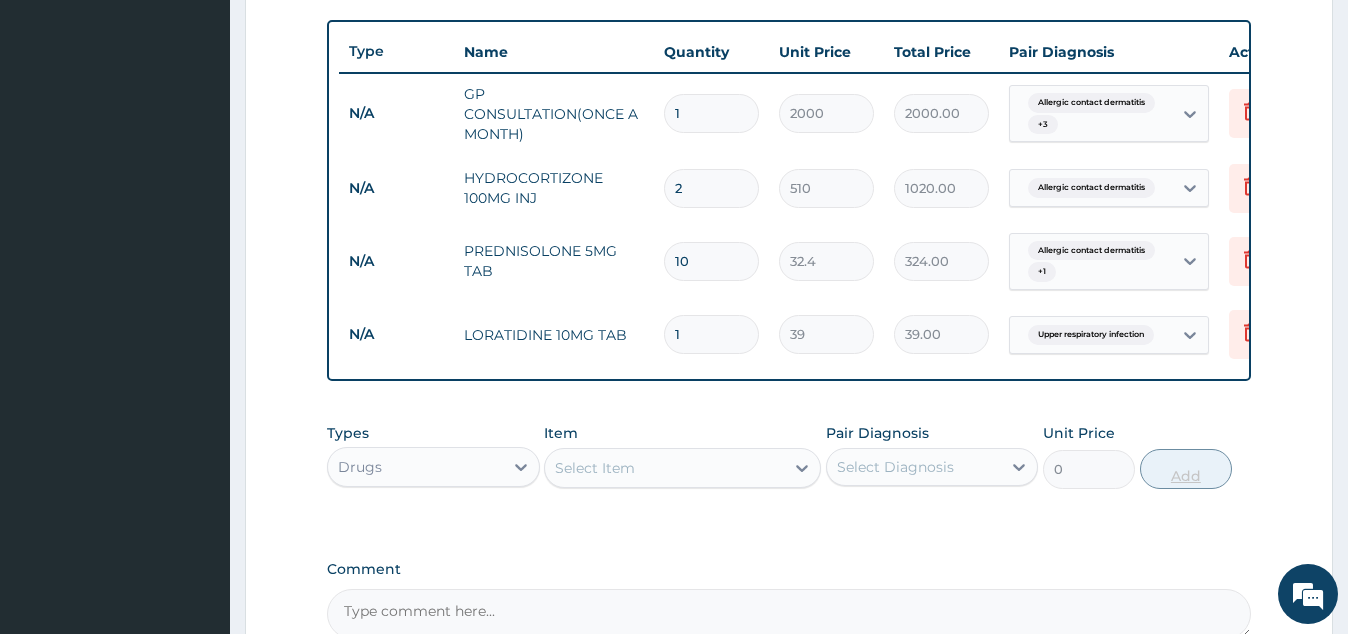 type on "0.00" 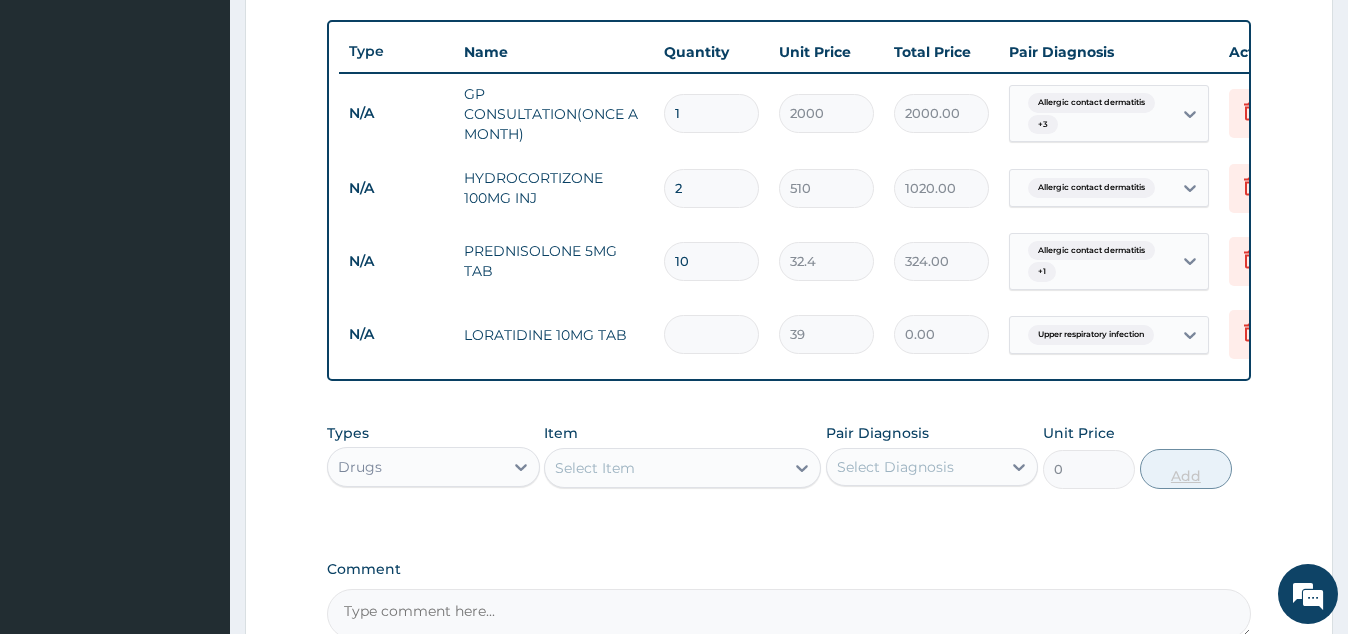 type on "6" 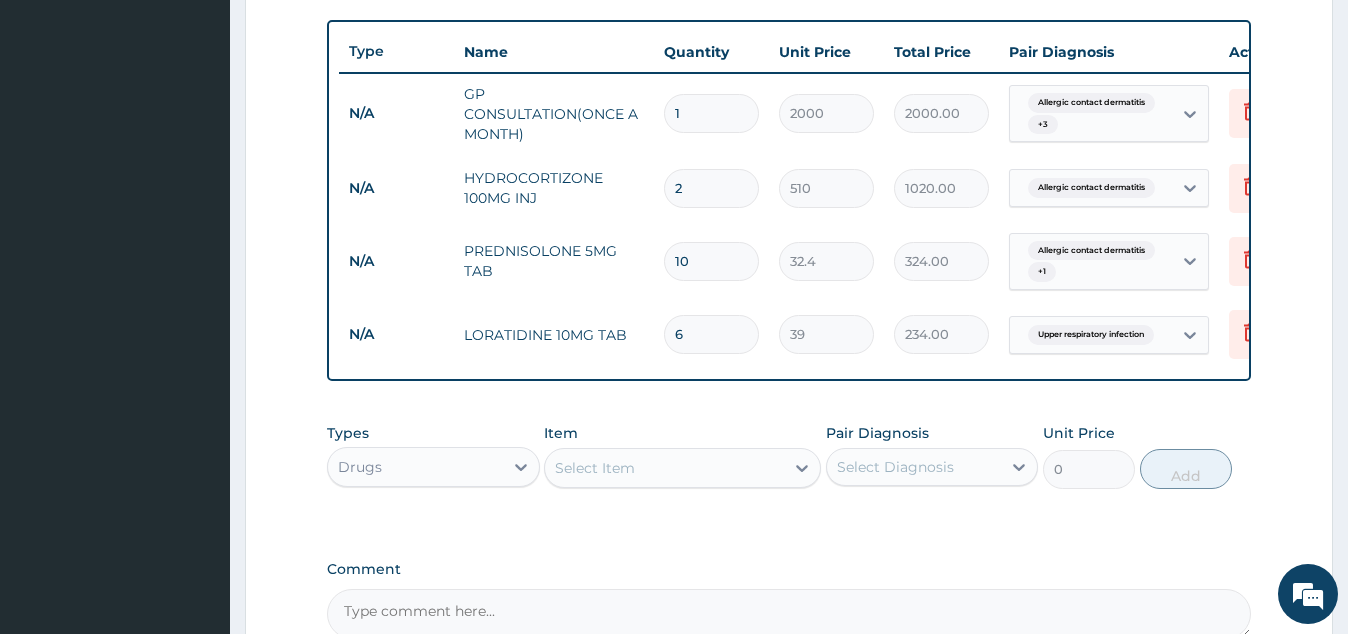 scroll, scrollTop: 939, scrollLeft: 0, axis: vertical 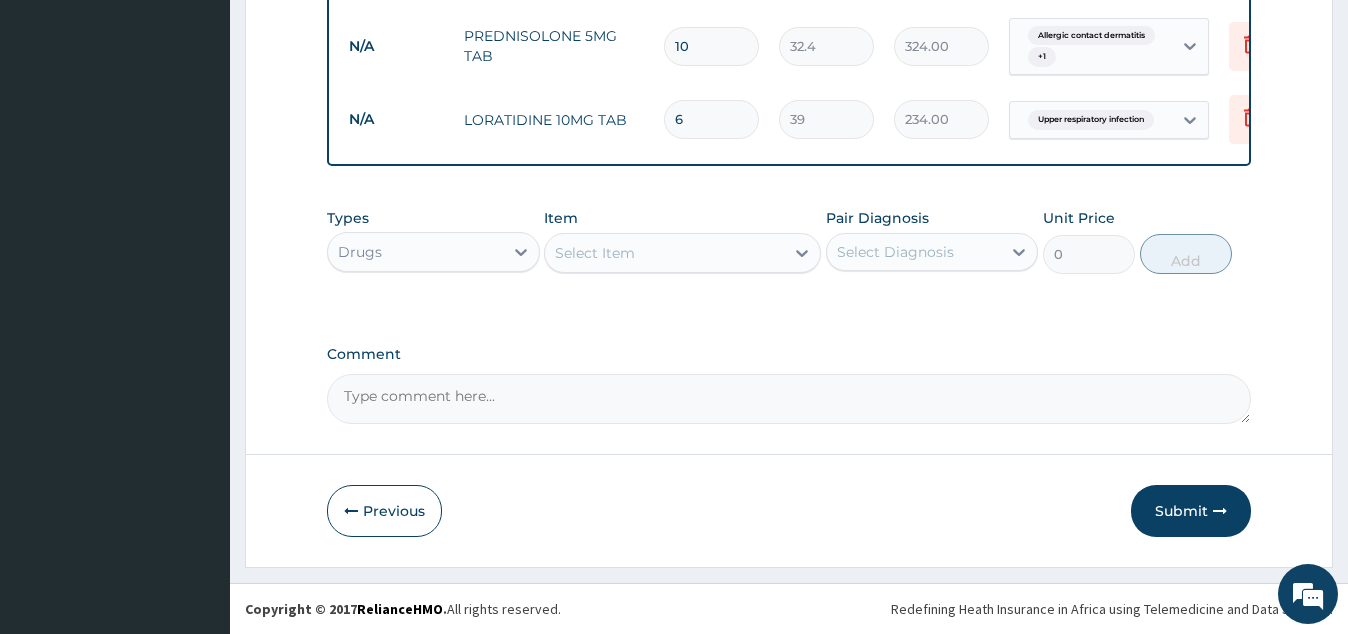type on "6" 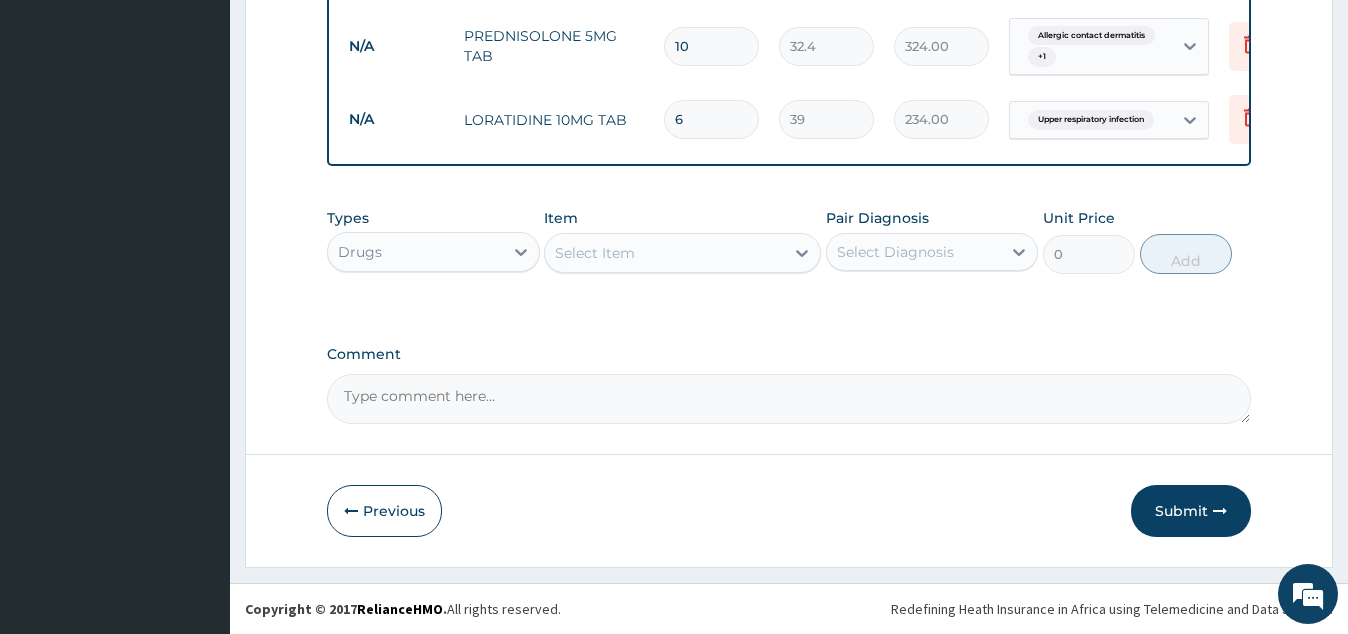click on "Select Item" at bounding box center [664, 253] 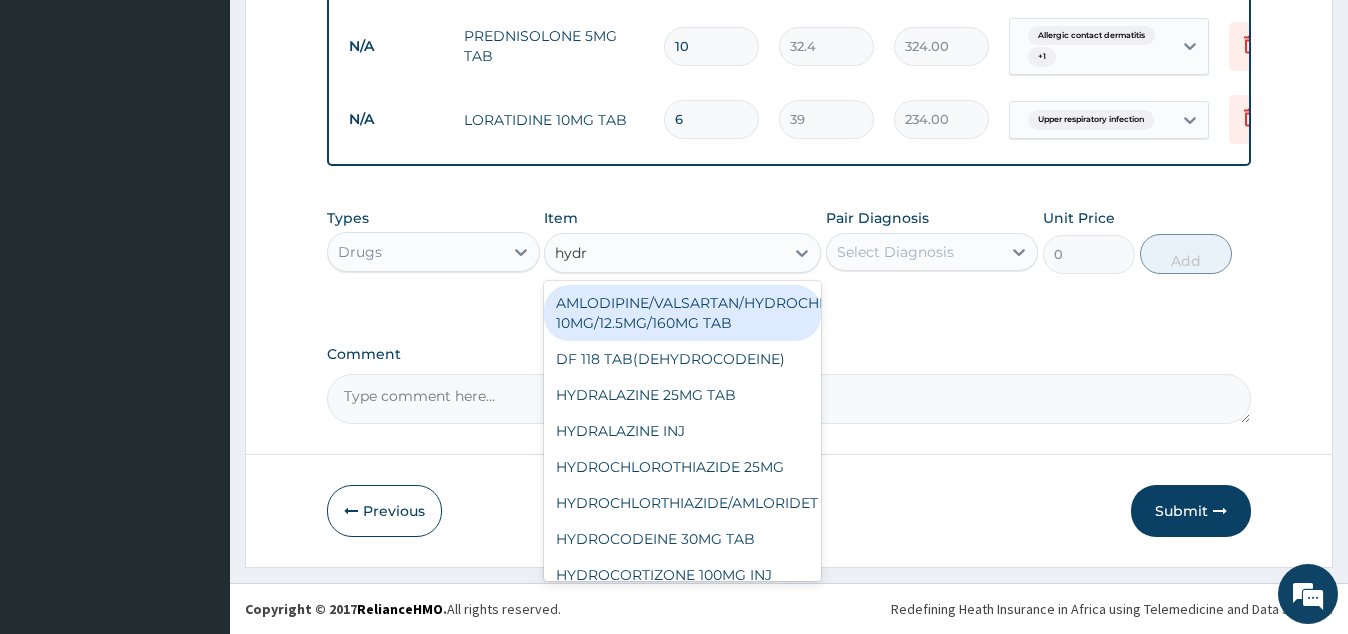 type on "hydro" 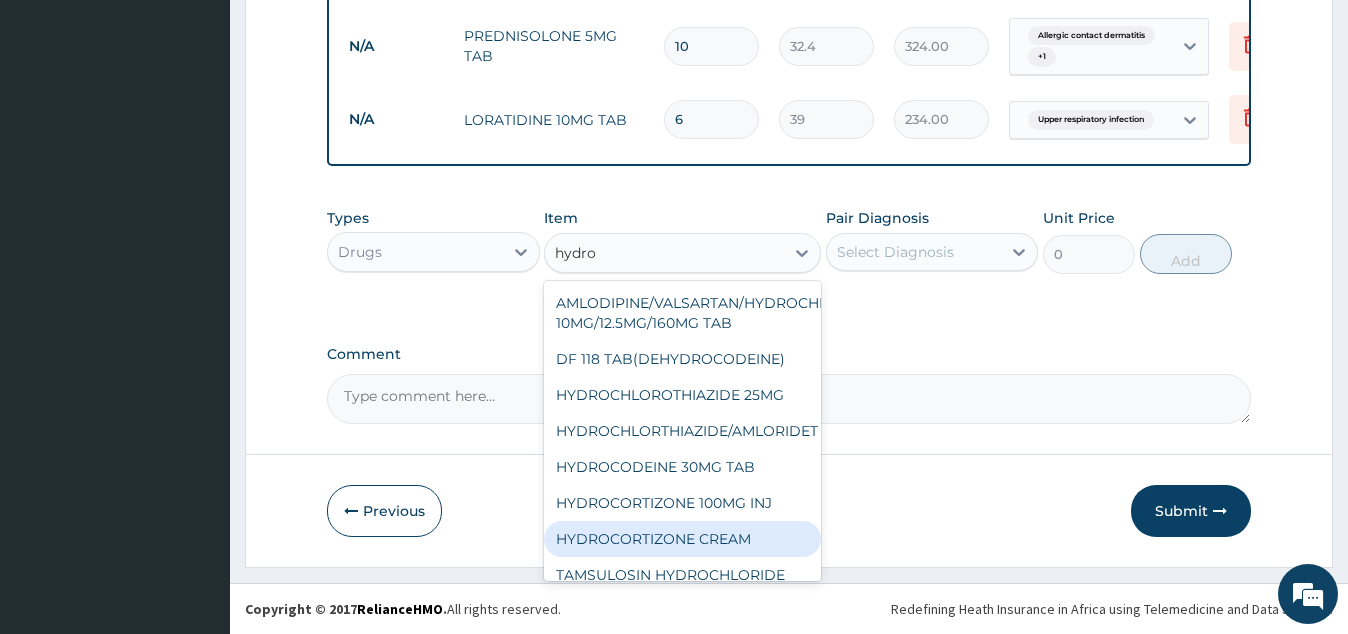 click on "HYDROCORTIZONE CREAM" at bounding box center (682, 539) 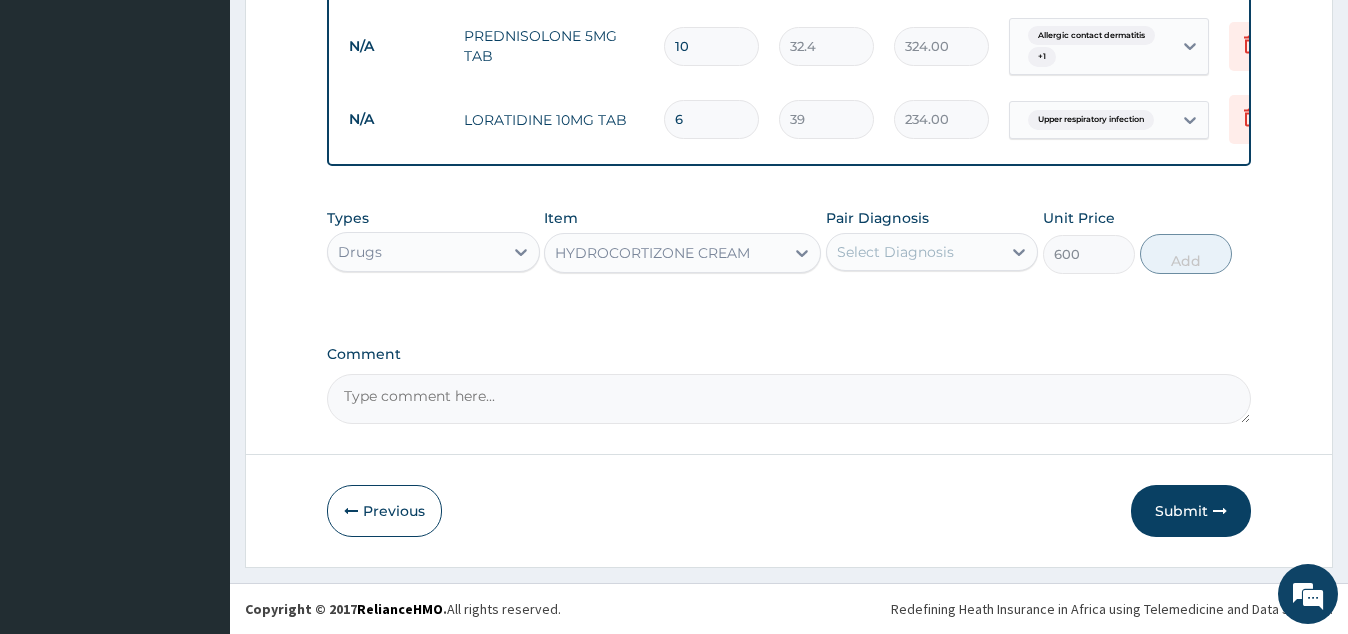 click on "Select Diagnosis" at bounding box center [895, 252] 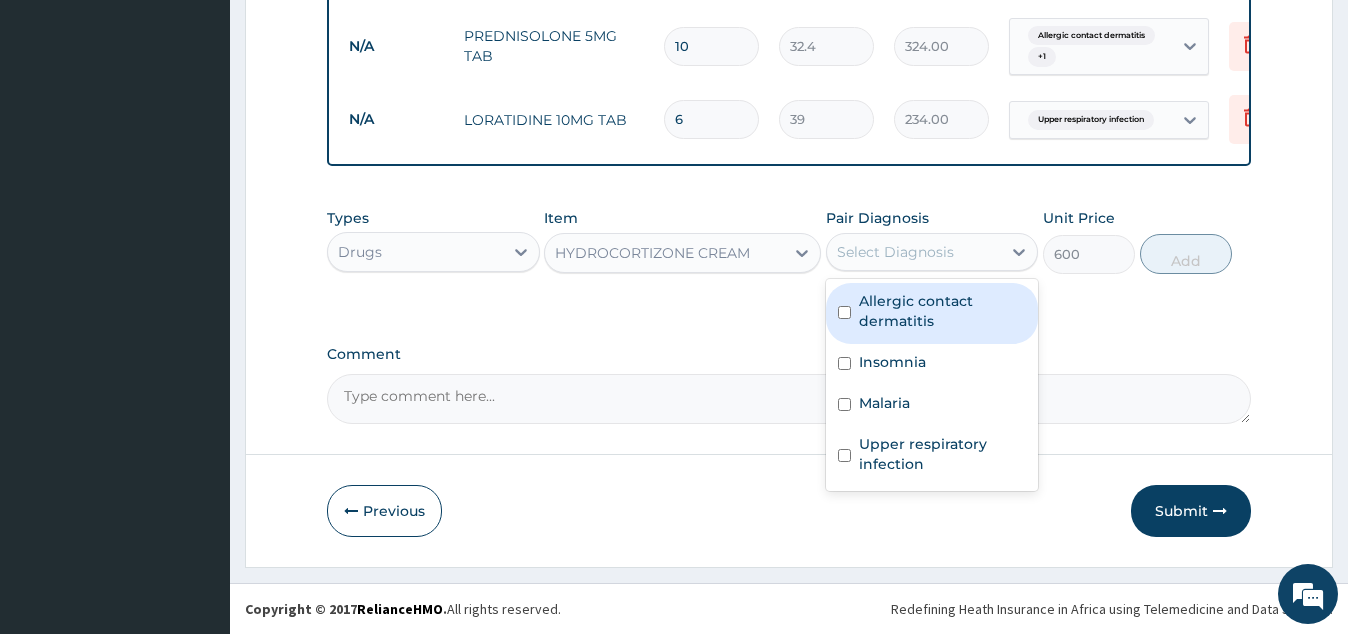click on "Allergic contact dermatitis" at bounding box center [942, 311] 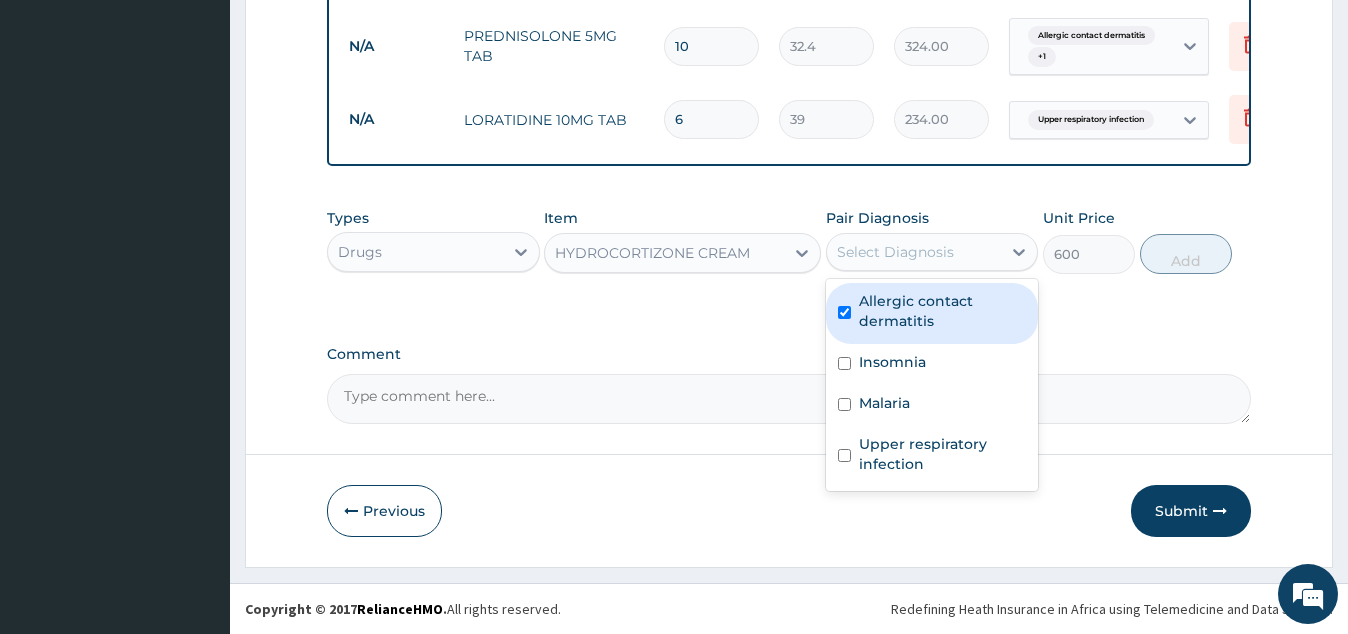 checkbox on "true" 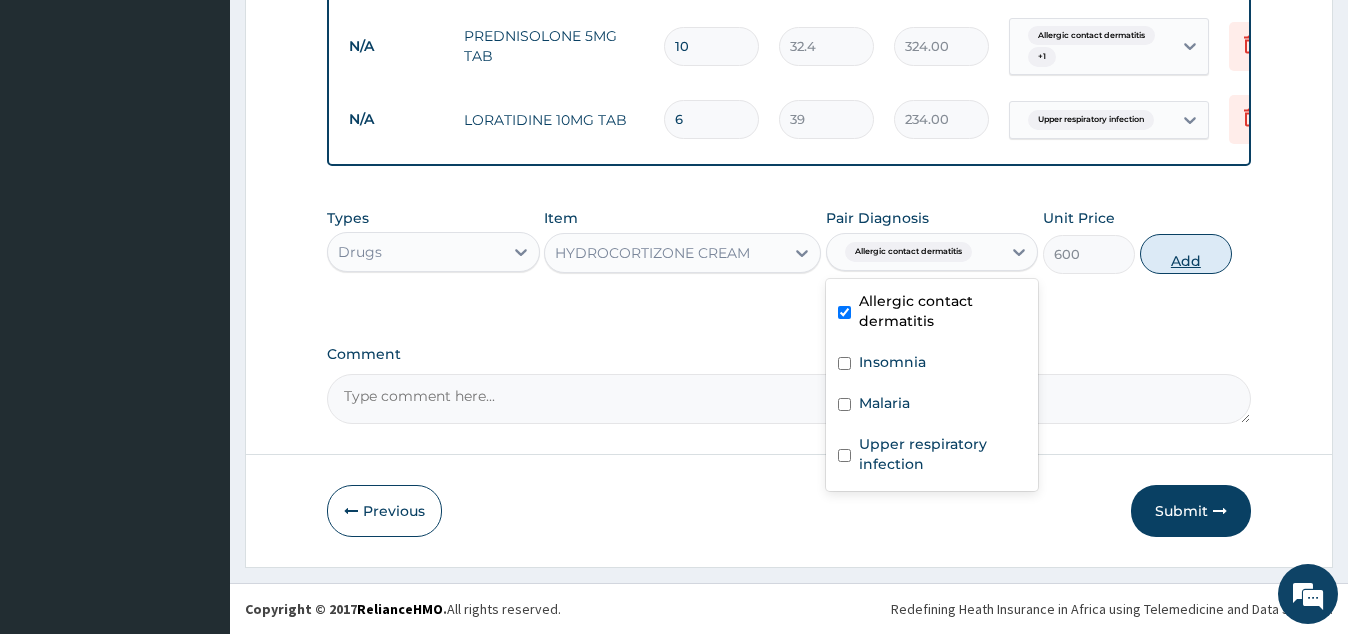 click on "Add" at bounding box center [1186, 254] 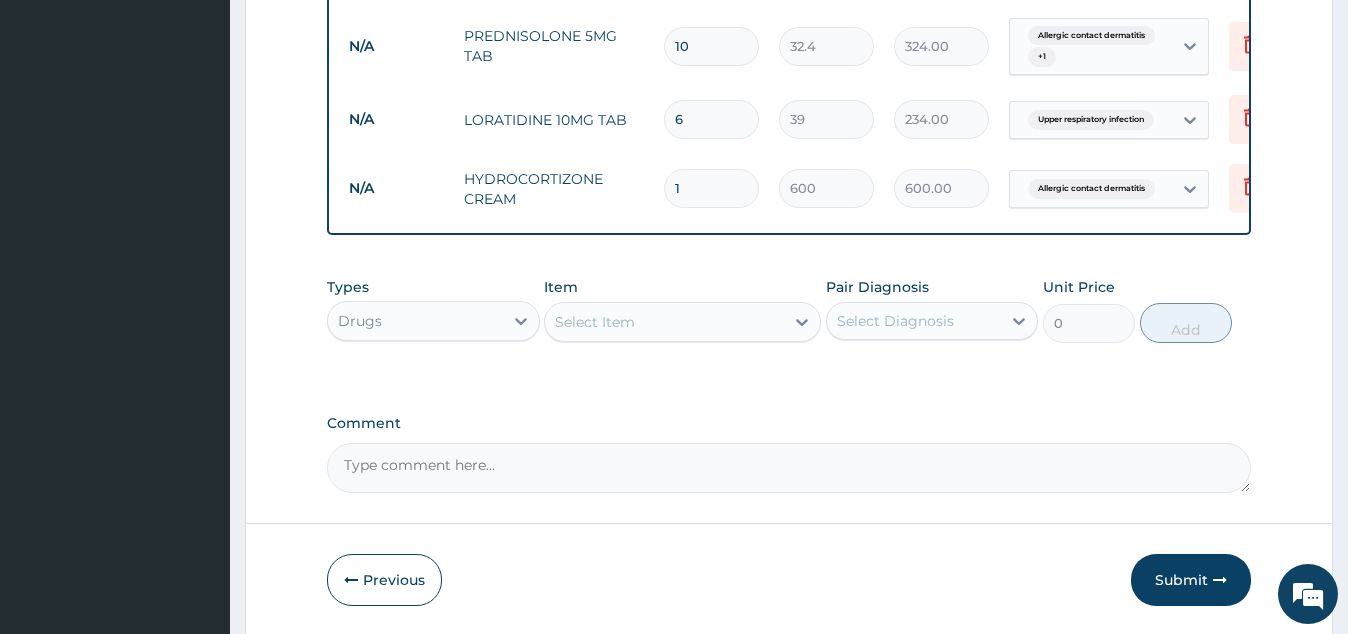 click on "Select Item" at bounding box center [664, 322] 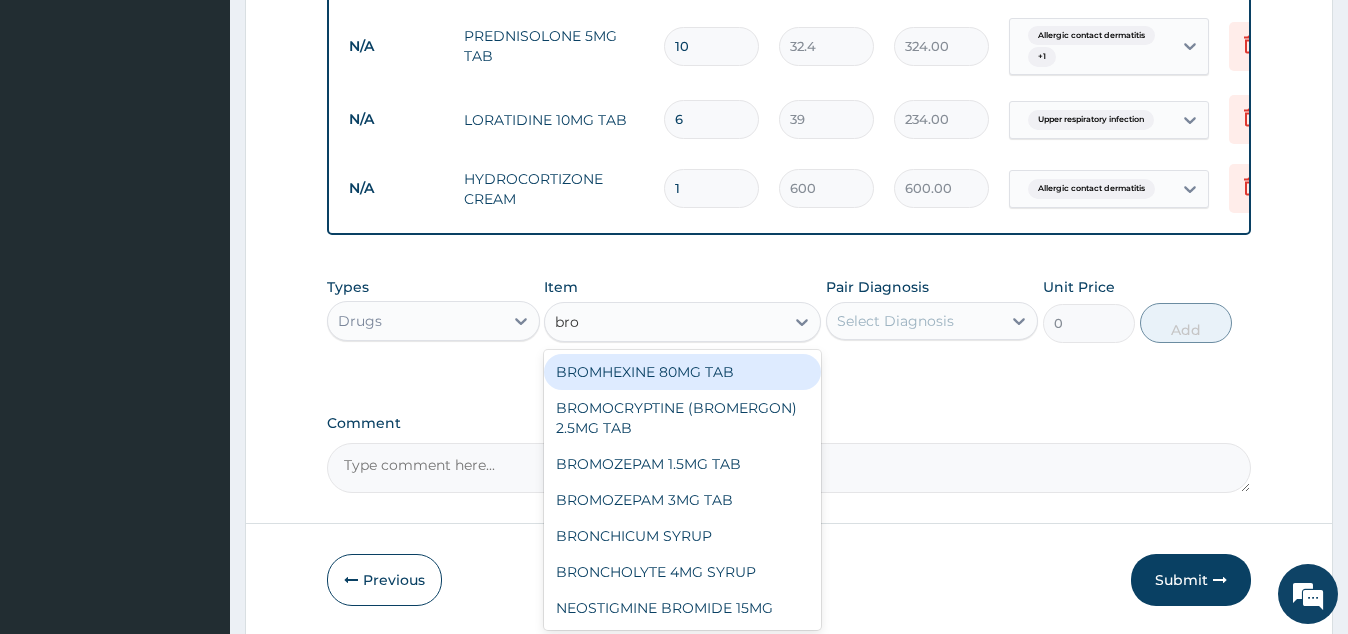 type on "brom" 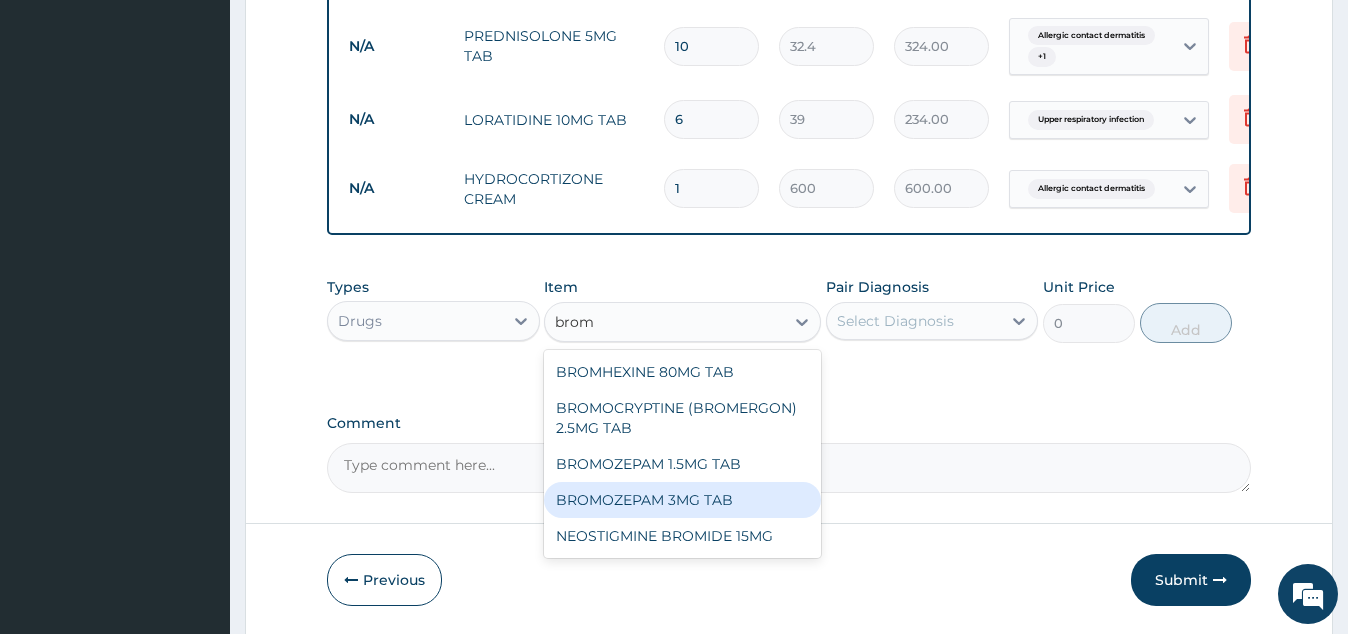 click on "BROMOZEPAM 3MG TAB" at bounding box center (682, 500) 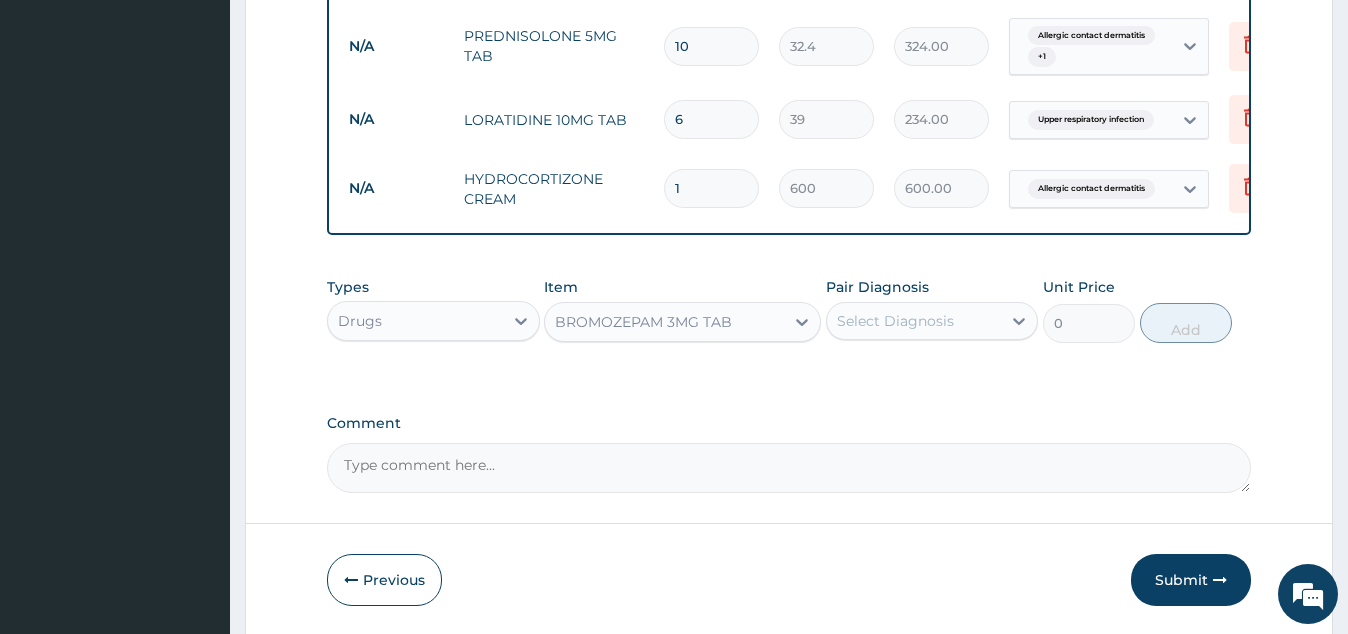 type 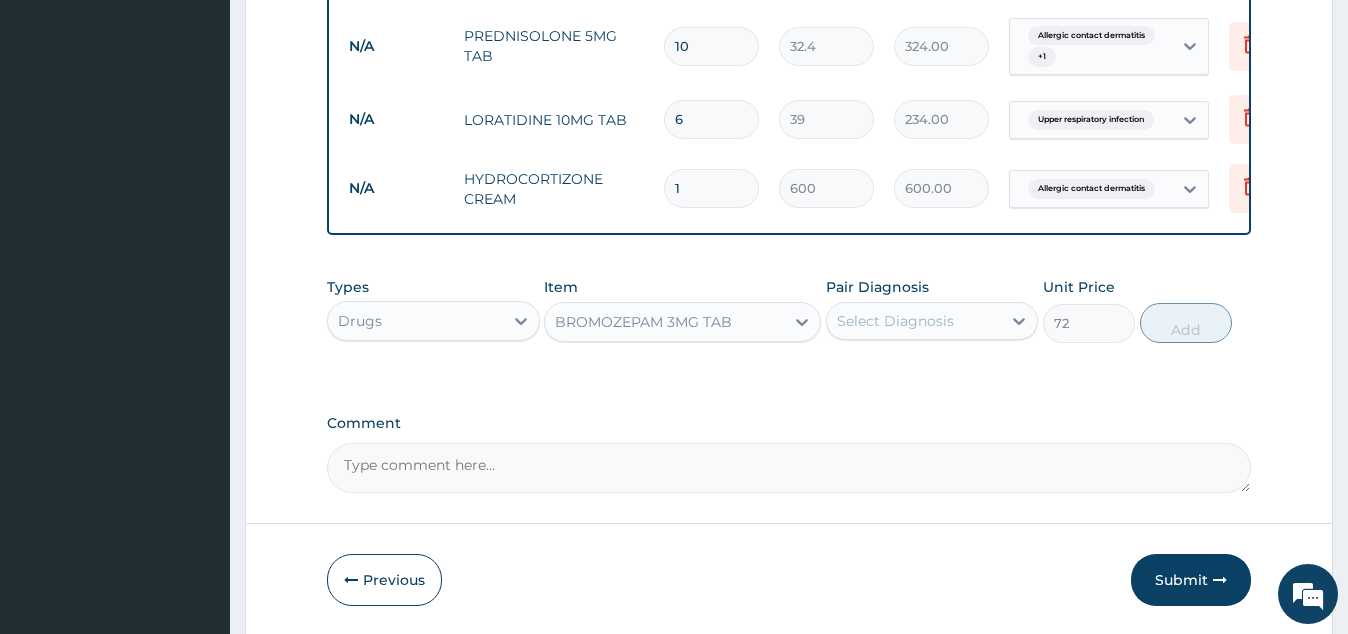 click on "Select Diagnosis" at bounding box center [895, 321] 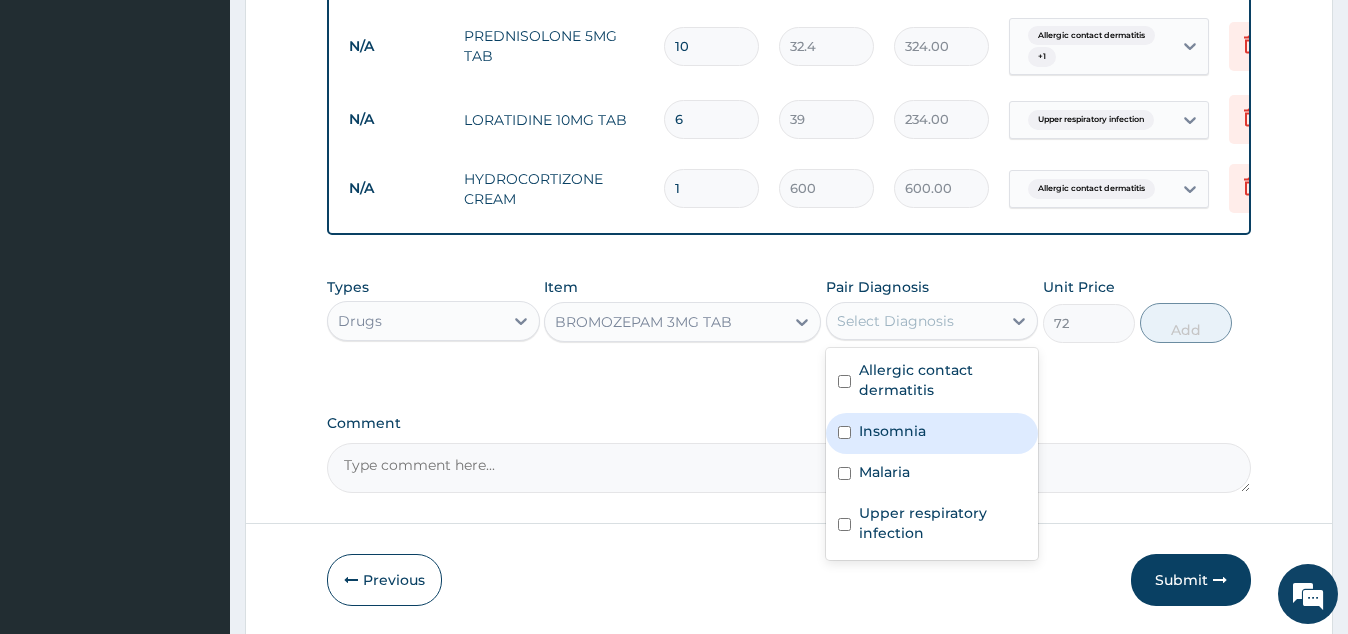 click on "Insomnia" at bounding box center [892, 431] 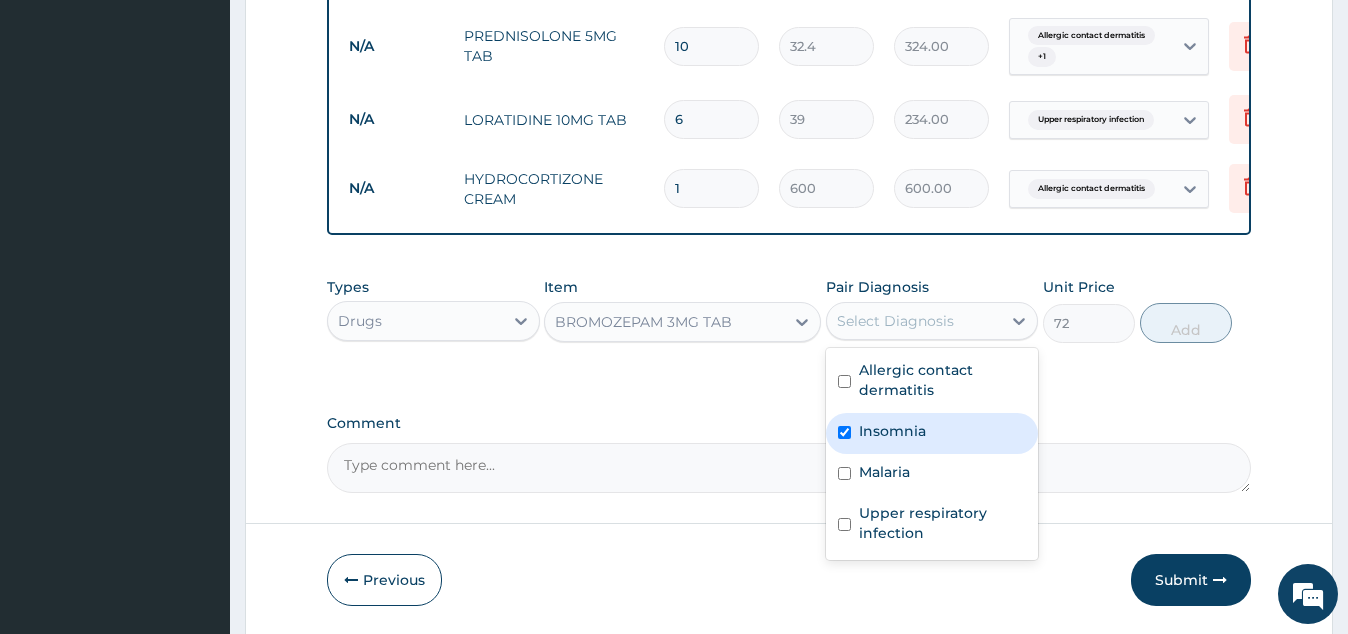 checkbox on "true" 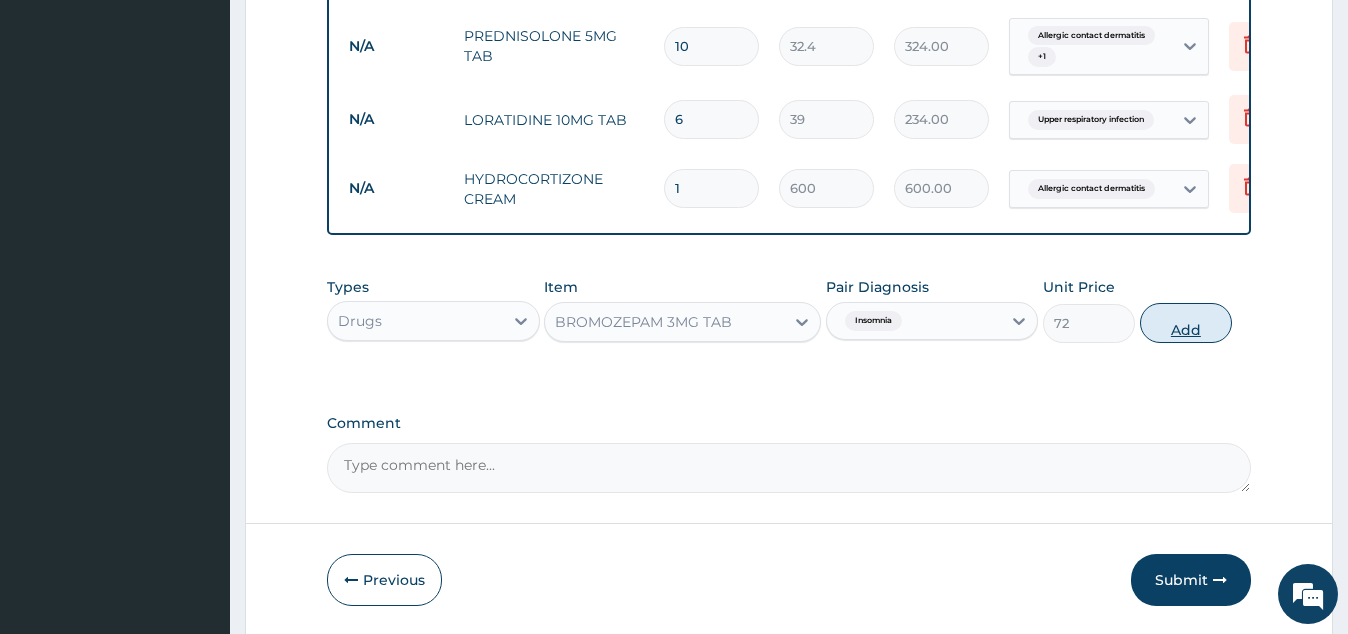 click on "Add" at bounding box center (1186, 323) 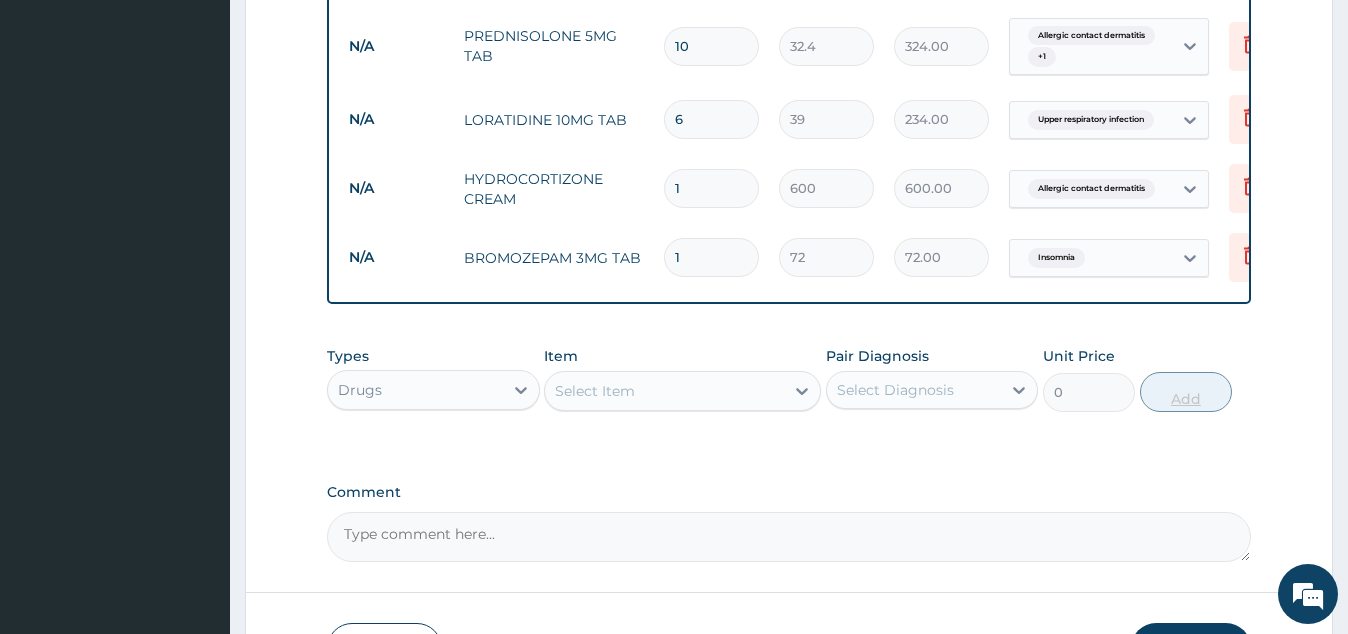 type 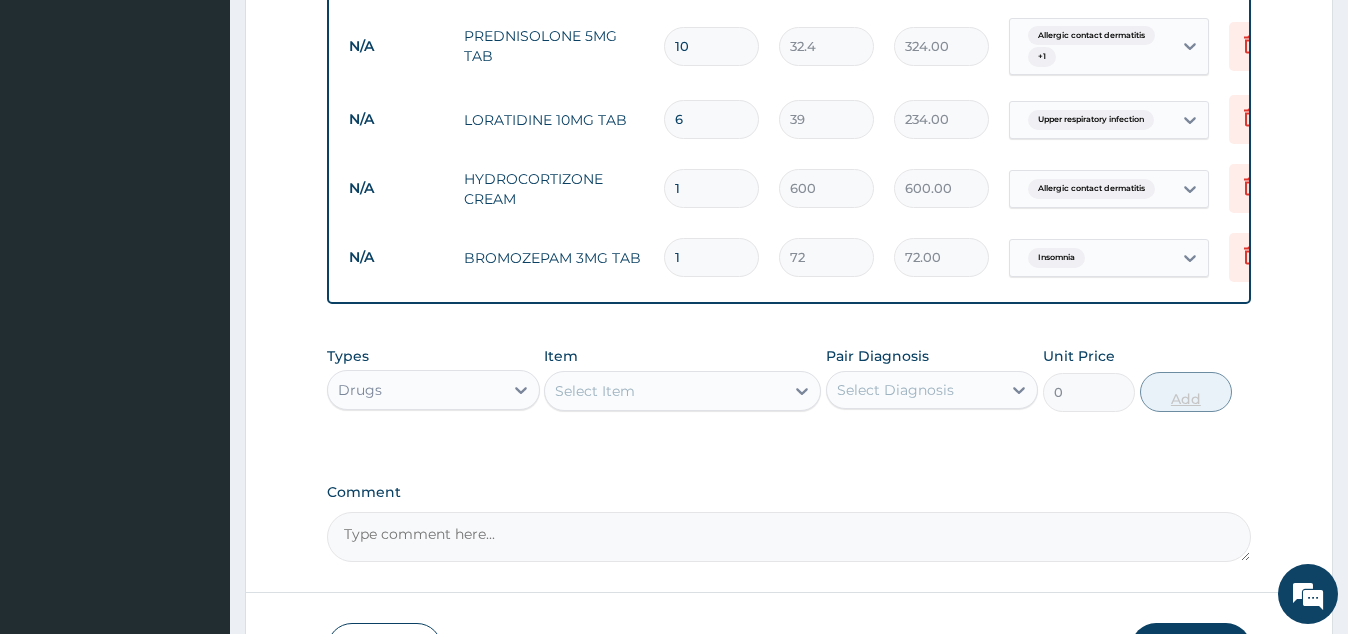 type on "0.00" 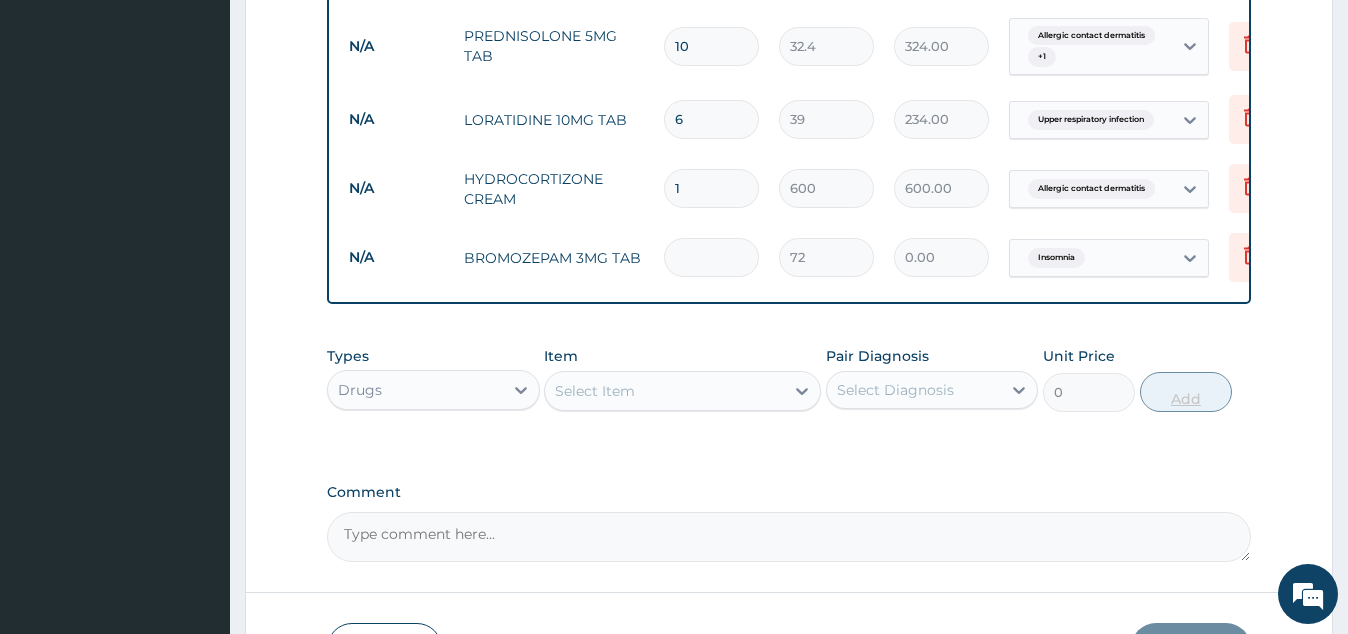 type on "5" 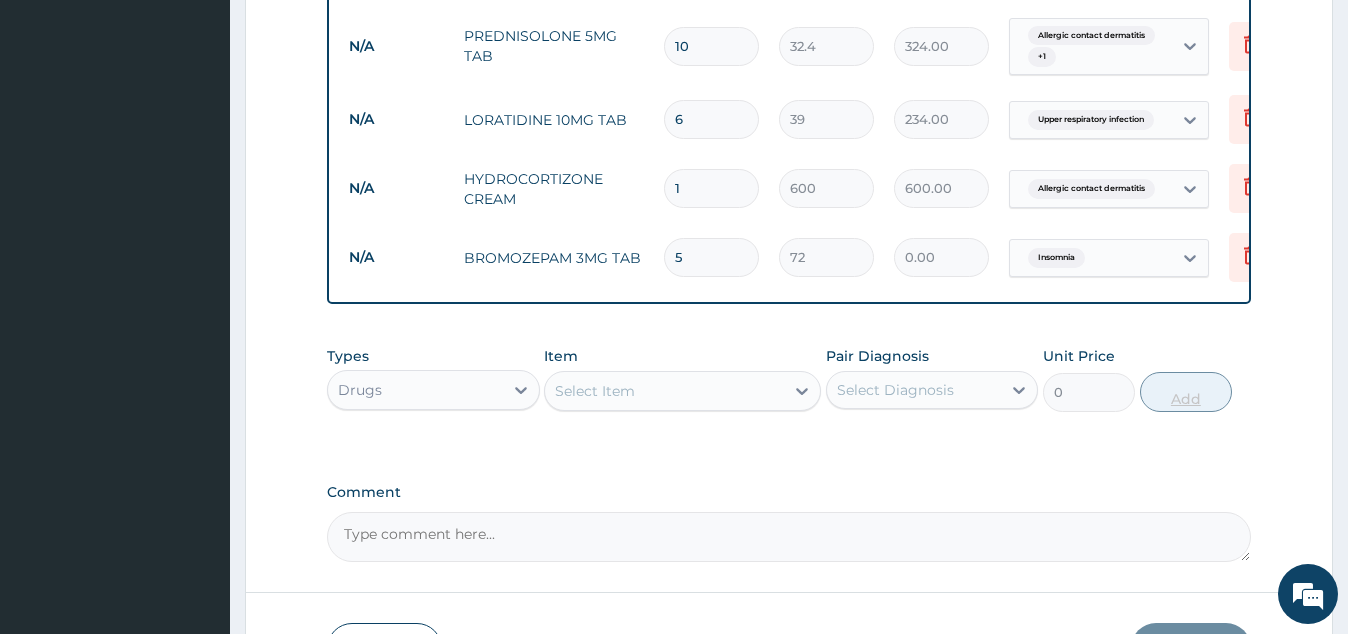type on "360.00" 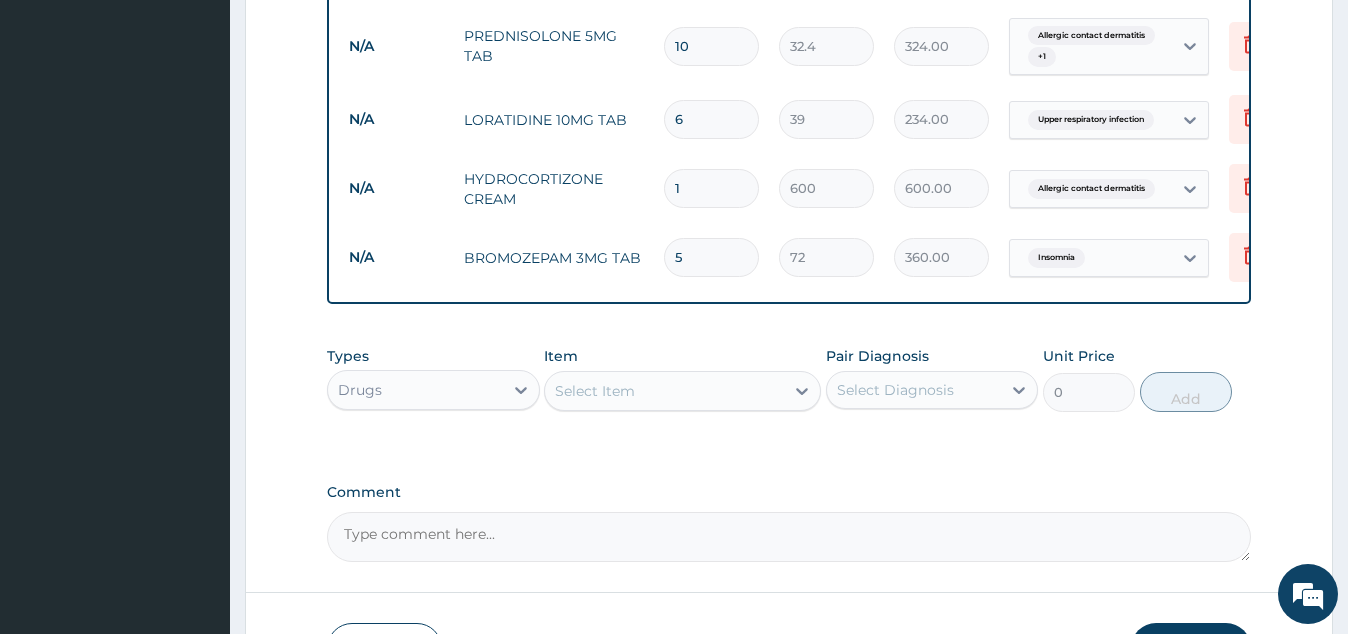 type on "5" 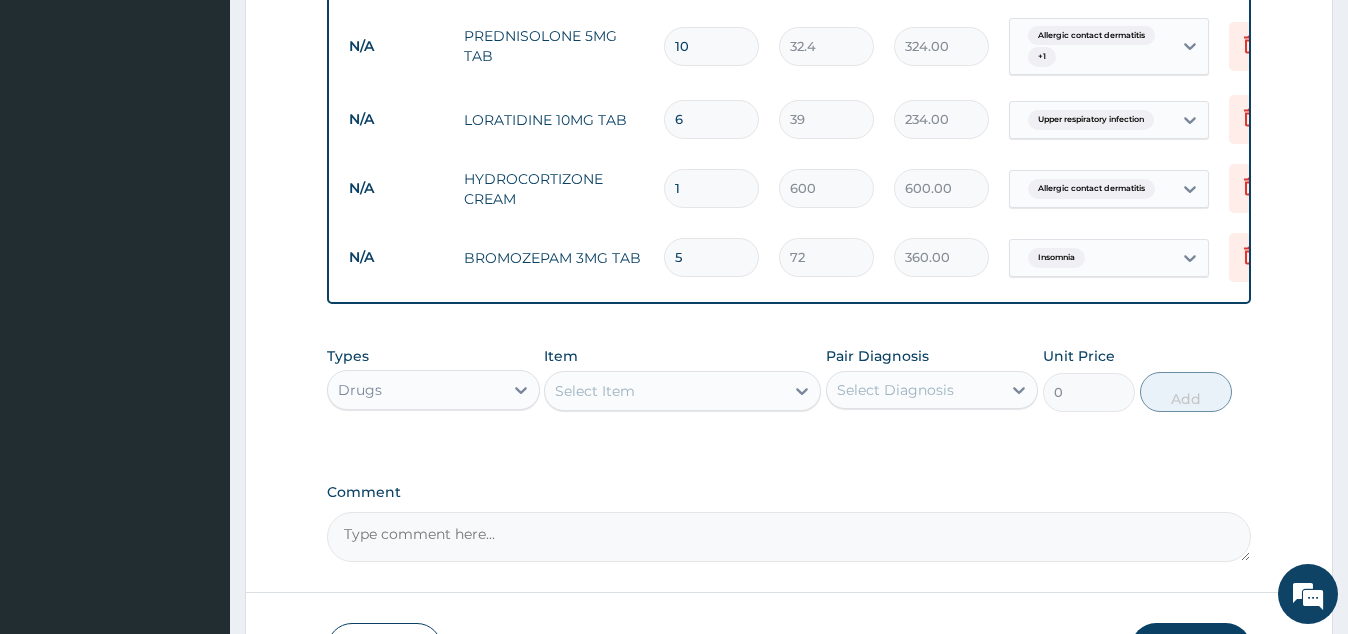 click on "Select Item" at bounding box center [664, 391] 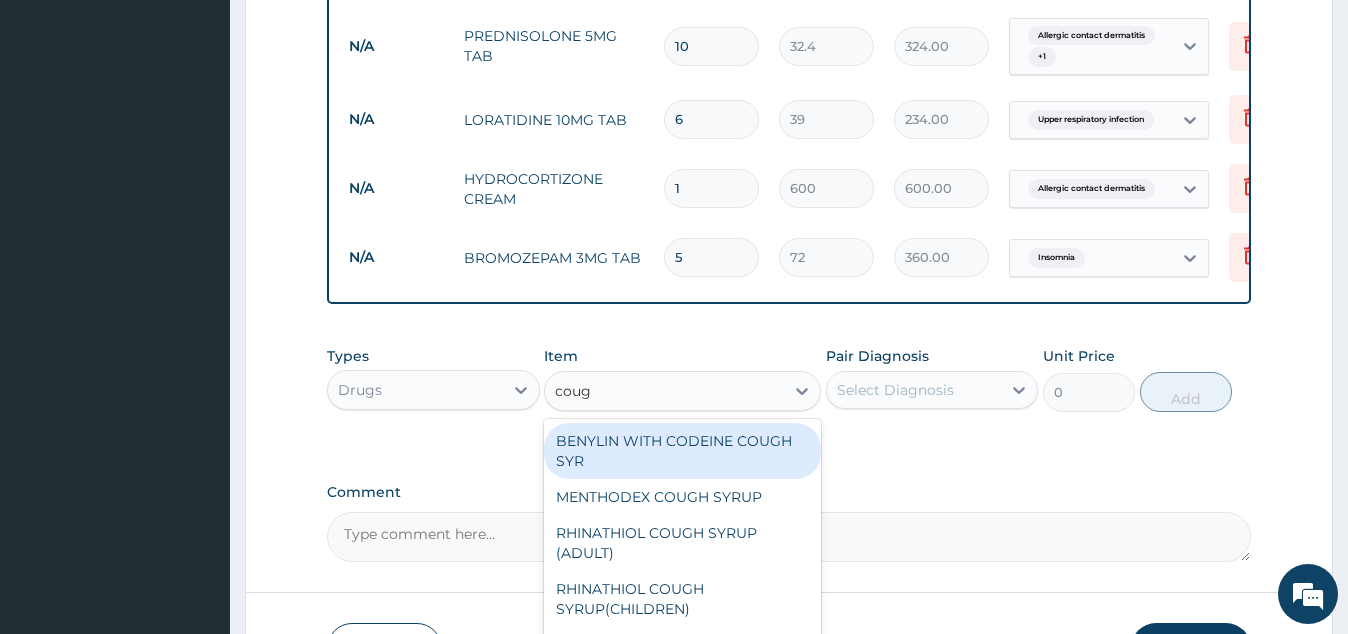 type on "cough" 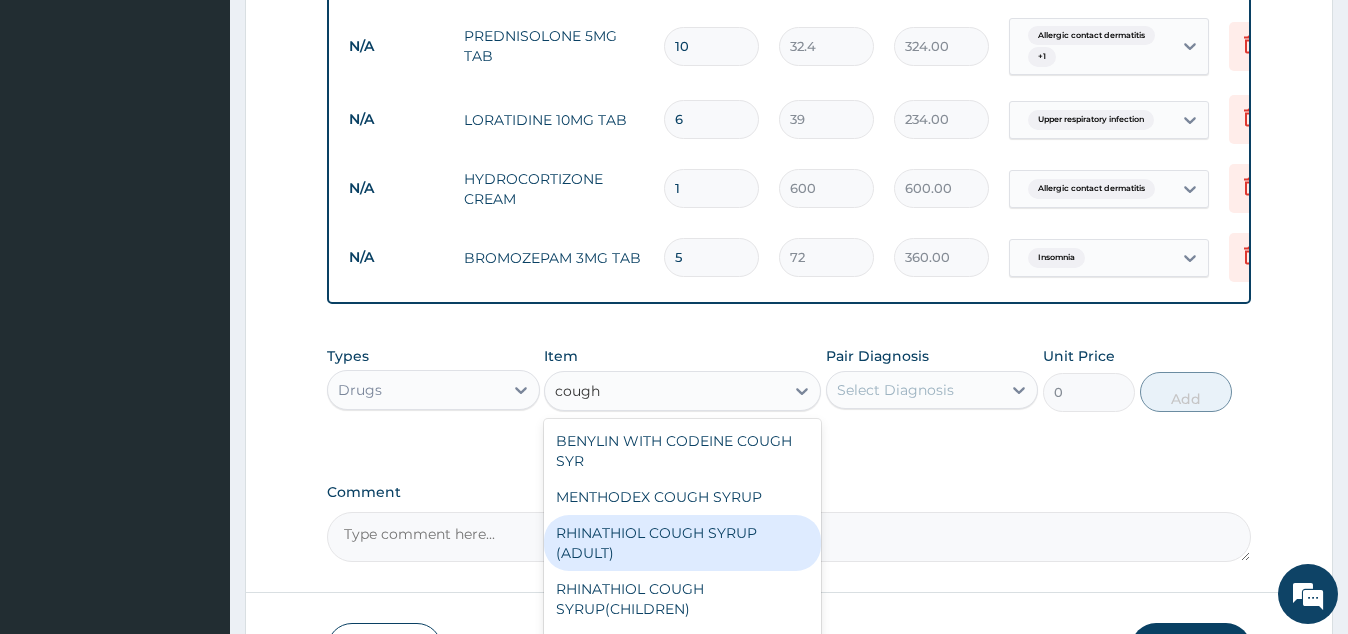 click on "RHINATHIOL COUGH SYRUP (ADULT)" at bounding box center (682, 543) 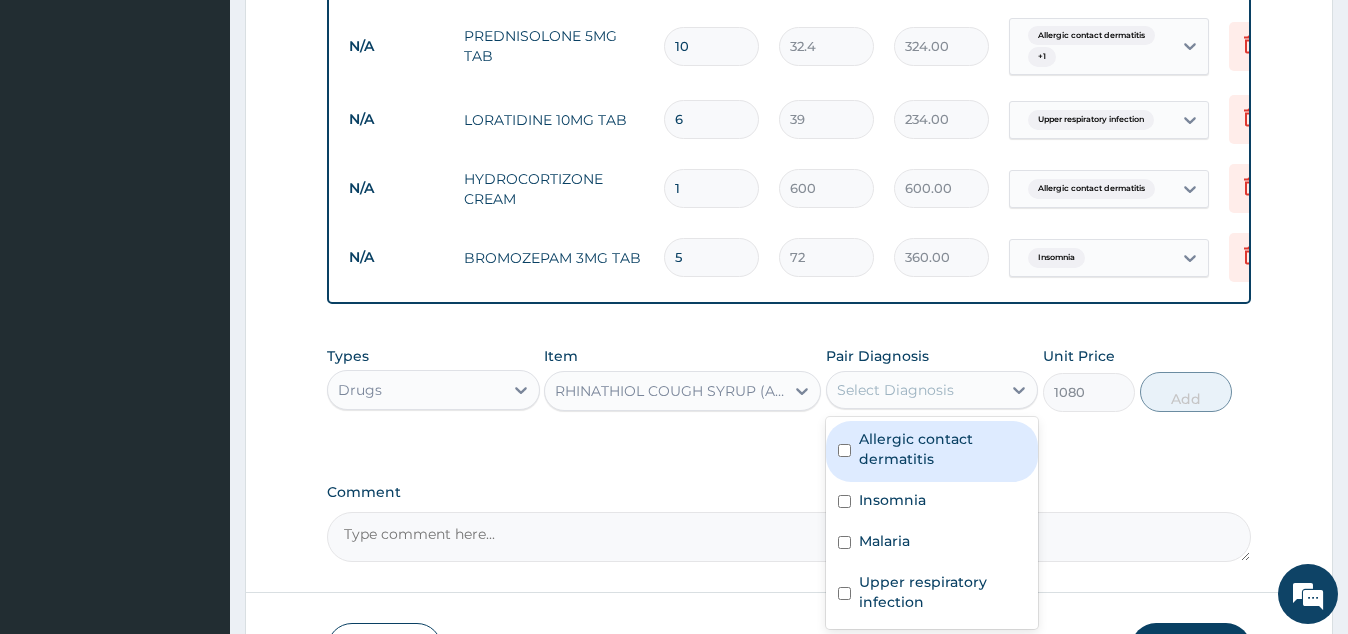 click on "Select Diagnosis" at bounding box center [895, 390] 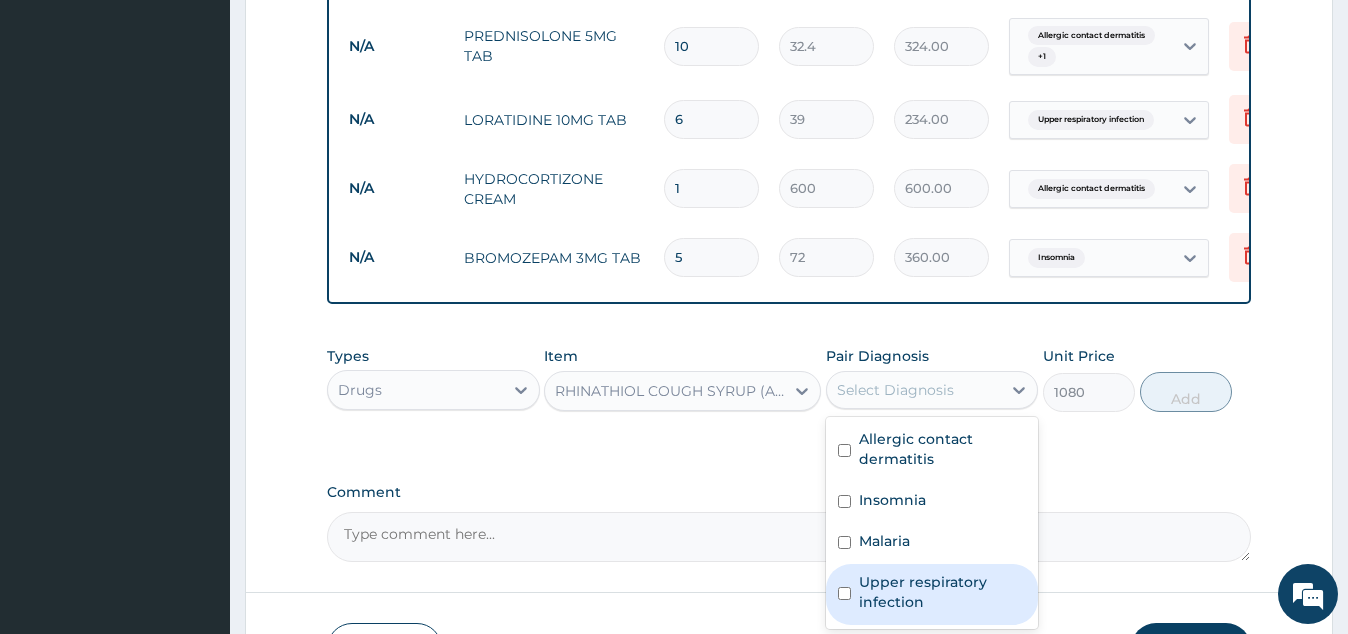 click on "Upper respiratory infection" at bounding box center [942, 592] 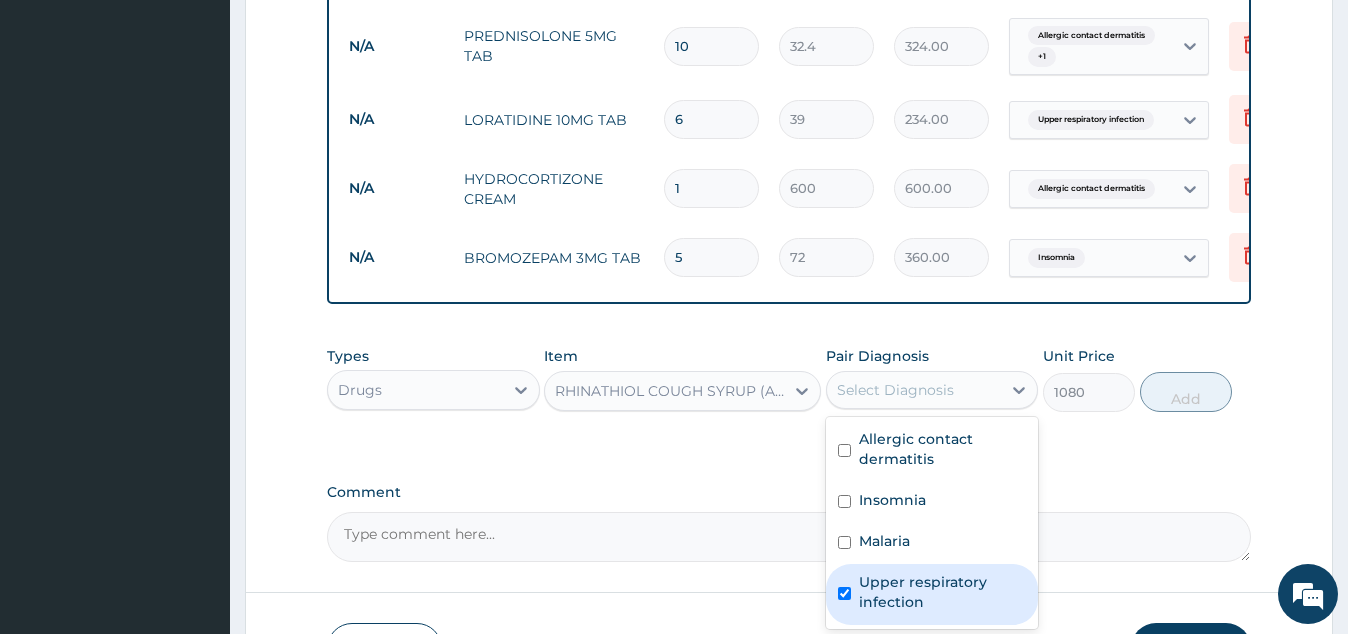 checkbox on "true" 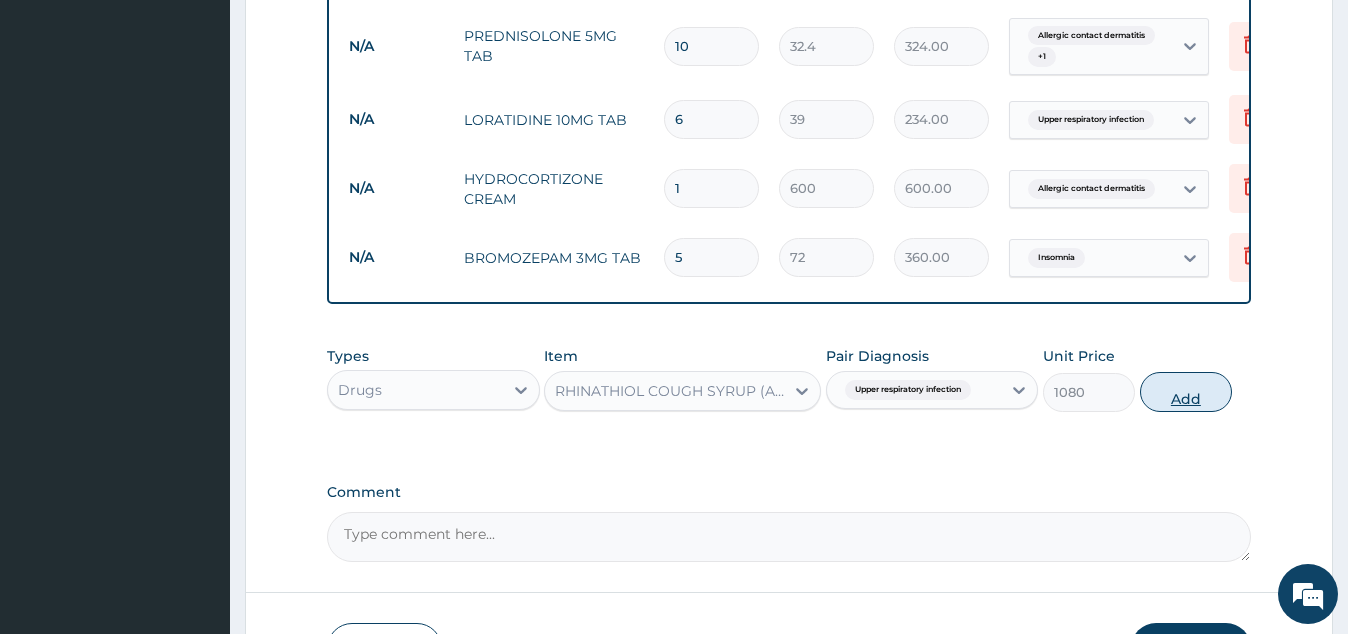 click on "Add" at bounding box center (1186, 392) 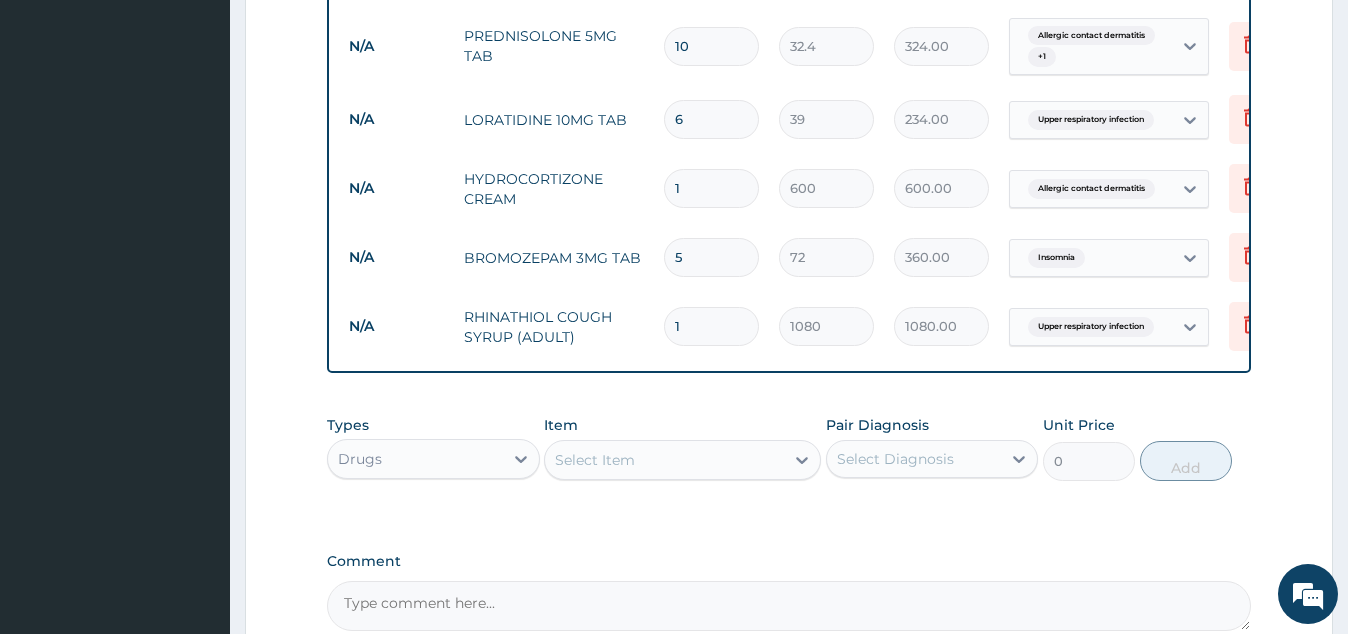 scroll, scrollTop: 1146, scrollLeft: 0, axis: vertical 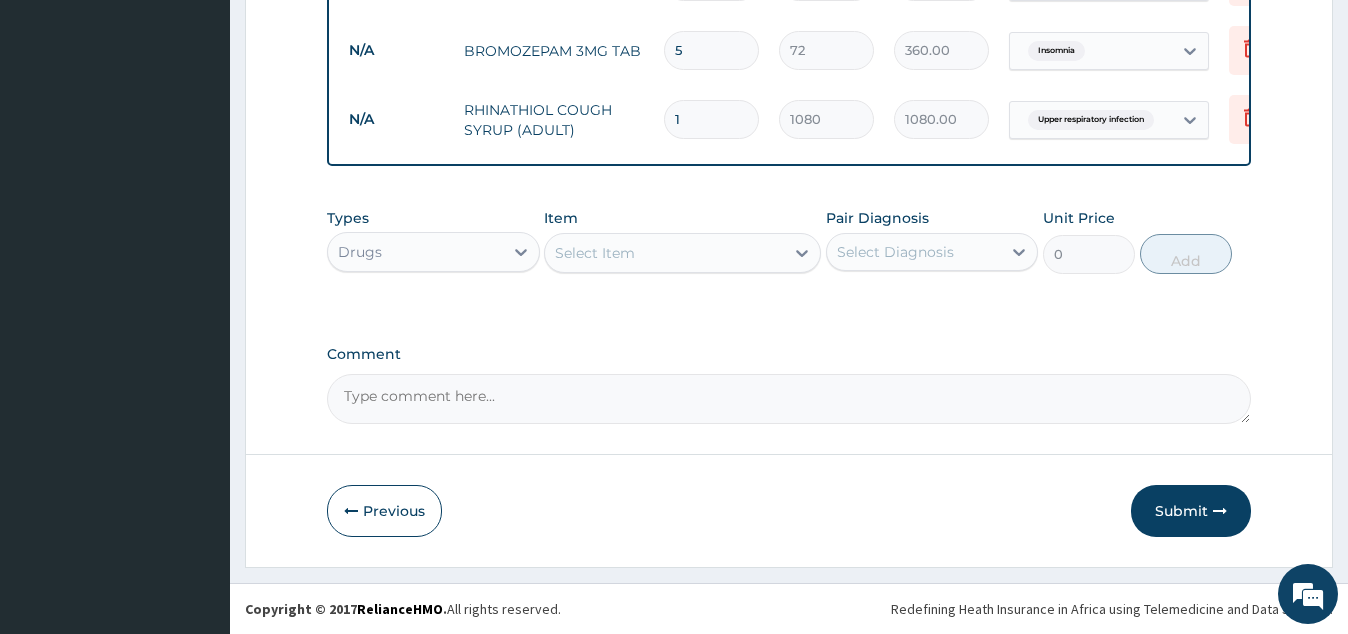 click on "Select Item" at bounding box center (664, 253) 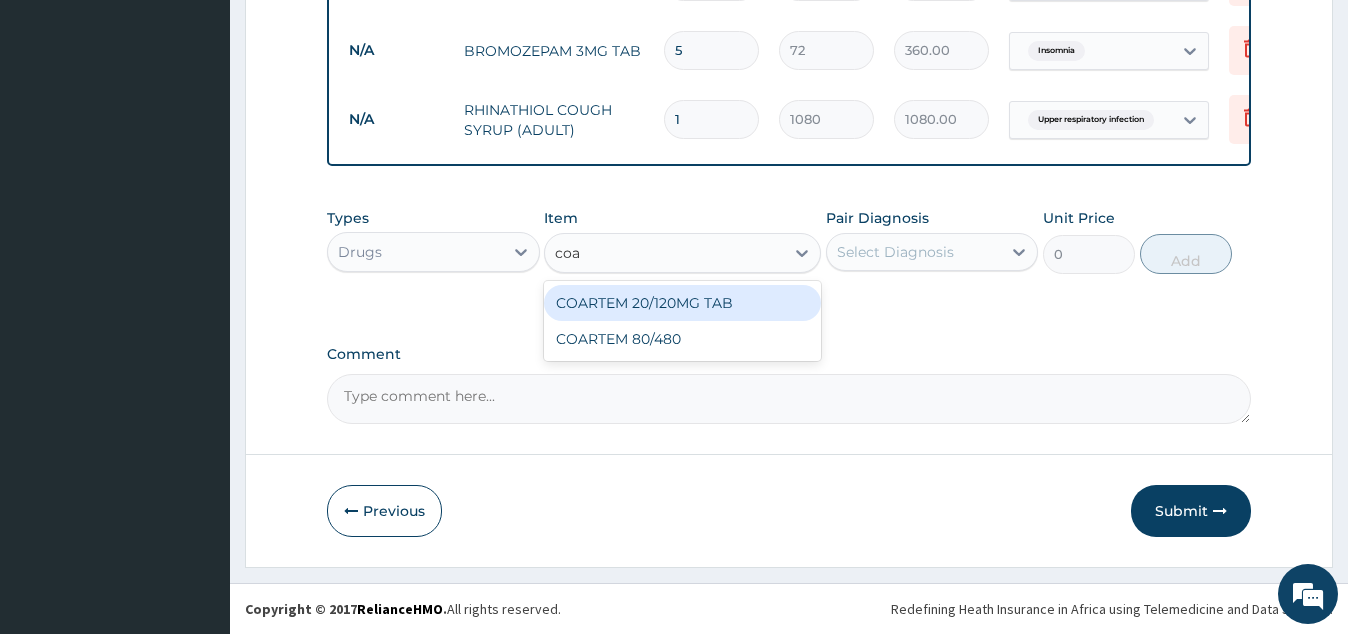 type on "coar" 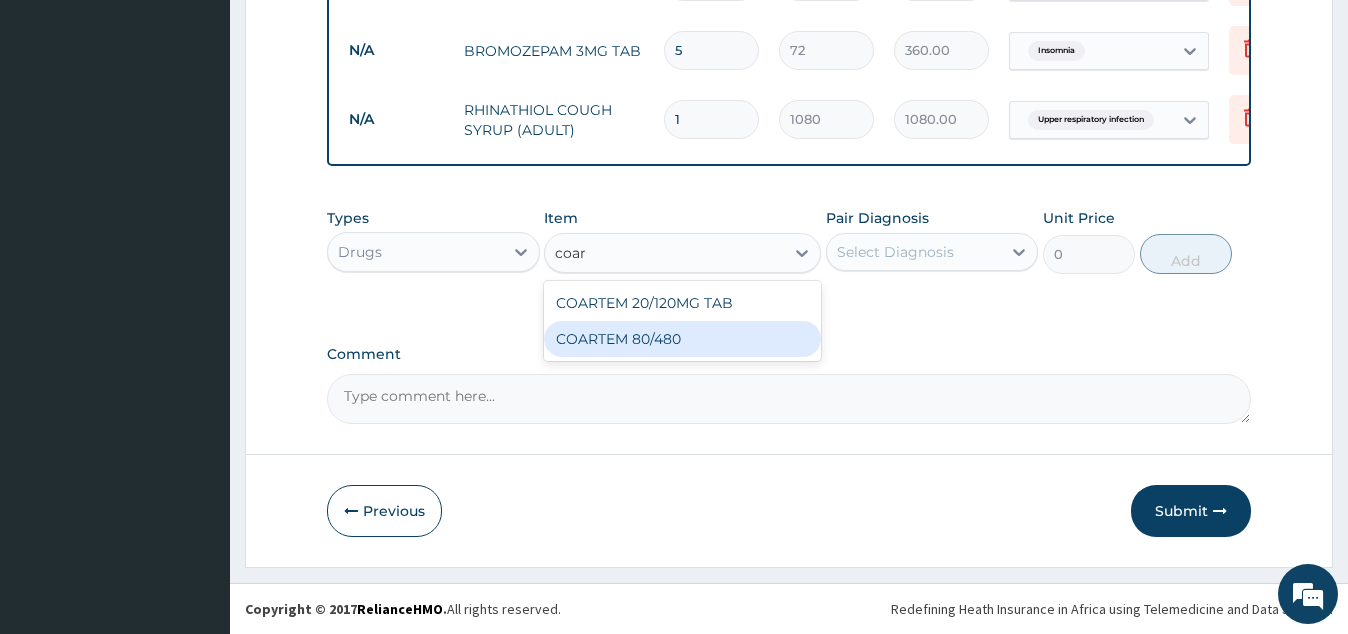 click on "COARTEM 80/480" at bounding box center [682, 339] 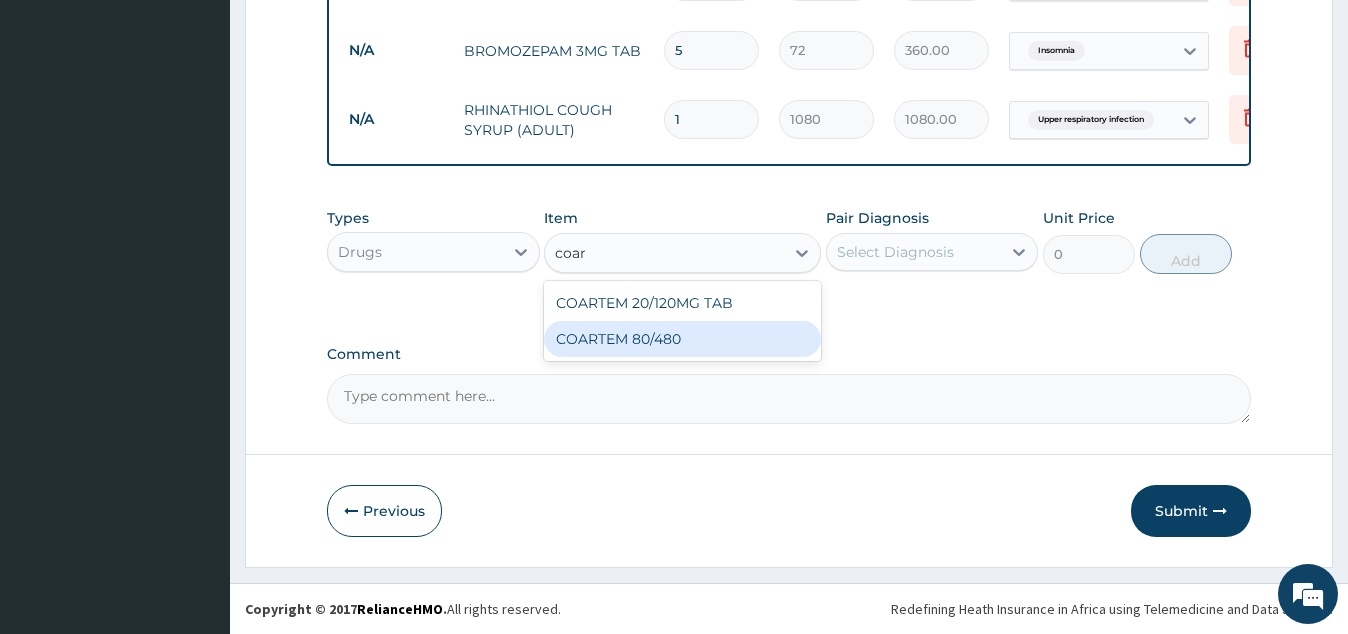 type 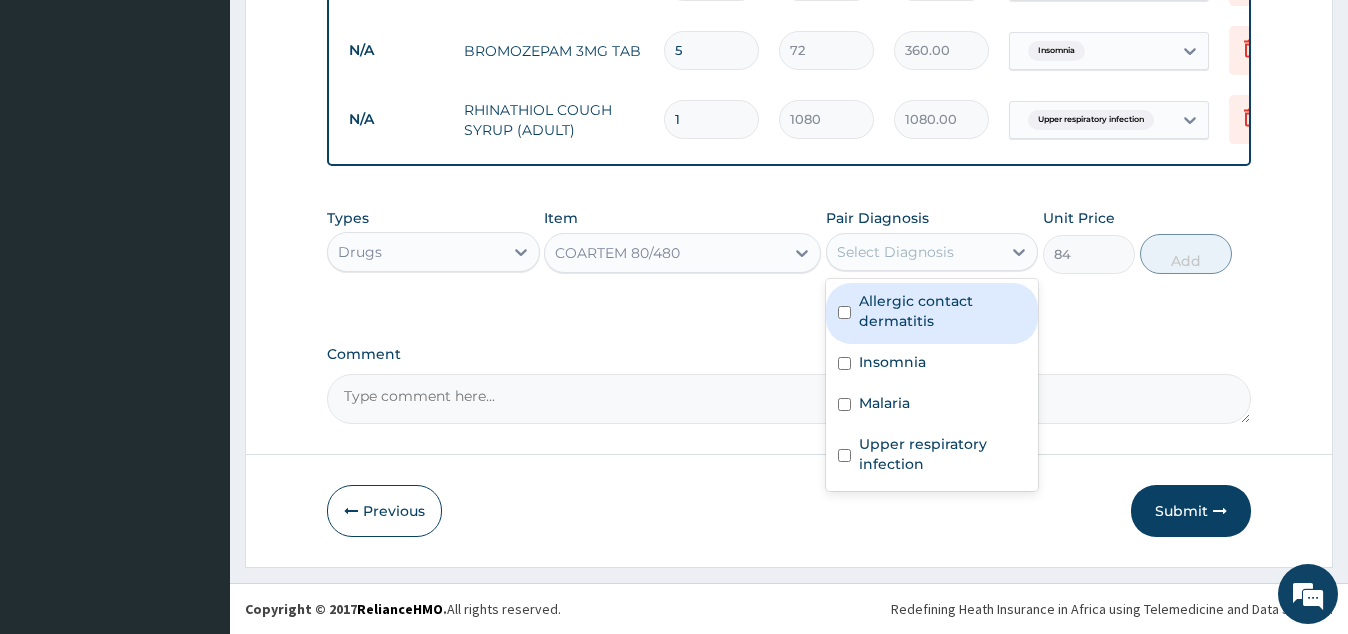 click on "Select Diagnosis" at bounding box center (914, 252) 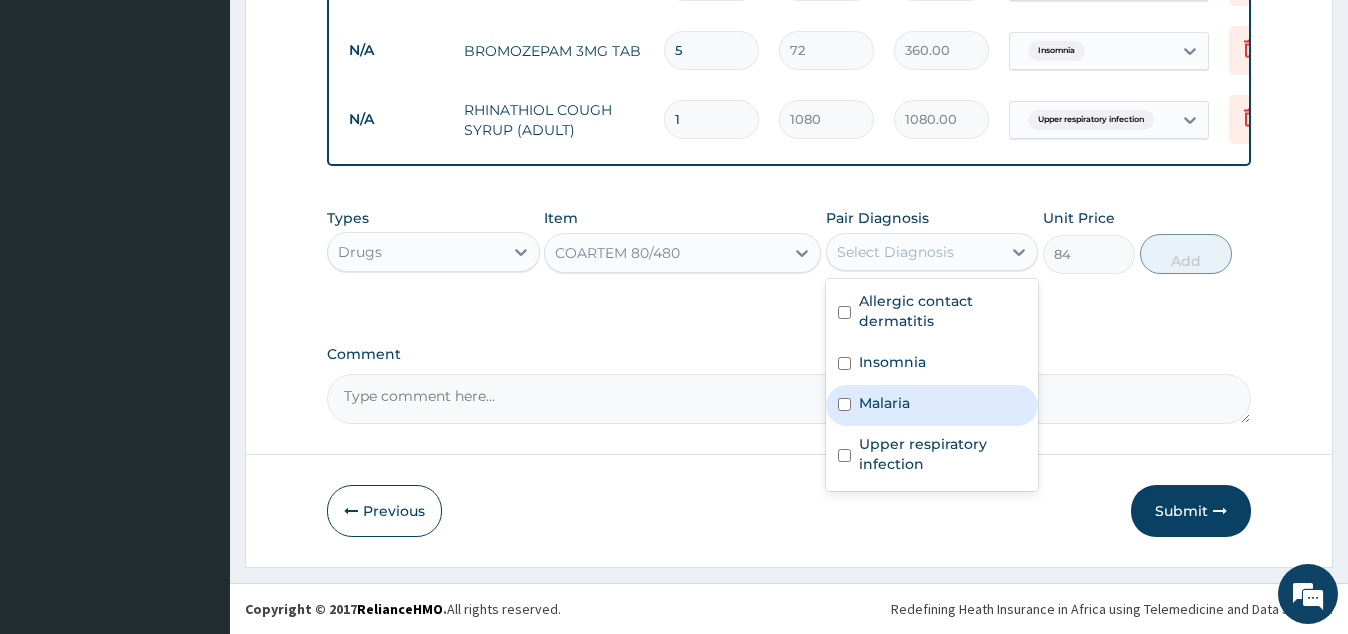 click on "Malaria" at bounding box center (884, 403) 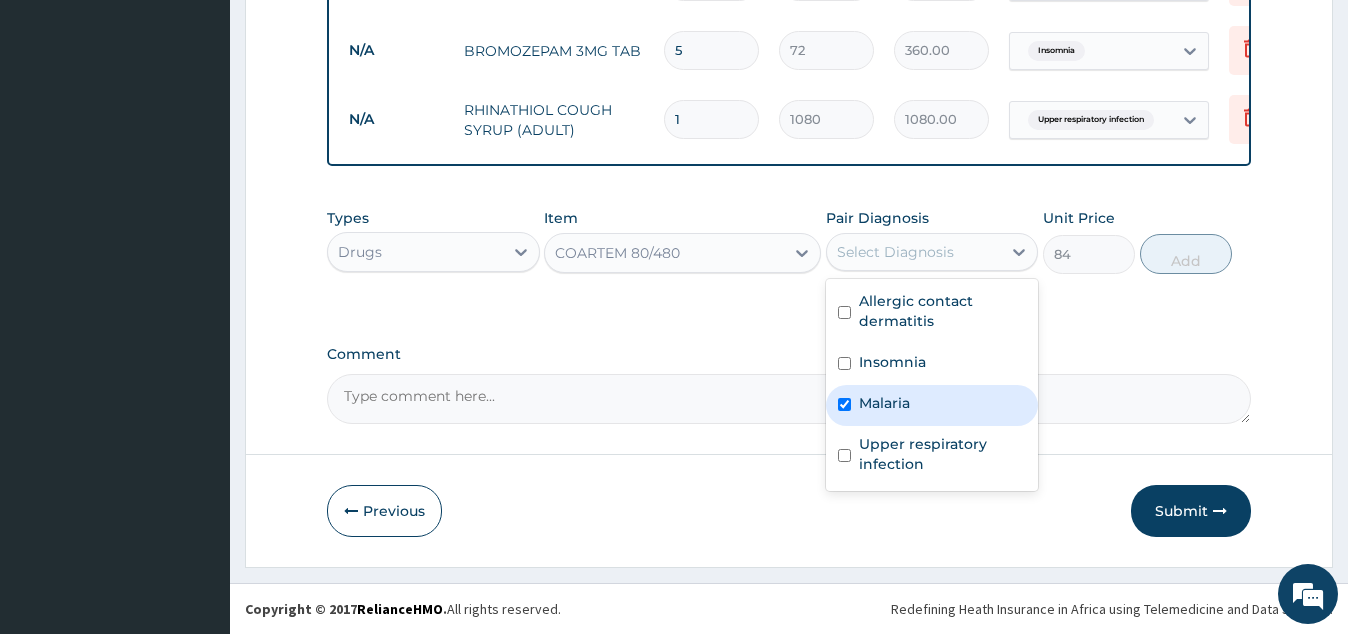 checkbox on "true" 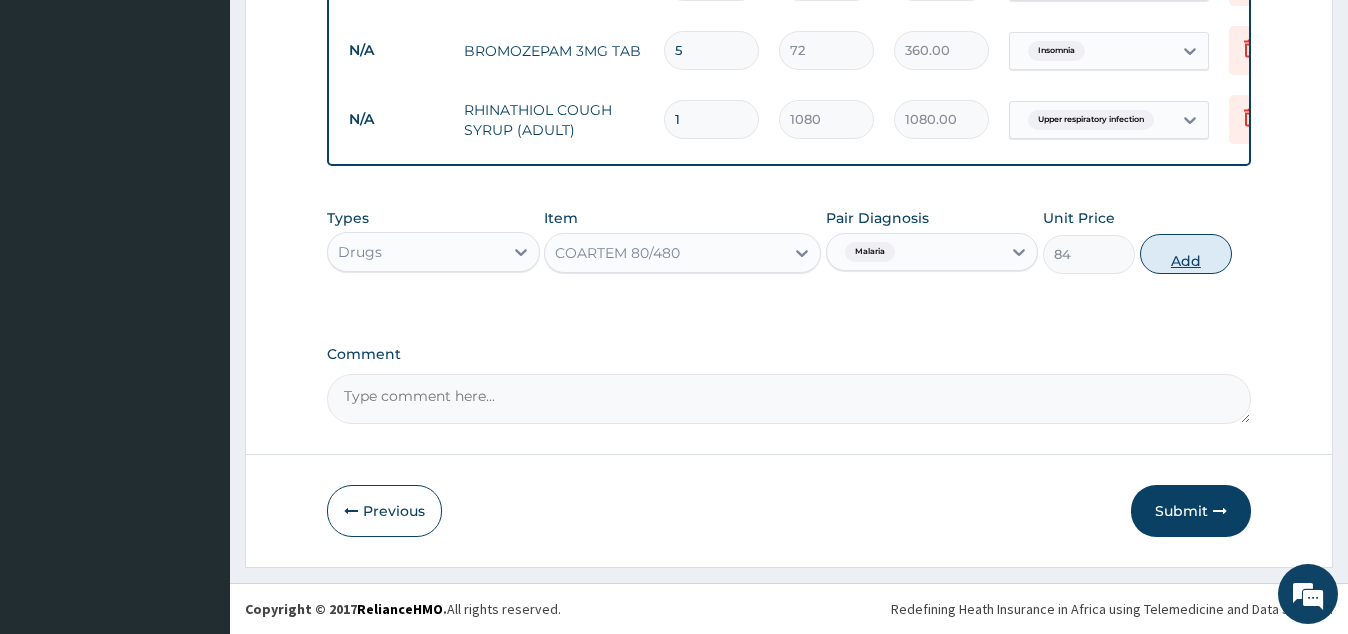 click on "Add" at bounding box center [1186, 254] 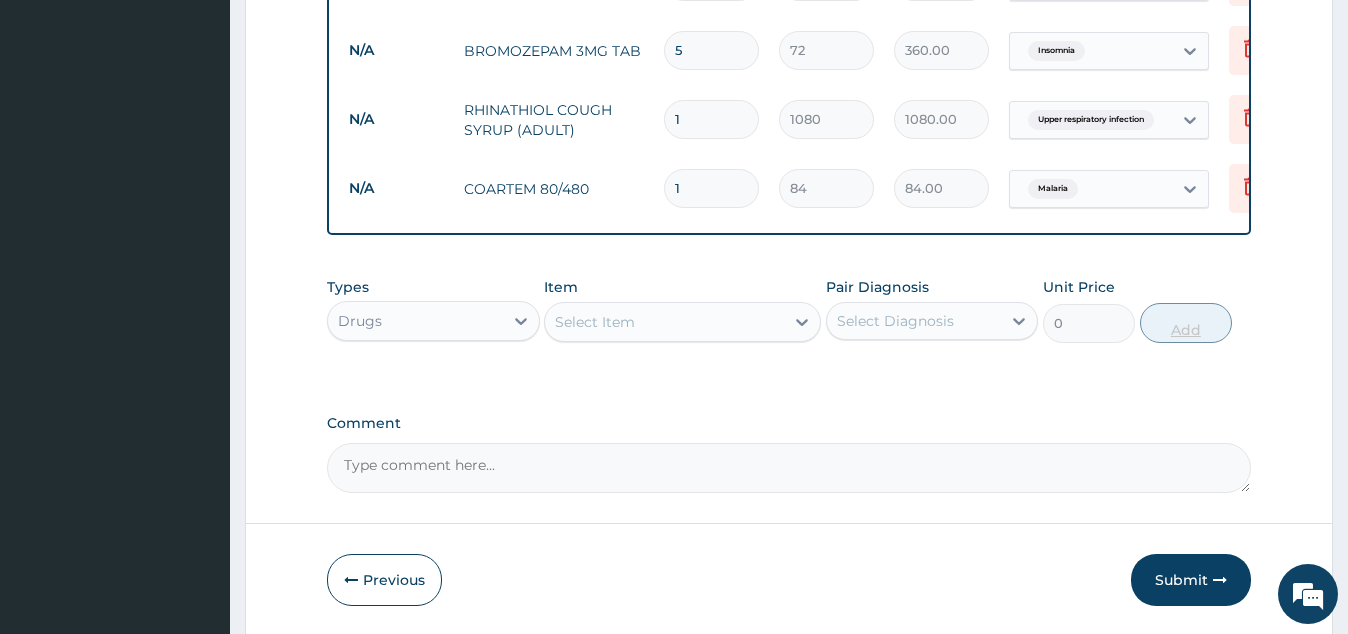 type 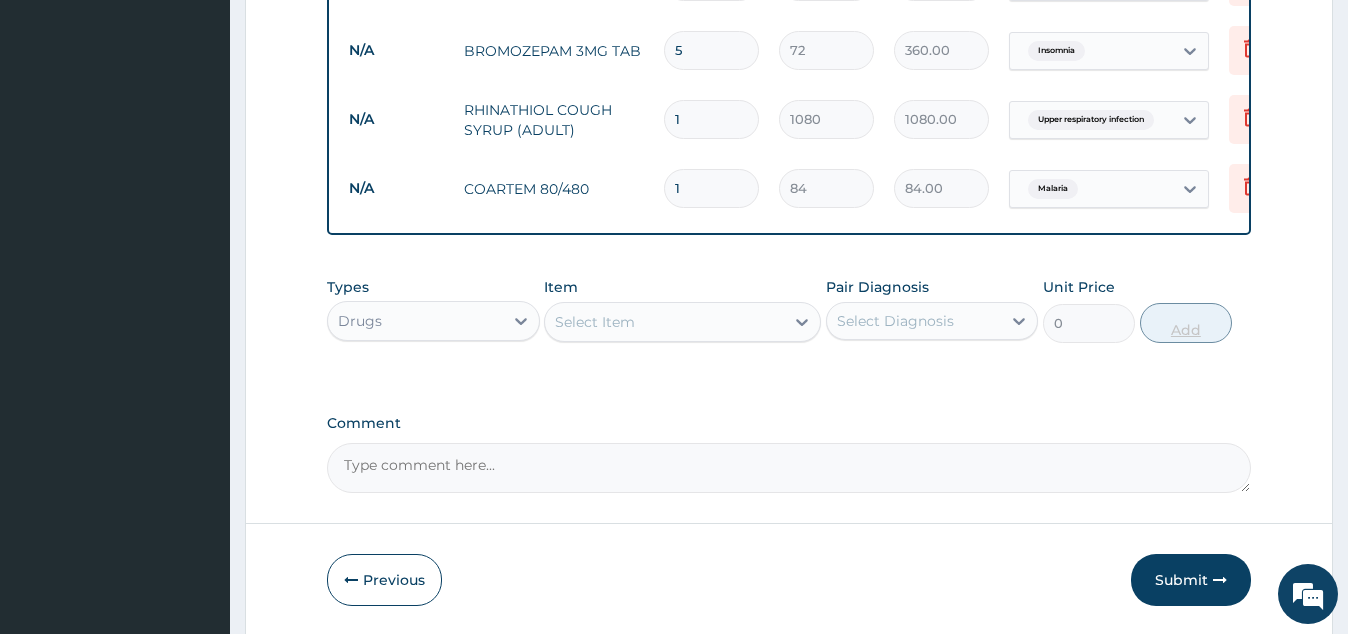 type on "0.00" 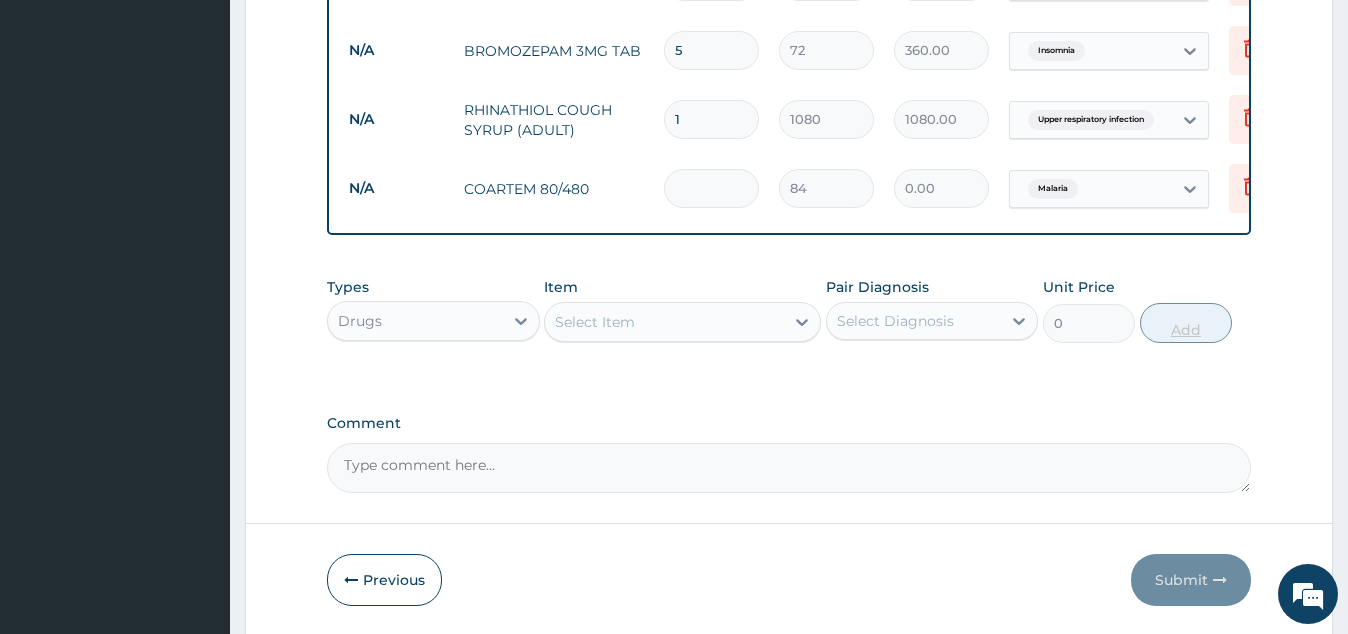 type on "6" 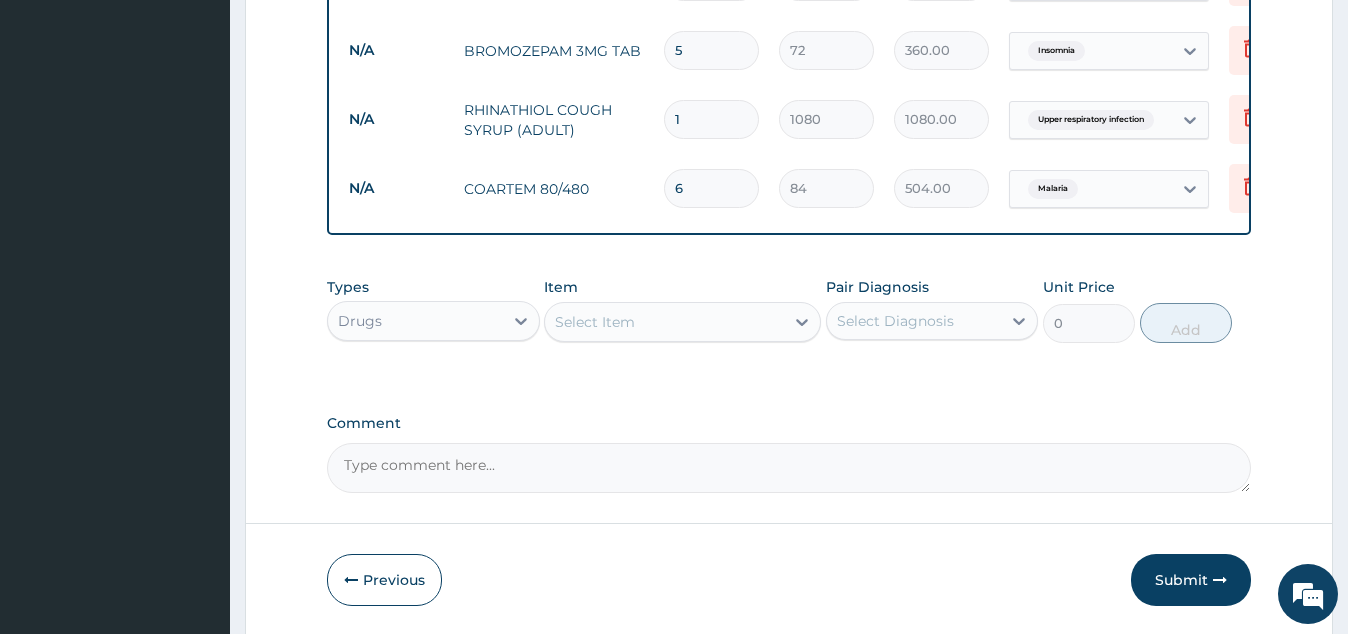 type on "6" 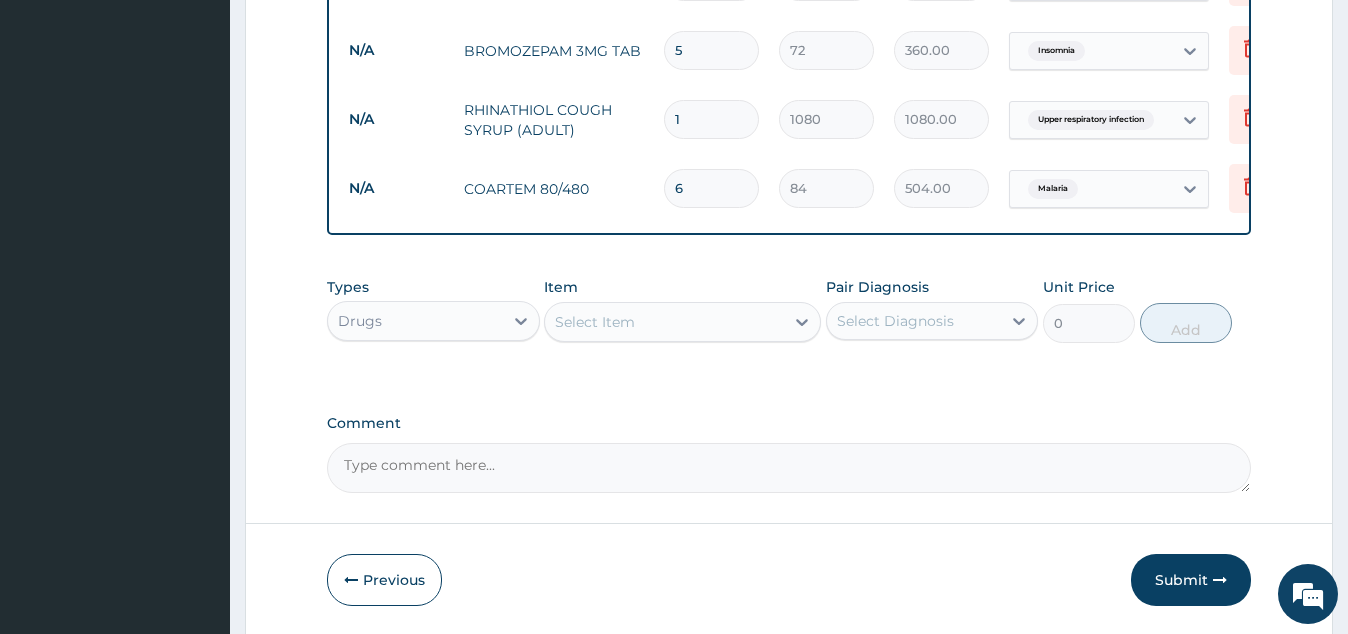 click on "Select Item" at bounding box center [664, 322] 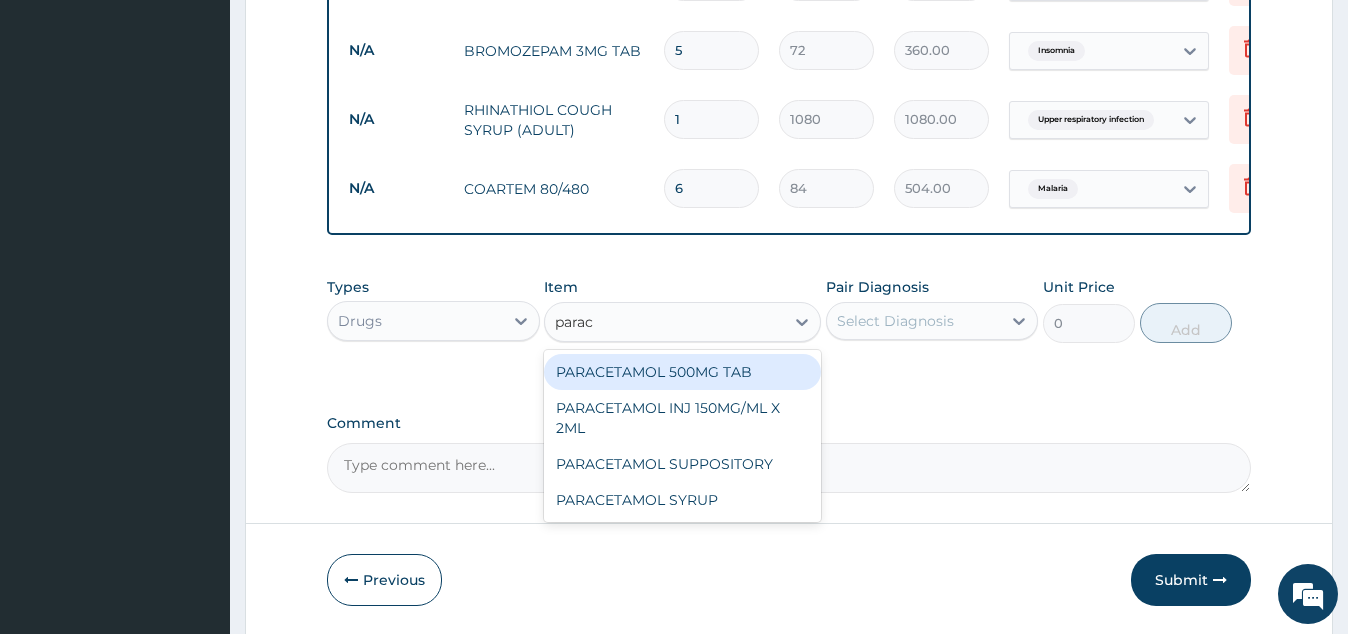 type on "parace" 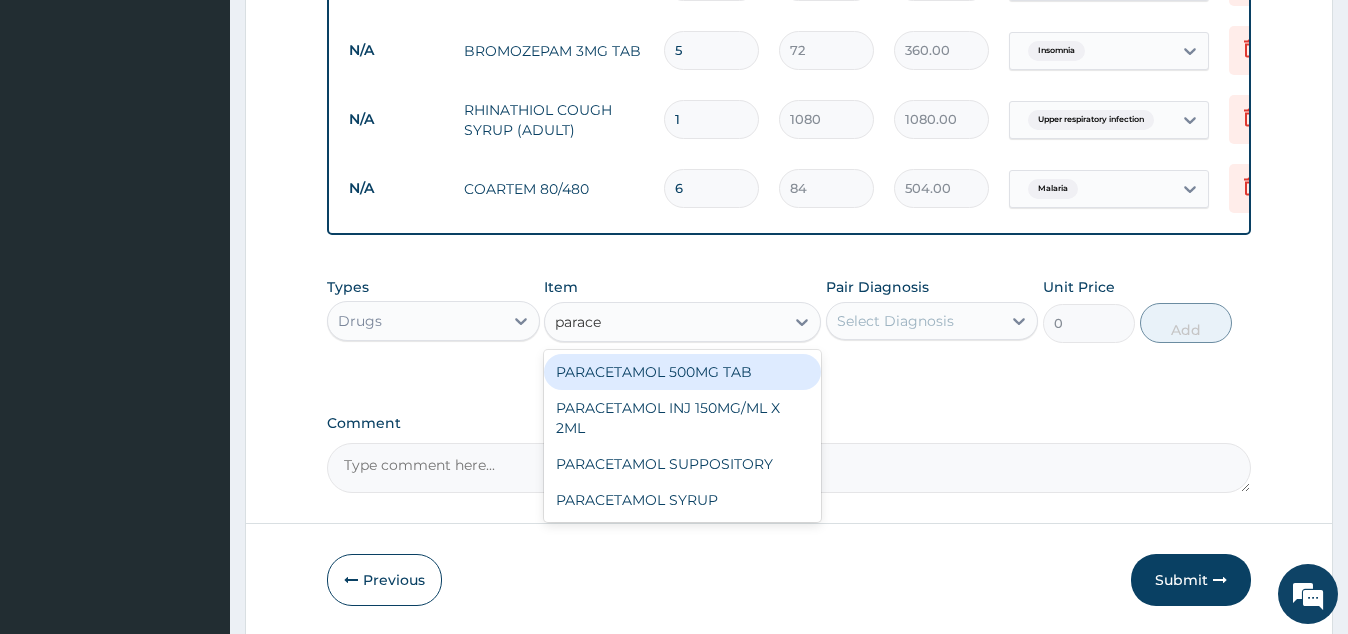 click on "PARACETAMOL 500MG TAB" at bounding box center [682, 372] 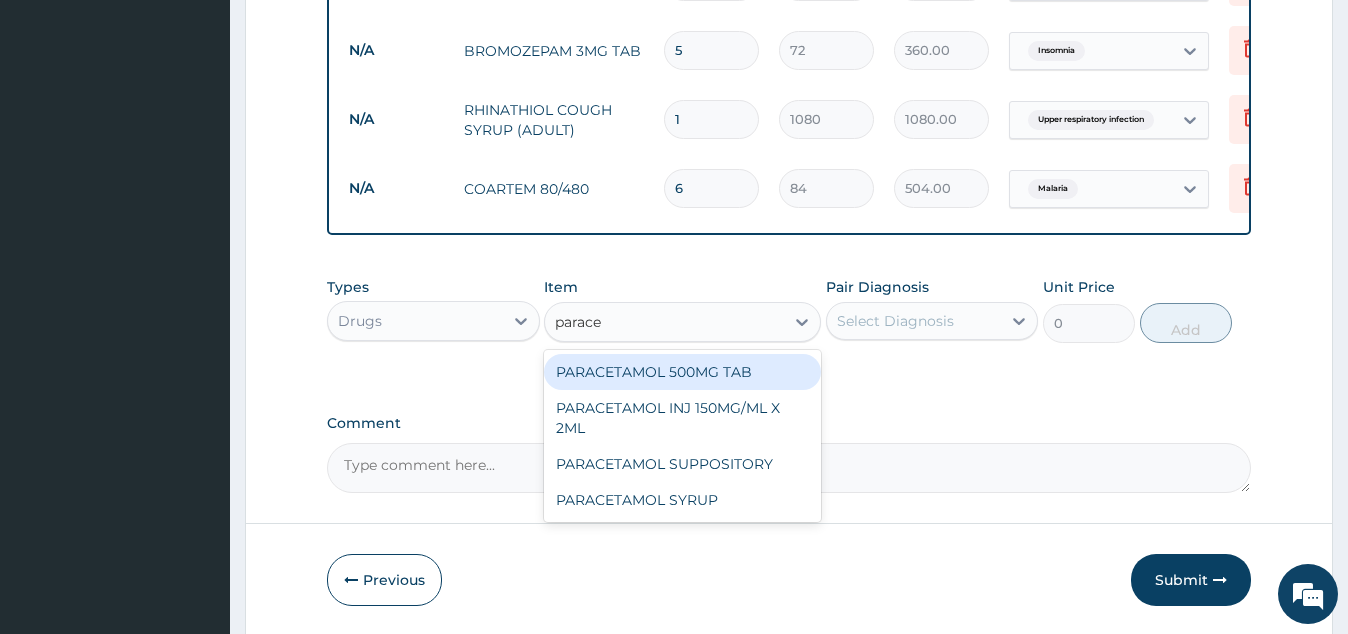 type 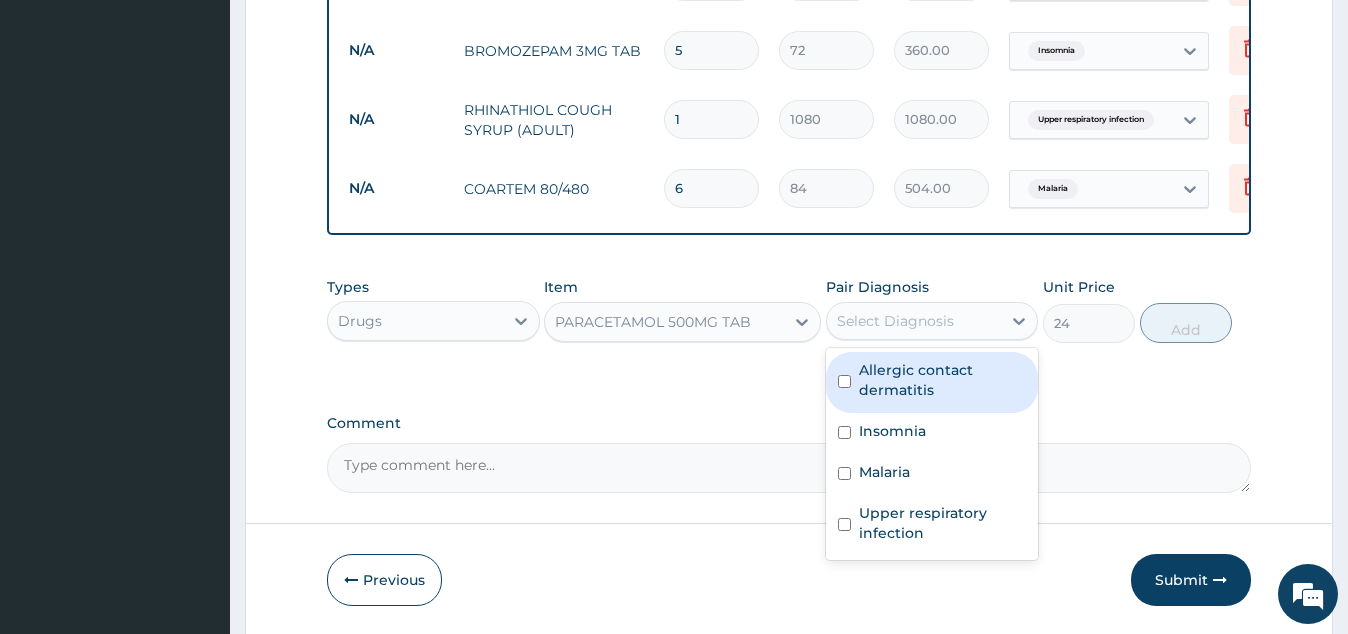 click on "Select Diagnosis" at bounding box center (914, 321) 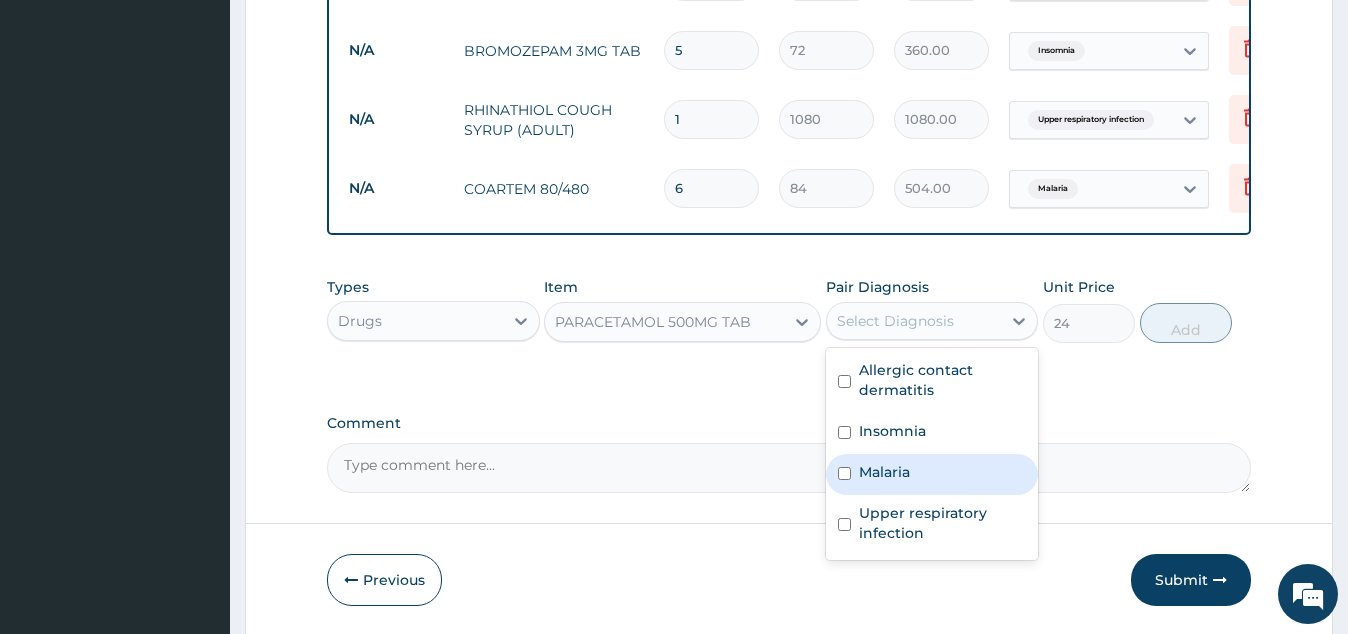click on "Malaria" at bounding box center (932, 474) 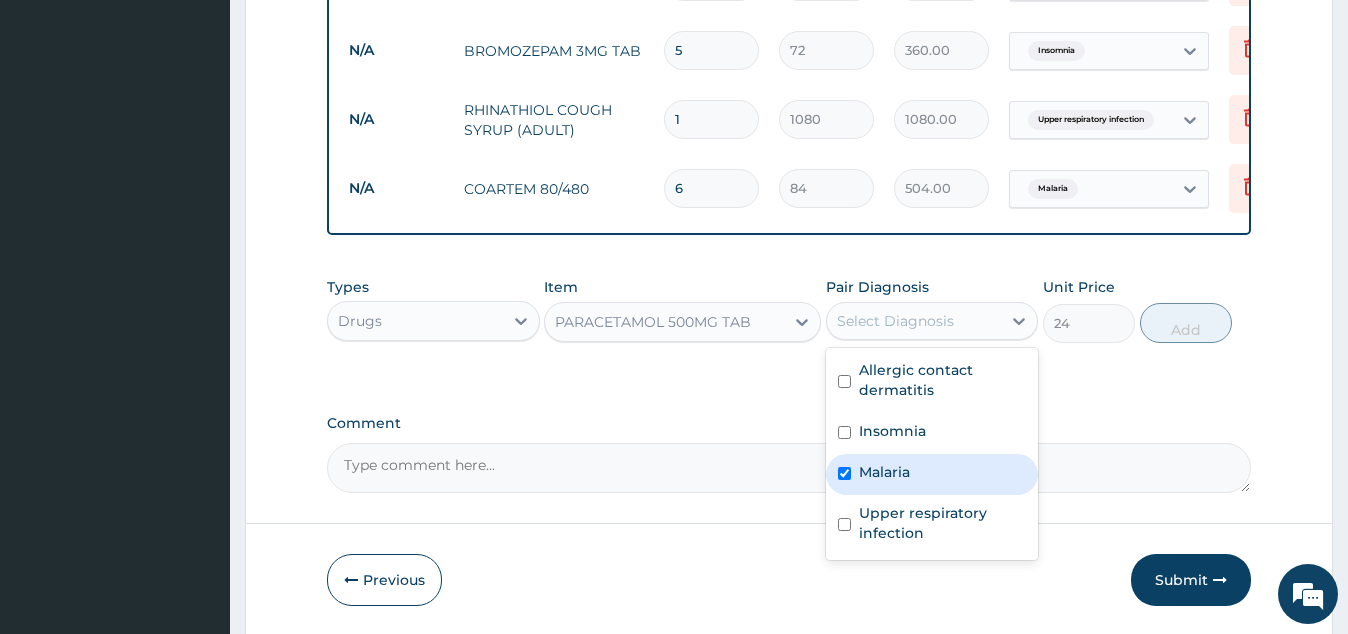 checkbox on "true" 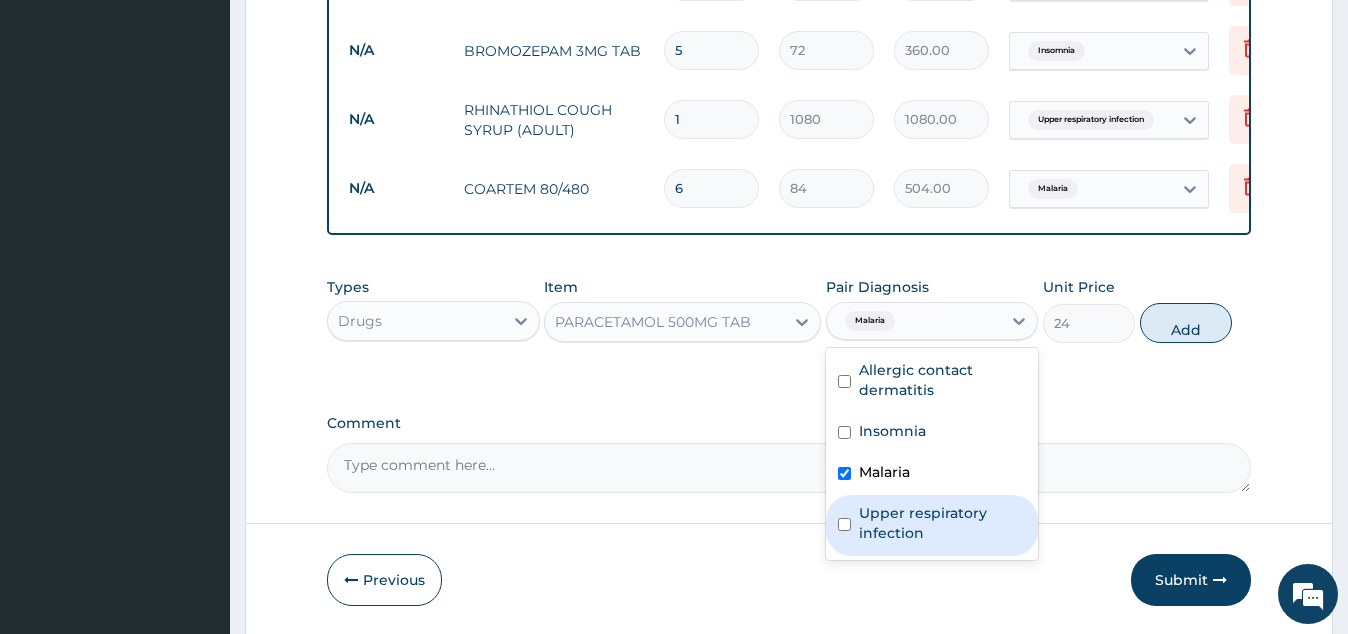 click on "Upper respiratory infection" at bounding box center (942, 523) 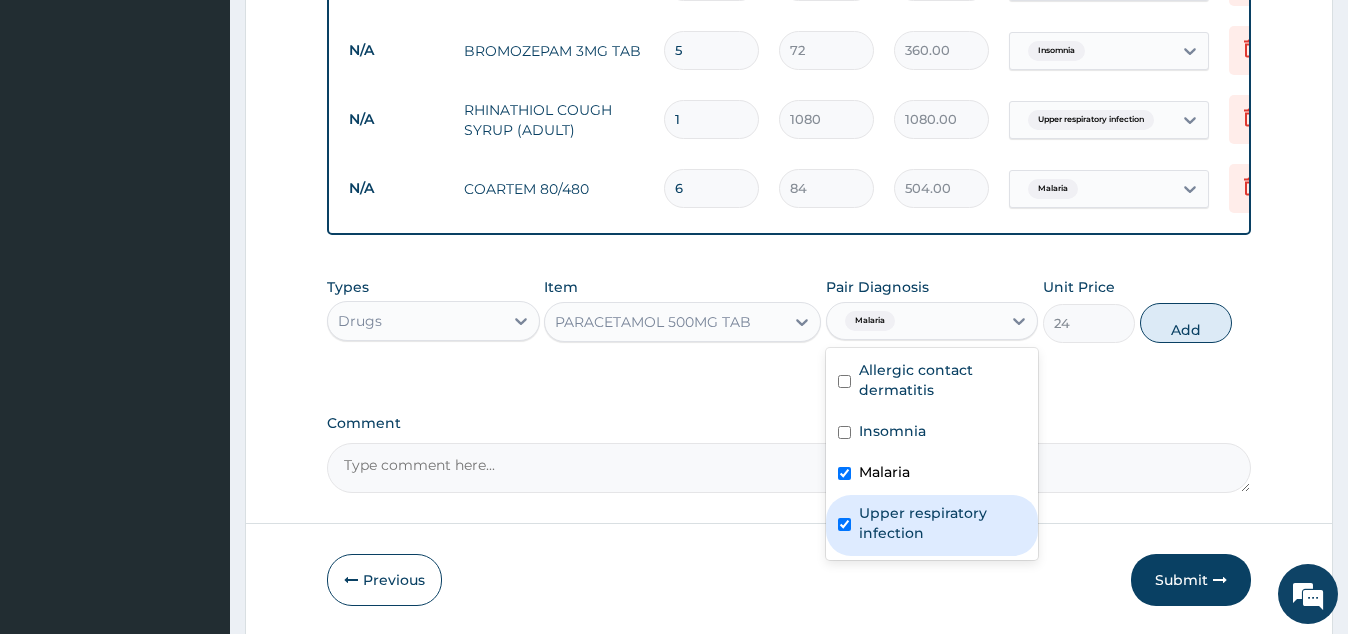 checkbox on "true" 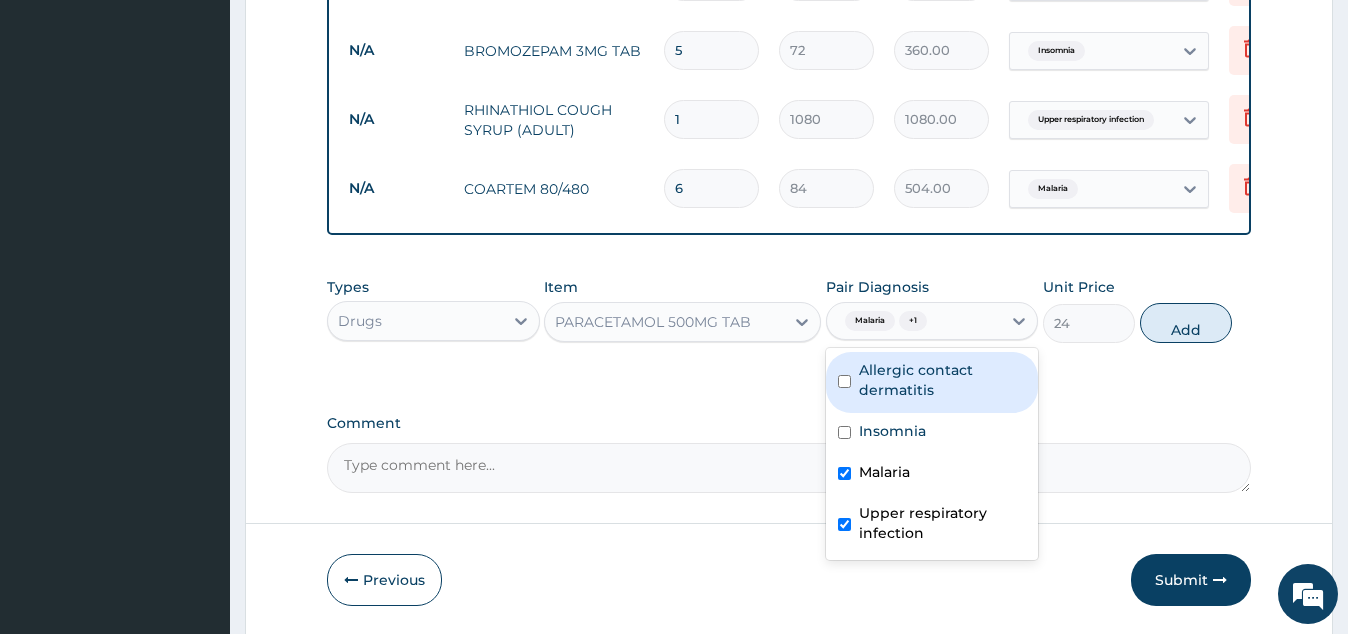 click on "Allergic contact dermatitis" at bounding box center (942, 380) 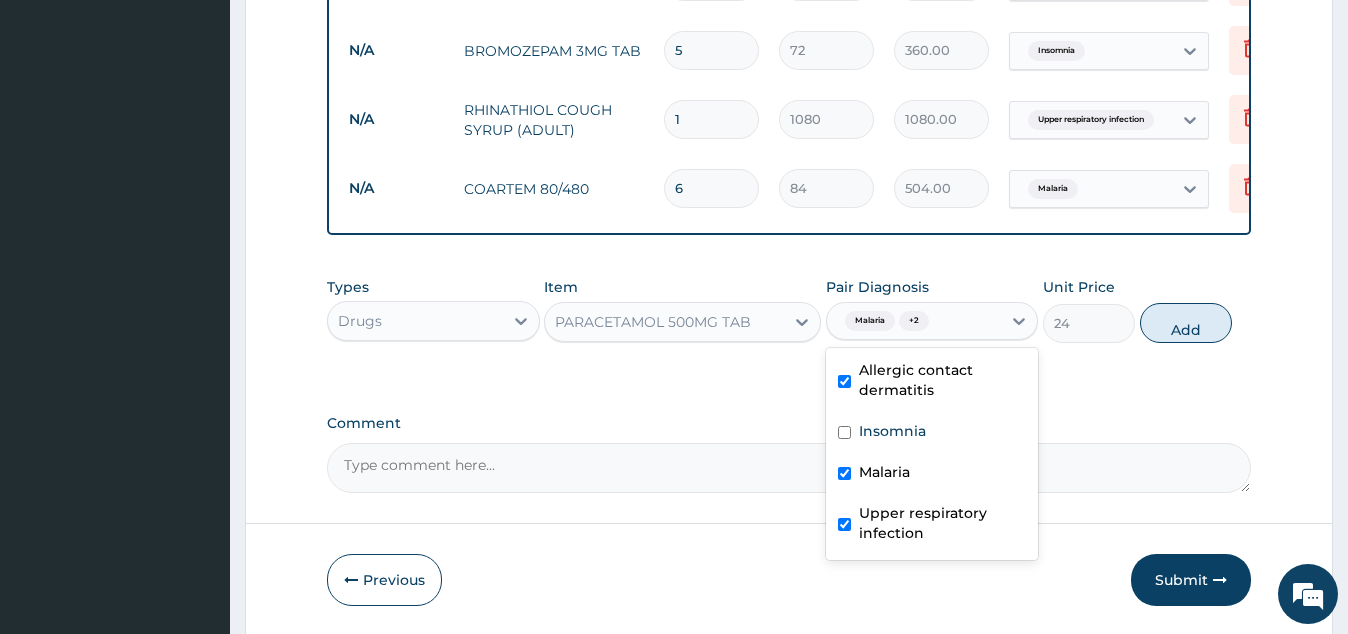 checkbox on "true" 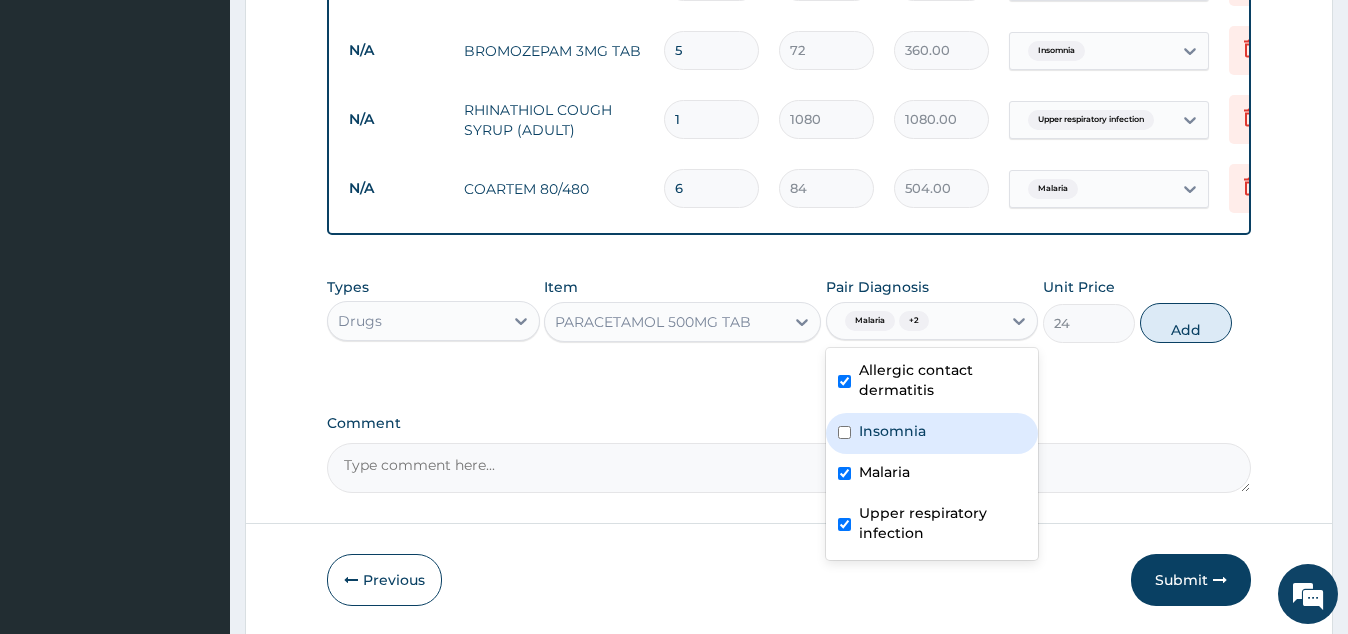 click on "Insomnia" at bounding box center (932, 433) 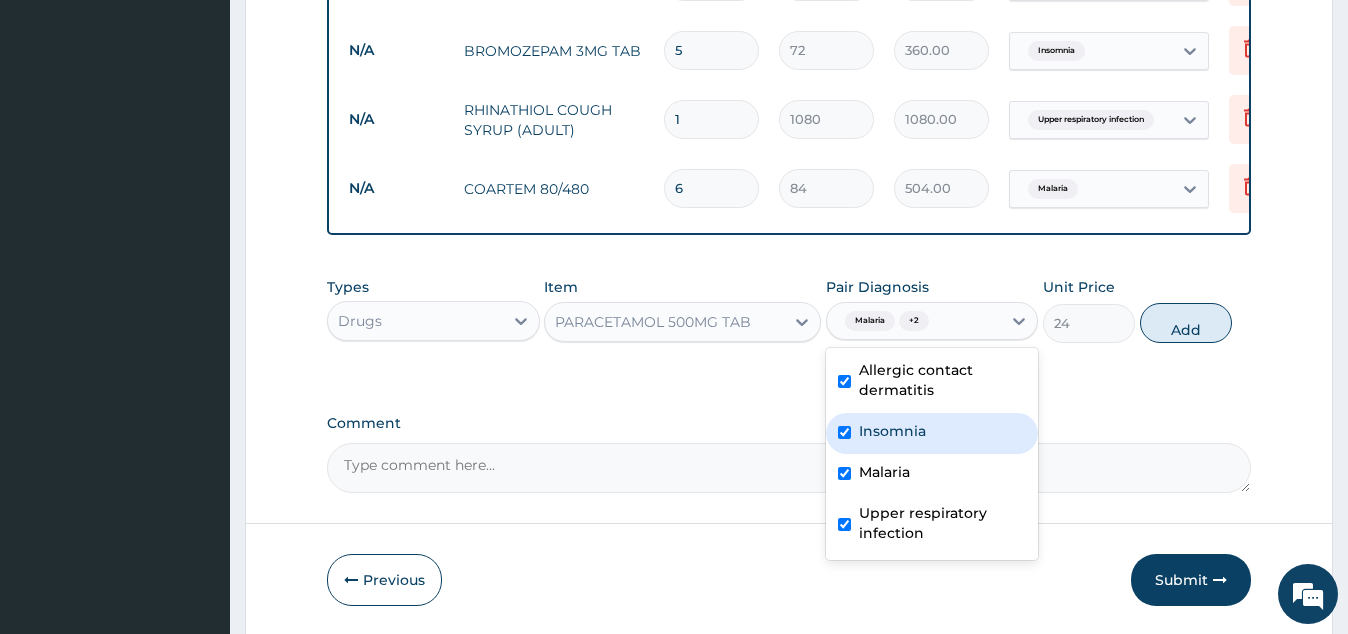 checkbox on "true" 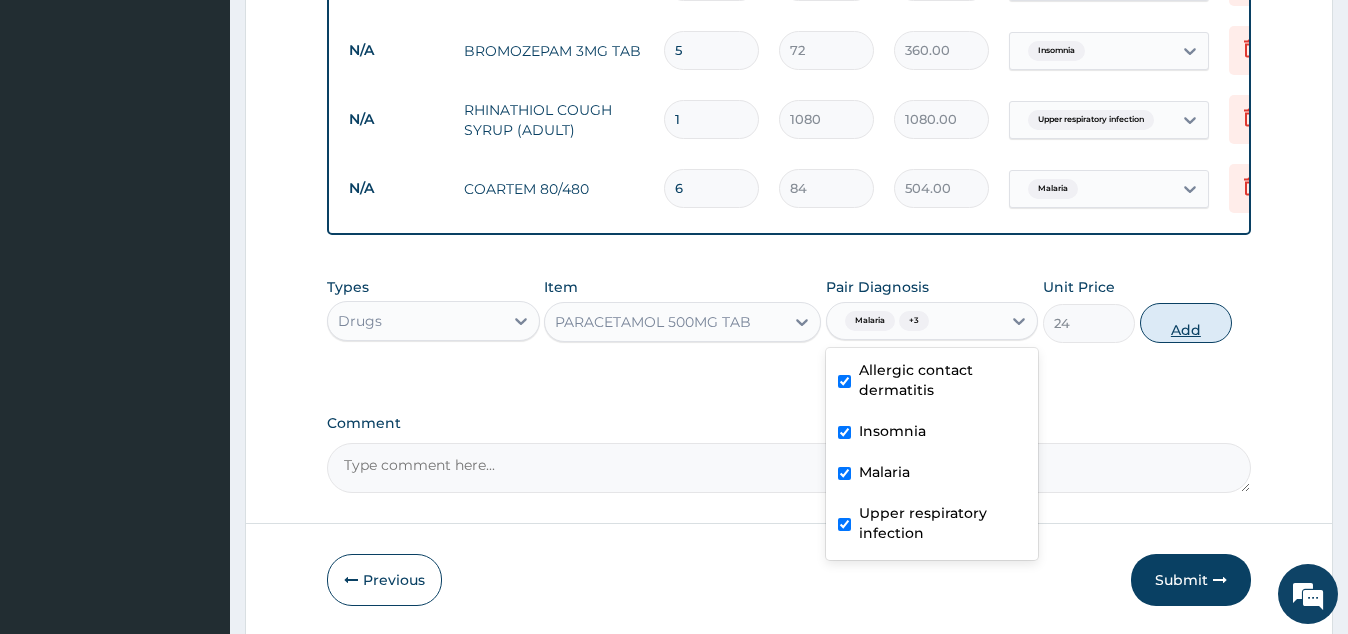click on "Add" at bounding box center [1186, 323] 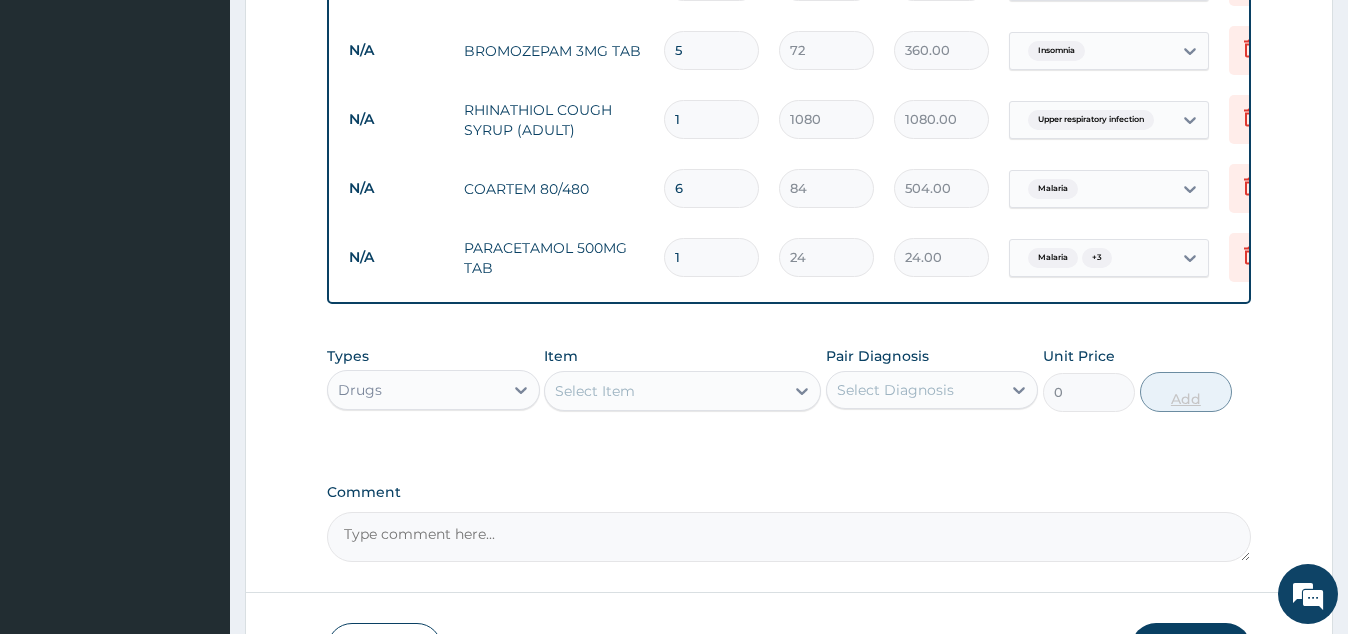 type on "18" 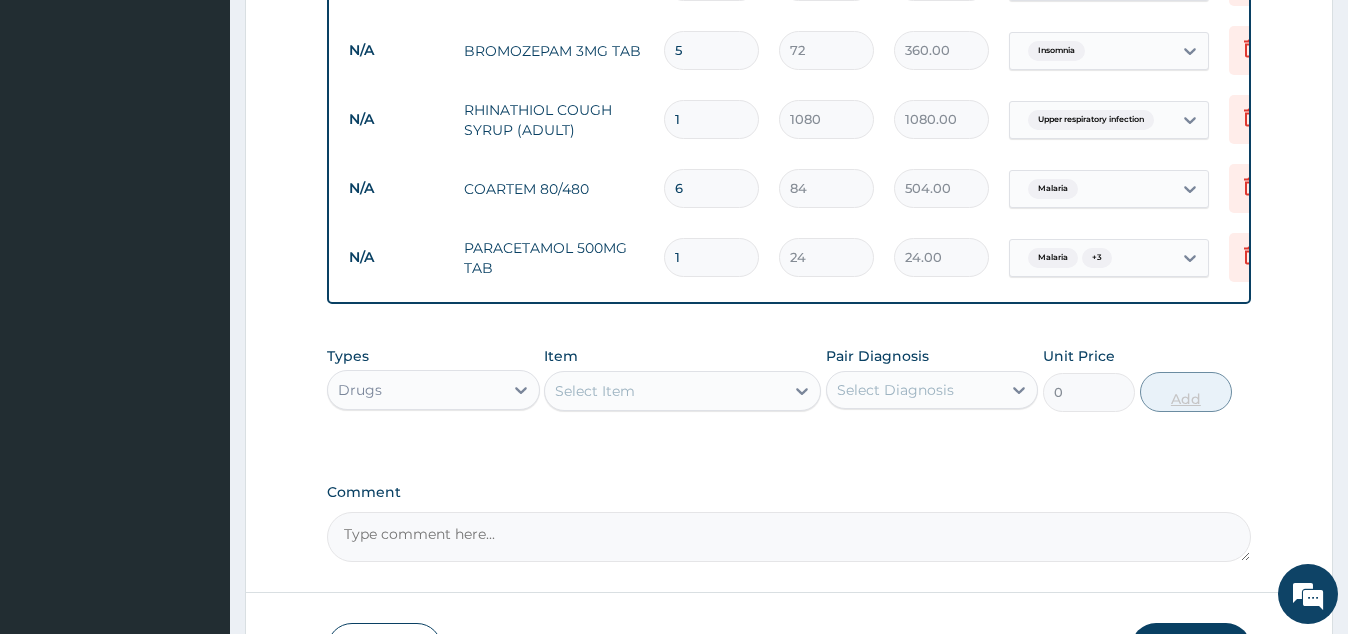 type on "432.00" 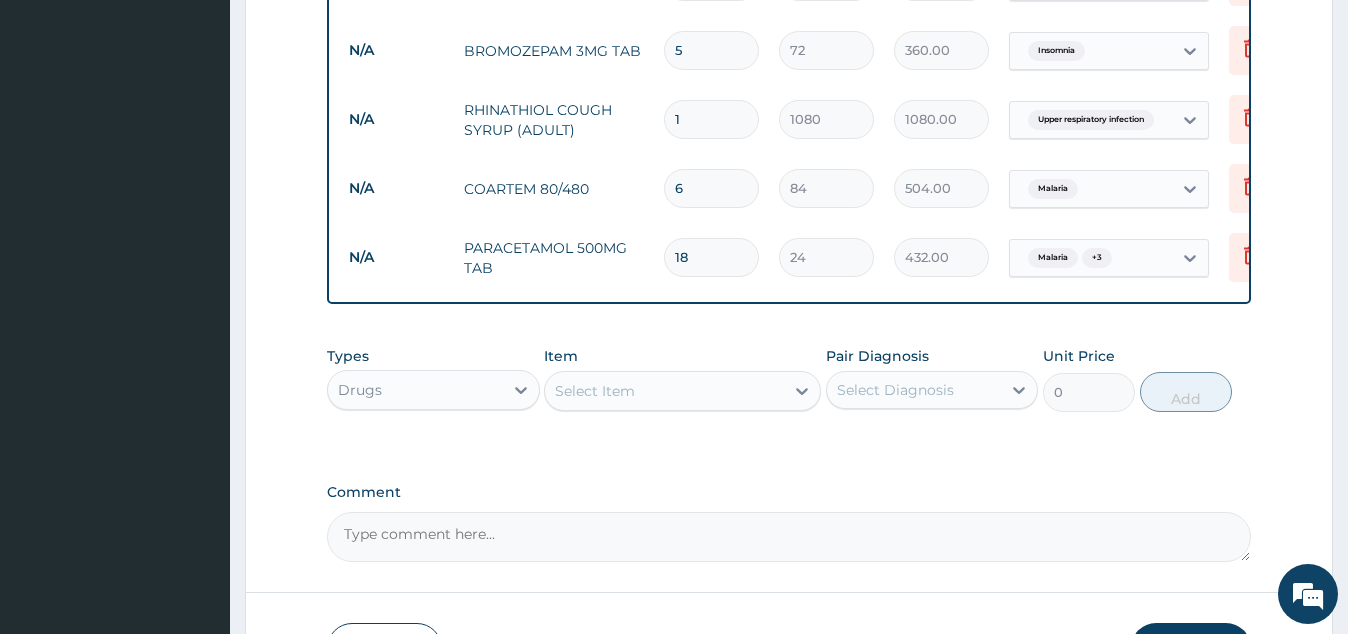 type on "18" 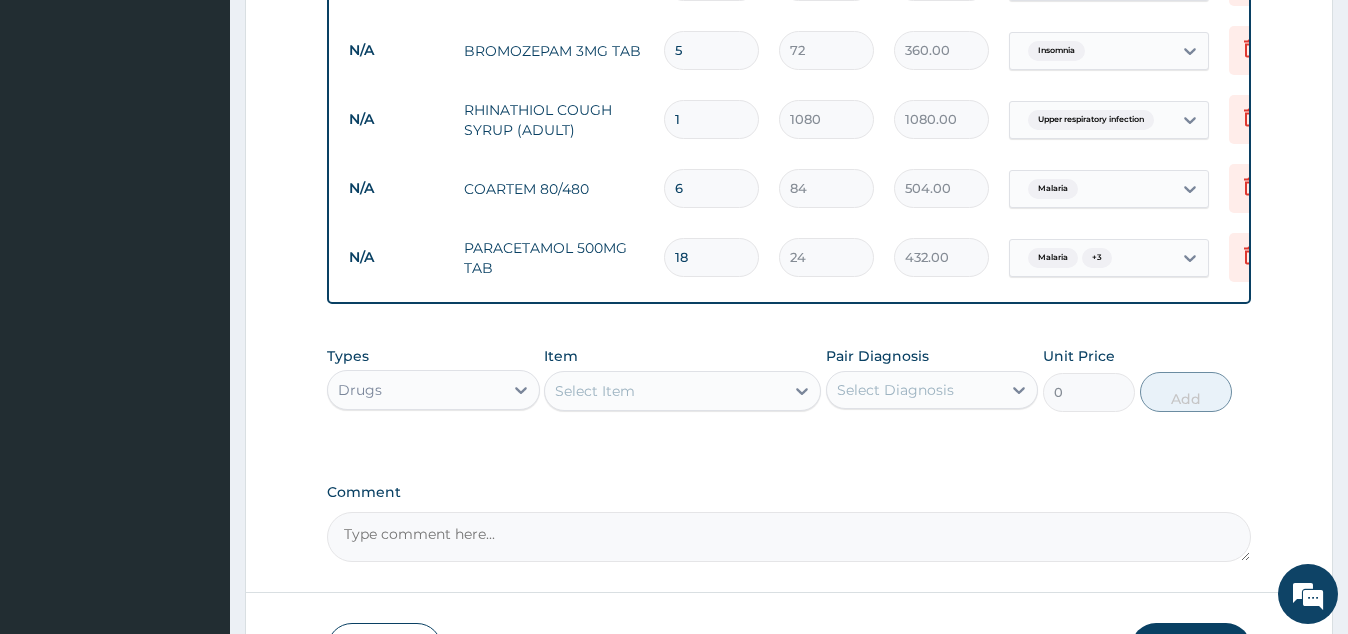 click on "Select Item" at bounding box center [595, 391] 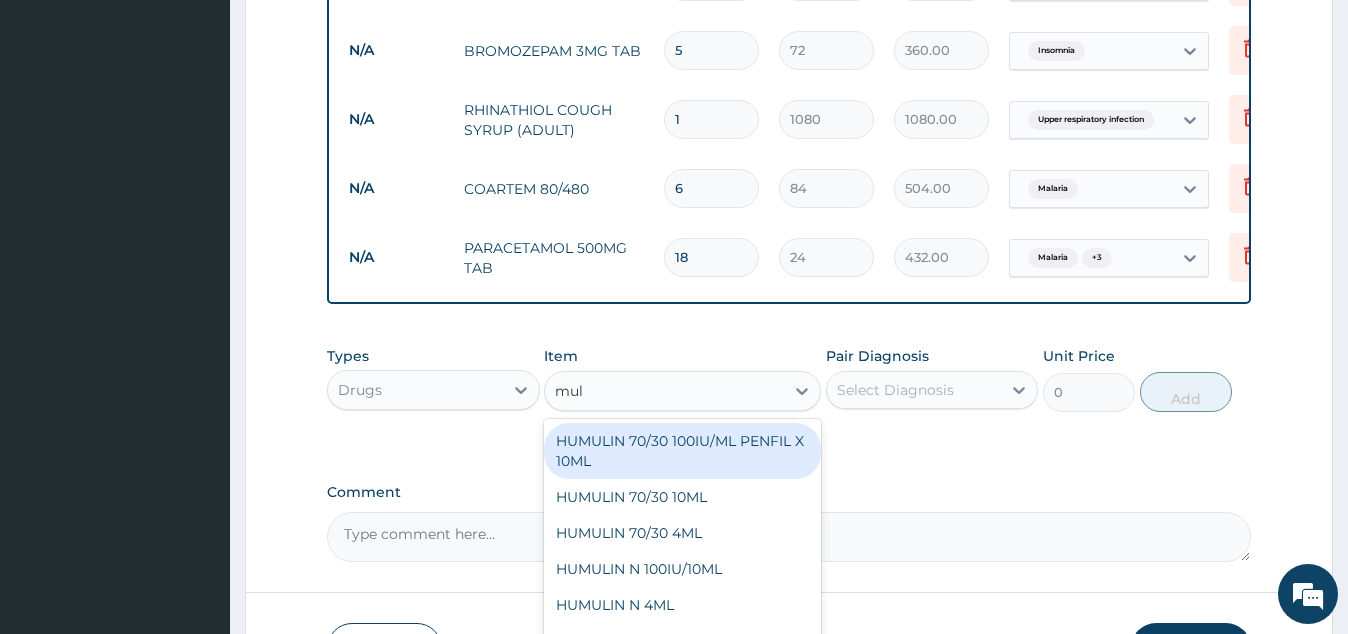 type on "mult" 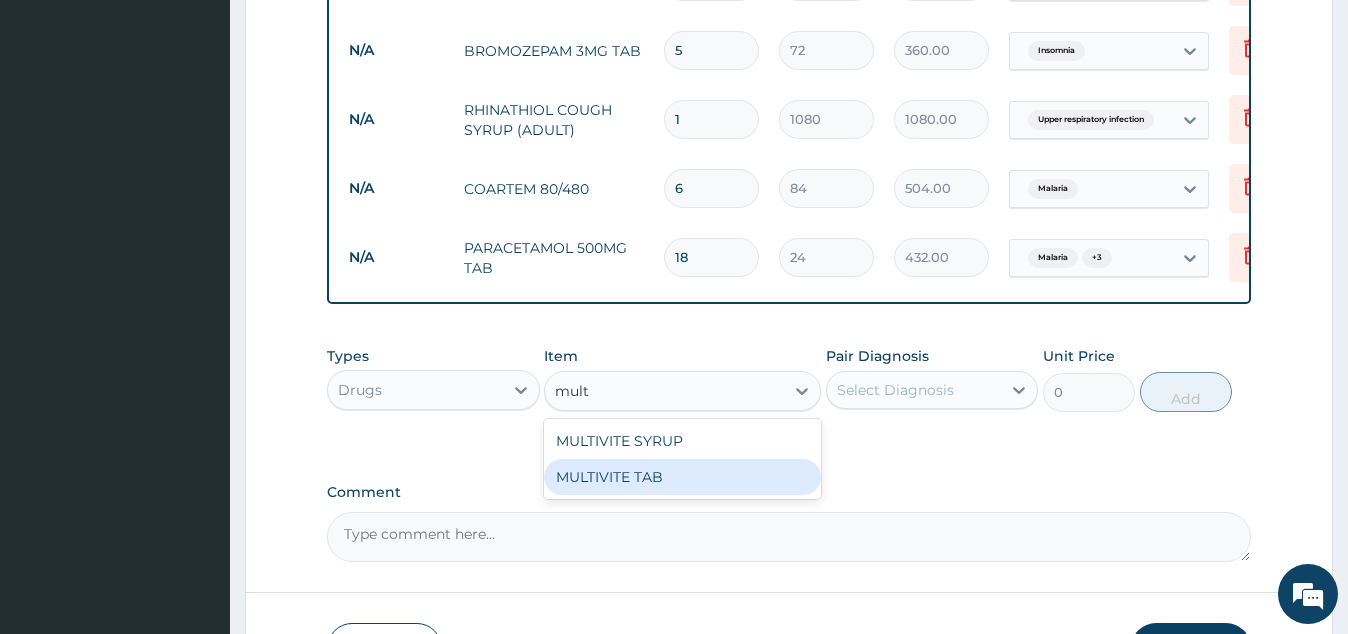 click on "MULTIVITE TAB" at bounding box center [682, 477] 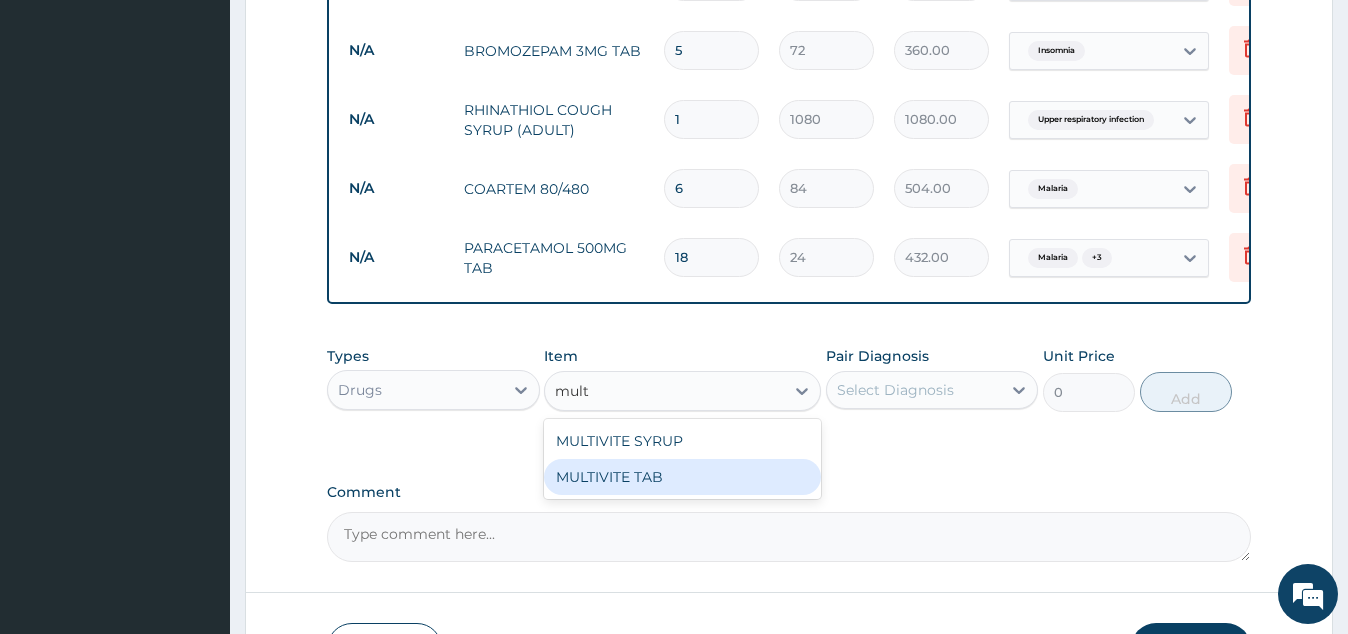 type 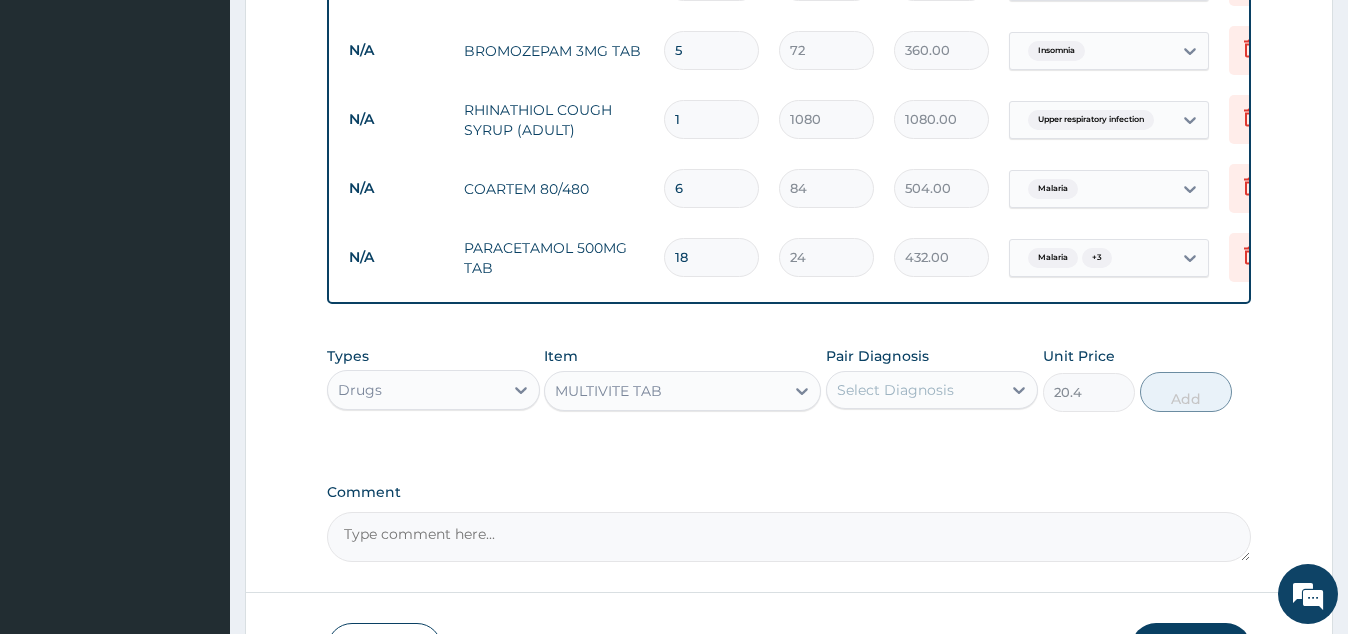 click on "Select Diagnosis" at bounding box center [895, 390] 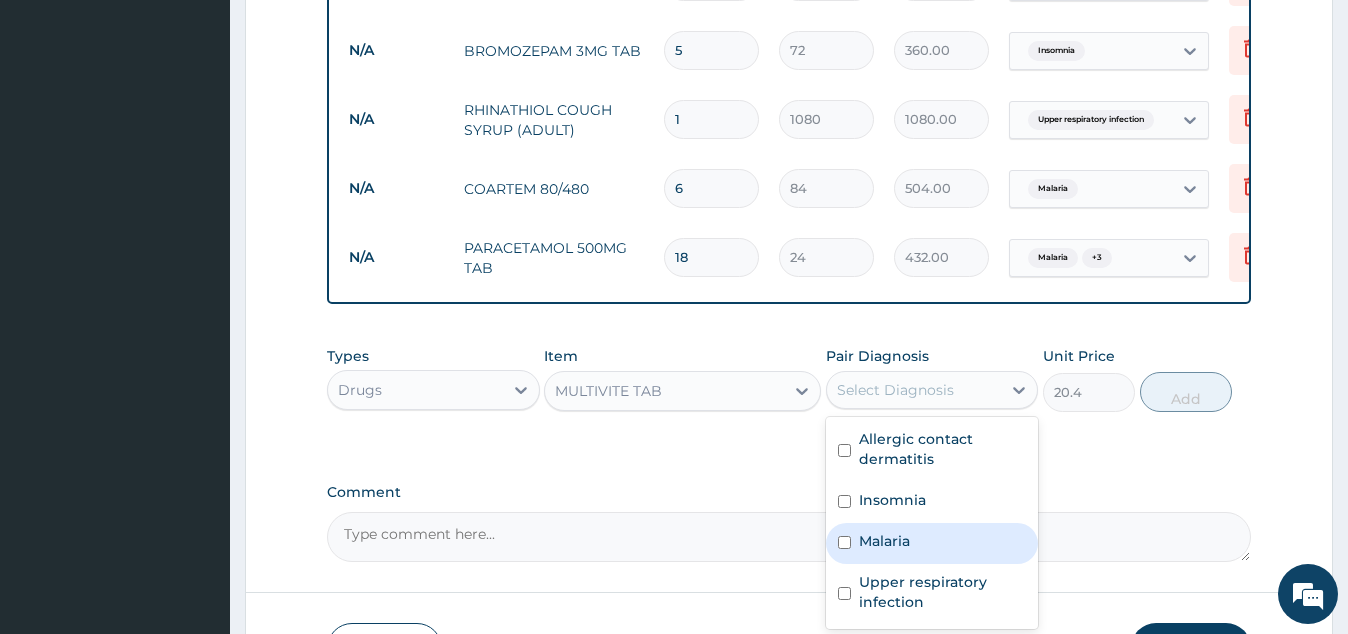 click on "Malaria" at bounding box center [884, 541] 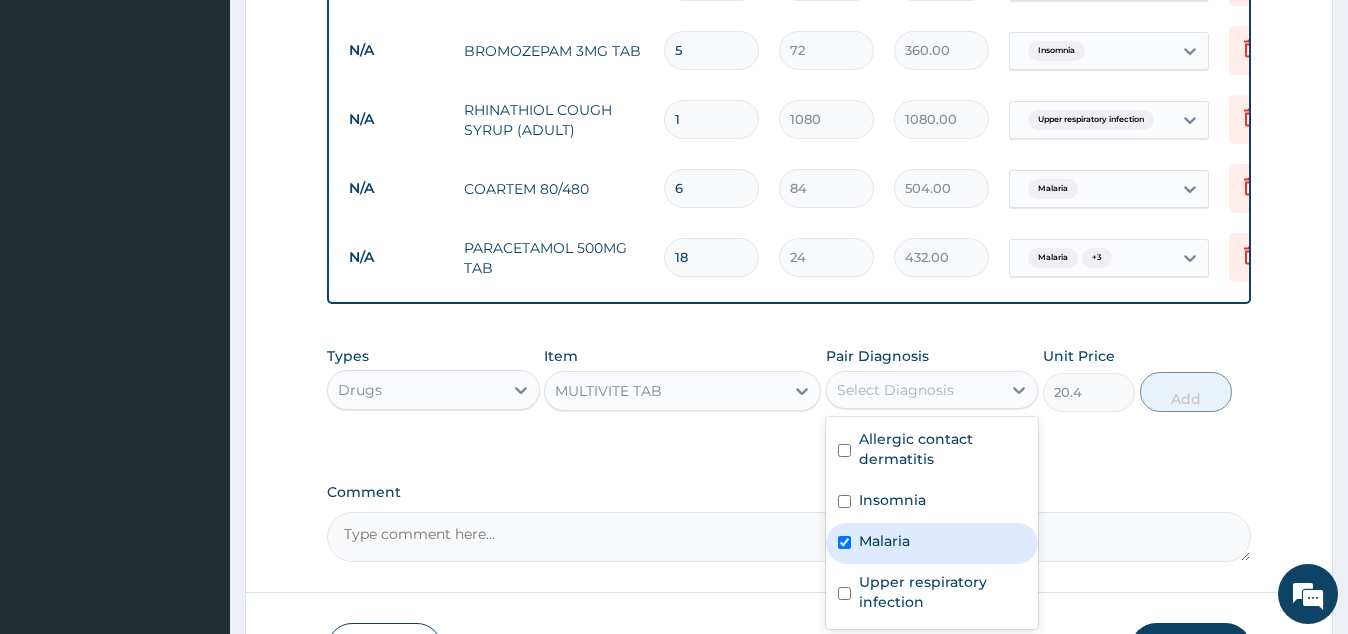checkbox on "true" 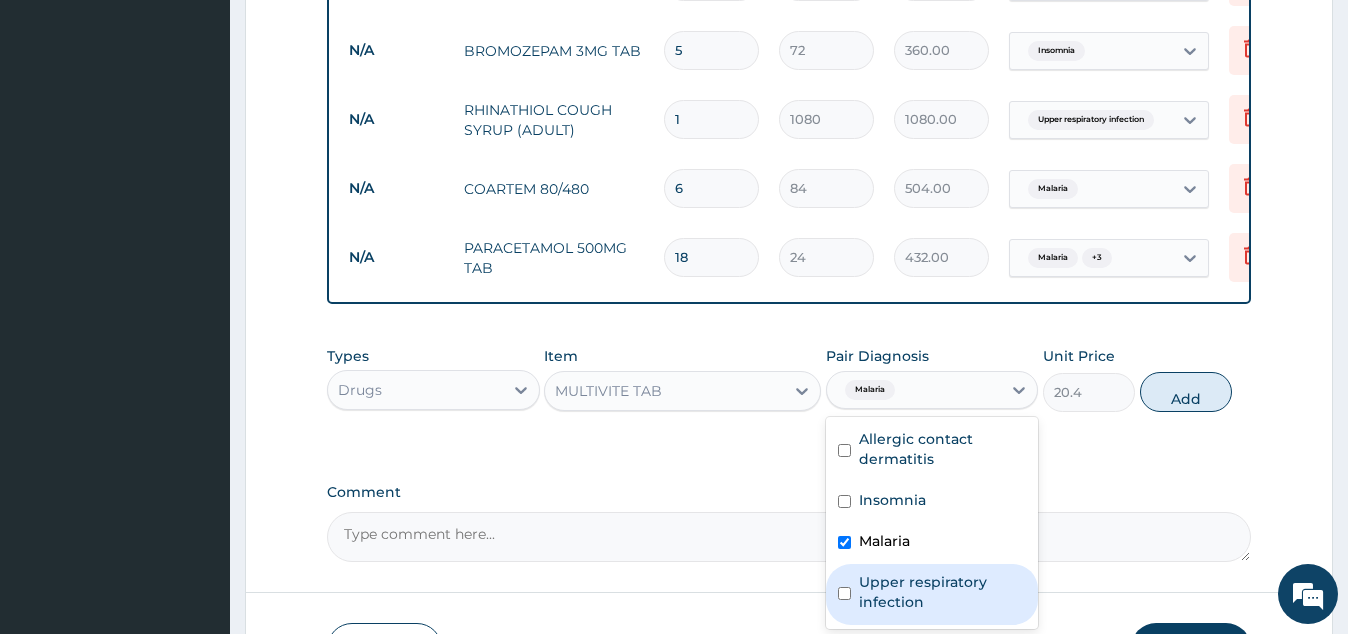 click on "Upper respiratory infection" at bounding box center [942, 592] 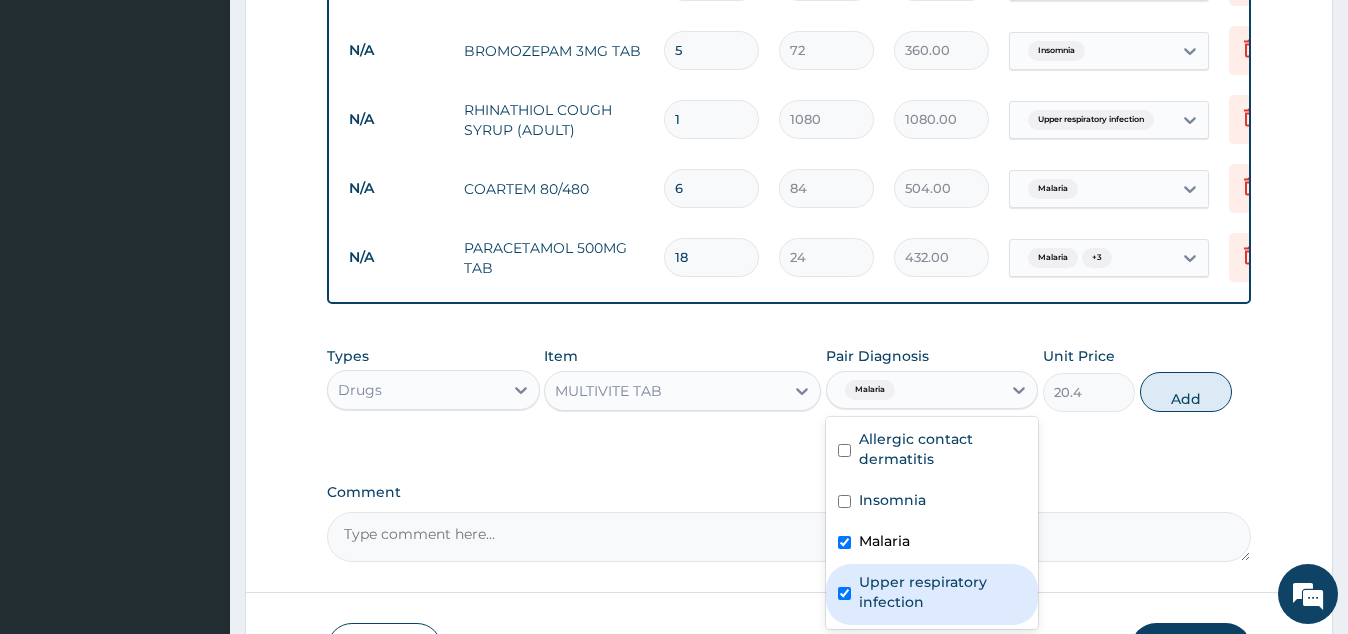 checkbox on "true" 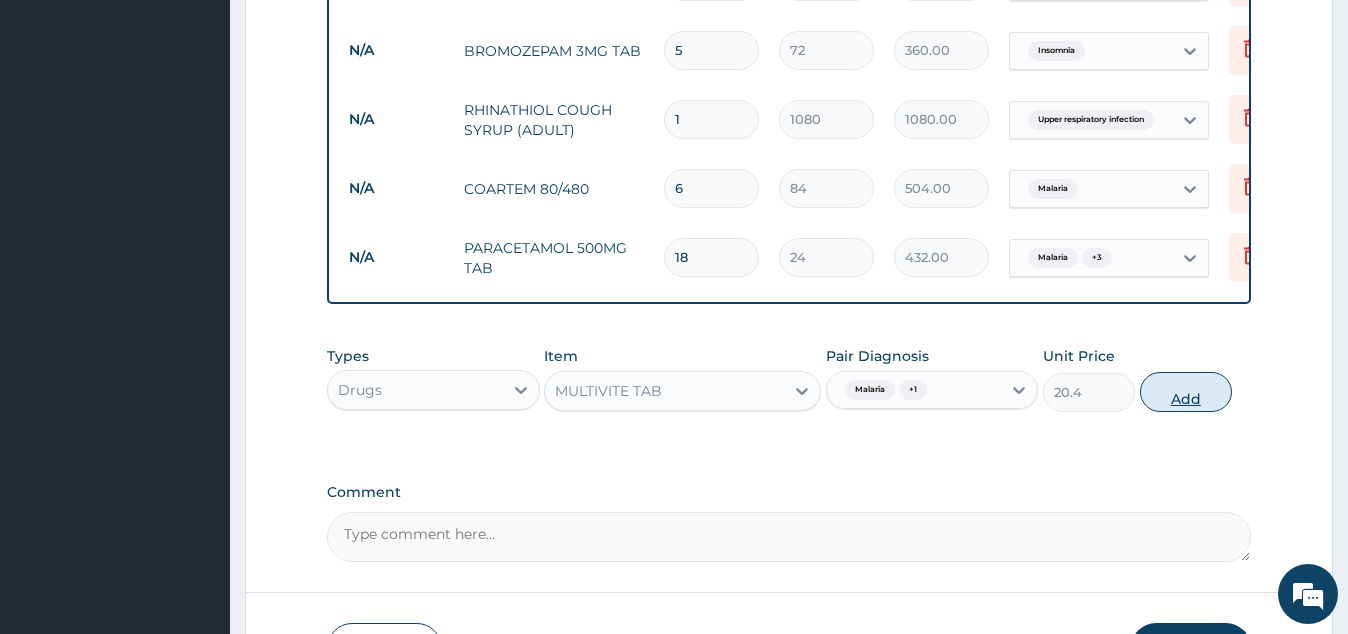 click on "Add" at bounding box center [1186, 392] 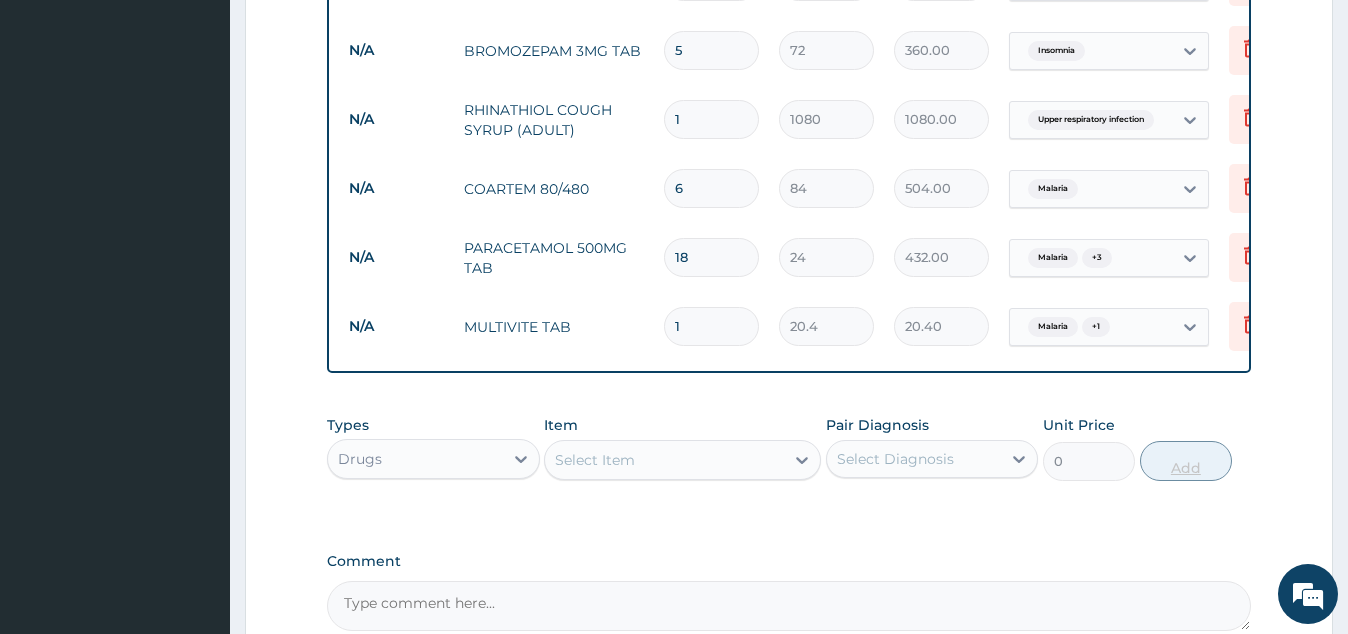 type 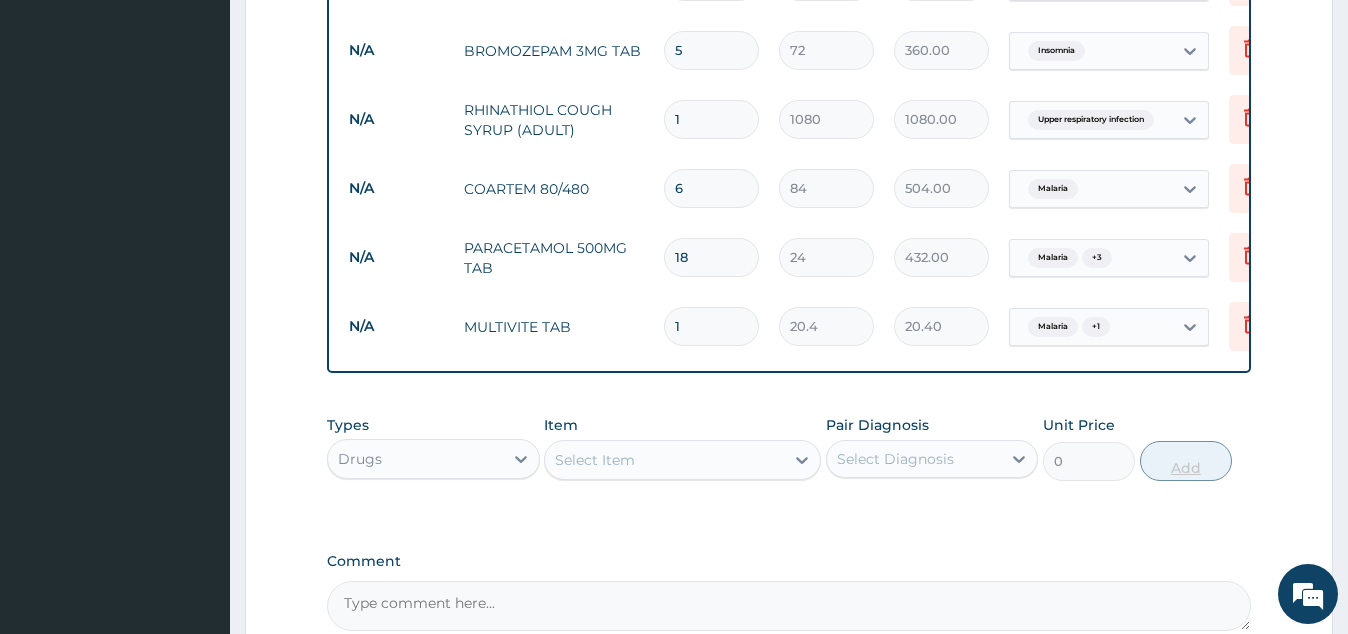 type on "0.00" 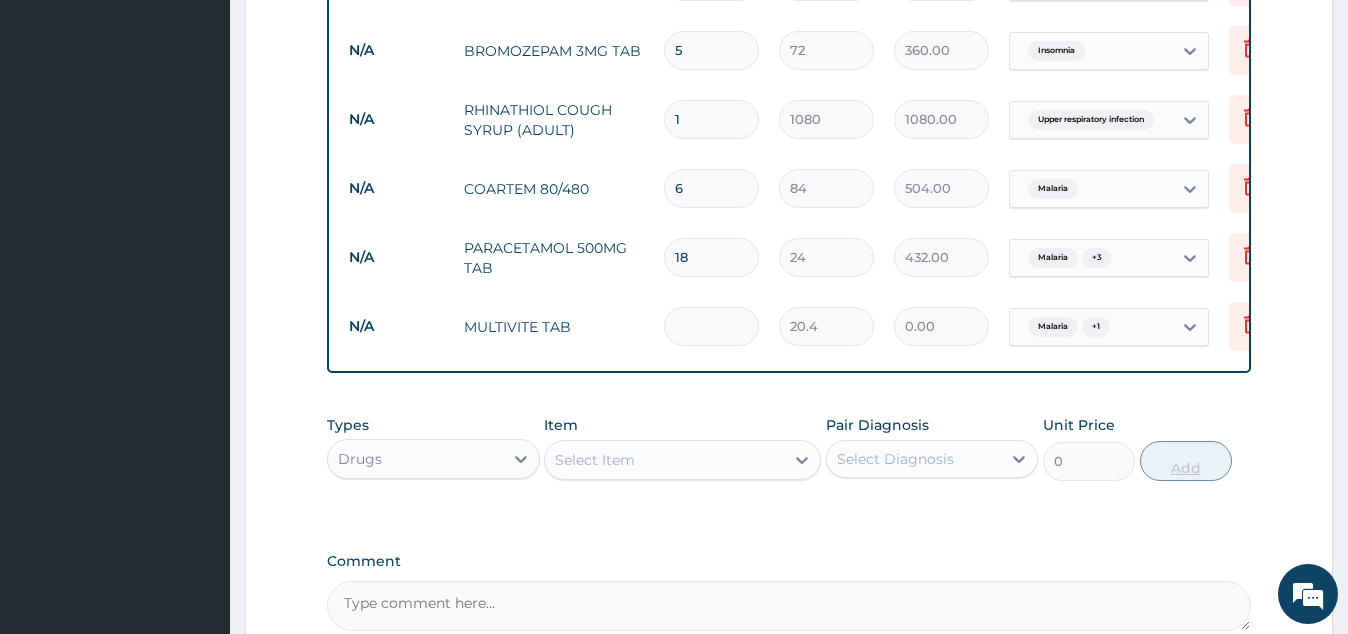 type on "3" 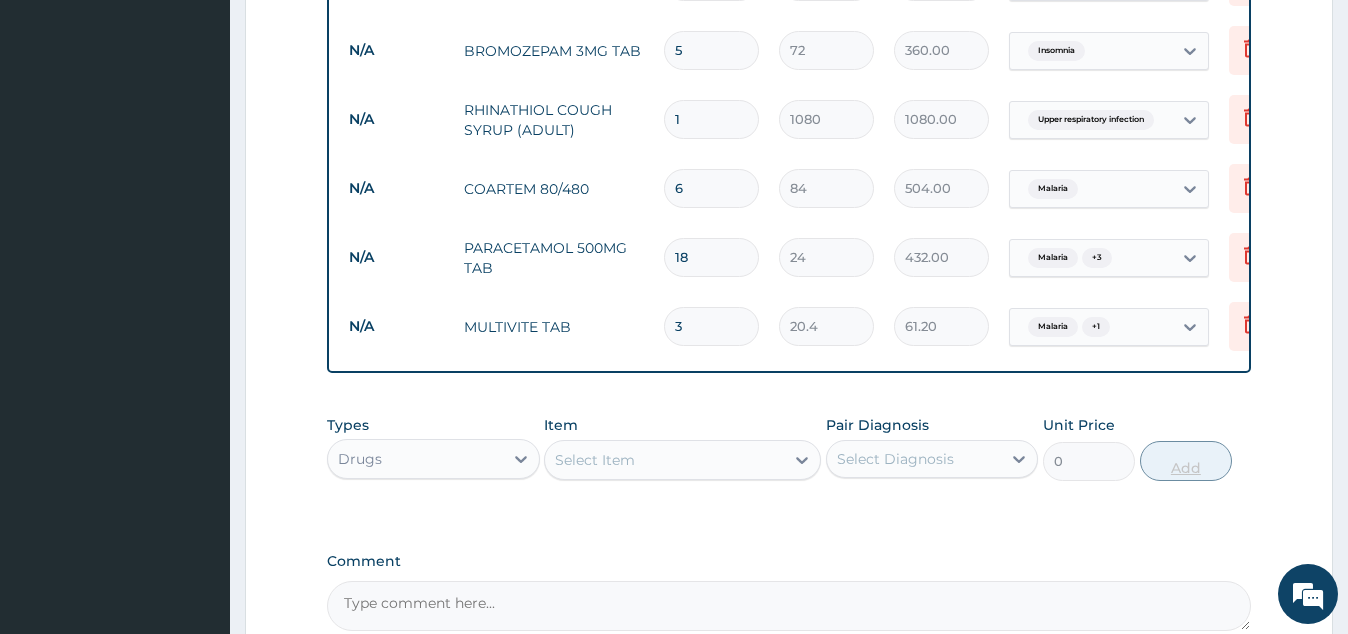 type on "30" 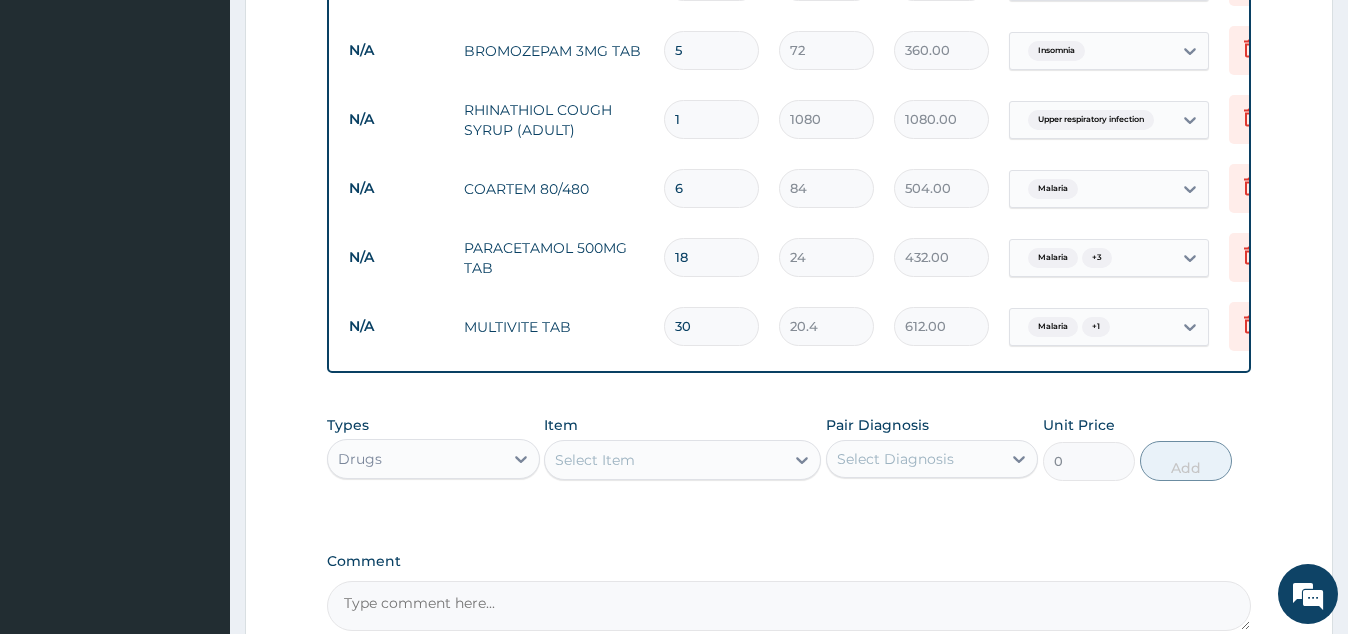 scroll, scrollTop: 1353, scrollLeft: 0, axis: vertical 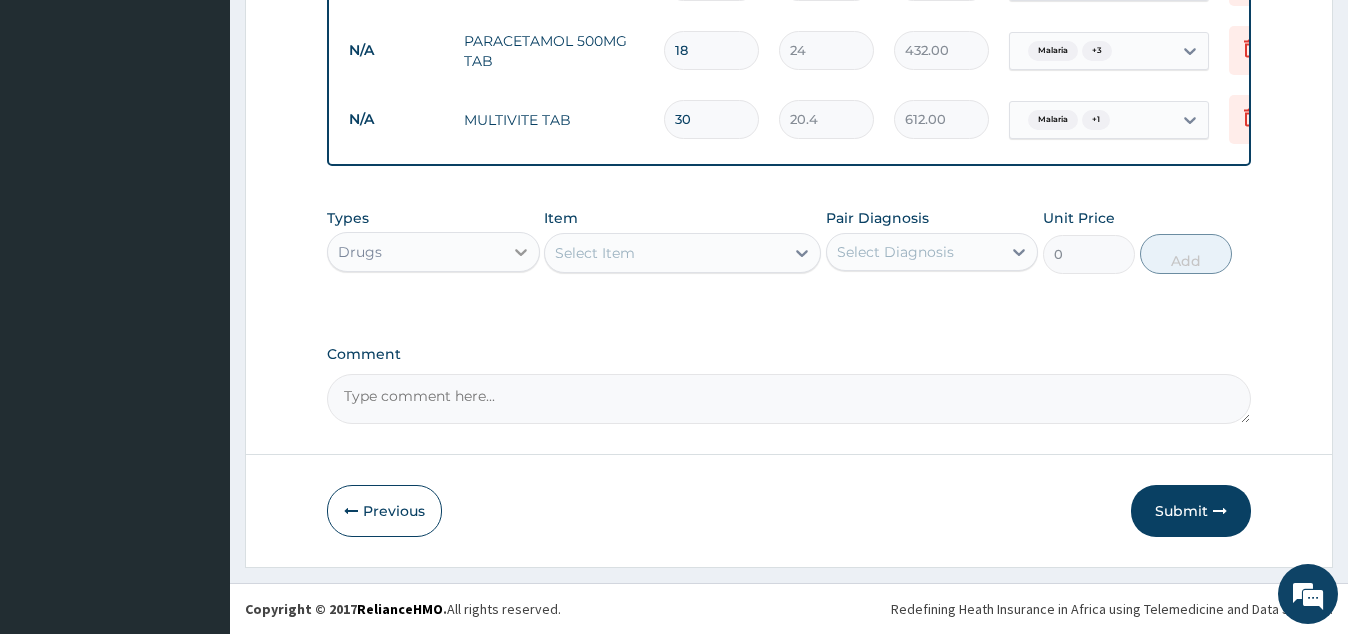 type on "30" 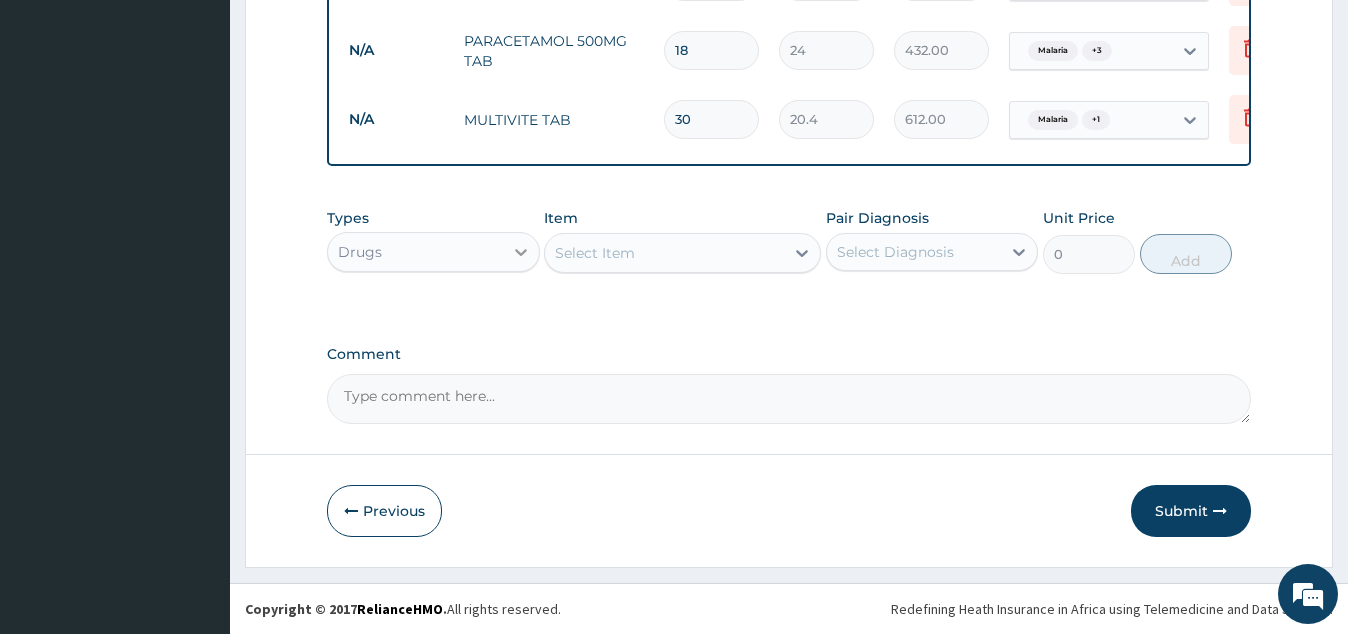 click 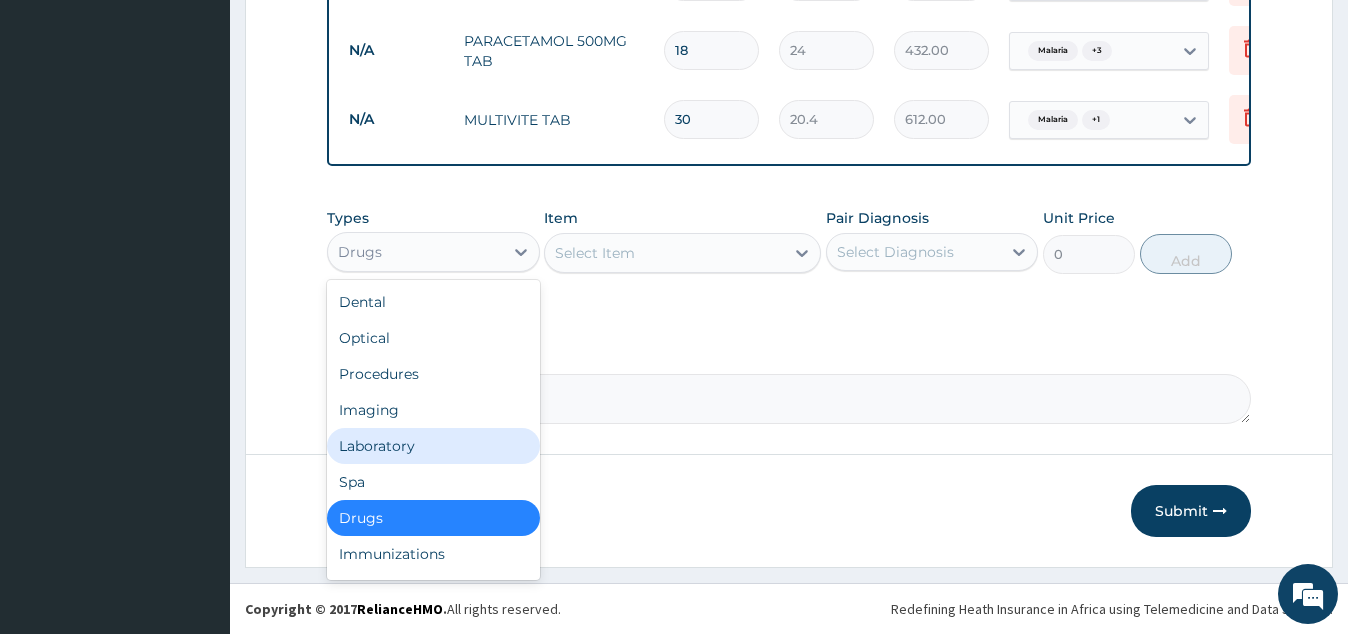click on "Laboratory" at bounding box center [433, 446] 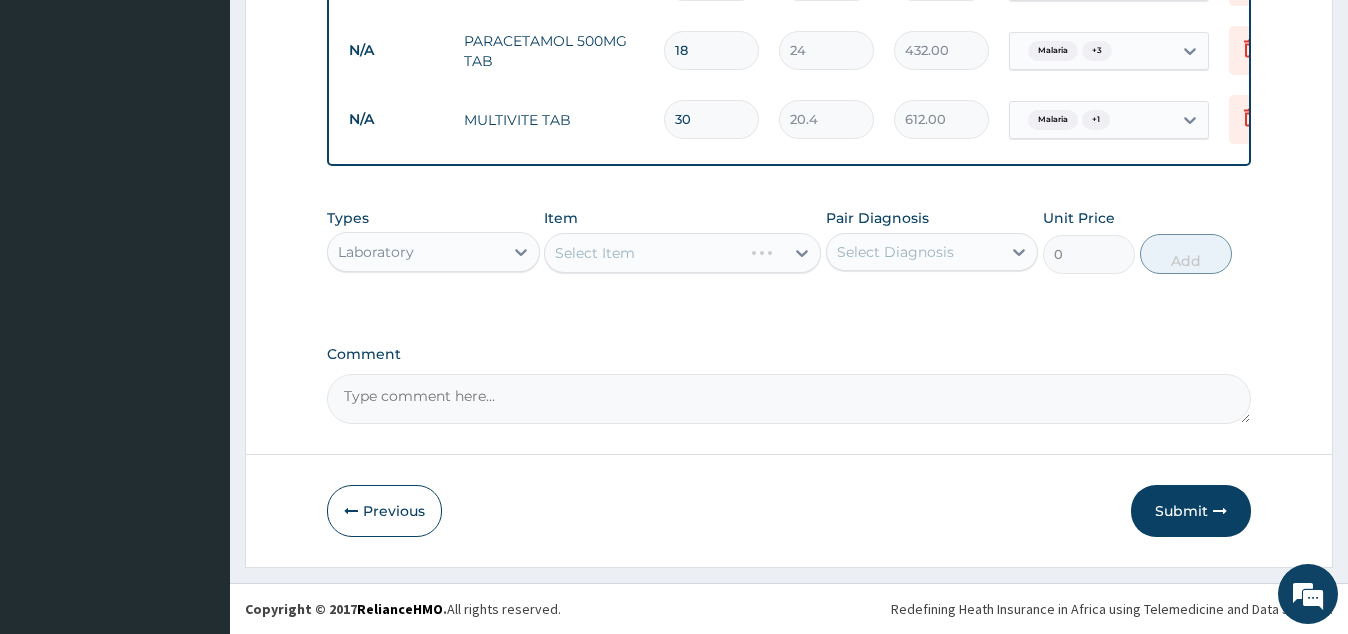 click on "Select Item" at bounding box center [682, 253] 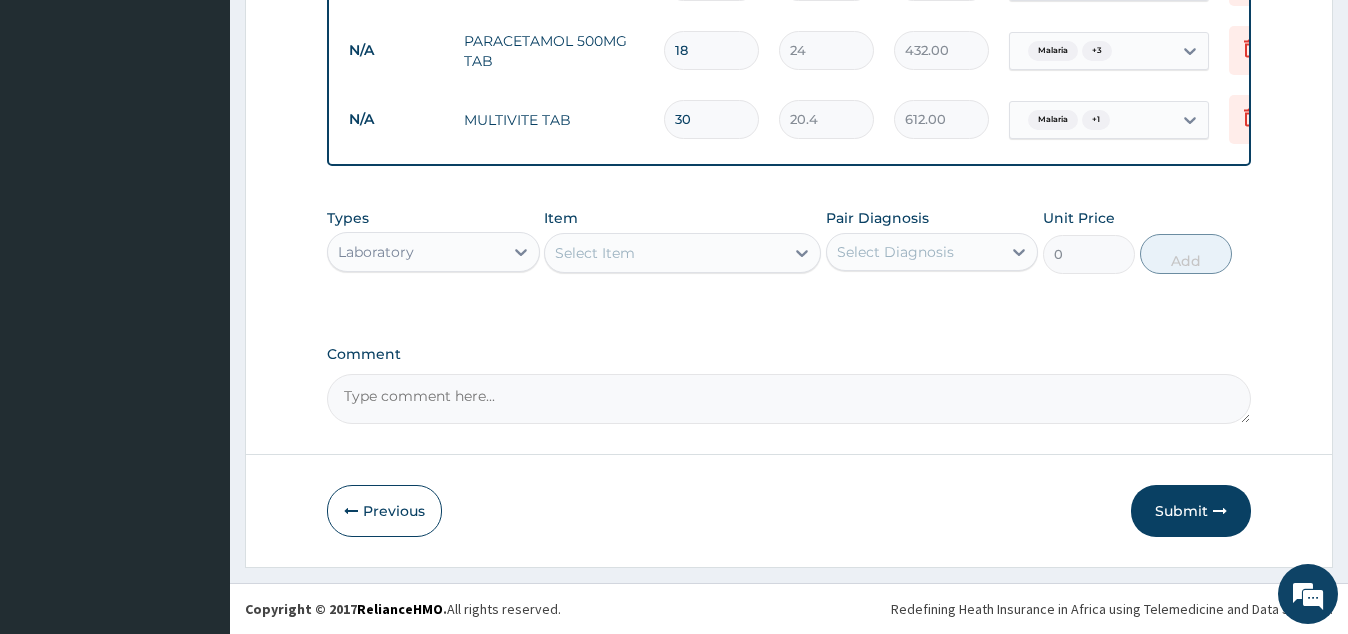 click on "Select Item" at bounding box center [664, 253] 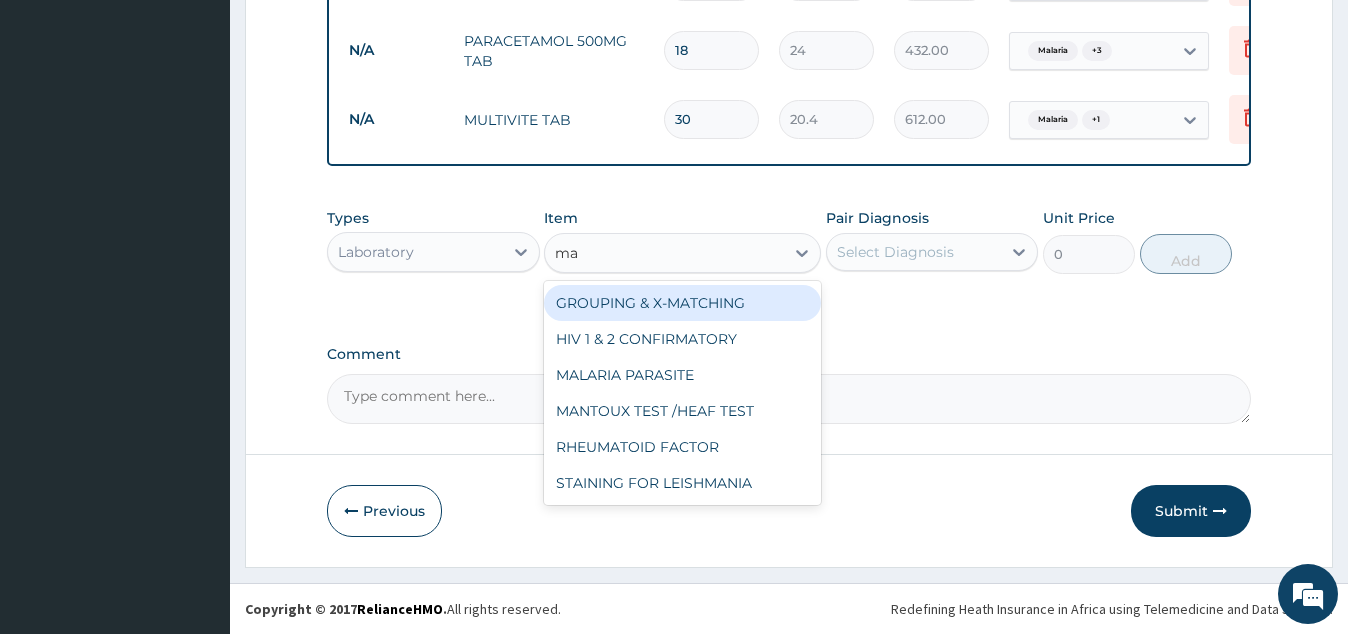 type on "mal" 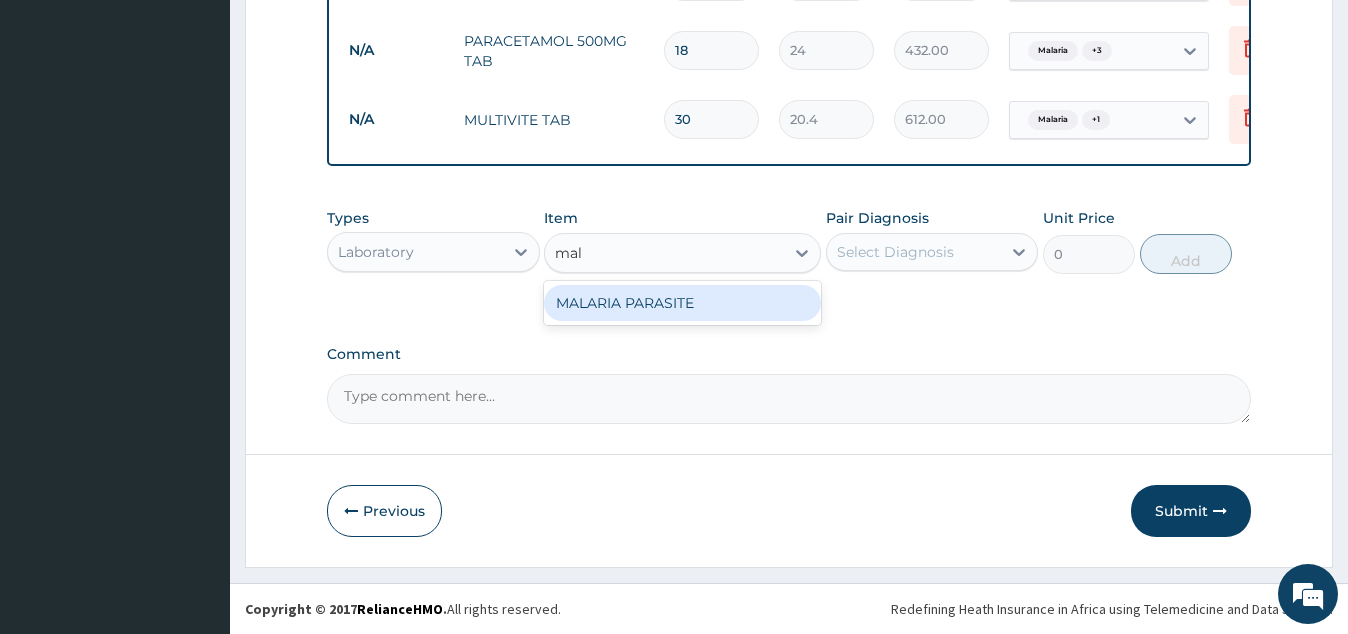 click on "MALARIA PARASITE" at bounding box center [682, 303] 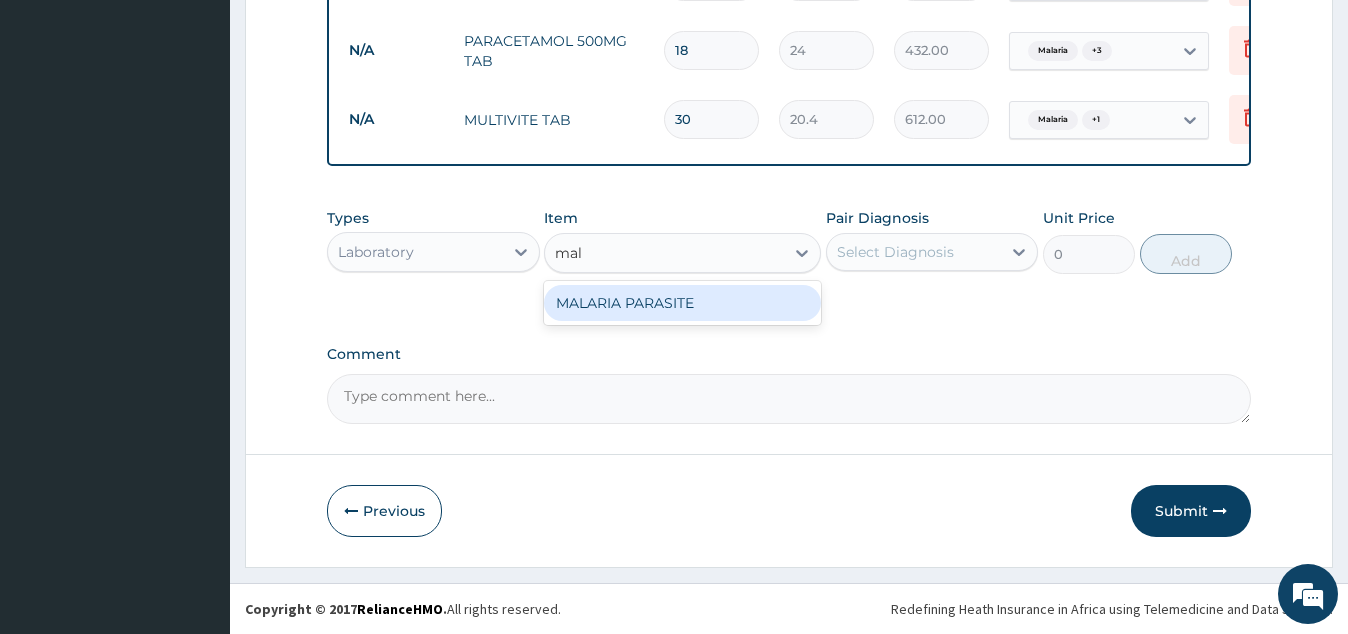 type 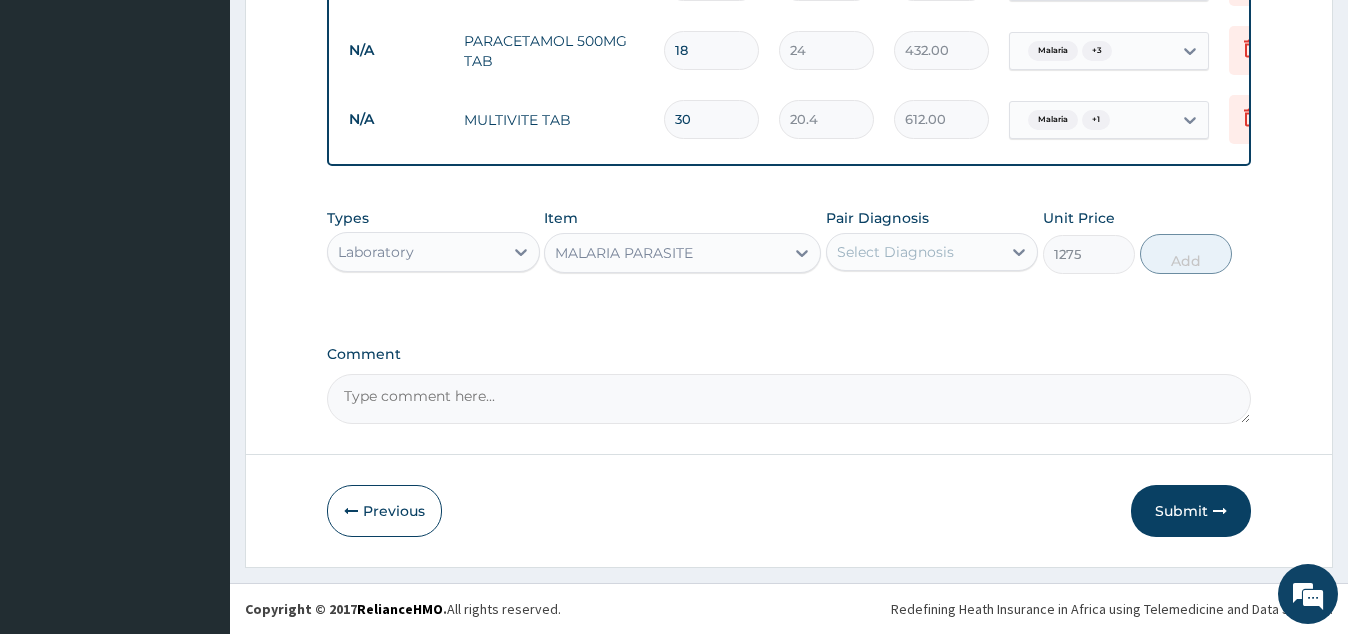 click on "Select Diagnosis" at bounding box center (914, 252) 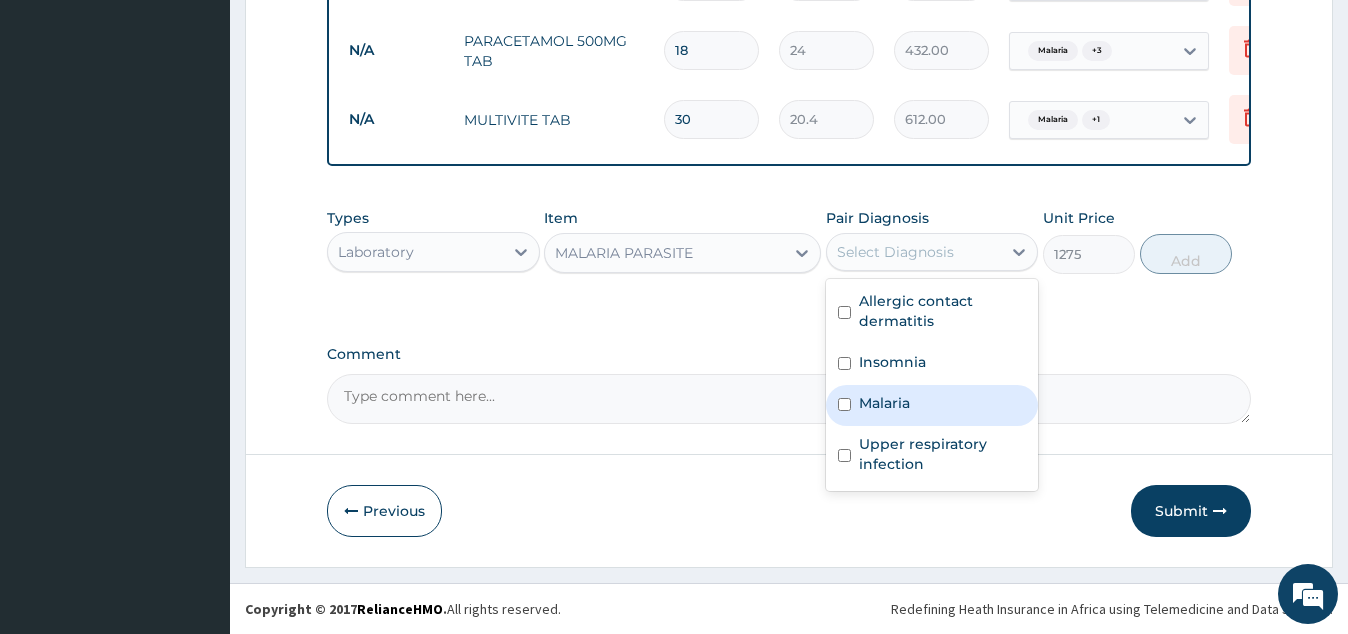 click on "Malaria" at bounding box center (884, 403) 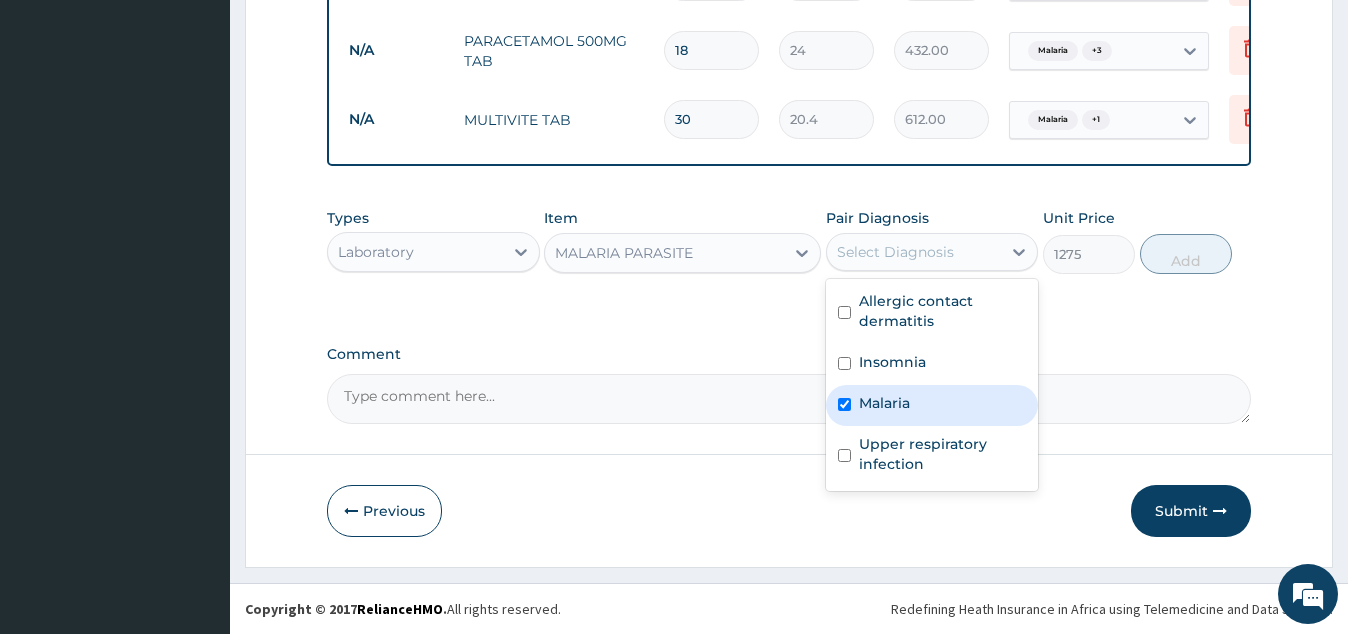 checkbox on "true" 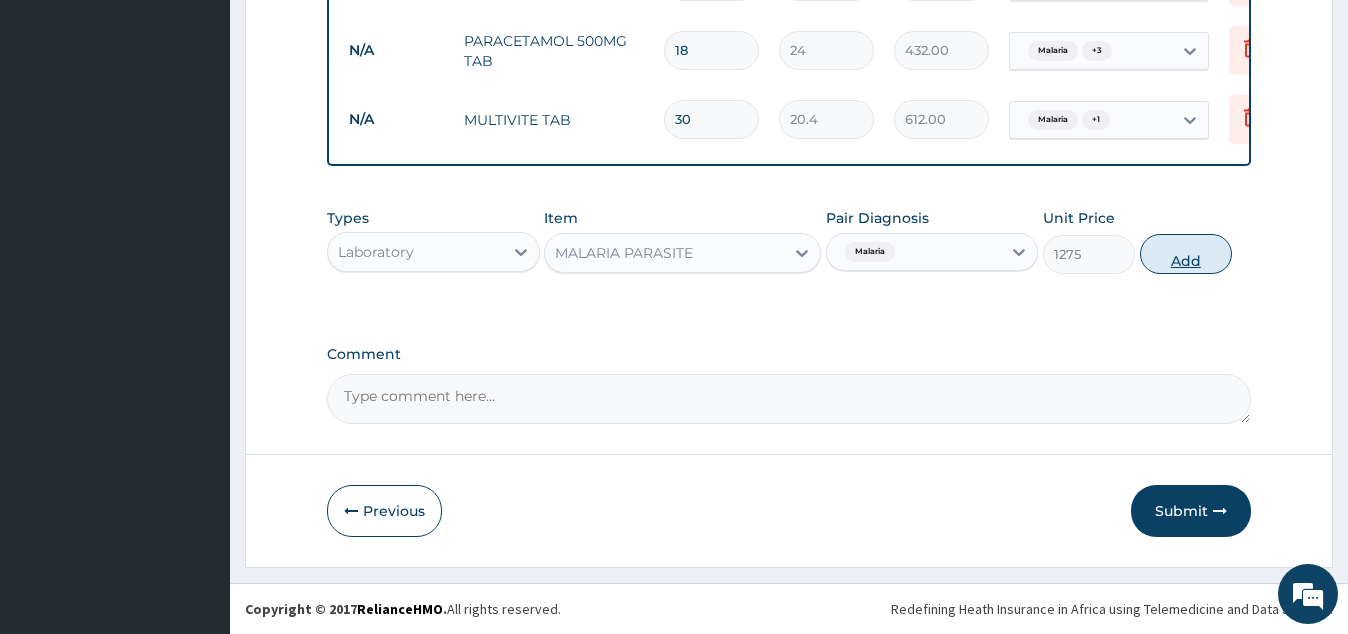 click on "Add" at bounding box center [1186, 254] 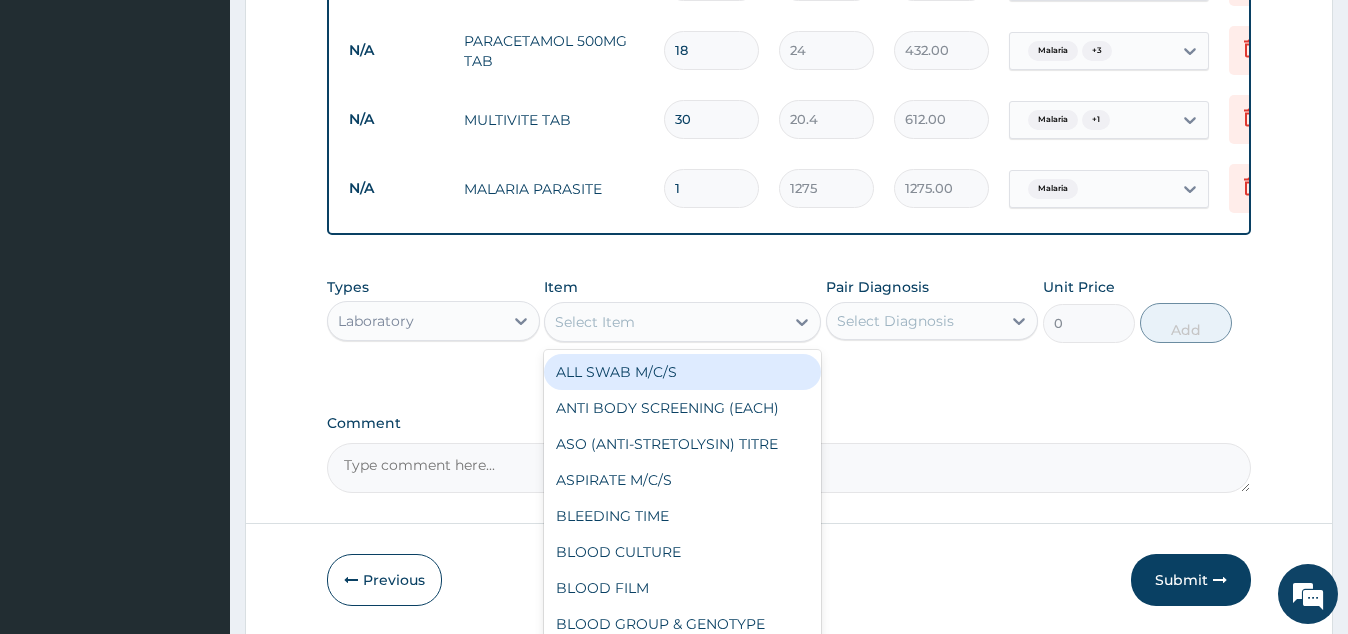 click on "Select Item" at bounding box center [664, 322] 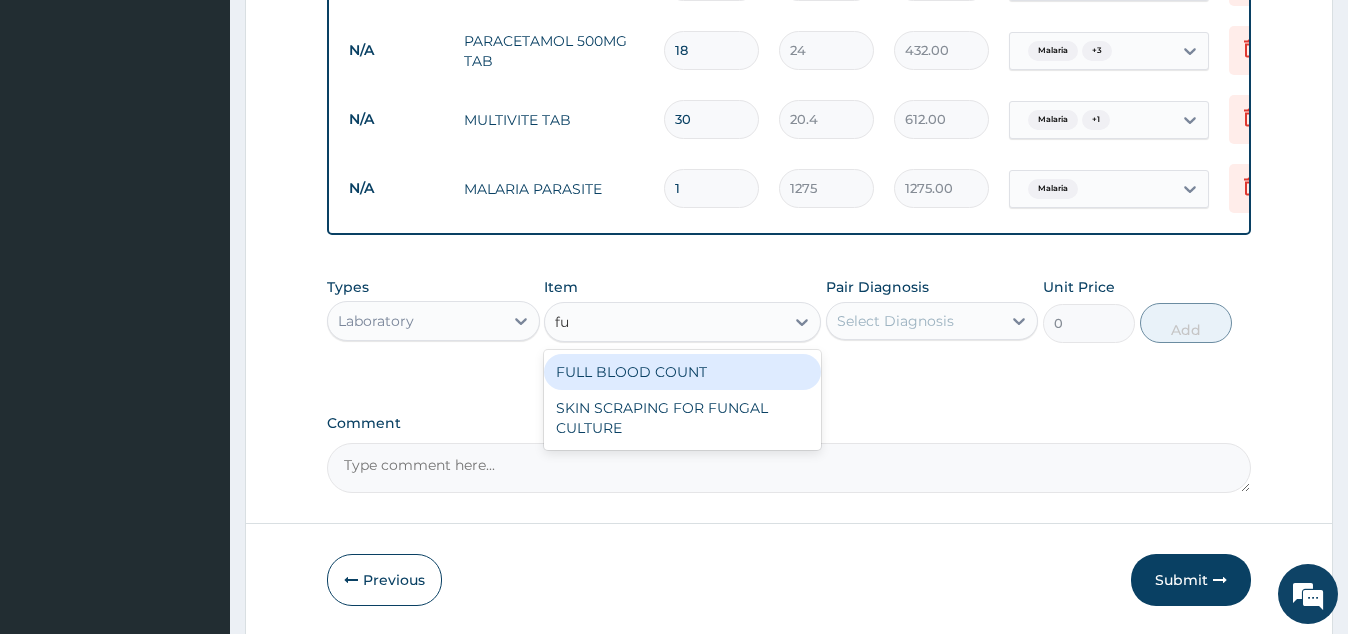 type on "ful" 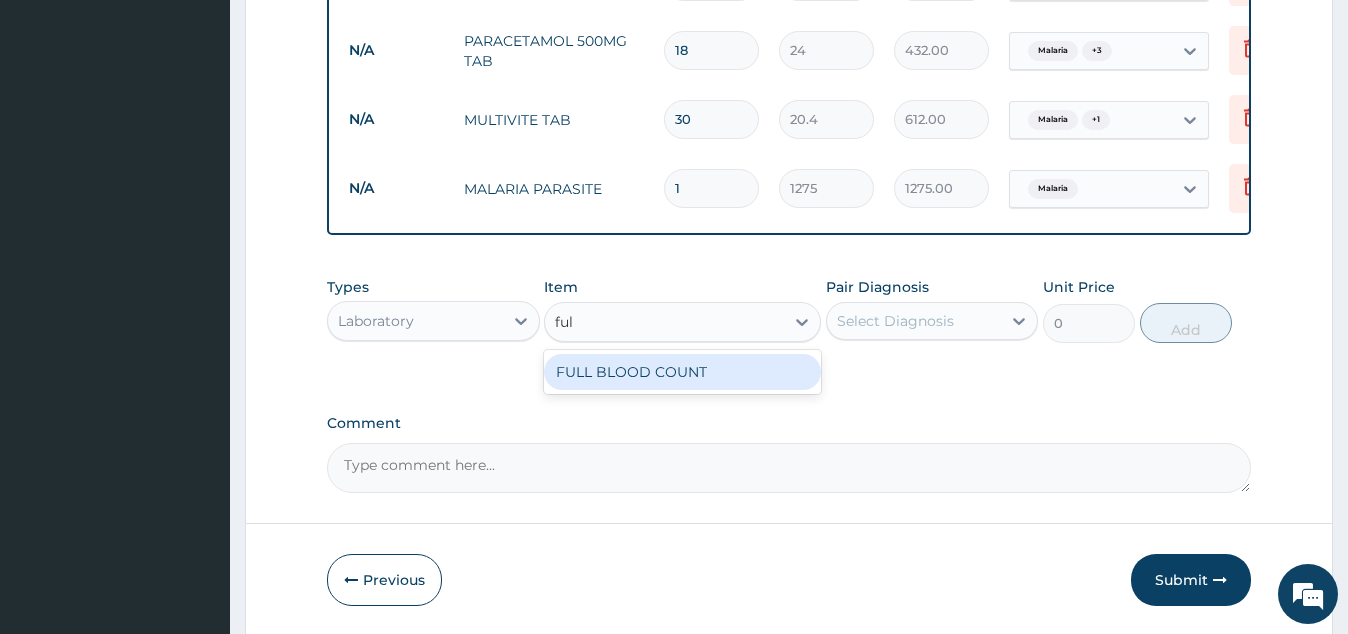 click on "FULL BLOOD COUNT" at bounding box center (682, 372) 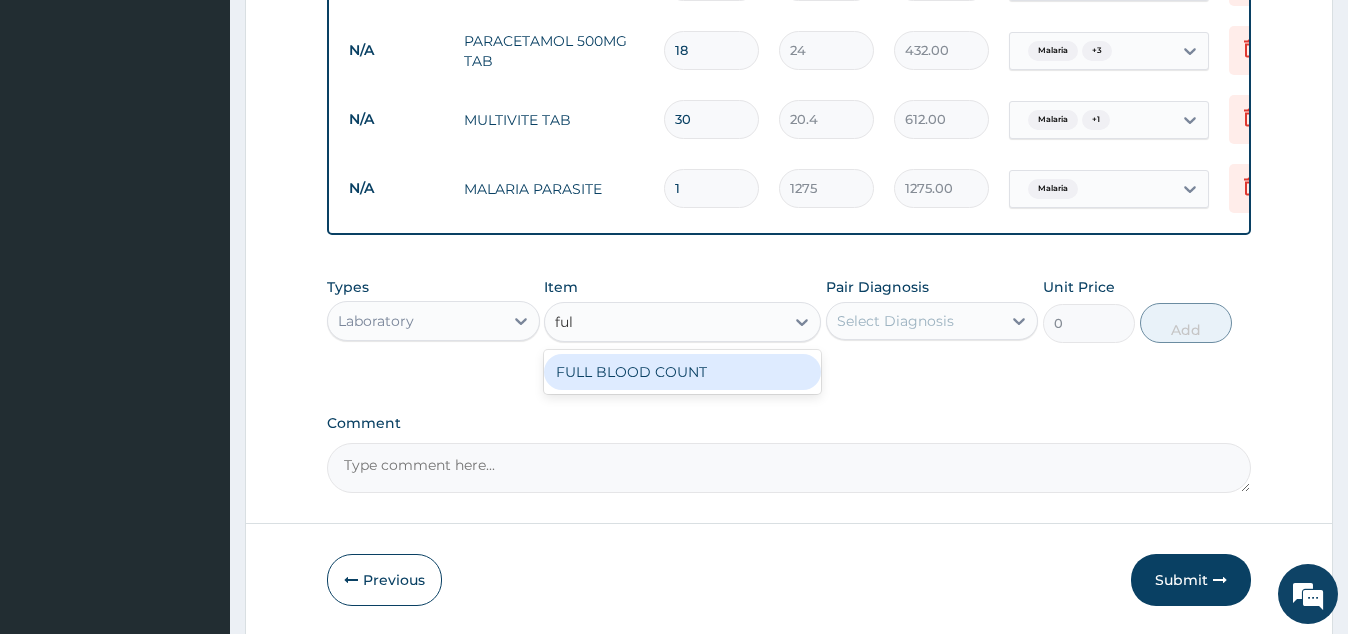 type 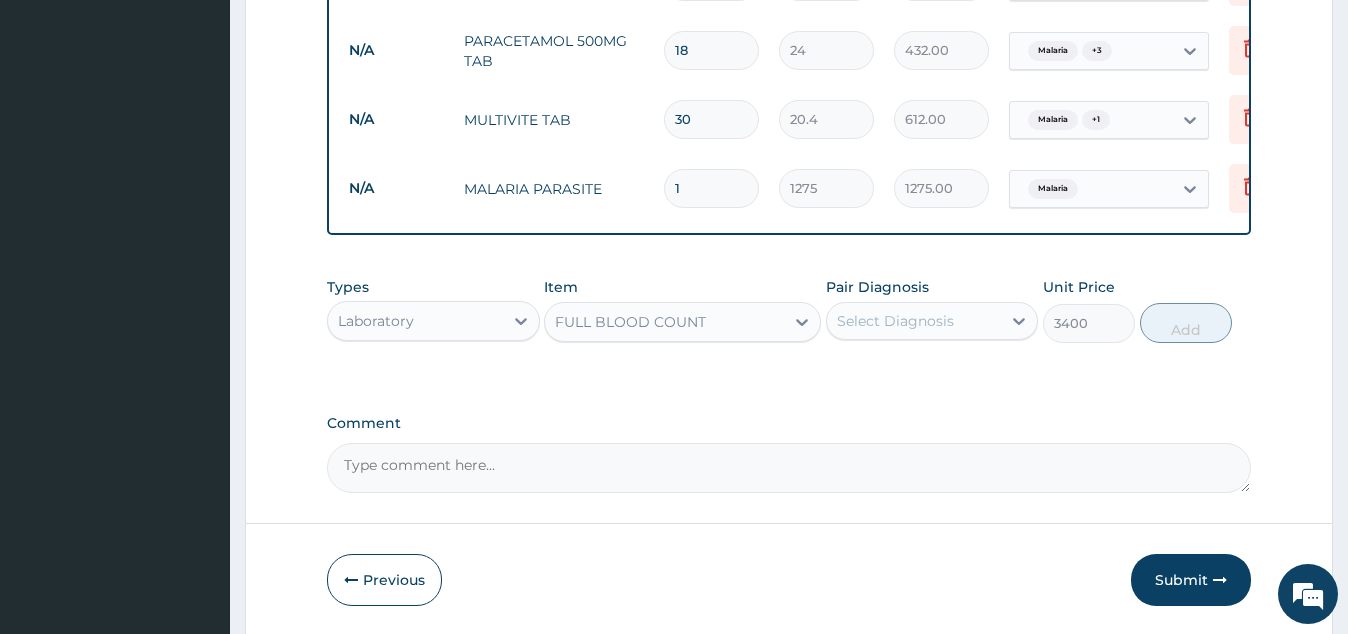 click on "Select Diagnosis" at bounding box center [895, 321] 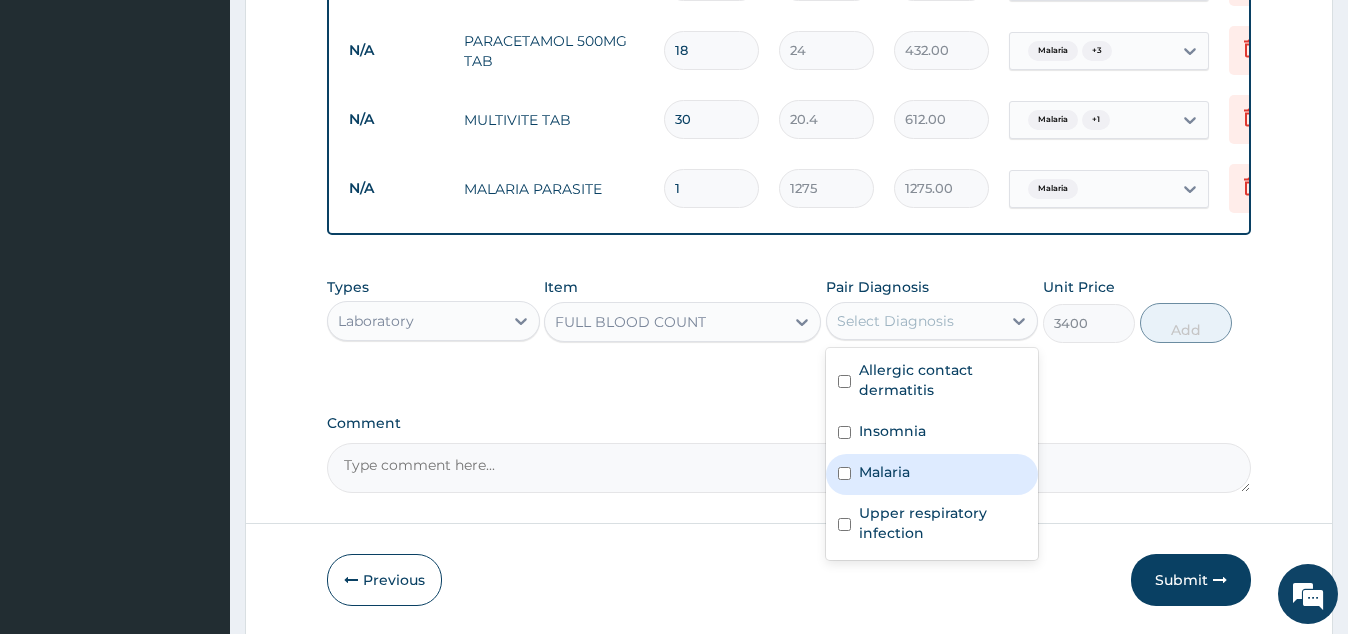 click on "Malaria" at bounding box center [884, 472] 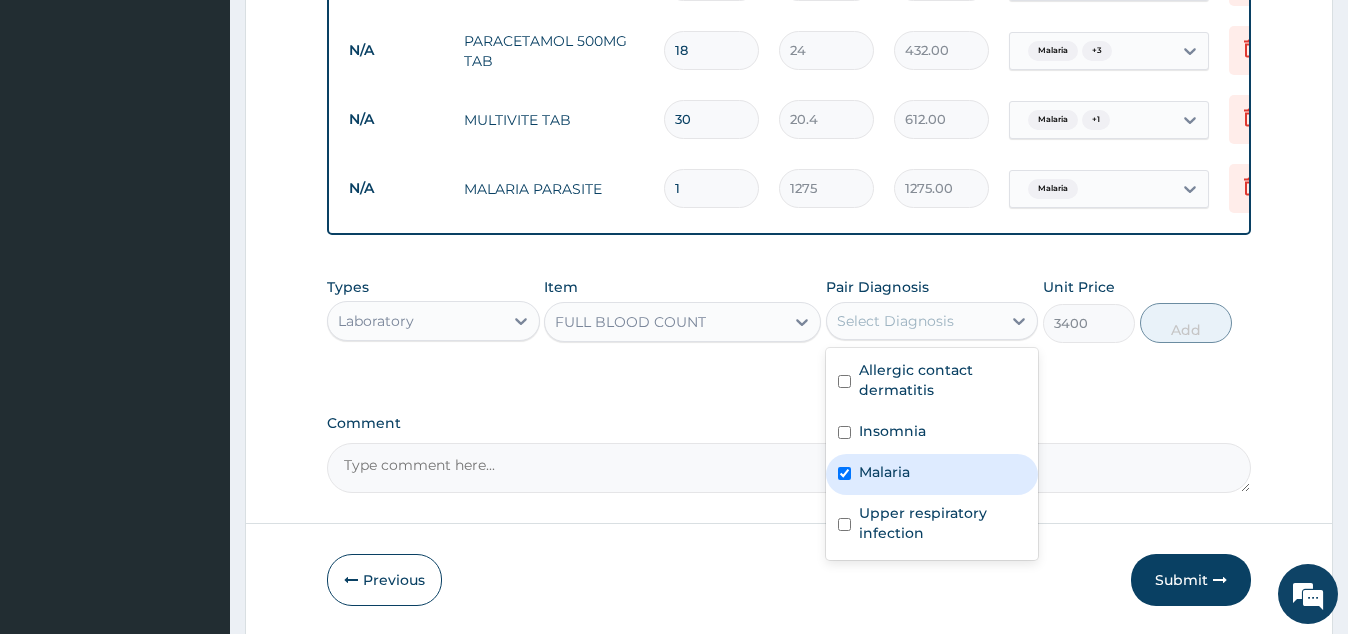 checkbox on "true" 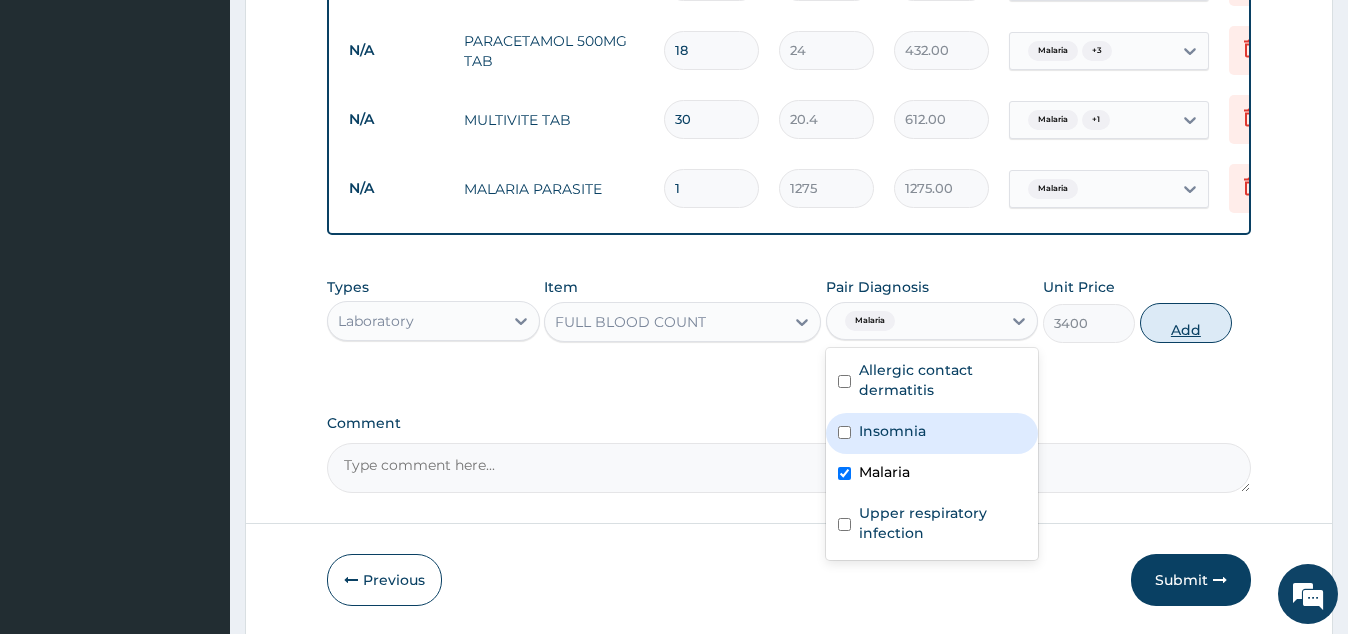 click on "Add" at bounding box center [1186, 323] 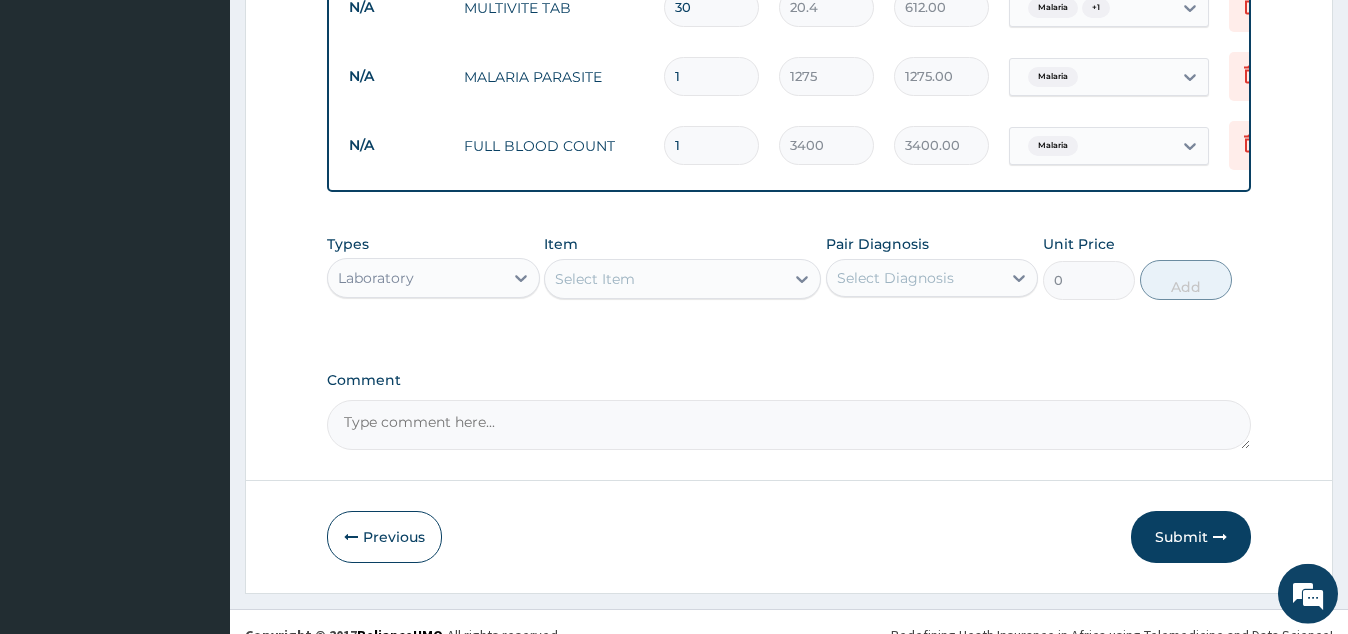 scroll, scrollTop: 1491, scrollLeft: 0, axis: vertical 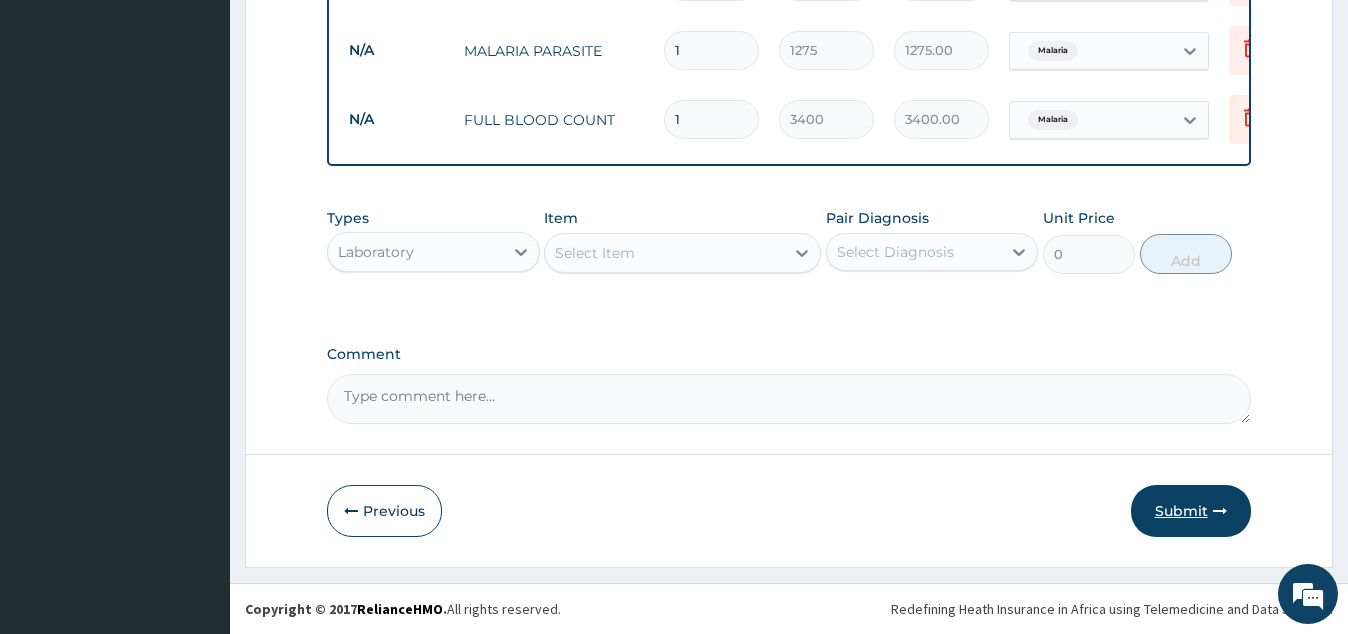 click on "Submit" at bounding box center [1191, 511] 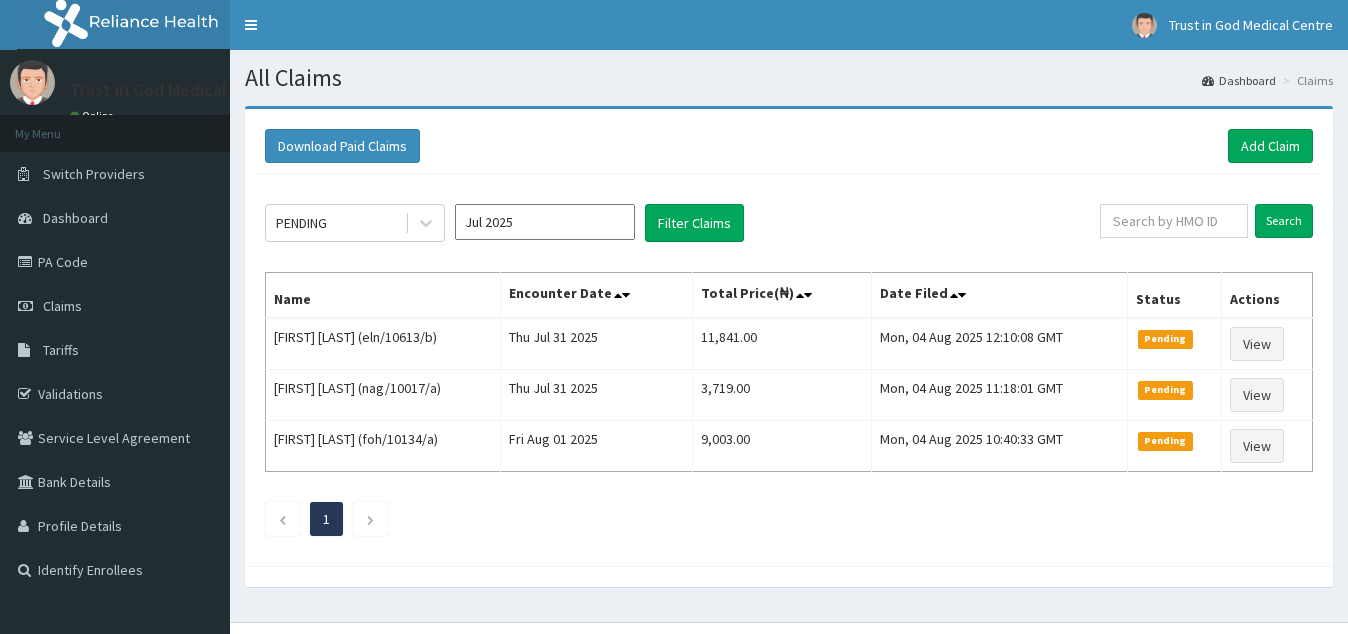 scroll, scrollTop: 0, scrollLeft: 0, axis: both 